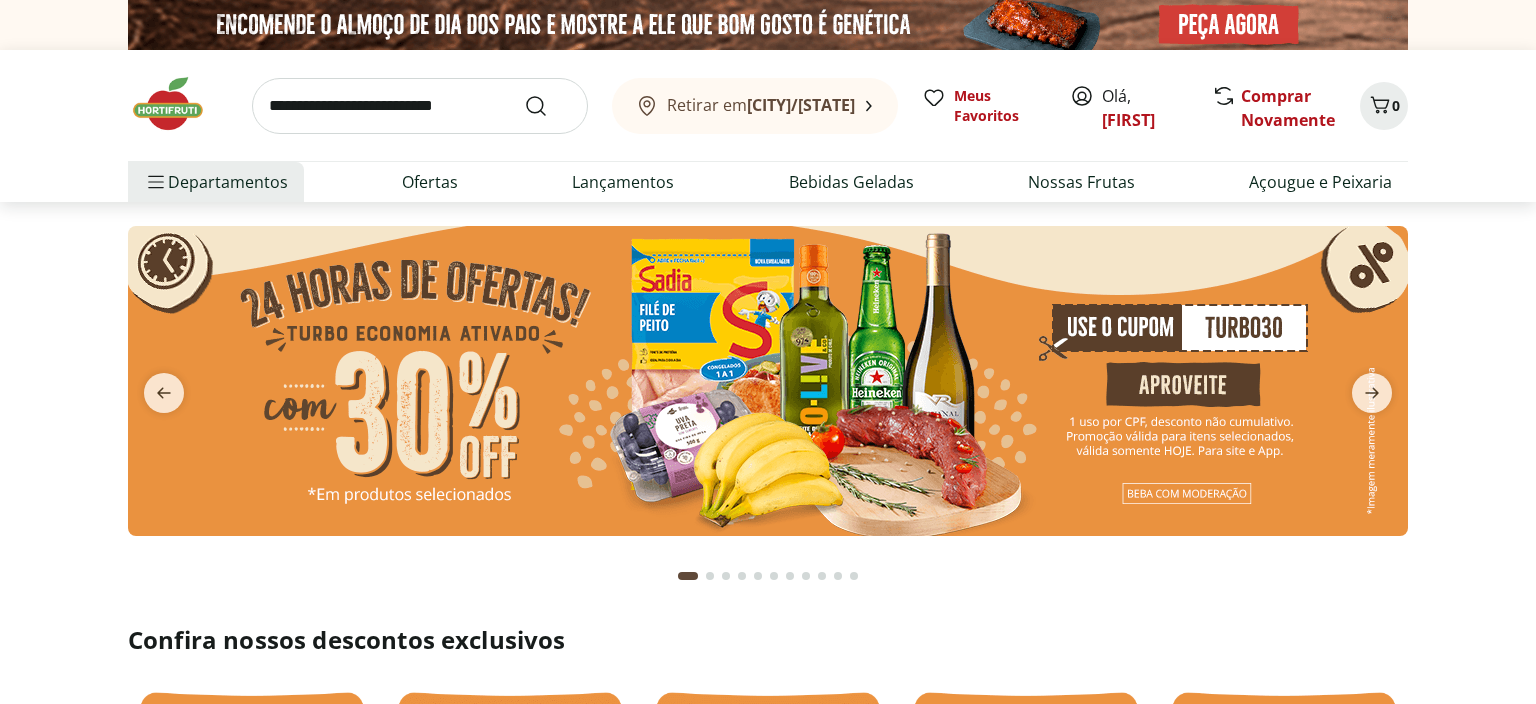 scroll, scrollTop: 0, scrollLeft: 0, axis: both 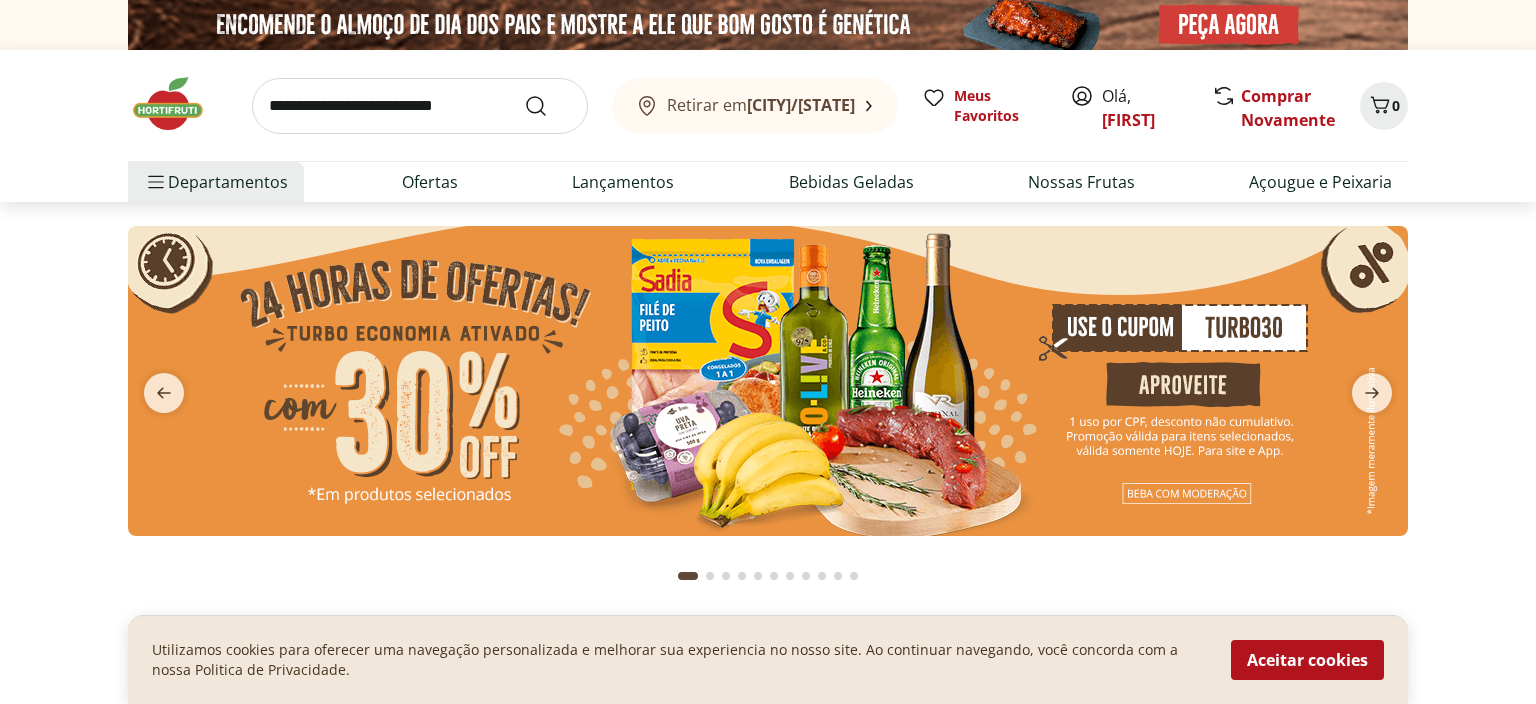 click at bounding box center (768, 381) 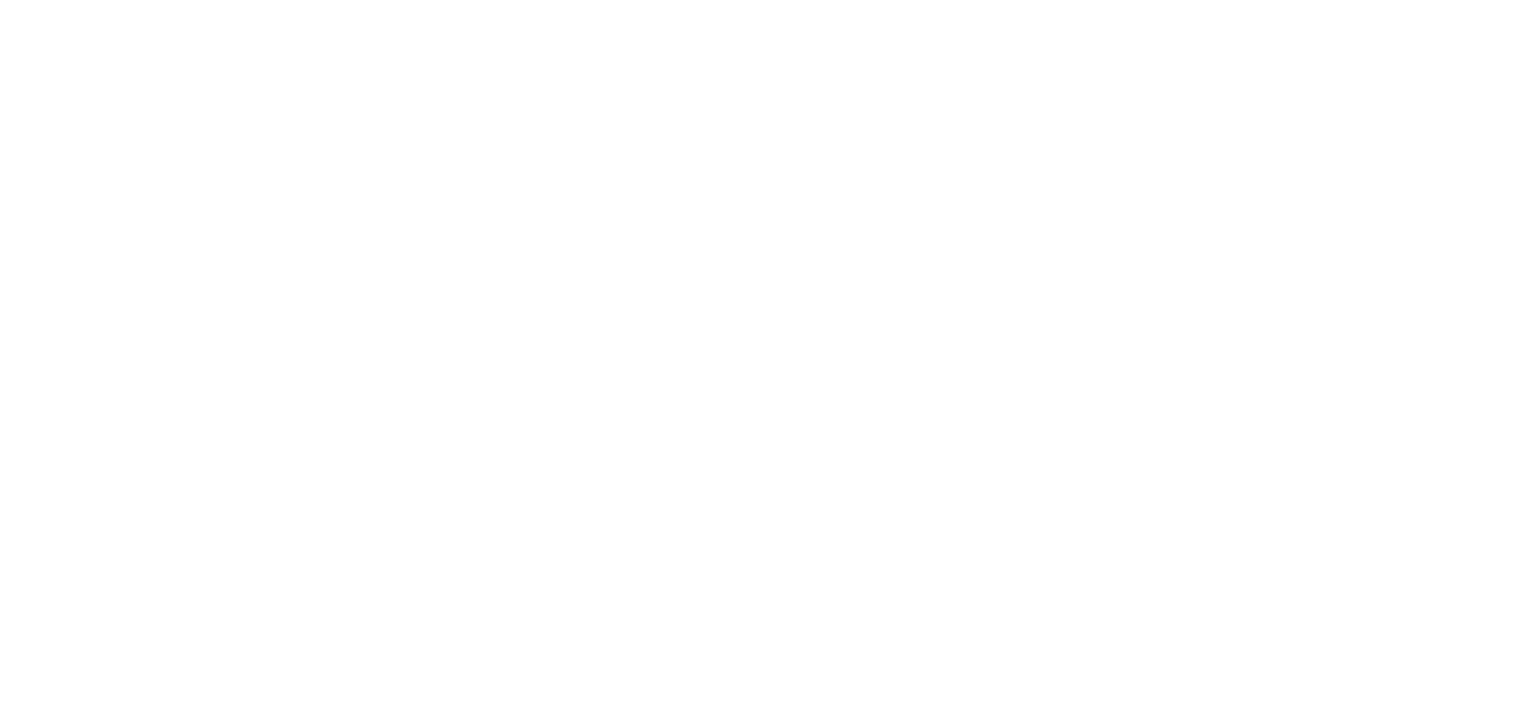 select on "**********" 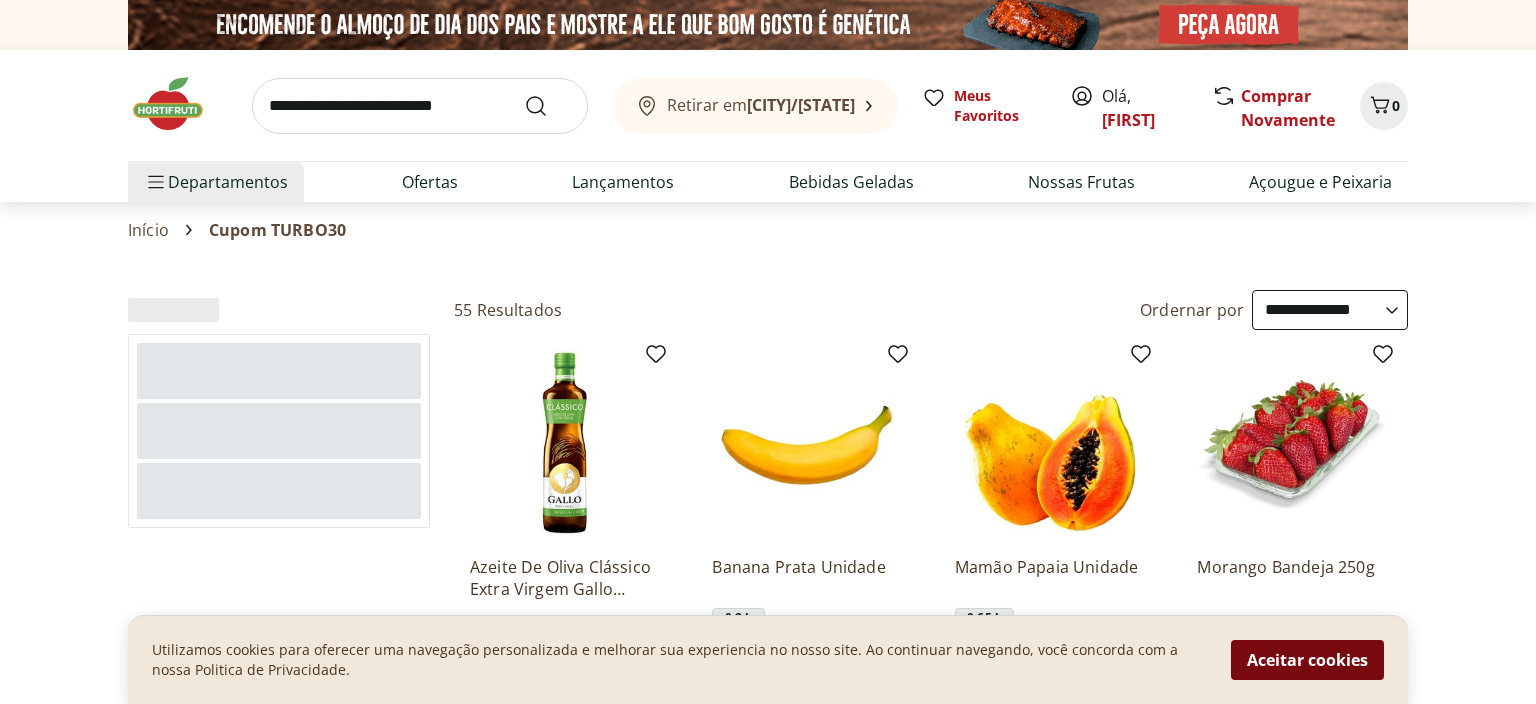click on "Aceitar cookies" at bounding box center [1307, 660] 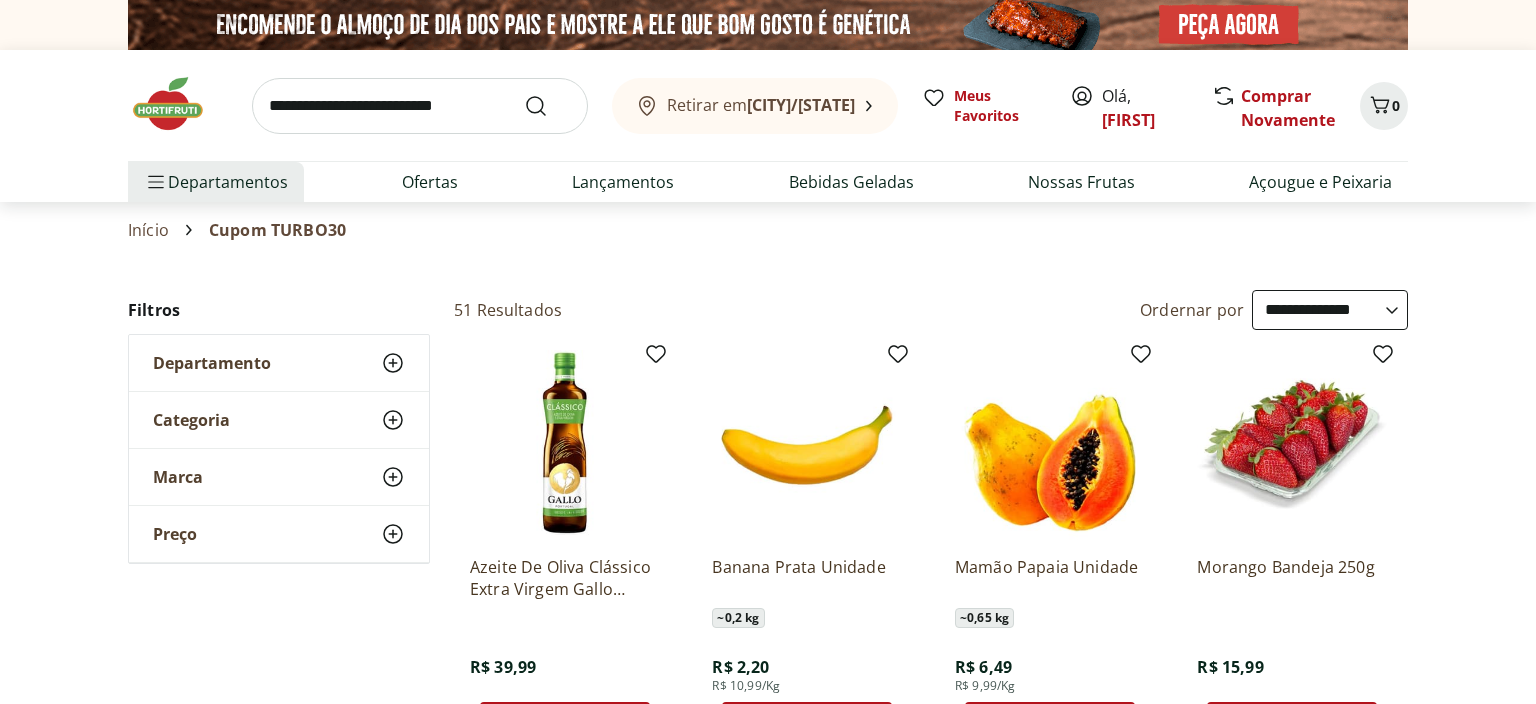 scroll, scrollTop: 105, scrollLeft: 0, axis: vertical 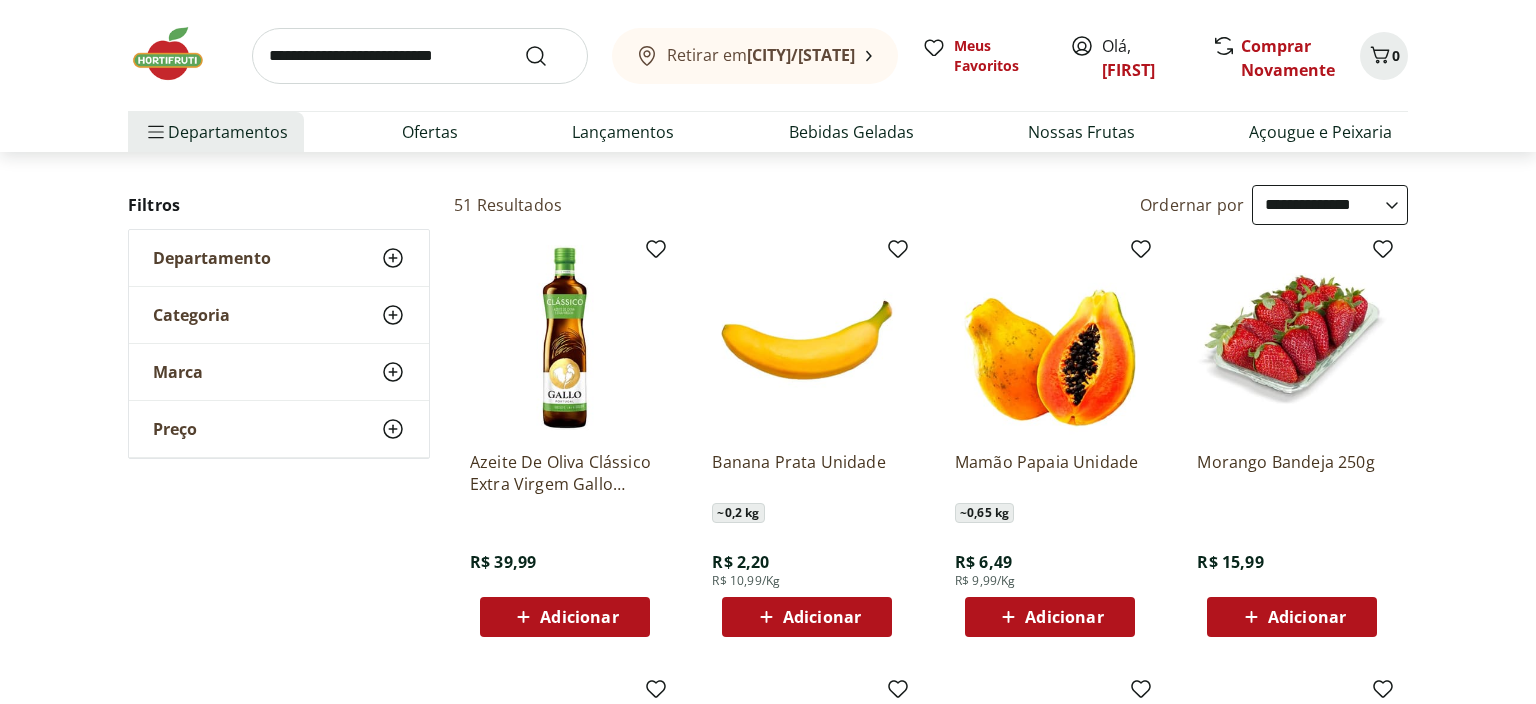 click on "Adicionar" at bounding box center [1064, 617] 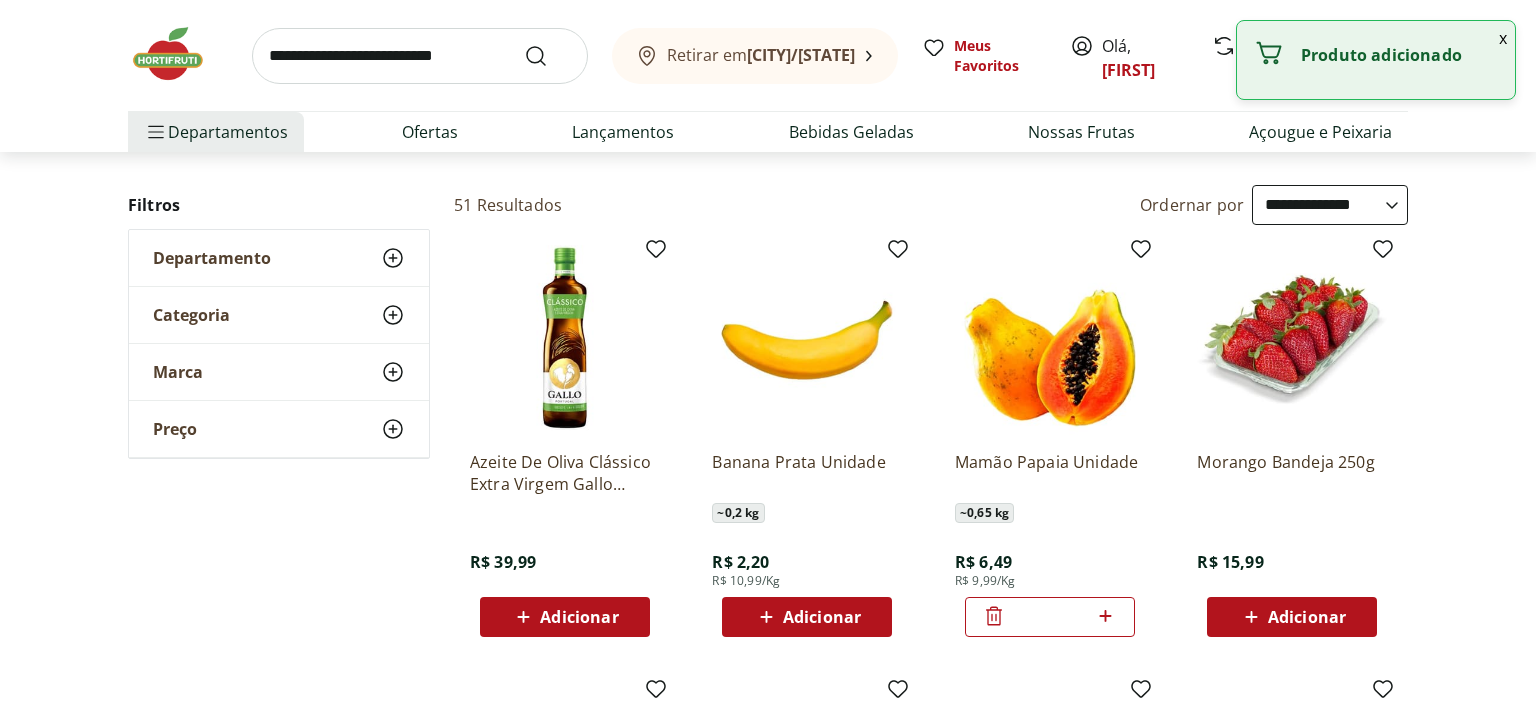 drag, startPoint x: 1066, startPoint y: 611, endPoint x: 963, endPoint y: 611, distance: 103 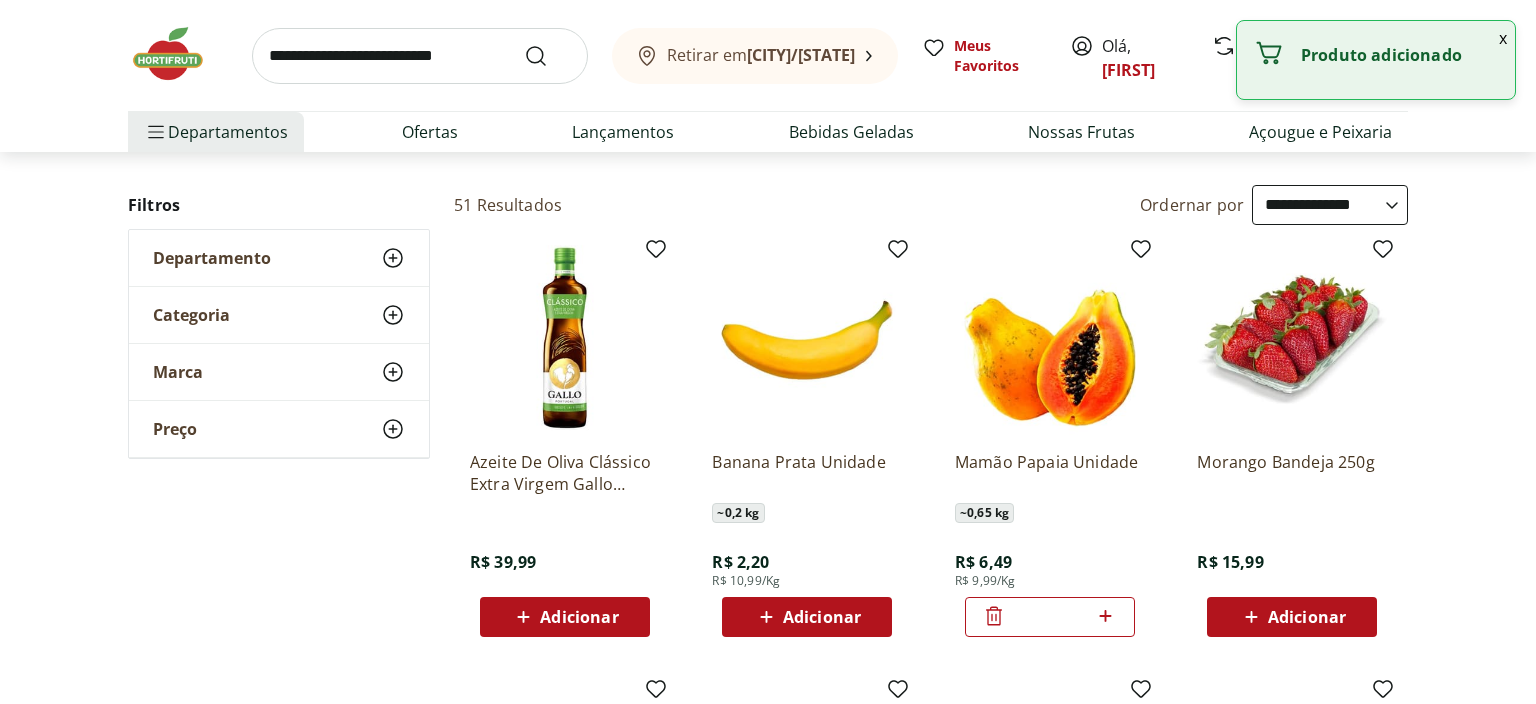 type on "*" 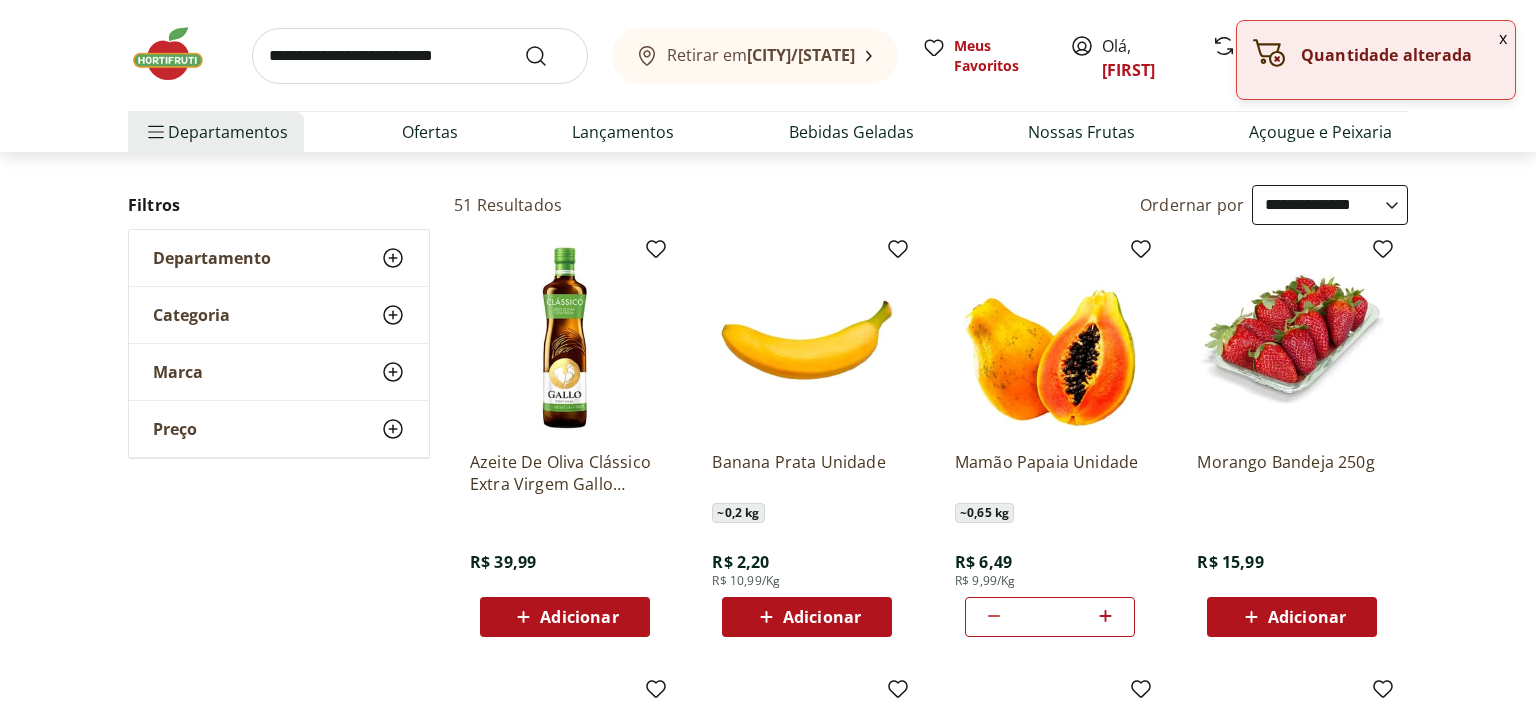 type 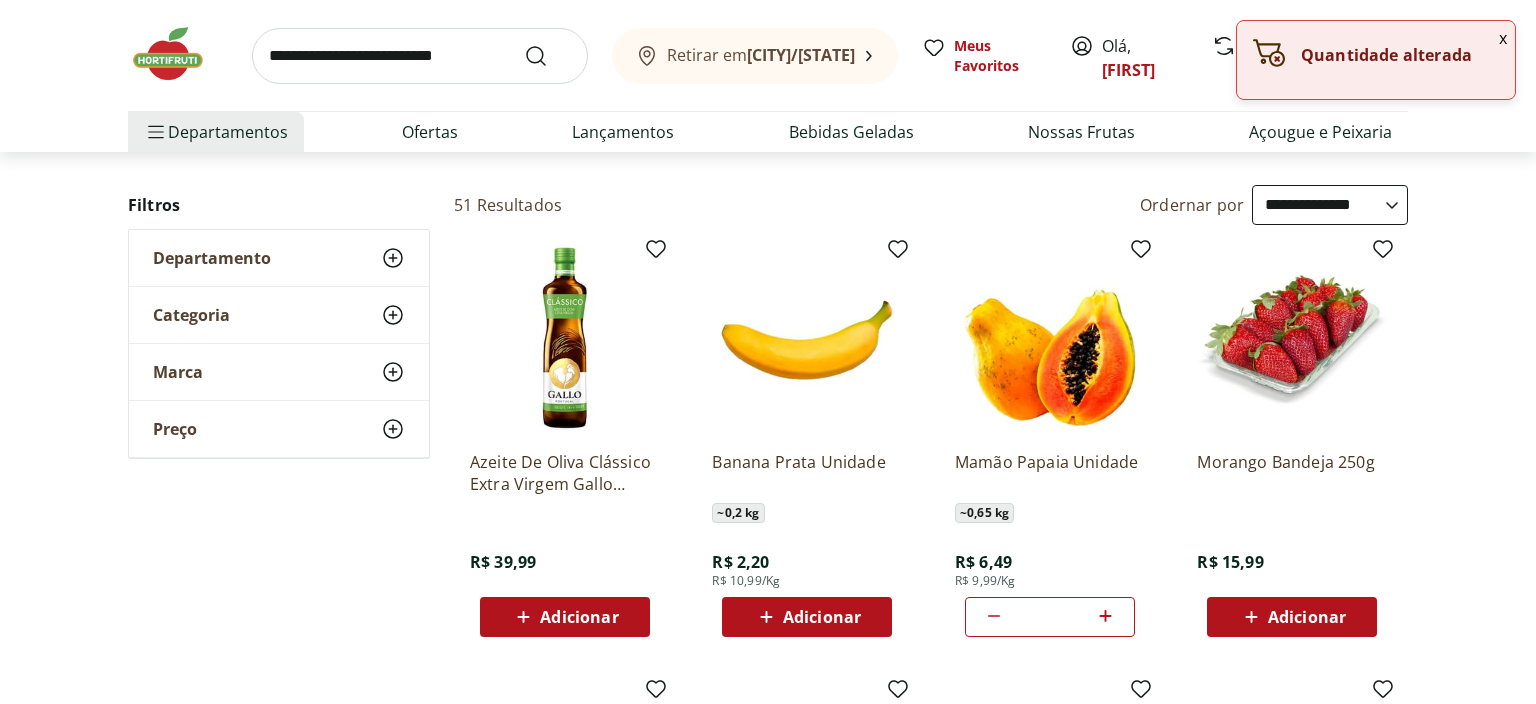 scroll, scrollTop: 528, scrollLeft: 0, axis: vertical 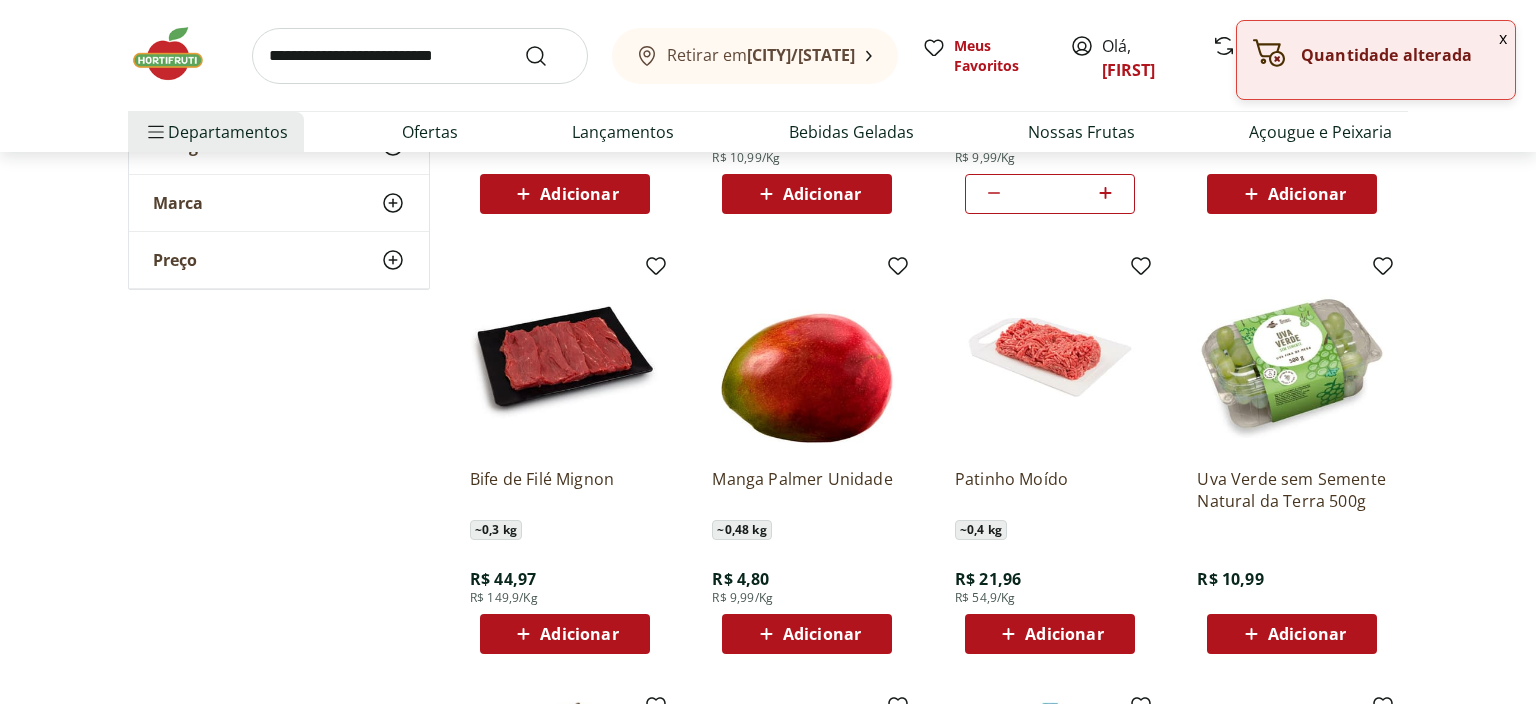 click on "Adicionar" at bounding box center (822, 634) 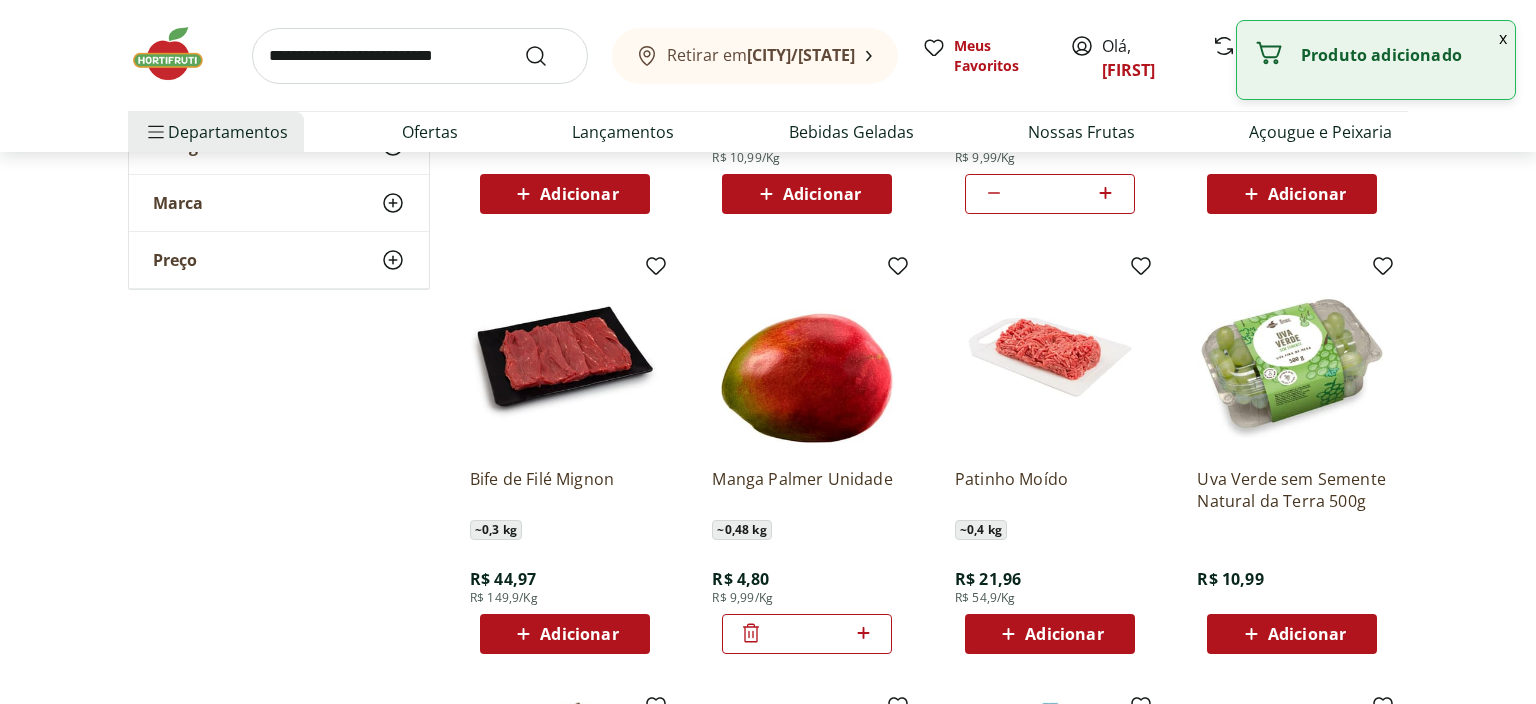 drag, startPoint x: 838, startPoint y: 631, endPoint x: 695, endPoint y: 638, distance: 143.17122 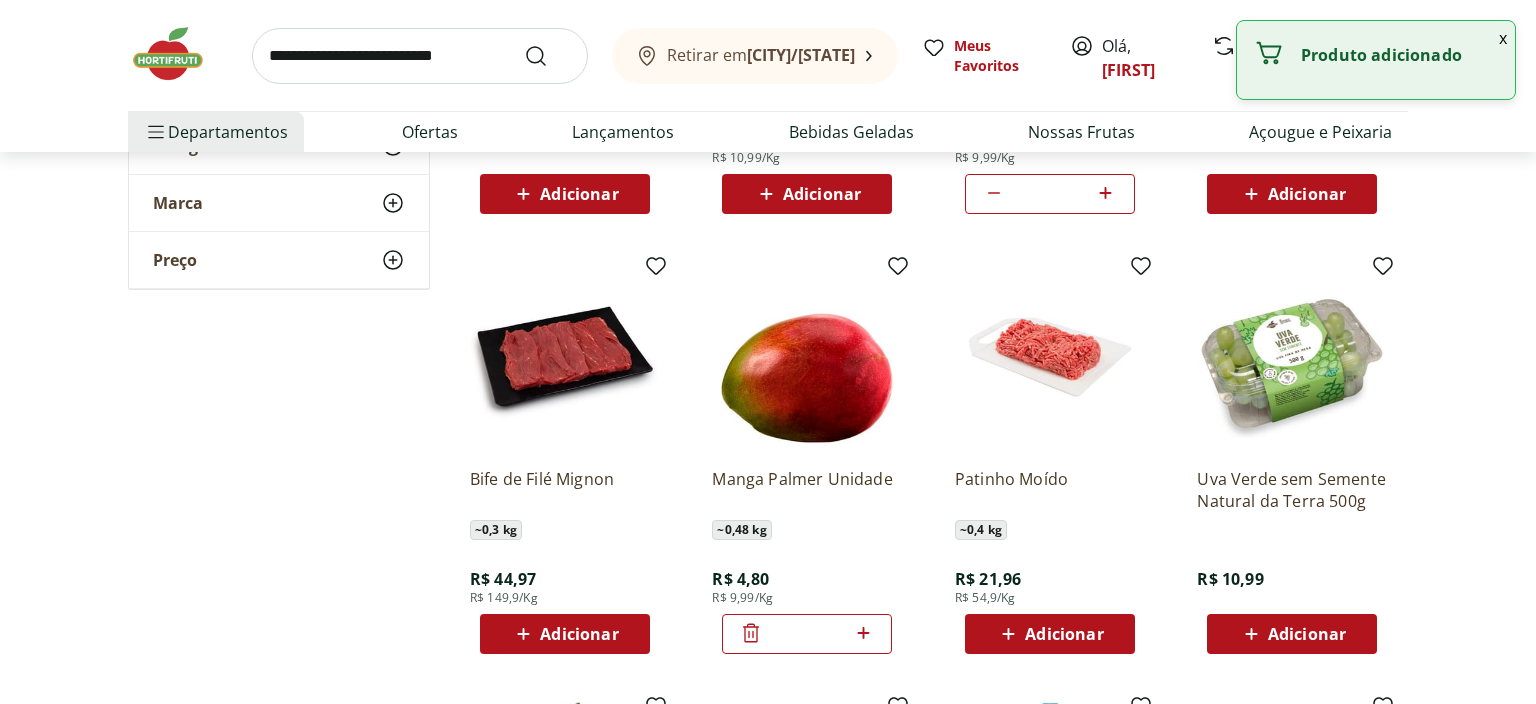 type on "*" 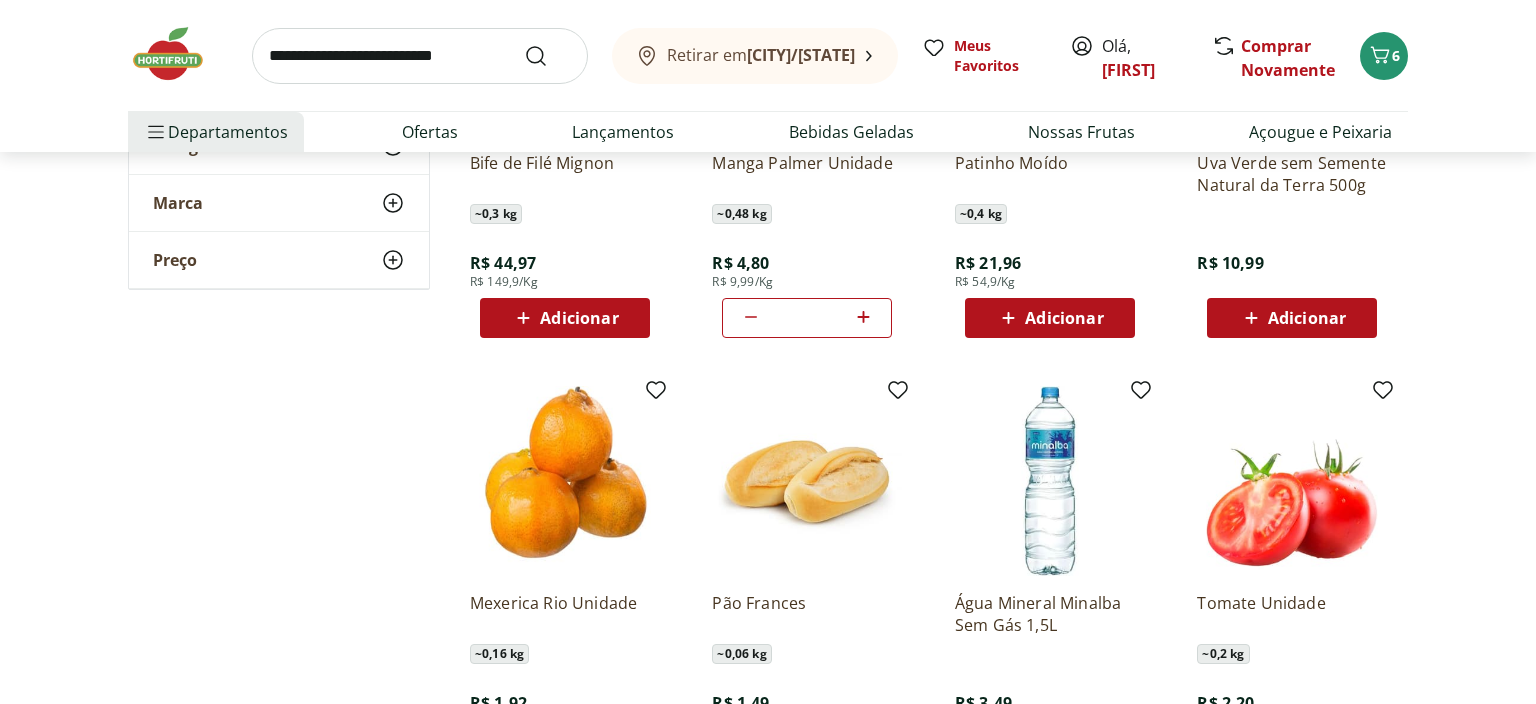 scroll, scrollTop: 1056, scrollLeft: 0, axis: vertical 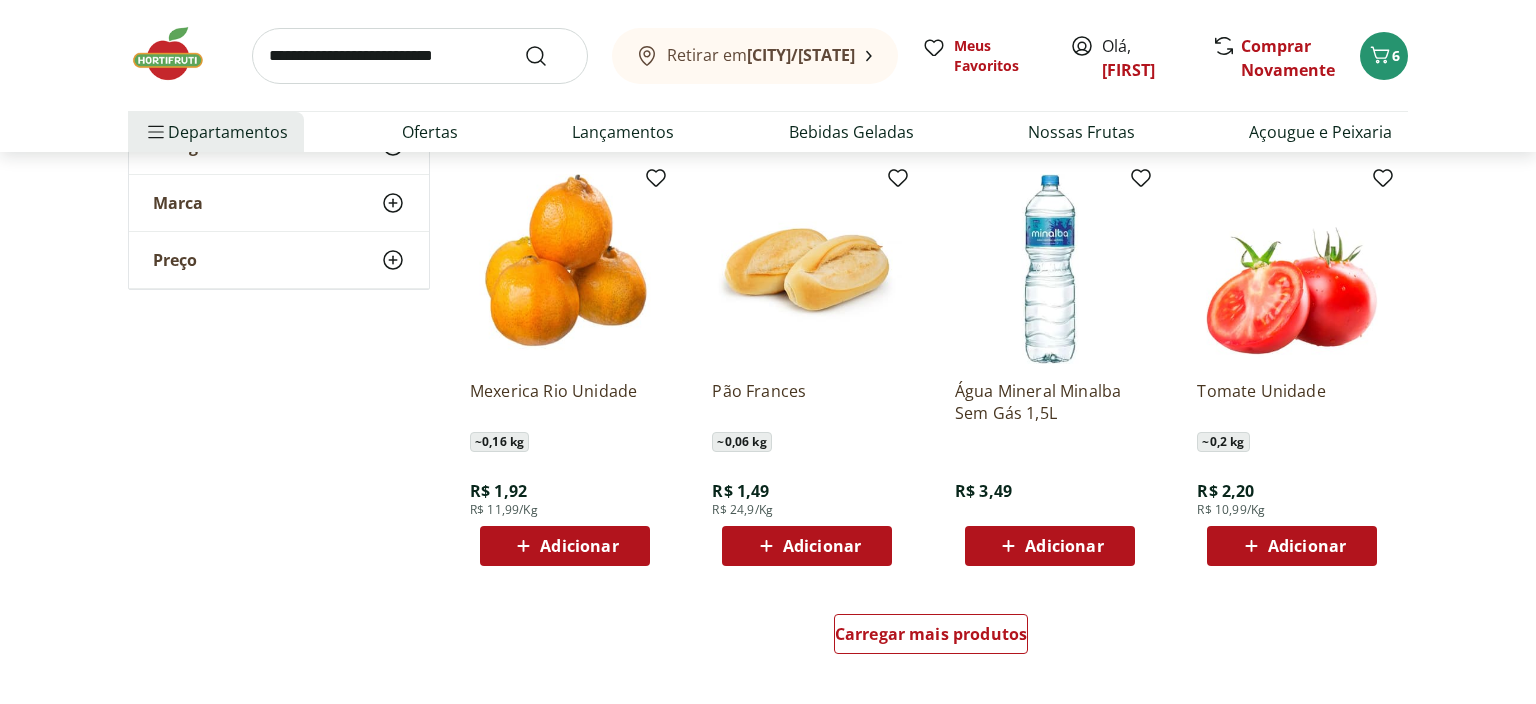click on "Adicionar" at bounding box center [822, 546] 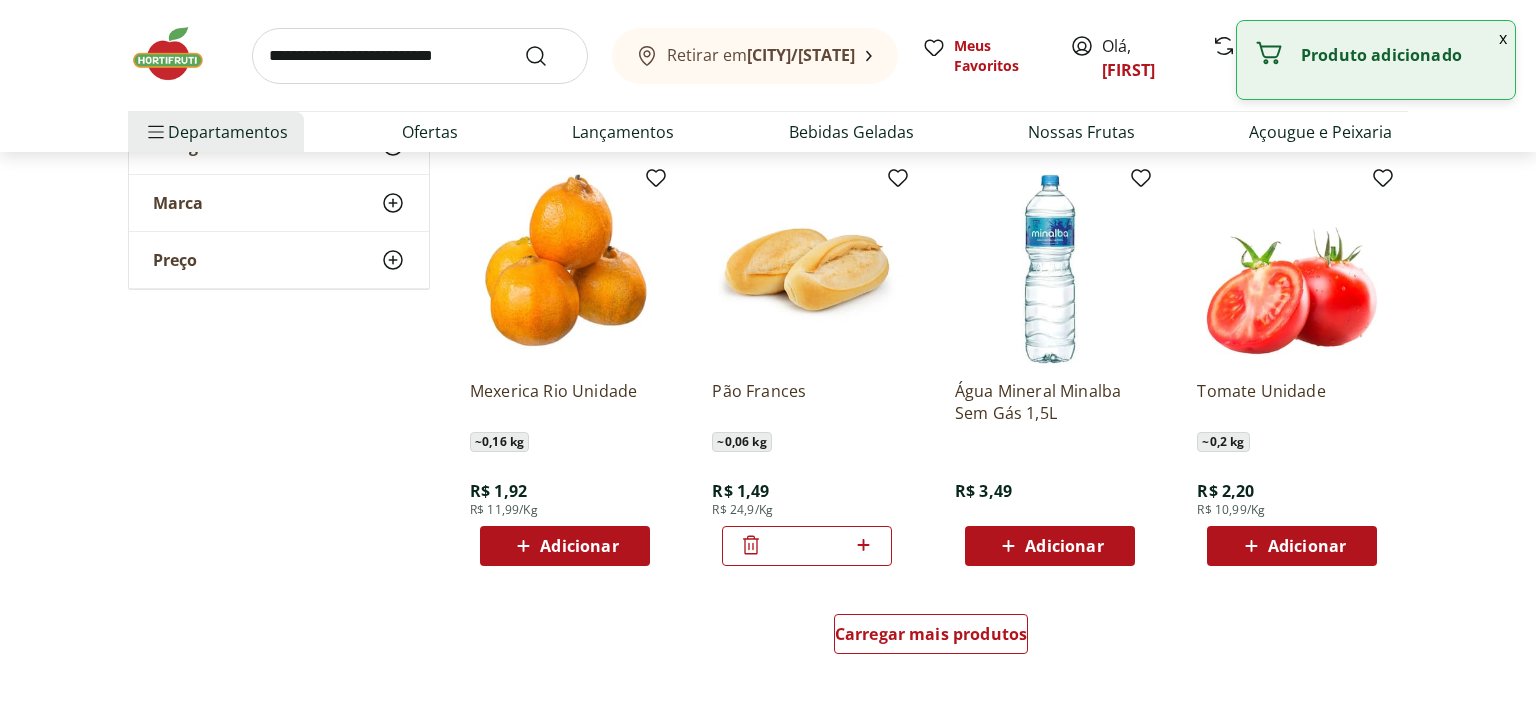 drag, startPoint x: 832, startPoint y: 544, endPoint x: 777, endPoint y: 544, distance: 55 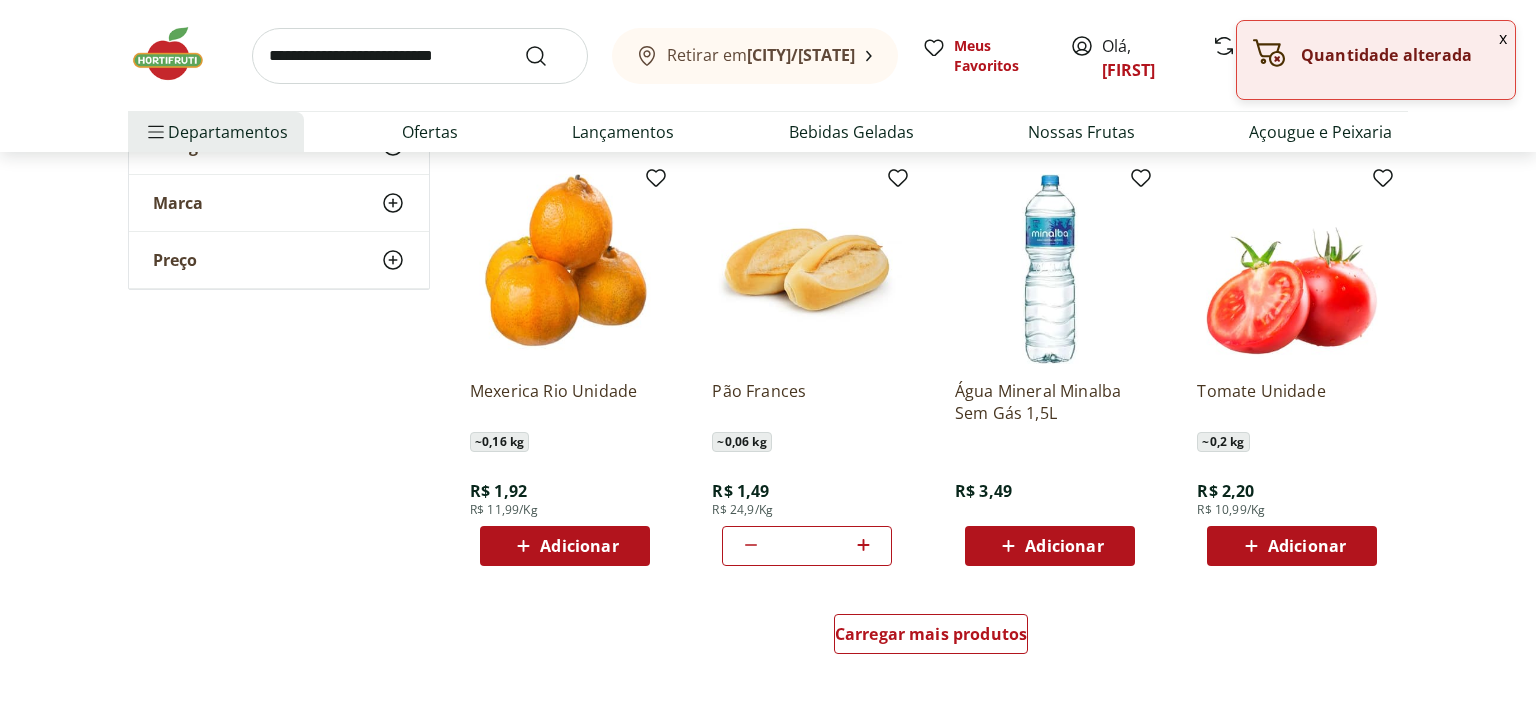 click on "Carregar mais produtos" at bounding box center [931, 638] 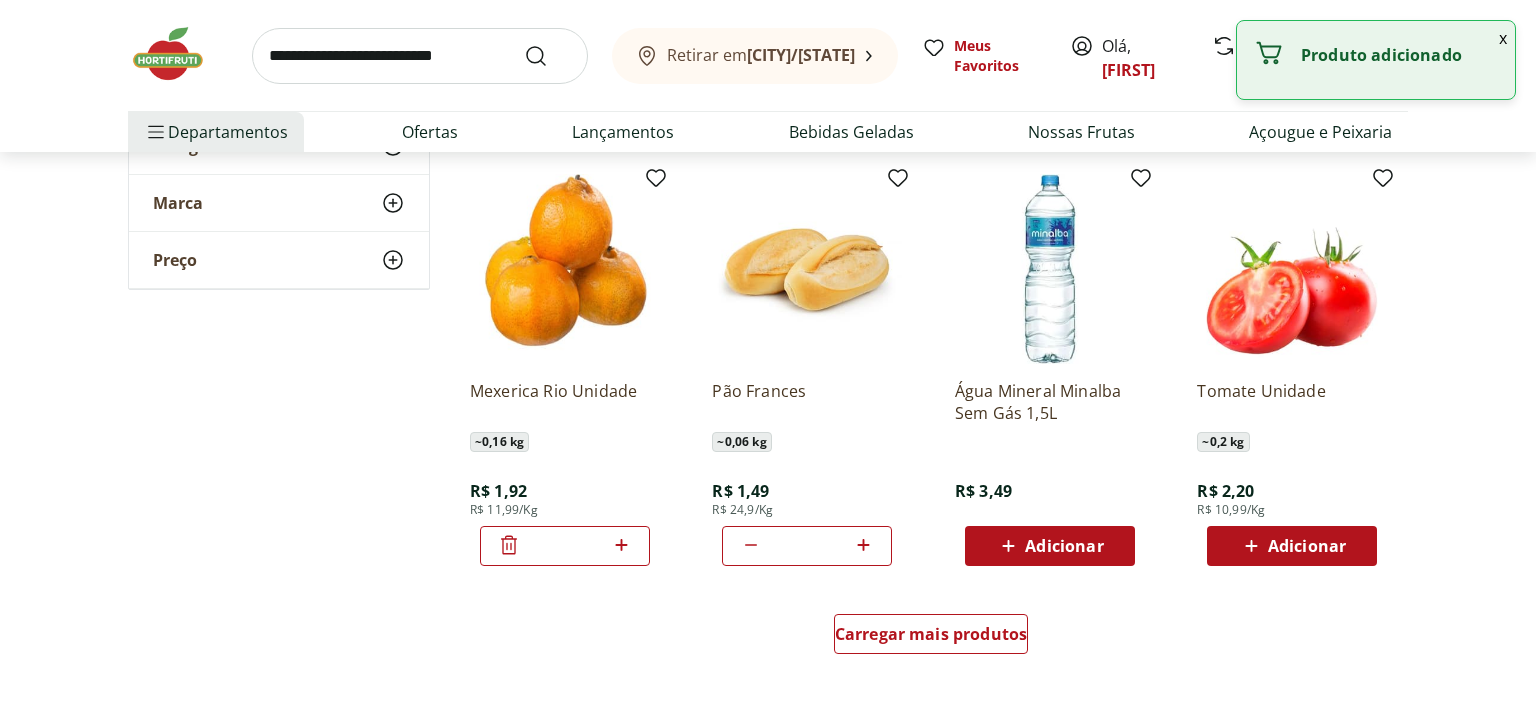 drag, startPoint x: 574, startPoint y: 545, endPoint x: 438, endPoint y: 536, distance: 136.29747 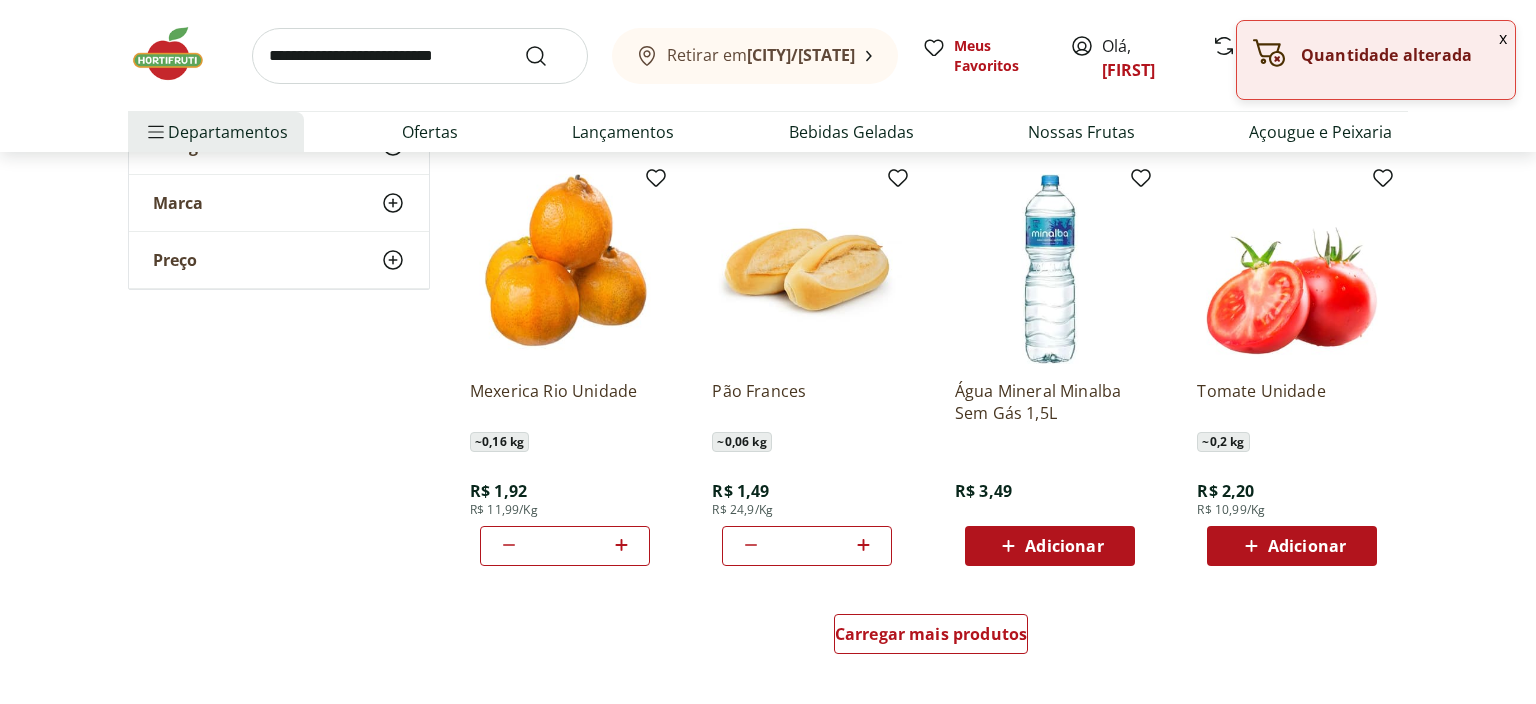 click on "Carregar mais produtos" at bounding box center (931, 638) 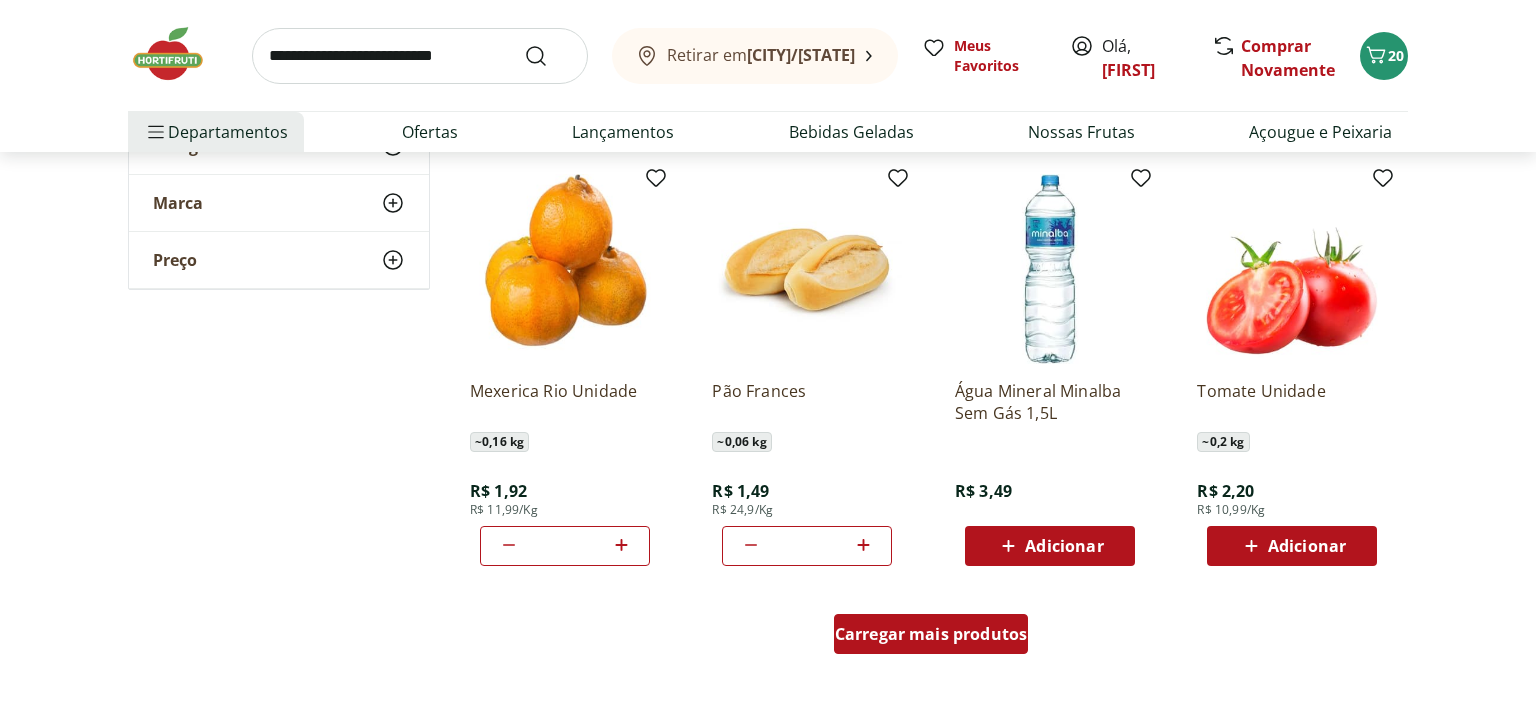 click on "Carregar mais produtos" at bounding box center (931, 634) 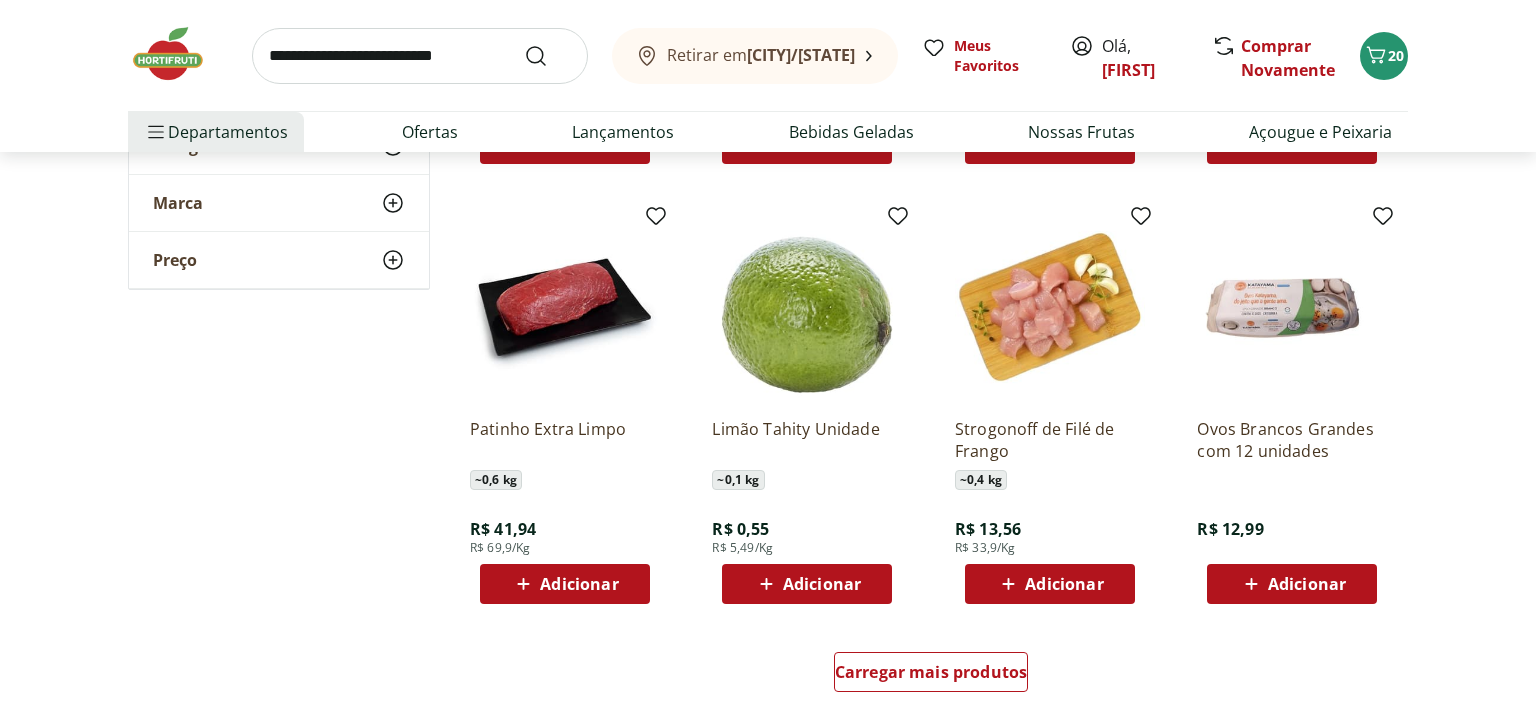 scroll, scrollTop: 2323, scrollLeft: 0, axis: vertical 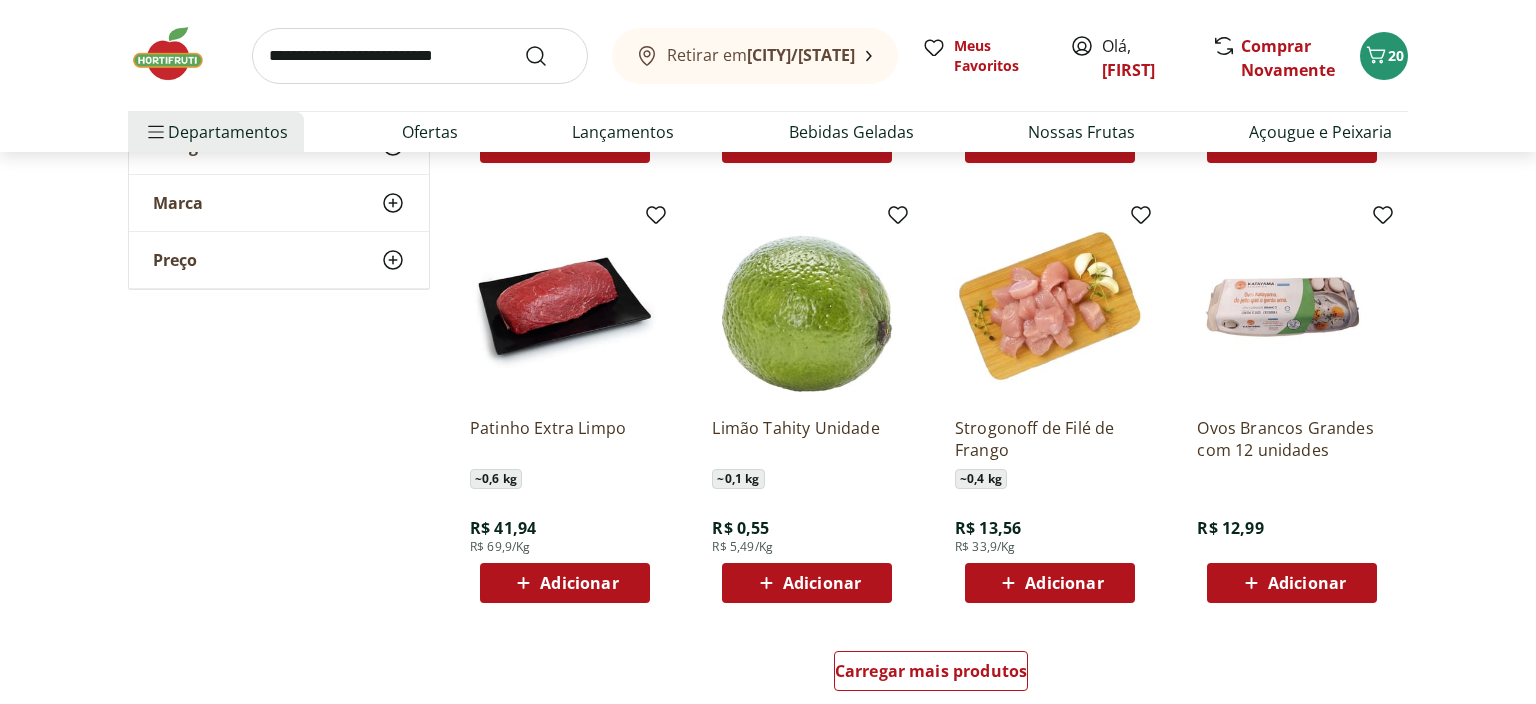 click on "Adicionar" at bounding box center (822, 583) 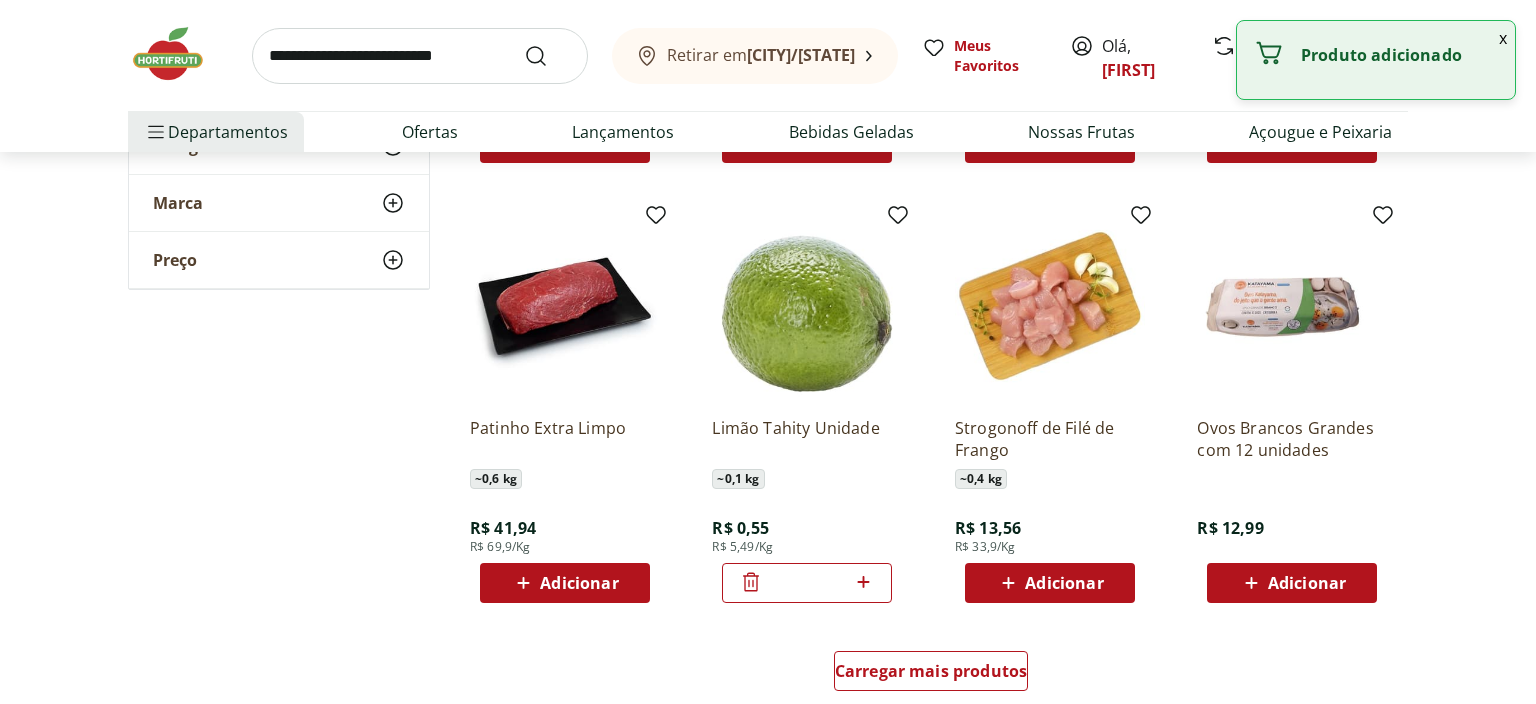 drag, startPoint x: 824, startPoint y: 579, endPoint x: 693, endPoint y: 582, distance: 131.03435 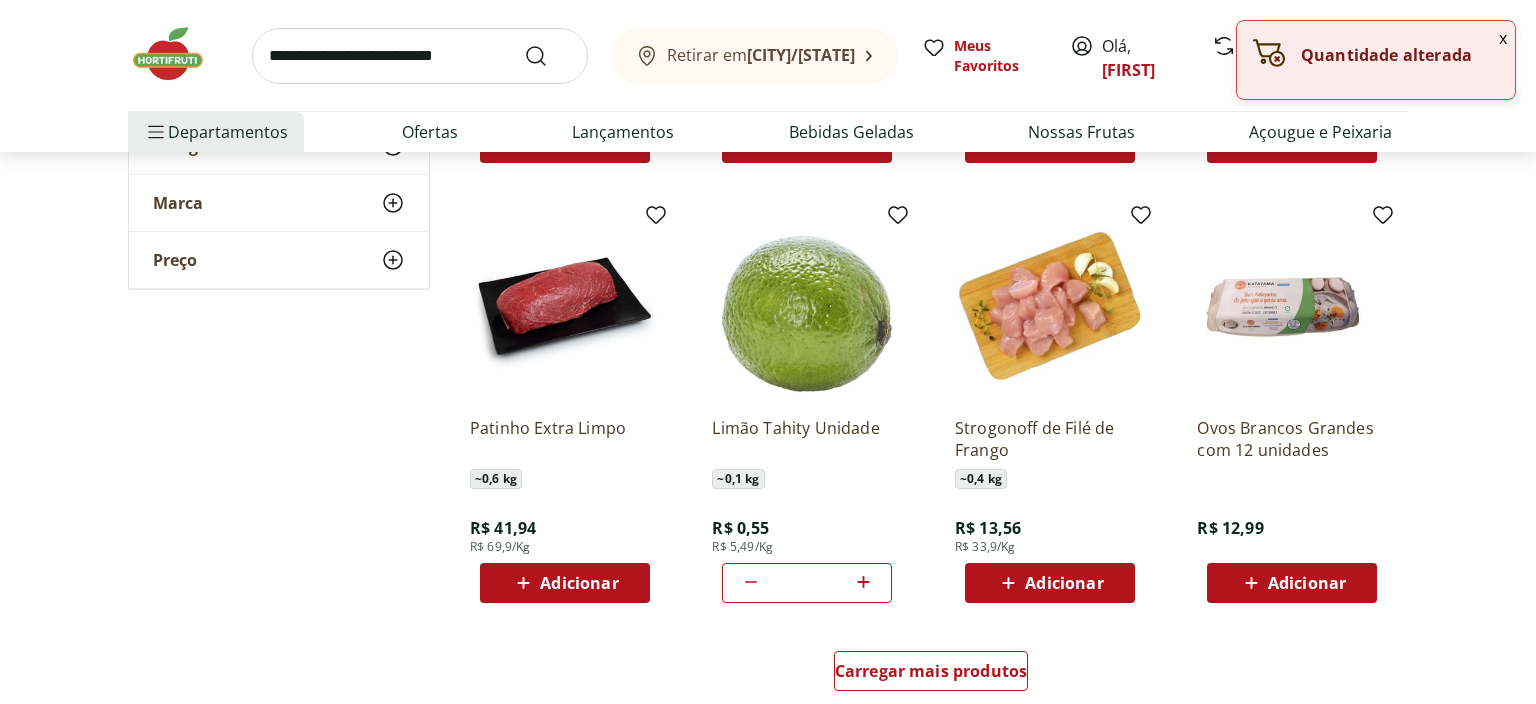 type 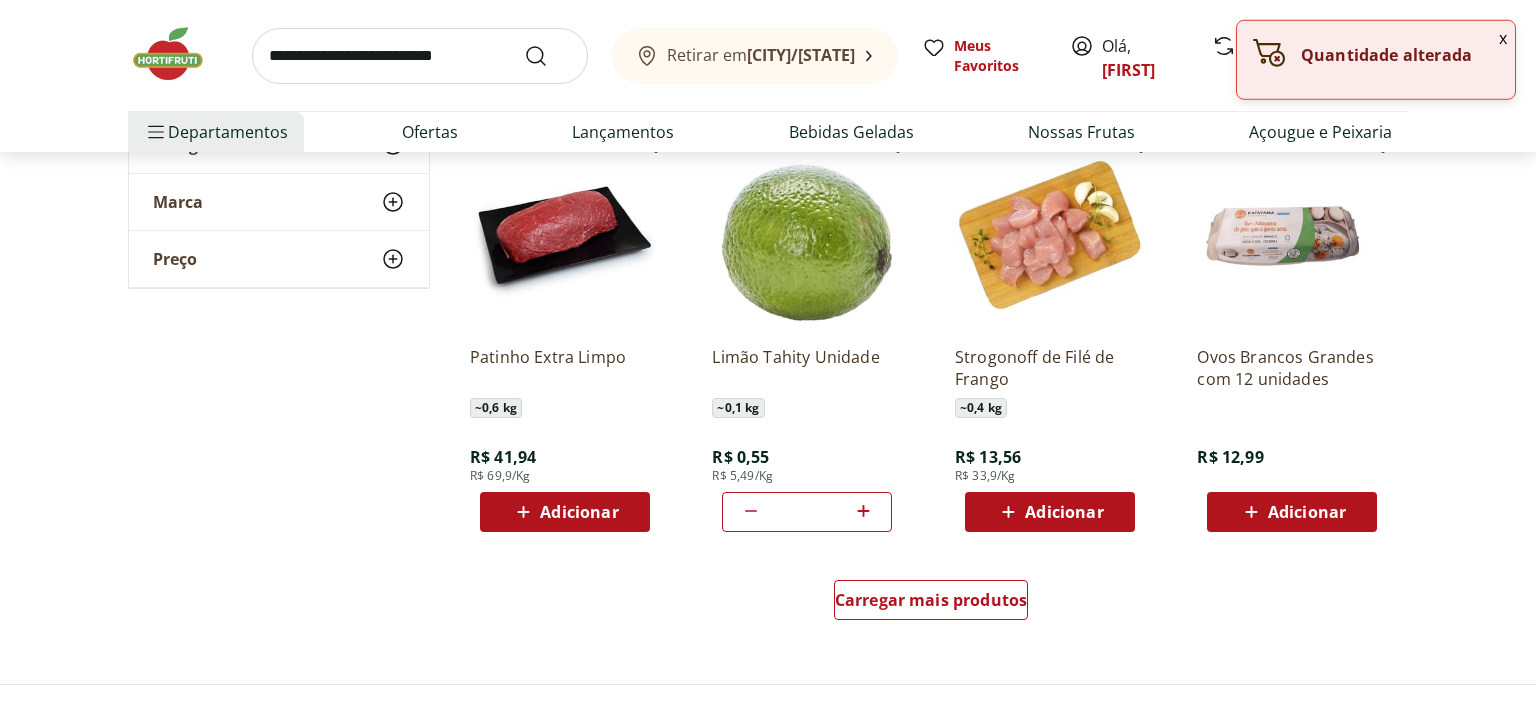 scroll, scrollTop: 2428, scrollLeft: 0, axis: vertical 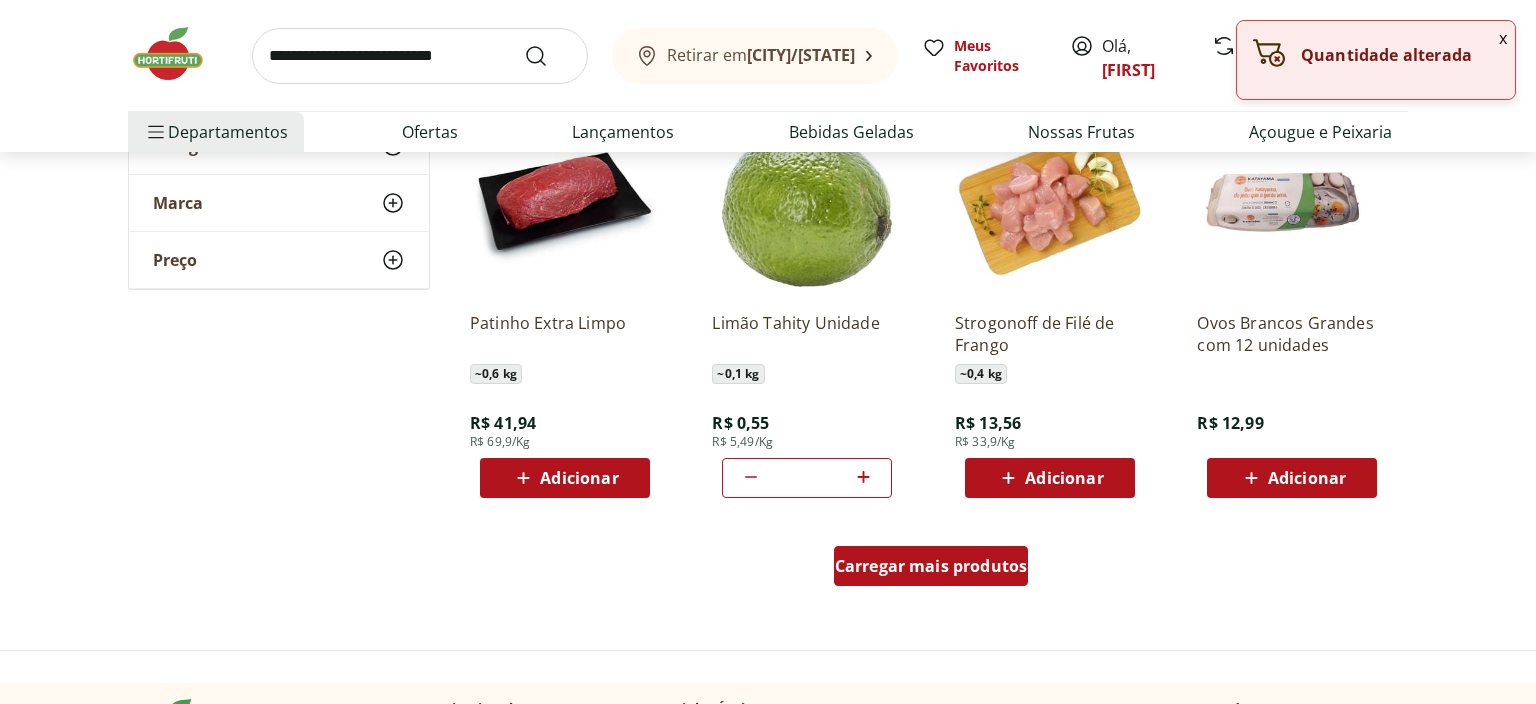 click on "Carregar mais produtos" at bounding box center [931, 566] 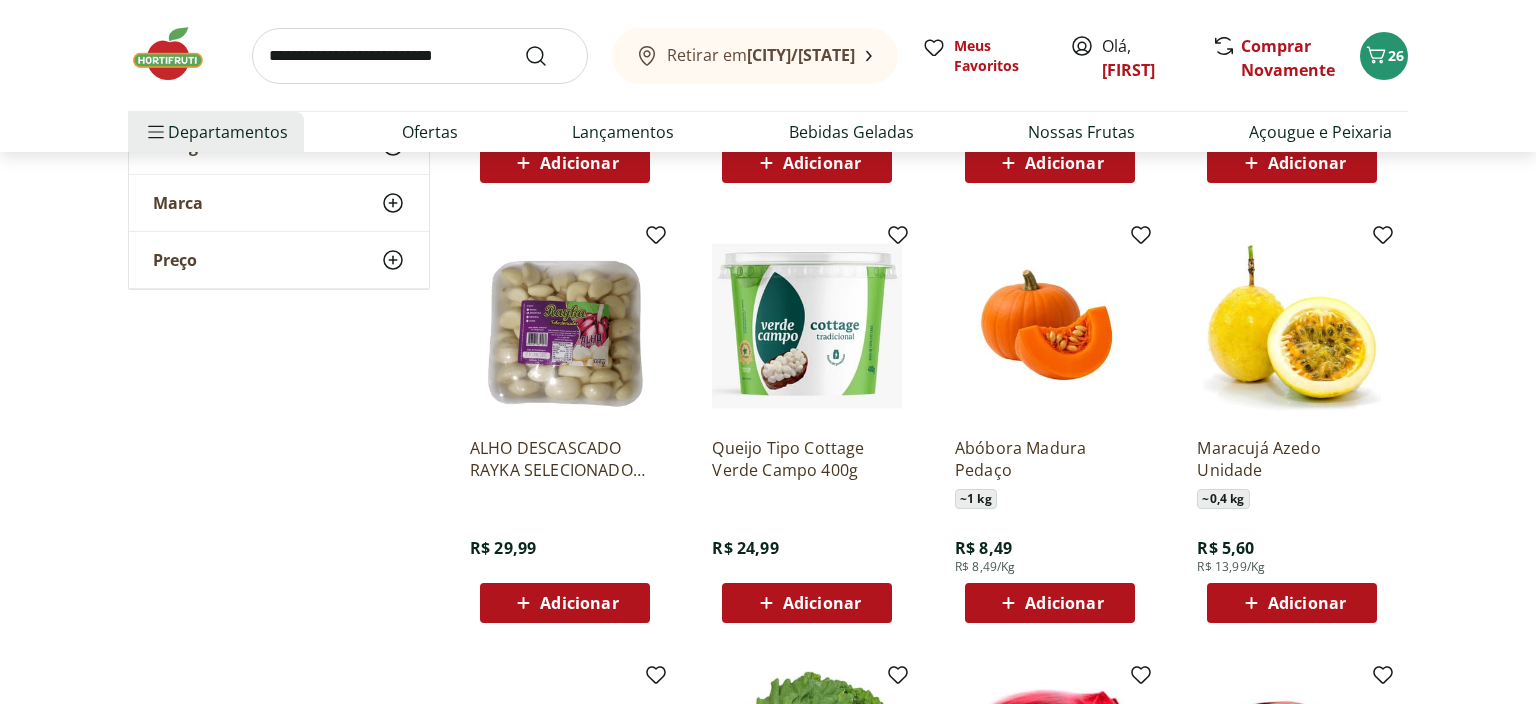 scroll, scrollTop: 3168, scrollLeft: 0, axis: vertical 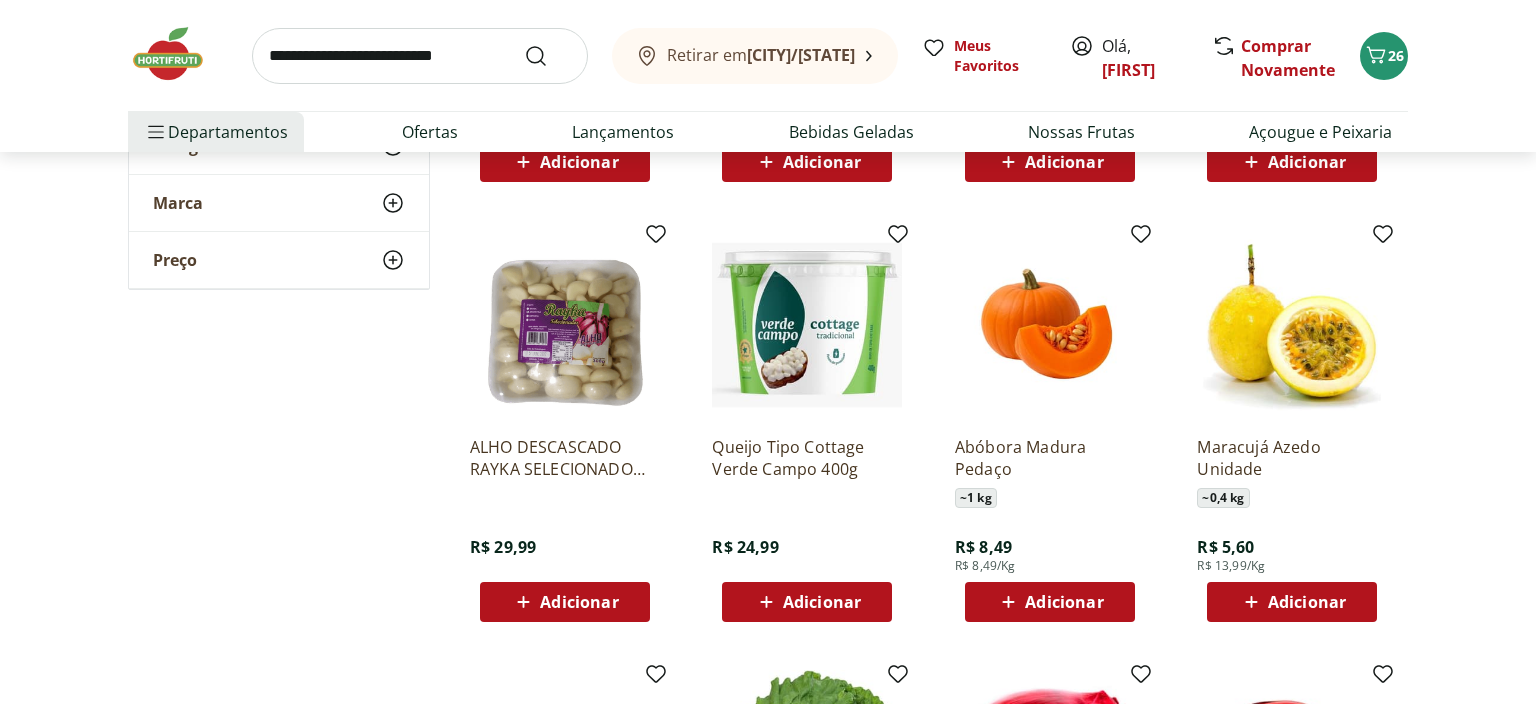 click on "Adicionar" at bounding box center (1307, 602) 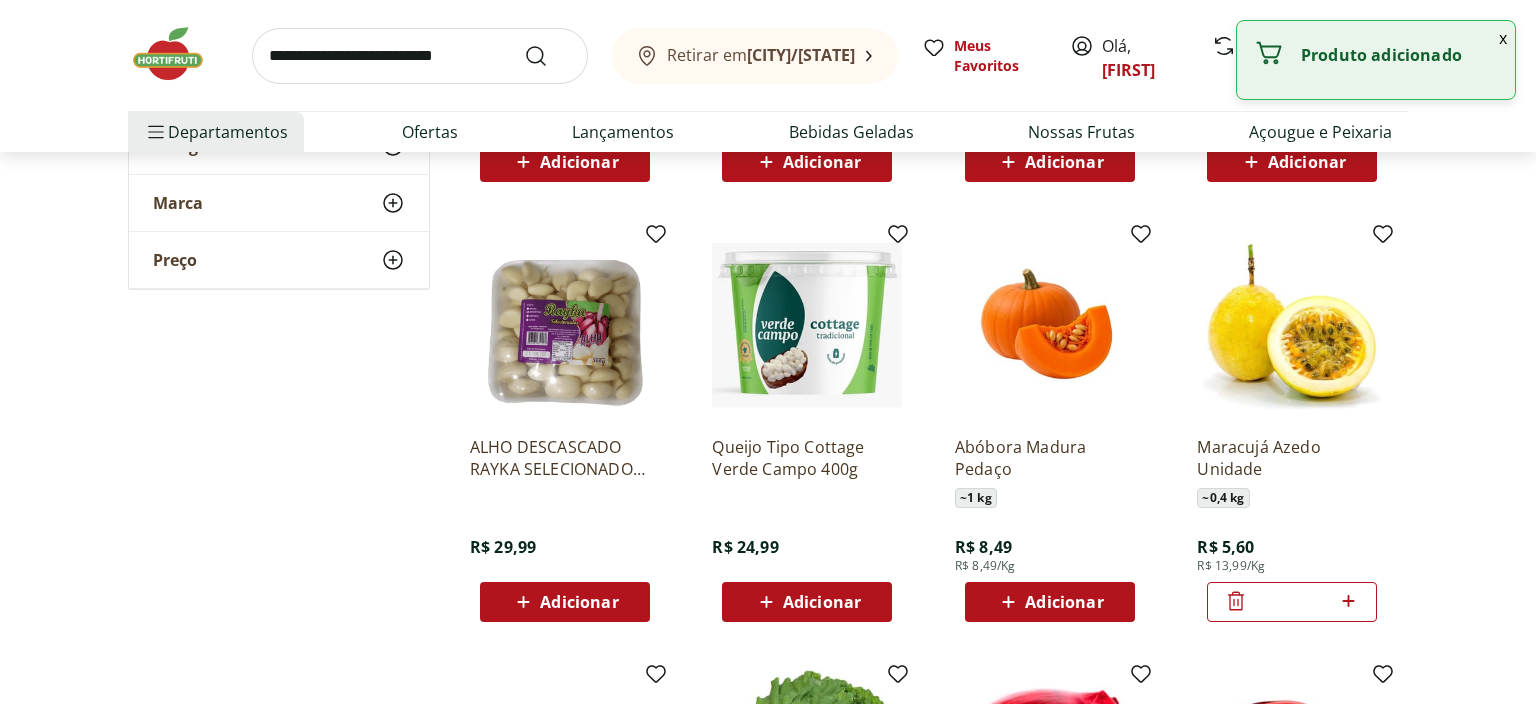 drag, startPoint x: 1295, startPoint y: 601, endPoint x: 1243, endPoint y: 598, distance: 52.086468 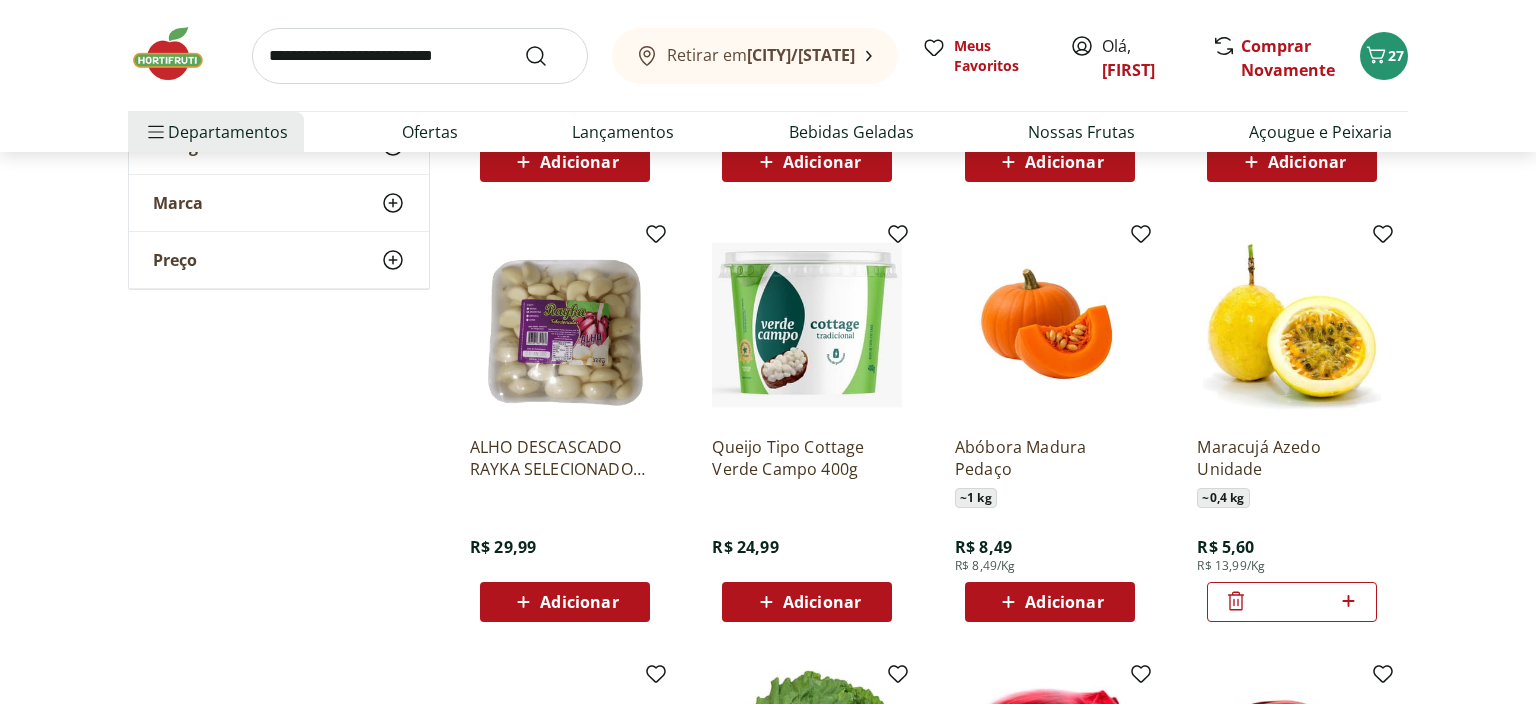 type on "*" 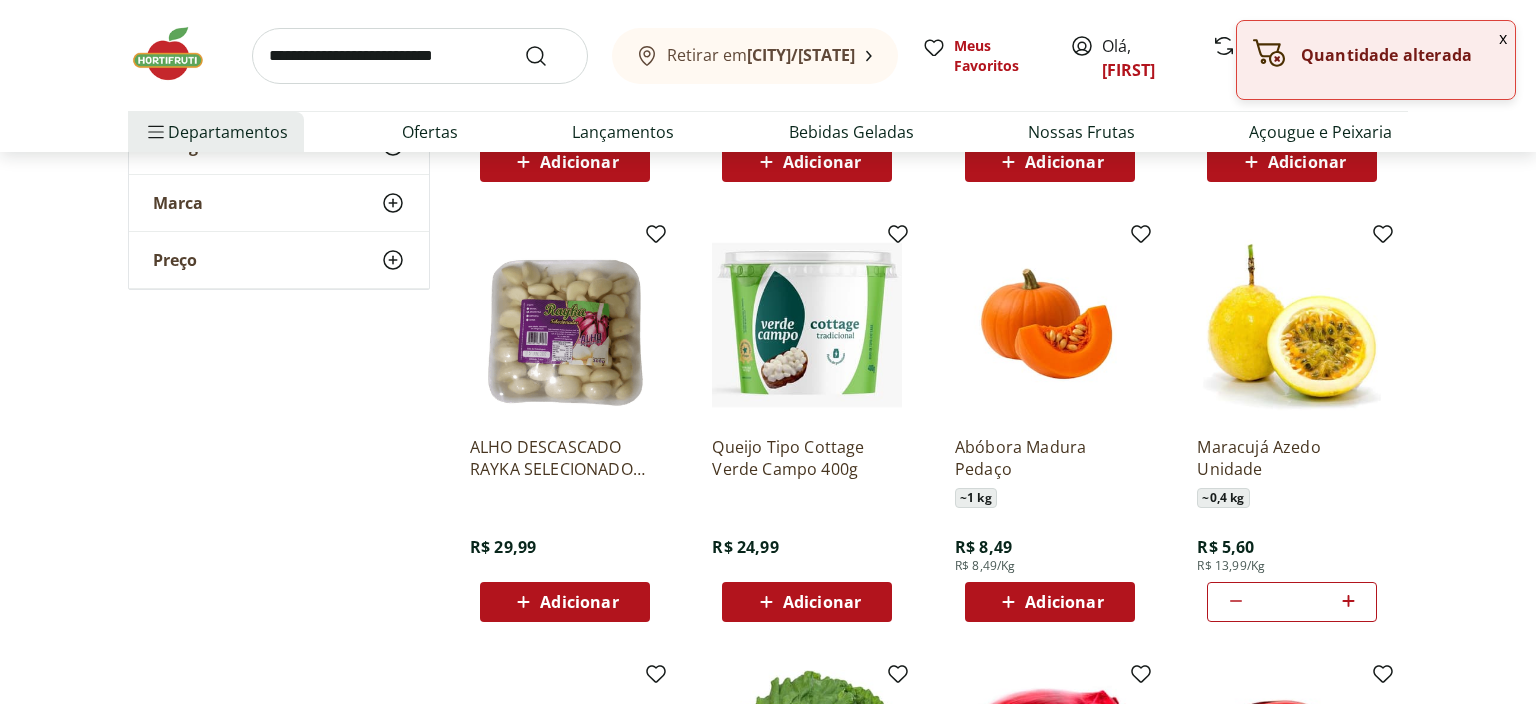 type 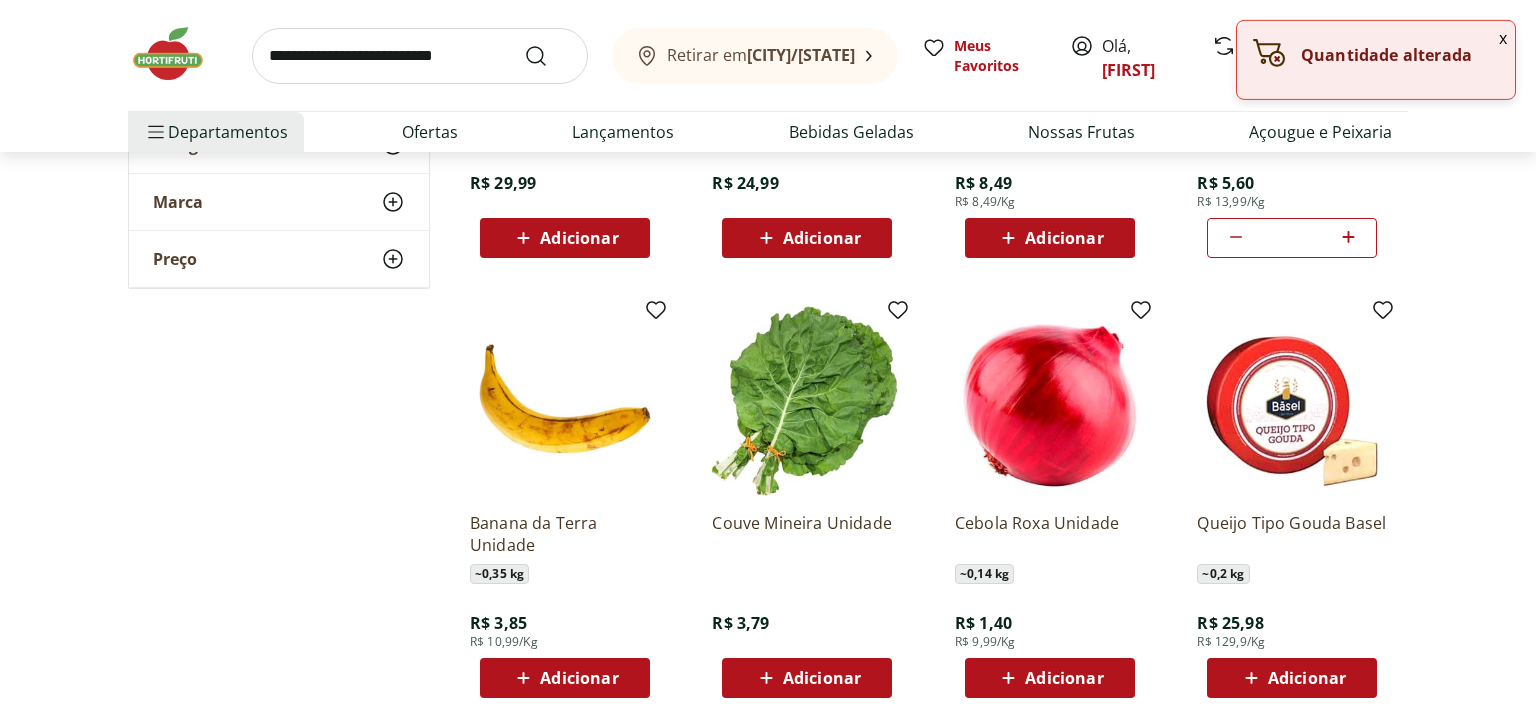 scroll, scrollTop: 3590, scrollLeft: 0, axis: vertical 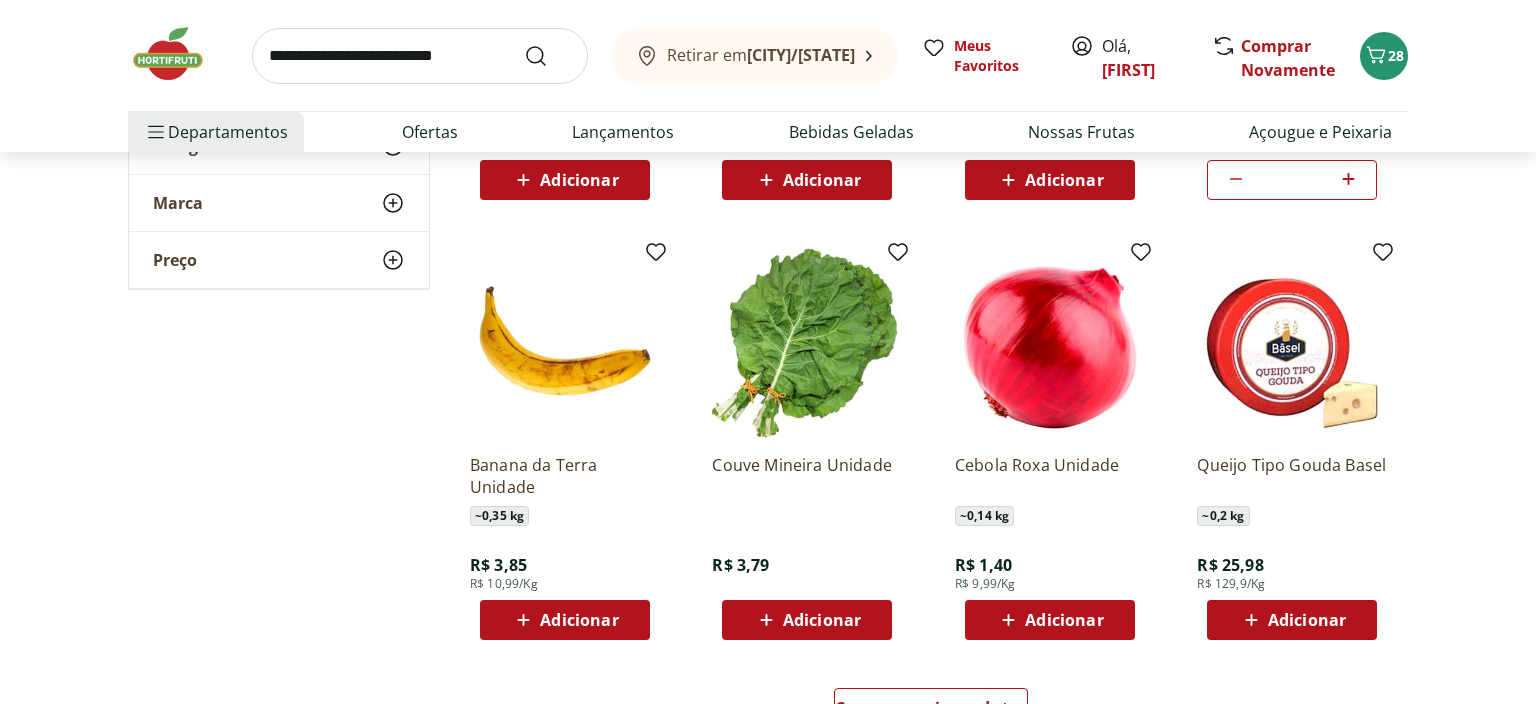 click on "Adicionar" at bounding box center [1064, 620] 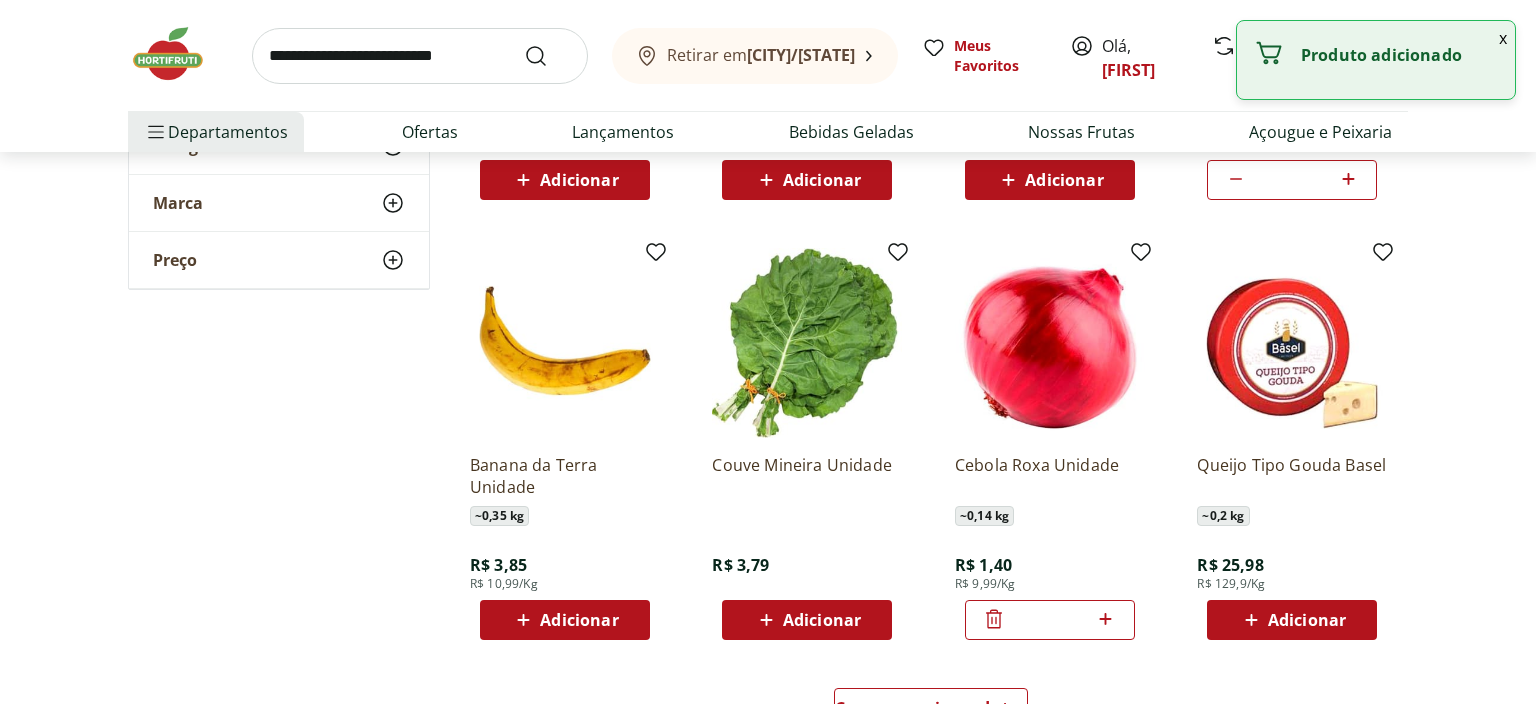 drag, startPoint x: 1058, startPoint y: 618, endPoint x: 970, endPoint y: 618, distance: 88 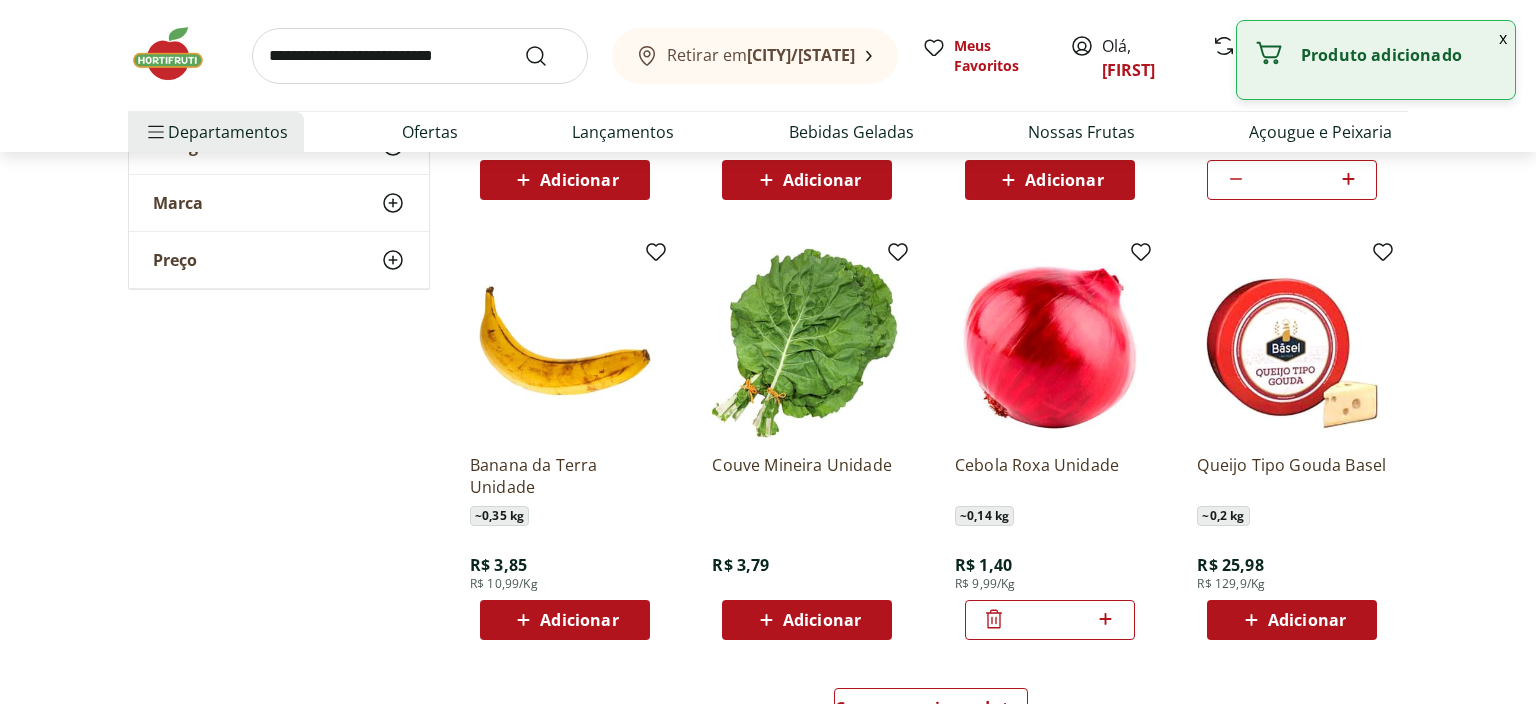type on "*" 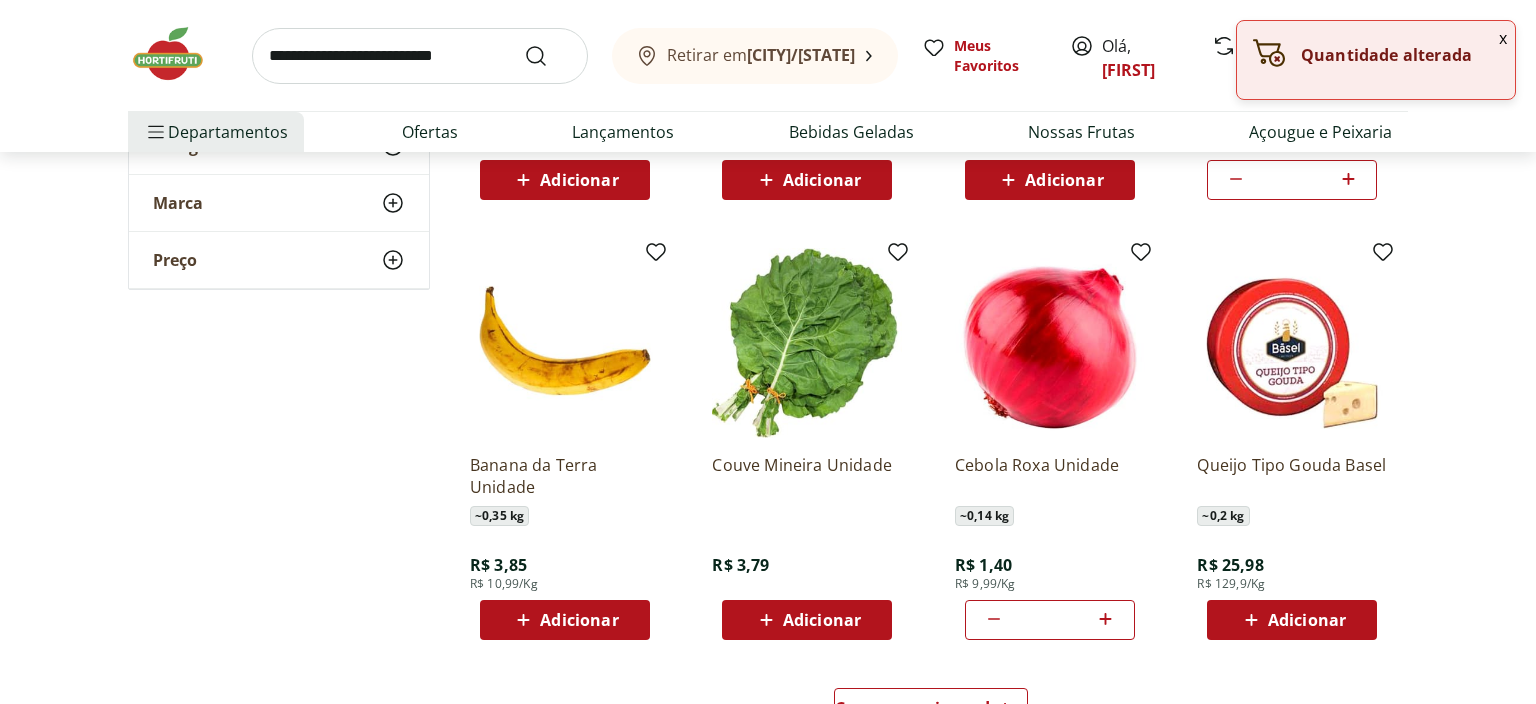 type 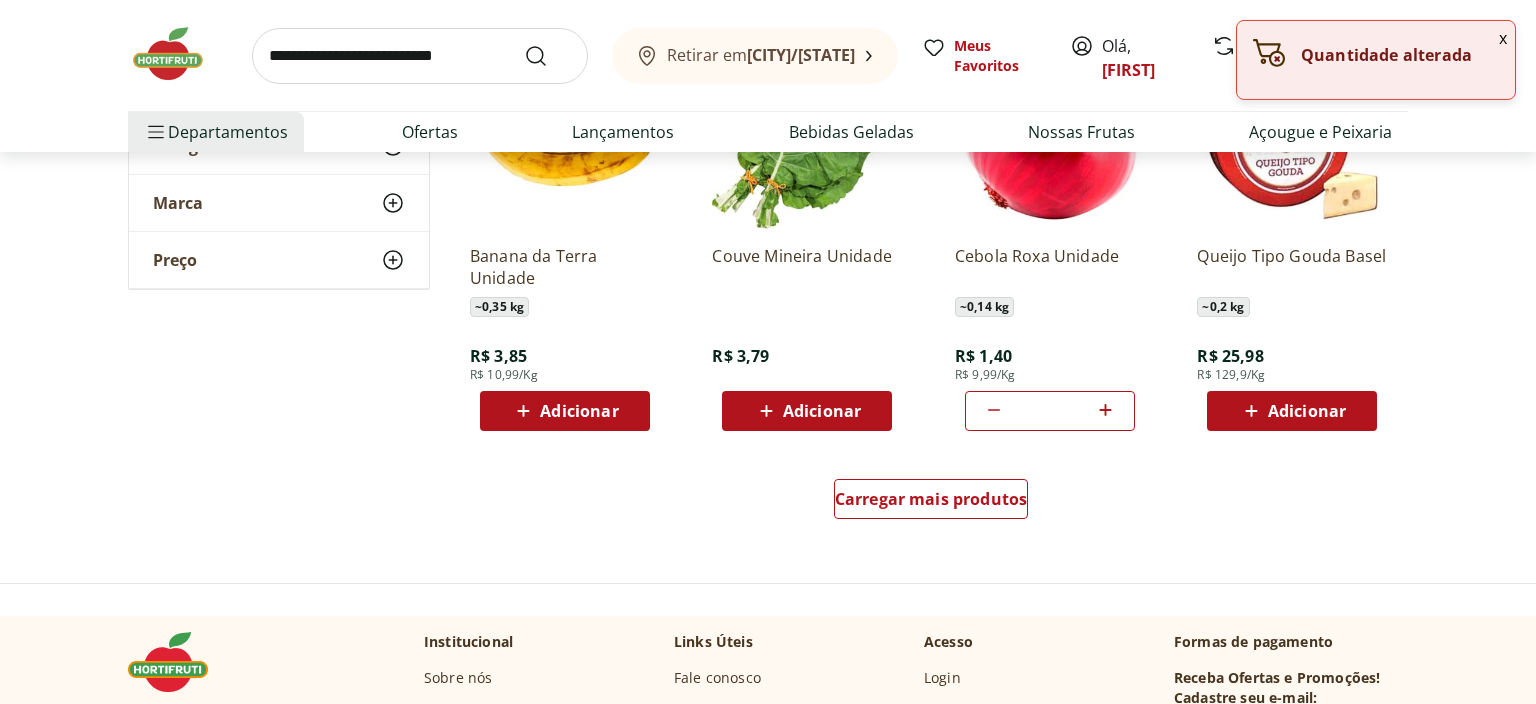 scroll, scrollTop: 3801, scrollLeft: 0, axis: vertical 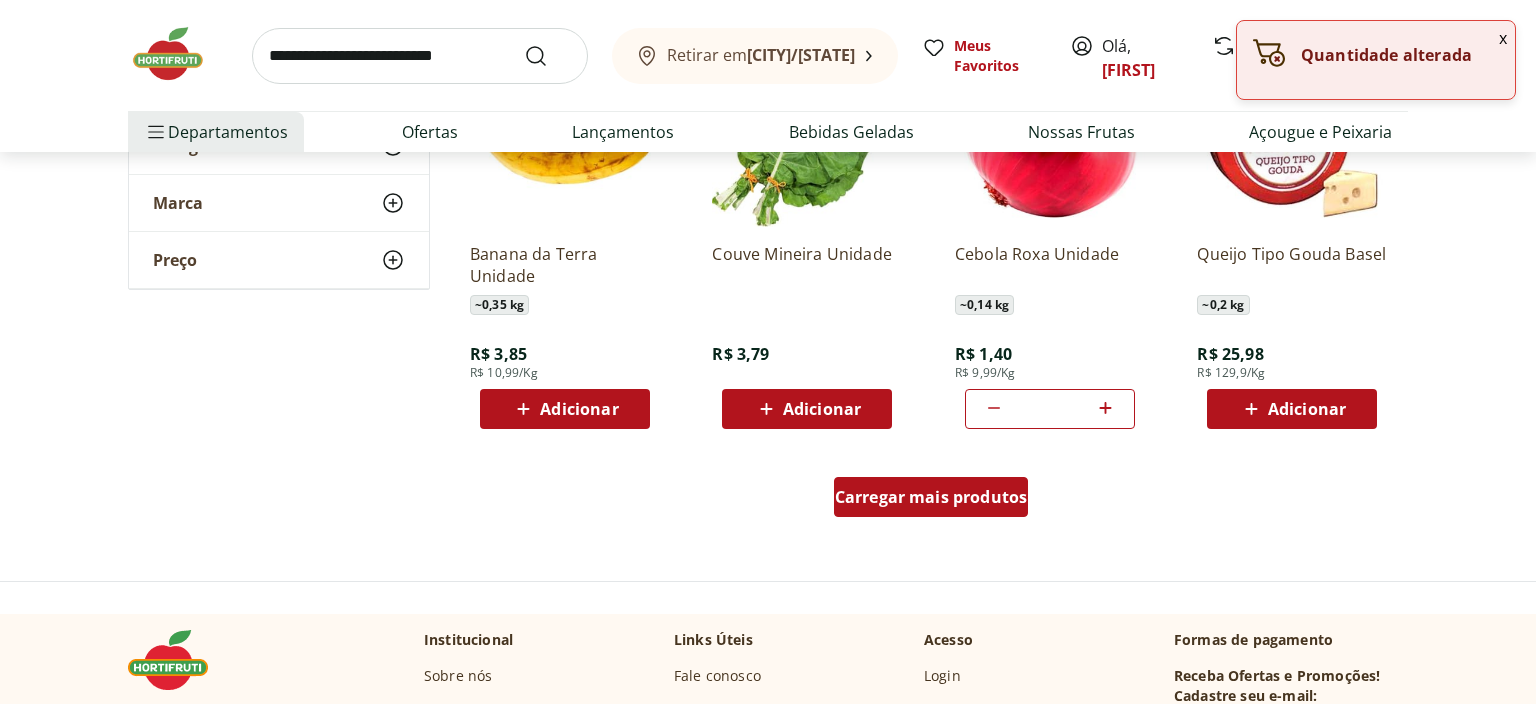 click on "Carregar mais produtos" at bounding box center [931, 497] 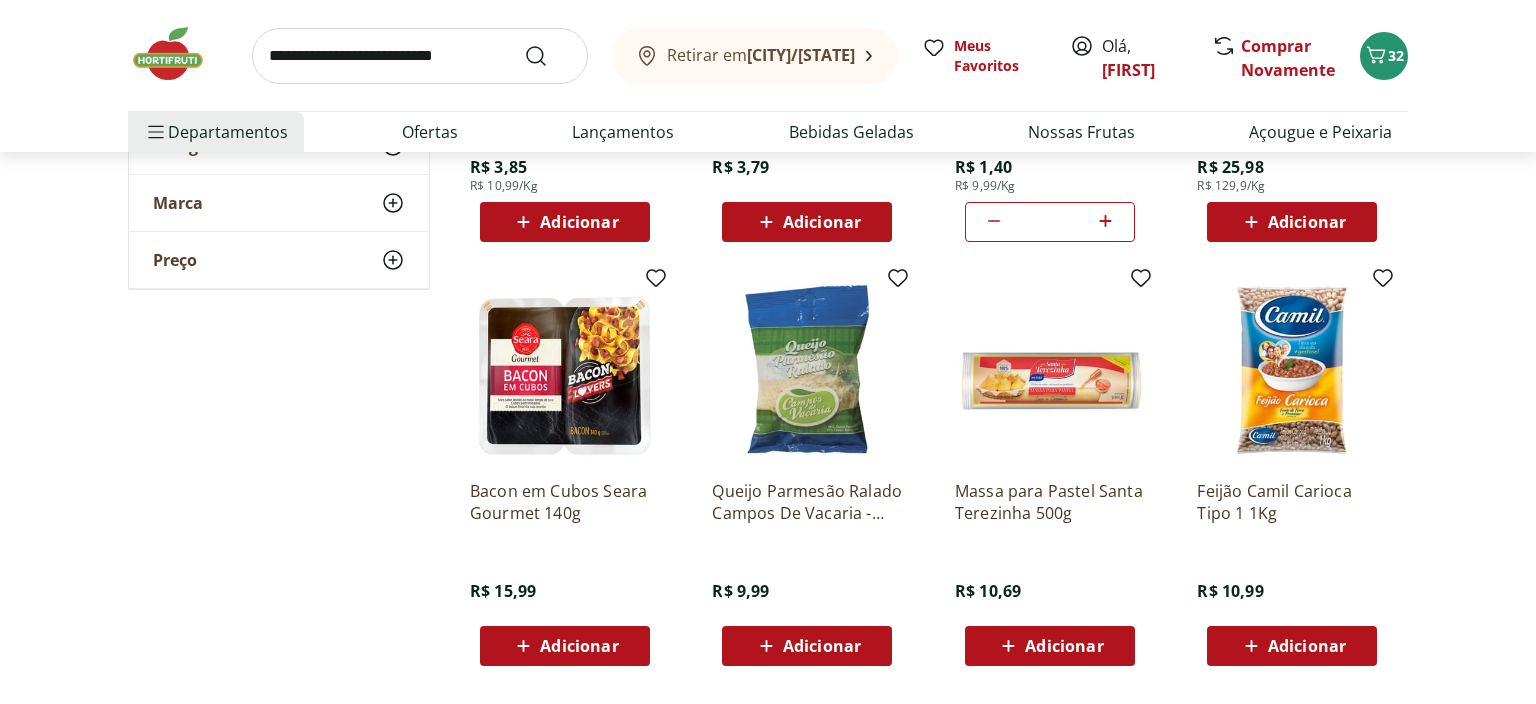 scroll, scrollTop: 4012, scrollLeft: 0, axis: vertical 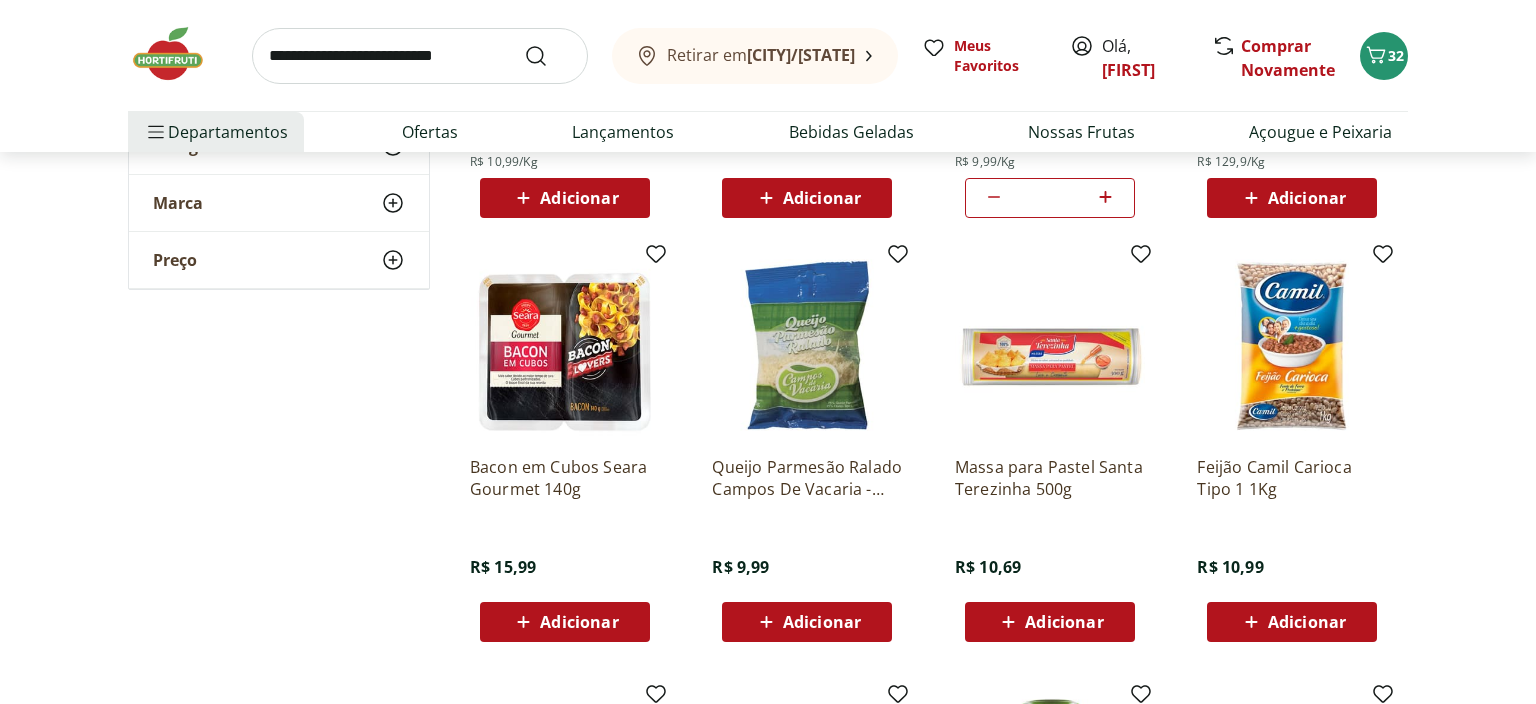 click at bounding box center (178, 54) 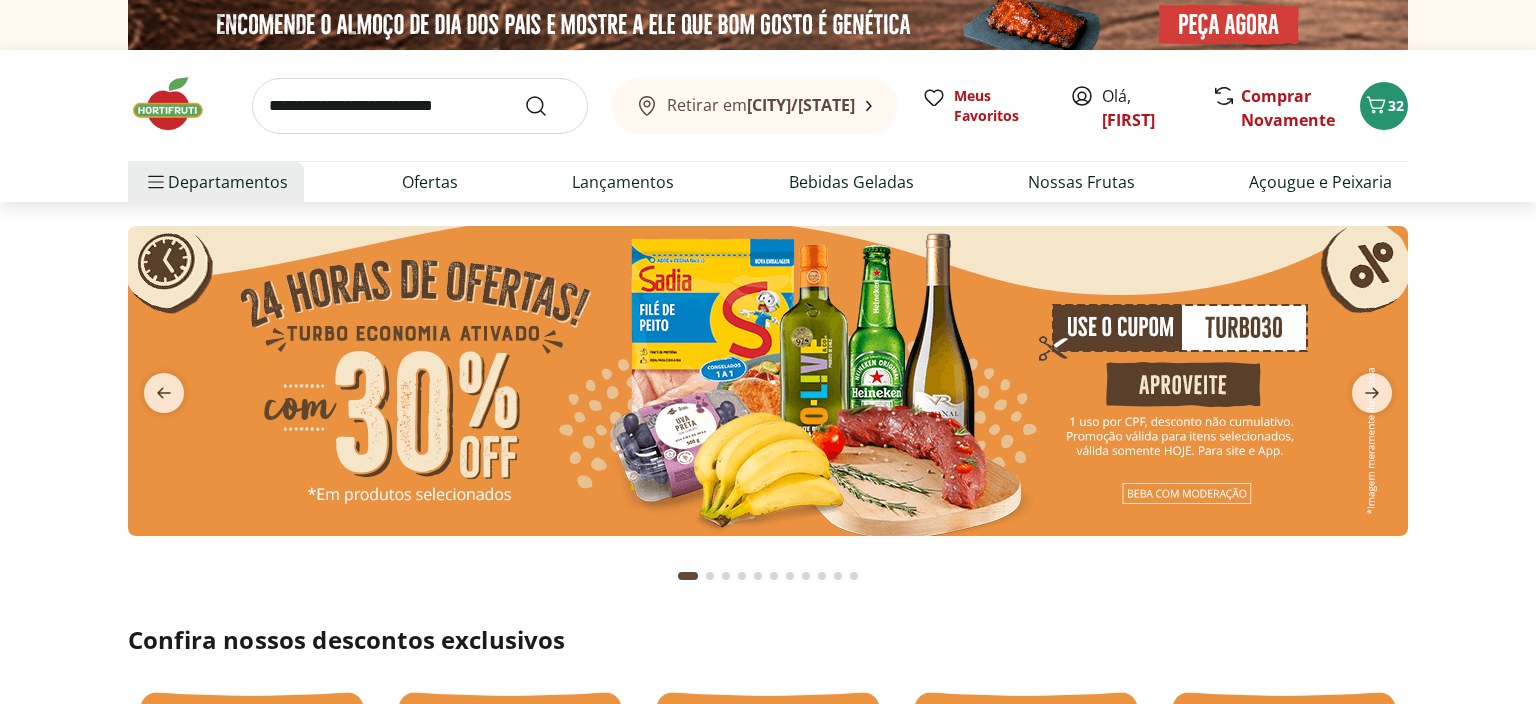 click at bounding box center [768, 381] 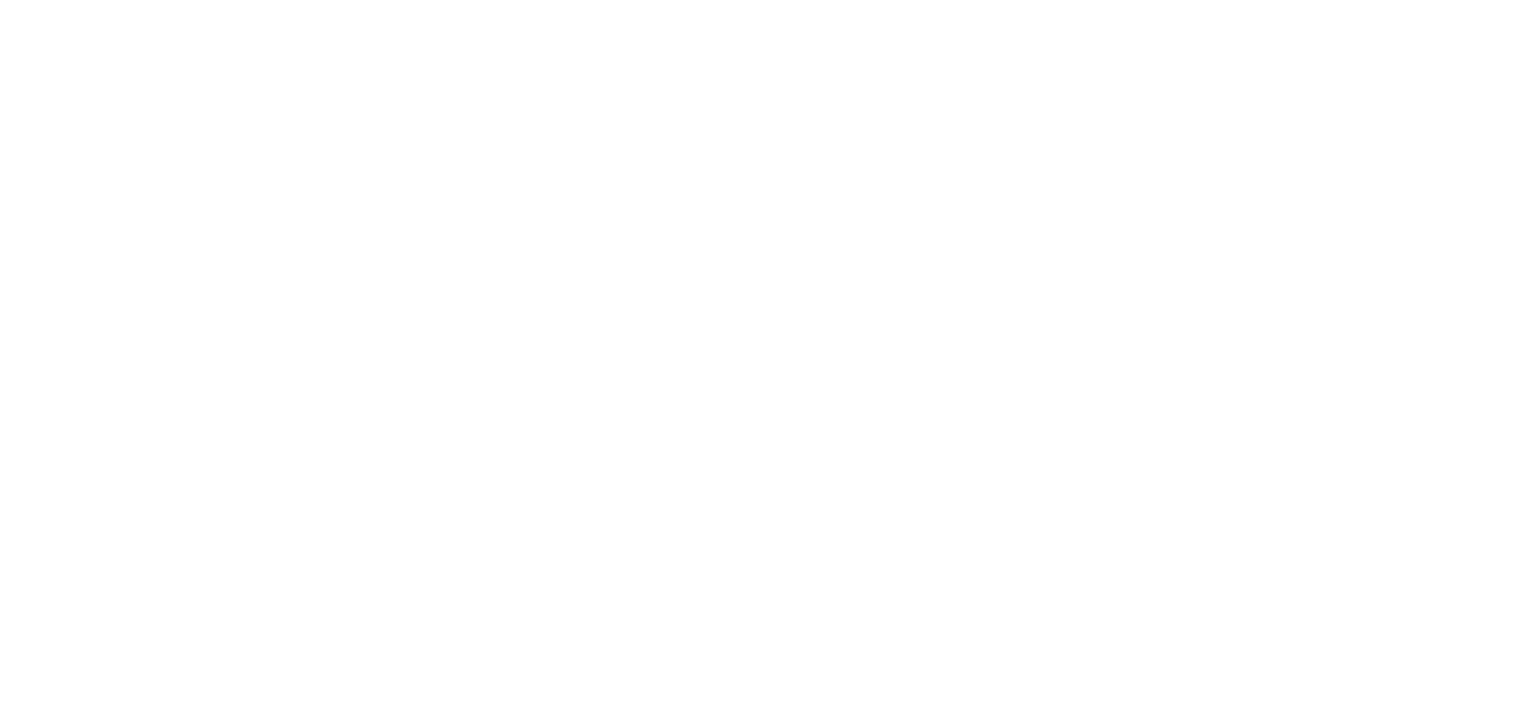 select on "**********" 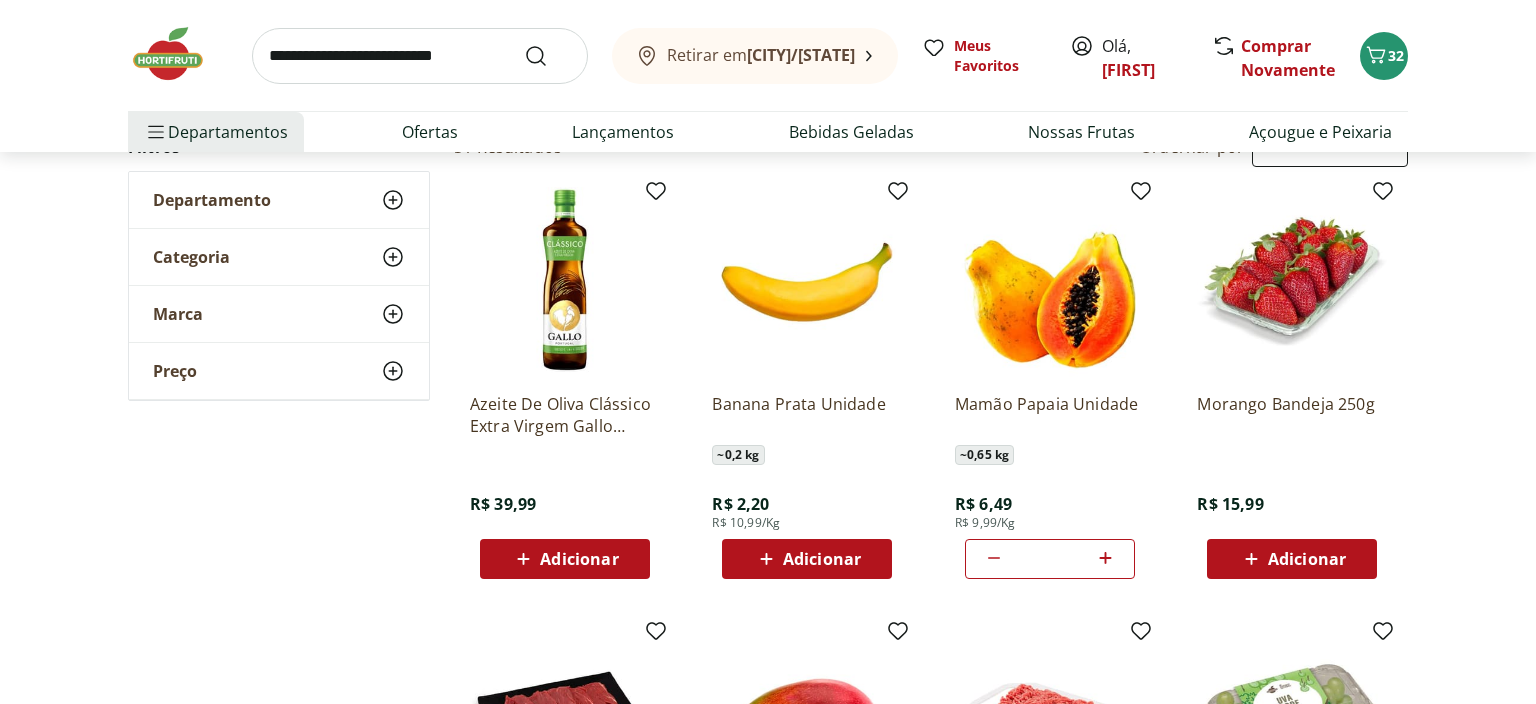scroll, scrollTop: 211, scrollLeft: 0, axis: vertical 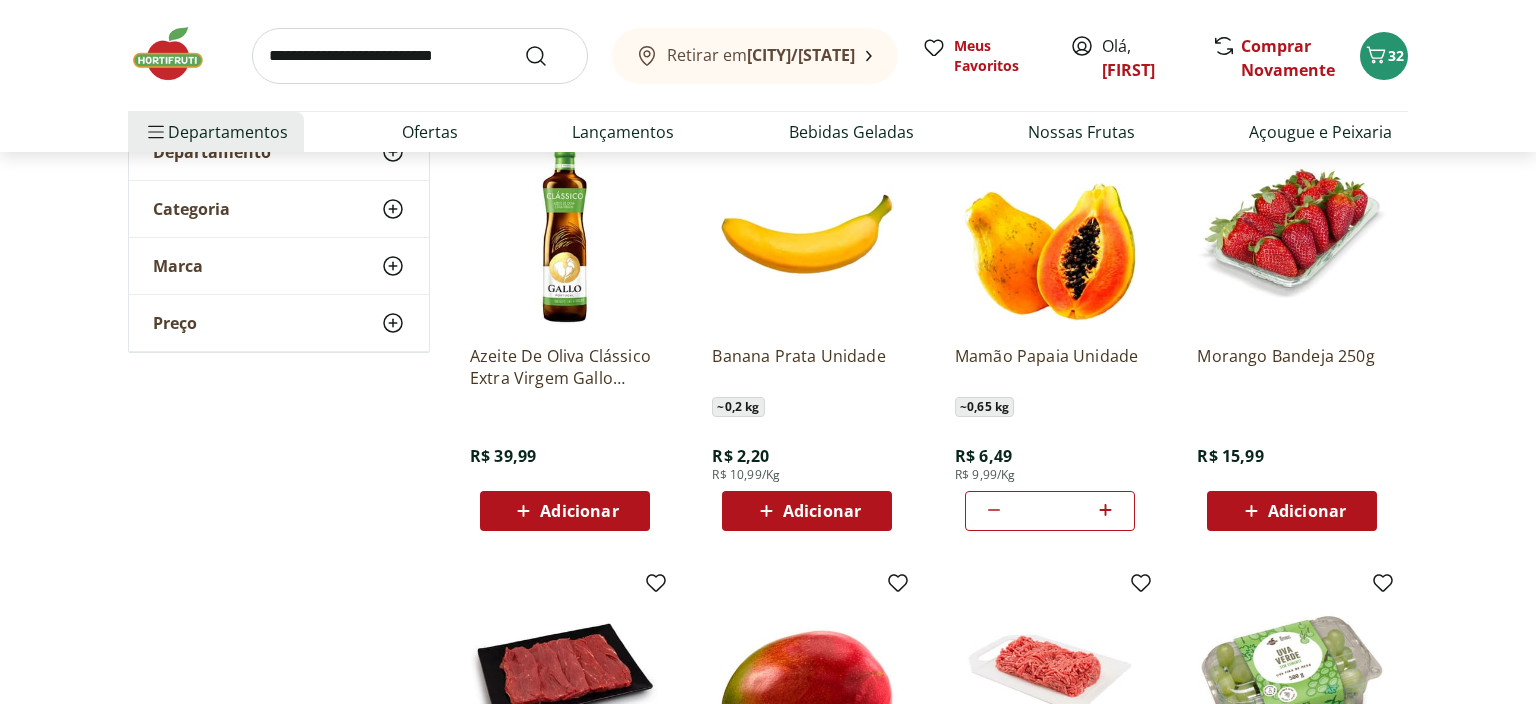 click on "Adicionar" at bounding box center (565, 511) 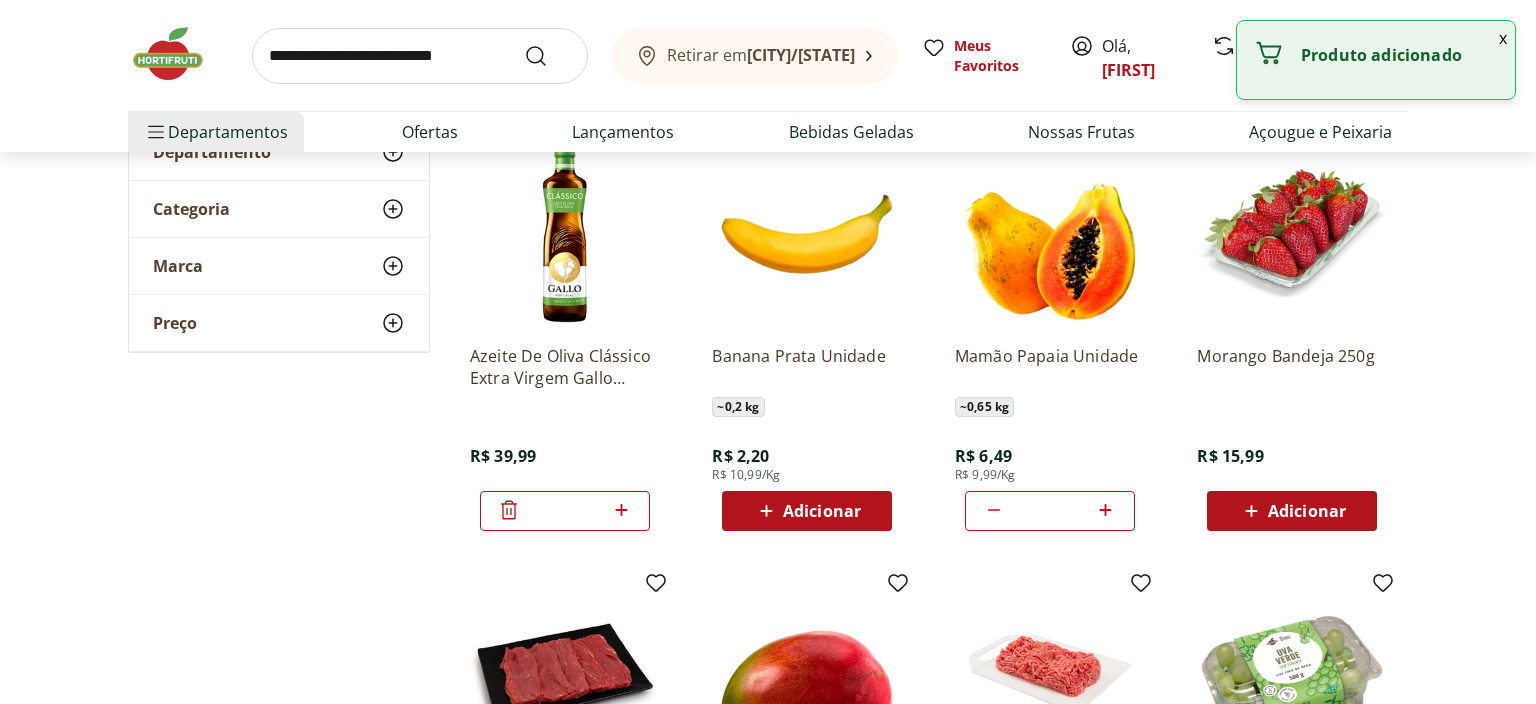 click on "Adicionar" at bounding box center (1307, 511) 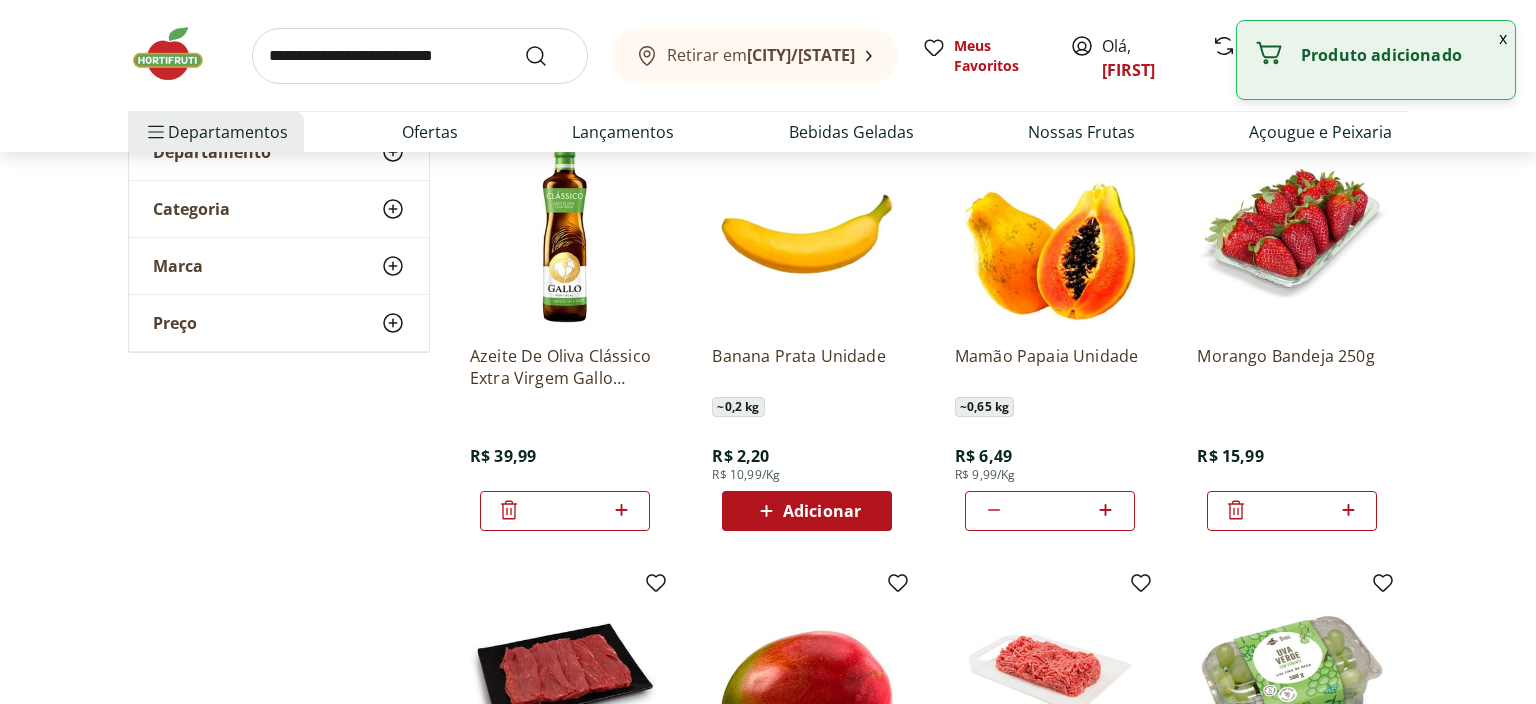 click 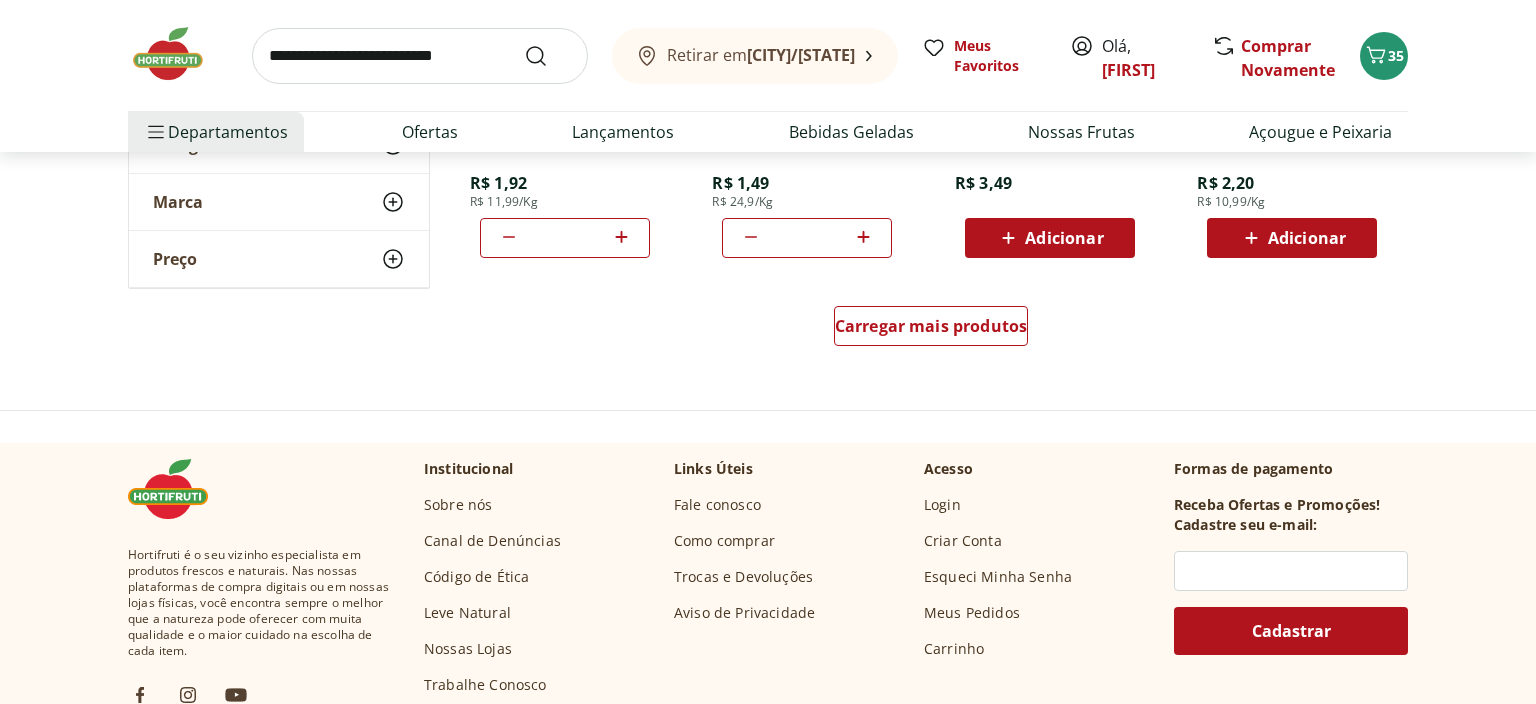 scroll, scrollTop: 1372, scrollLeft: 0, axis: vertical 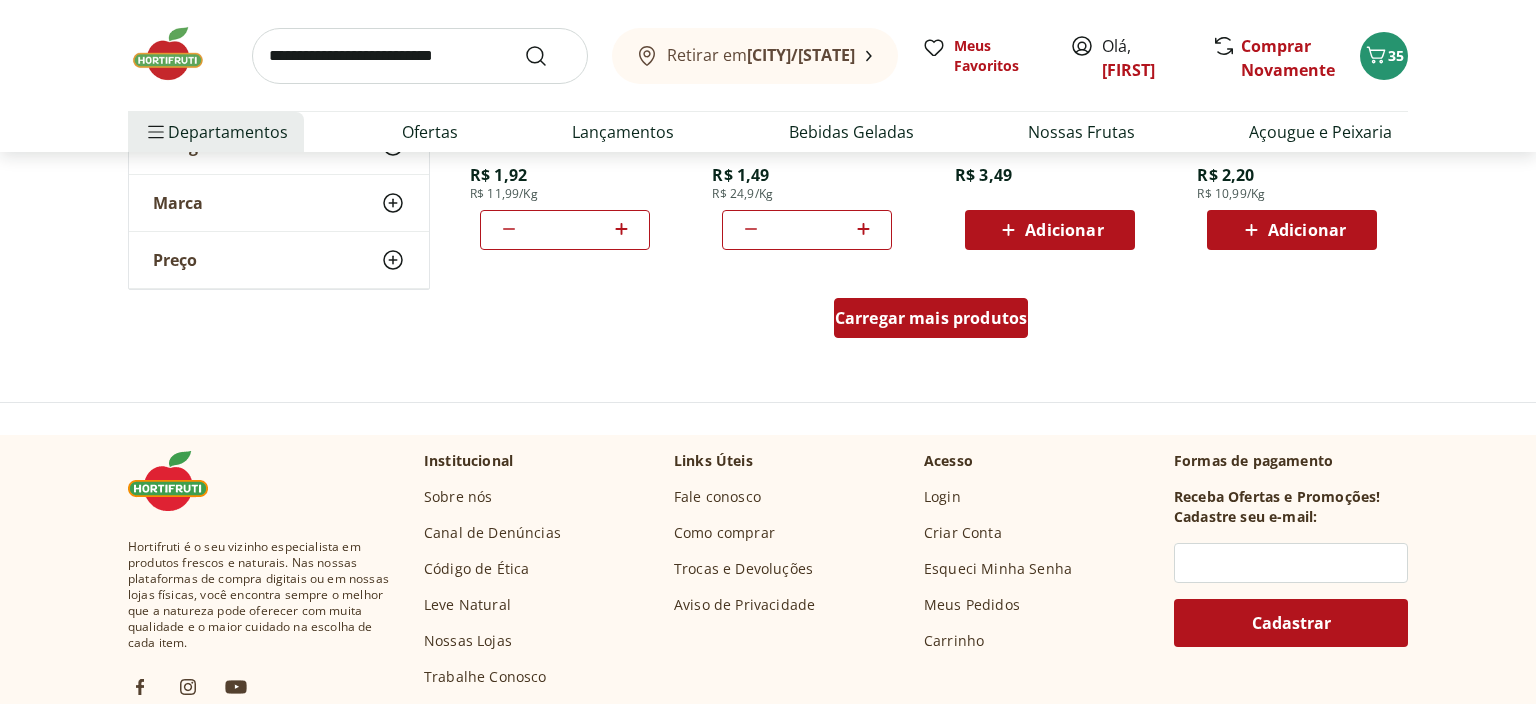 click on "Carregar mais produtos" at bounding box center [931, 318] 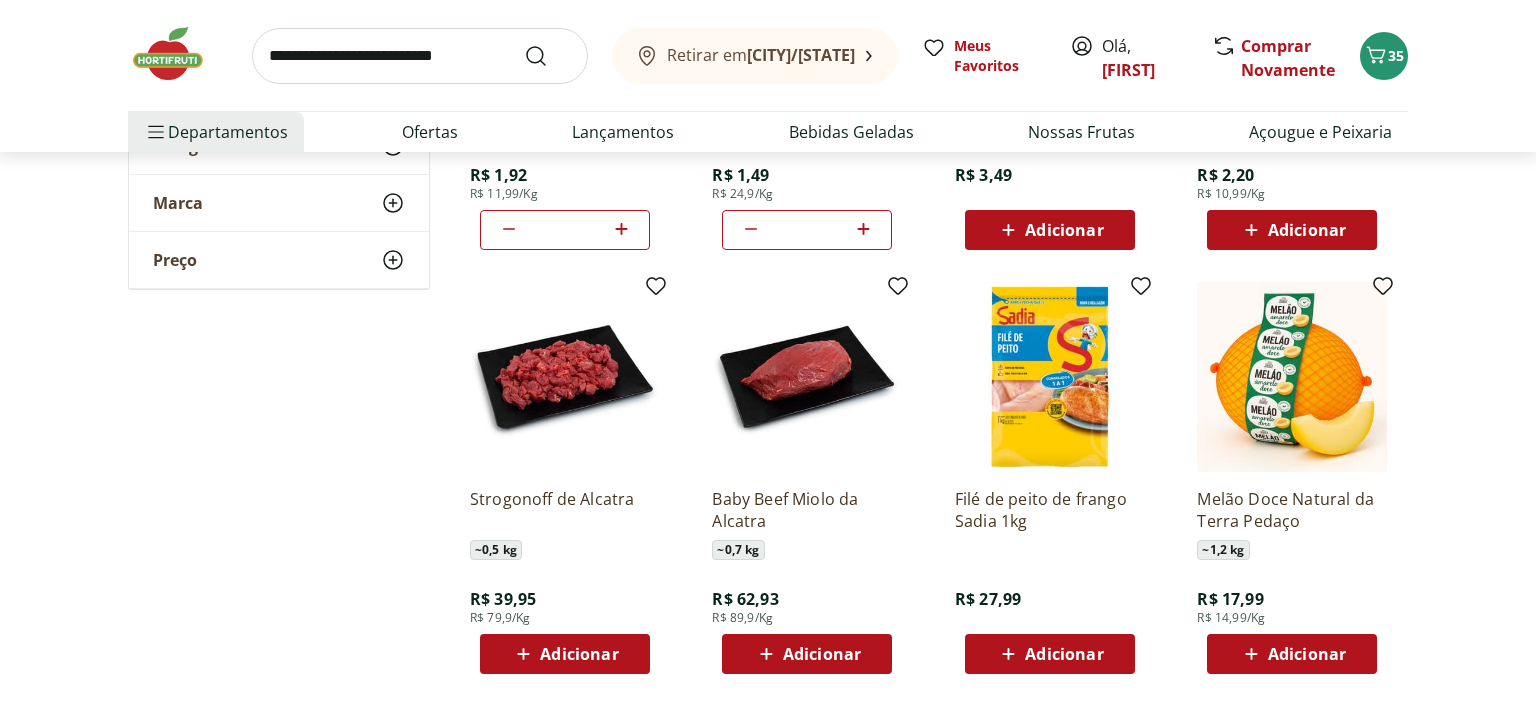 type on "*" 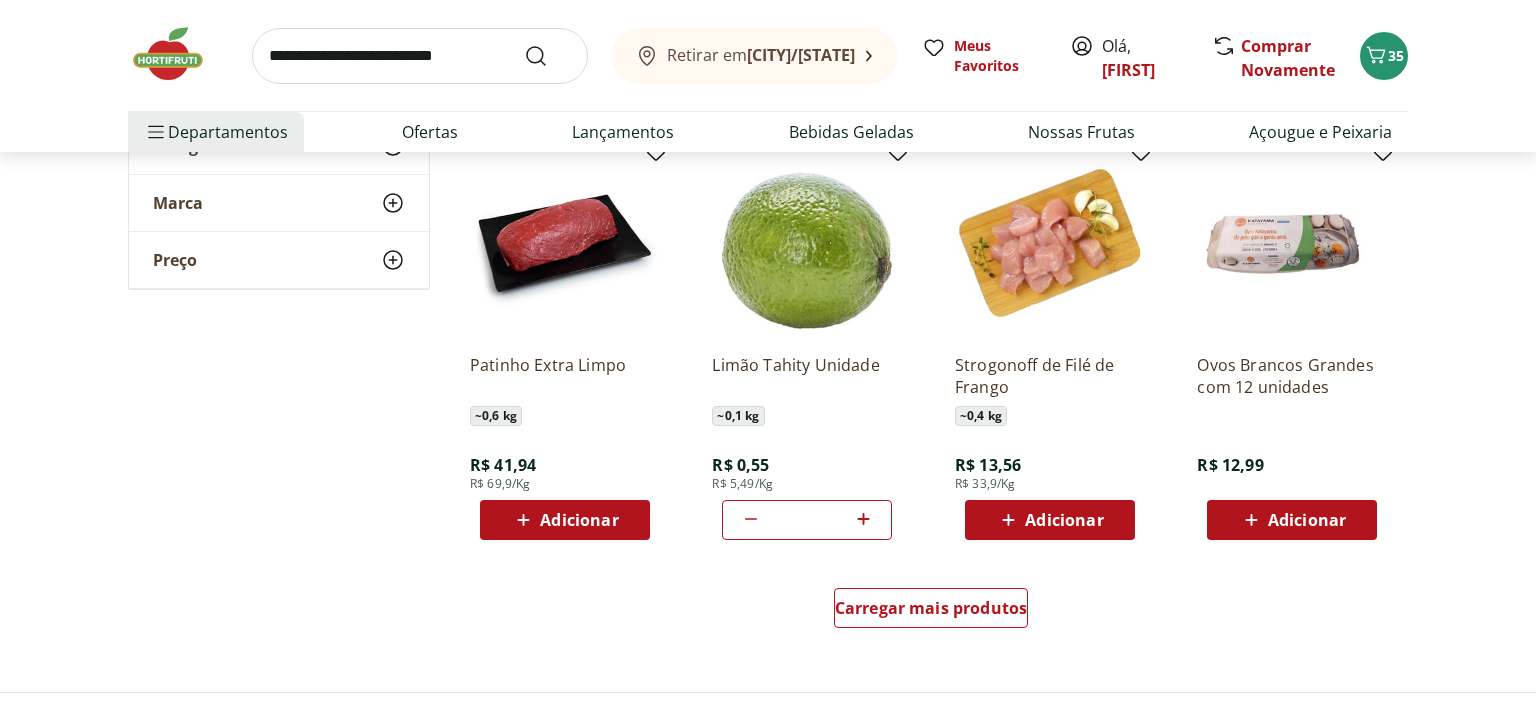 scroll, scrollTop: 2428, scrollLeft: 0, axis: vertical 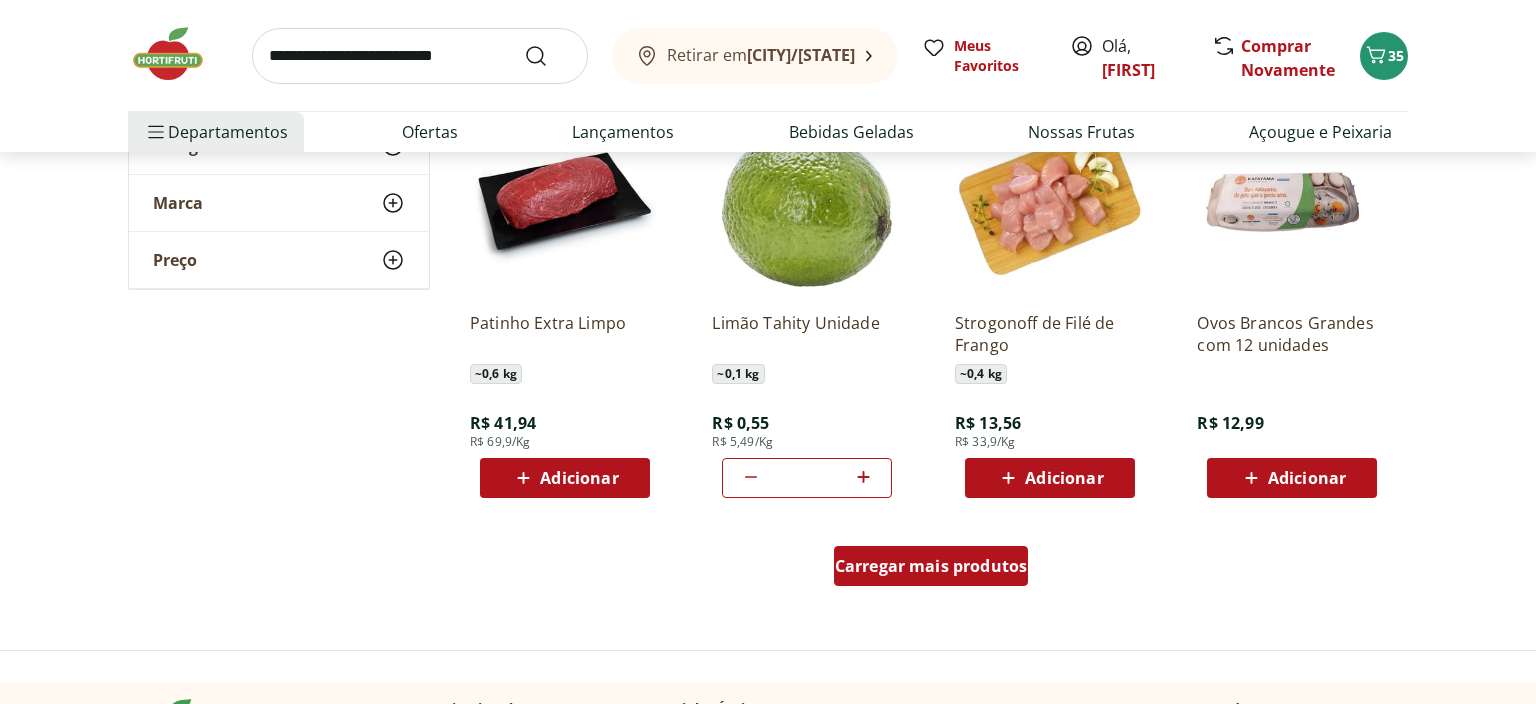 click on "Carregar mais produtos" at bounding box center (931, 566) 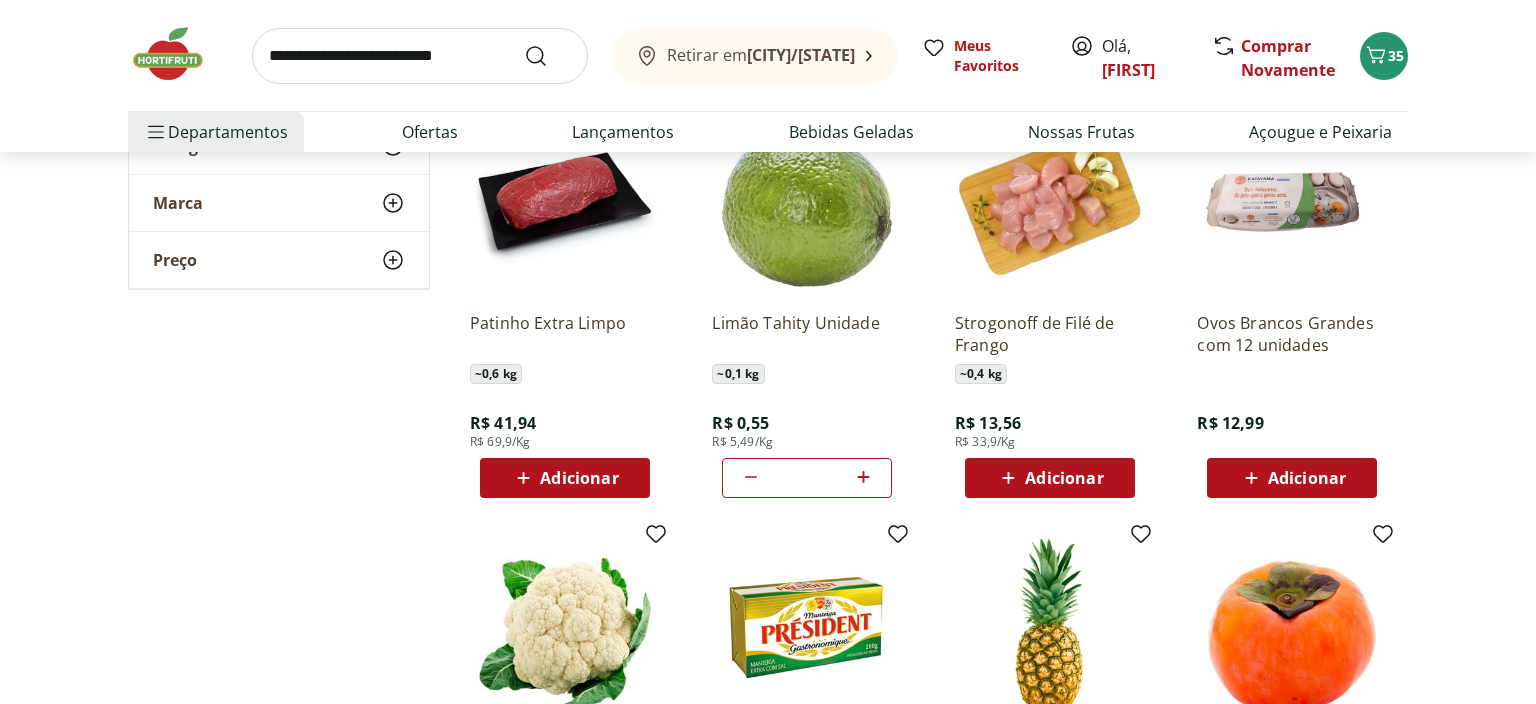 type on "*" 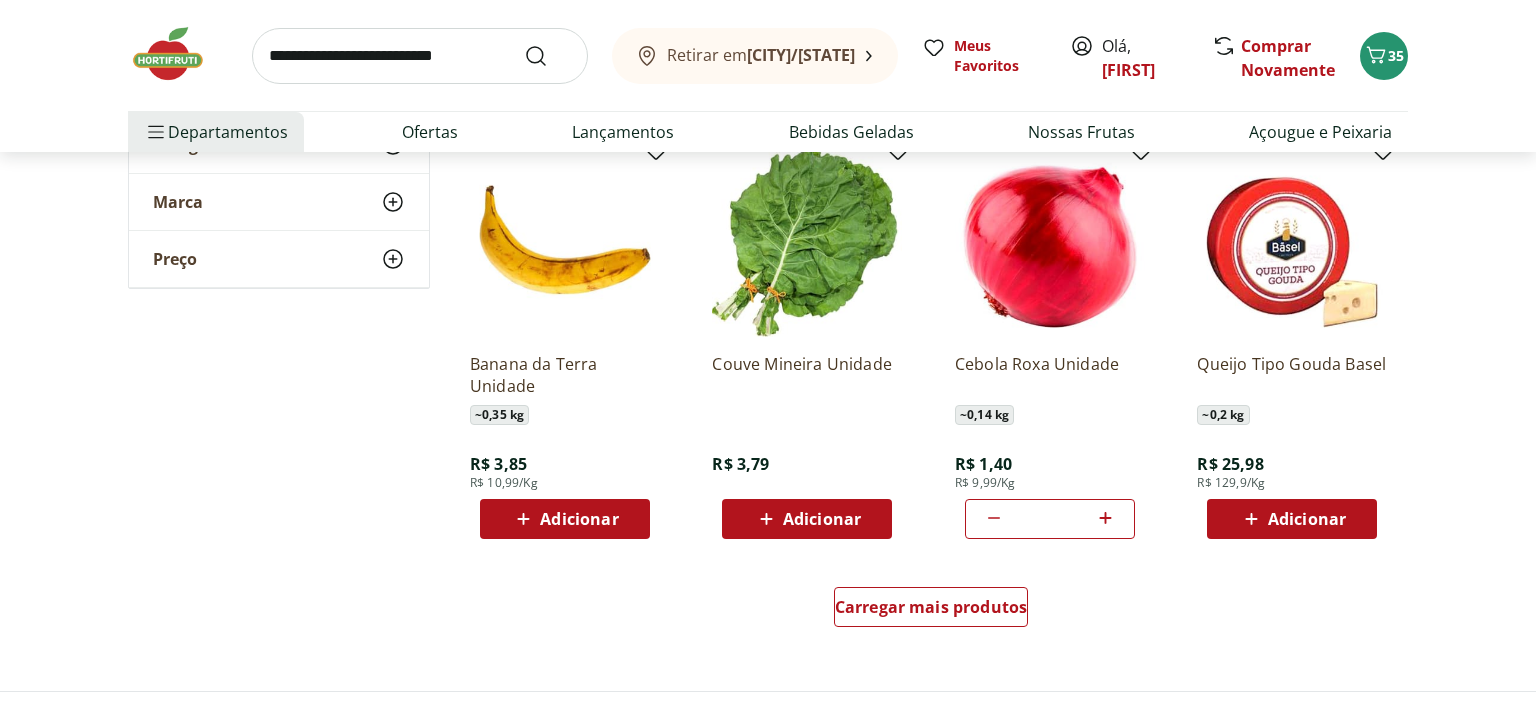 scroll, scrollTop: 3696, scrollLeft: 0, axis: vertical 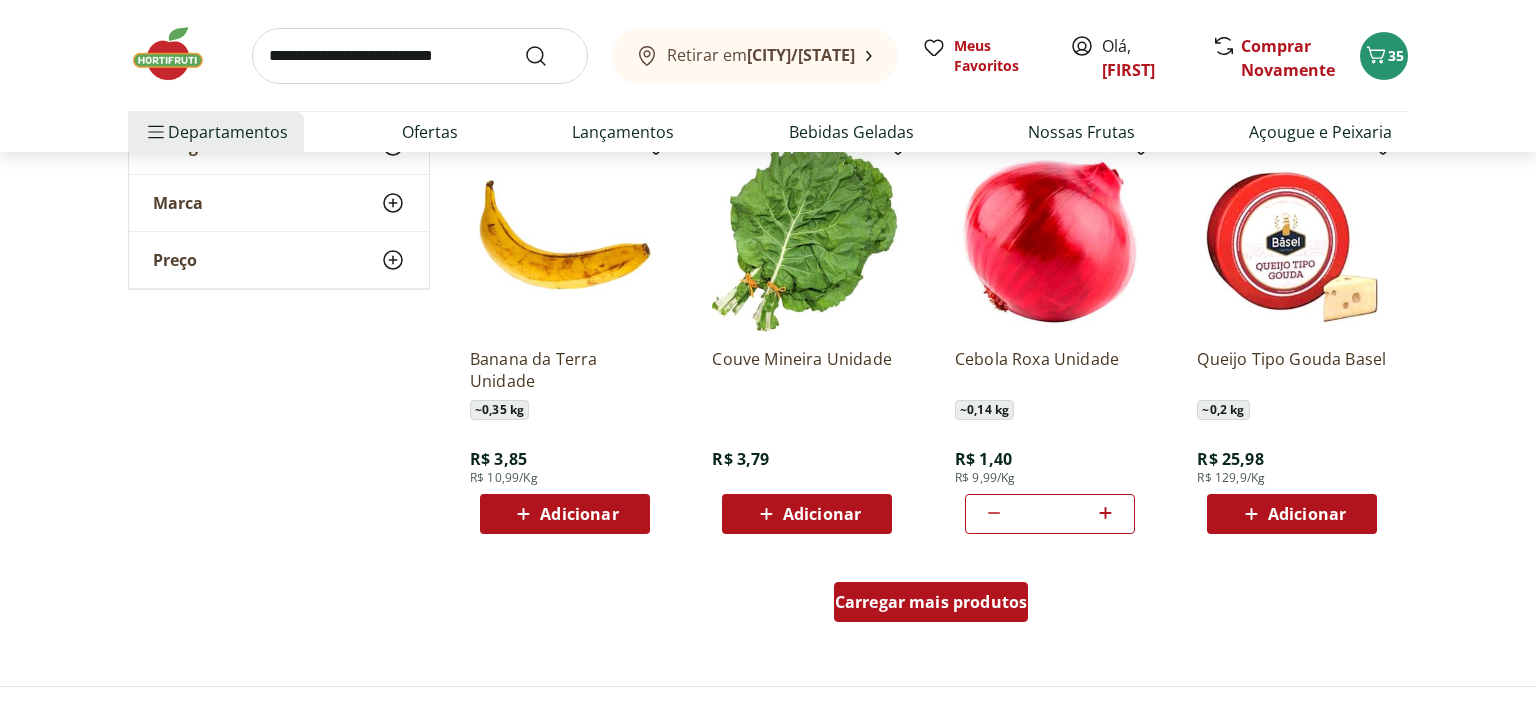 click on "Carregar mais produtos" at bounding box center (931, 602) 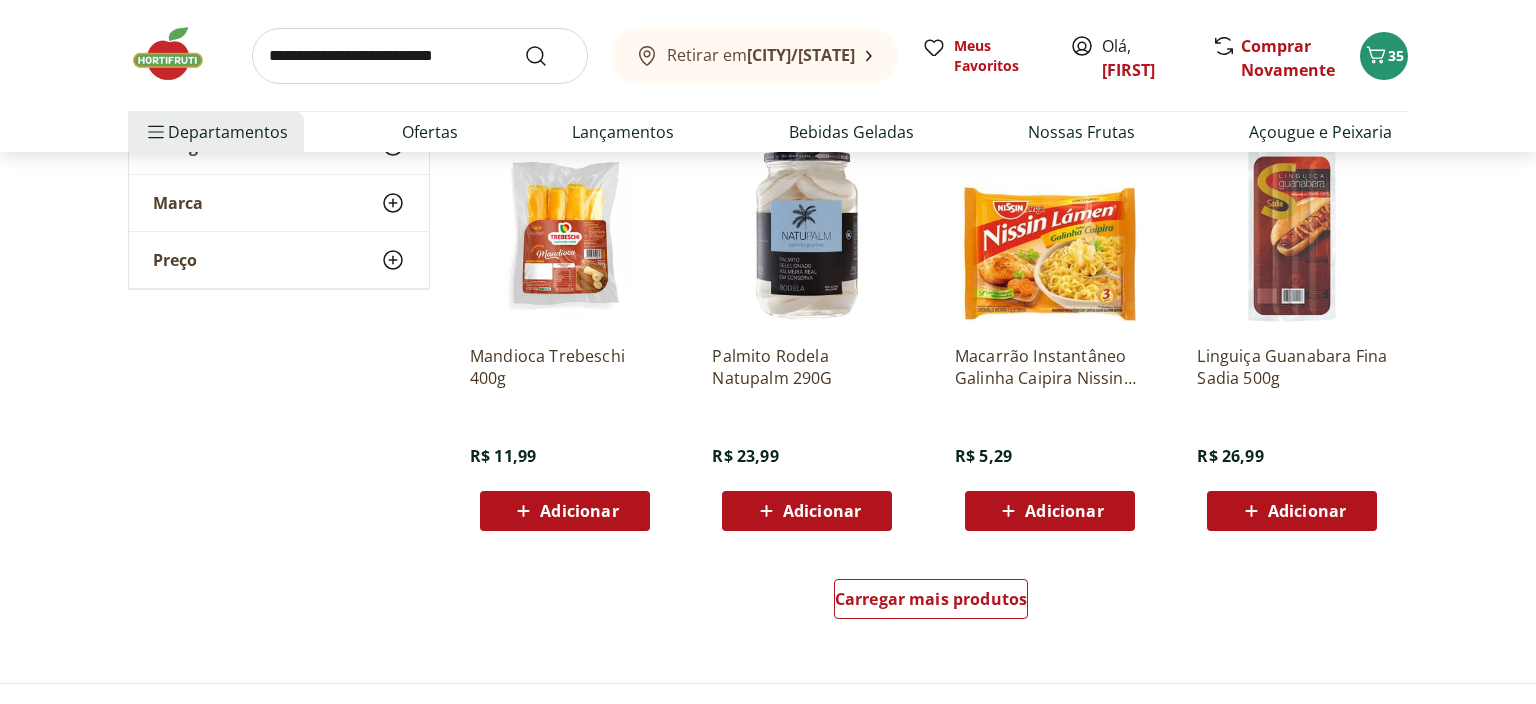 scroll, scrollTop: 4963, scrollLeft: 0, axis: vertical 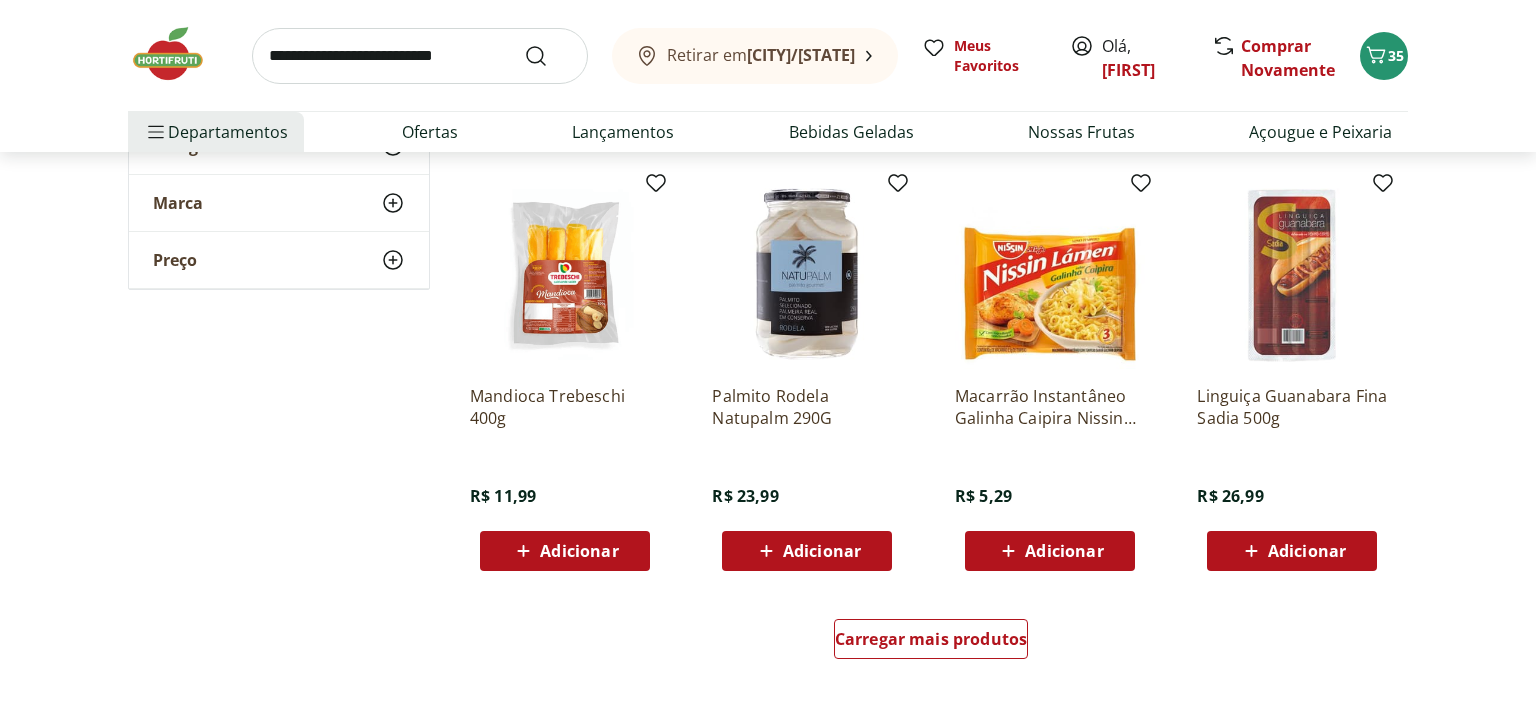 click at bounding box center [565, 274] 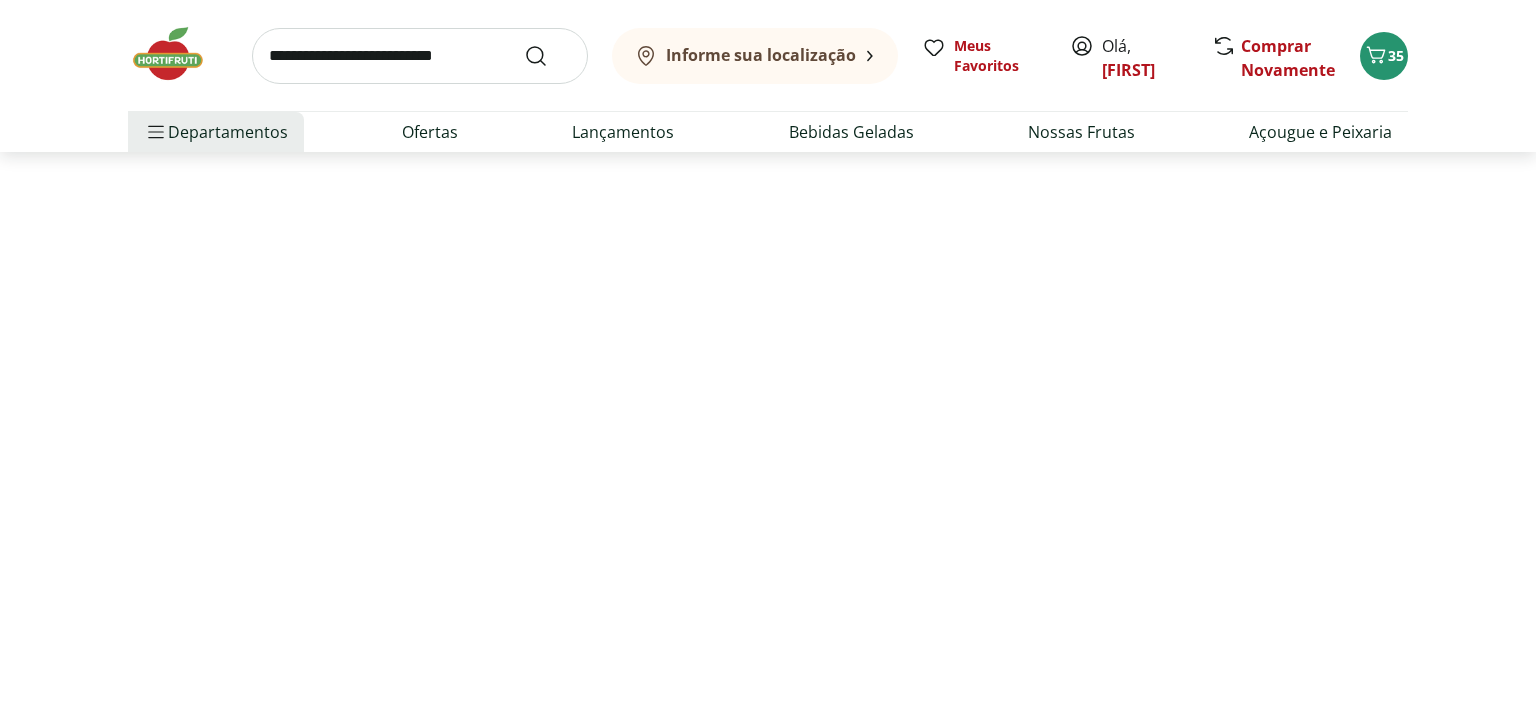 scroll, scrollTop: 0, scrollLeft: 0, axis: both 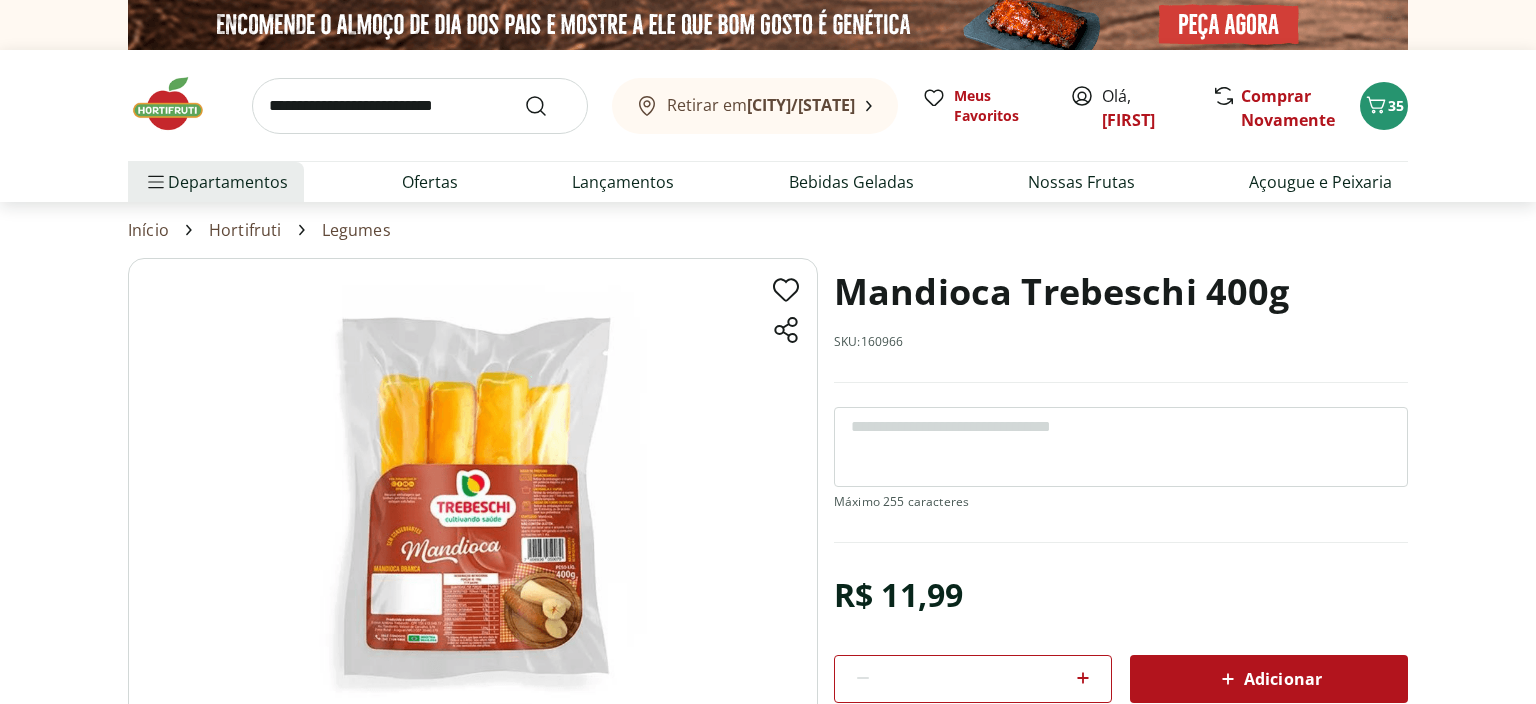 click on "Adicionar" at bounding box center [1269, 679] 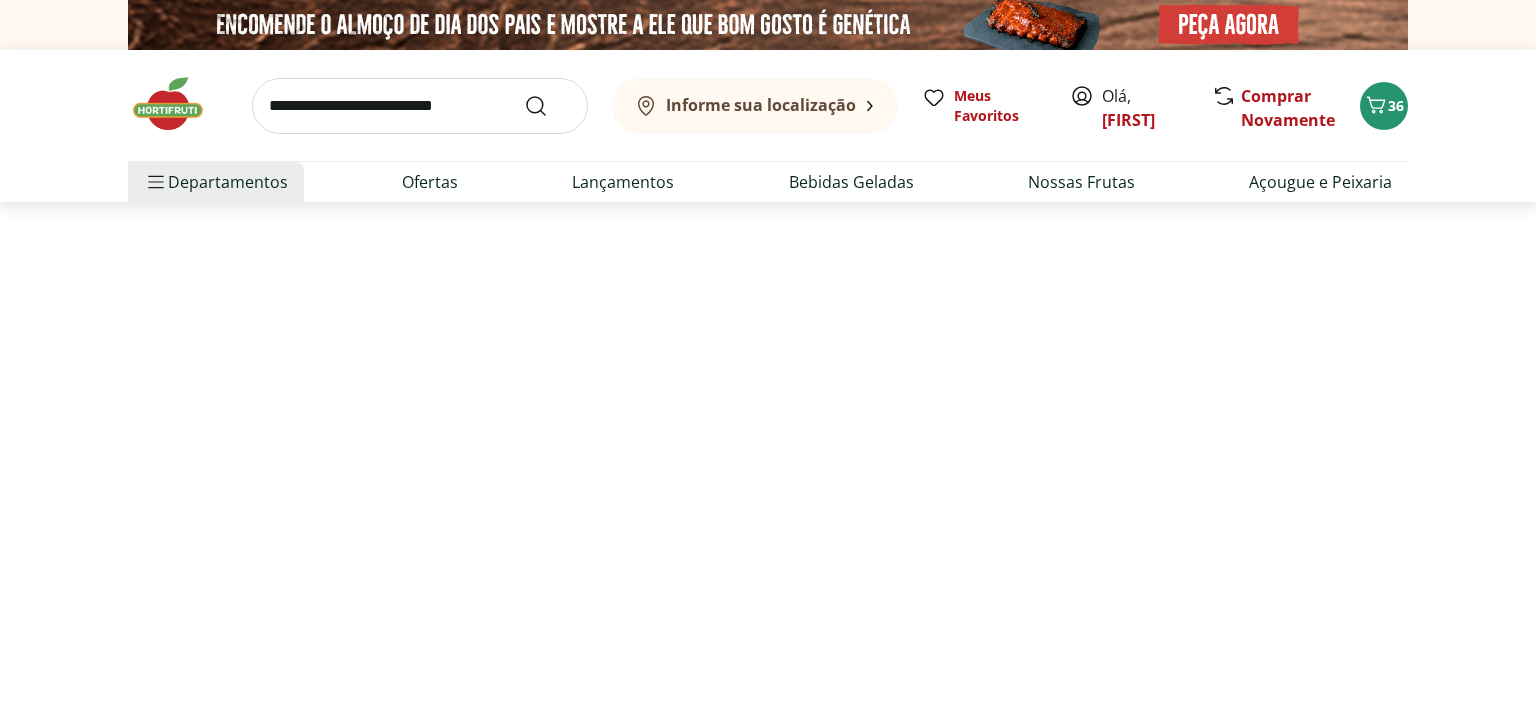 select on "**********" 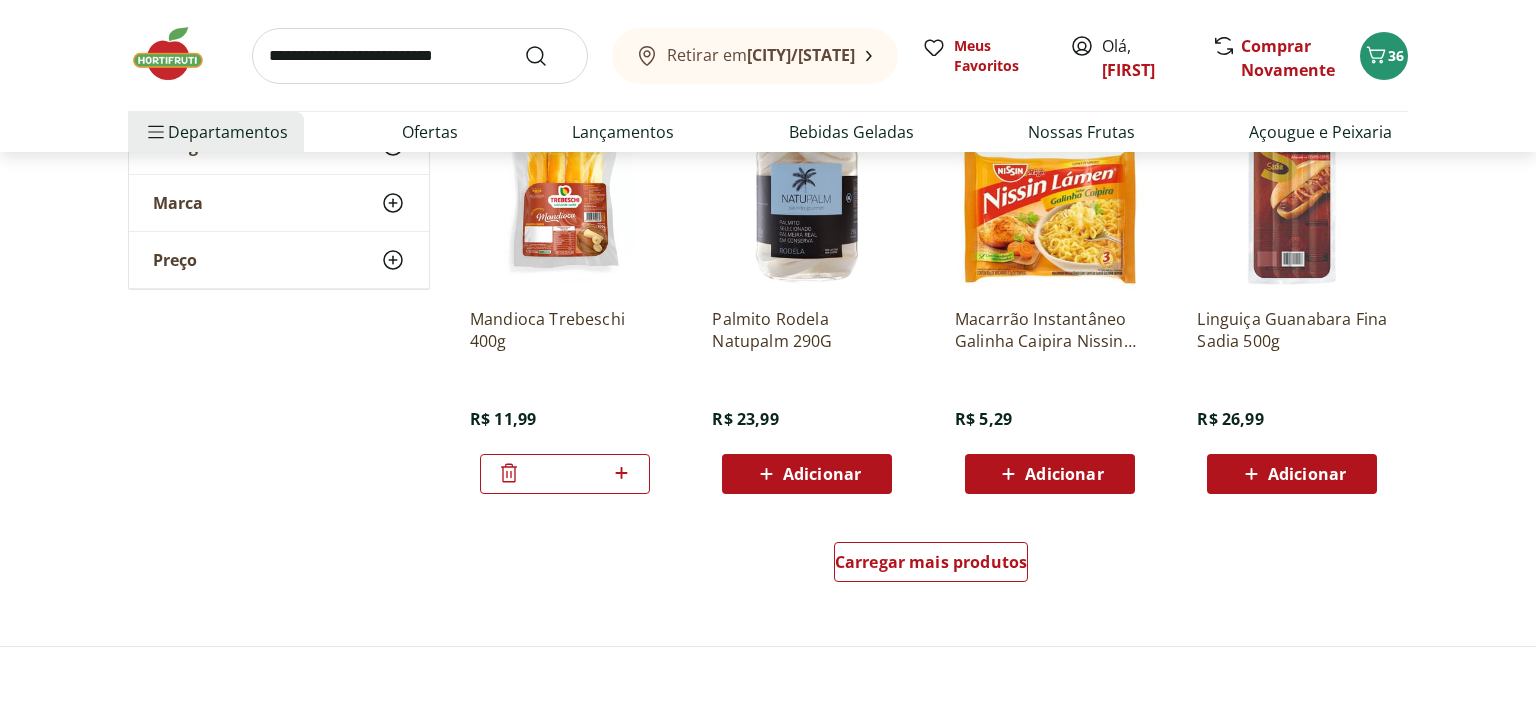 scroll, scrollTop: 5174, scrollLeft: 0, axis: vertical 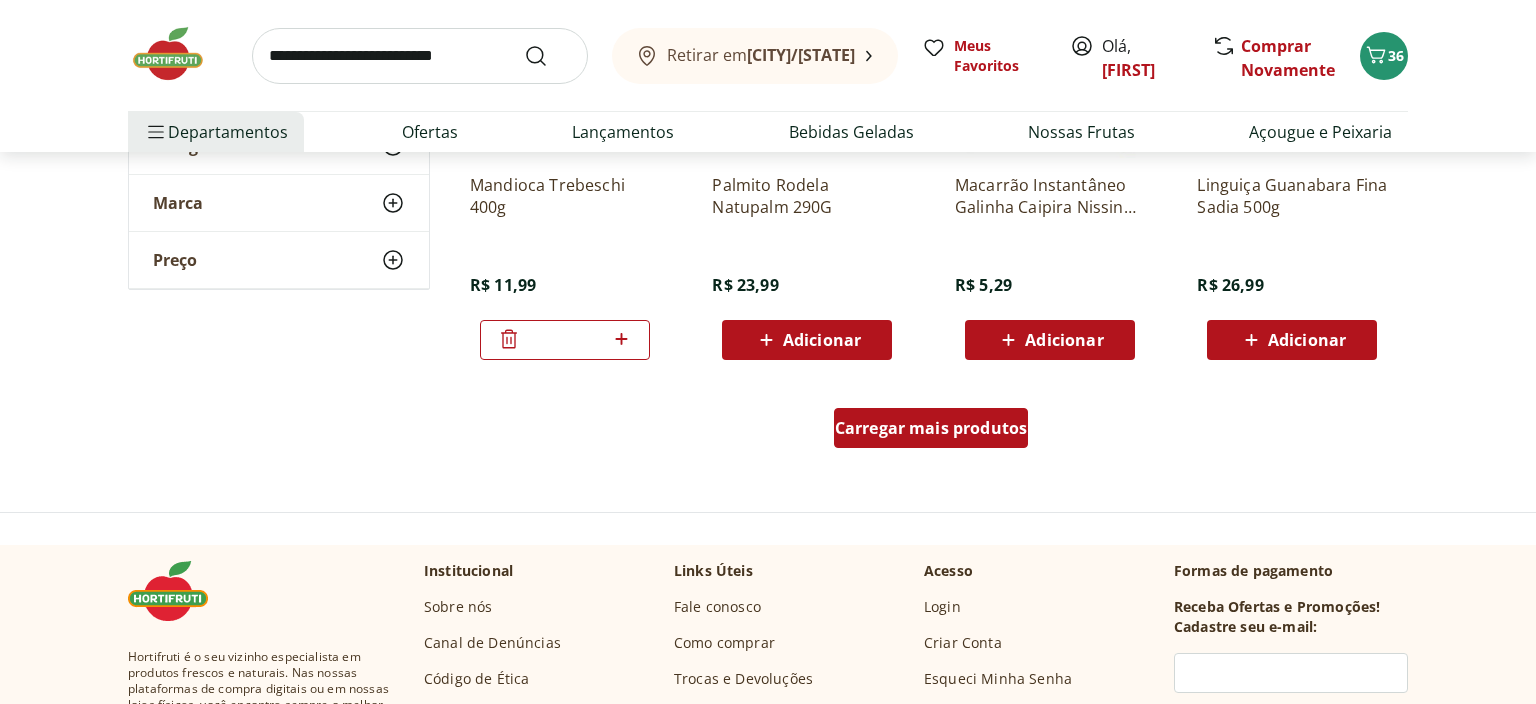 click on "Carregar mais produtos" at bounding box center [931, 428] 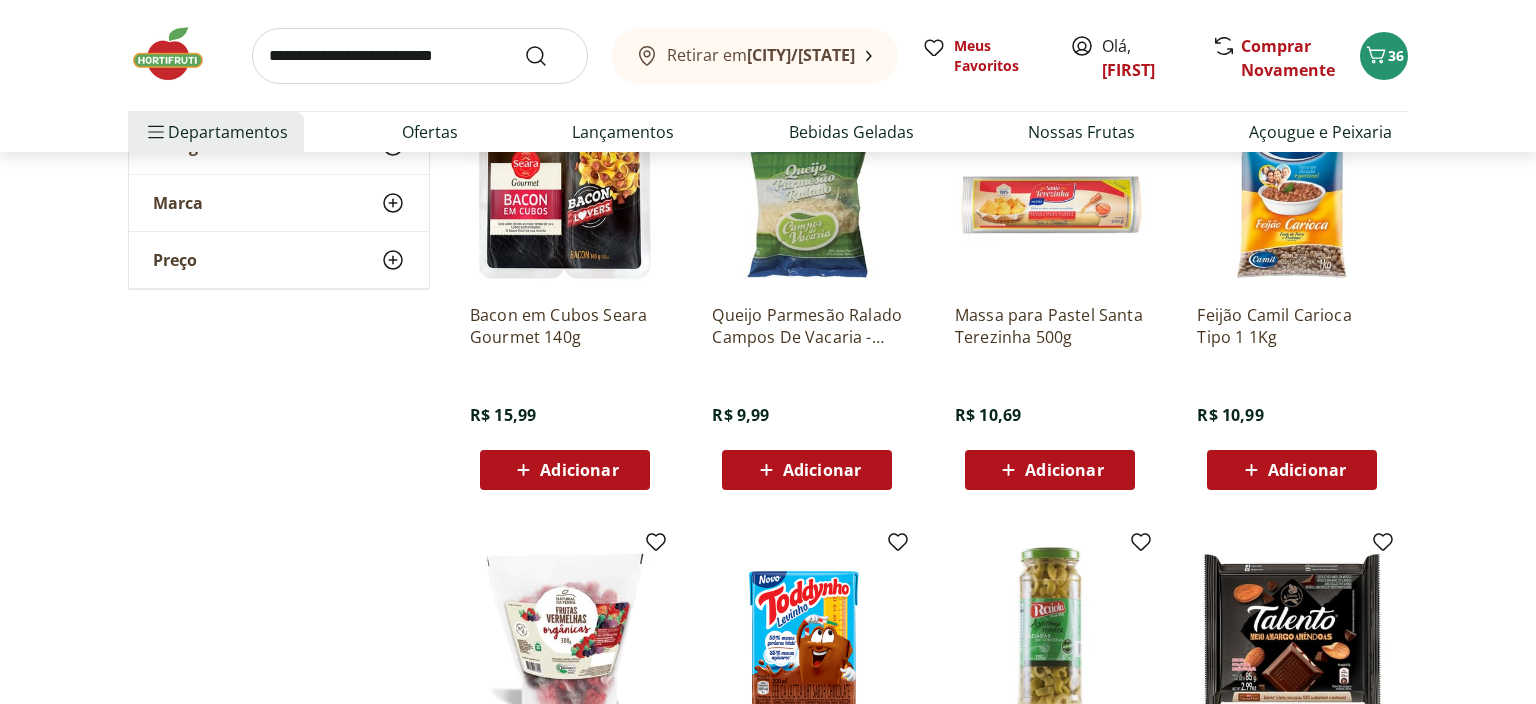 scroll, scrollTop: 4012, scrollLeft: 0, axis: vertical 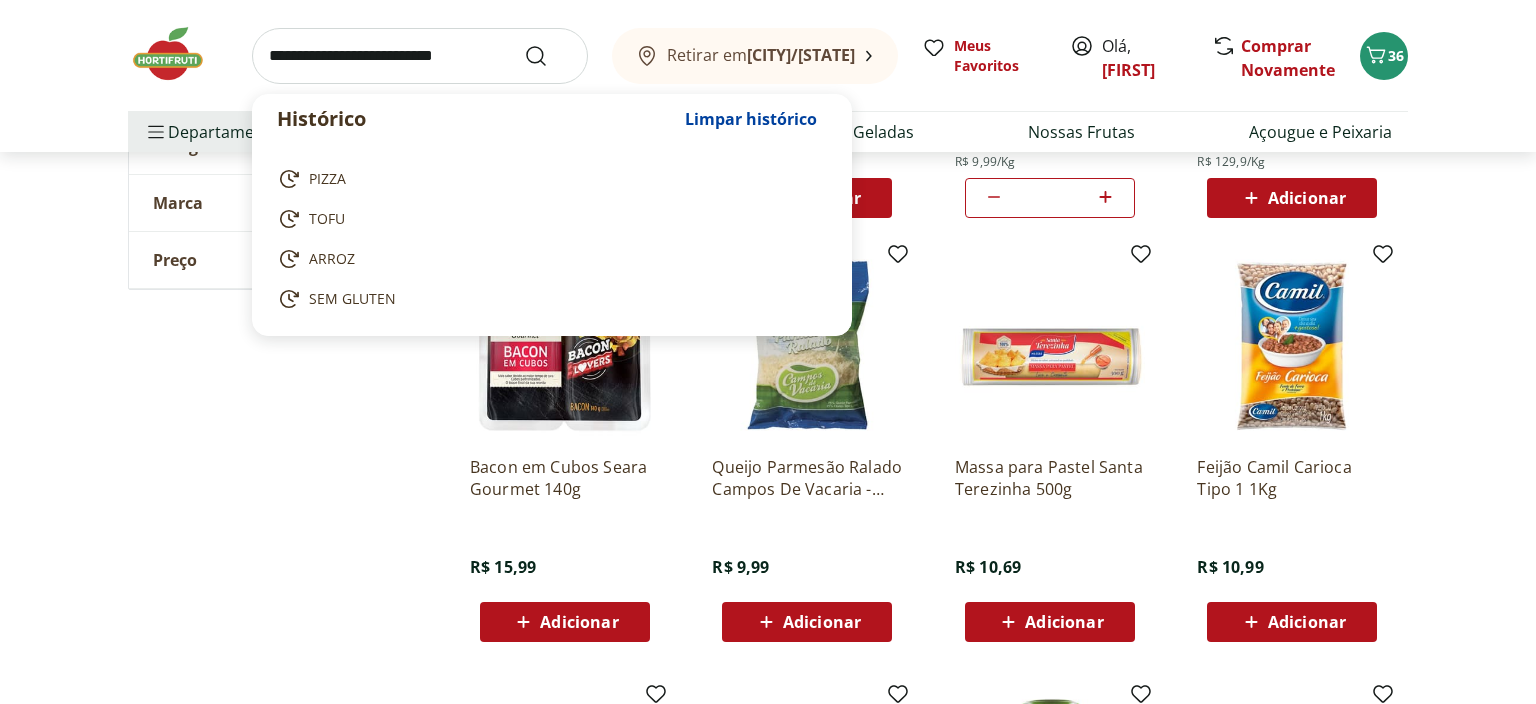 click at bounding box center [420, 56] 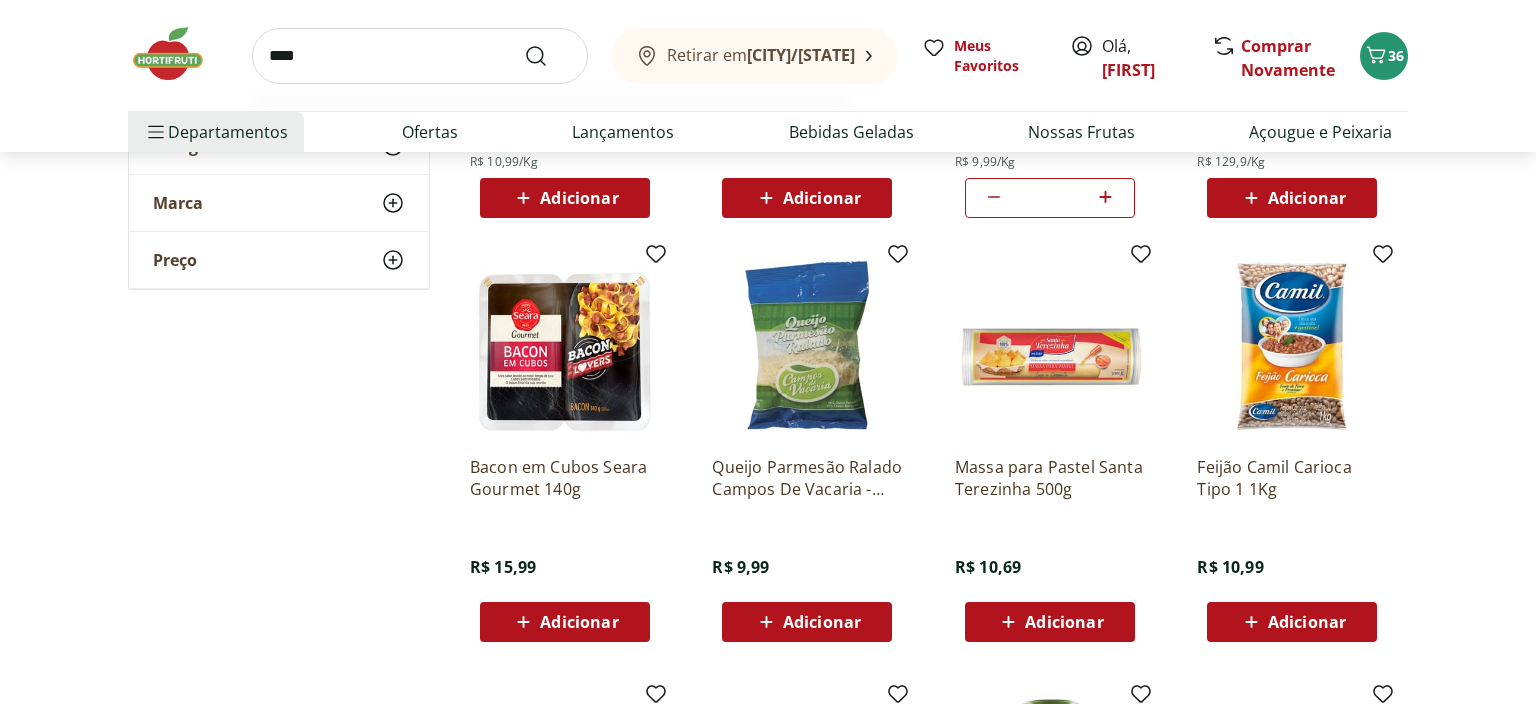 type on "****" 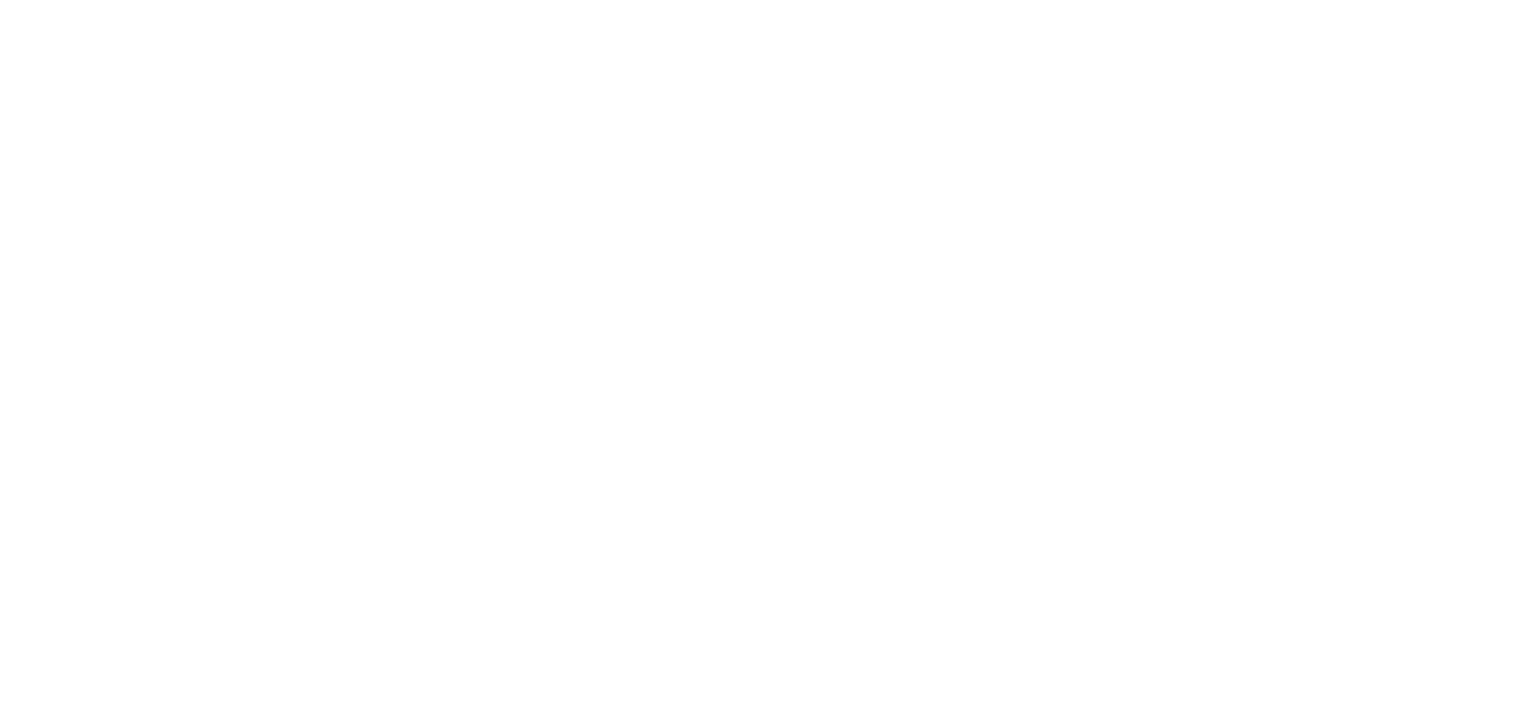 scroll, scrollTop: 0, scrollLeft: 0, axis: both 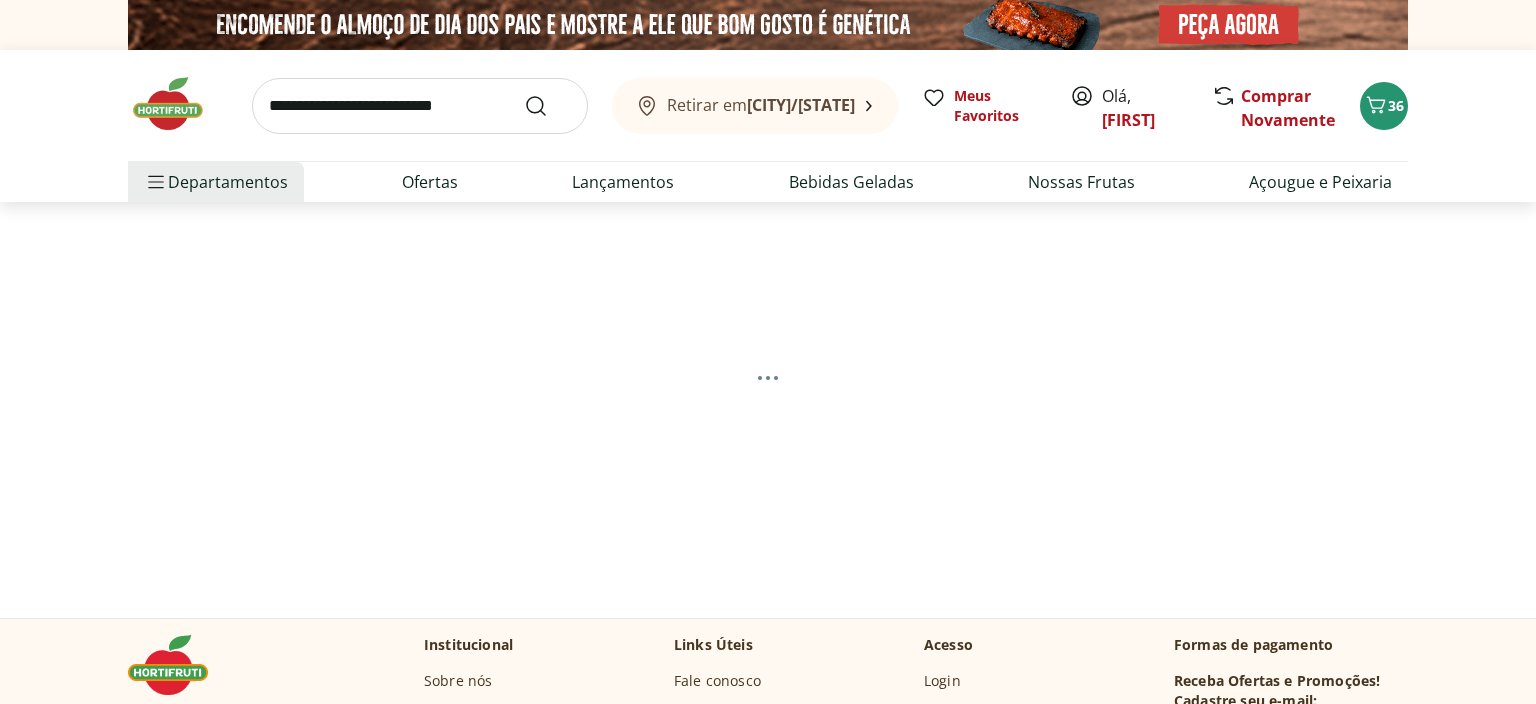 select on "**********" 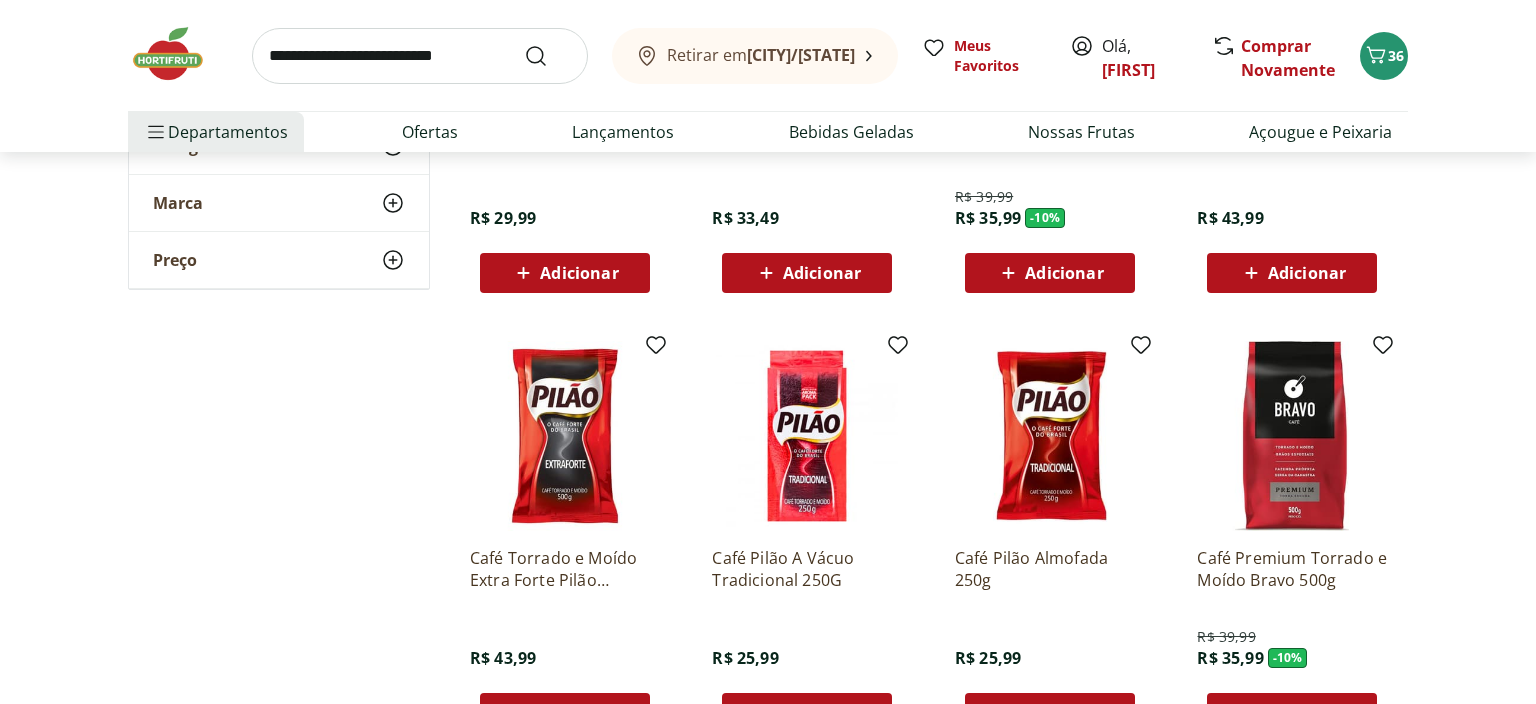 scroll, scrollTop: 528, scrollLeft: 0, axis: vertical 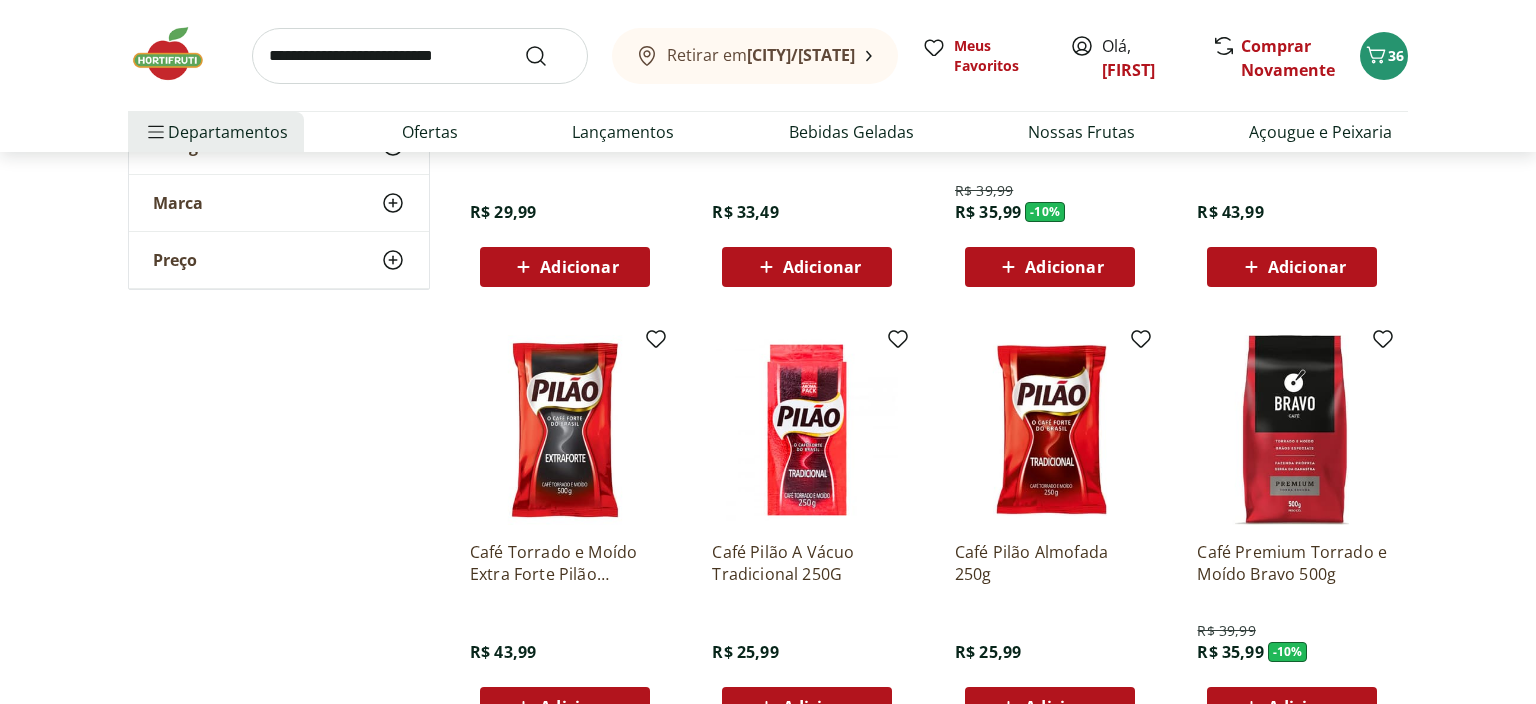click at bounding box center [1292, 430] 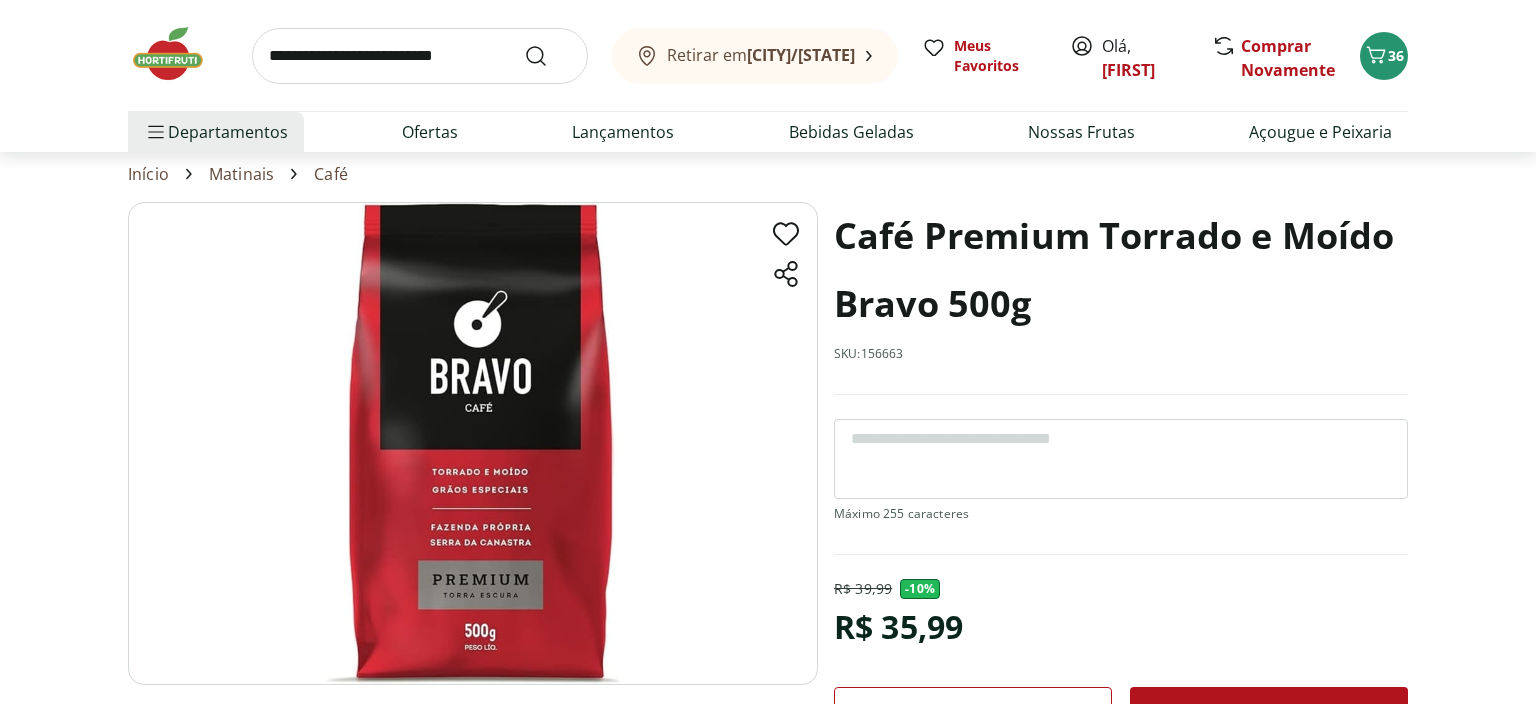 scroll, scrollTop: 105, scrollLeft: 0, axis: vertical 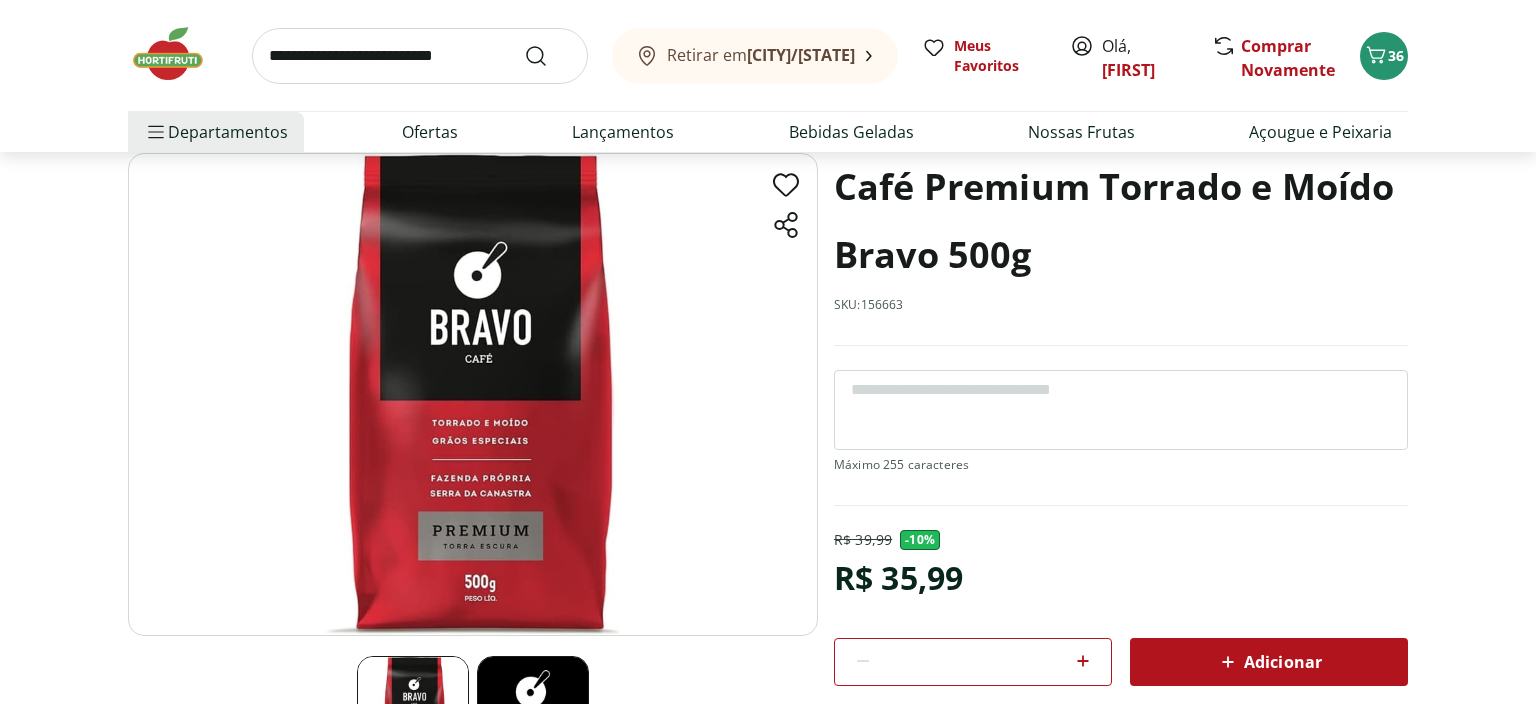 select on "**********" 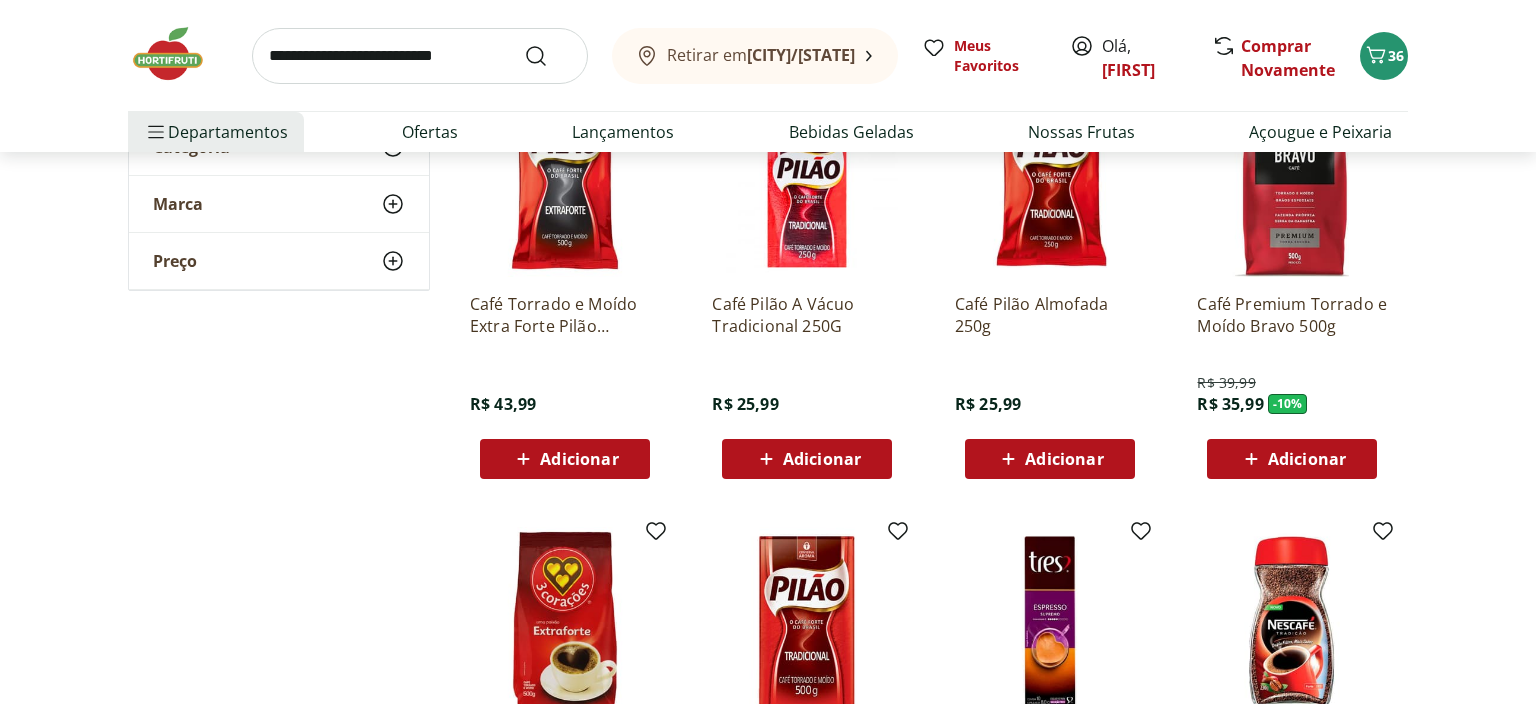 scroll, scrollTop: 739, scrollLeft: 0, axis: vertical 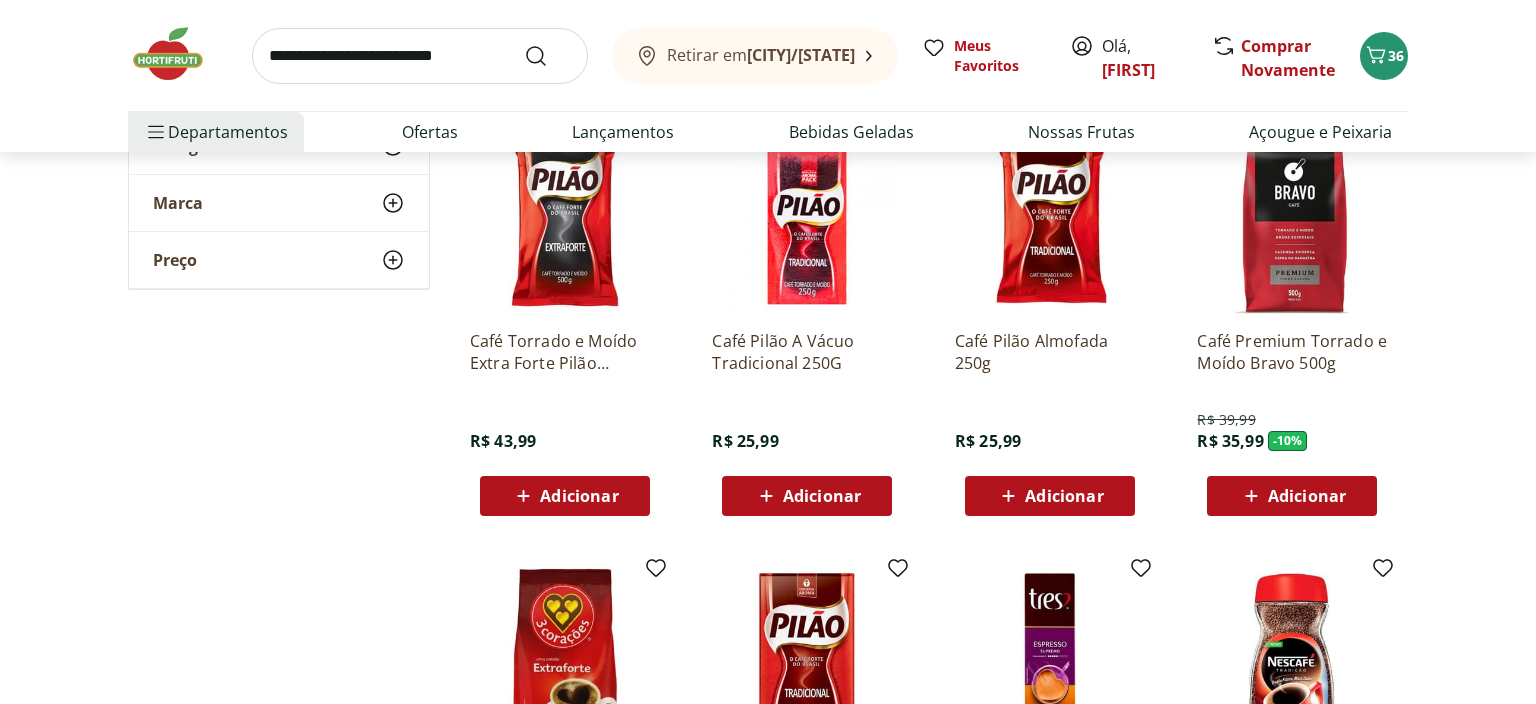 click on "Adicionar" at bounding box center [1307, 496] 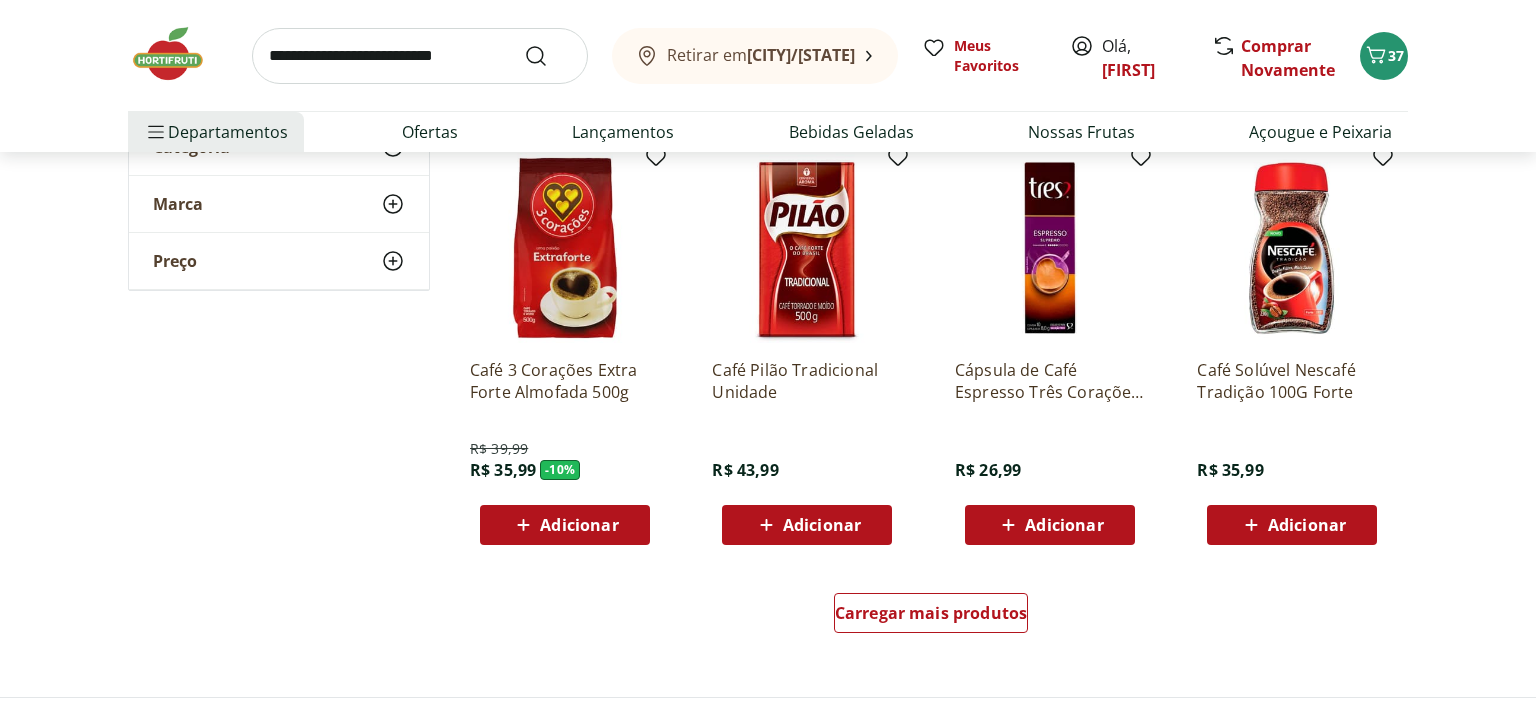 scroll, scrollTop: 1161, scrollLeft: 0, axis: vertical 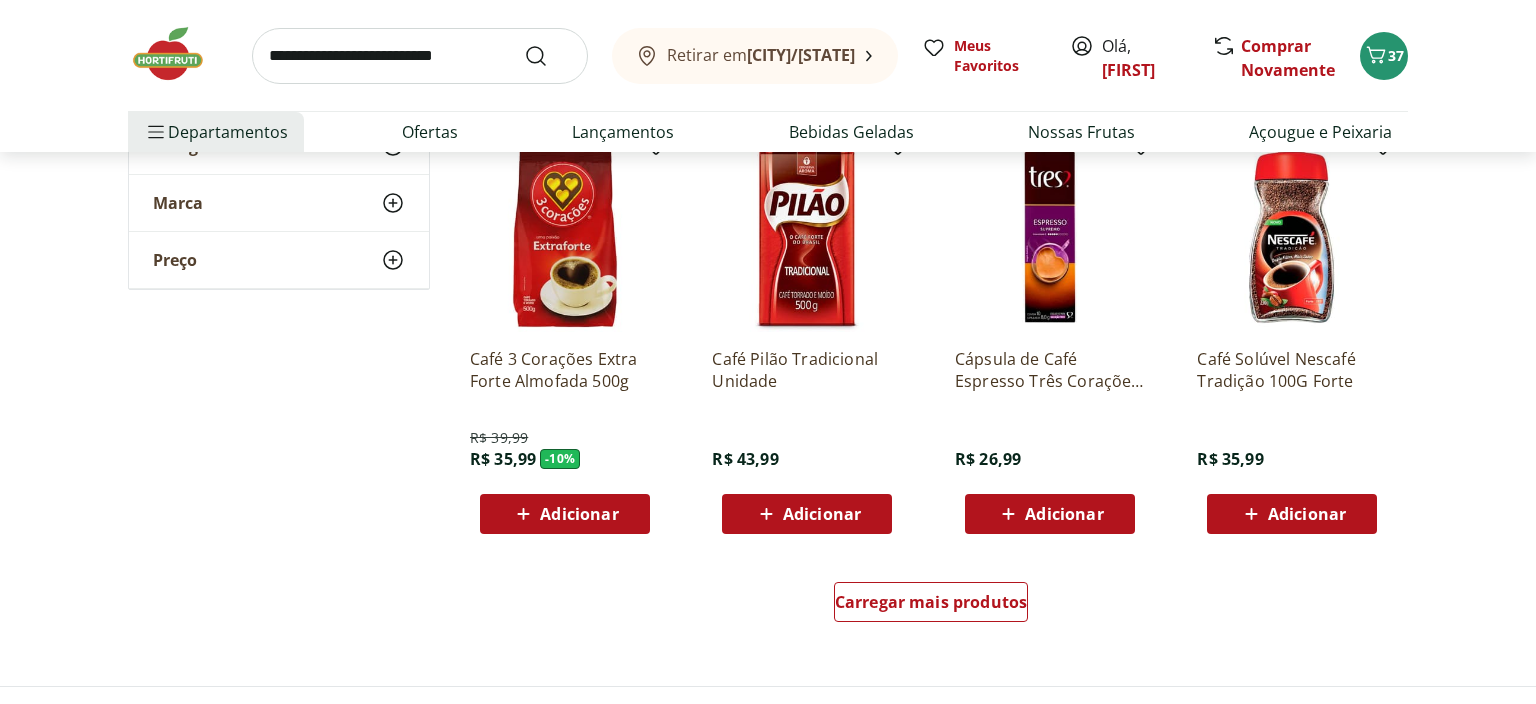 click on "Adicionar" at bounding box center [579, 514] 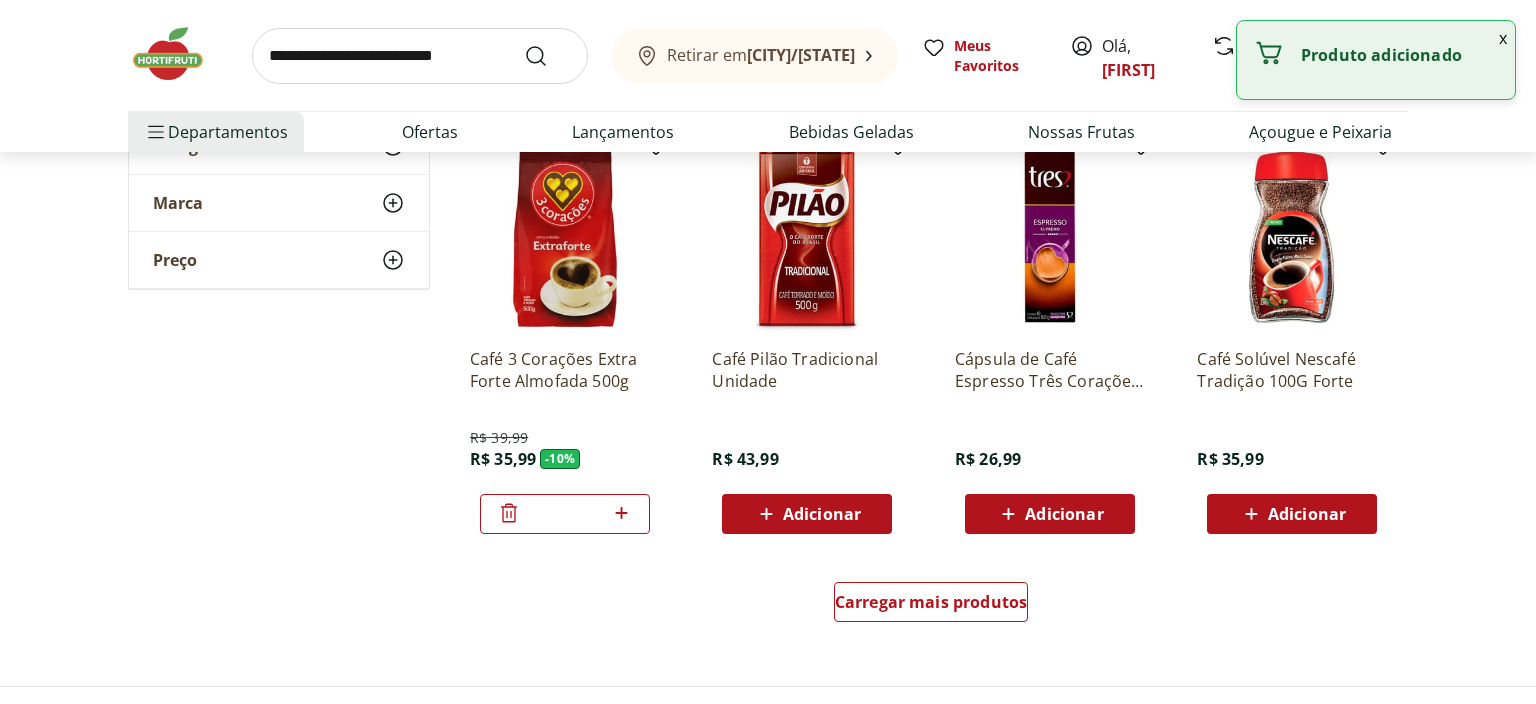 click 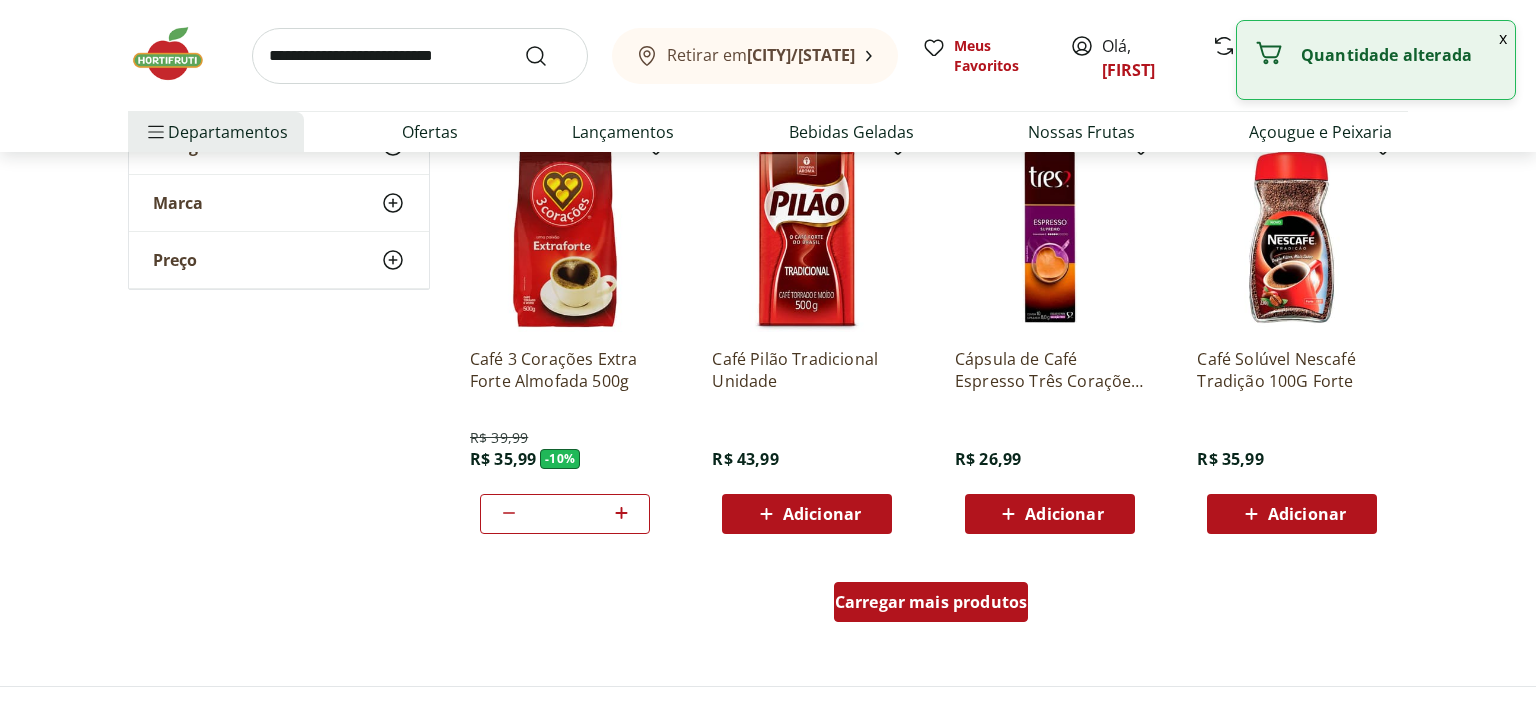 click on "Carregar mais produtos" at bounding box center [931, 602] 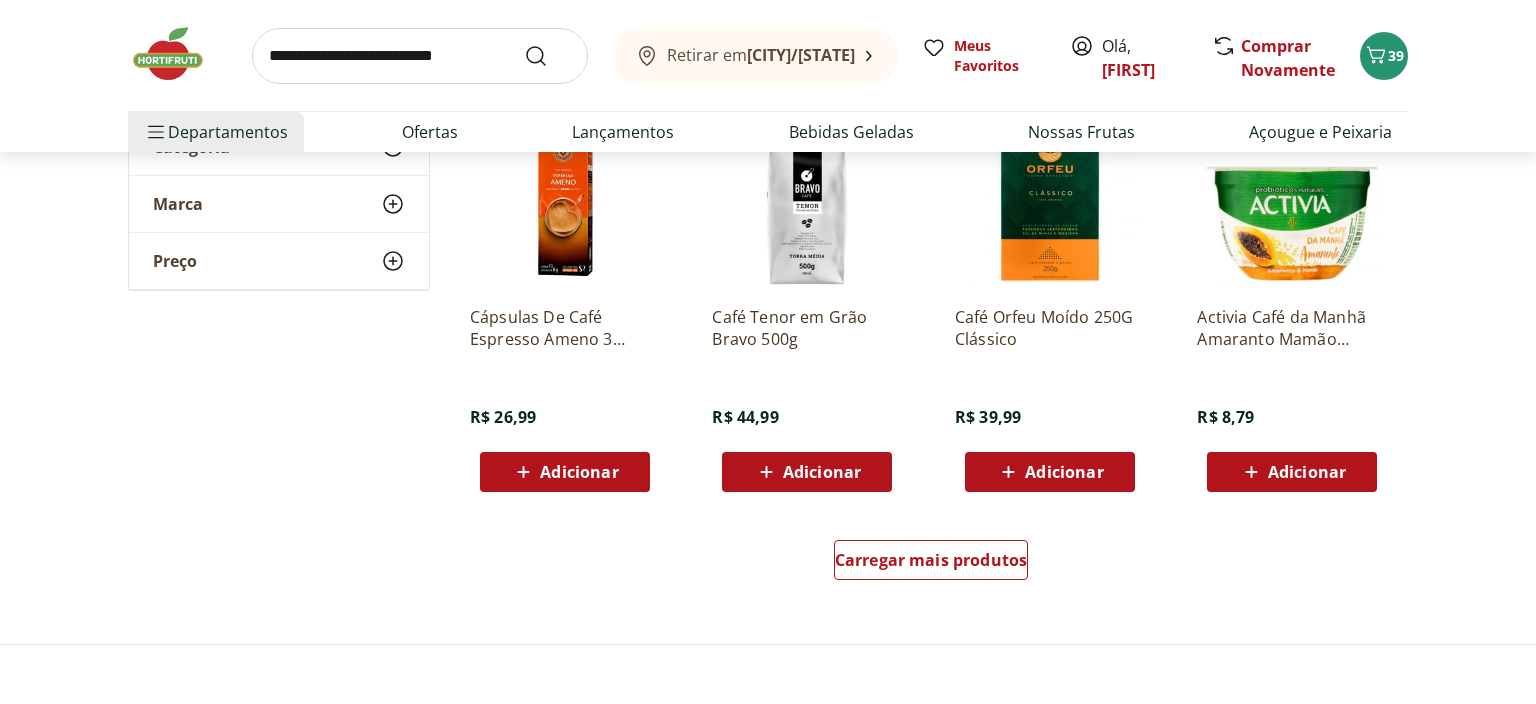 scroll, scrollTop: 2534, scrollLeft: 0, axis: vertical 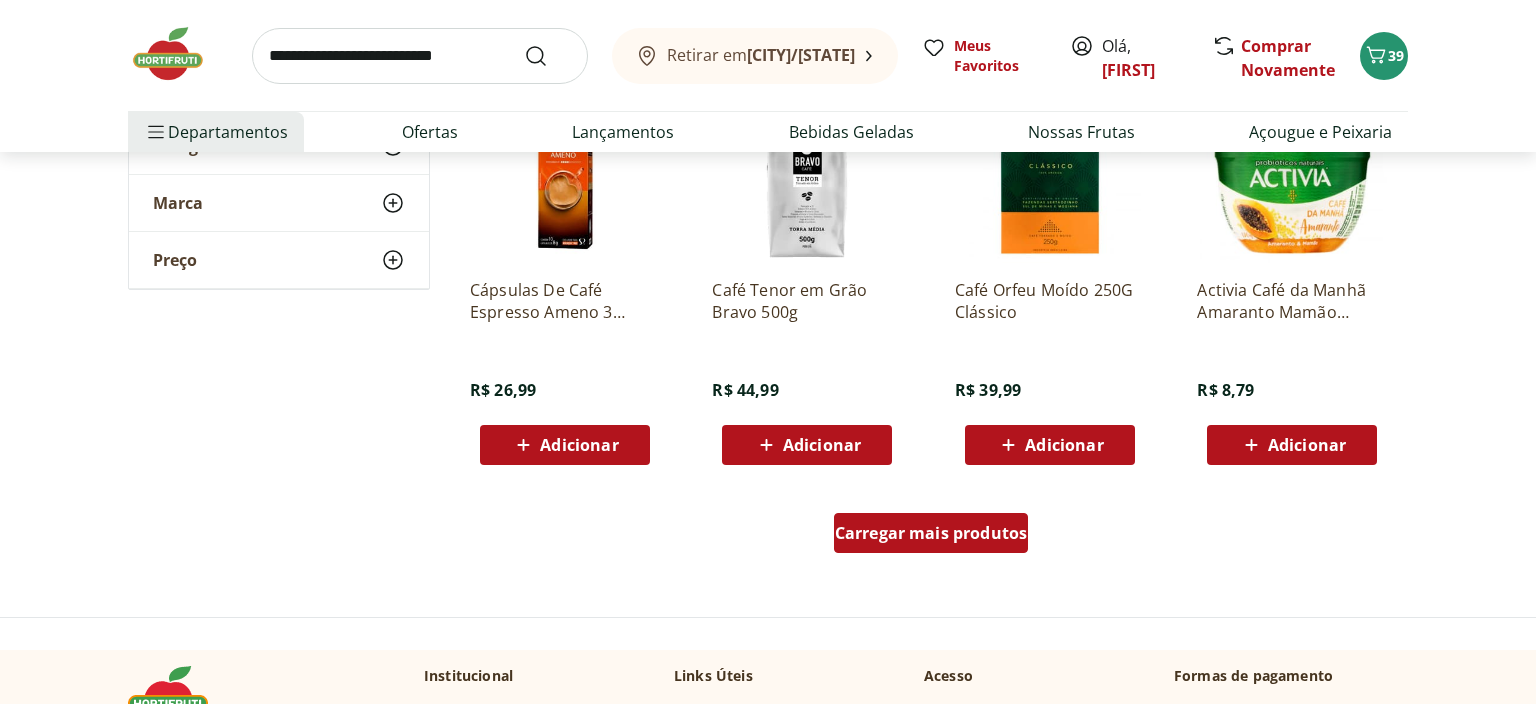 click on "Carregar mais produtos" at bounding box center (931, 533) 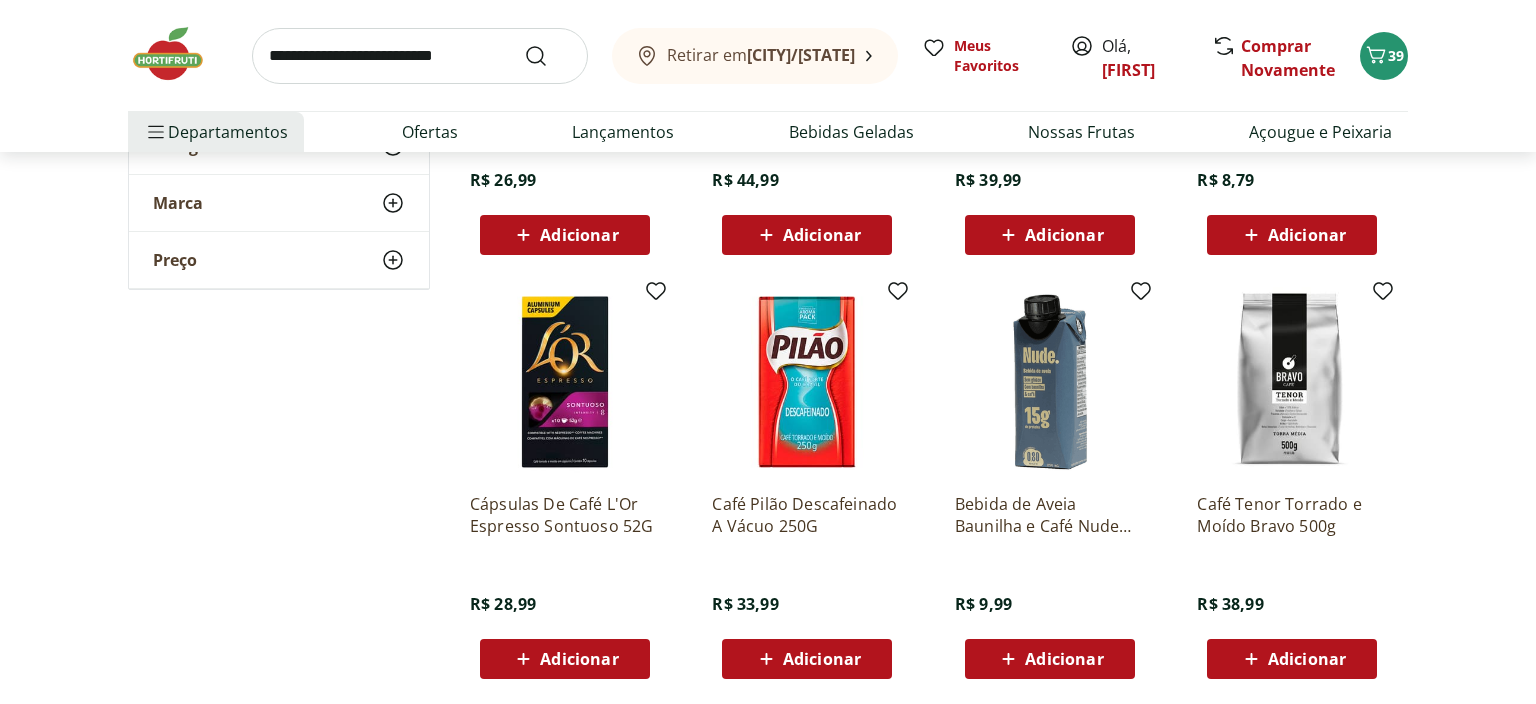scroll, scrollTop: 2745, scrollLeft: 0, axis: vertical 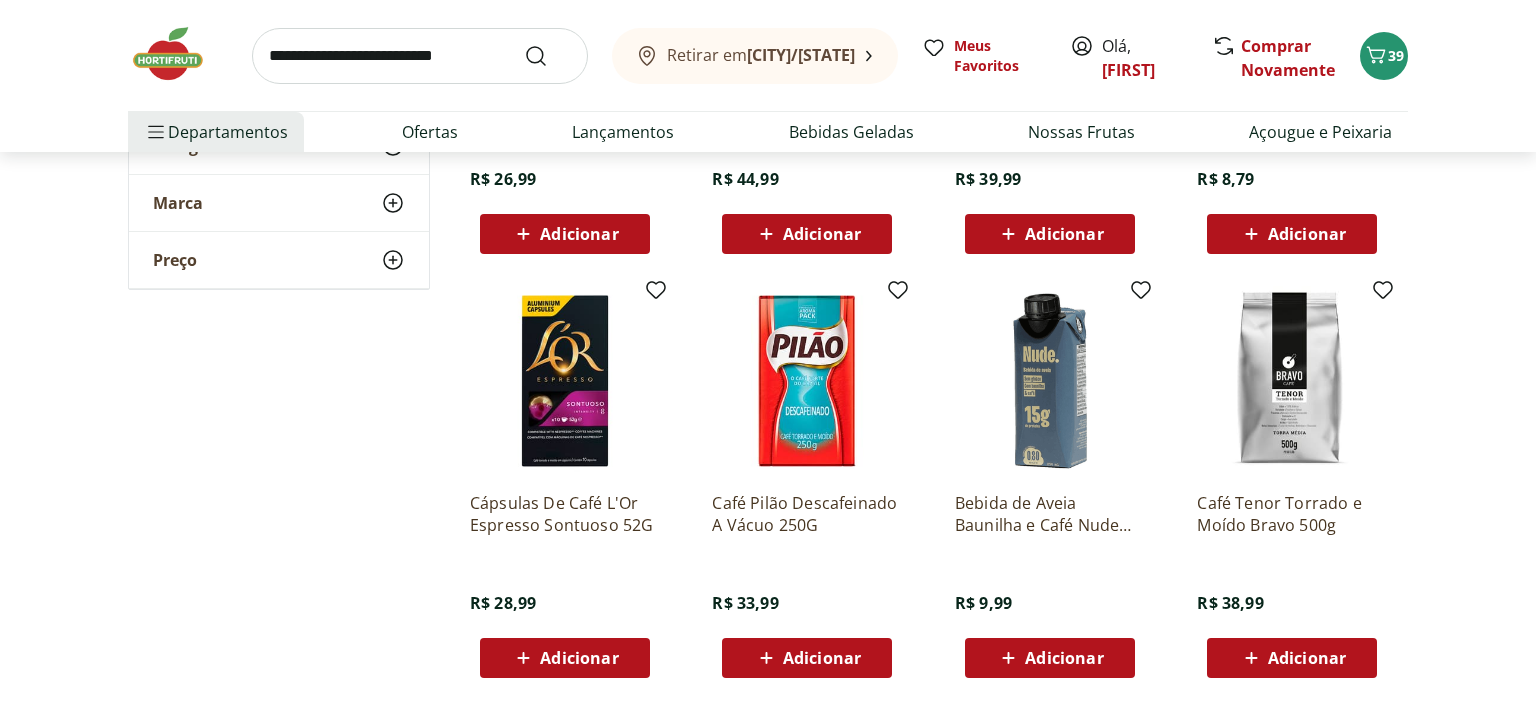 click at bounding box center [1292, 381] 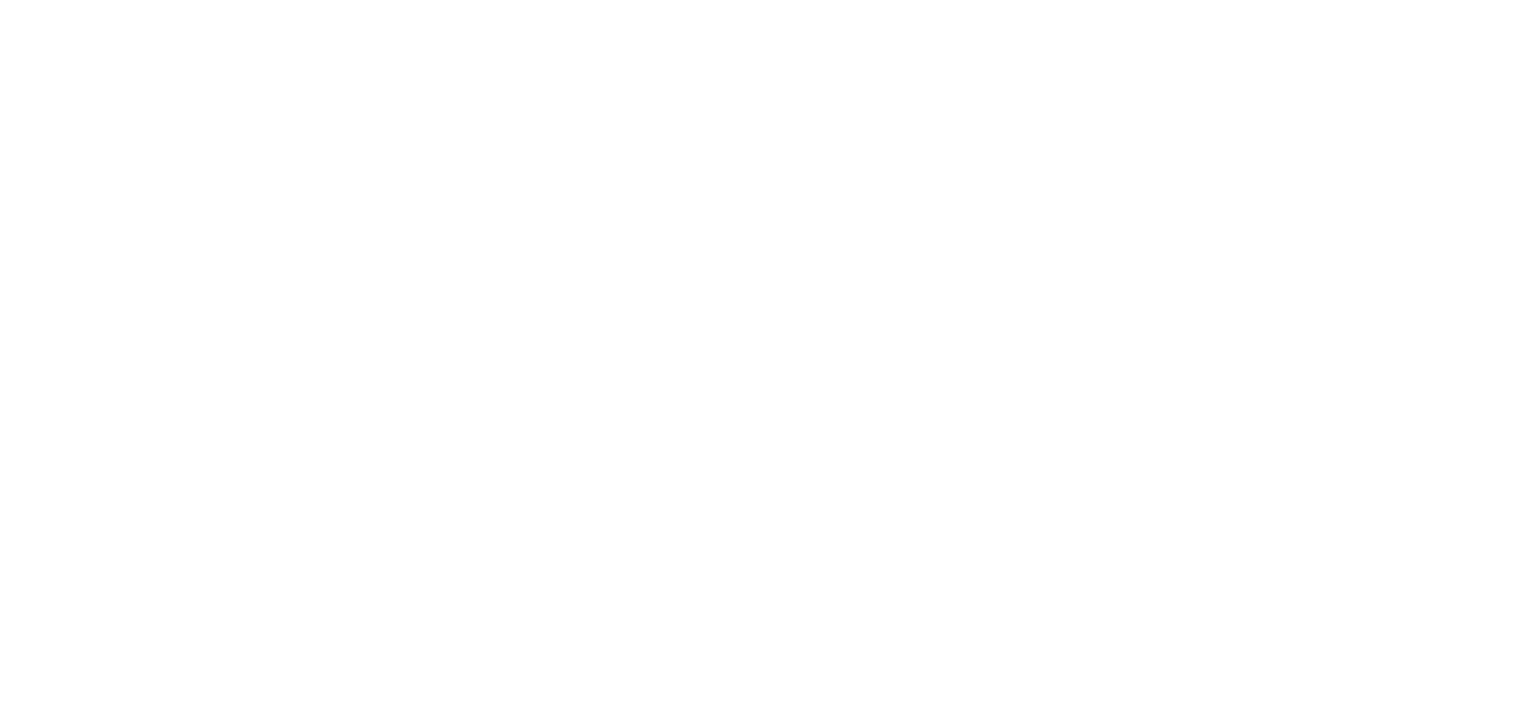scroll, scrollTop: 0, scrollLeft: 0, axis: both 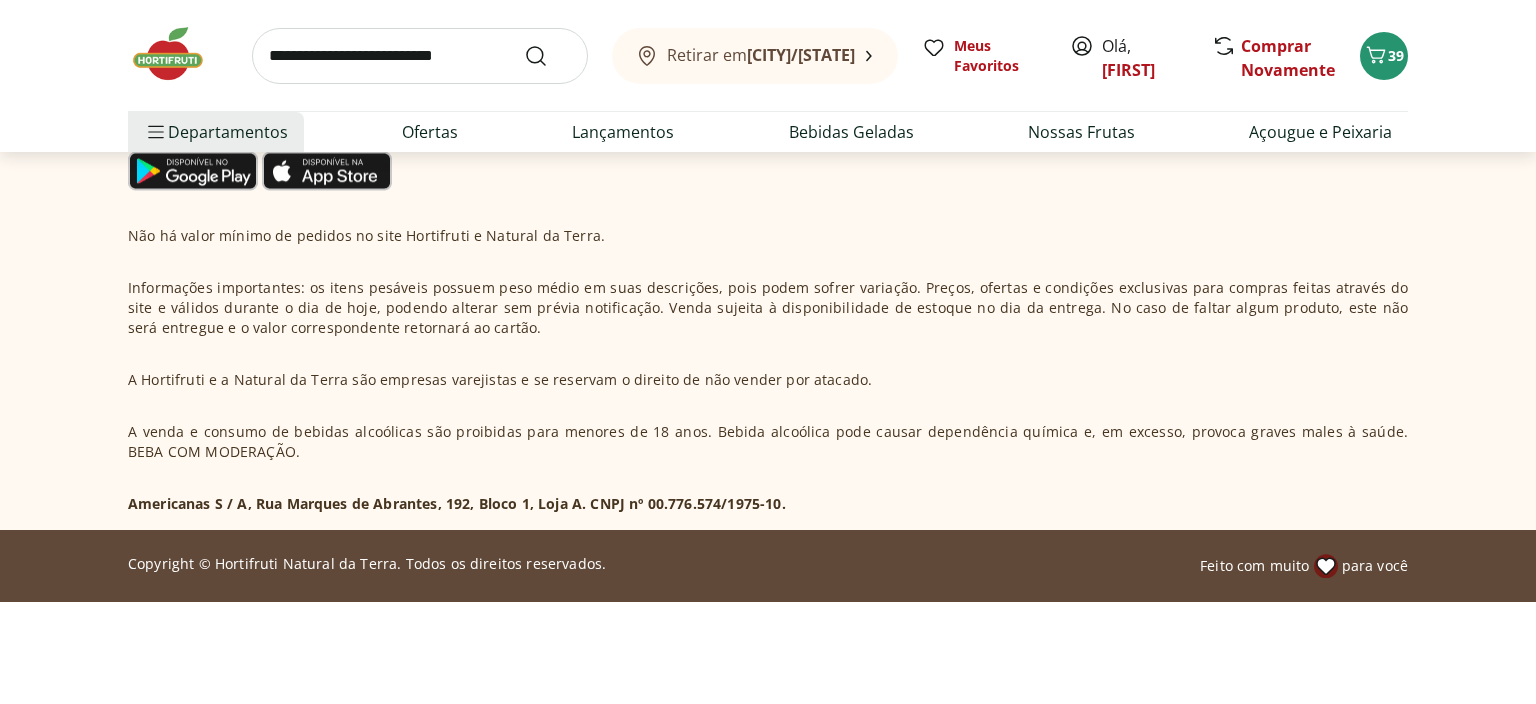 select on "**********" 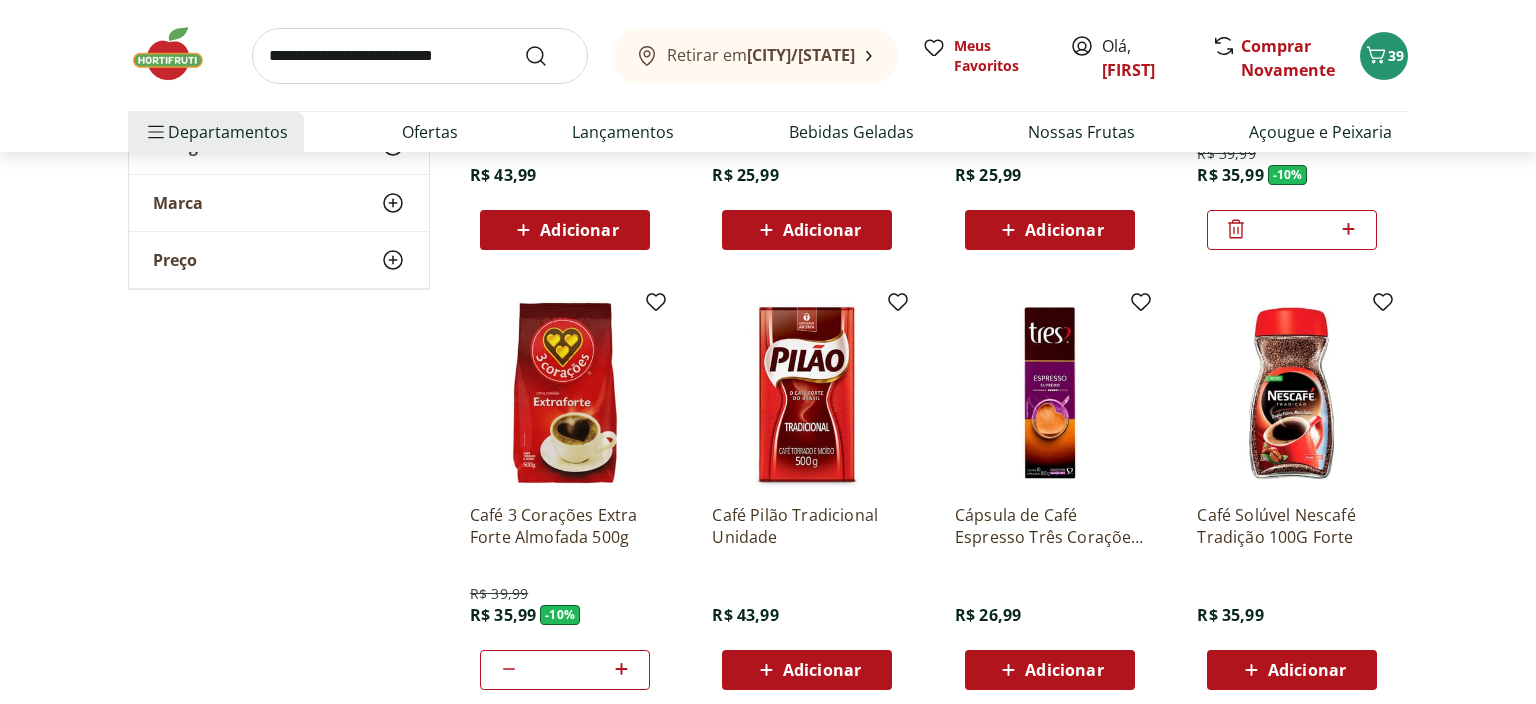 scroll, scrollTop: 3052, scrollLeft: 0, axis: vertical 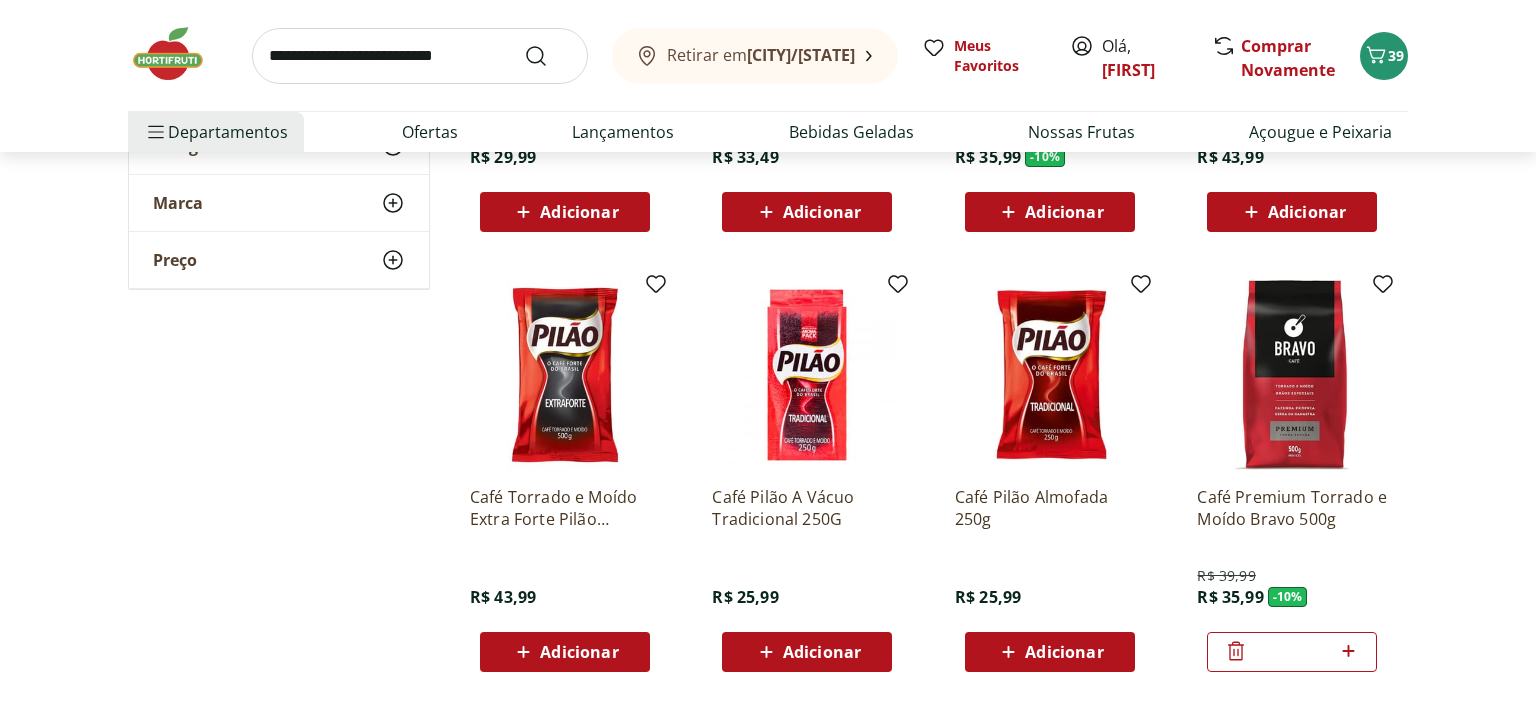 click at bounding box center [1292, 375] 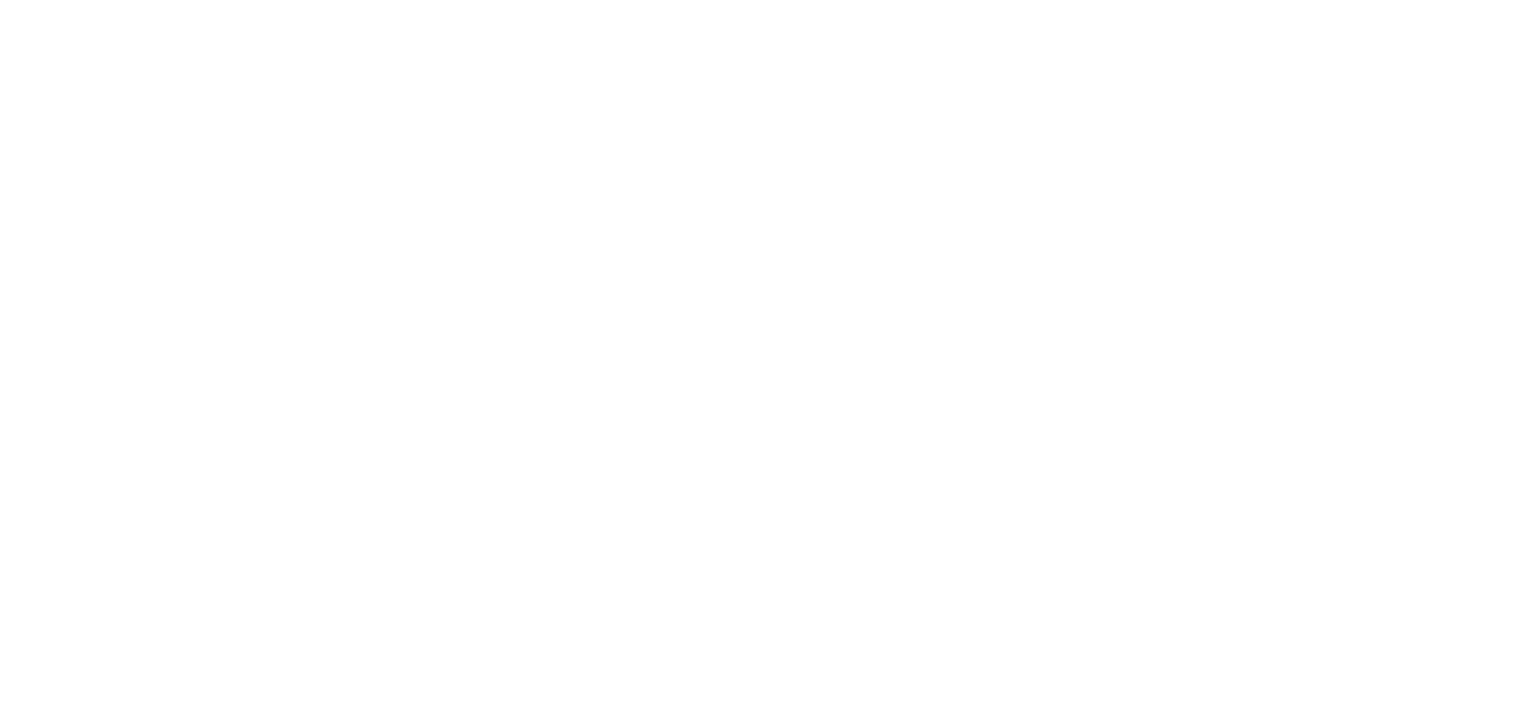 scroll, scrollTop: 0, scrollLeft: 0, axis: both 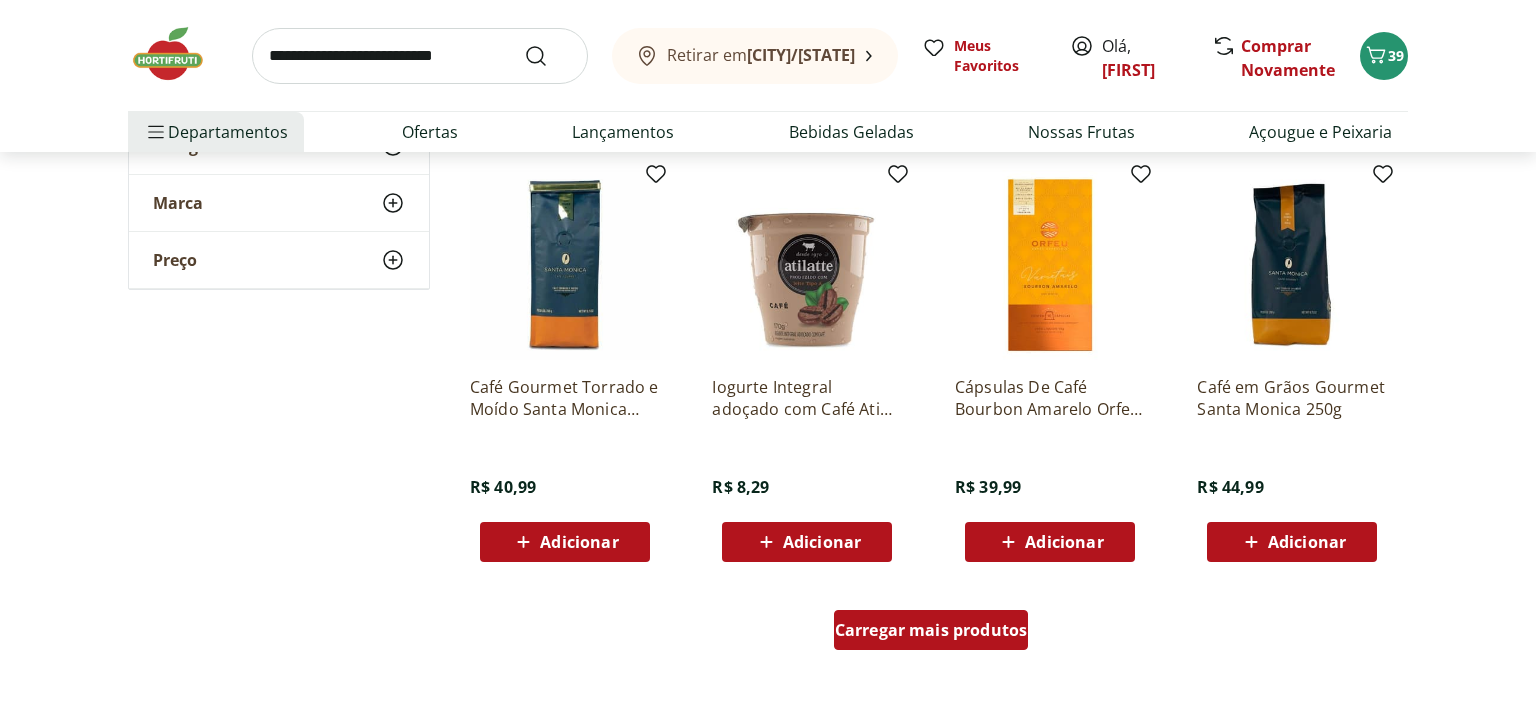 click on "Carregar mais produtos" at bounding box center (931, 630) 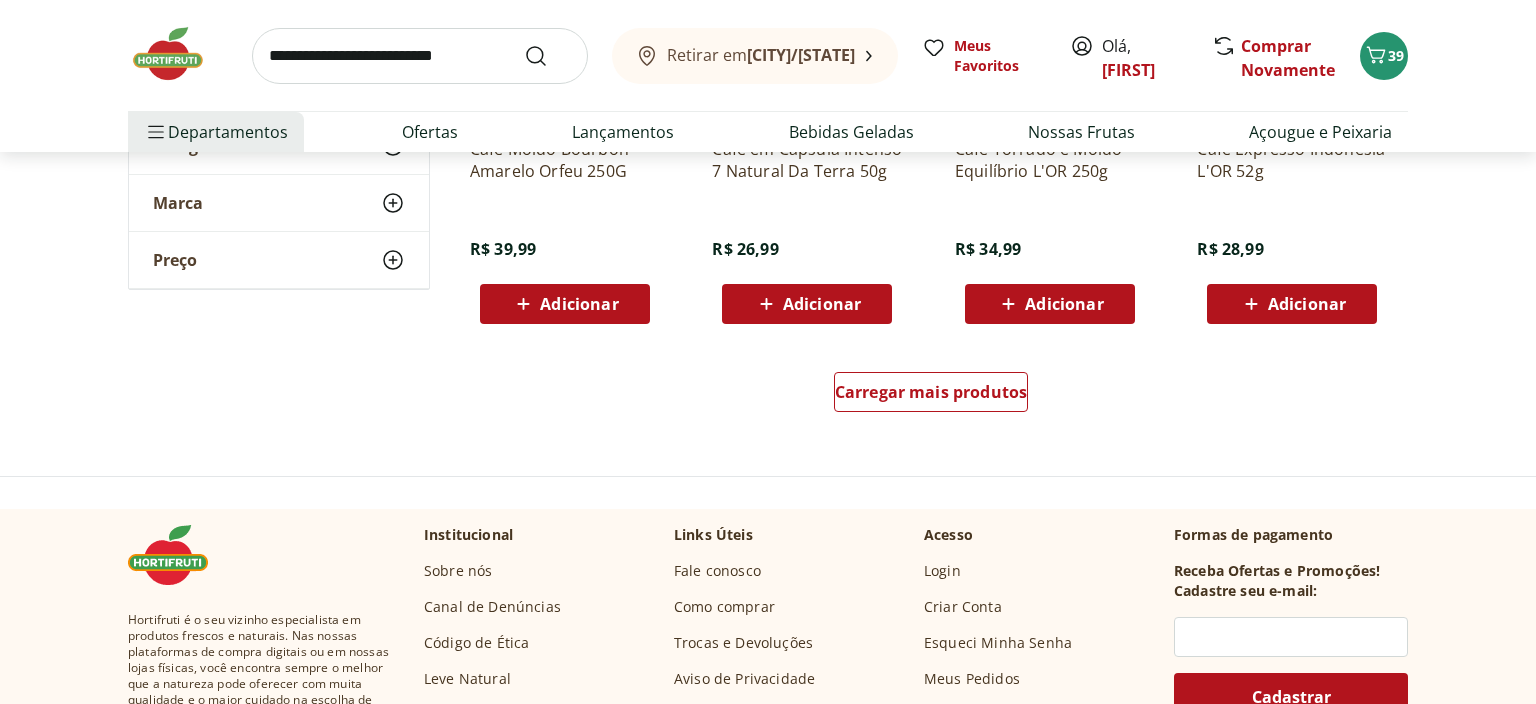 scroll, scrollTop: 7794, scrollLeft: 0, axis: vertical 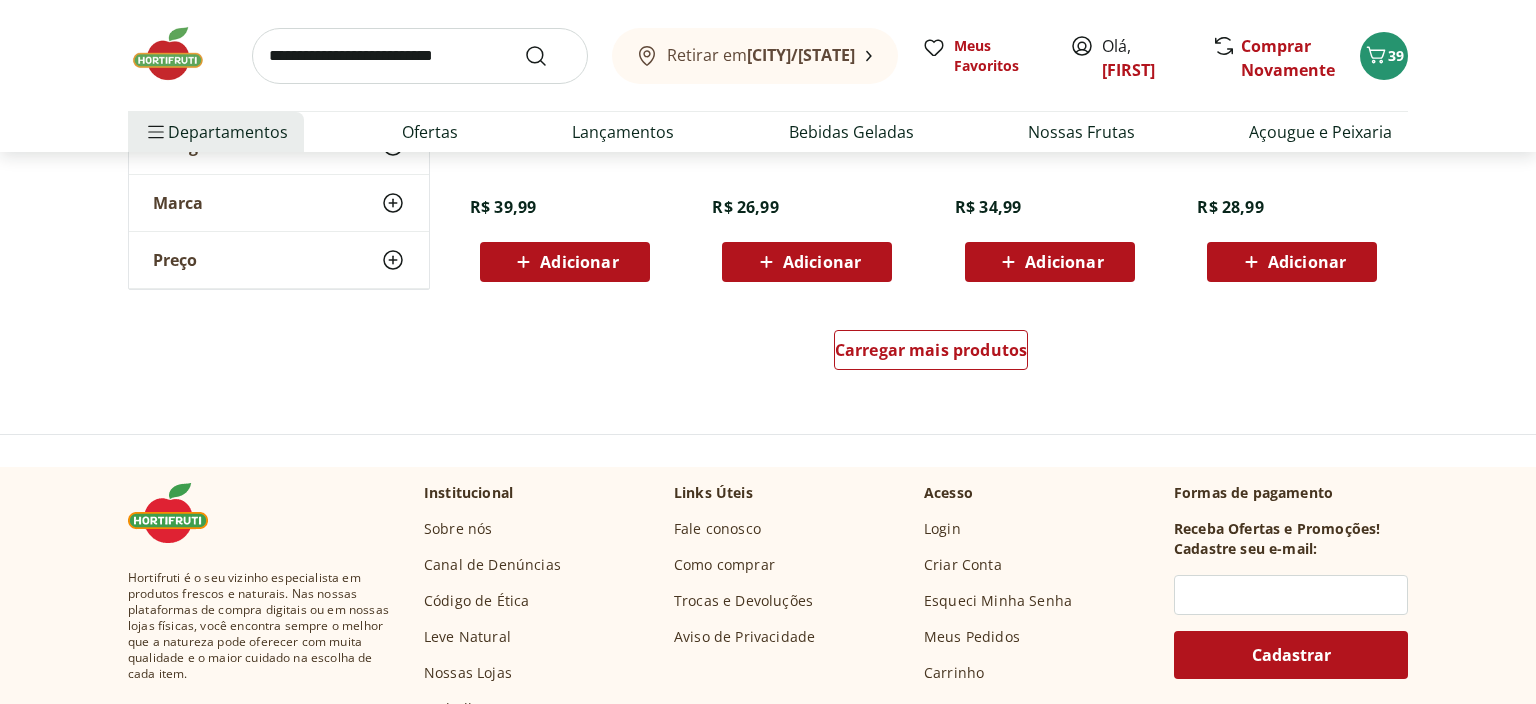 click at bounding box center [178, 54] 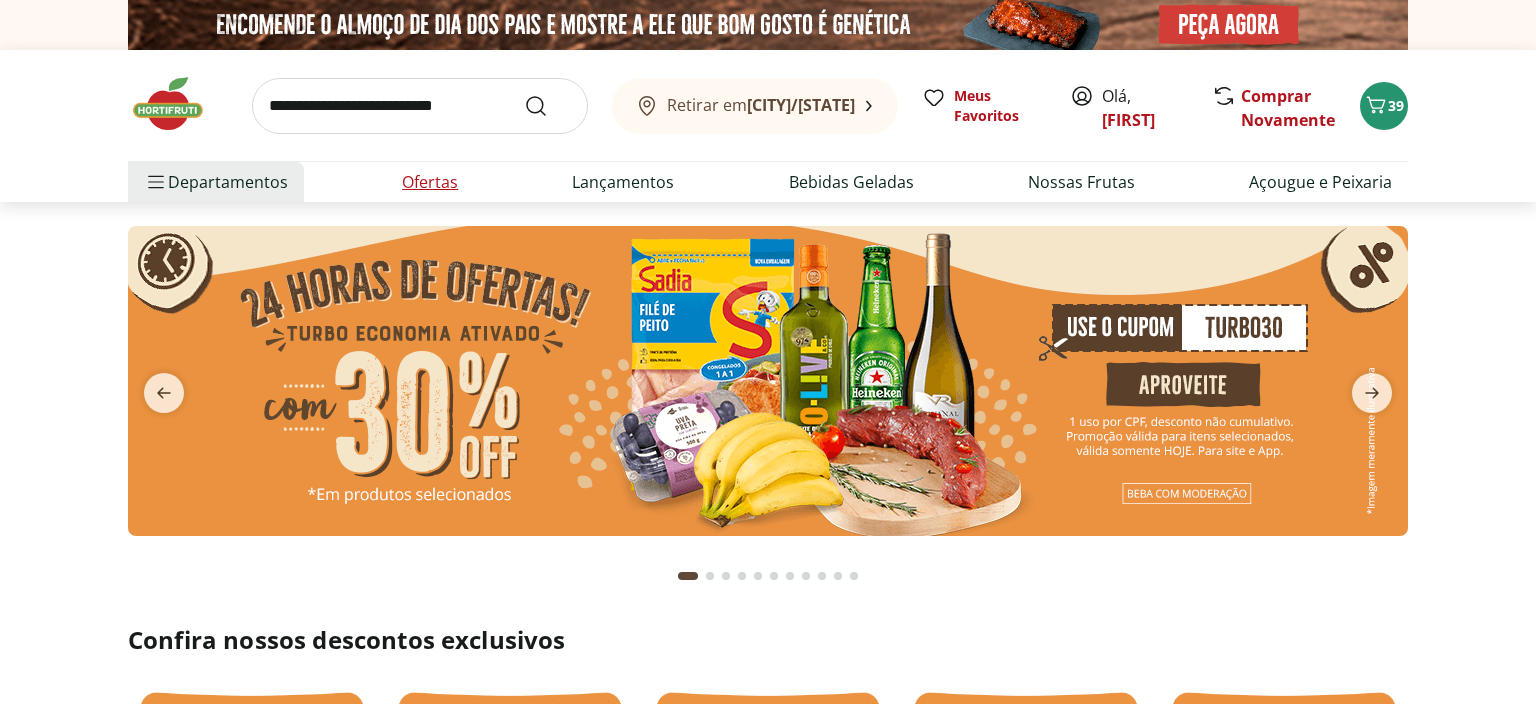 click on "Ofertas" at bounding box center [430, 182] 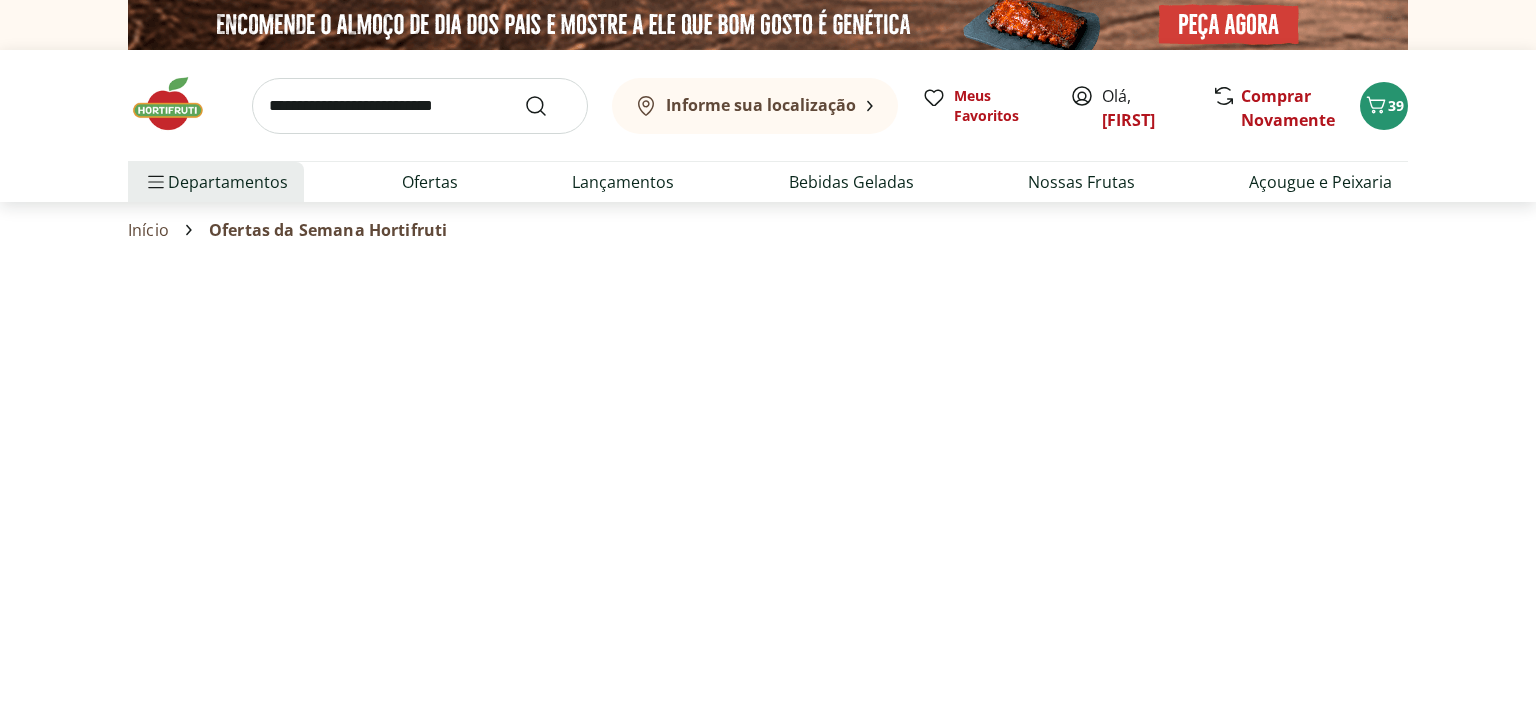 select on "**********" 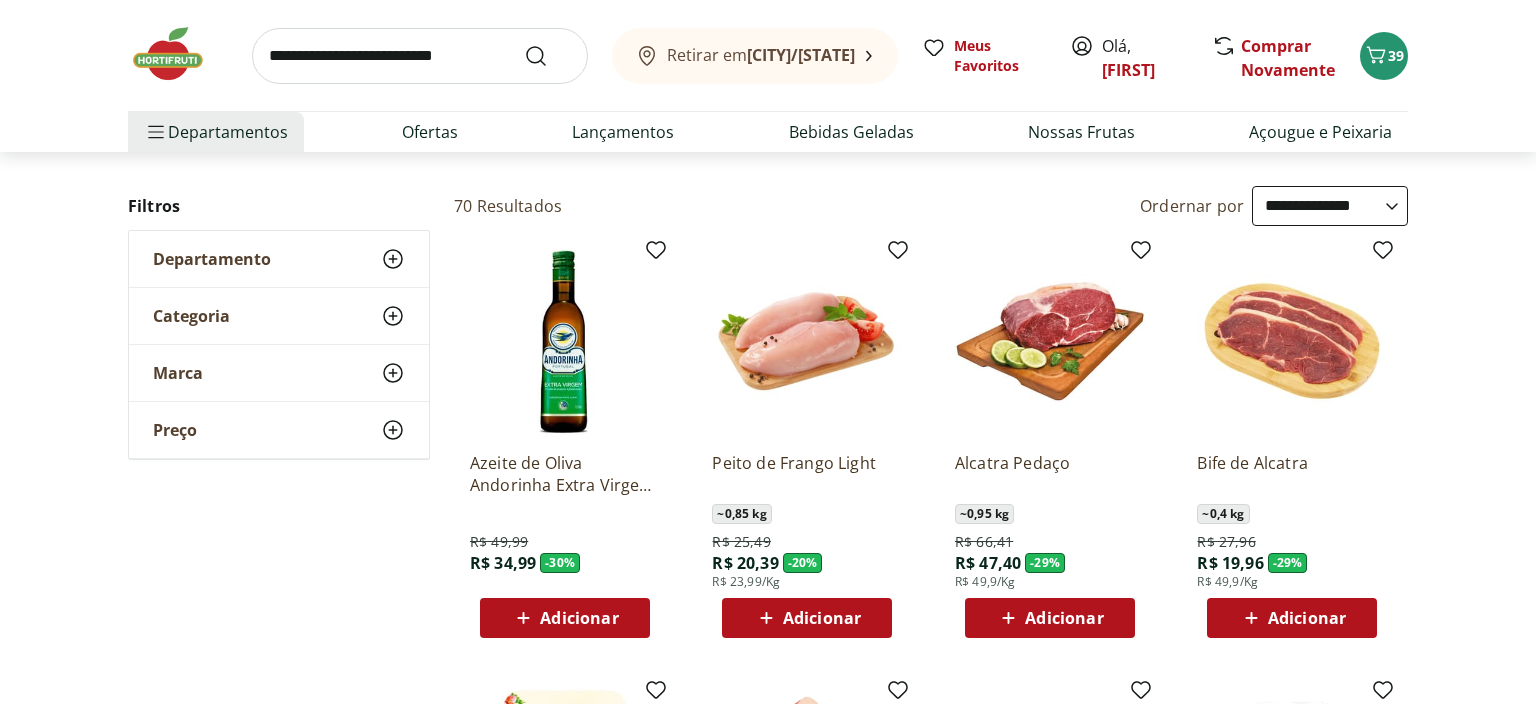 scroll, scrollTop: 105, scrollLeft: 0, axis: vertical 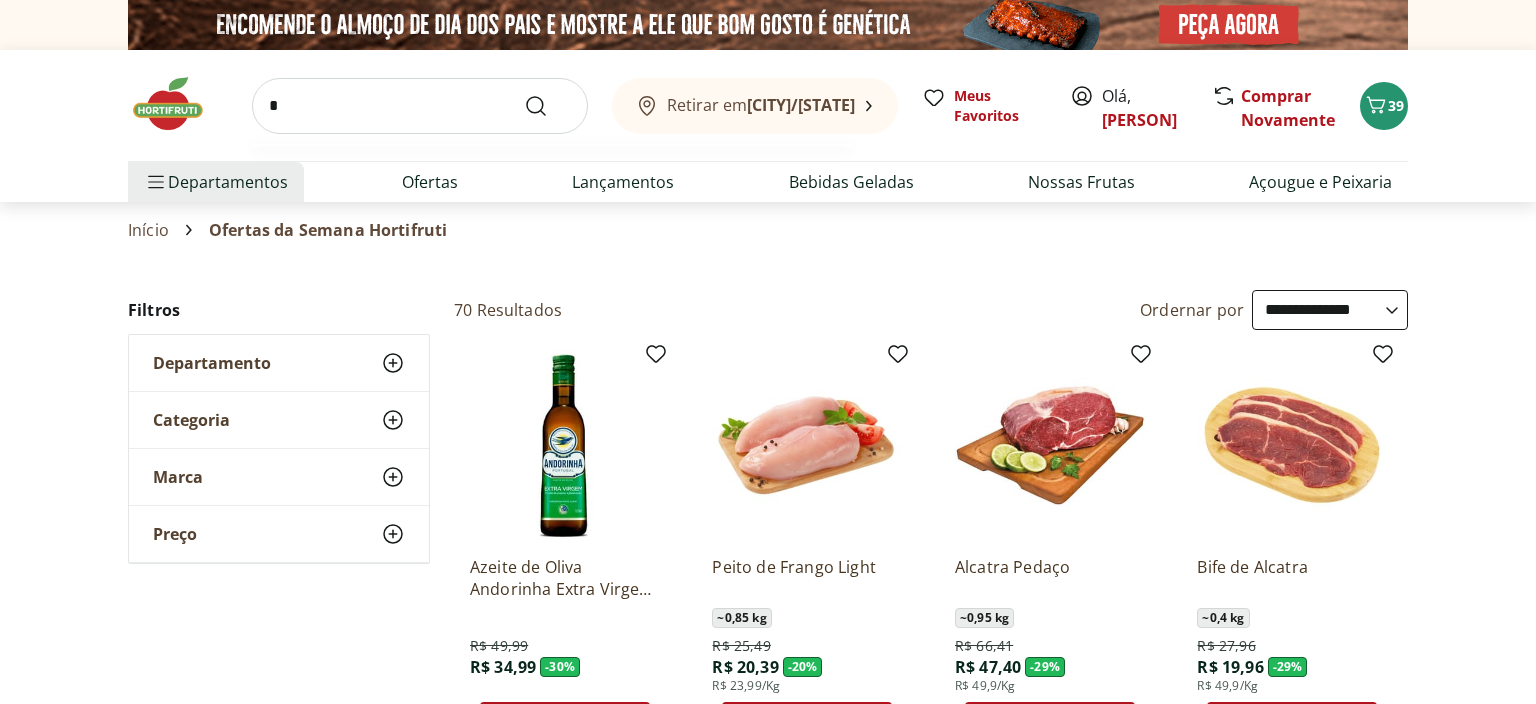 select on "**********" 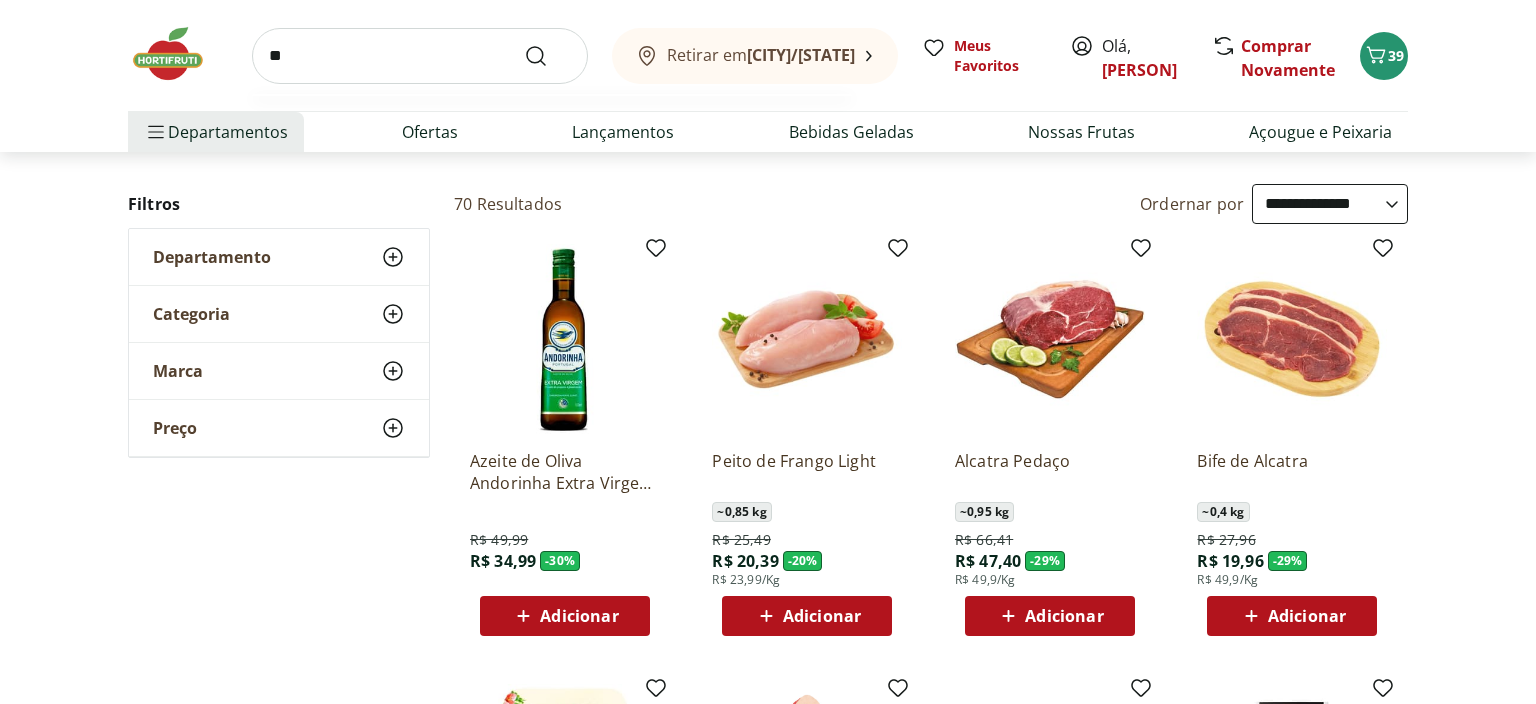 type on "*" 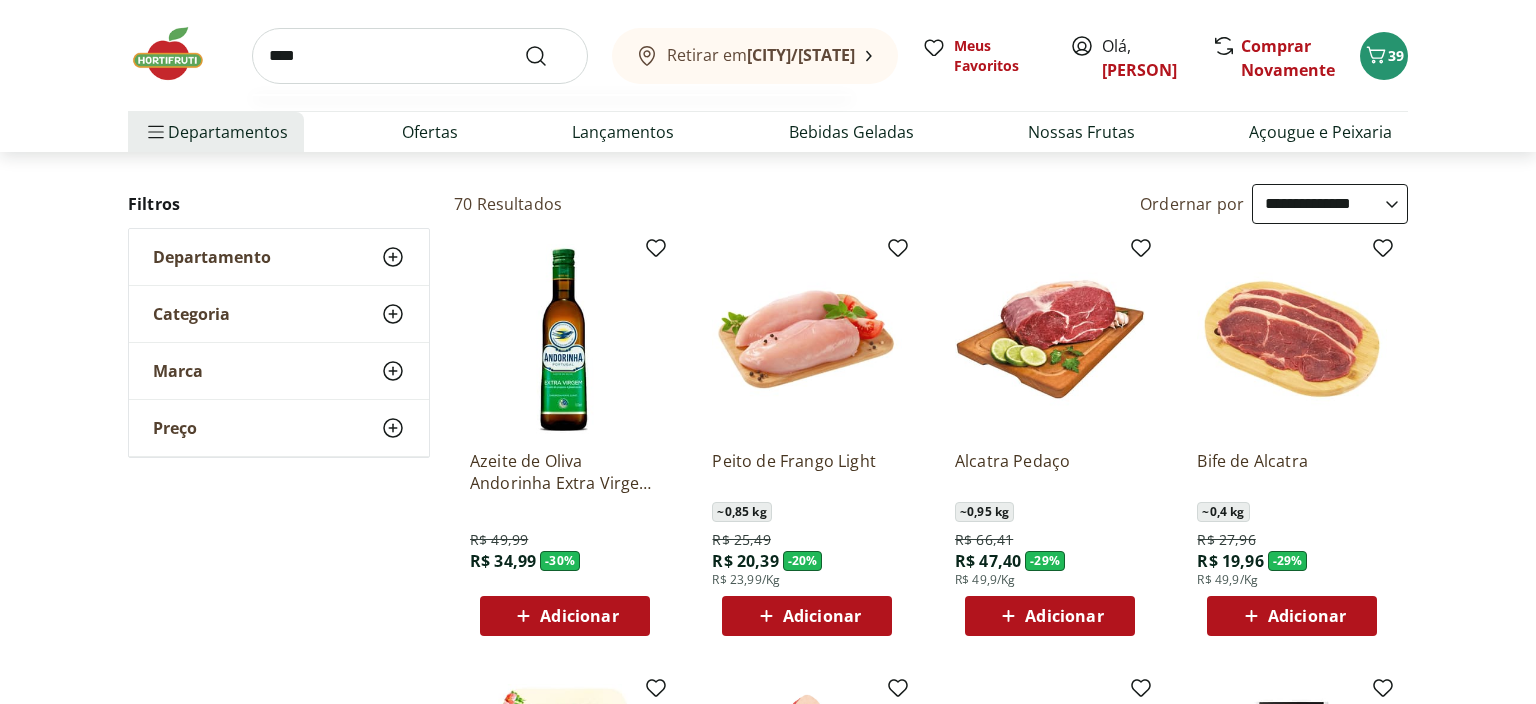 type on "****" 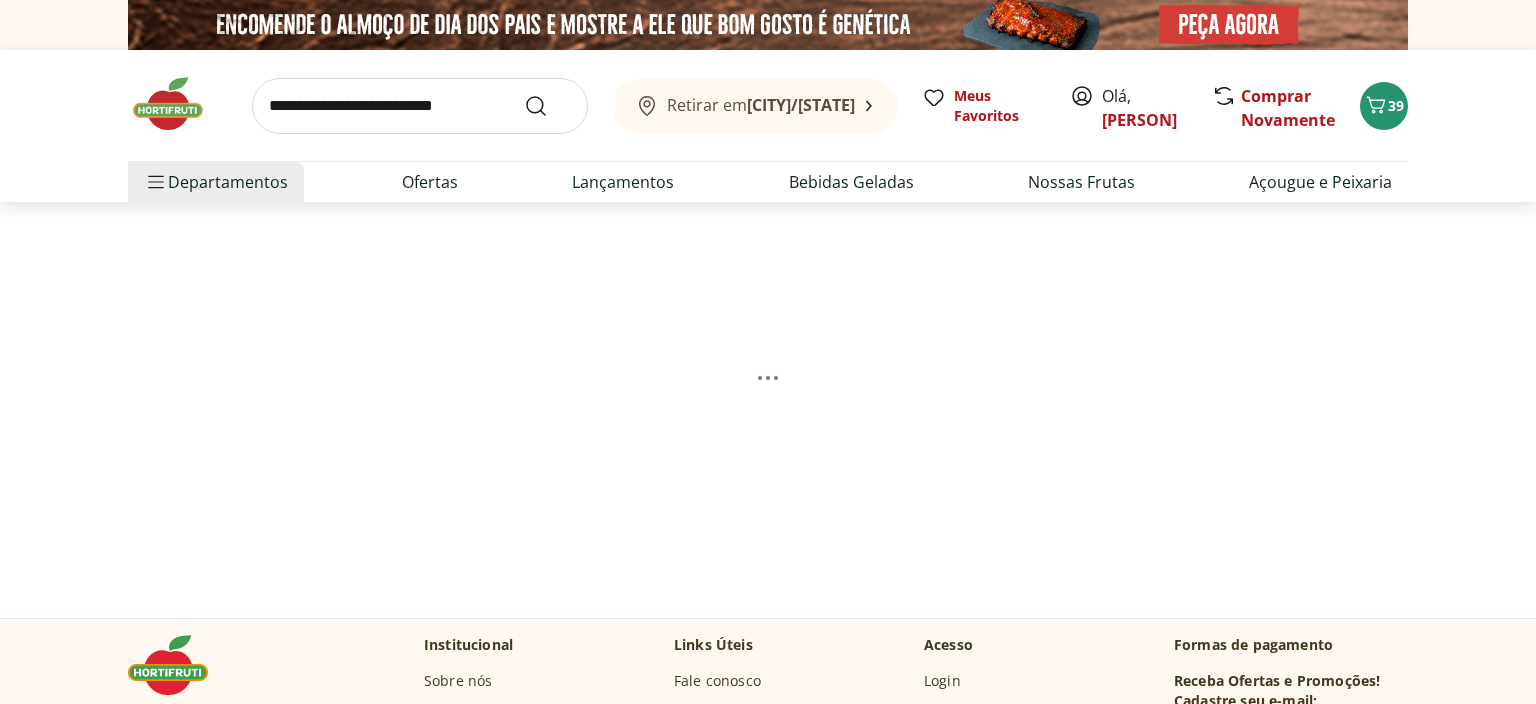 select on "**********" 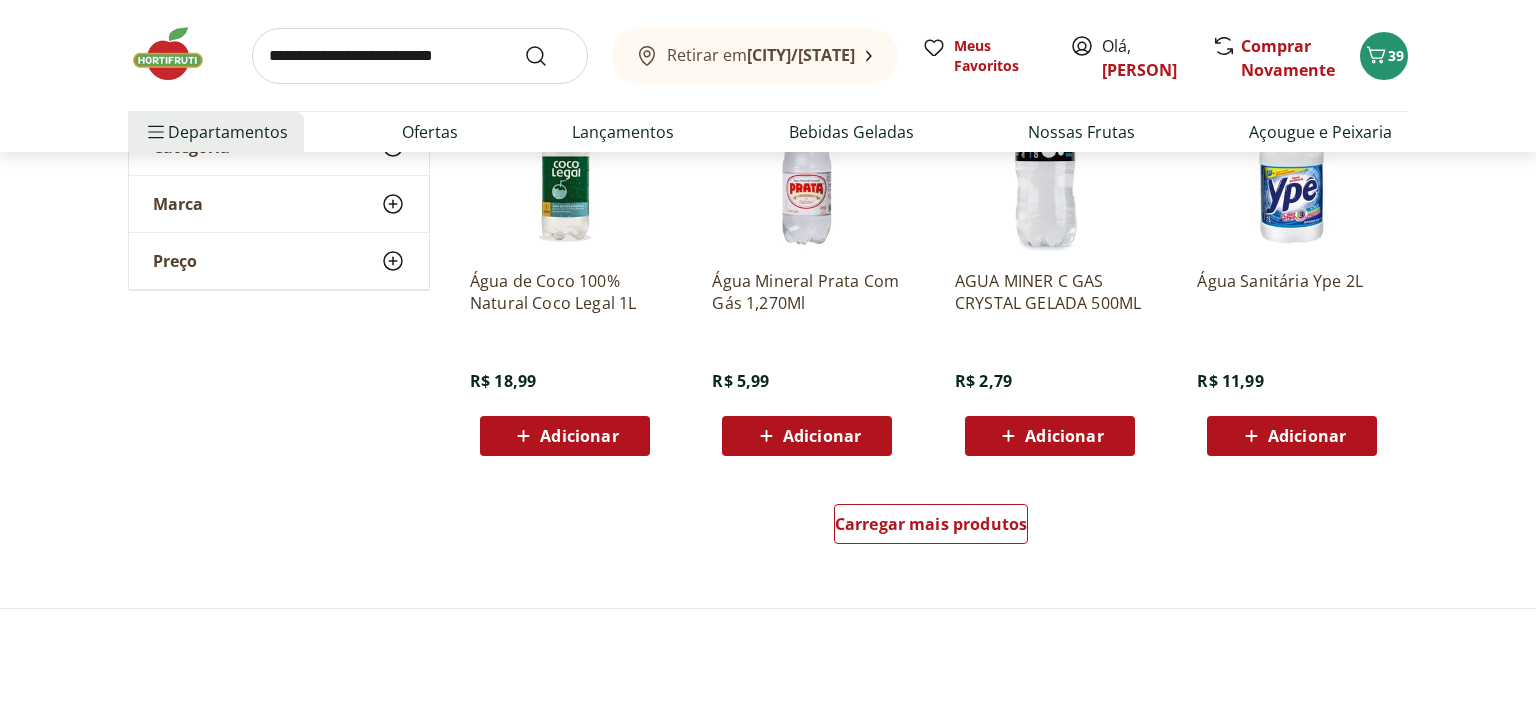 scroll, scrollTop: 1267, scrollLeft: 0, axis: vertical 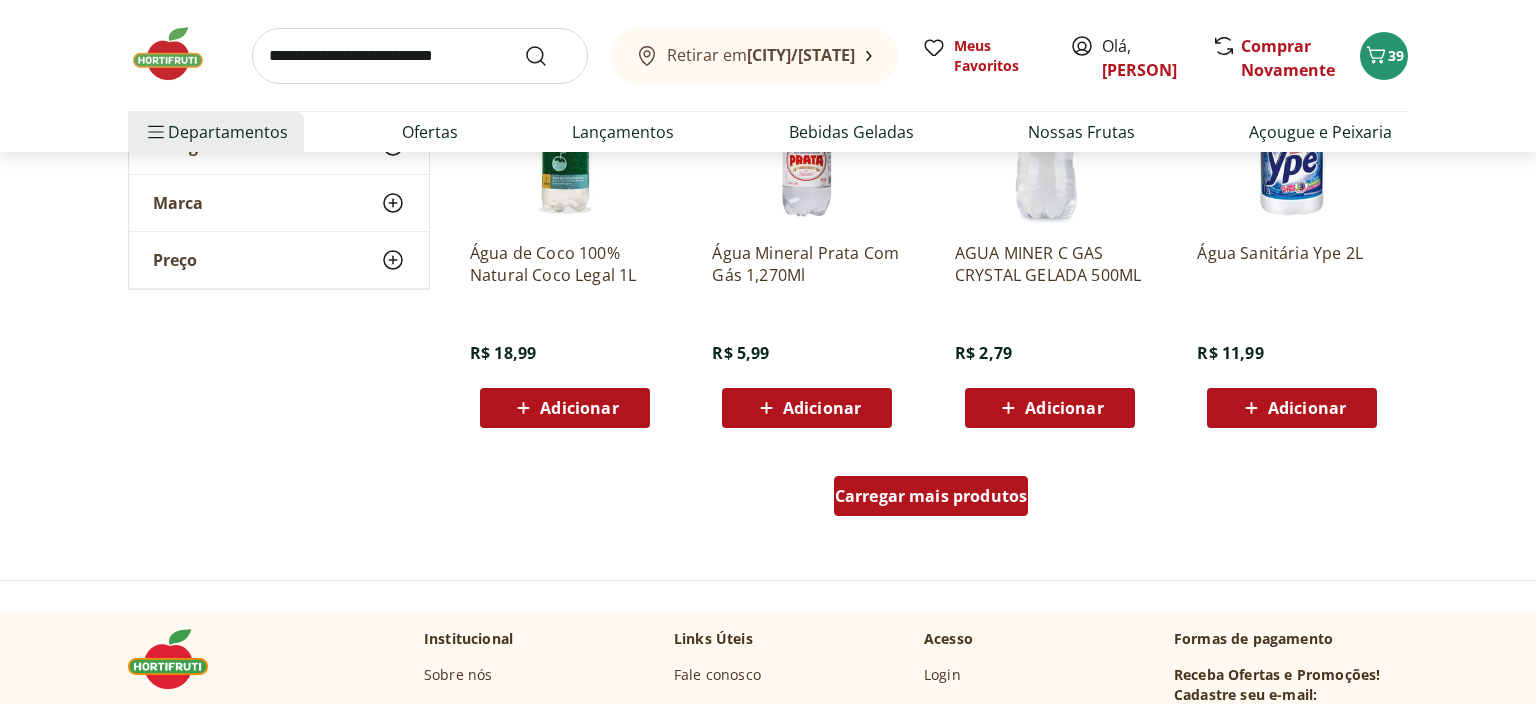click on "Carregar mais produtos" at bounding box center [931, 496] 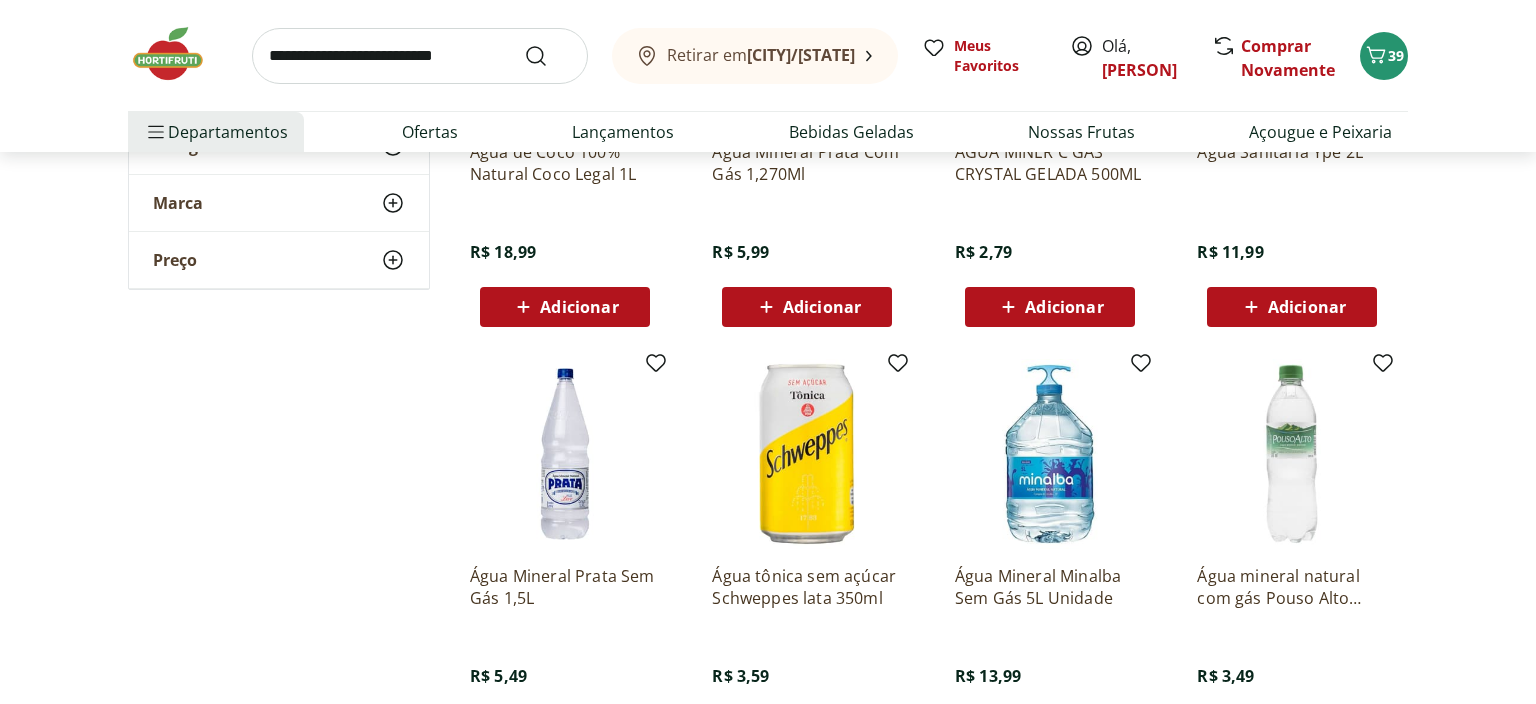 scroll, scrollTop: 1478, scrollLeft: 0, axis: vertical 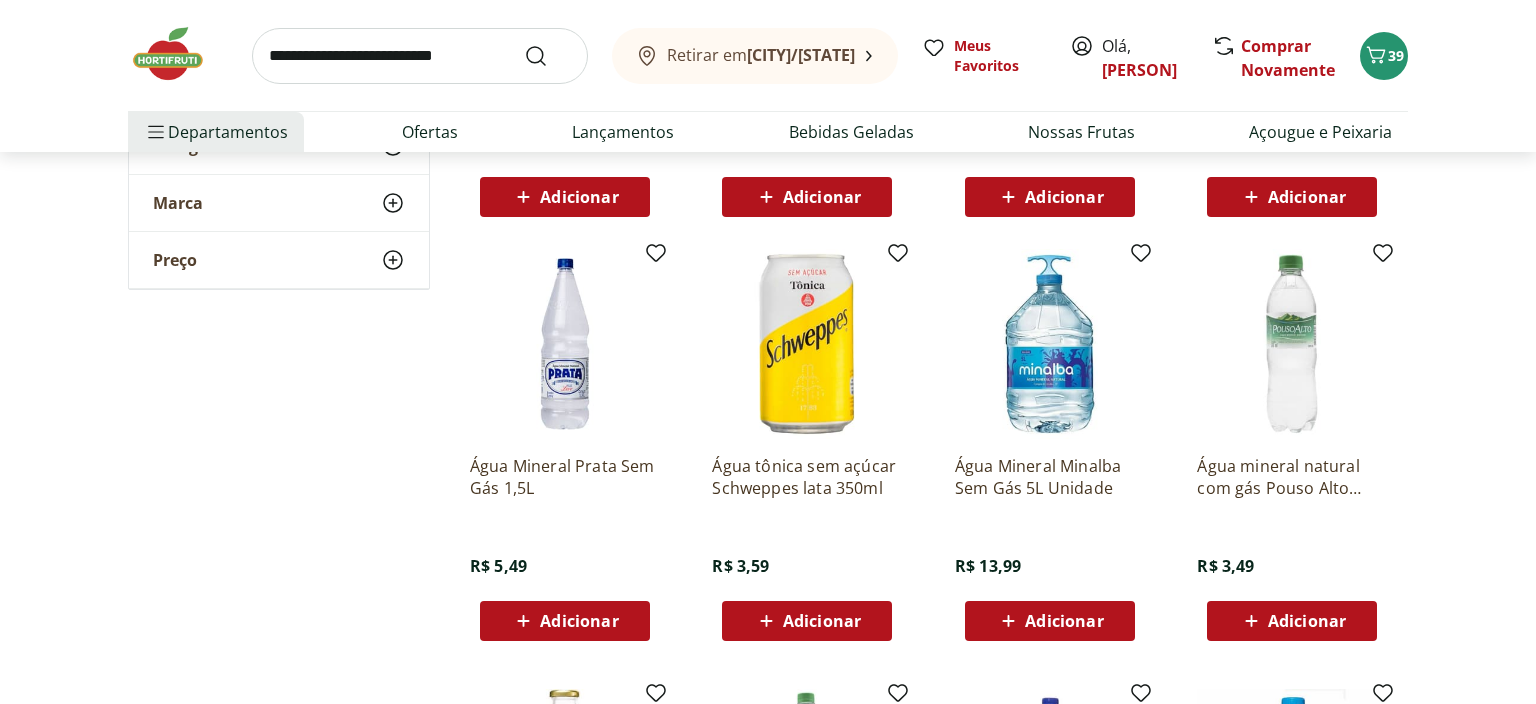 click on "Adicionar" at bounding box center (579, 621) 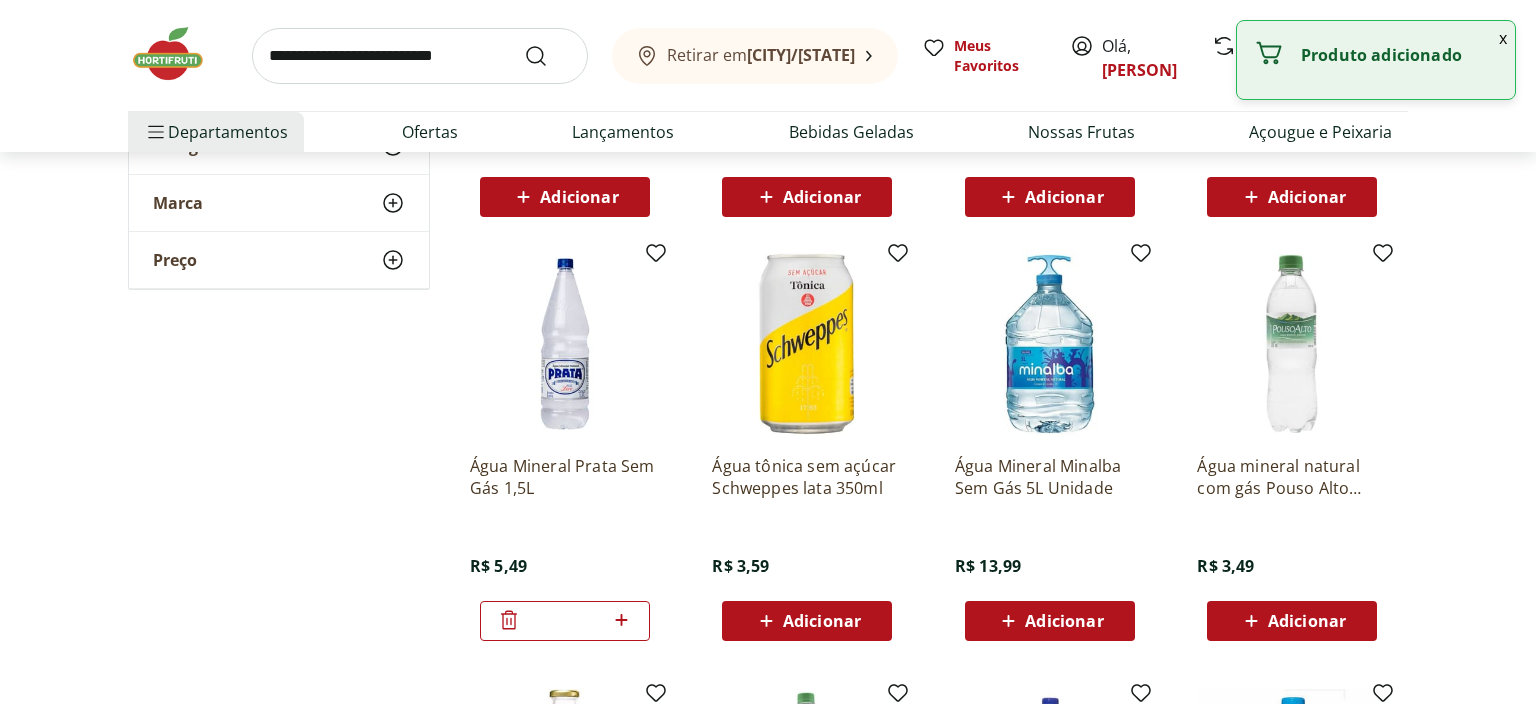 drag, startPoint x: 582, startPoint y: 618, endPoint x: 528, endPoint y: 611, distance: 54.451813 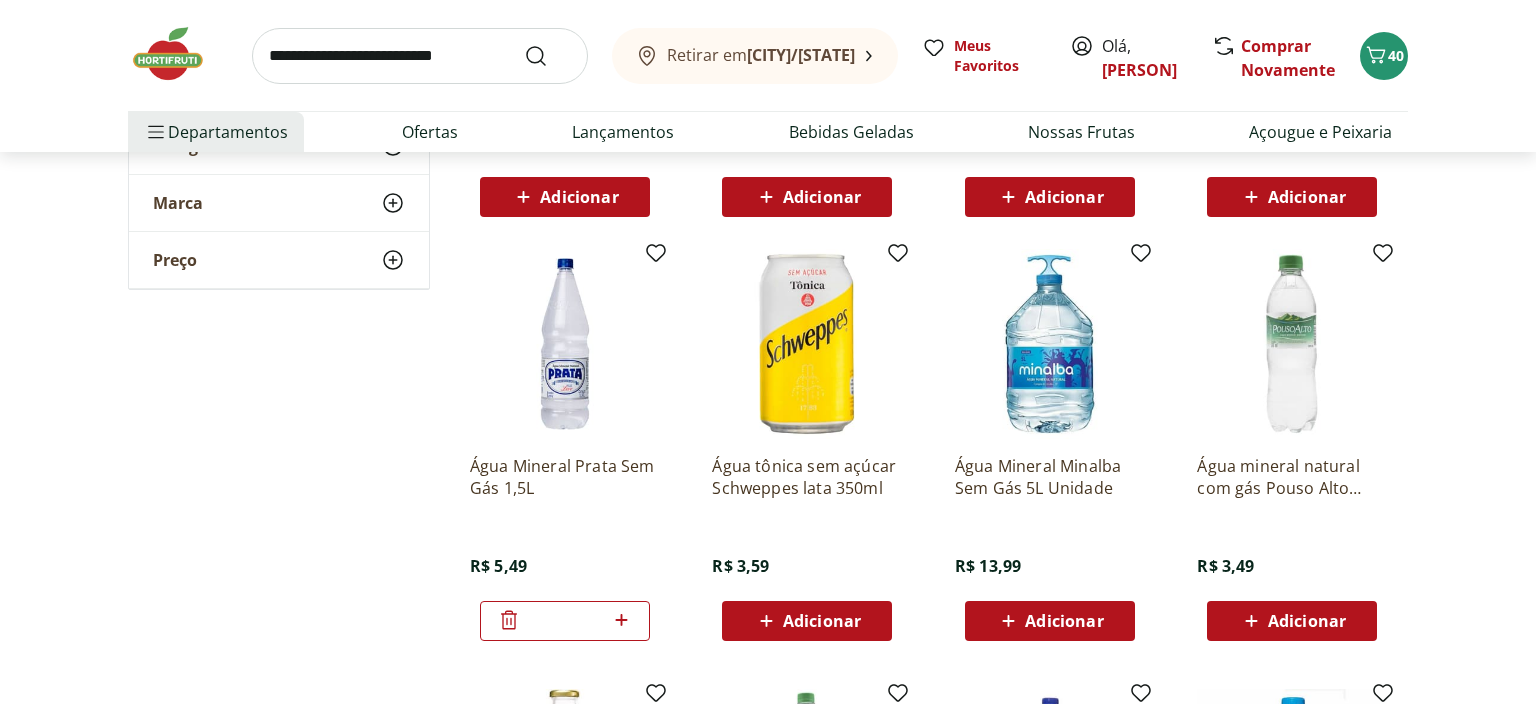 click on "Água Mineral Prata Sem Gás 1,5L R$ 5,49 **" at bounding box center (565, 540) 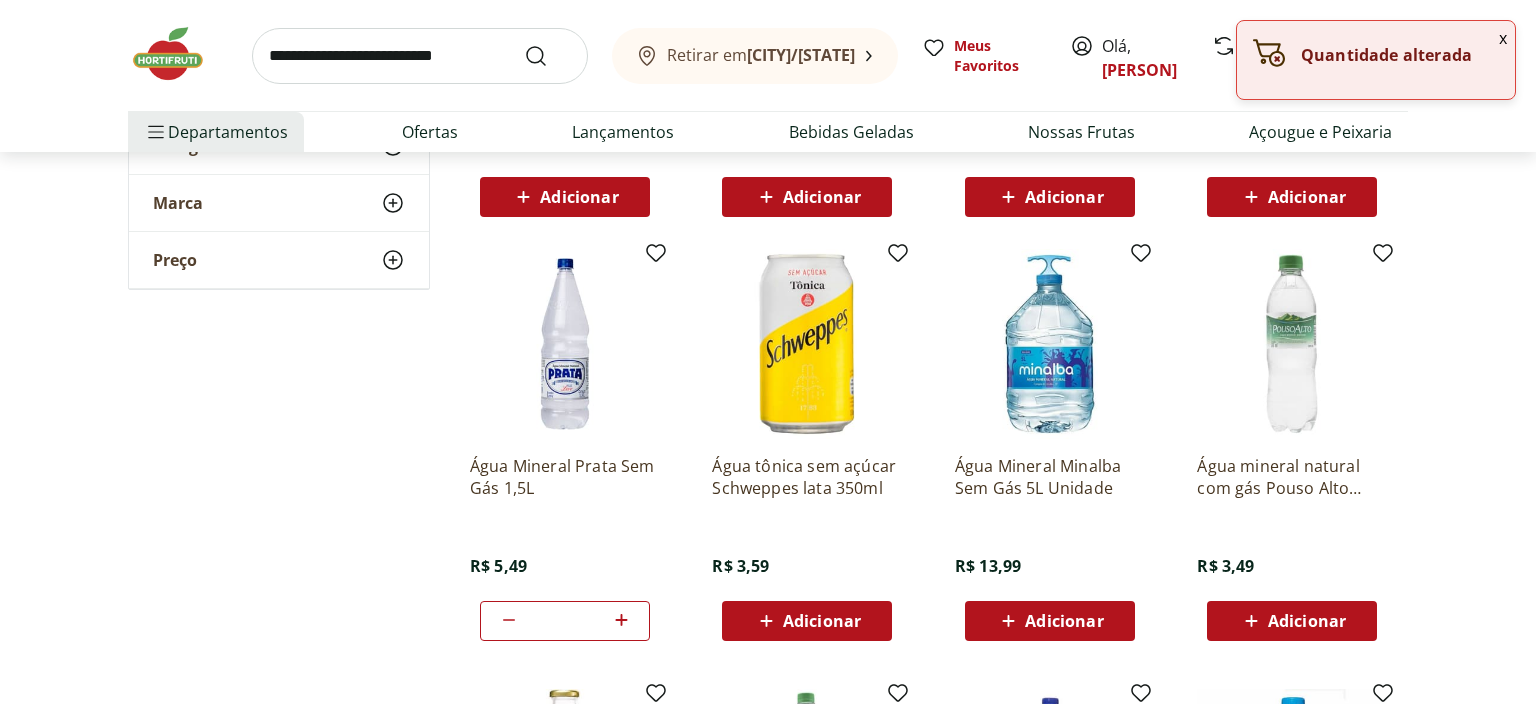 type on "**" 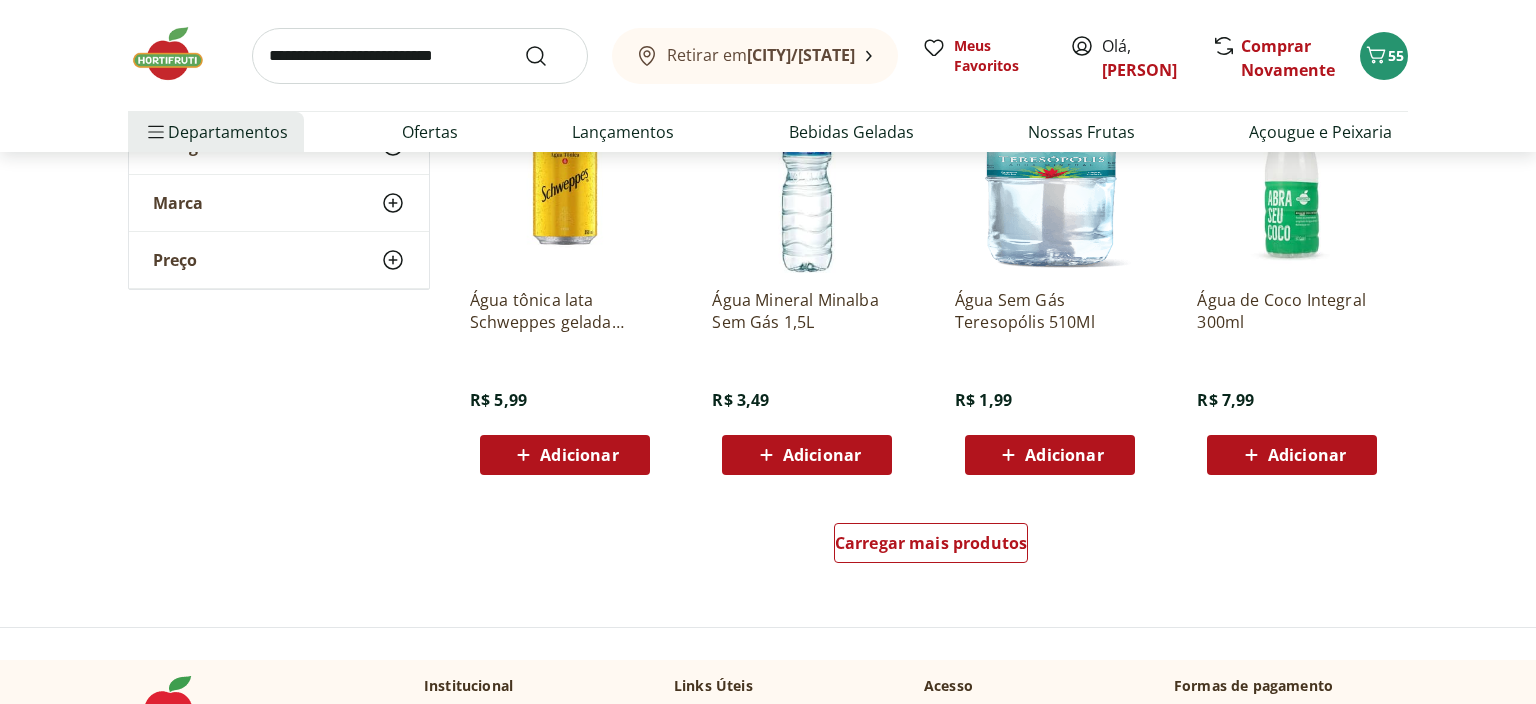 scroll, scrollTop: 2534, scrollLeft: 0, axis: vertical 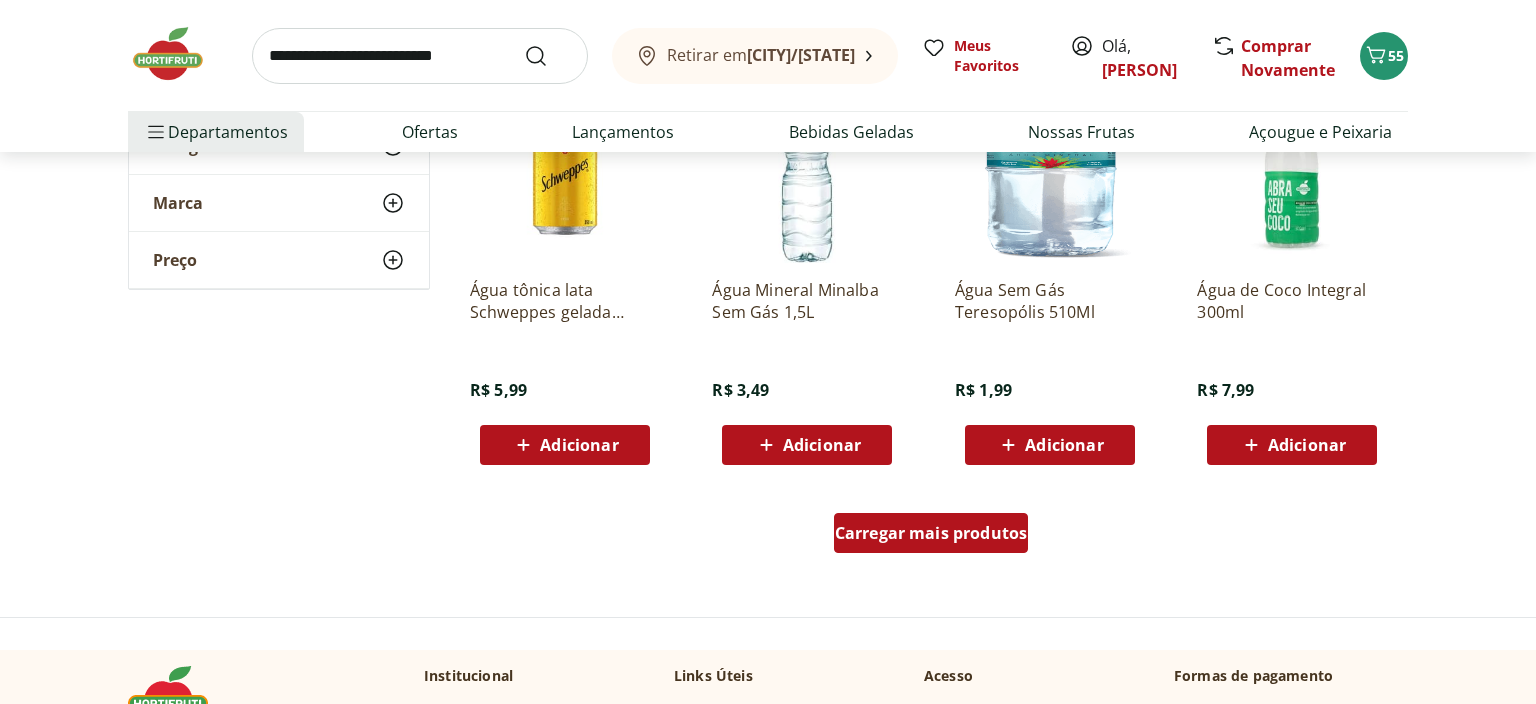 click on "Carregar mais produtos" at bounding box center (931, 533) 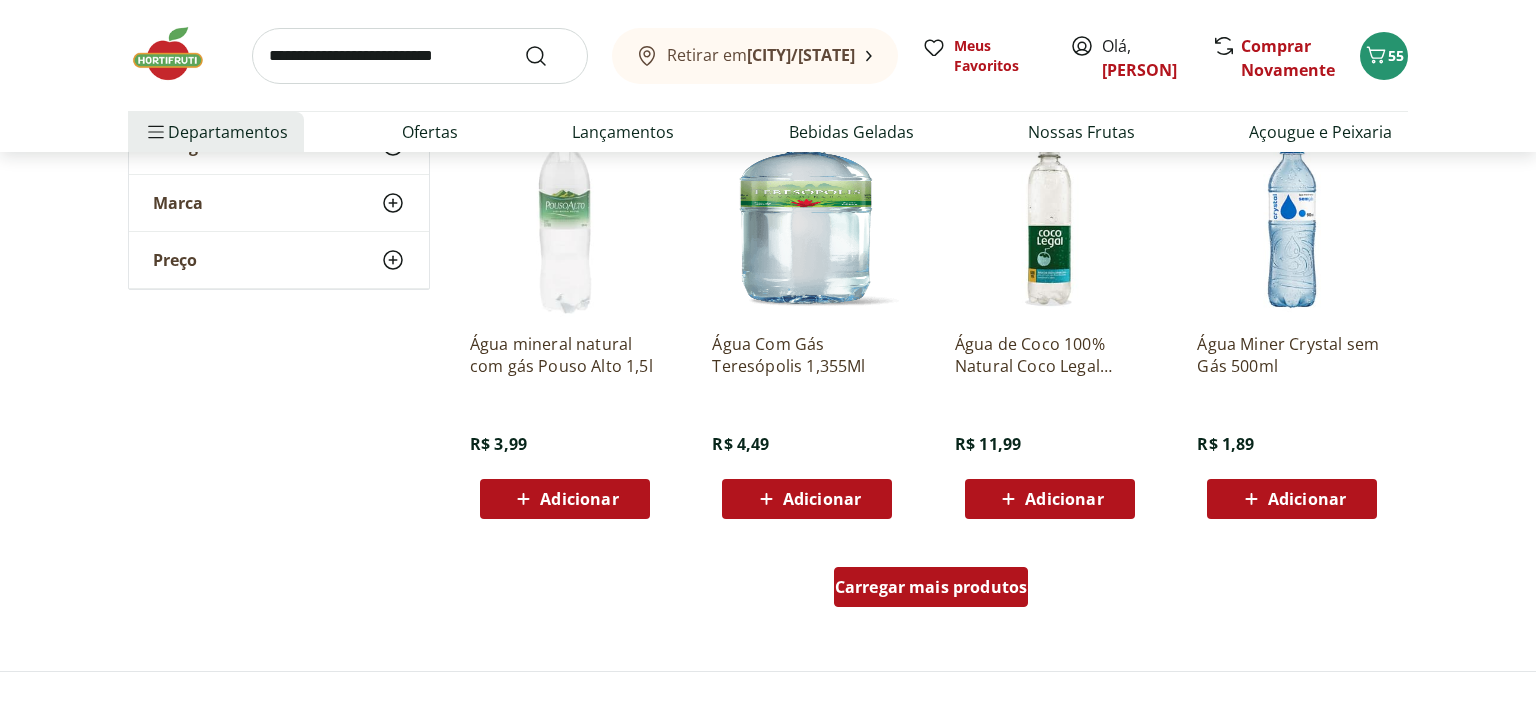 scroll, scrollTop: 3801, scrollLeft: 0, axis: vertical 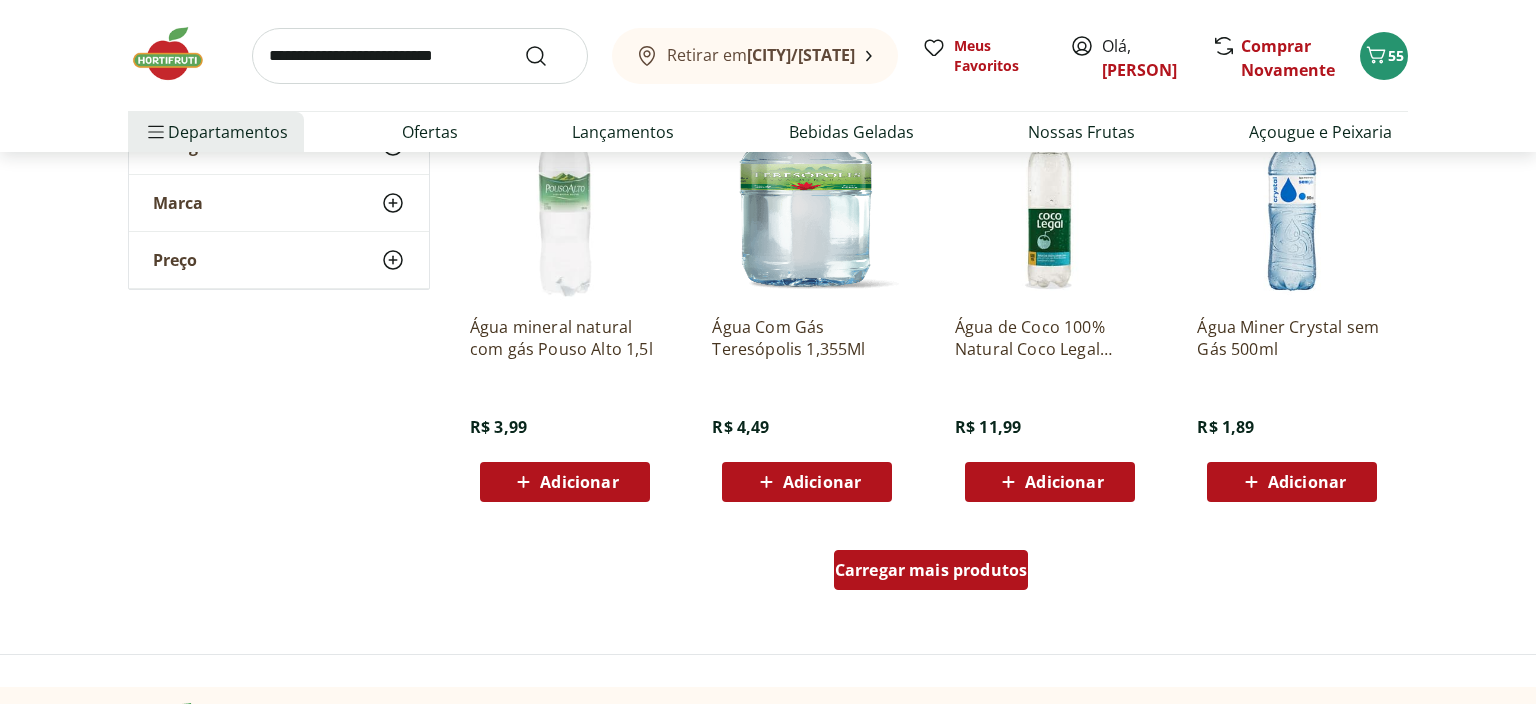 click on "Carregar mais produtos" at bounding box center (931, 570) 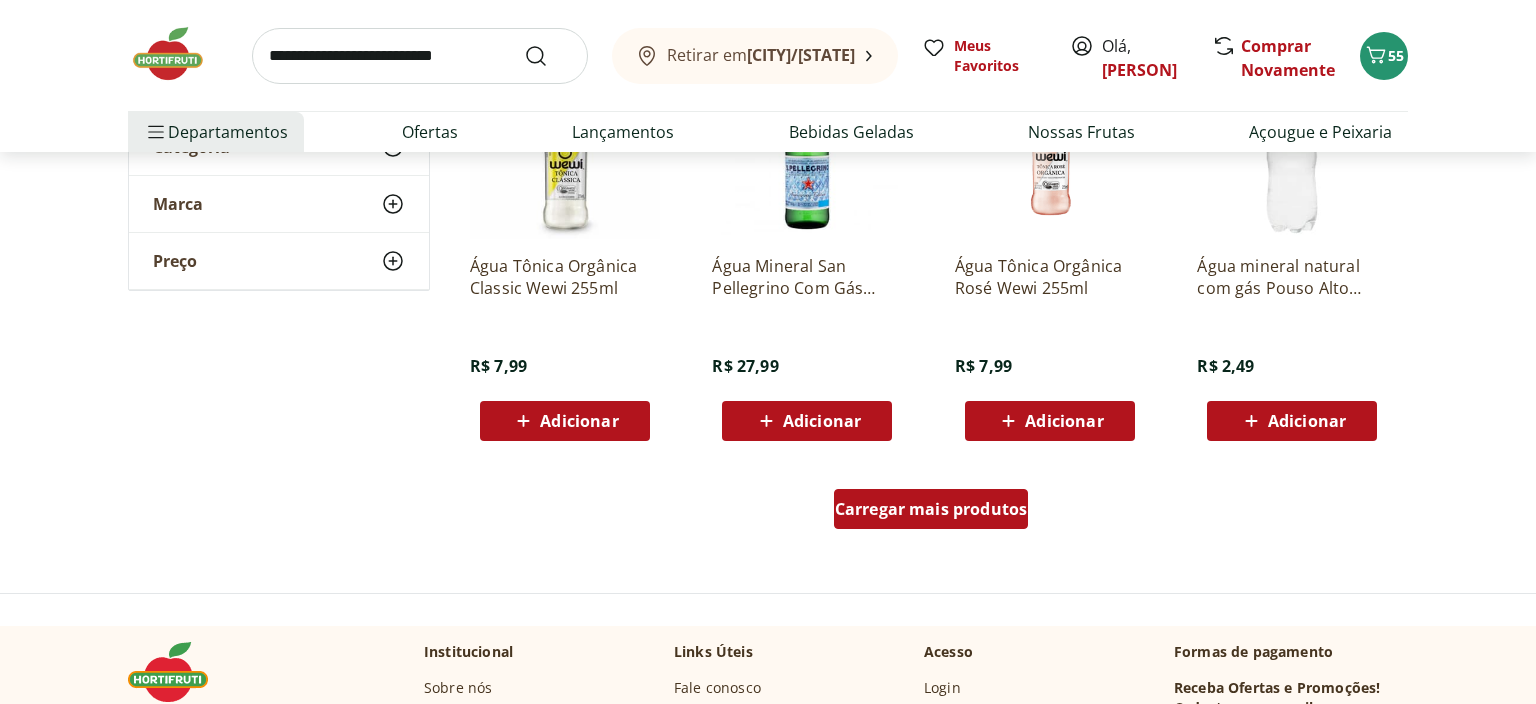 scroll, scrollTop: 5174, scrollLeft: 0, axis: vertical 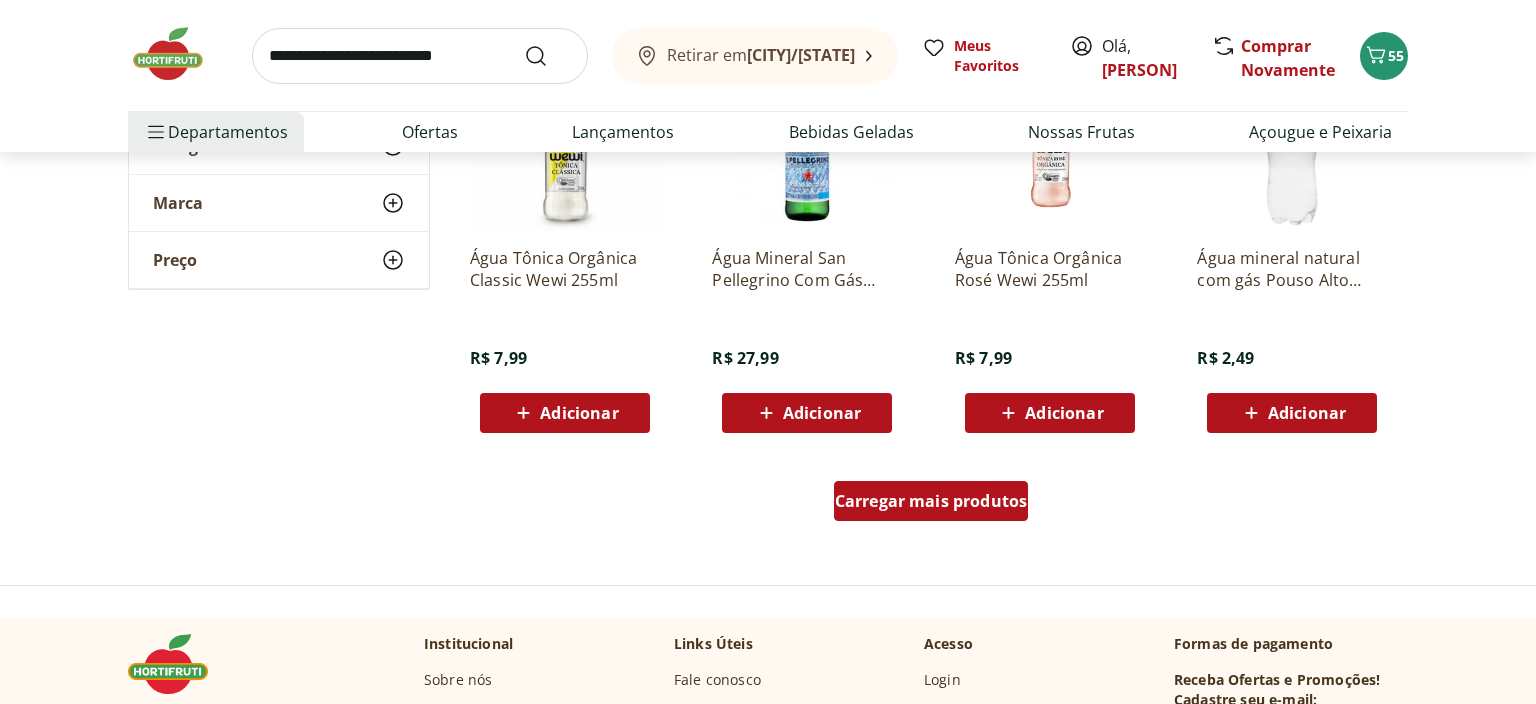 click on "Carregar mais produtos" at bounding box center [931, 501] 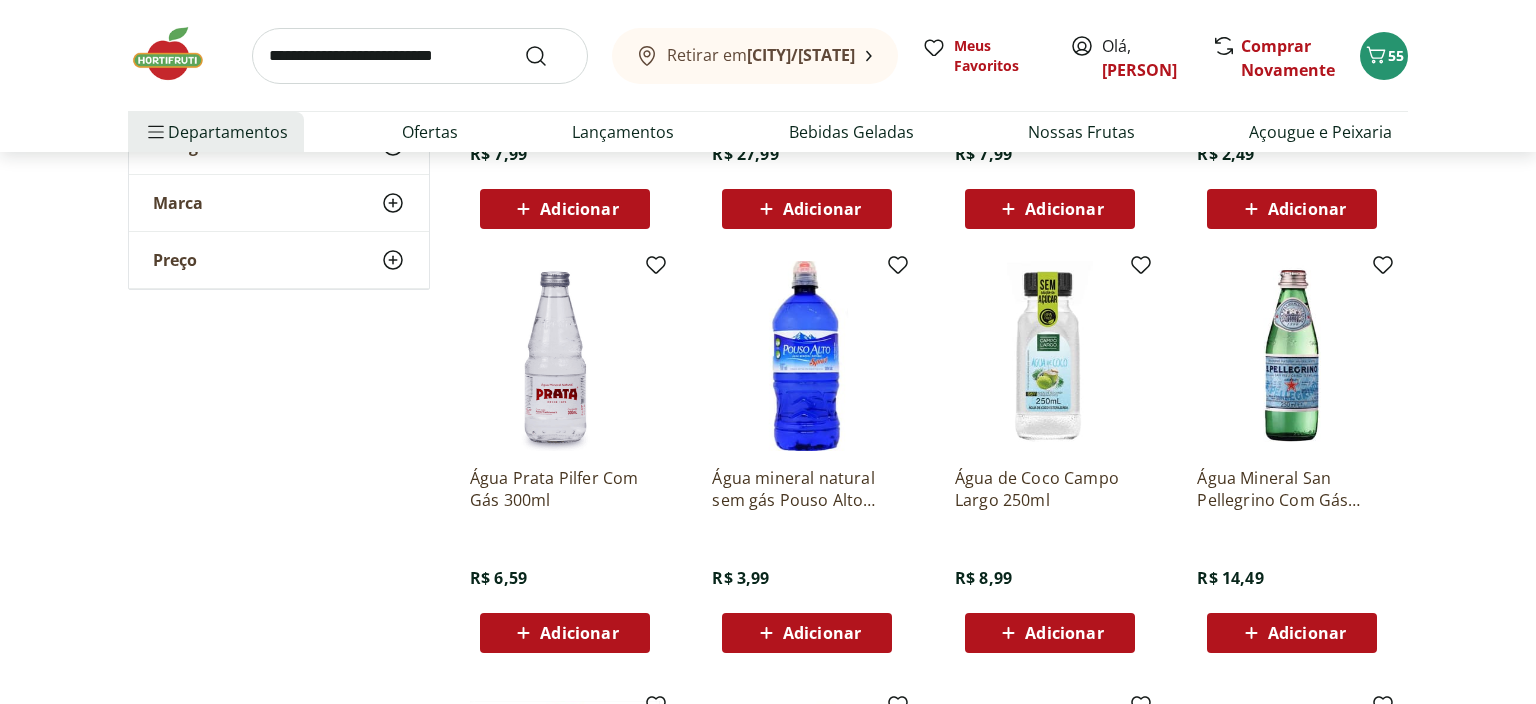 scroll, scrollTop: 5385, scrollLeft: 0, axis: vertical 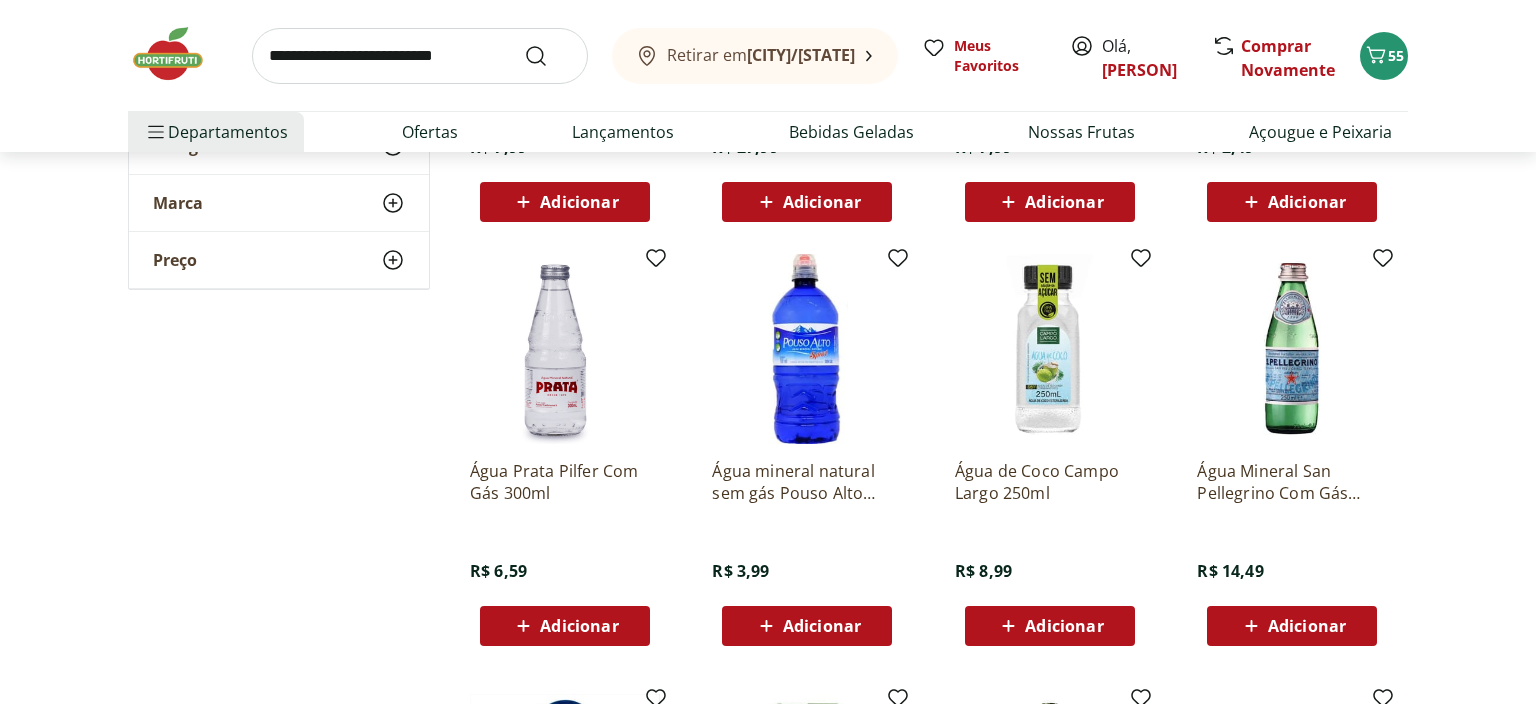 click on "Adicionar" at bounding box center [822, 626] 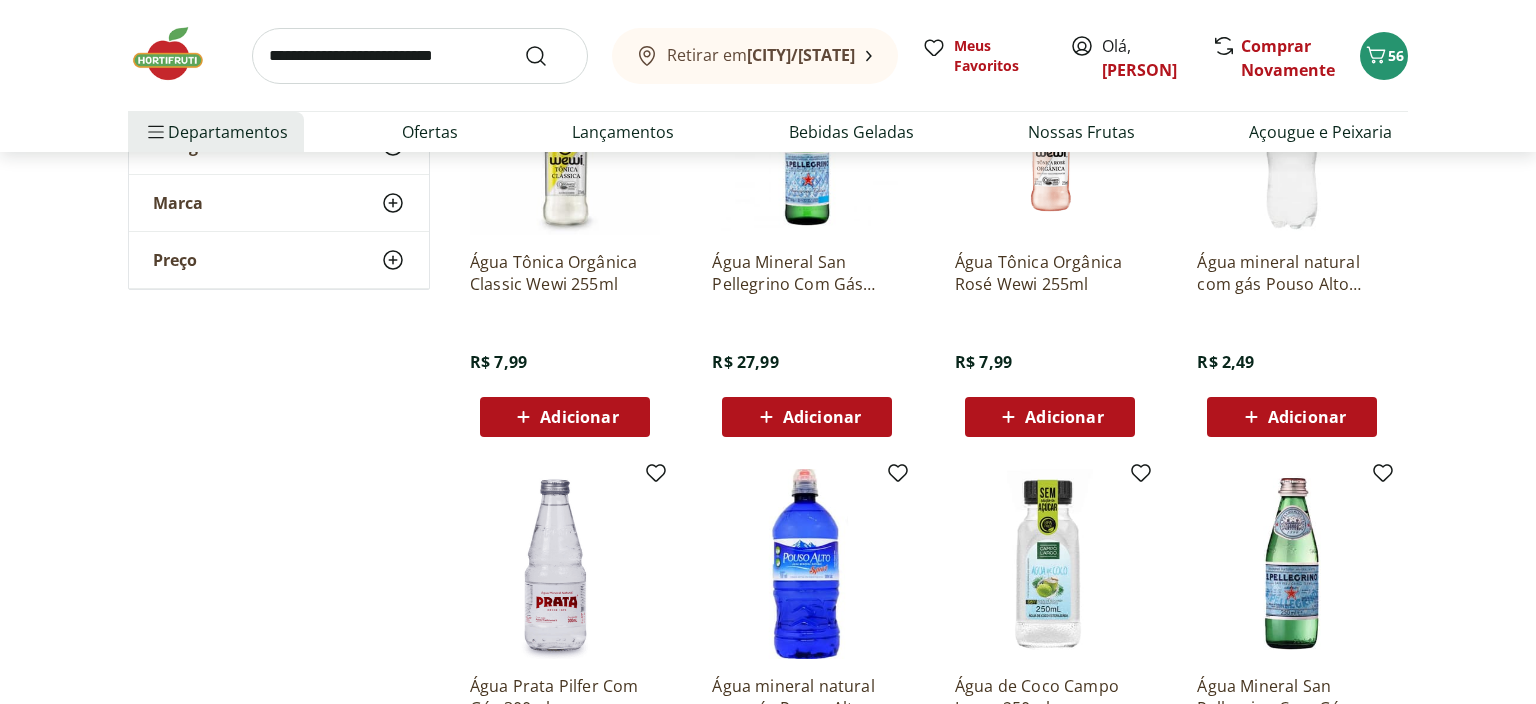 scroll, scrollTop: 5068, scrollLeft: 0, axis: vertical 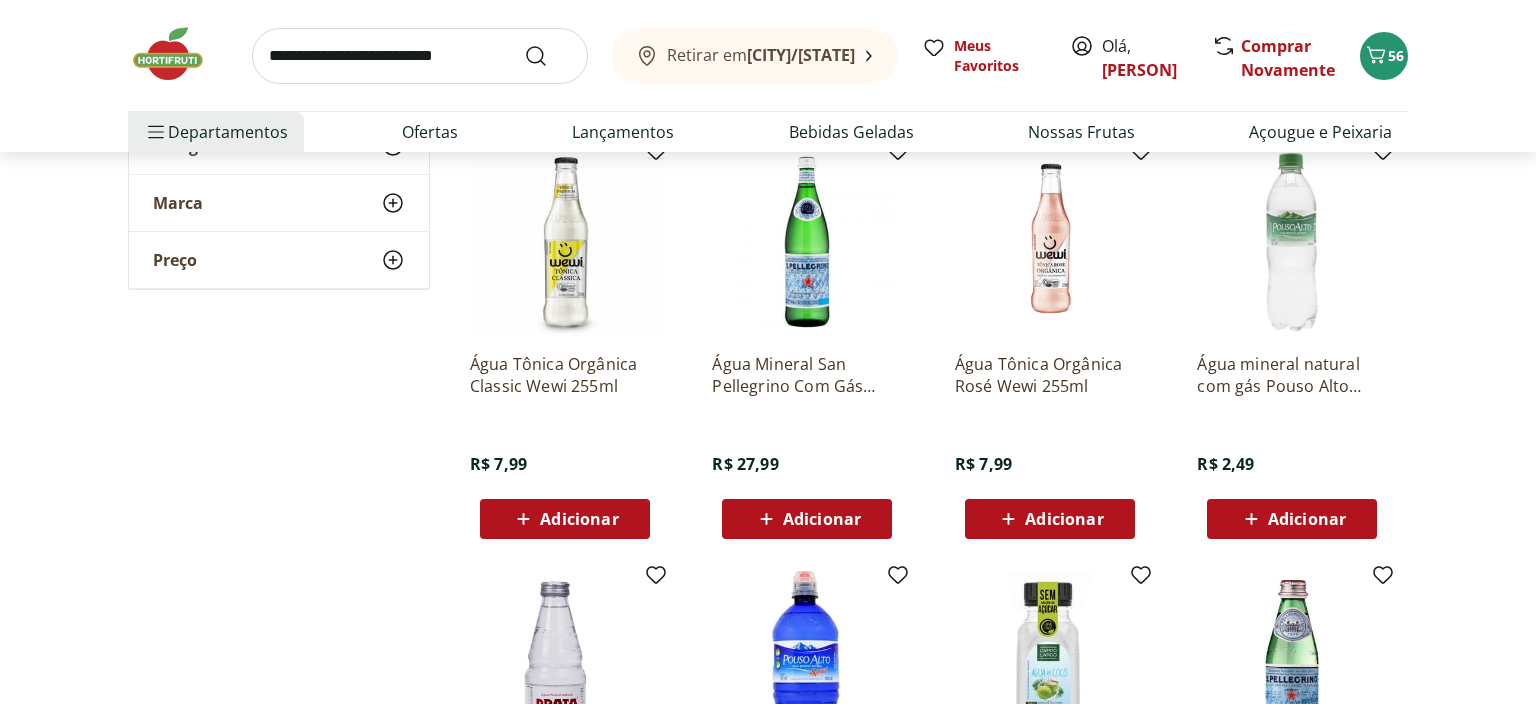 click at bounding box center [420, 56] 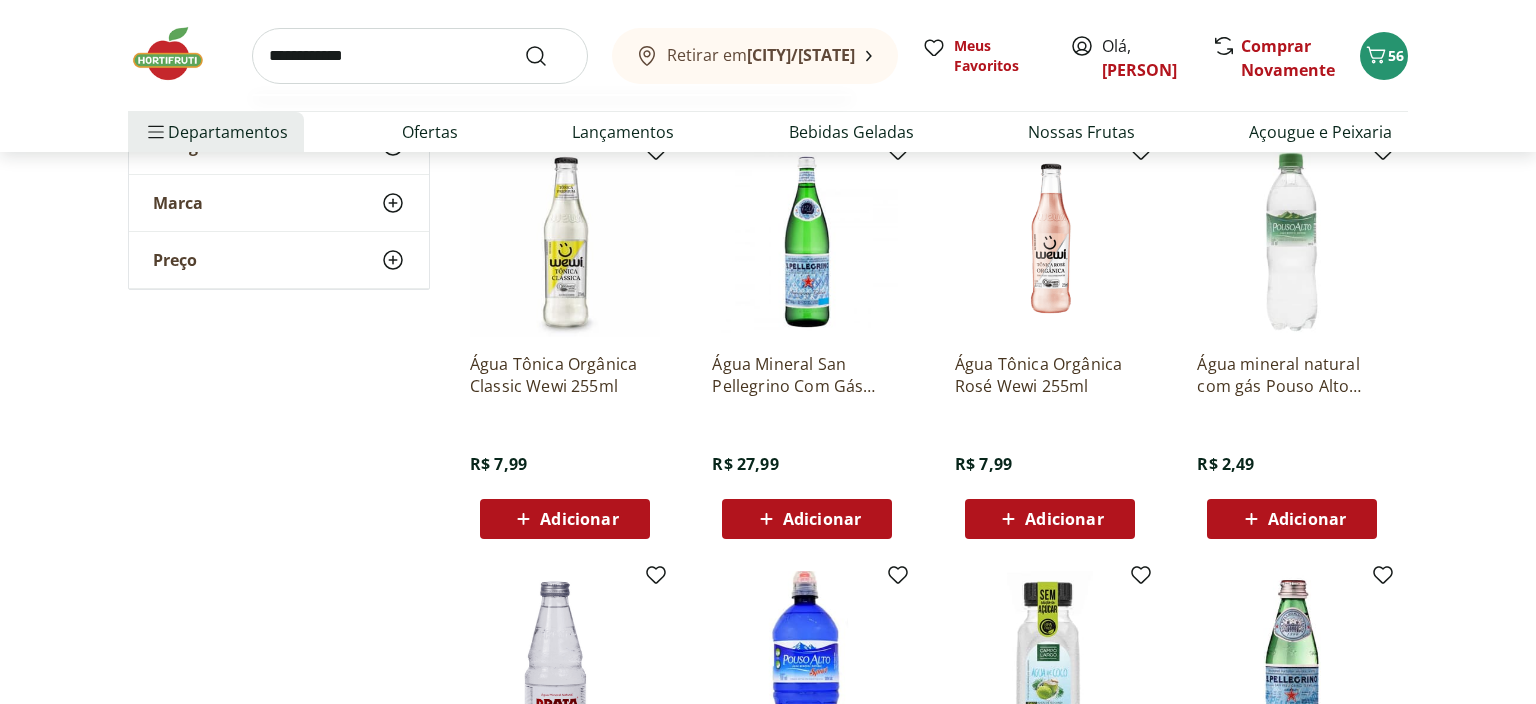 type on "**********" 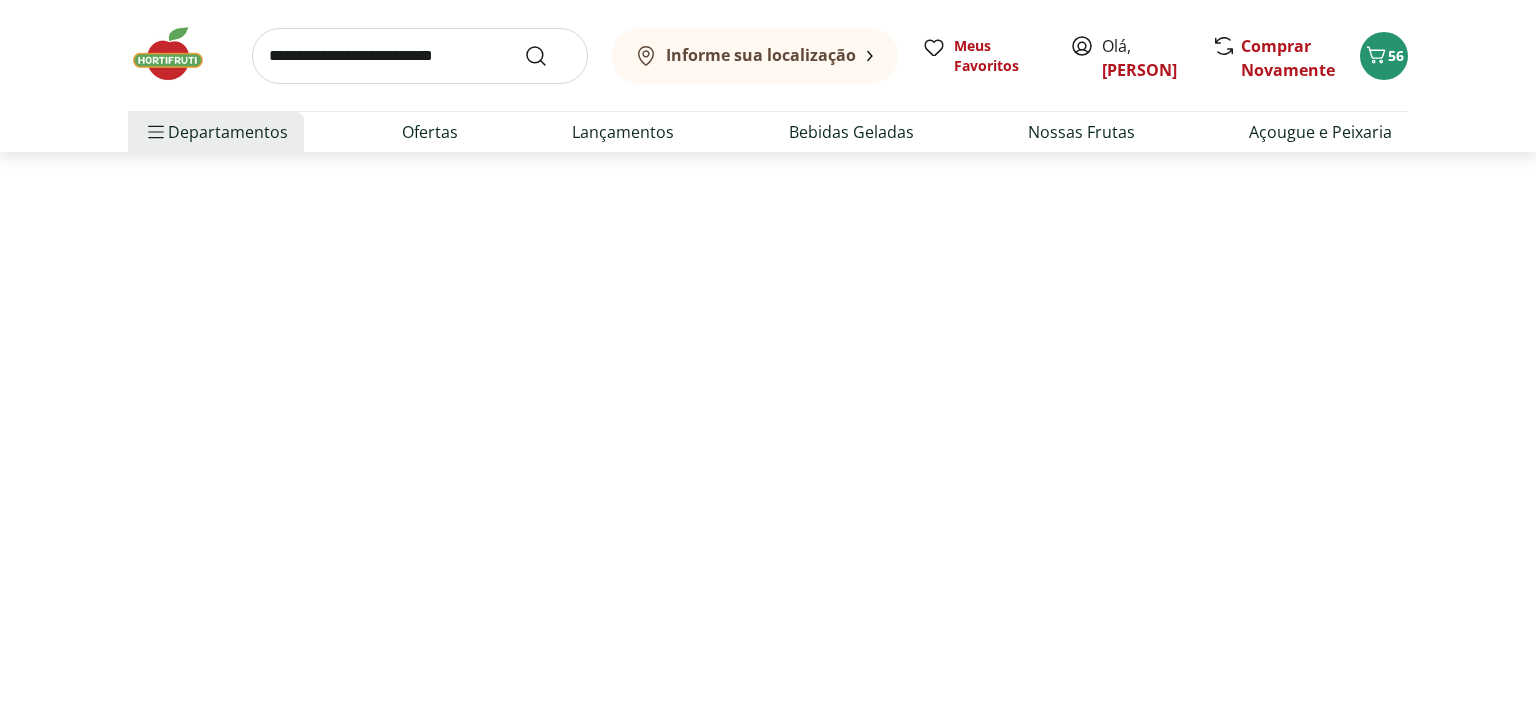 scroll, scrollTop: 0, scrollLeft: 0, axis: both 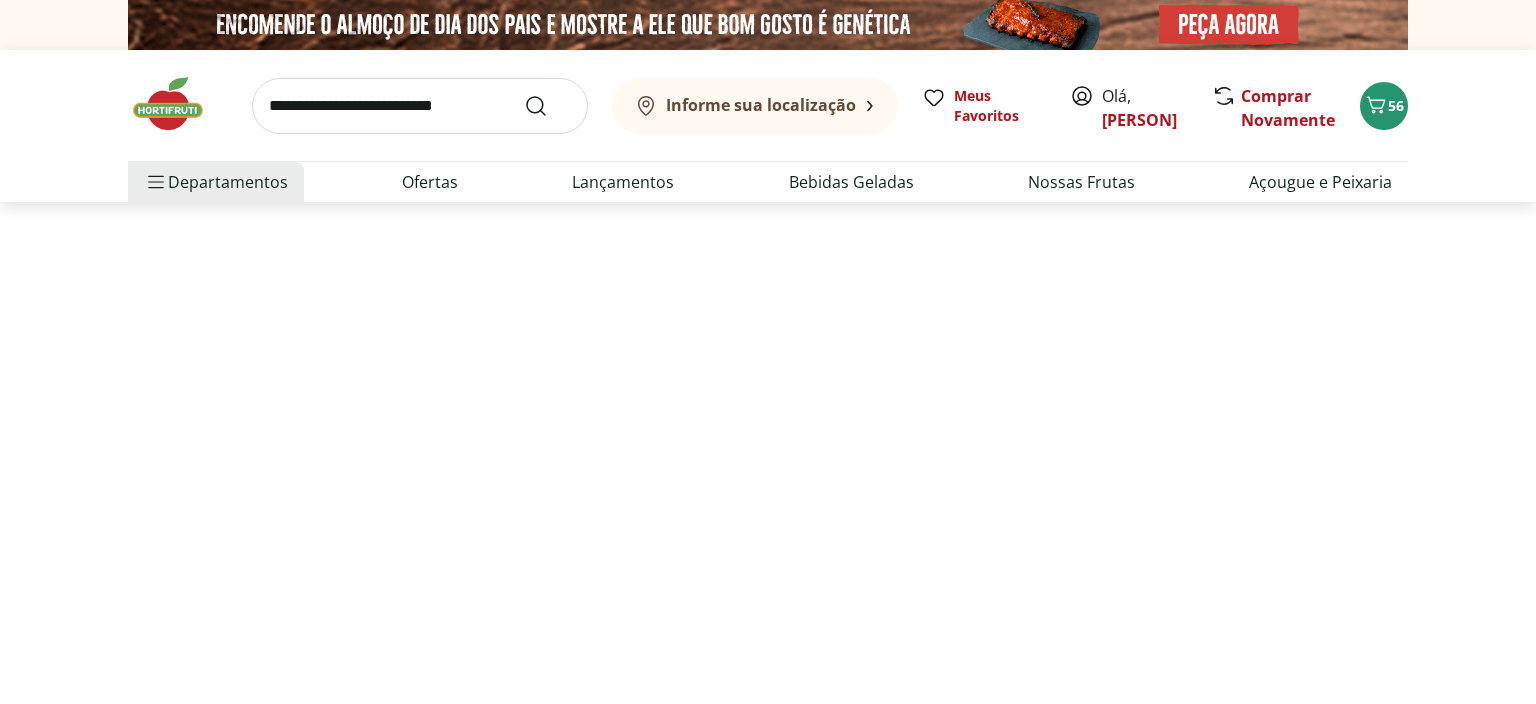 select on "**********" 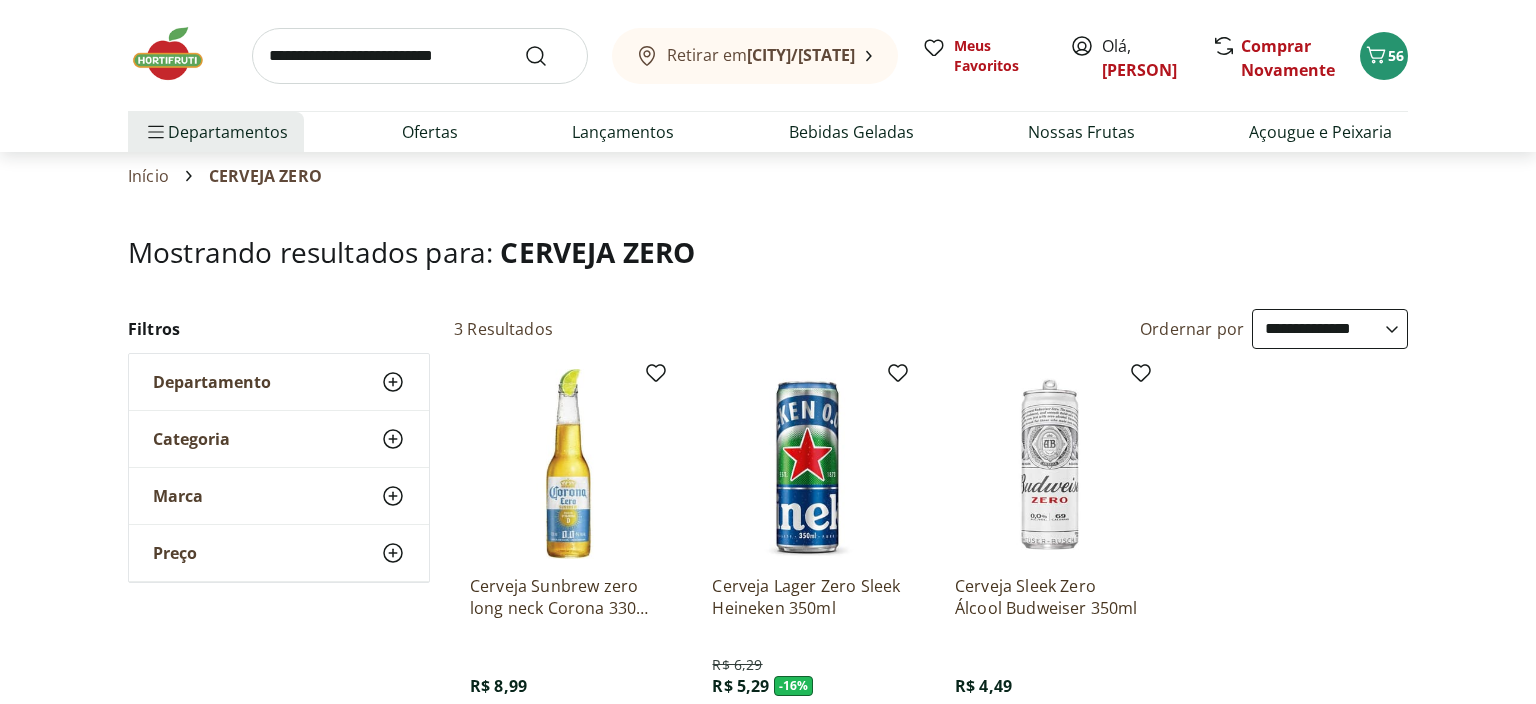 scroll, scrollTop: 211, scrollLeft: 0, axis: vertical 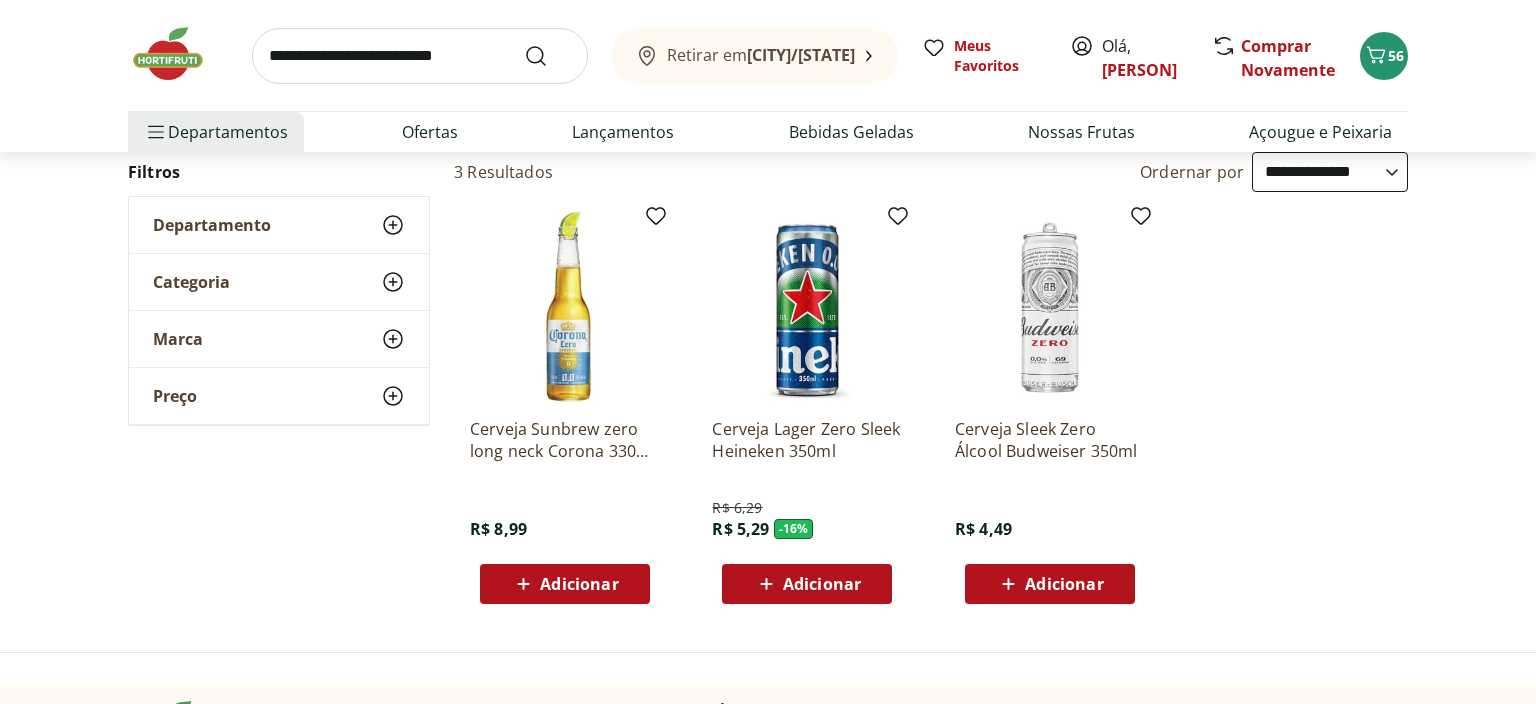click on "Adicionar" at bounding box center [822, 584] 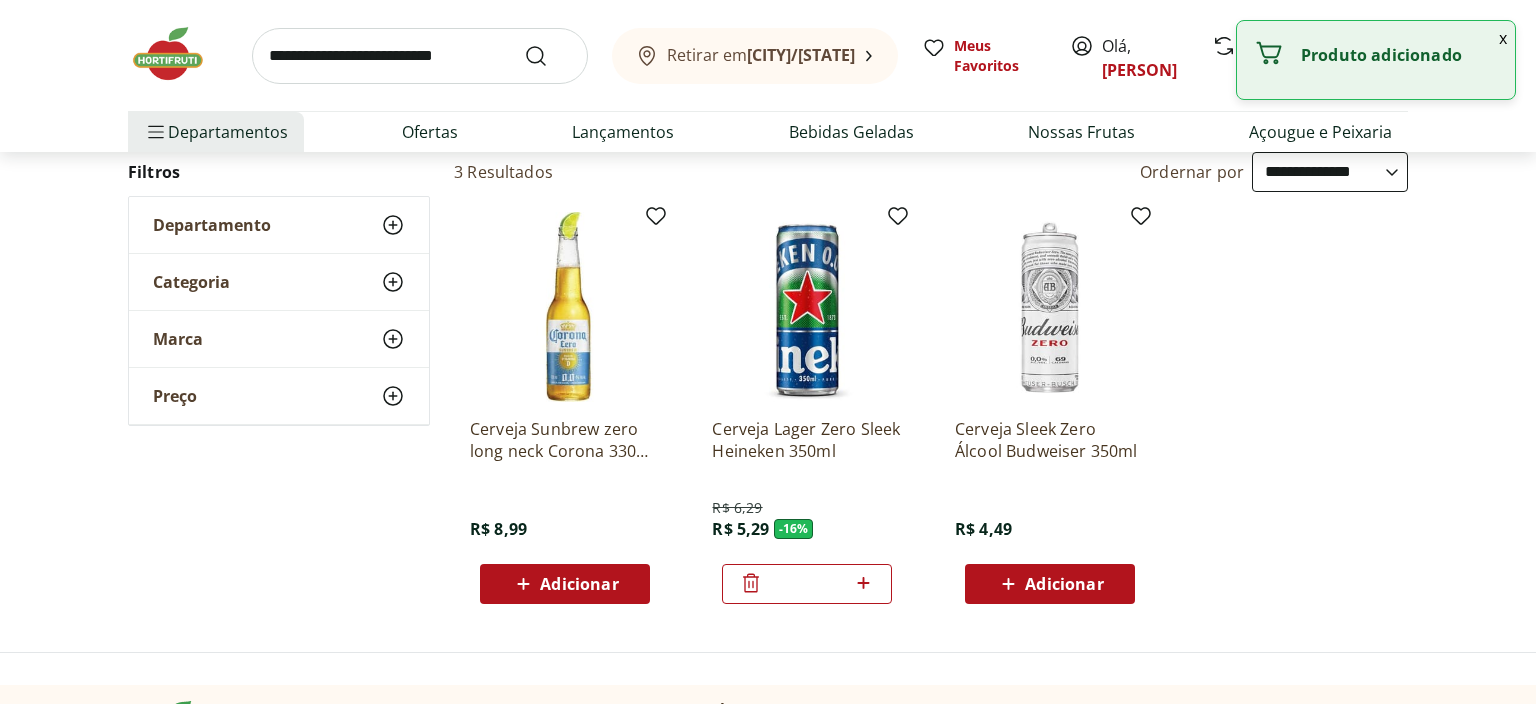 drag, startPoint x: 814, startPoint y: 574, endPoint x: 790, endPoint y: 573, distance: 24.020824 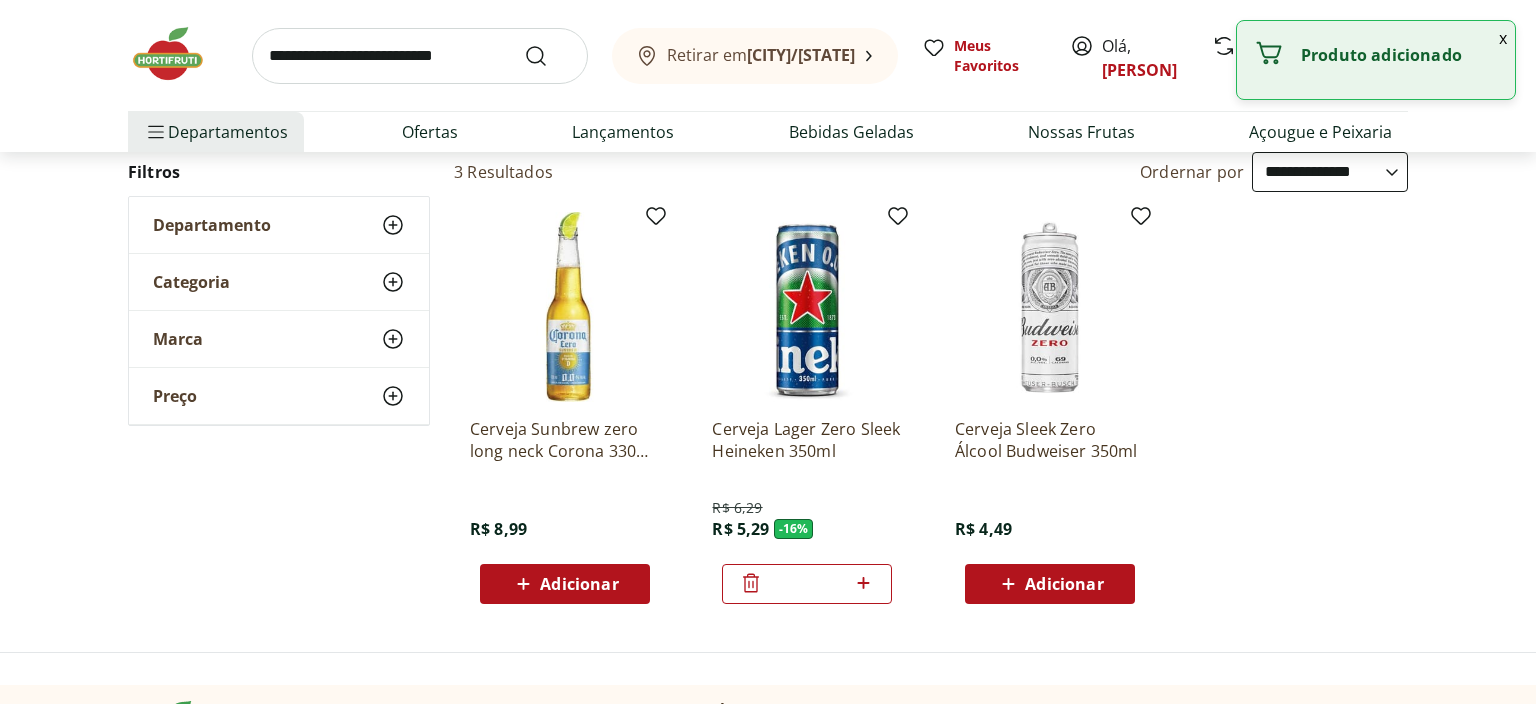 type on "*" 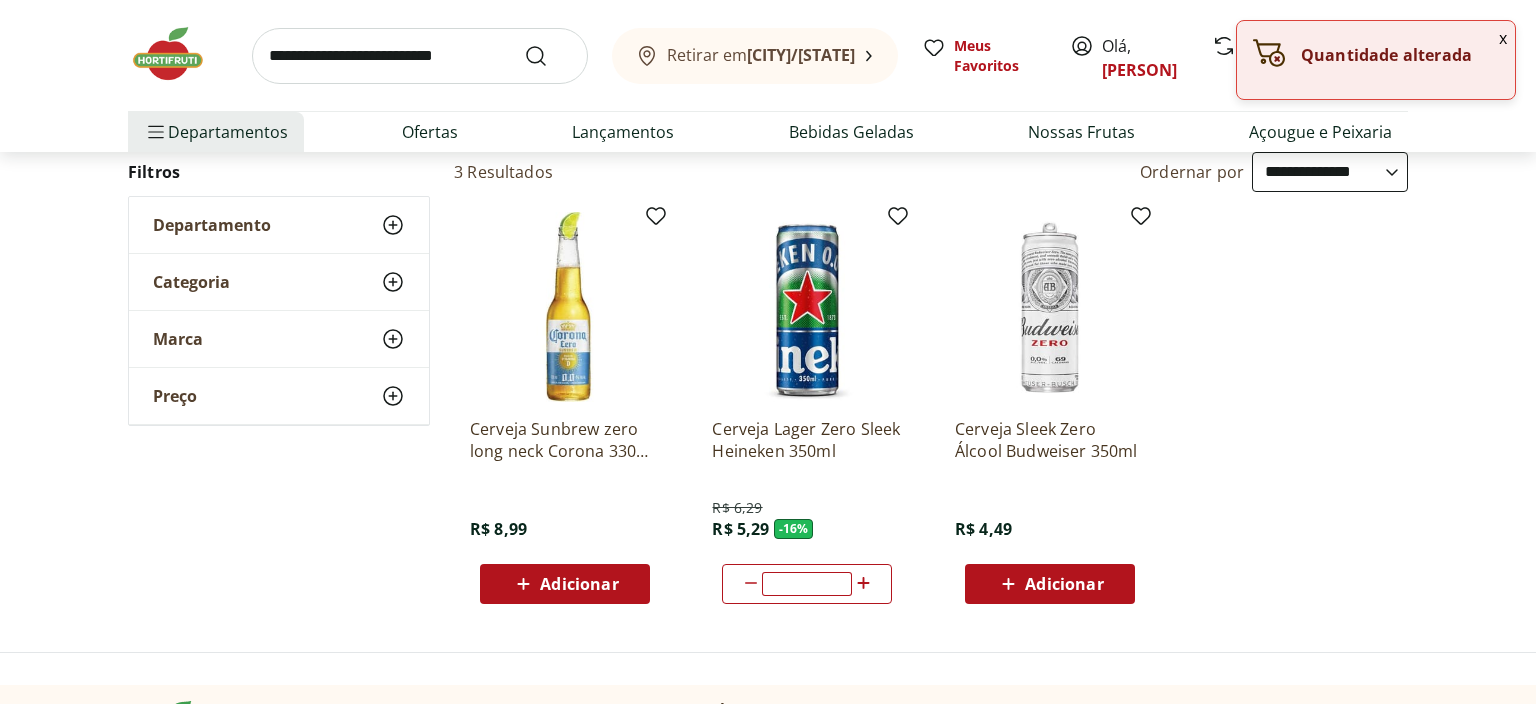 type 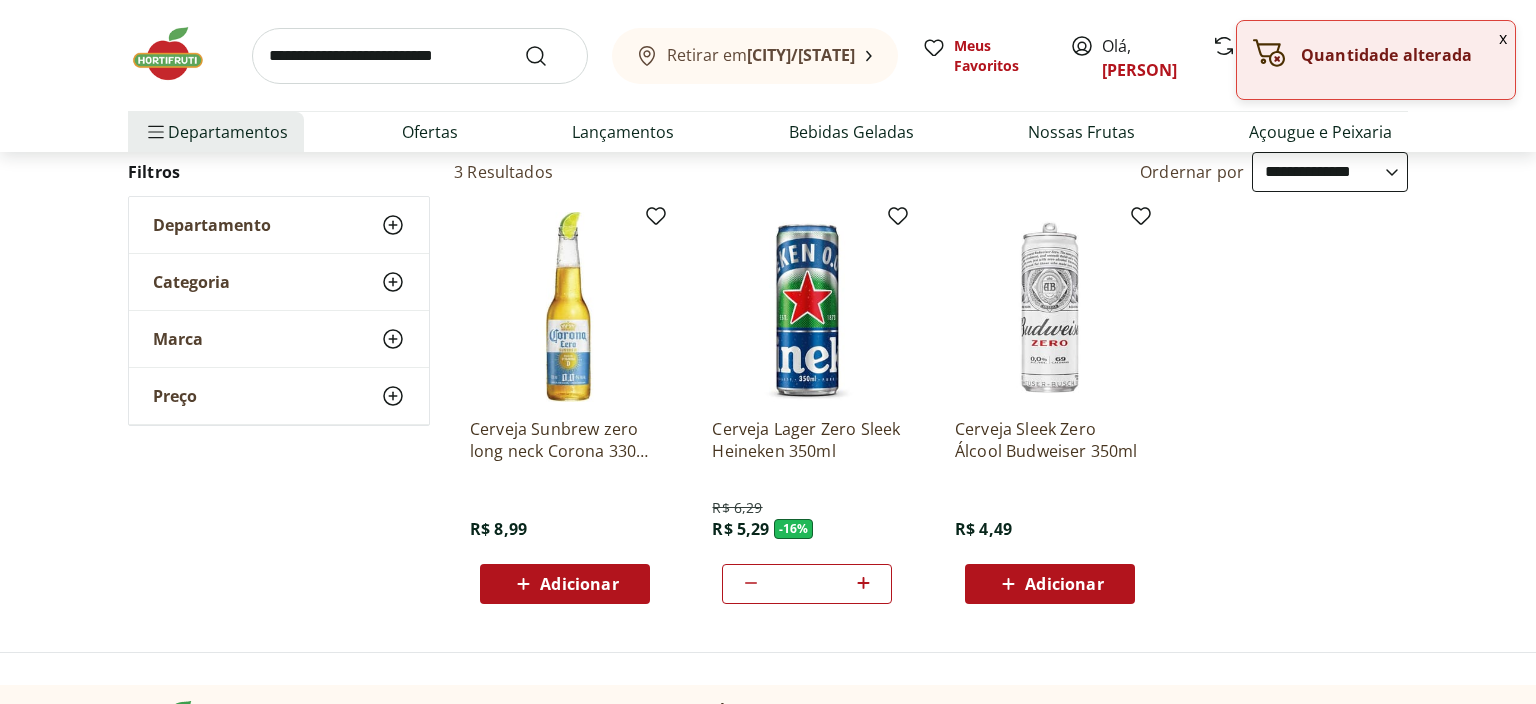 click at bounding box center (420, 56) 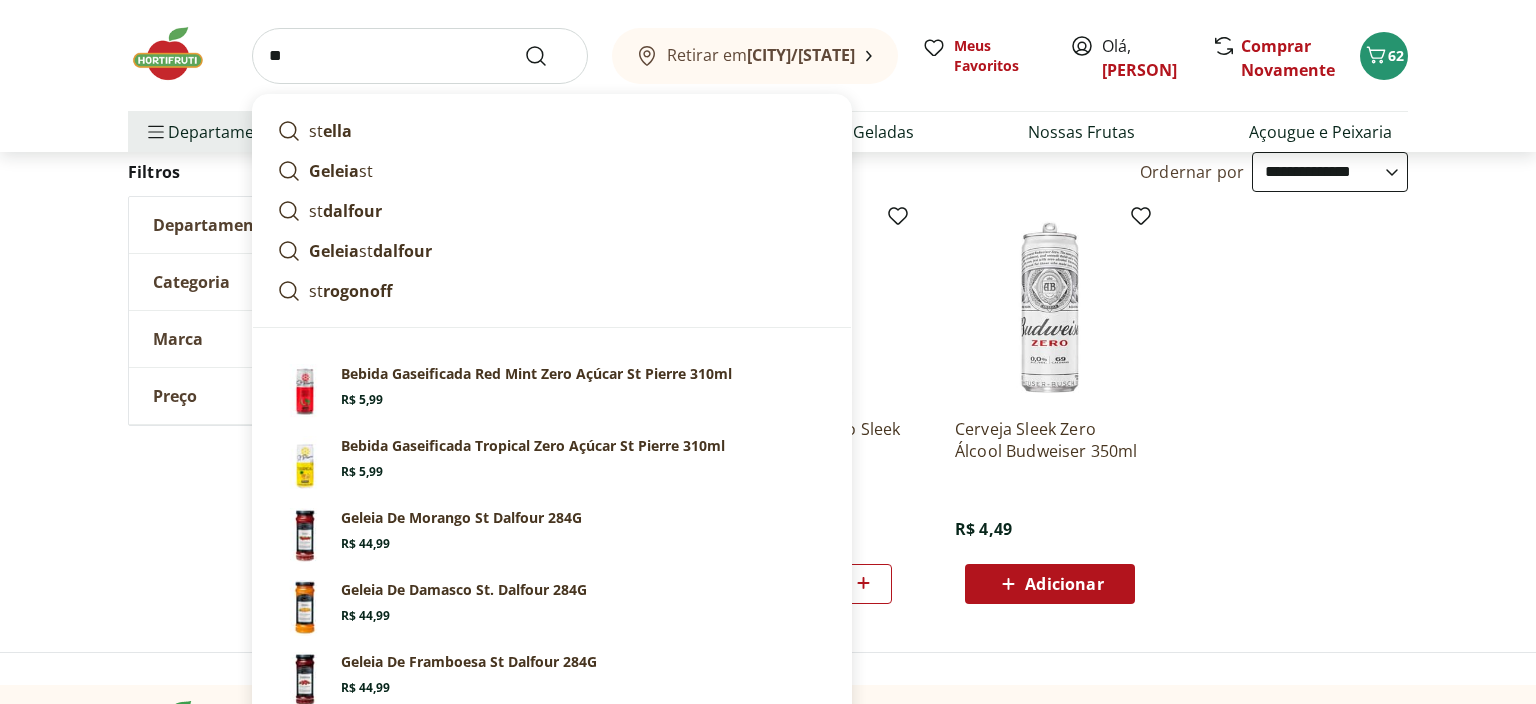 type on "*" 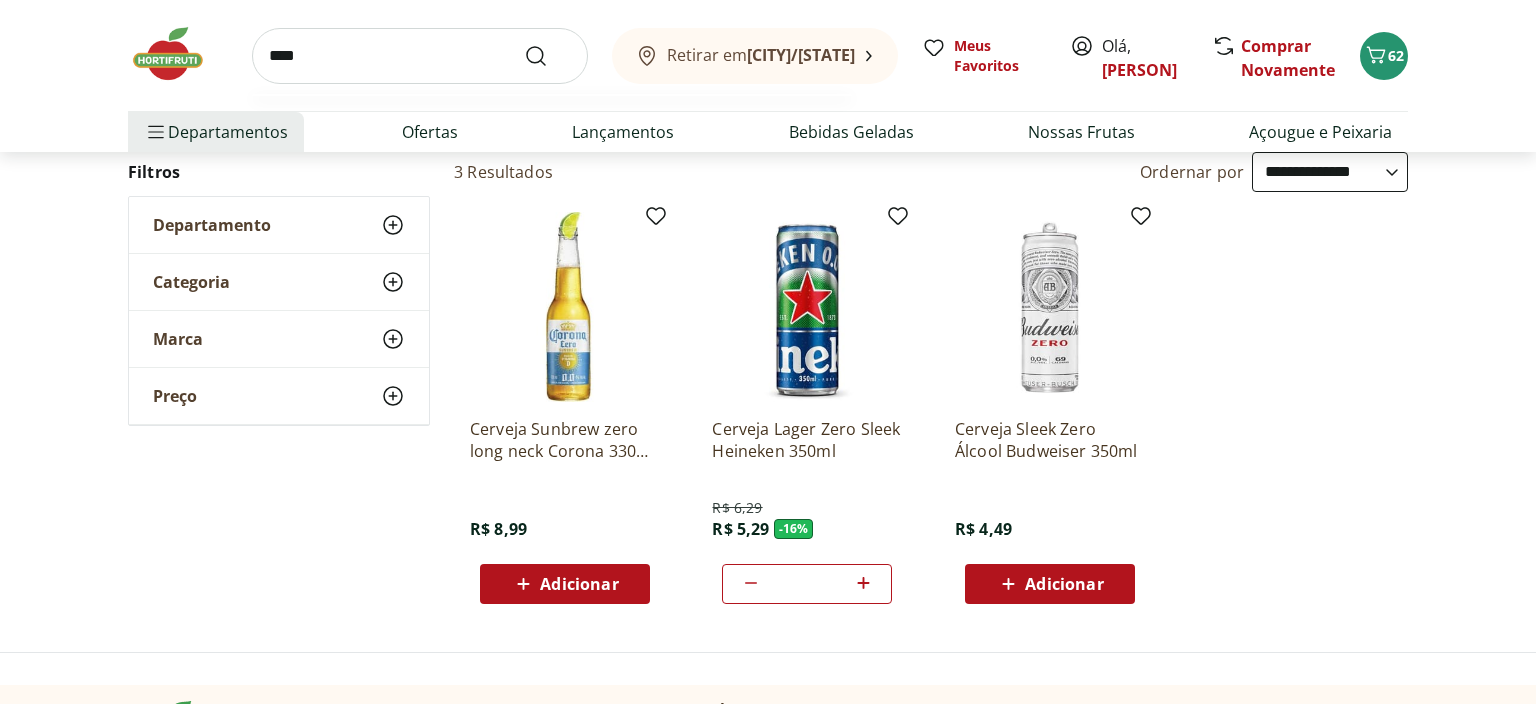 type on "****" 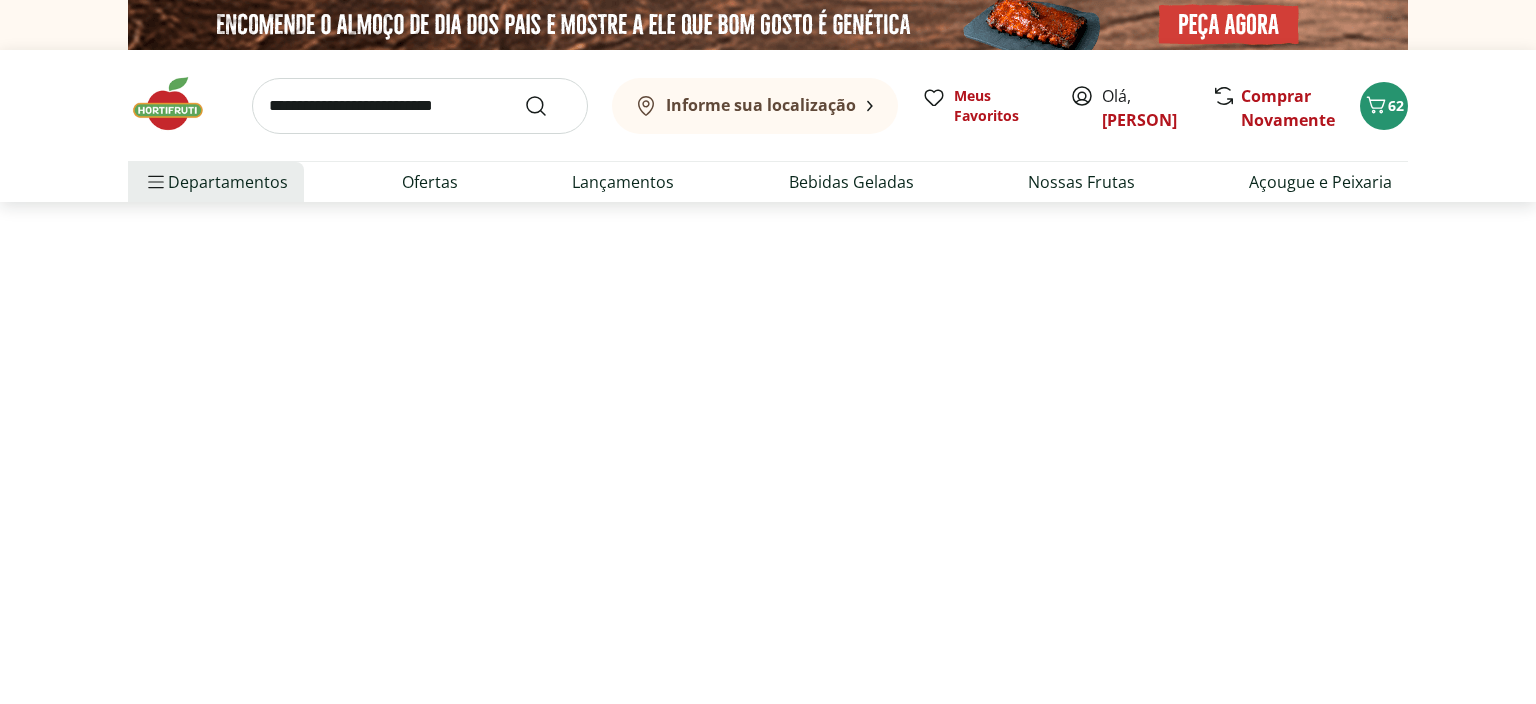select on "**********" 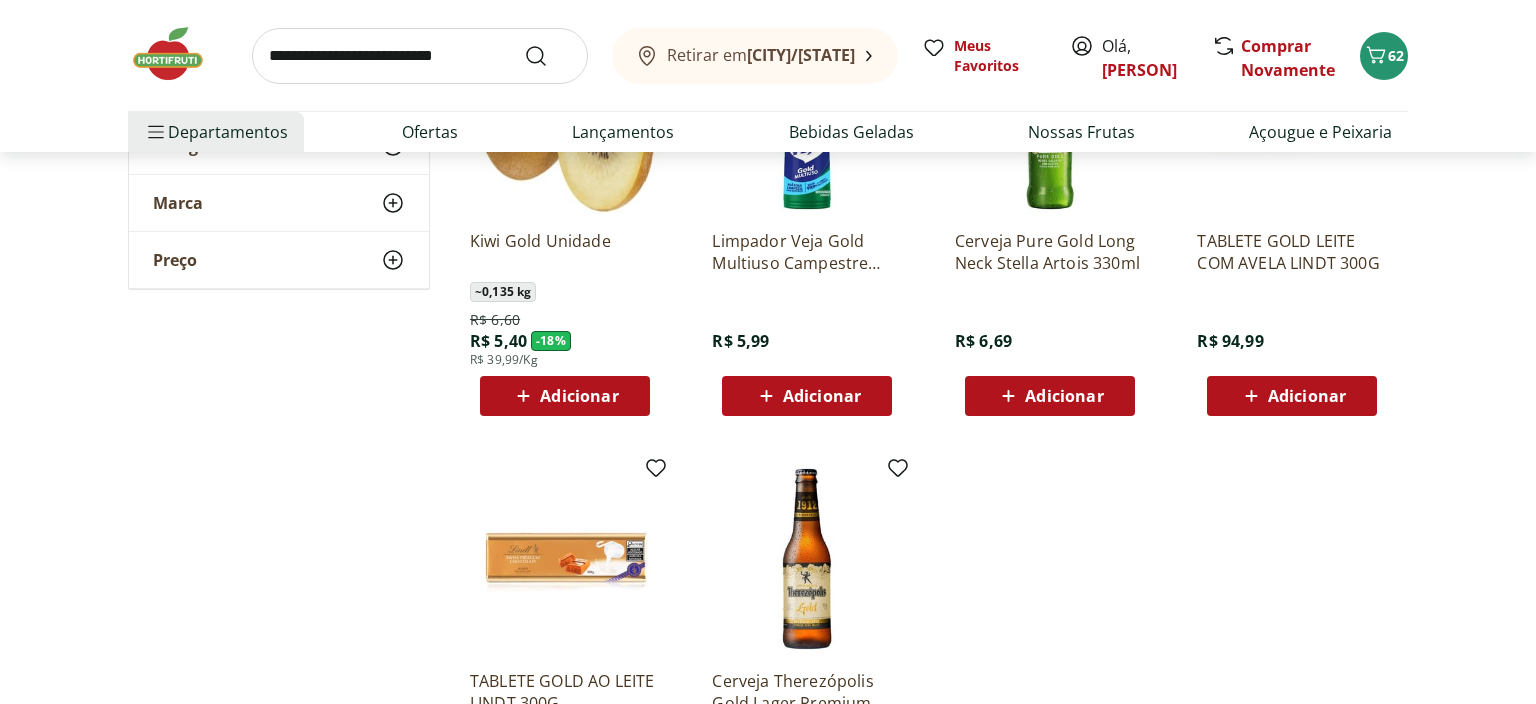 scroll, scrollTop: 422, scrollLeft: 0, axis: vertical 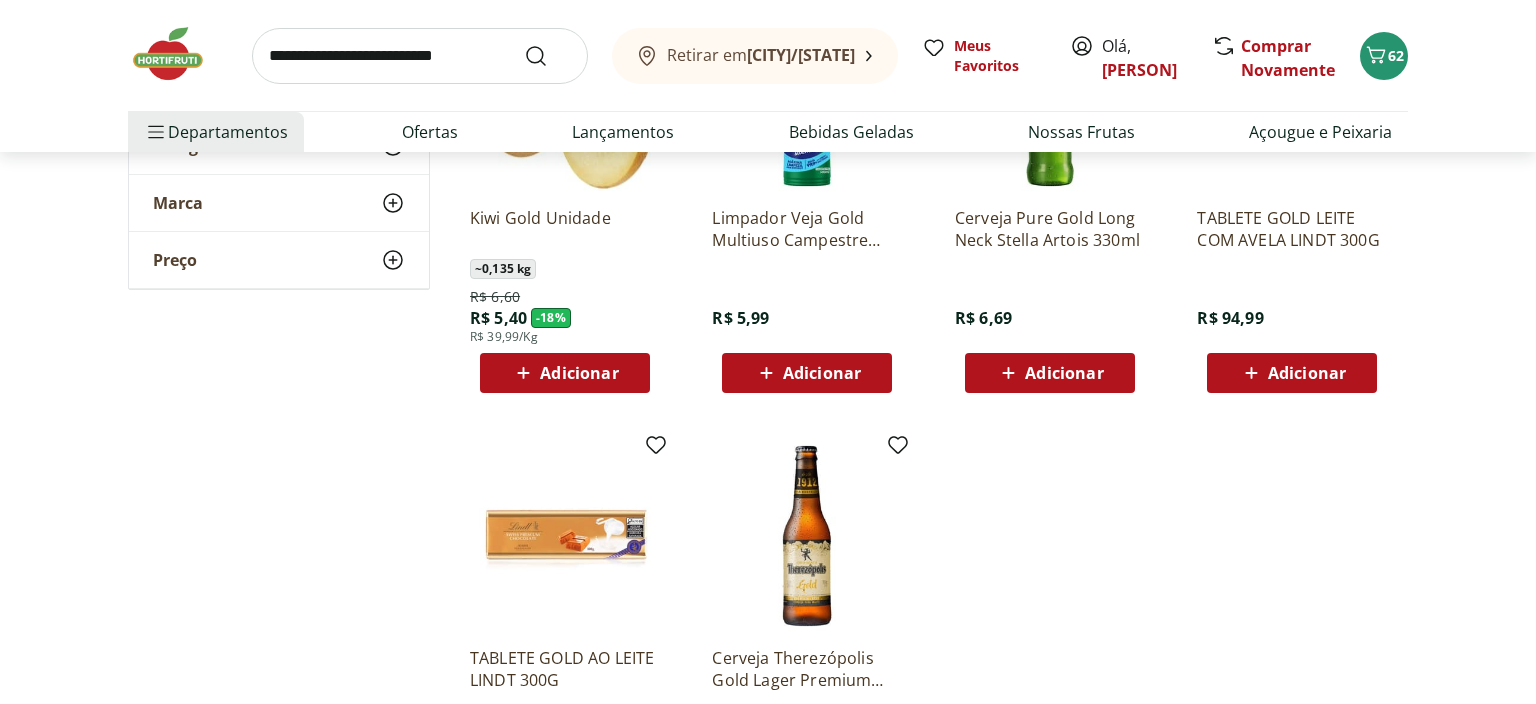 click on "Adicionar" at bounding box center (1064, 373) 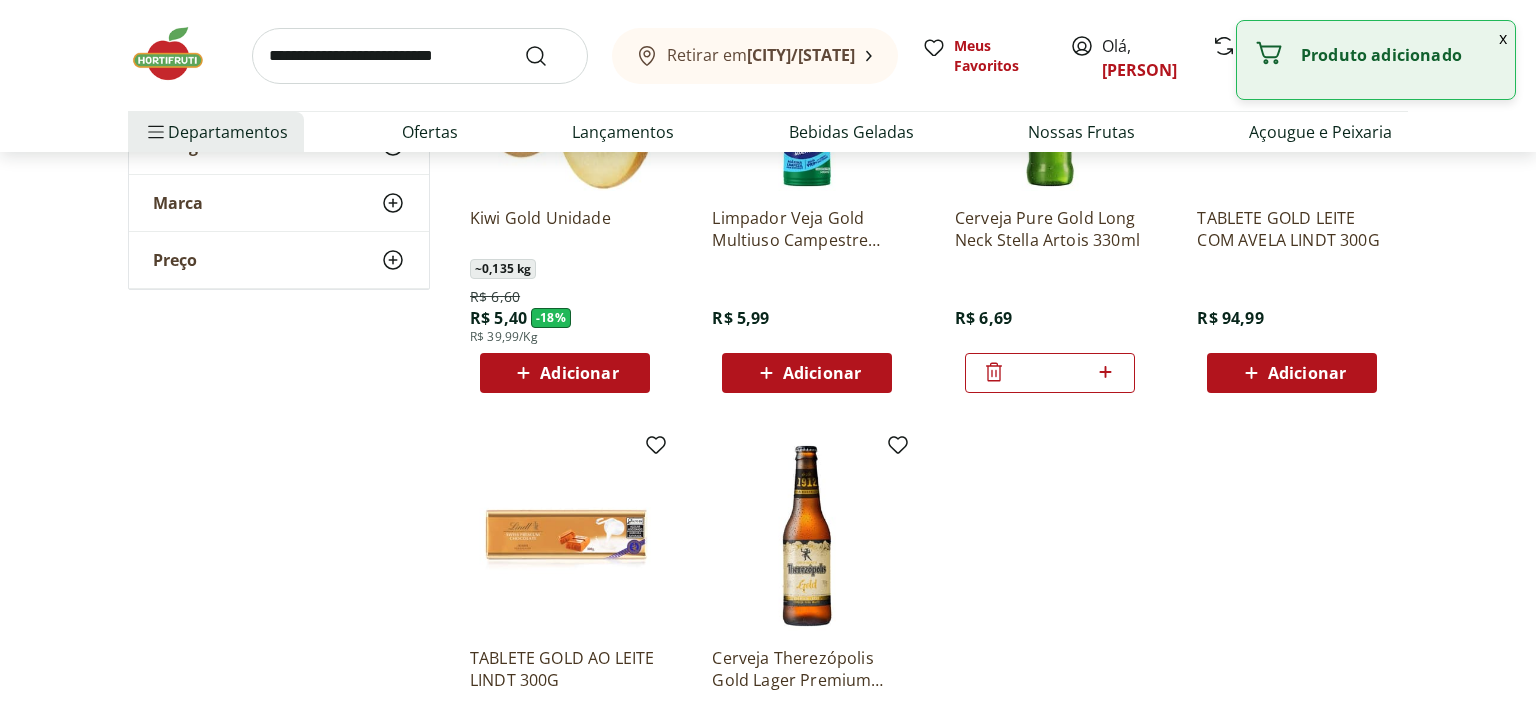 drag, startPoint x: 1070, startPoint y: 370, endPoint x: 1014, endPoint y: 366, distance: 56.142673 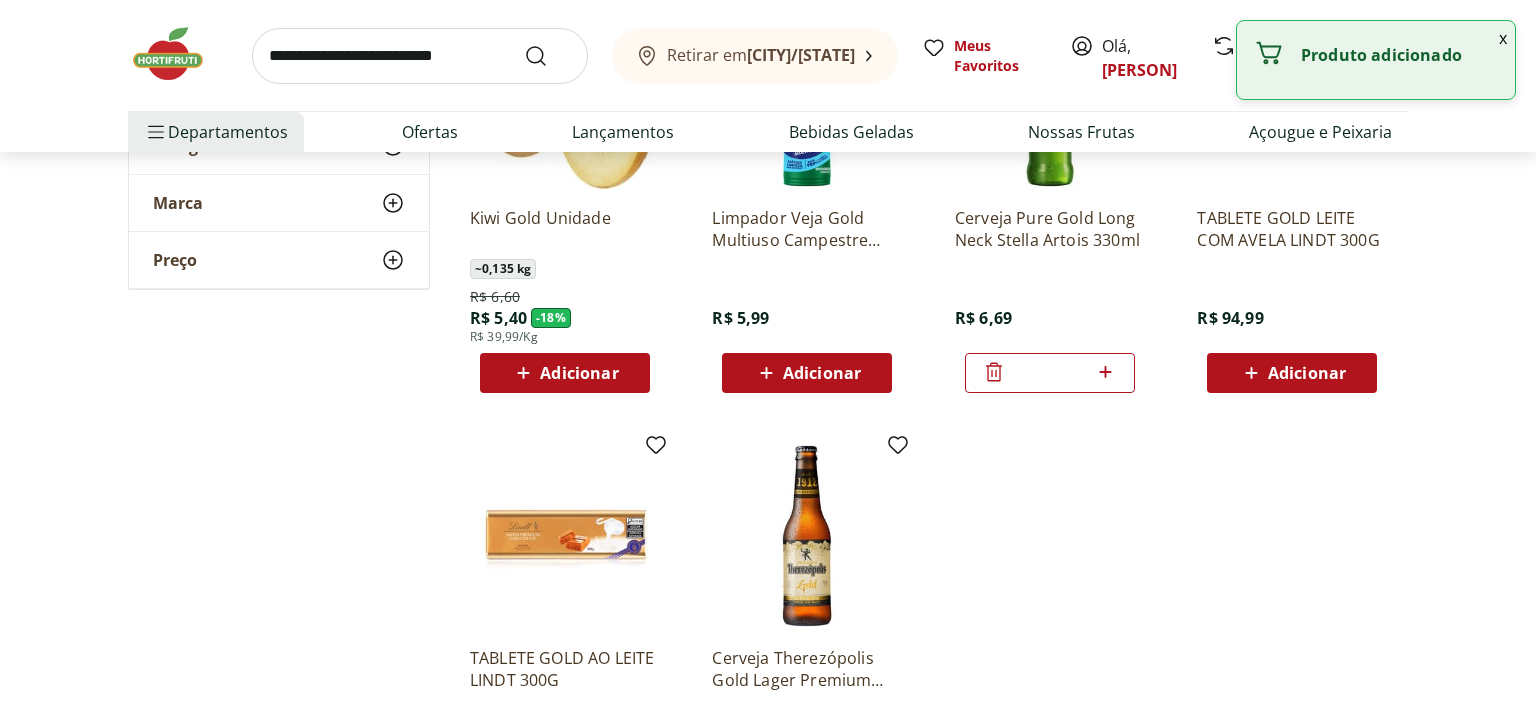 type on "*" 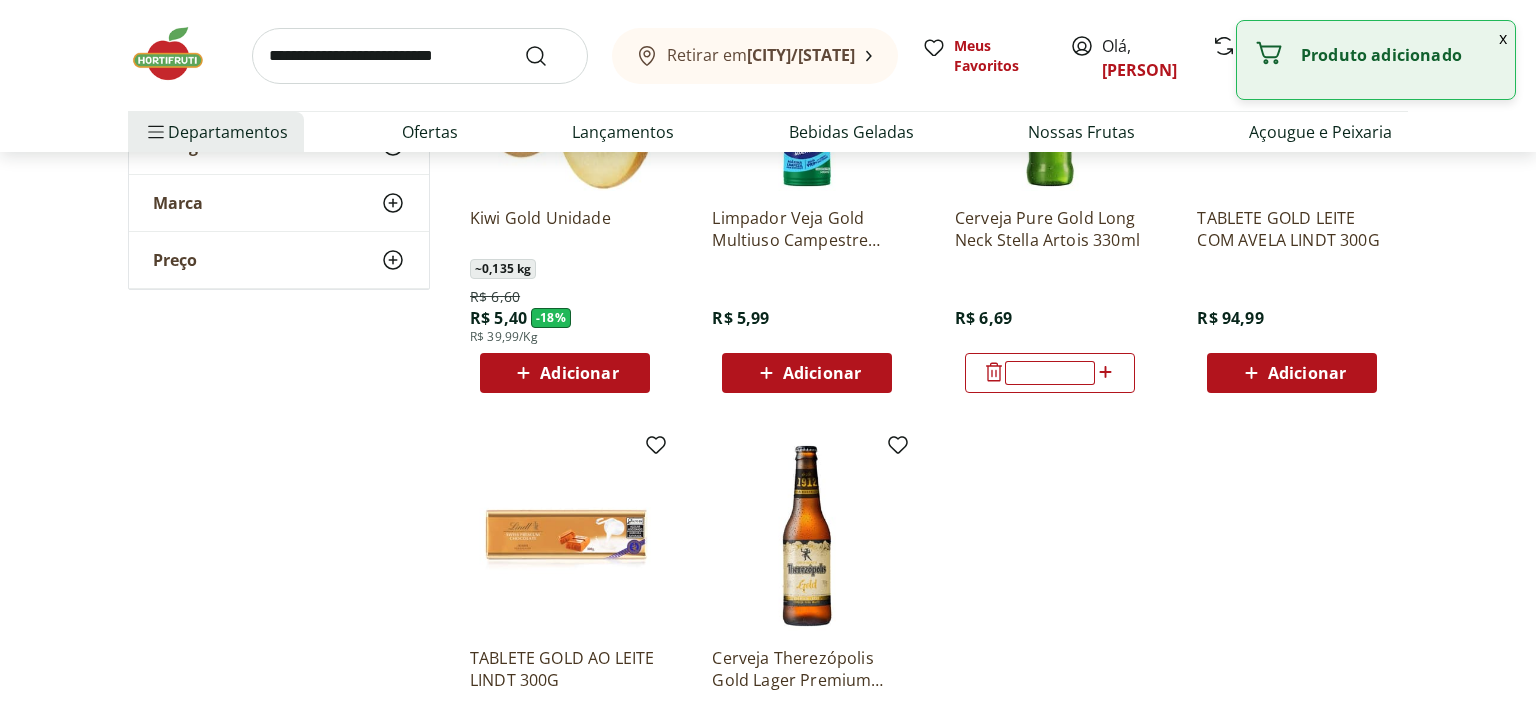 type 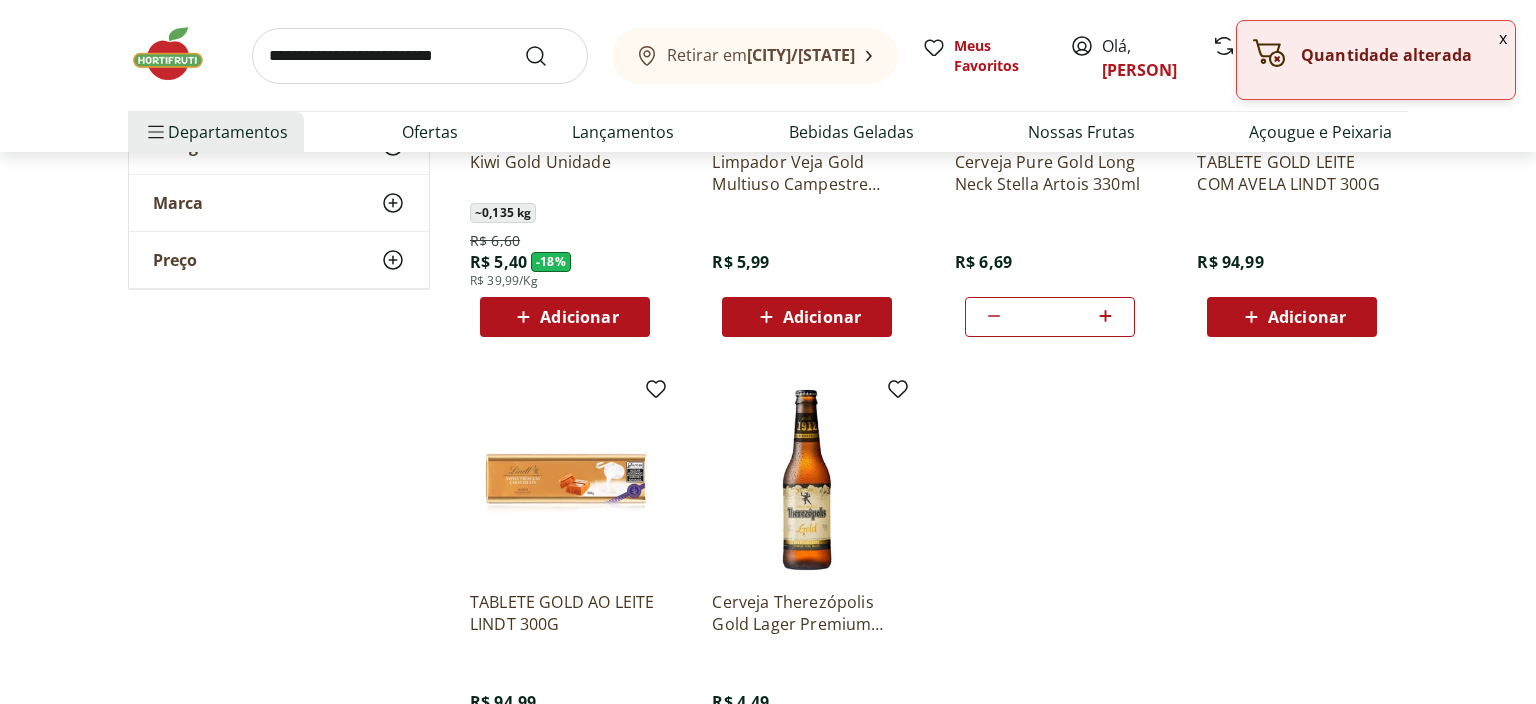 scroll, scrollTop: 739, scrollLeft: 0, axis: vertical 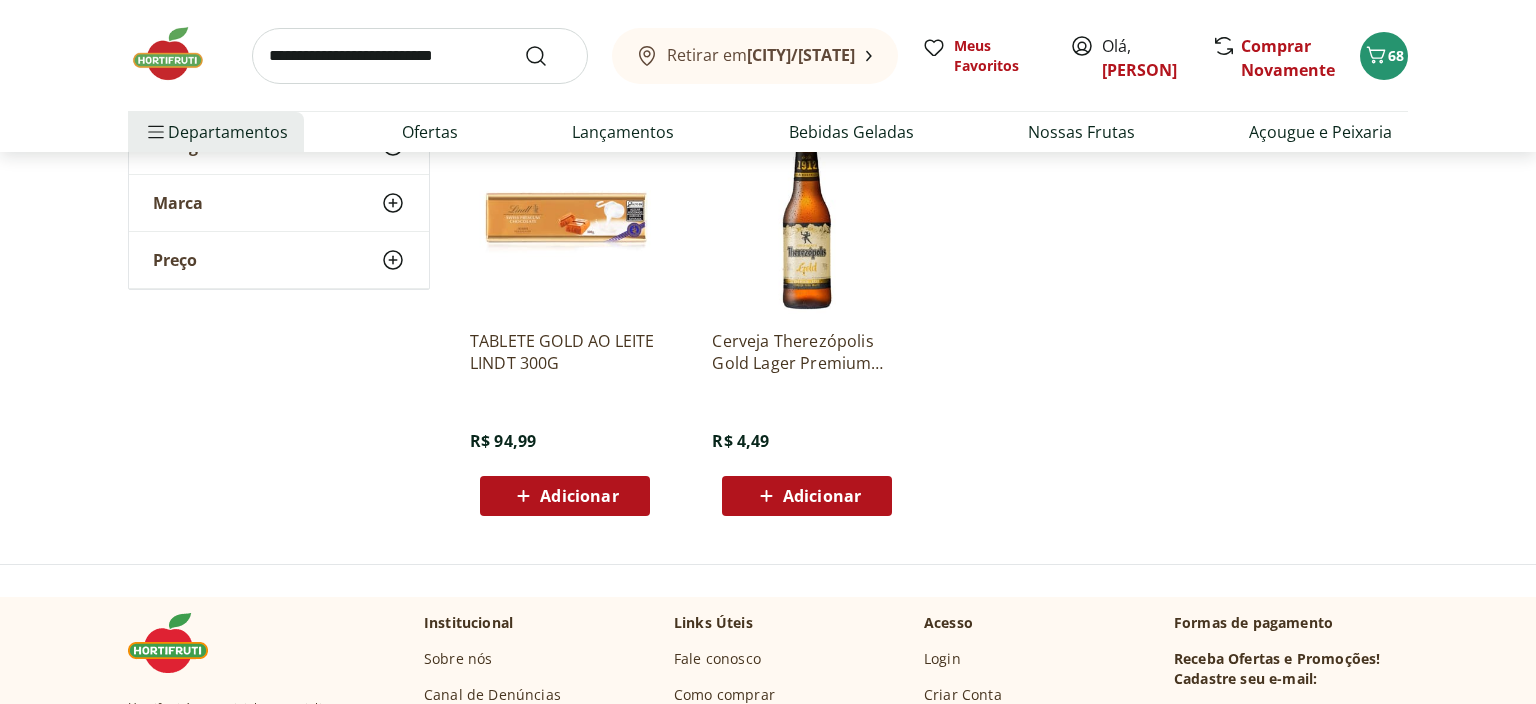 click on "Cerveja Therezópolis Gold Lager Premium Long Neck 355ml" at bounding box center (807, 352) 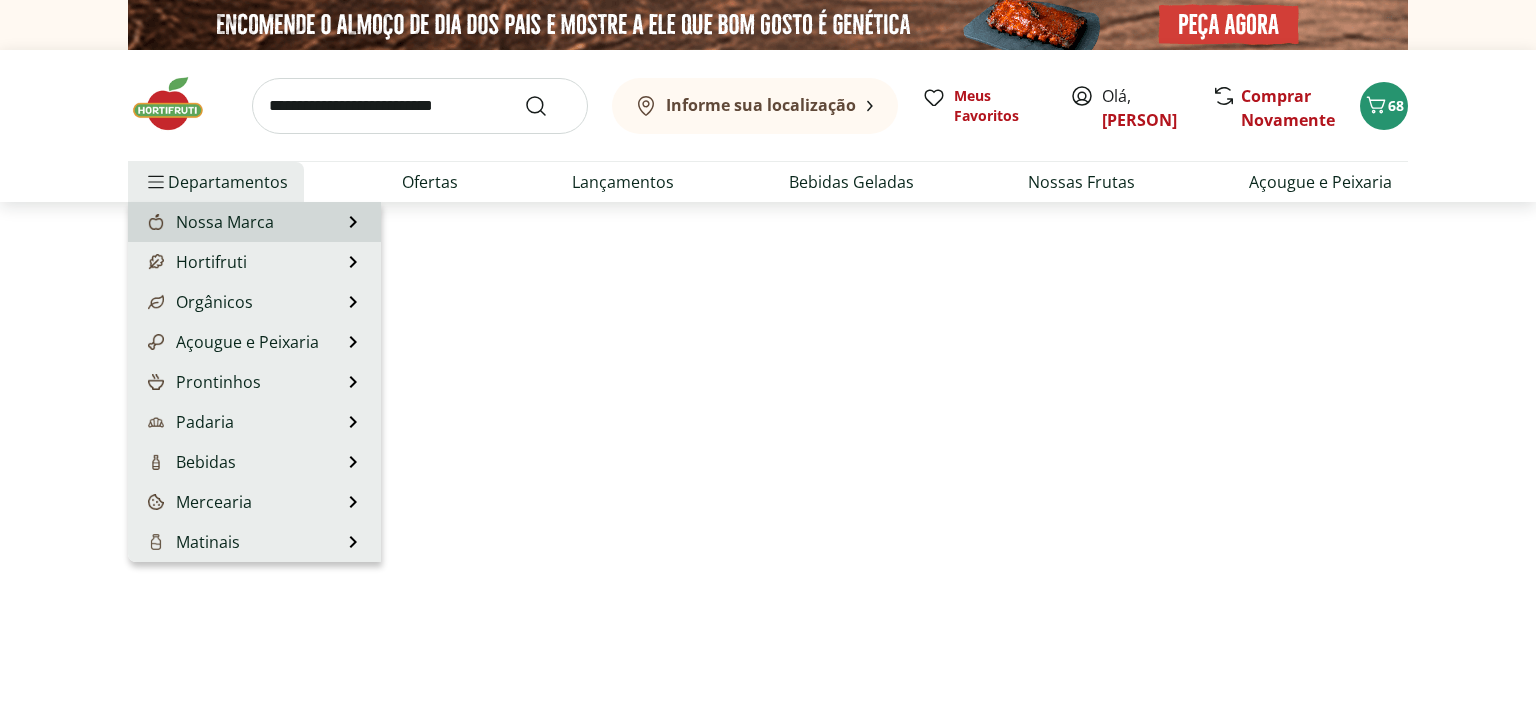 scroll, scrollTop: 739, scrollLeft: 0, axis: vertical 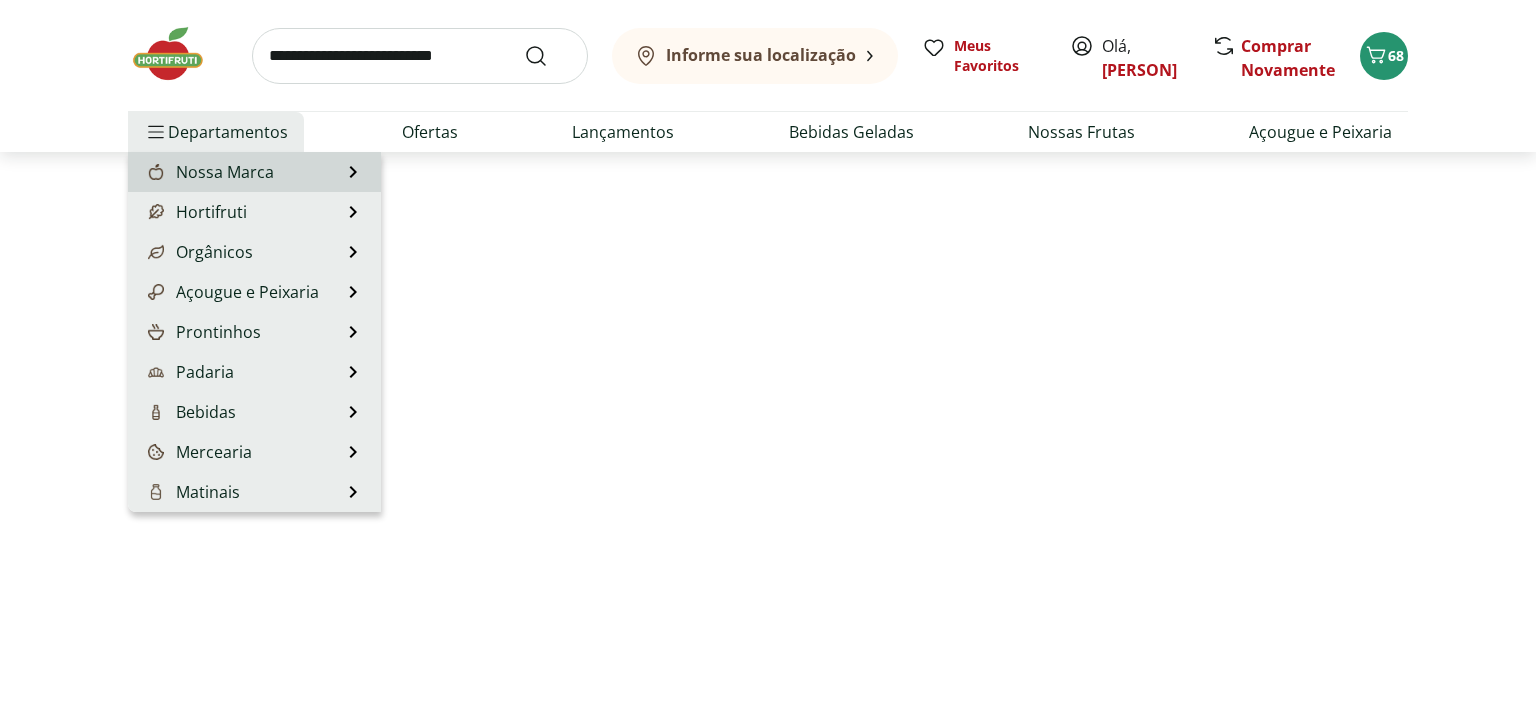 select on "**********" 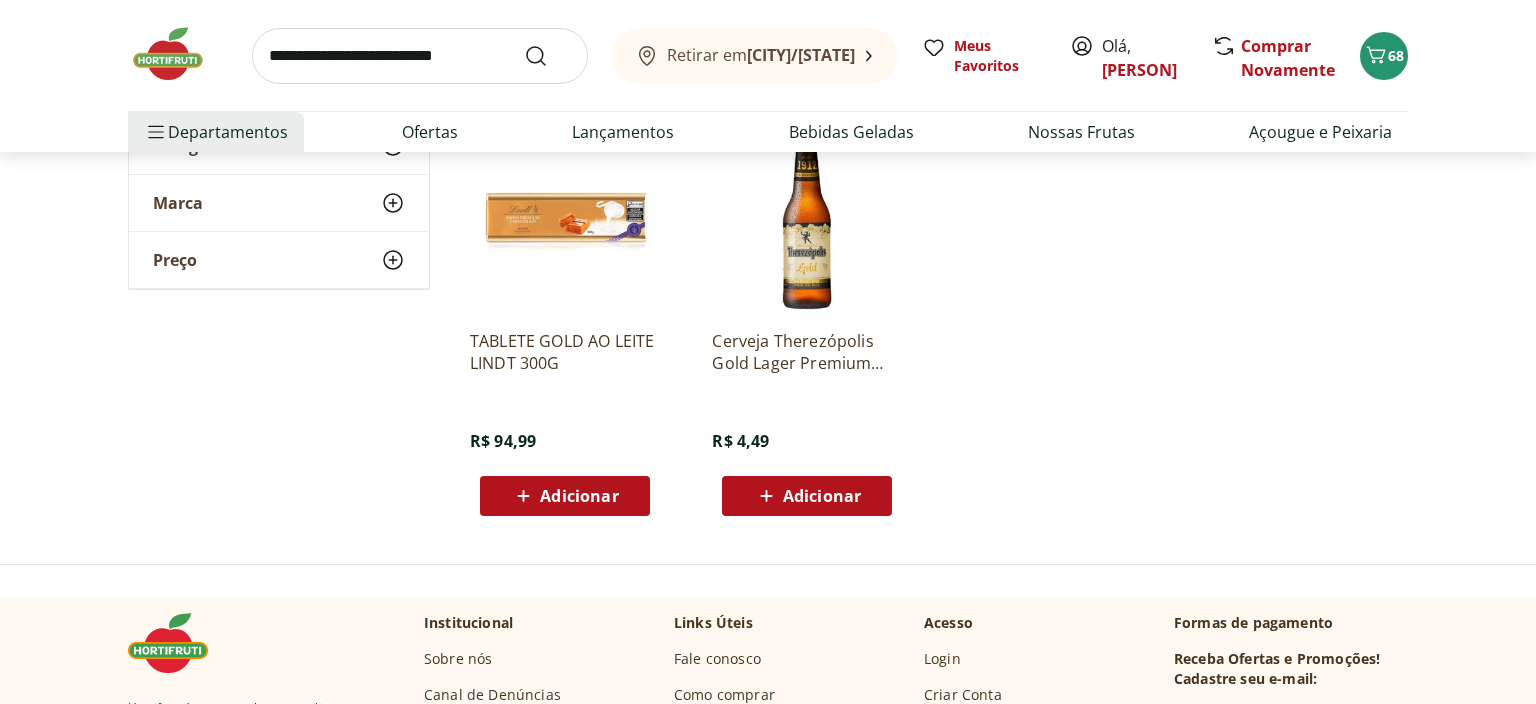 click on "**********" at bounding box center (768, 41) 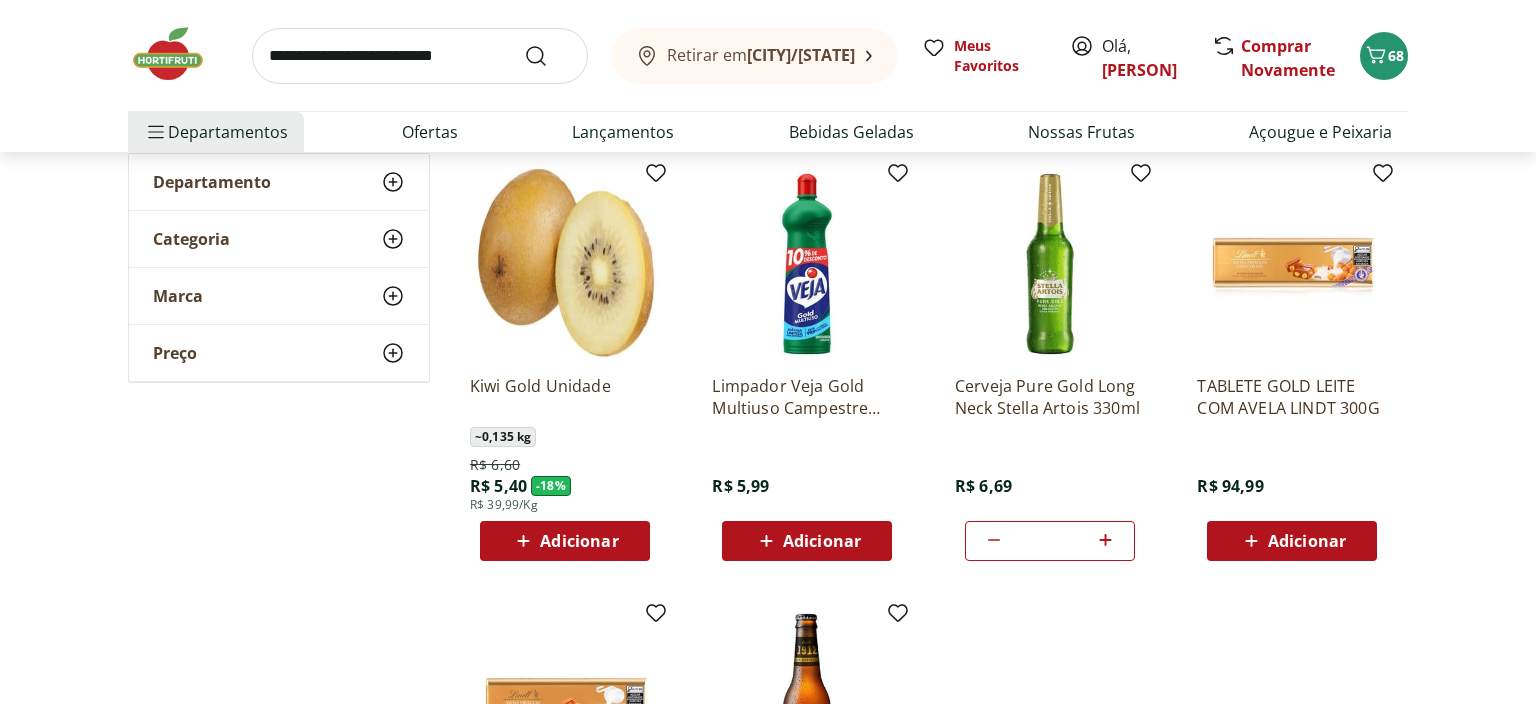 scroll, scrollTop: 316, scrollLeft: 0, axis: vertical 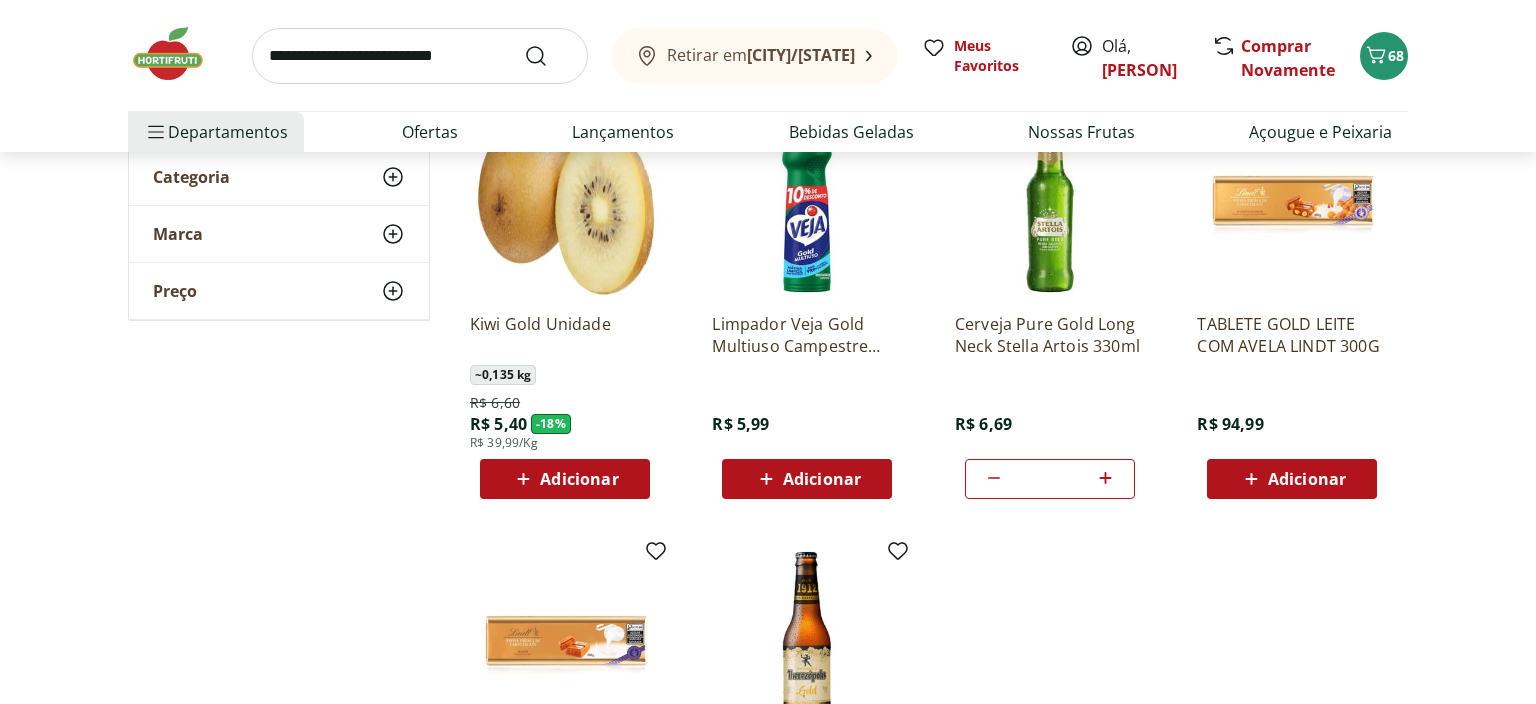 click on "Adicionar" at bounding box center (579, 479) 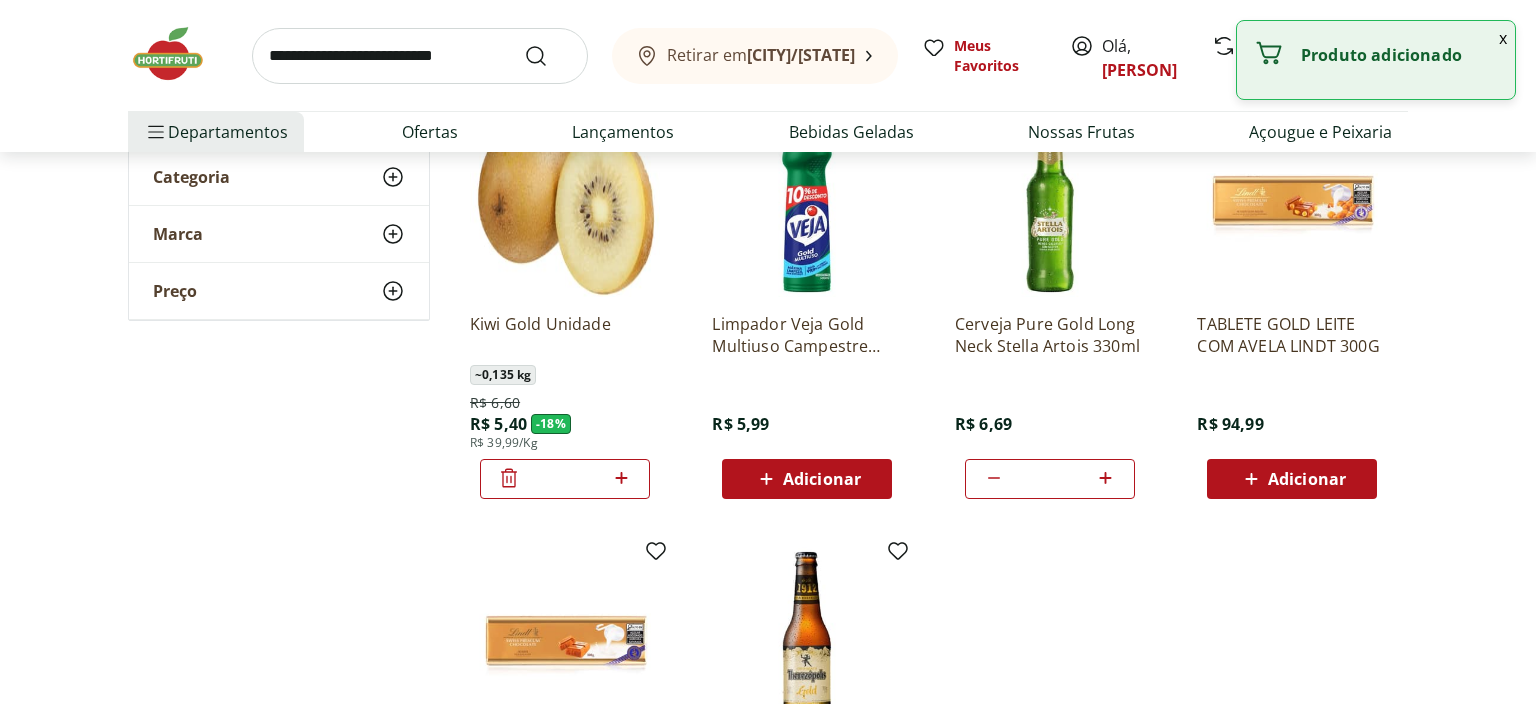 drag, startPoint x: 585, startPoint y: 477, endPoint x: 550, endPoint y: 467, distance: 36.40055 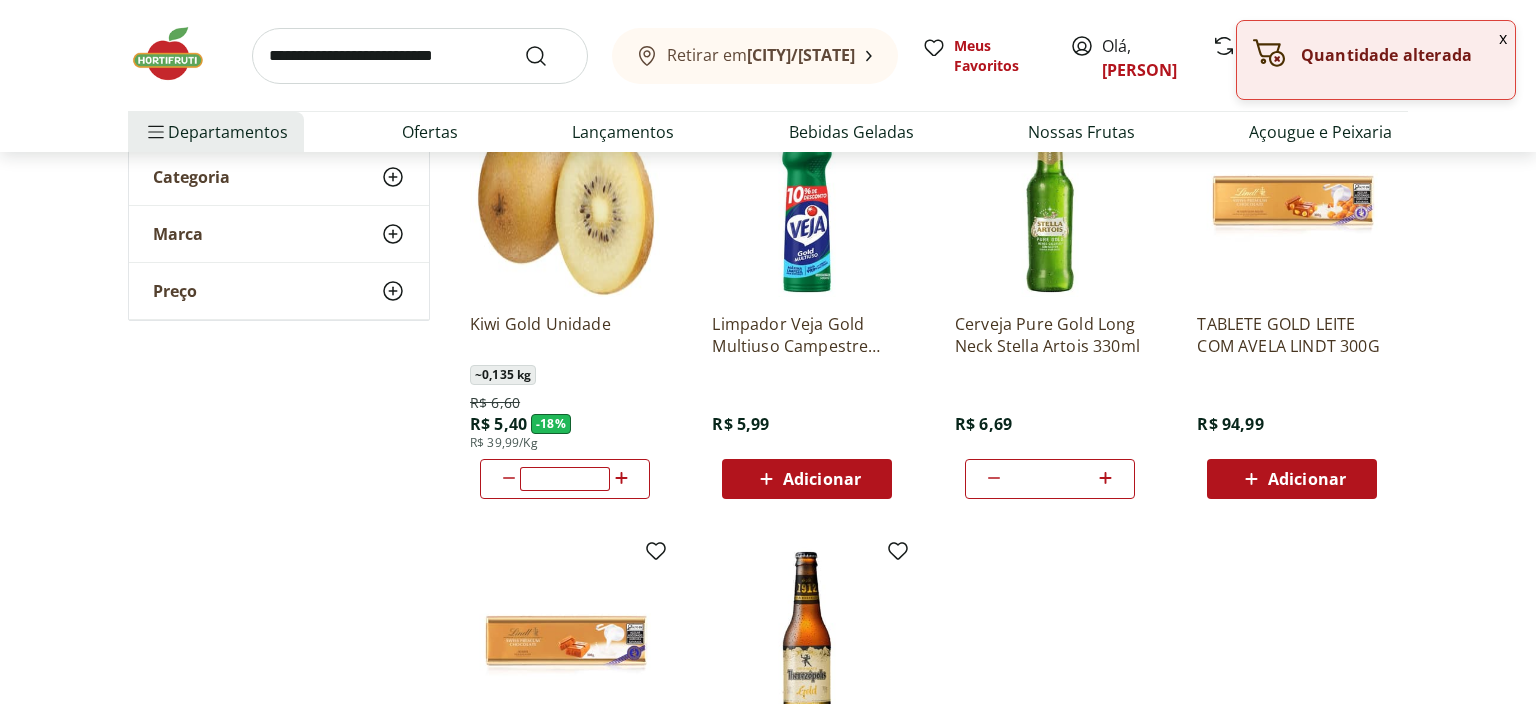 type 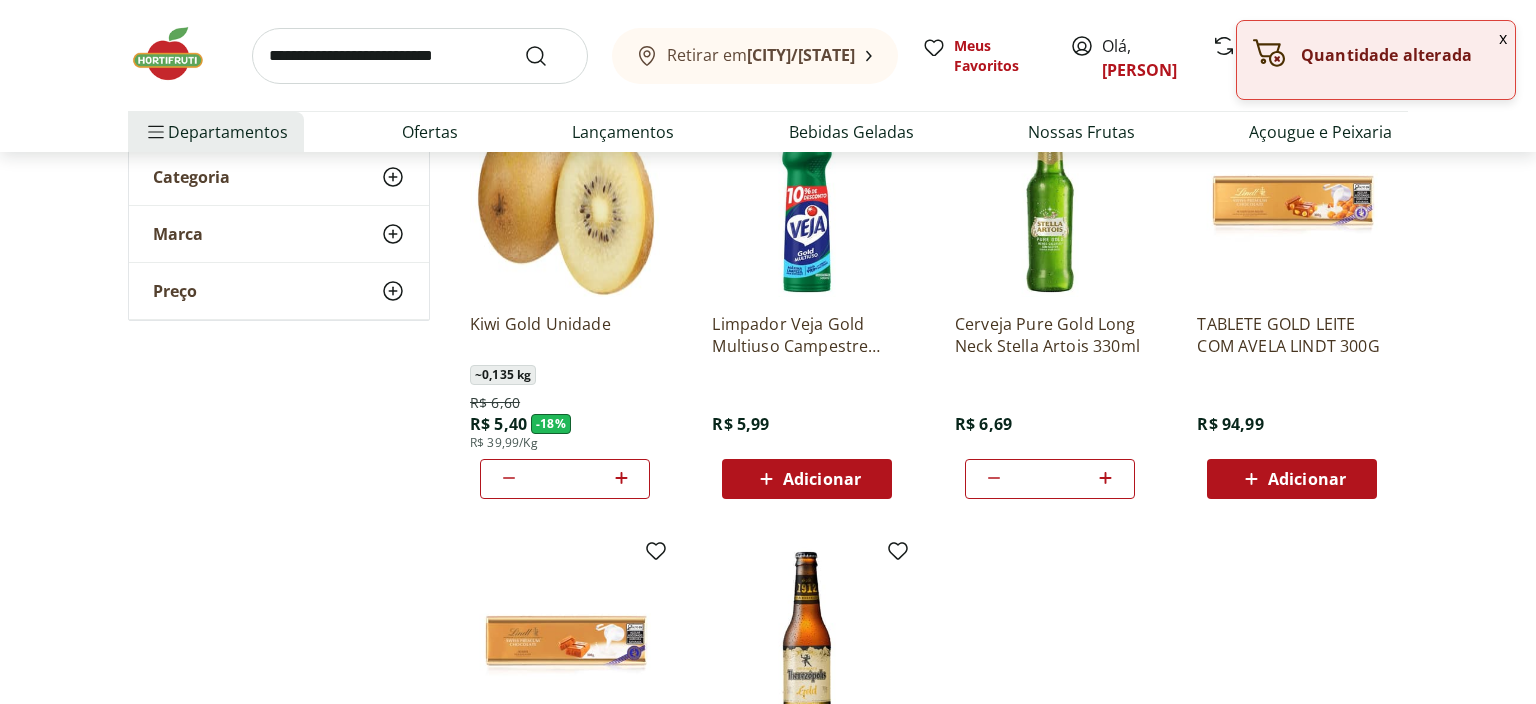 click at bounding box center (178, 54) 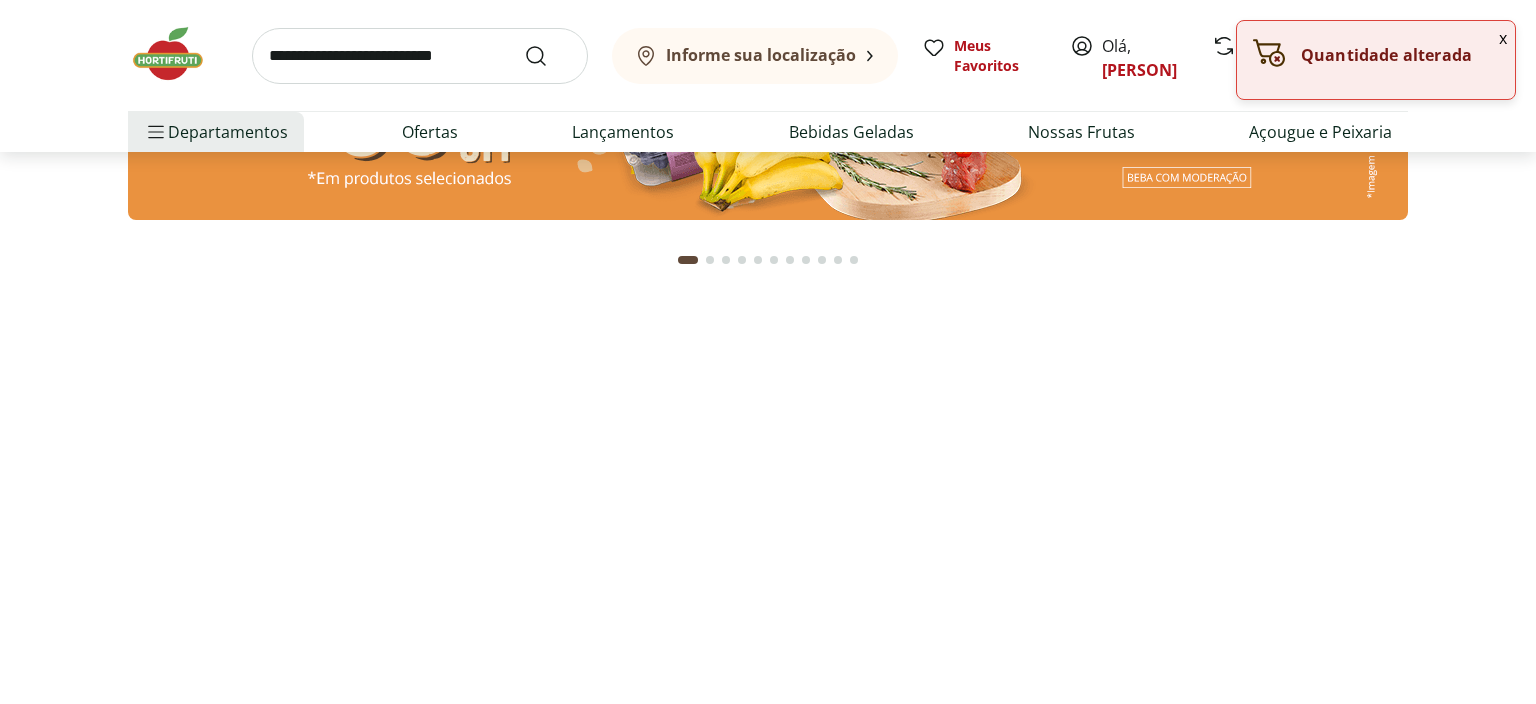 scroll, scrollTop: 0, scrollLeft: 0, axis: both 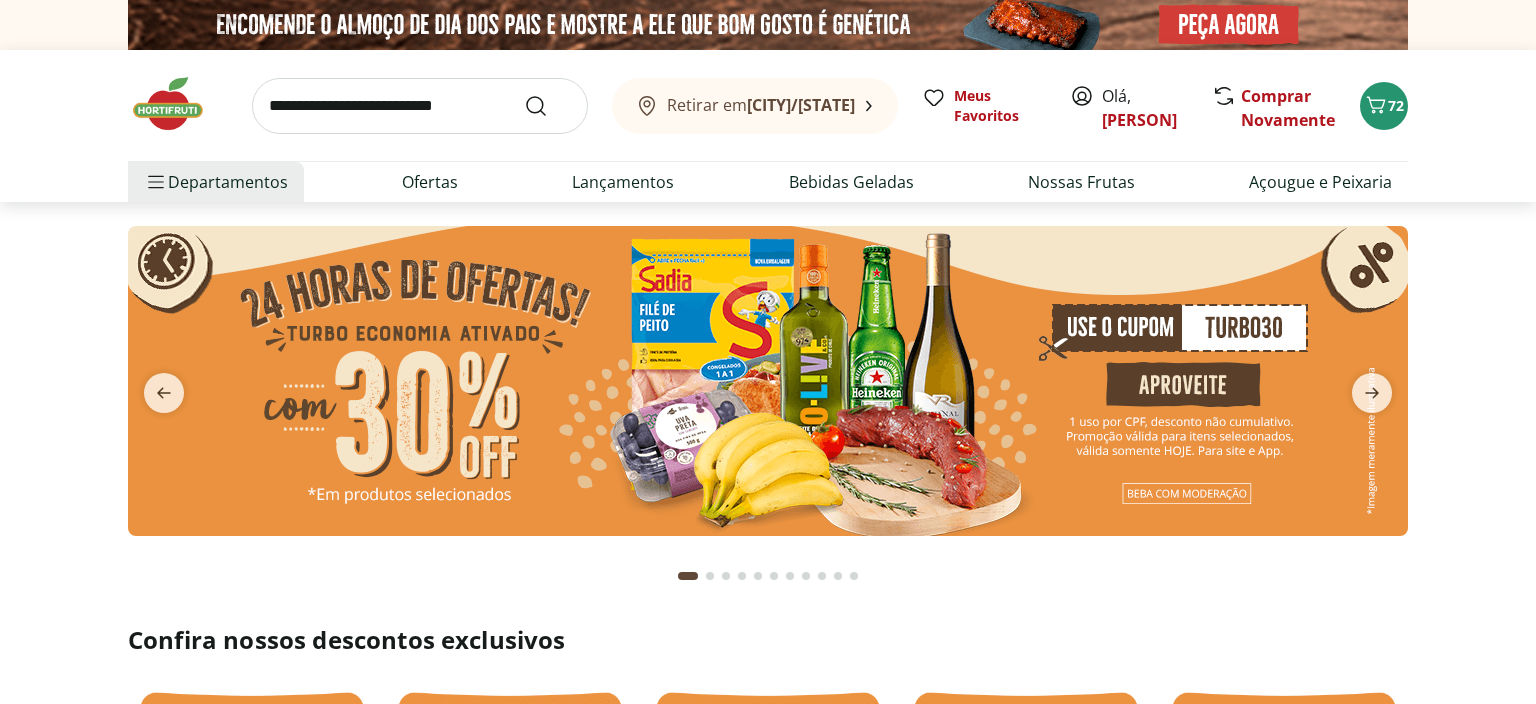click at bounding box center [768, 381] 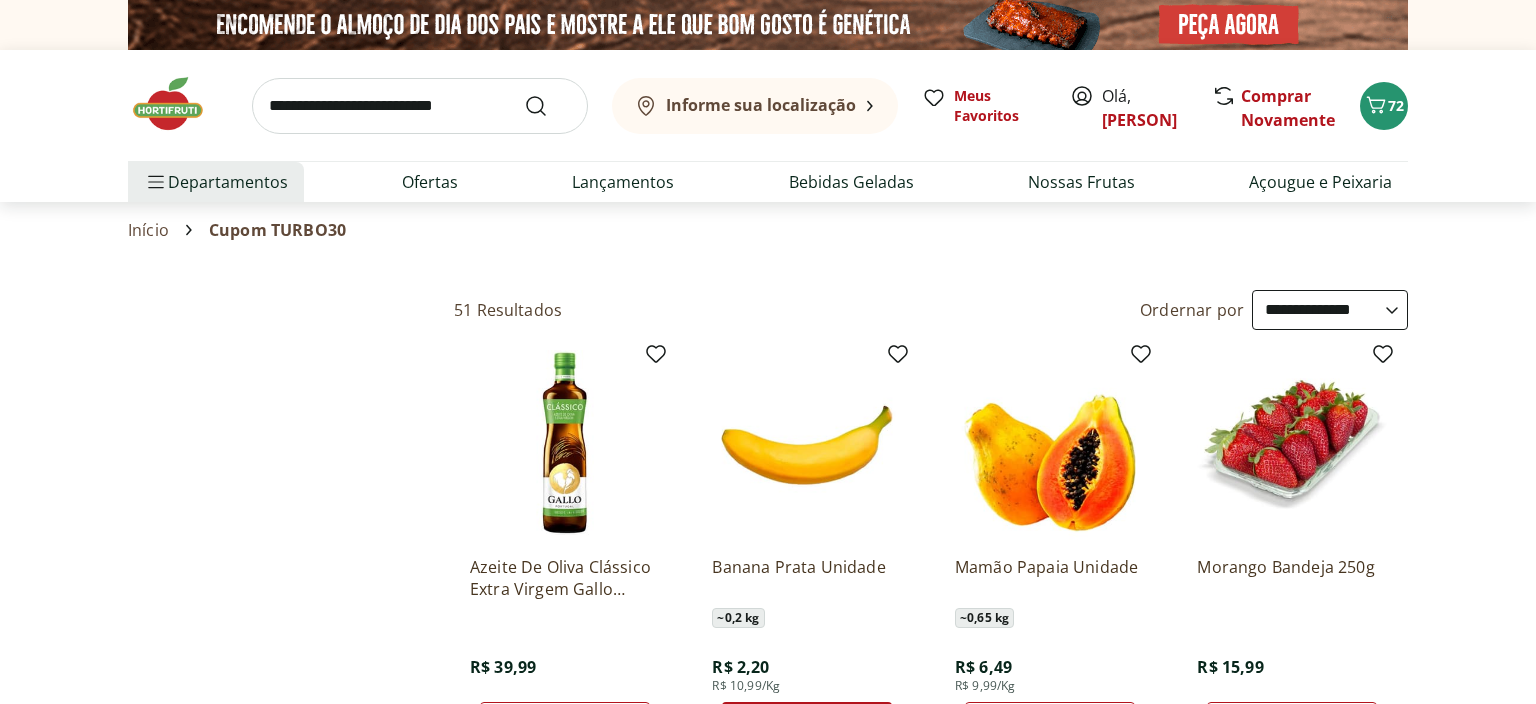 type on "*" 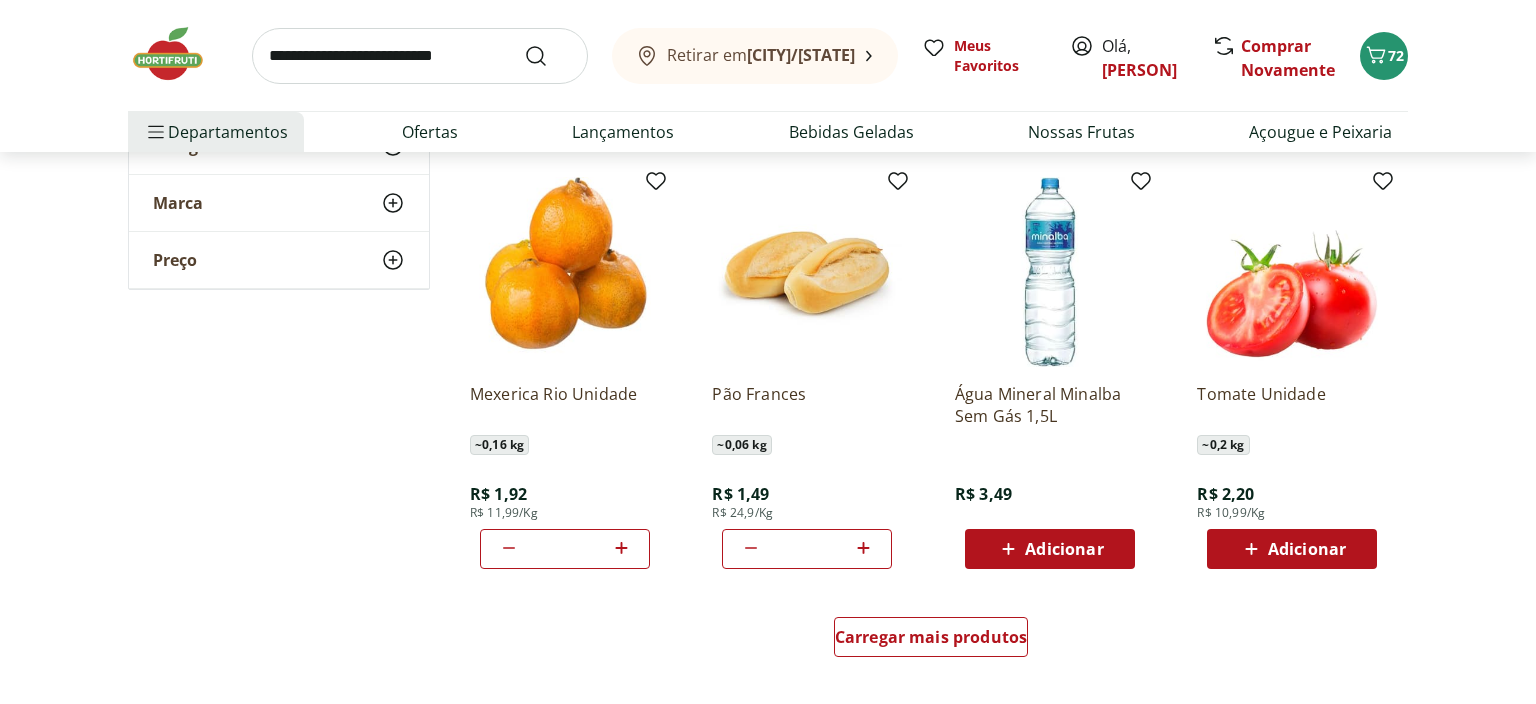 scroll, scrollTop: 1056, scrollLeft: 0, axis: vertical 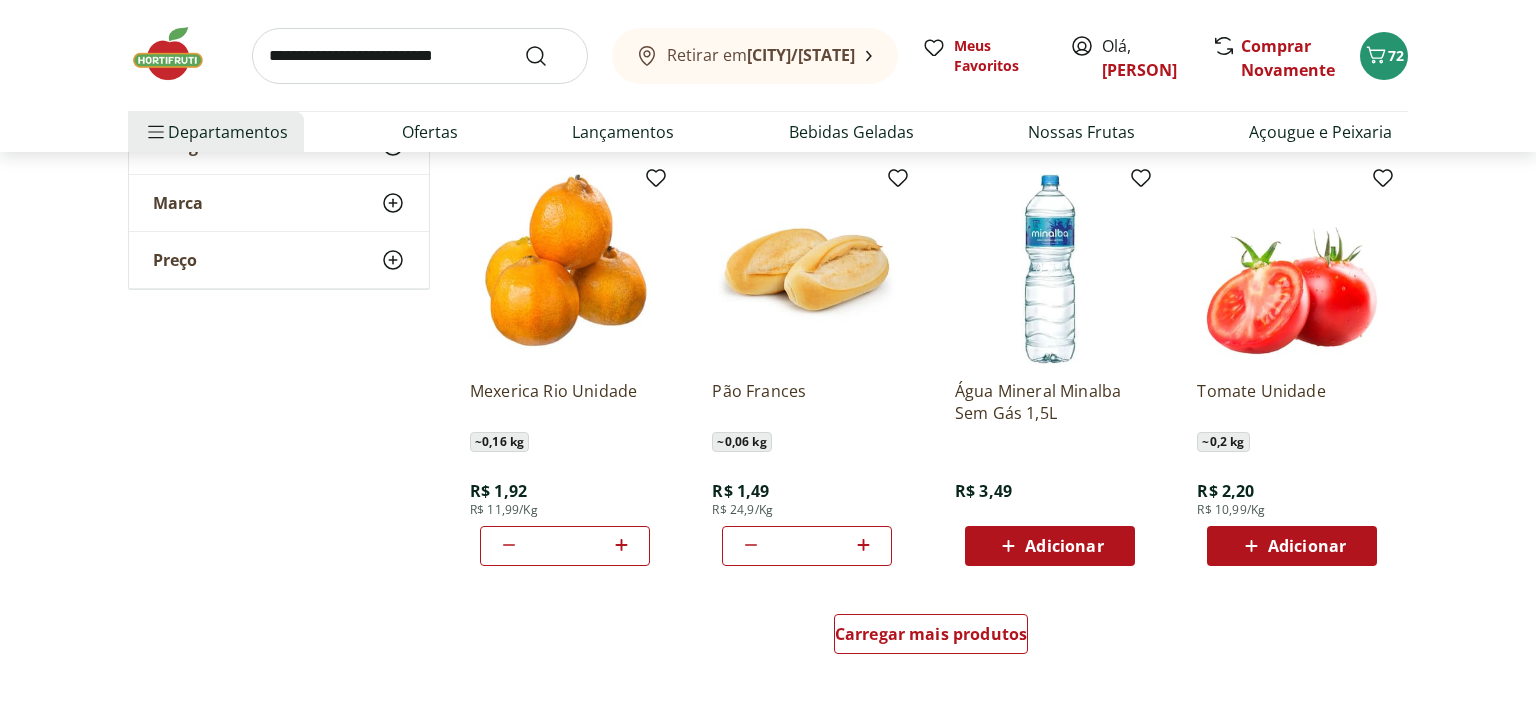 click on "Adicionar" at bounding box center [1307, 546] 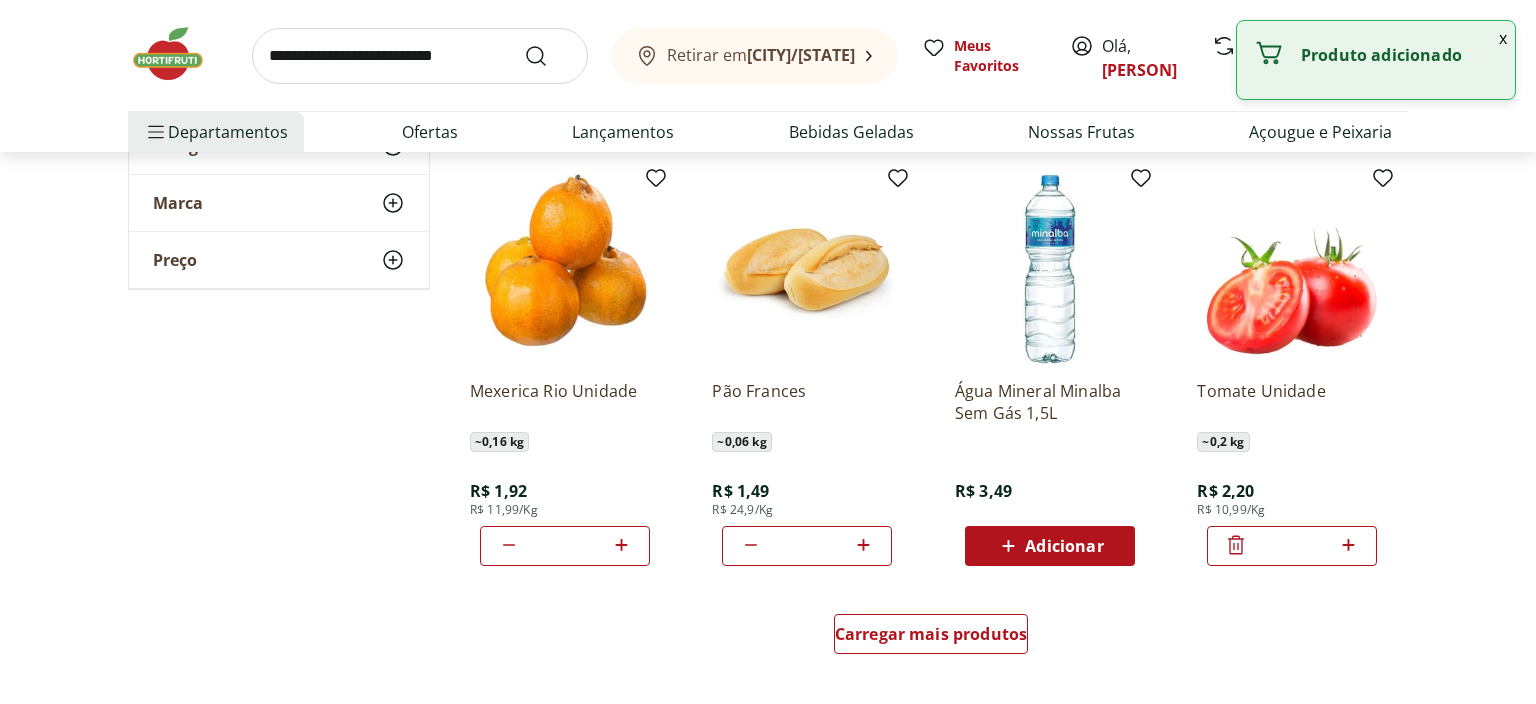 drag, startPoint x: 1309, startPoint y: 547, endPoint x: 1272, endPoint y: 554, distance: 37.65634 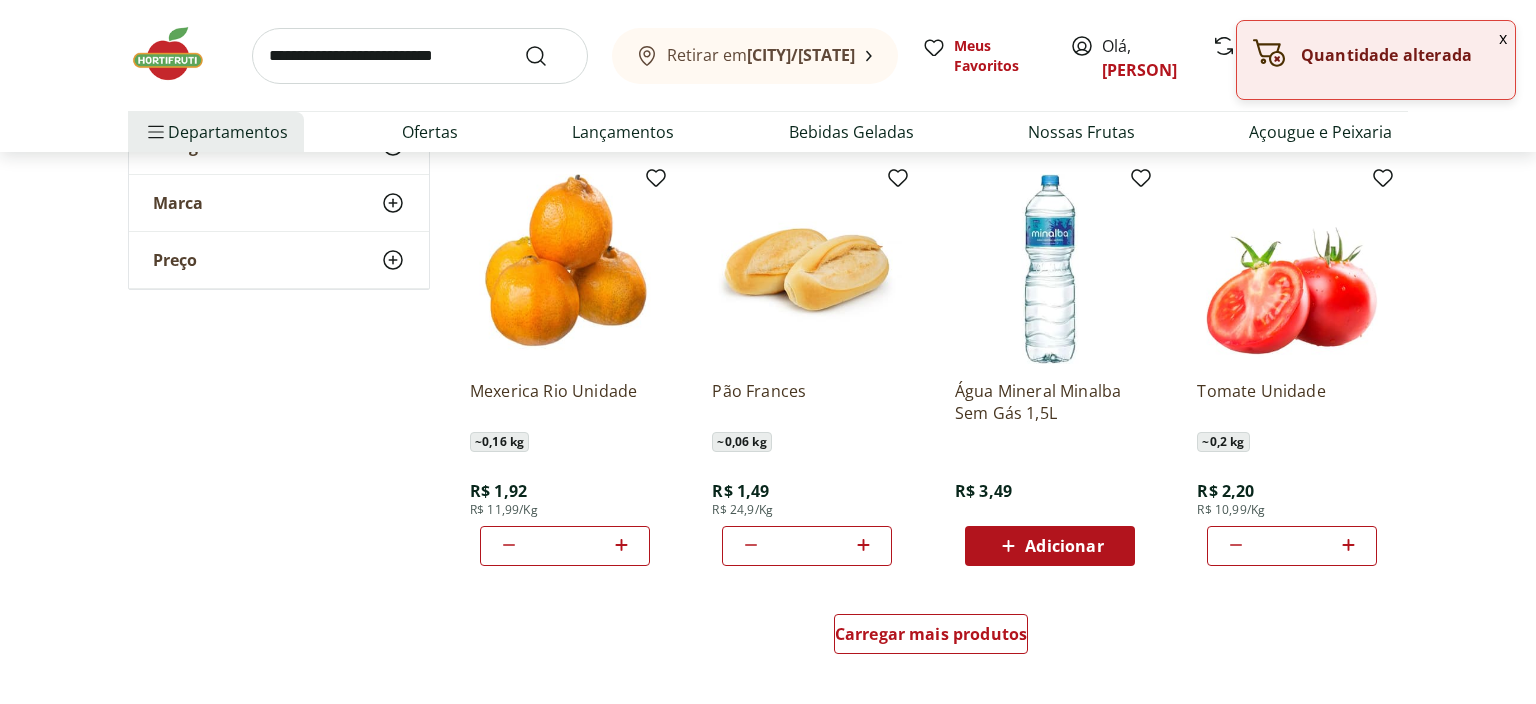 type 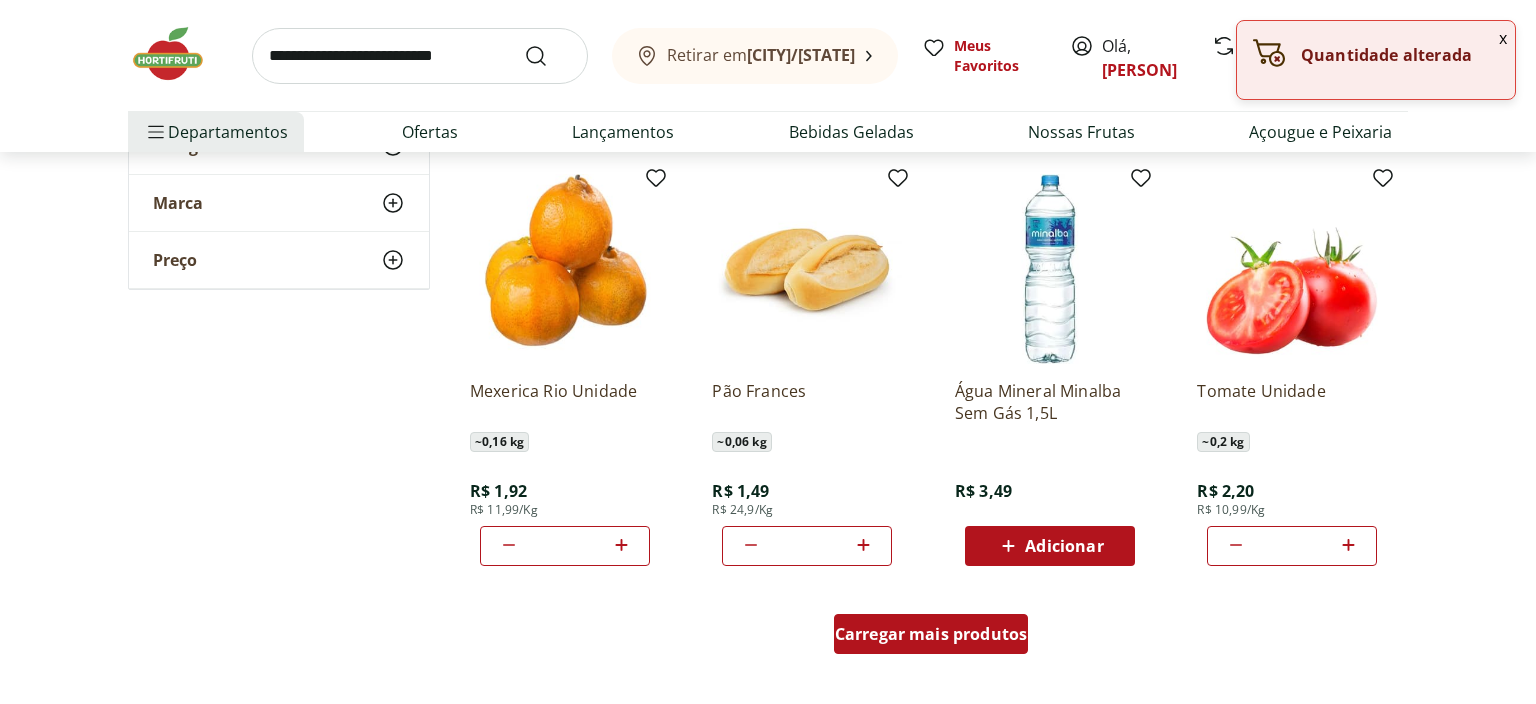 click on "Carregar mais produtos" at bounding box center [931, 634] 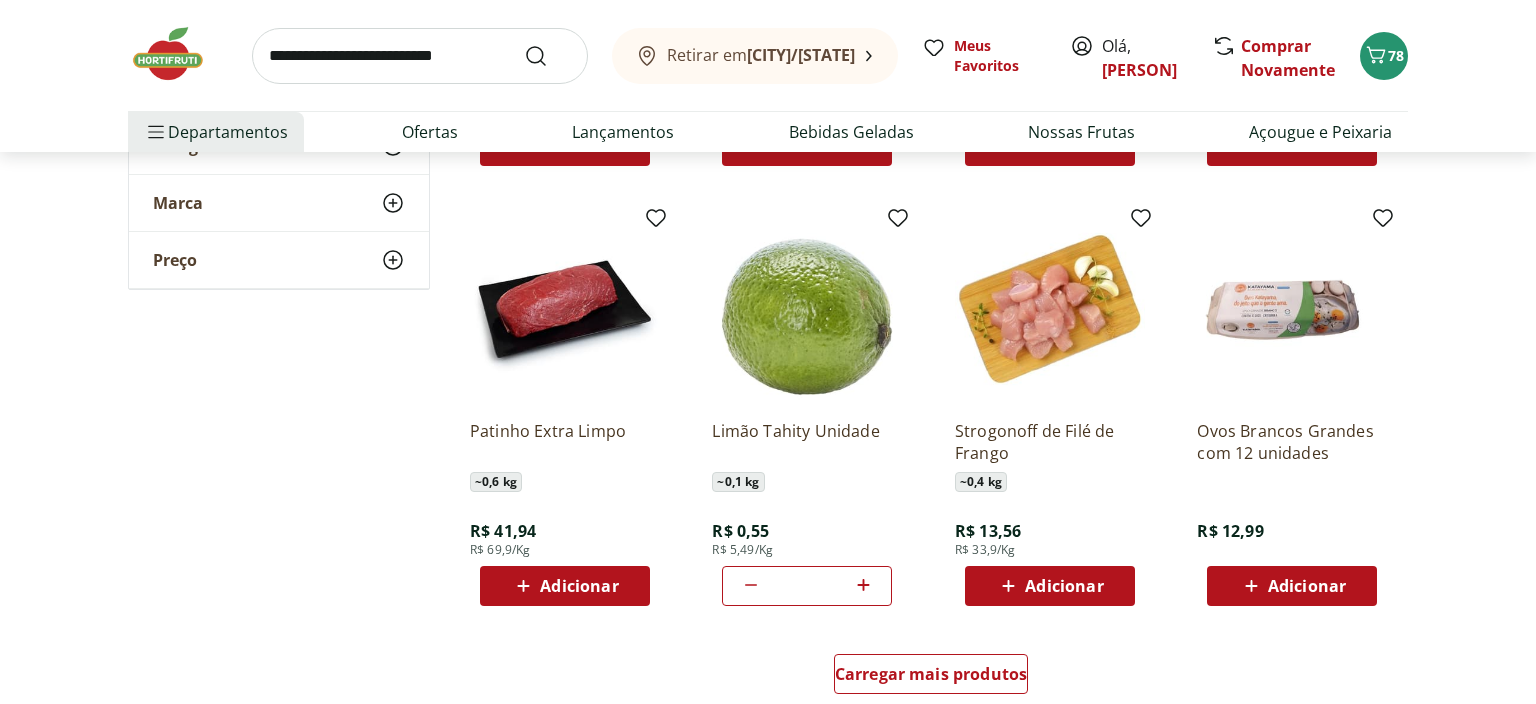 scroll, scrollTop: 2323, scrollLeft: 0, axis: vertical 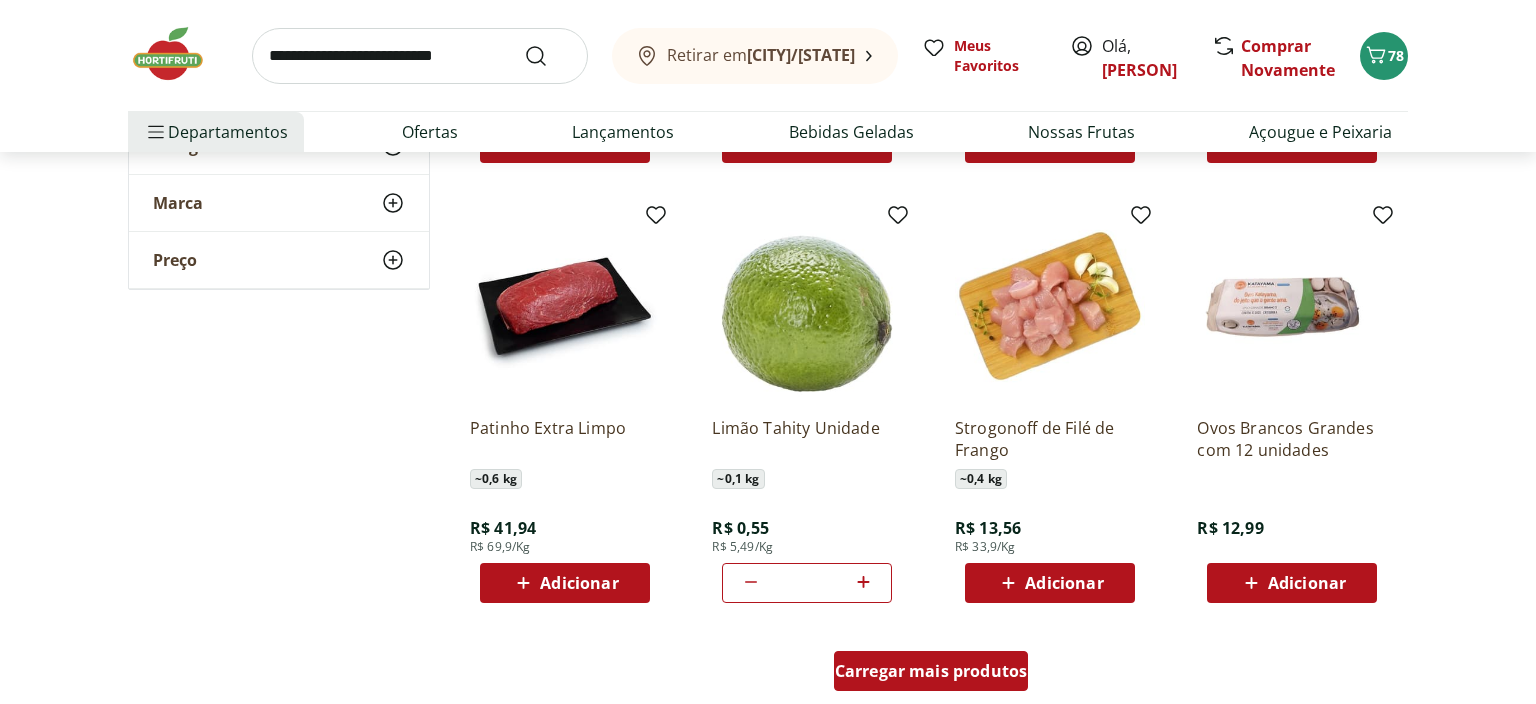 click on "Carregar mais produtos" at bounding box center (931, 671) 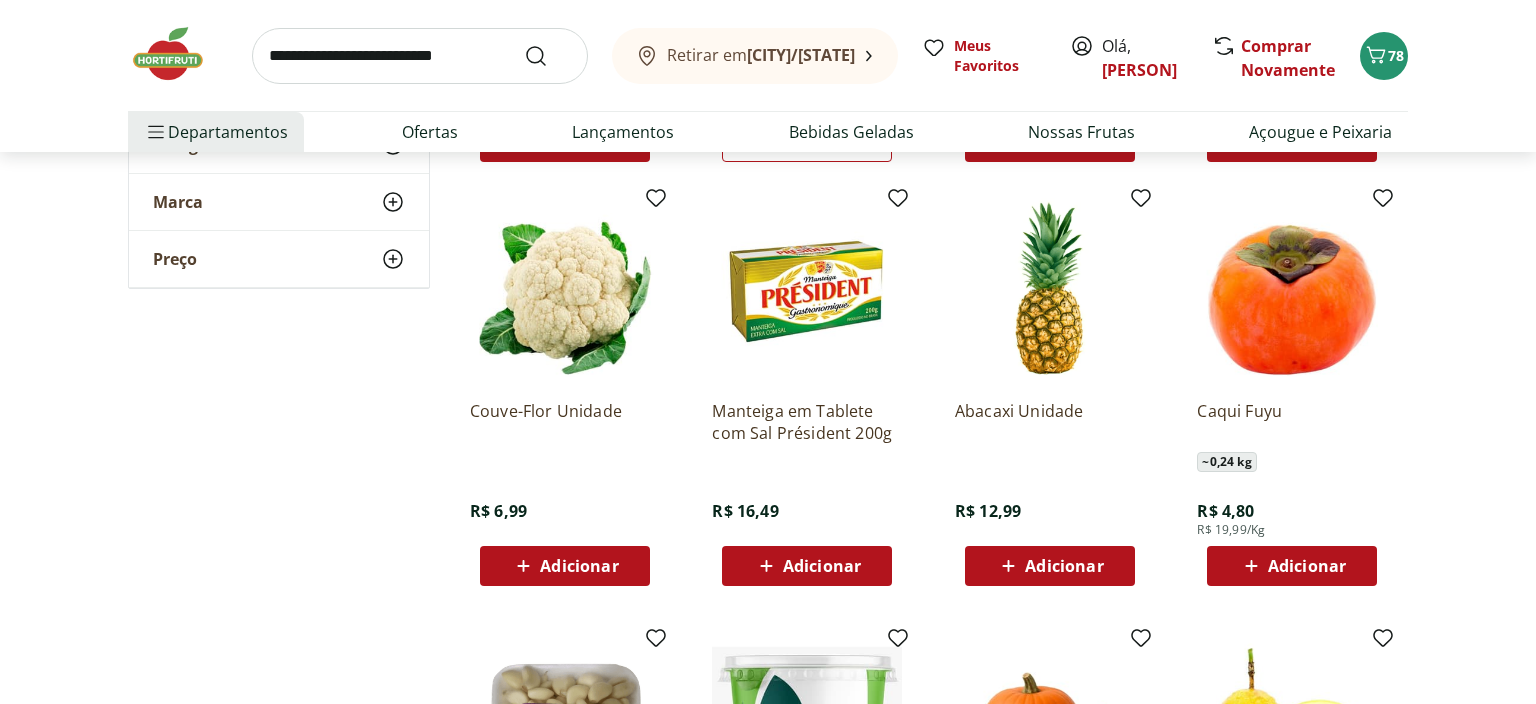 scroll, scrollTop: 2851, scrollLeft: 0, axis: vertical 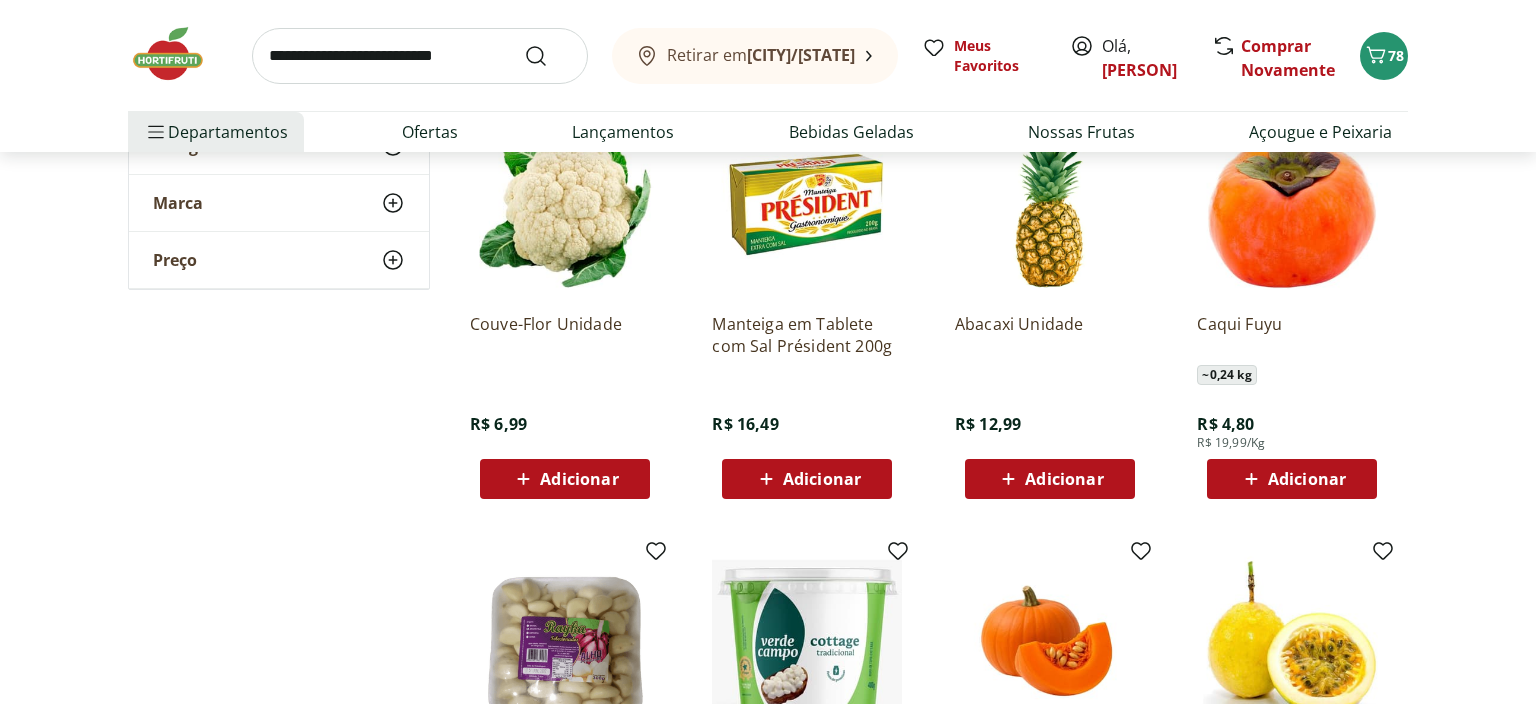 click on "Adicionar" at bounding box center (579, 479) 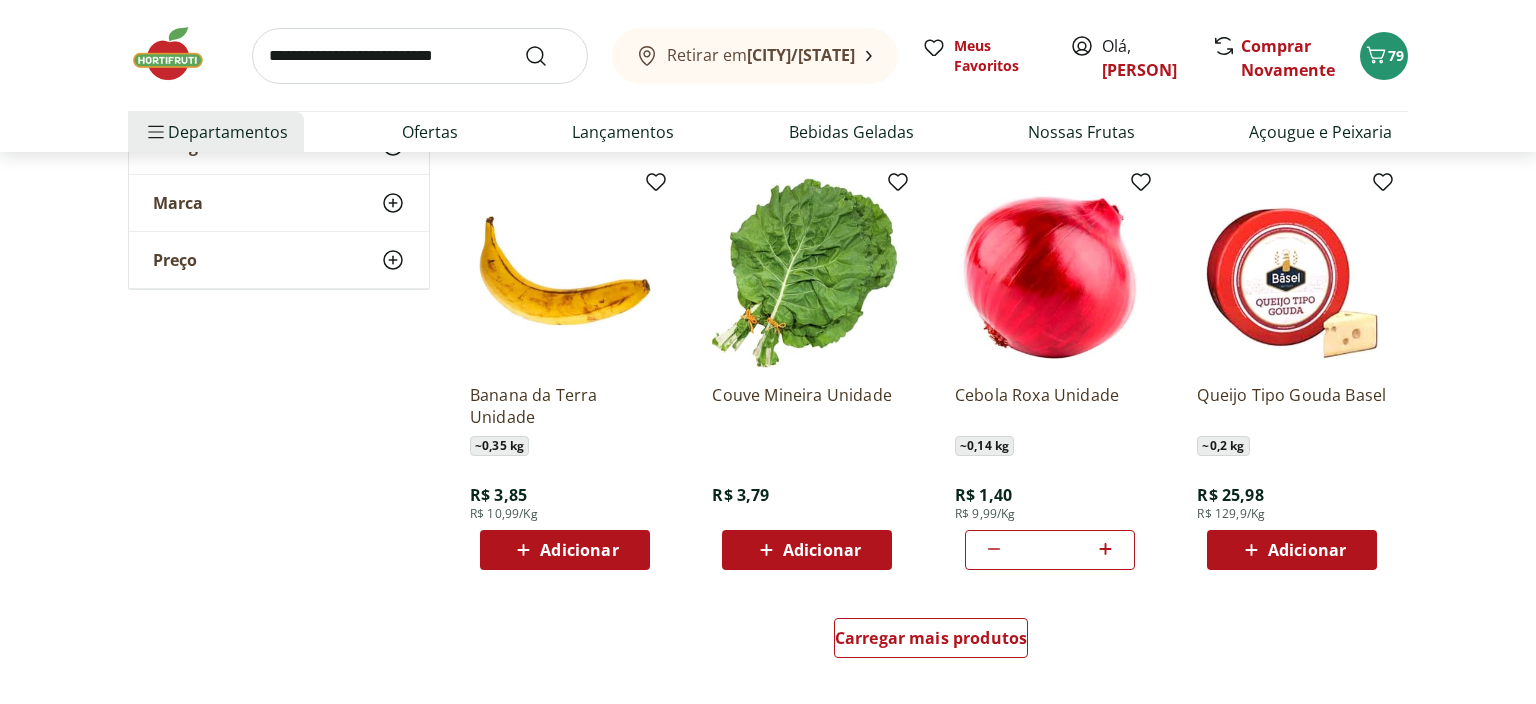 scroll, scrollTop: 3801, scrollLeft: 0, axis: vertical 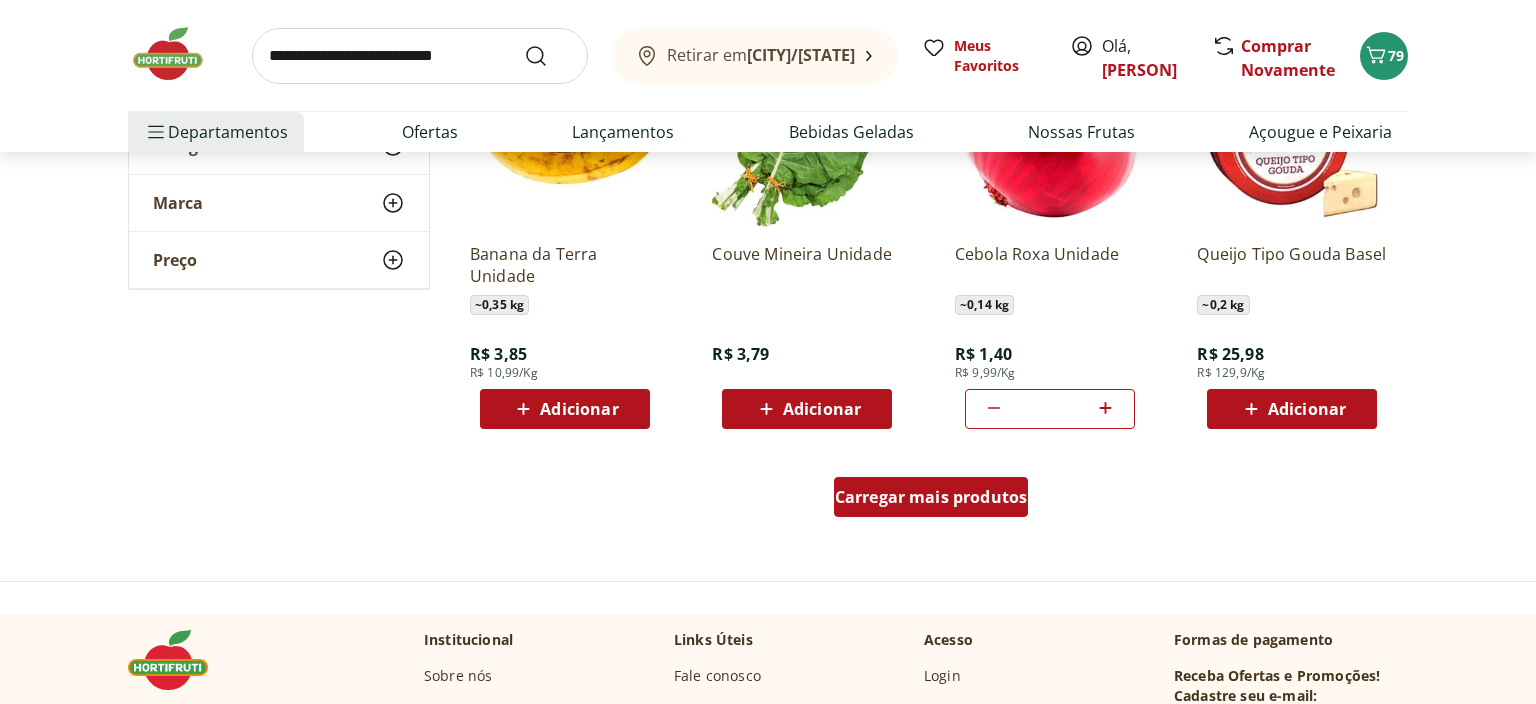 click on "Carregar mais produtos" at bounding box center (931, 497) 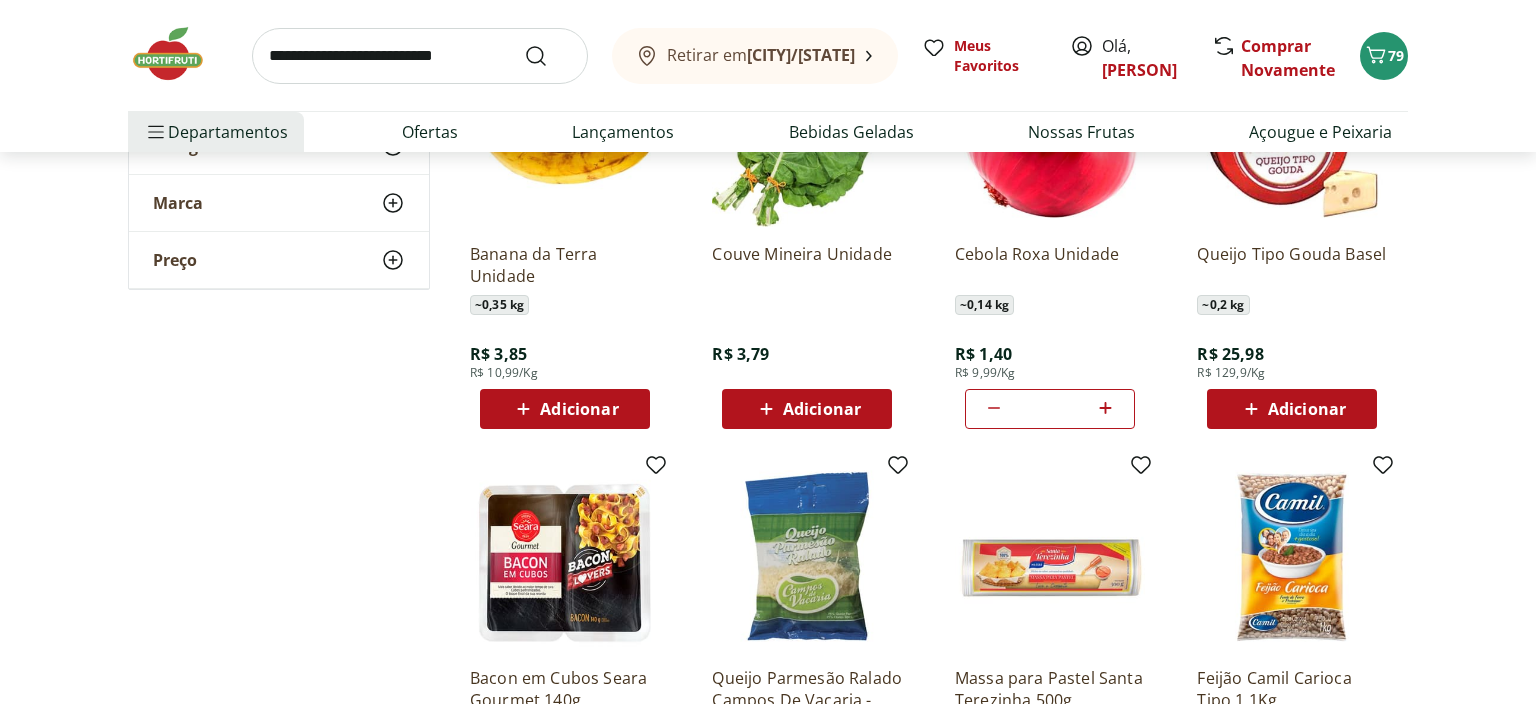 click at bounding box center [420, 56] 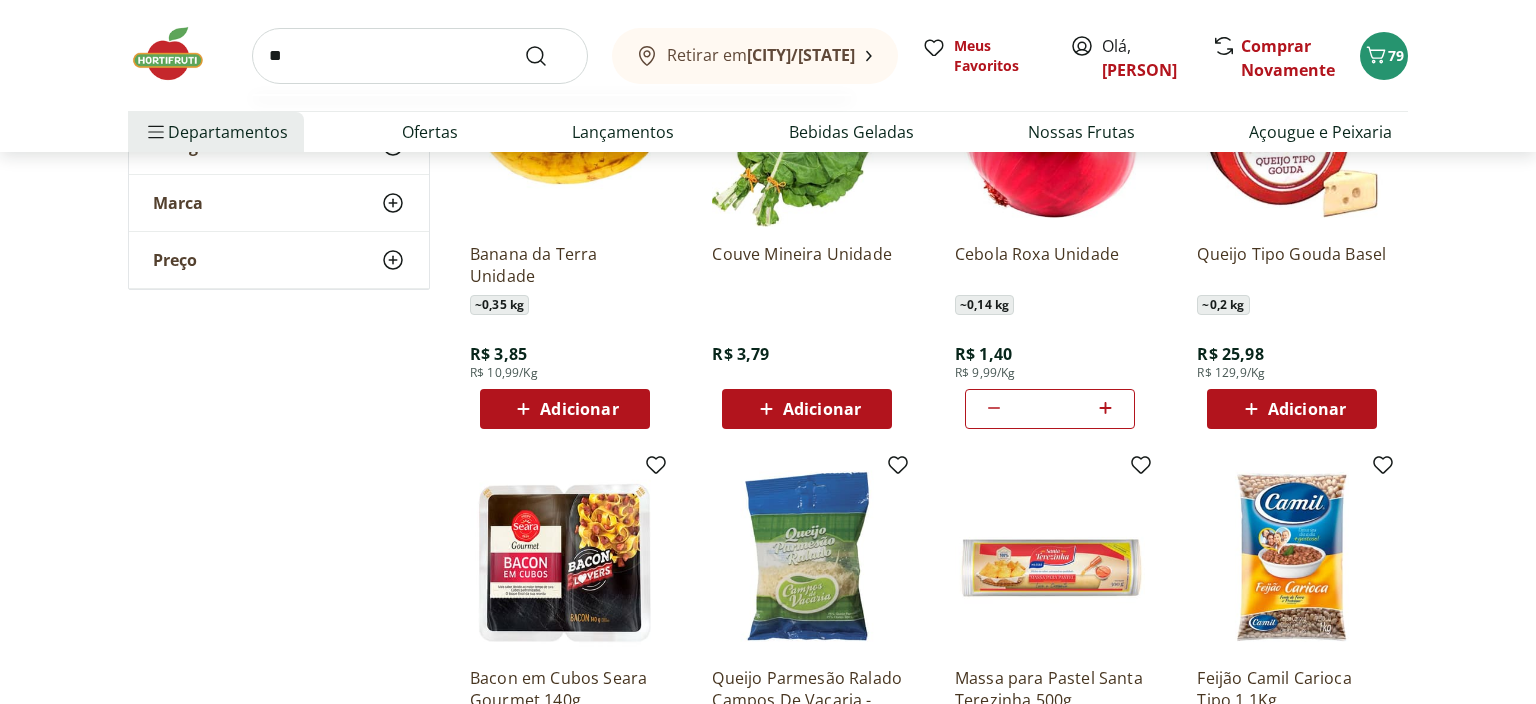 type on "*" 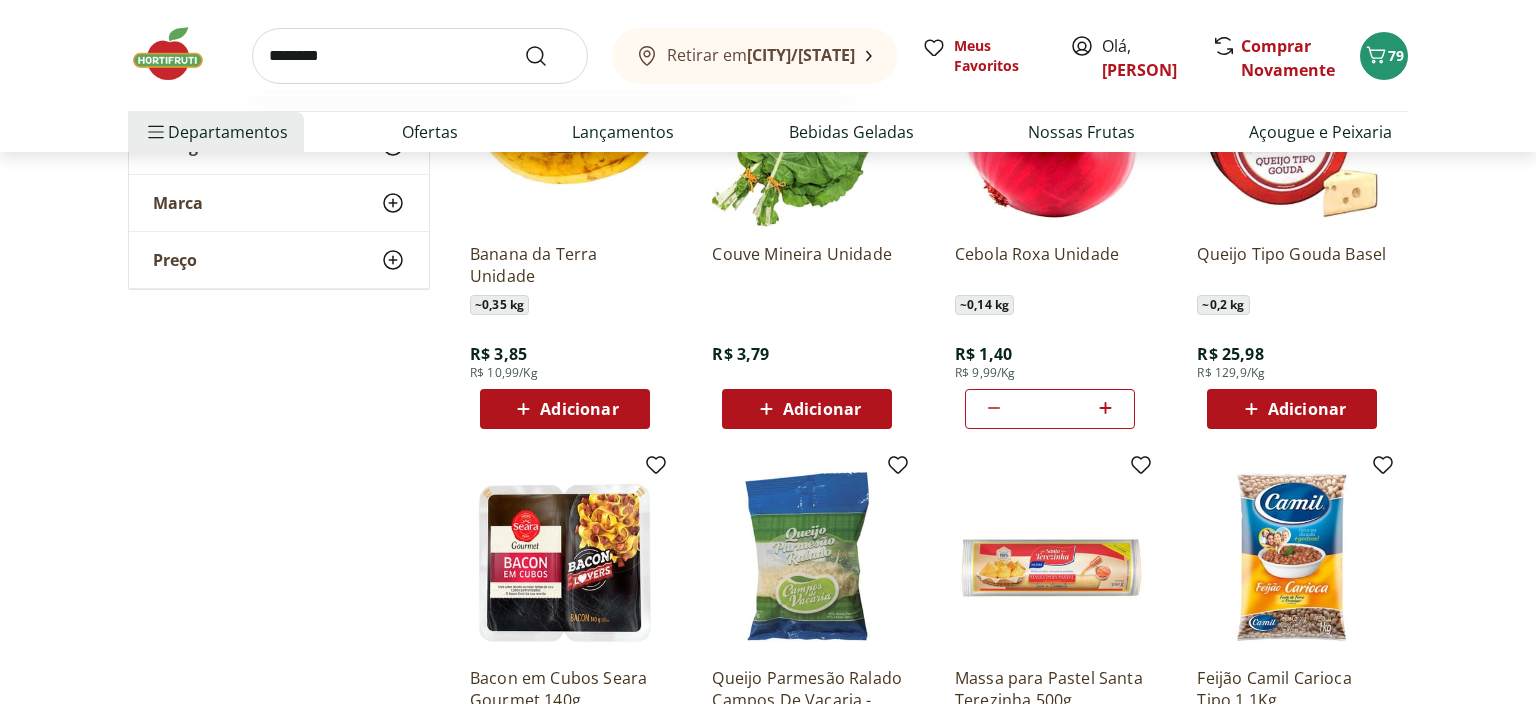 type on "********" 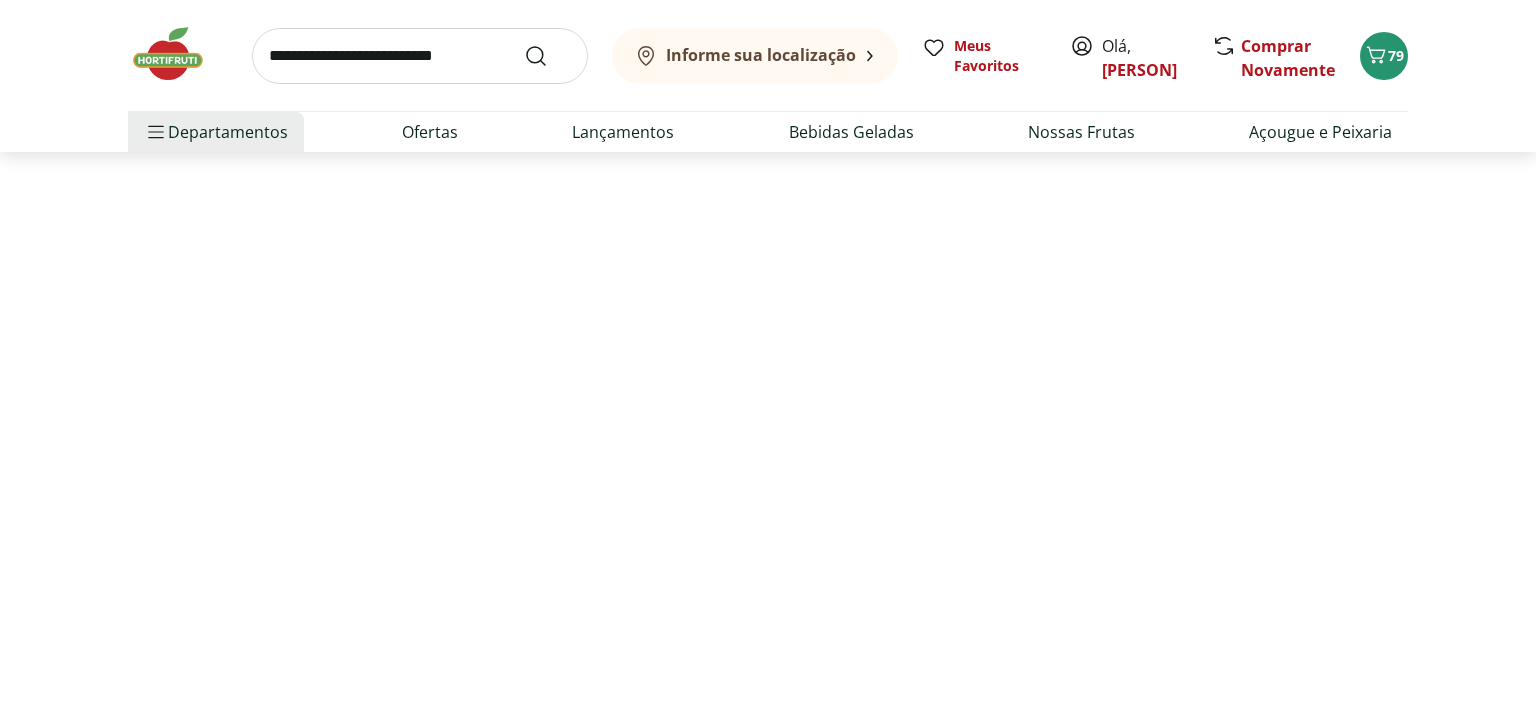 scroll, scrollTop: 0, scrollLeft: 0, axis: both 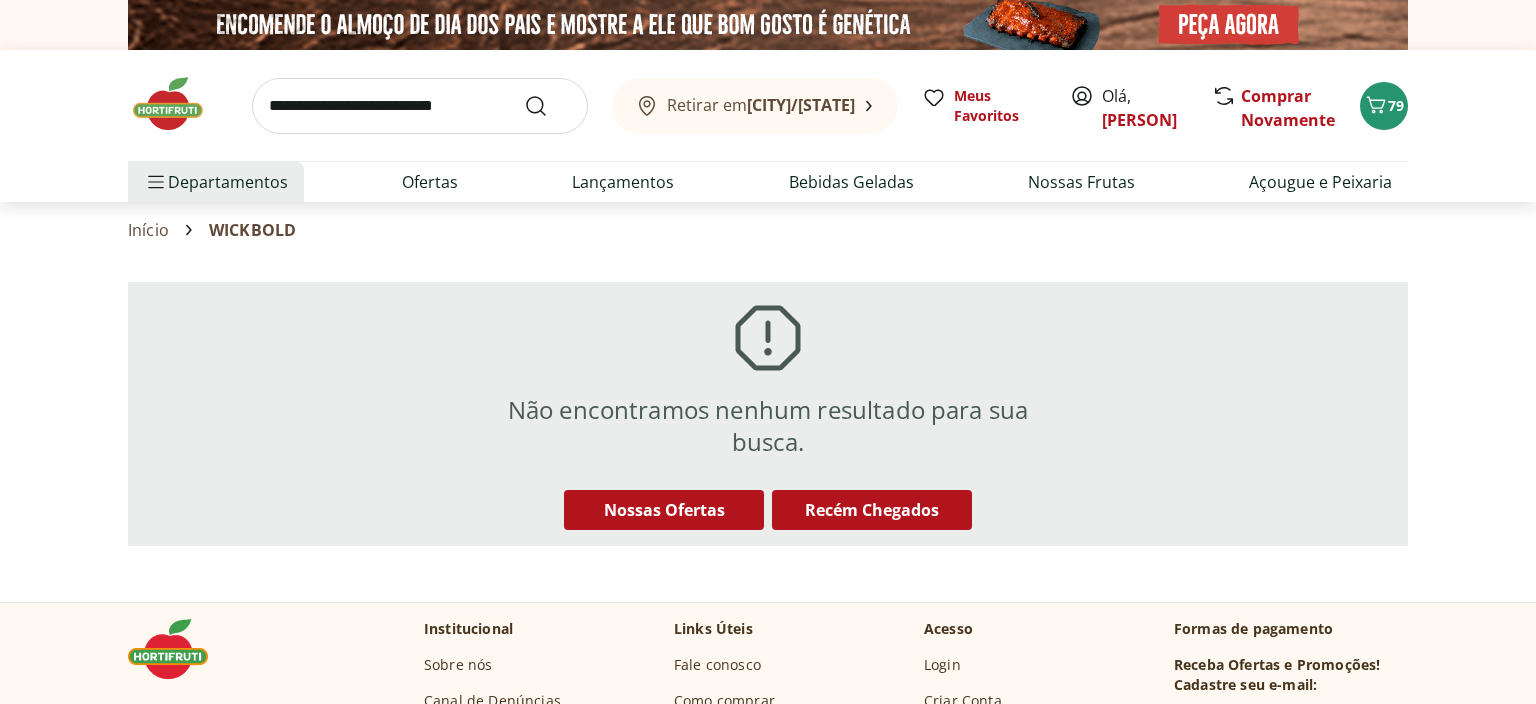 click at bounding box center [420, 106] 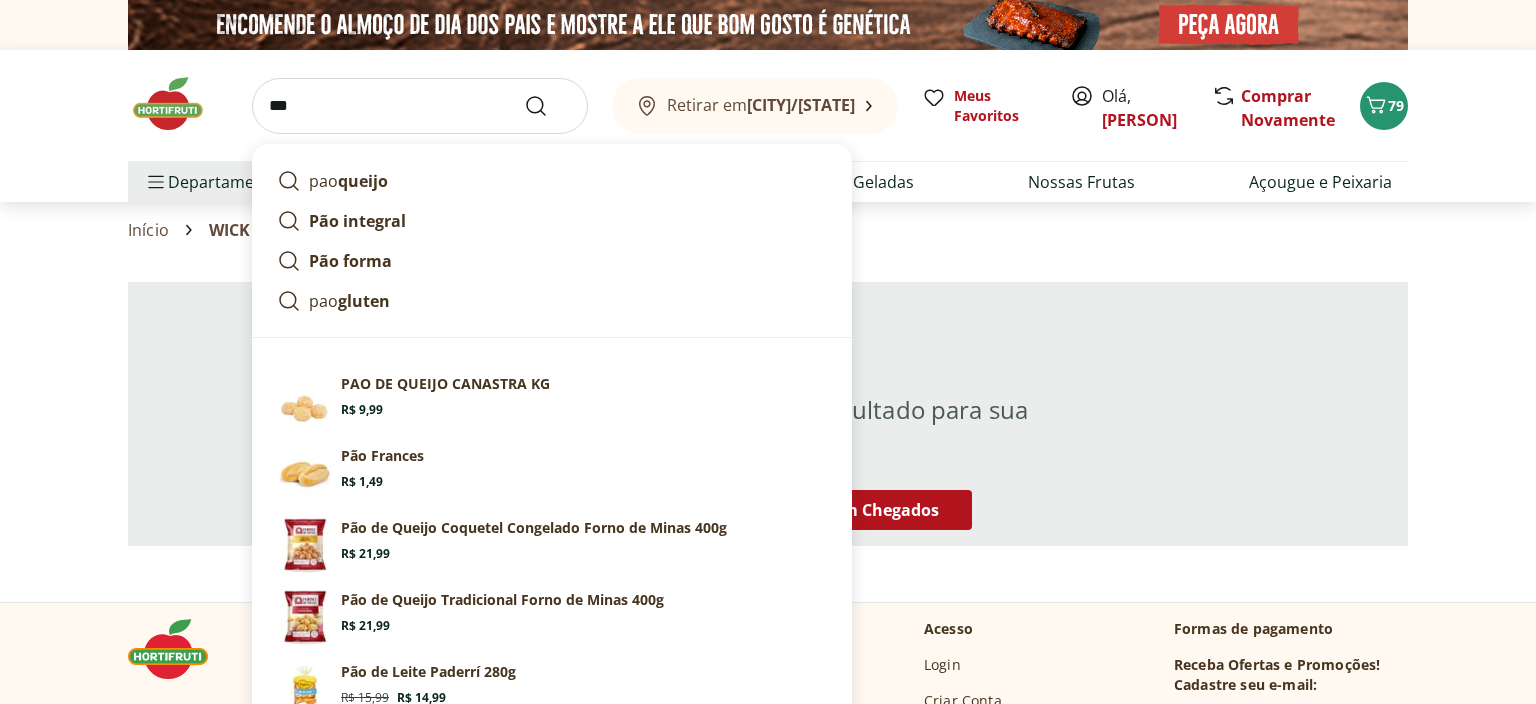 type on "***" 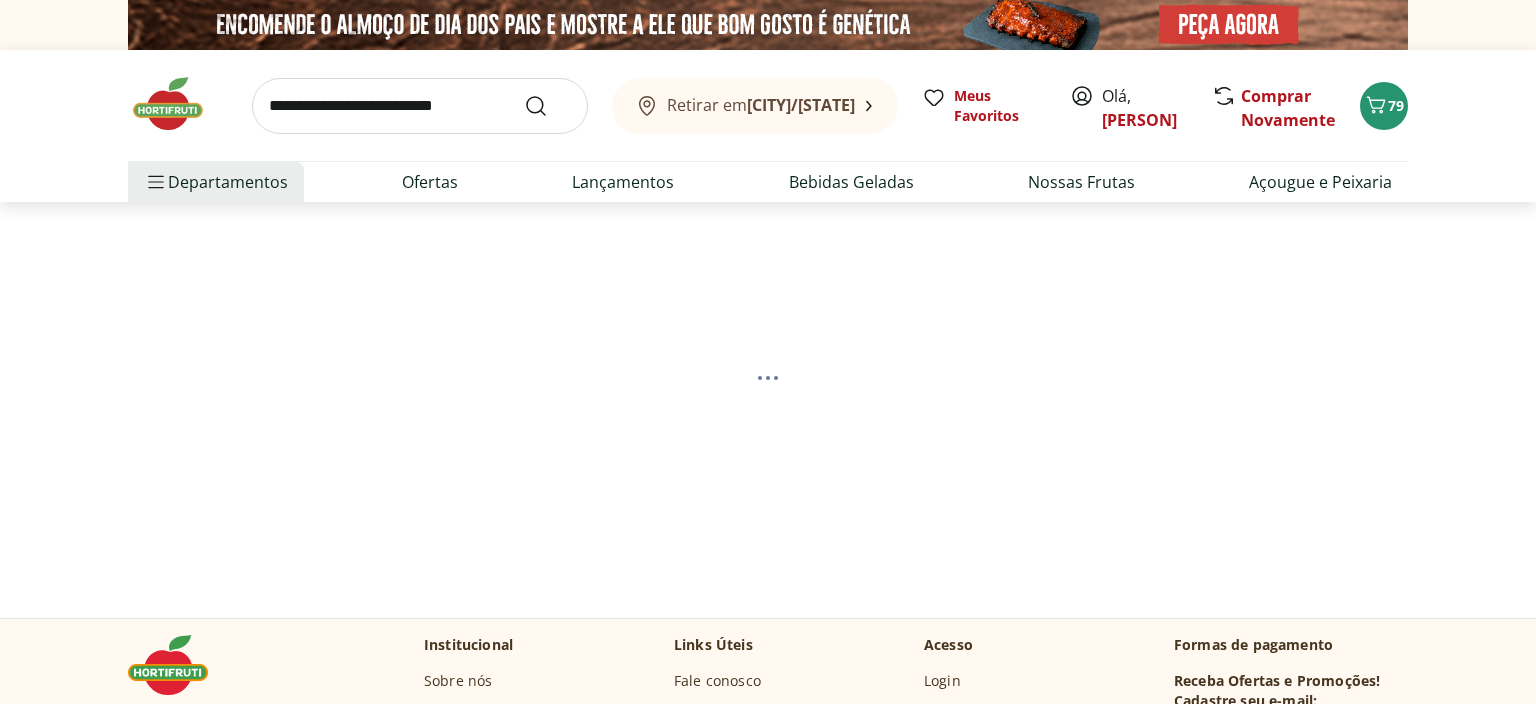 select on "**********" 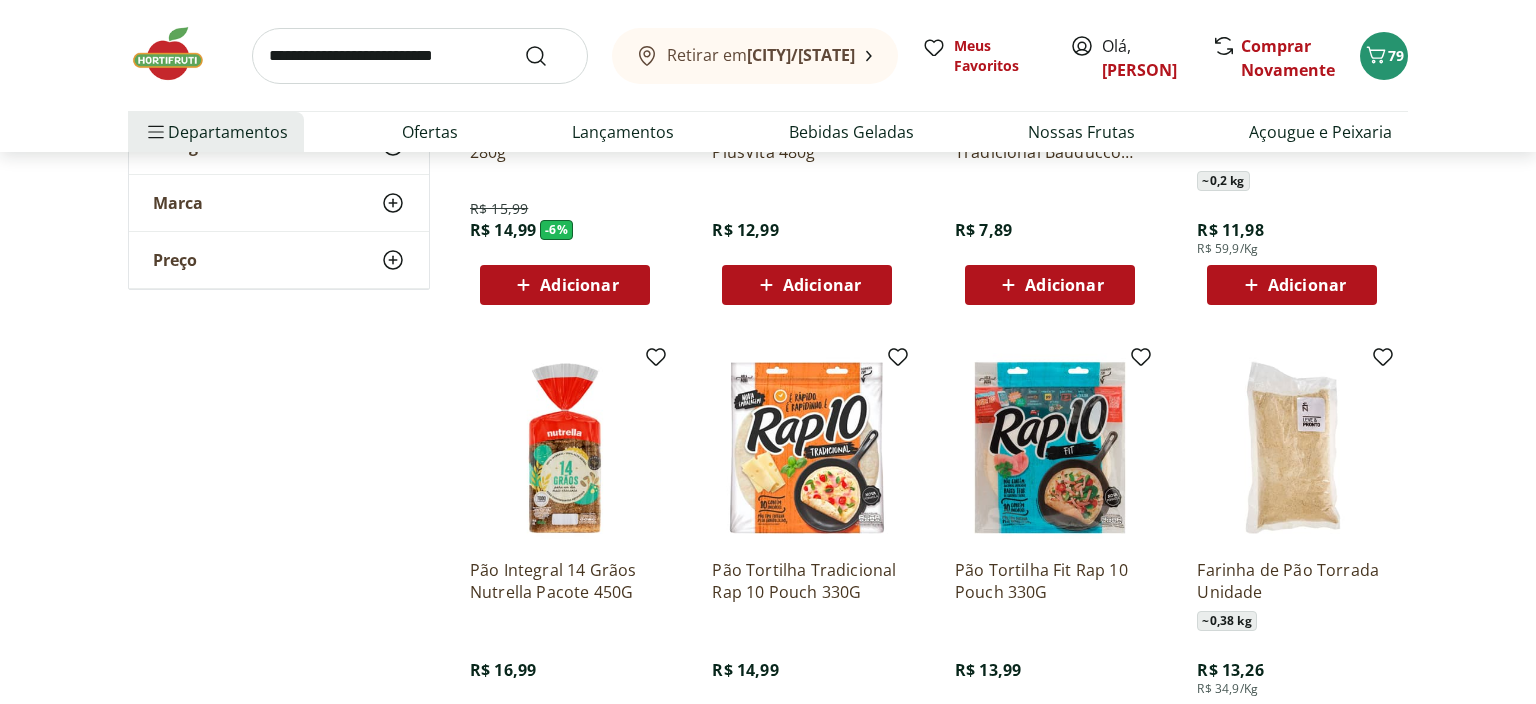 scroll, scrollTop: 1267, scrollLeft: 0, axis: vertical 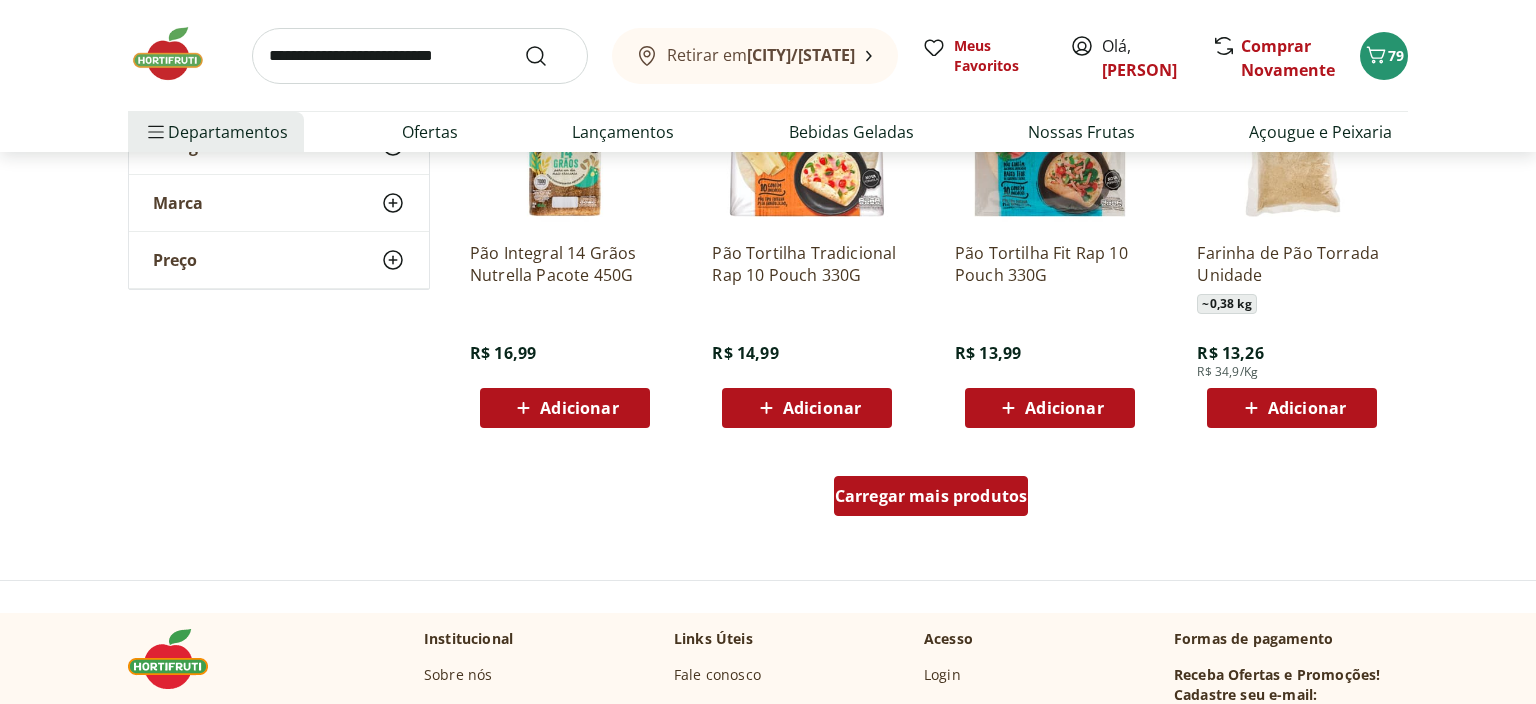 click on "Carregar mais produtos" at bounding box center [931, 496] 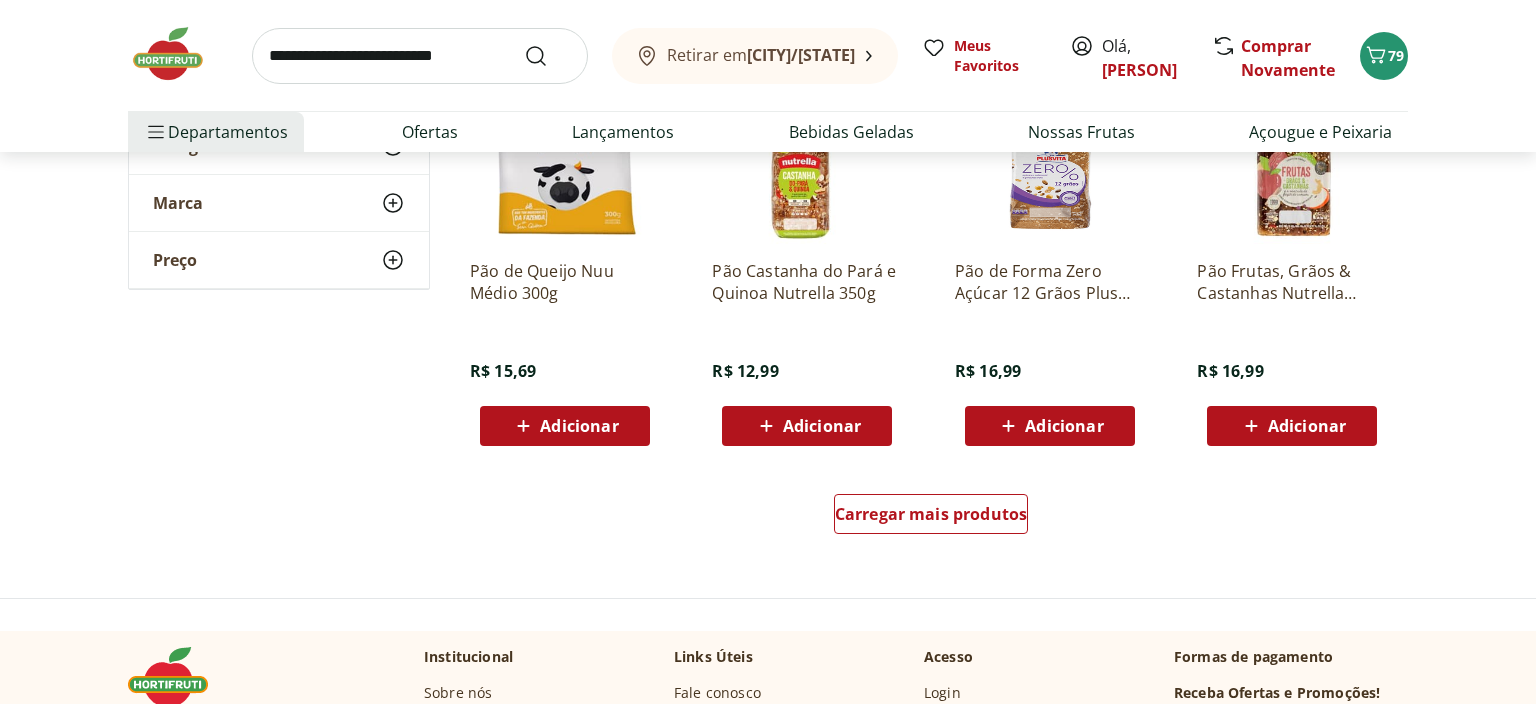 scroll, scrollTop: 2640, scrollLeft: 0, axis: vertical 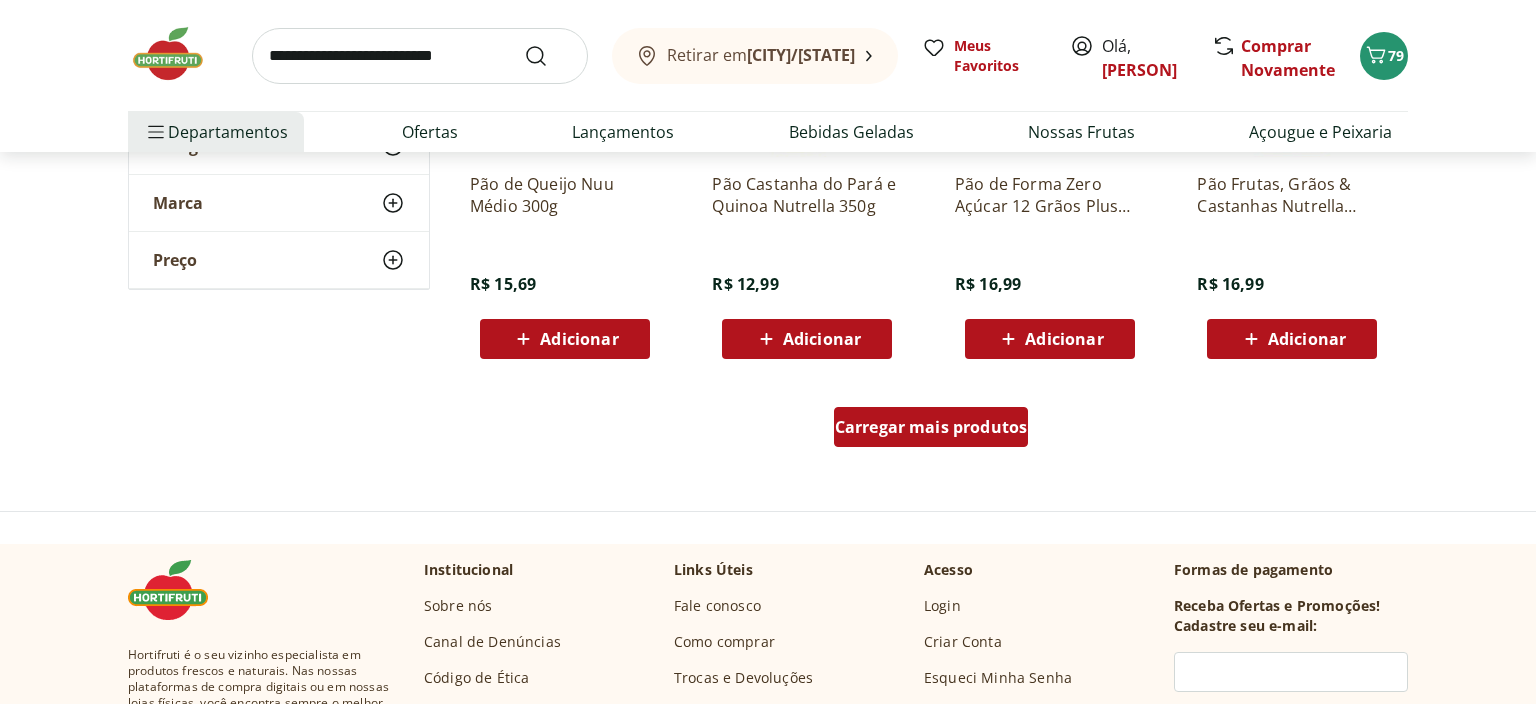 click on "Carregar mais produtos" at bounding box center [931, 427] 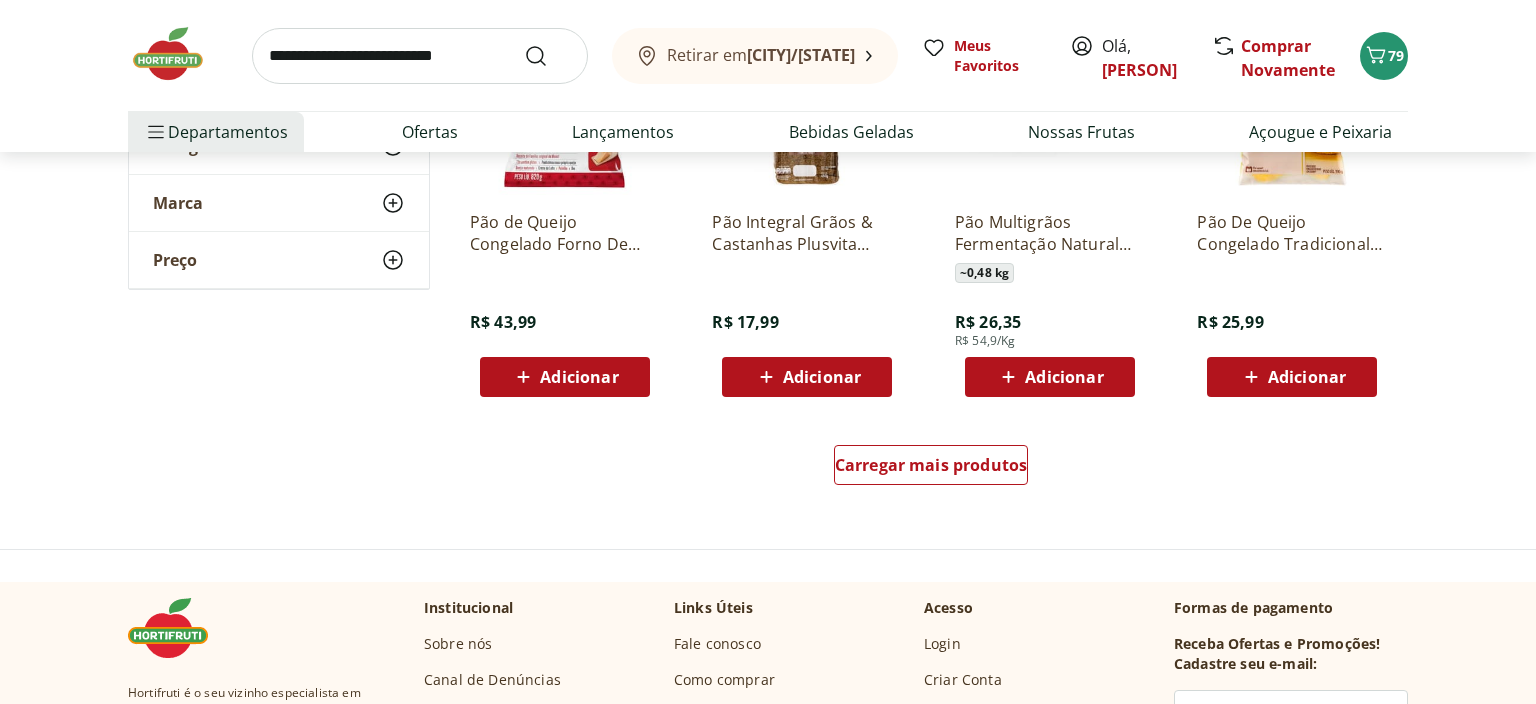 scroll, scrollTop: 3907, scrollLeft: 0, axis: vertical 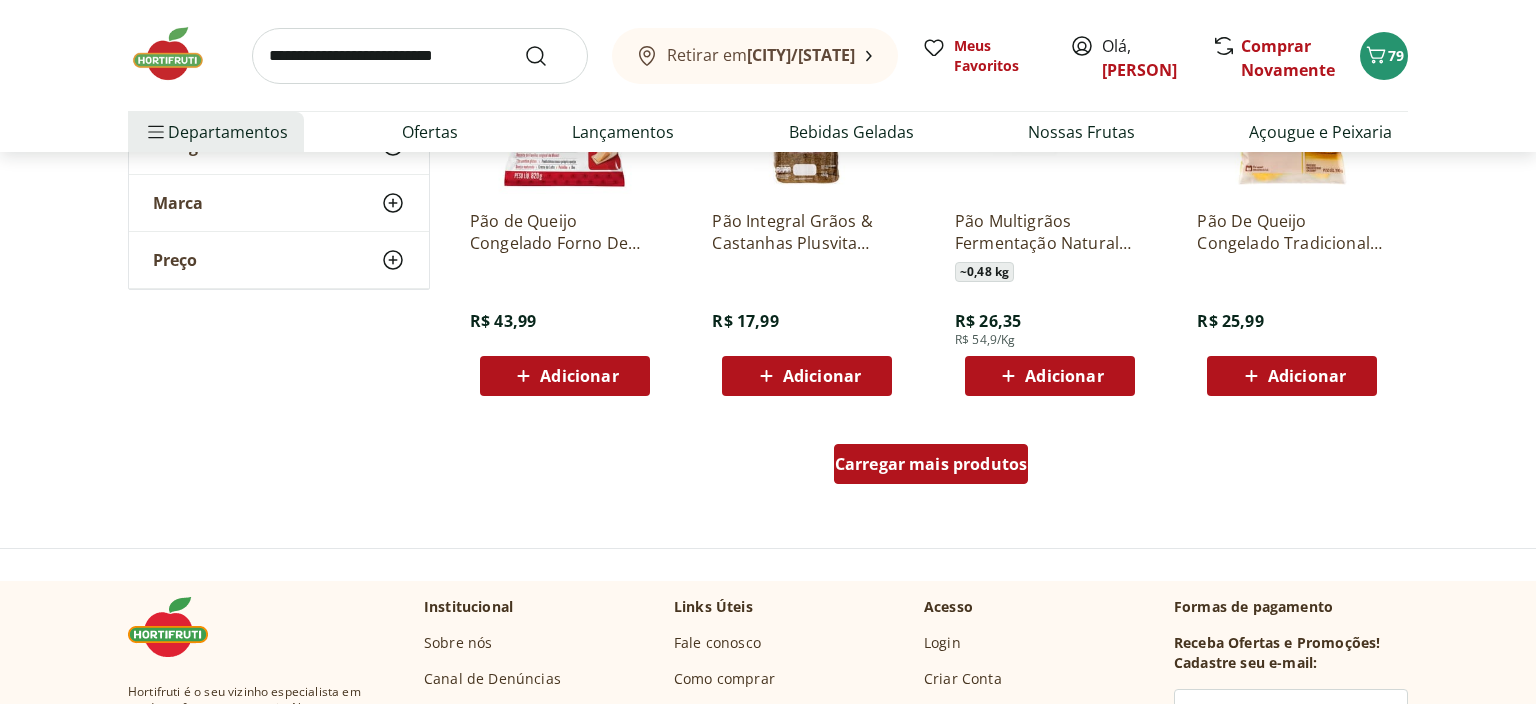 click on "Carregar mais produtos" at bounding box center (931, 464) 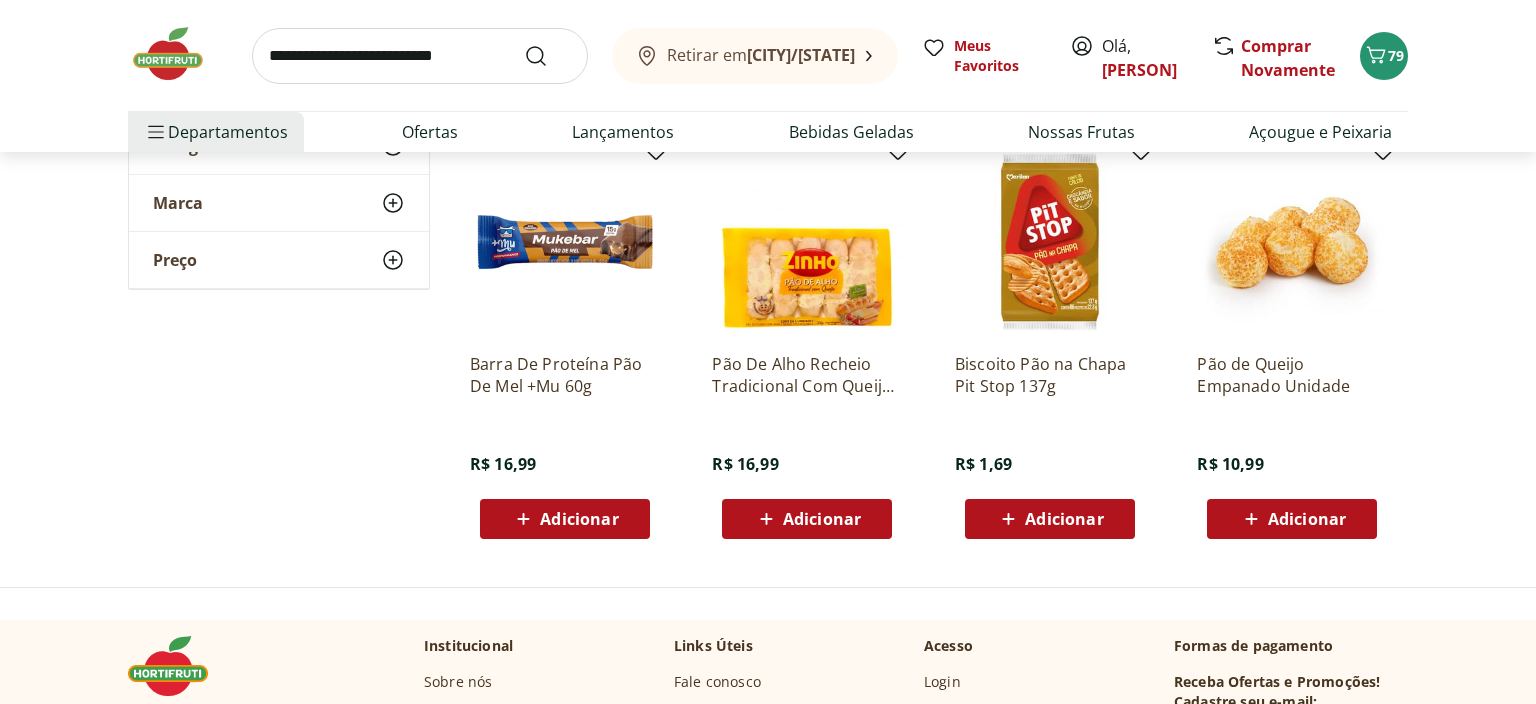 scroll, scrollTop: 4540, scrollLeft: 0, axis: vertical 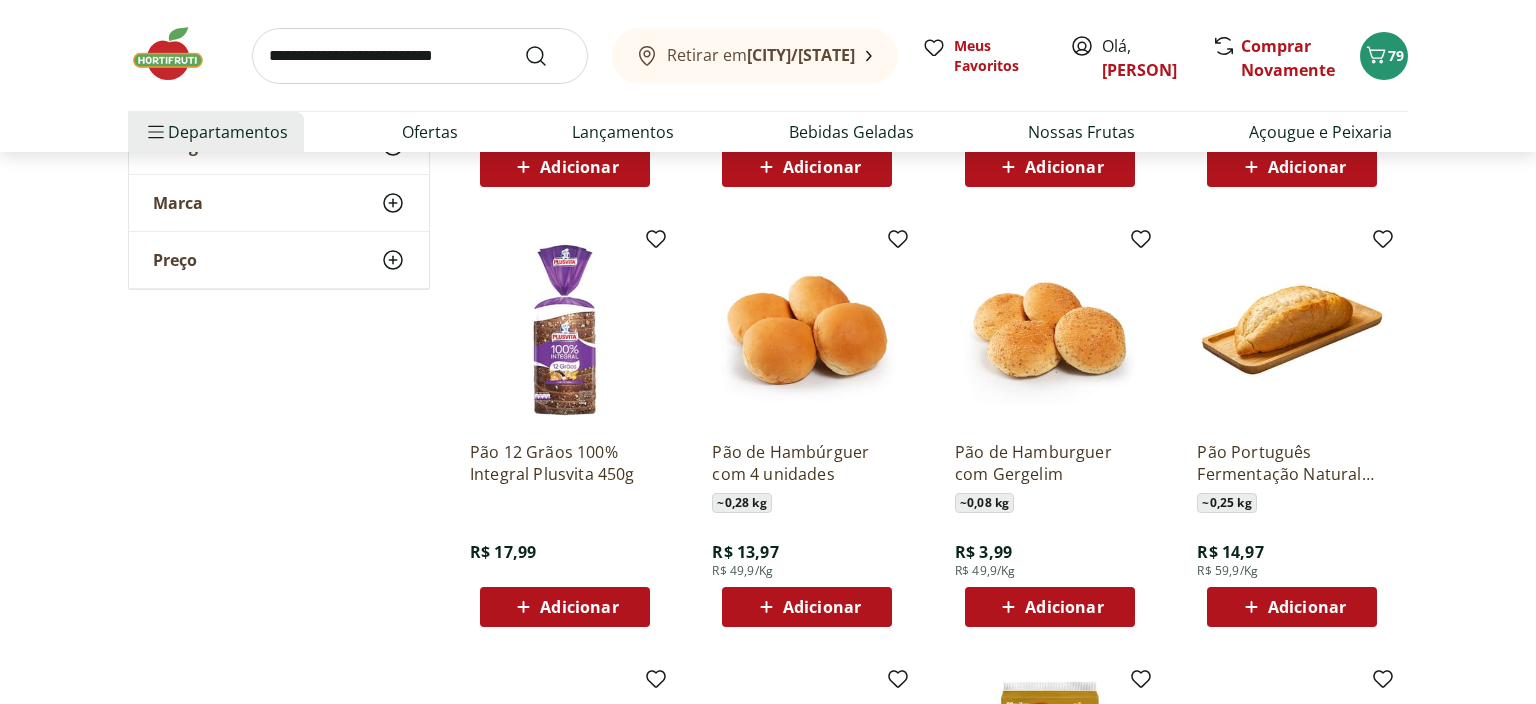 click at bounding box center [565, 330] 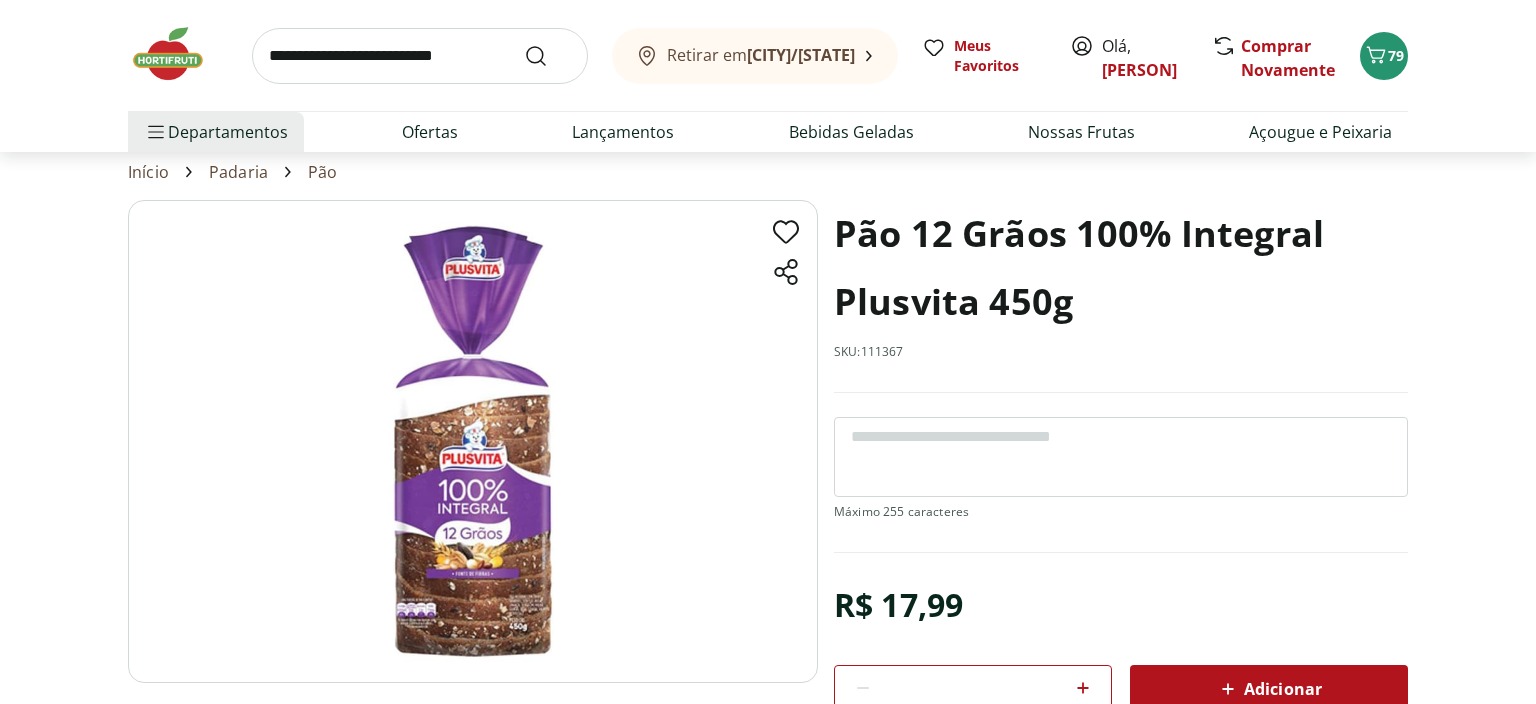 scroll, scrollTop: 105, scrollLeft: 0, axis: vertical 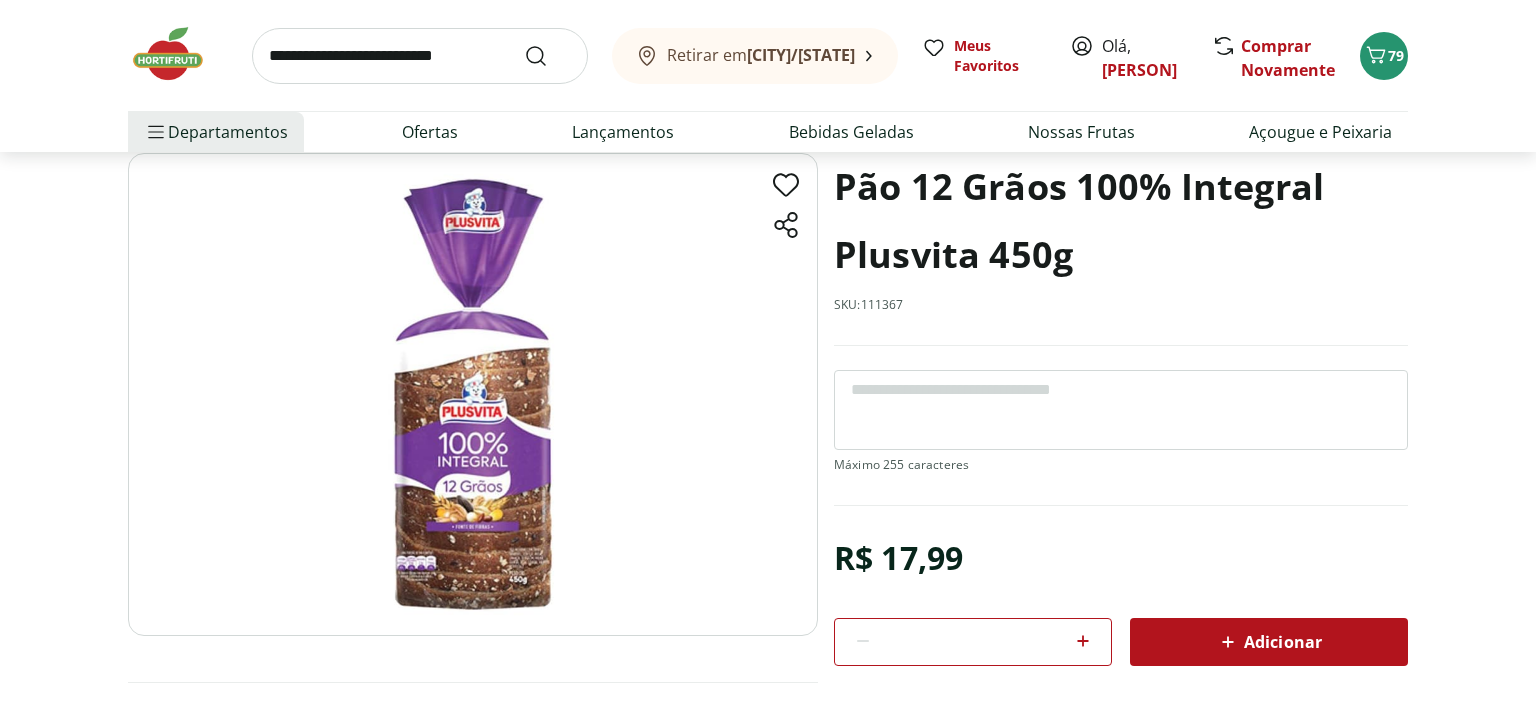 click on "Adicionar" at bounding box center [1269, 642] 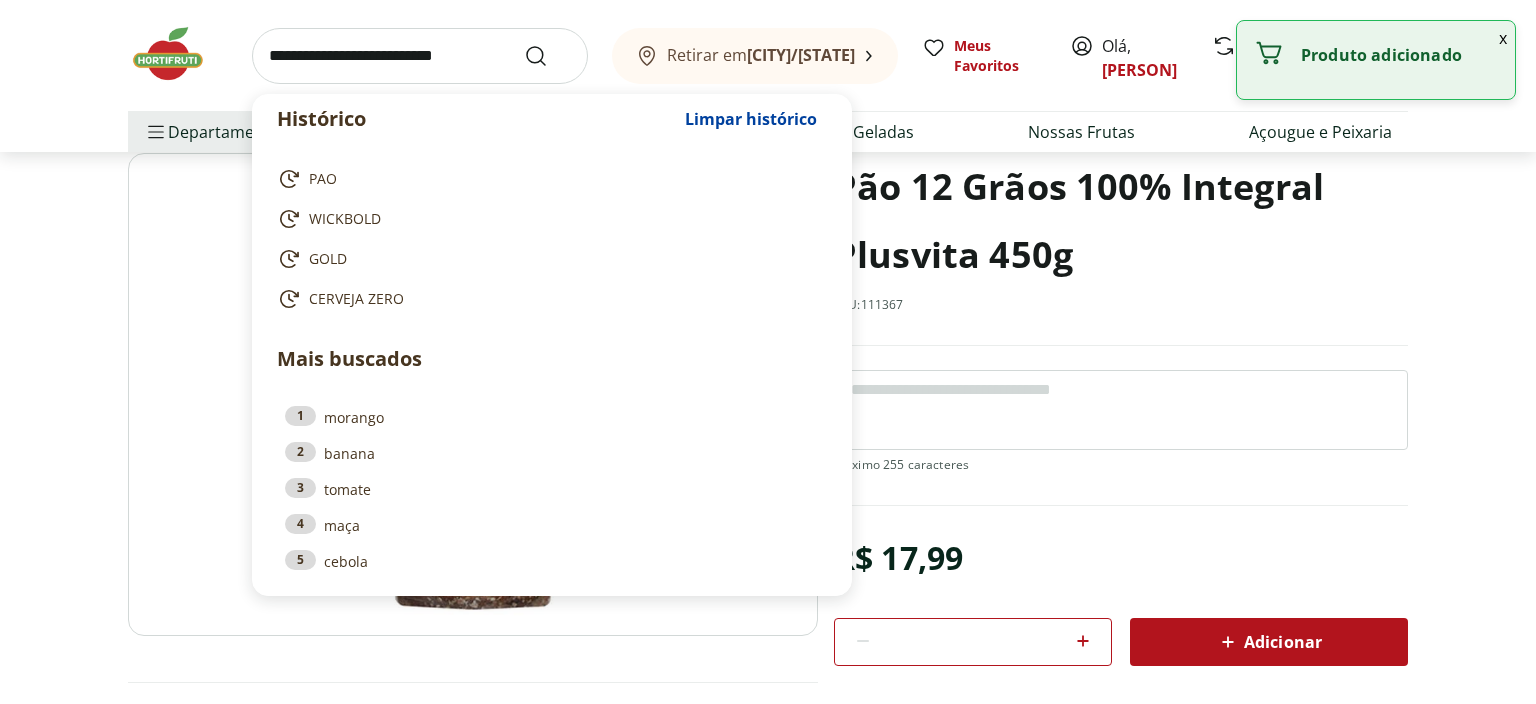 click at bounding box center [420, 56] 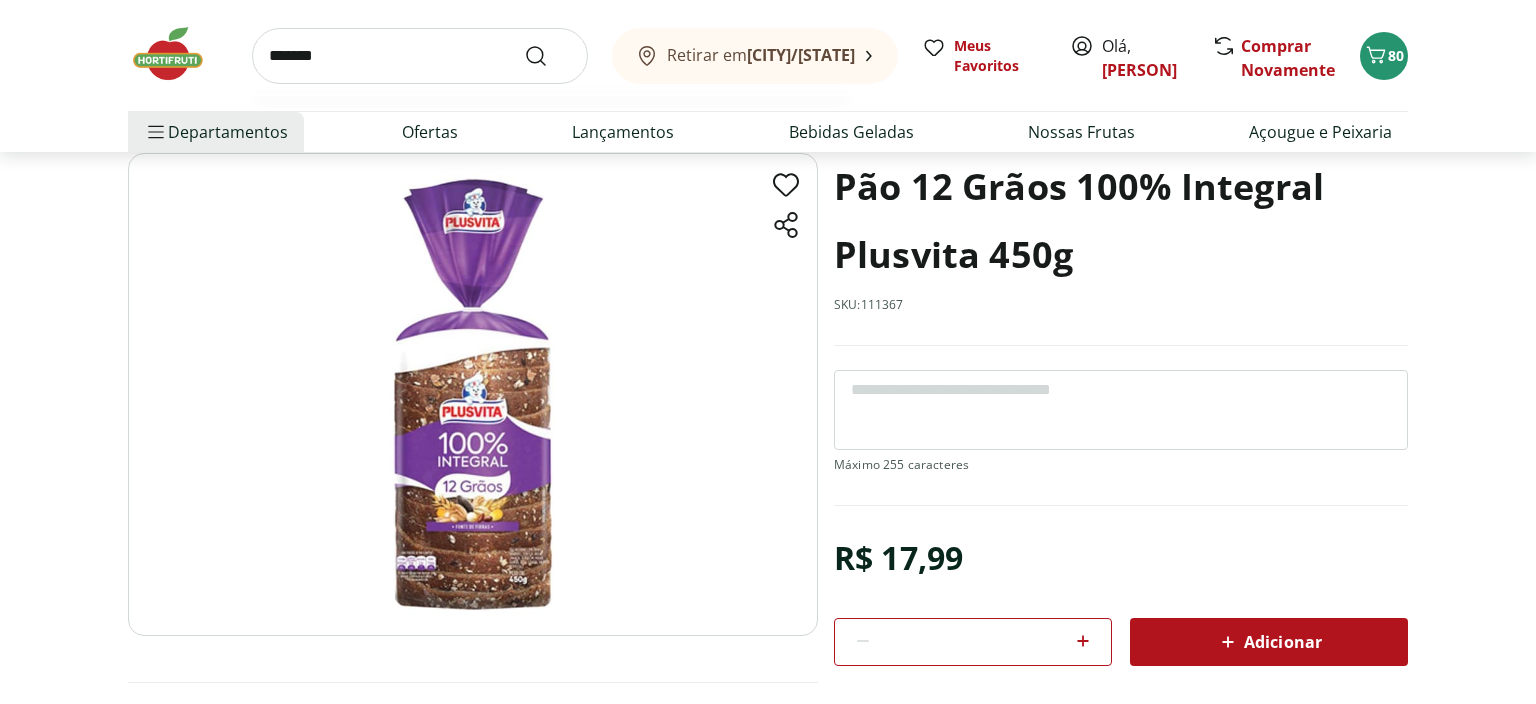 type on "*******" 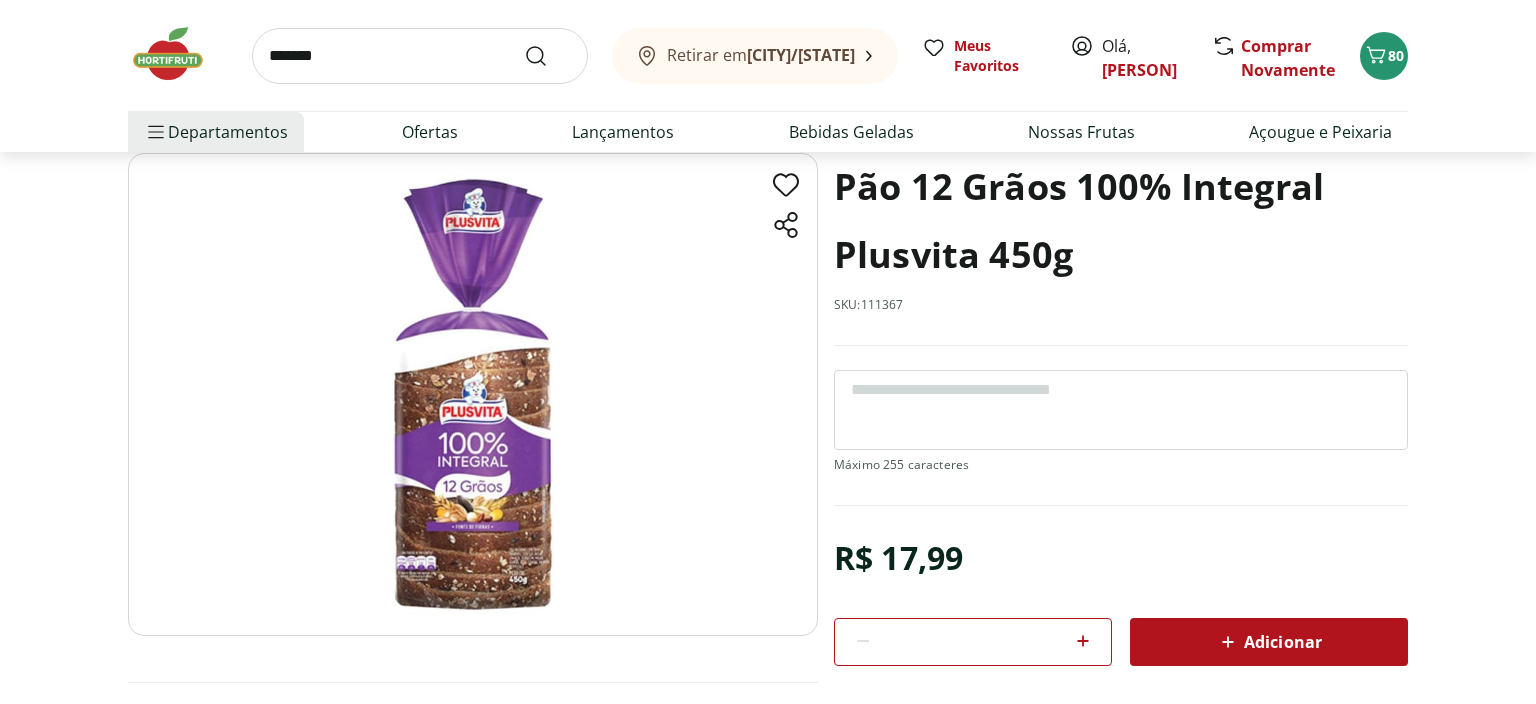 scroll, scrollTop: 0, scrollLeft: 0, axis: both 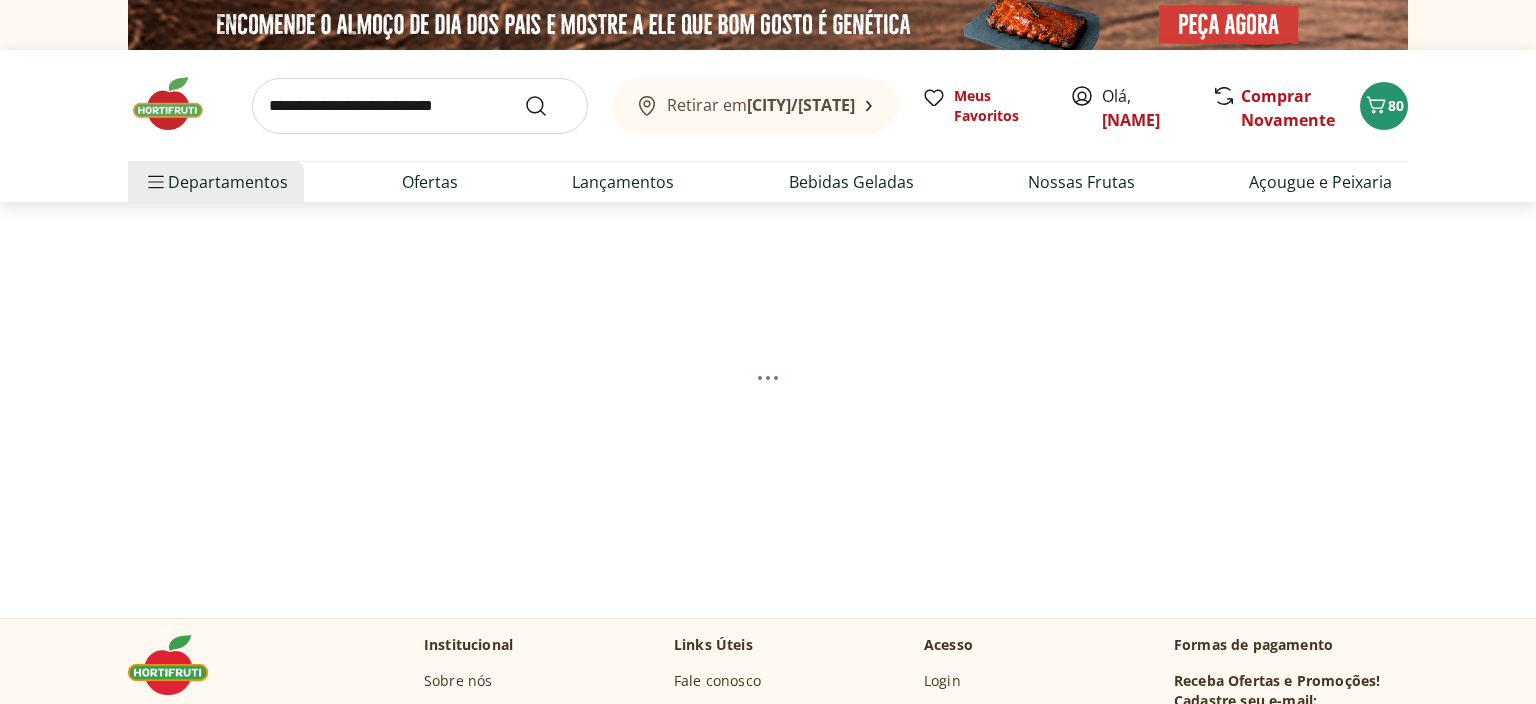 select on "**********" 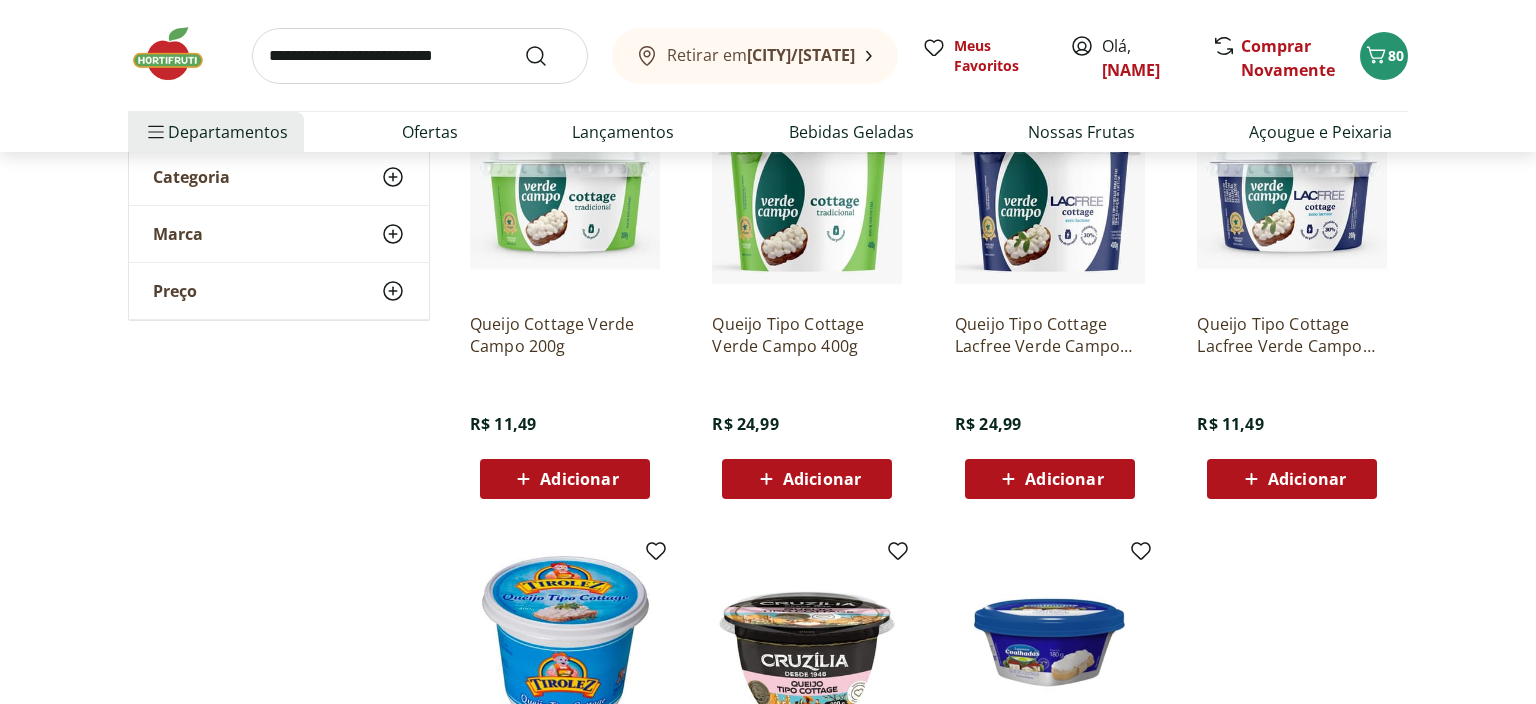 scroll, scrollTop: 633, scrollLeft: 0, axis: vertical 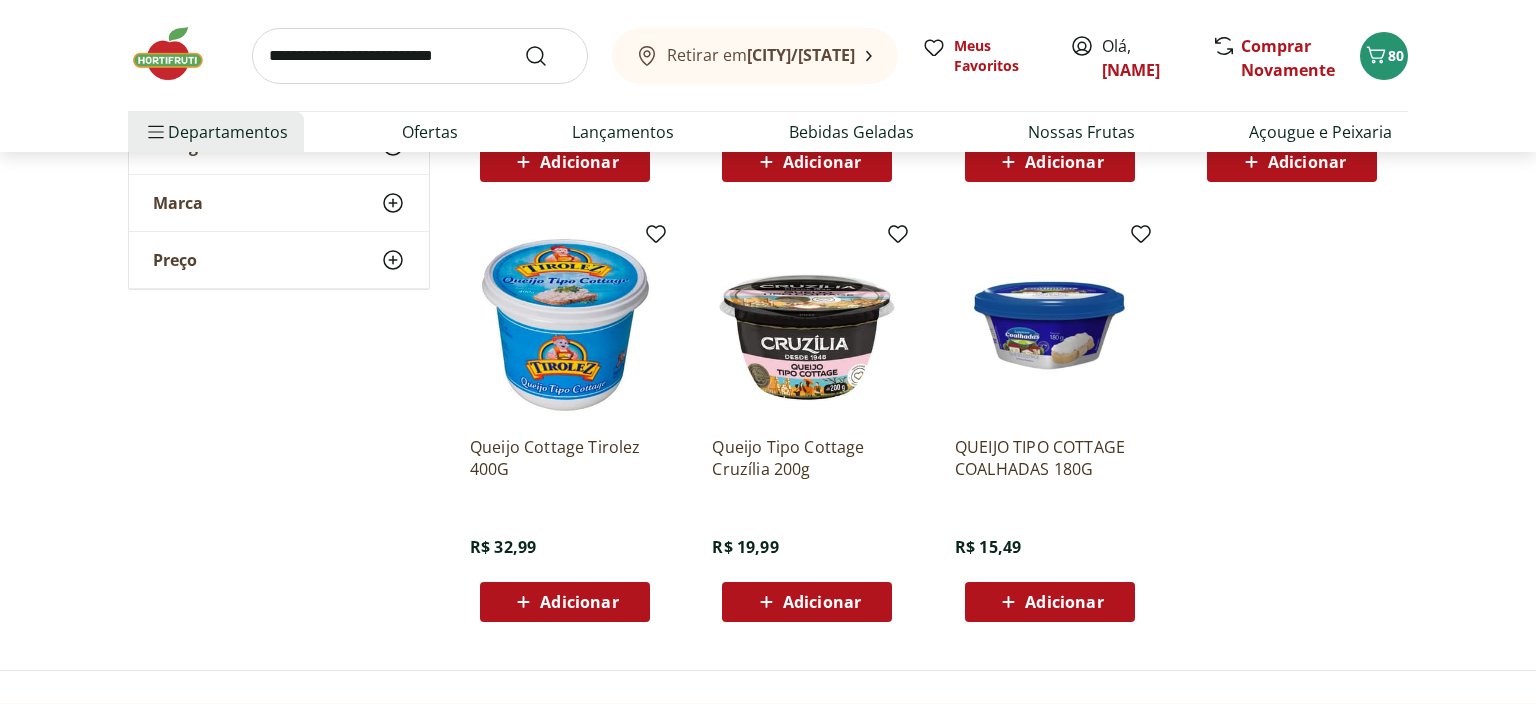 click on "Adicionar" at bounding box center (579, 602) 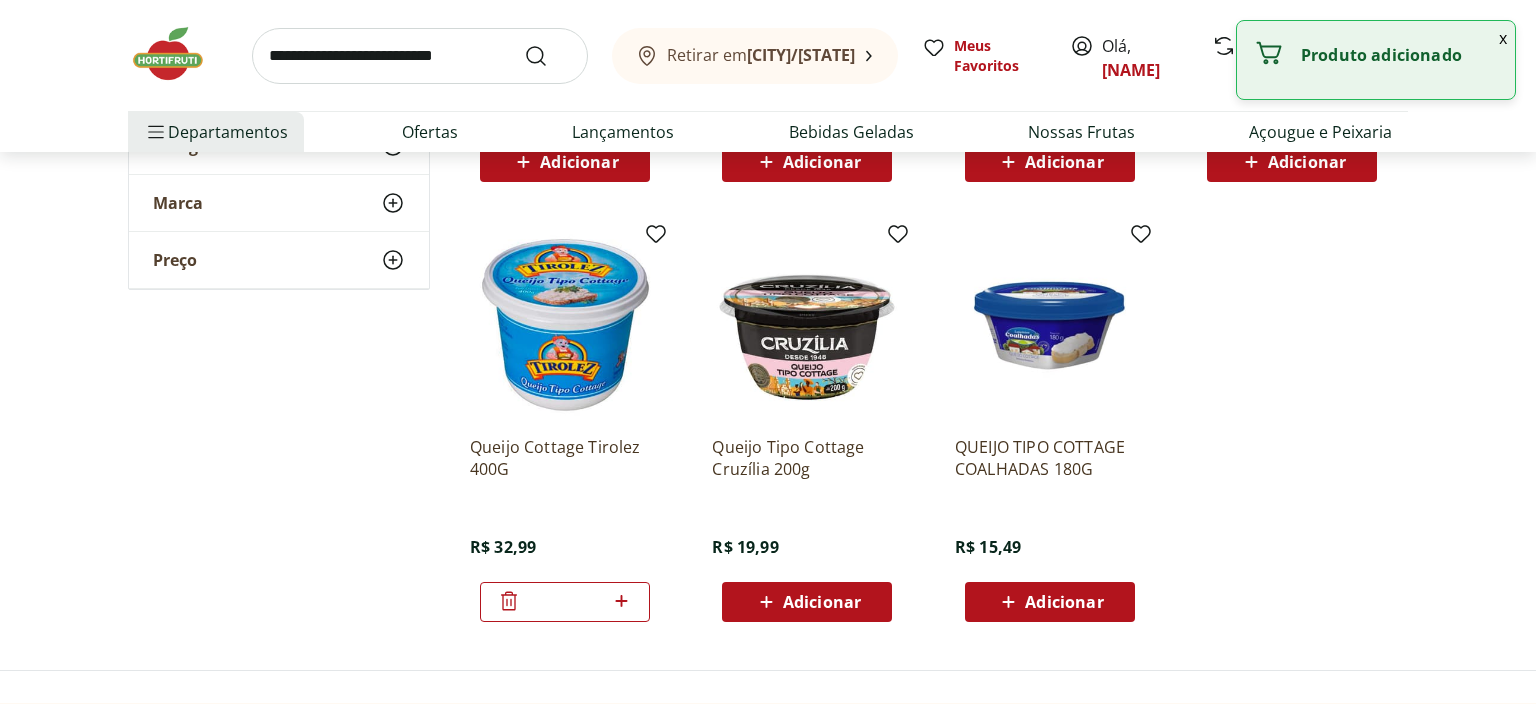 click 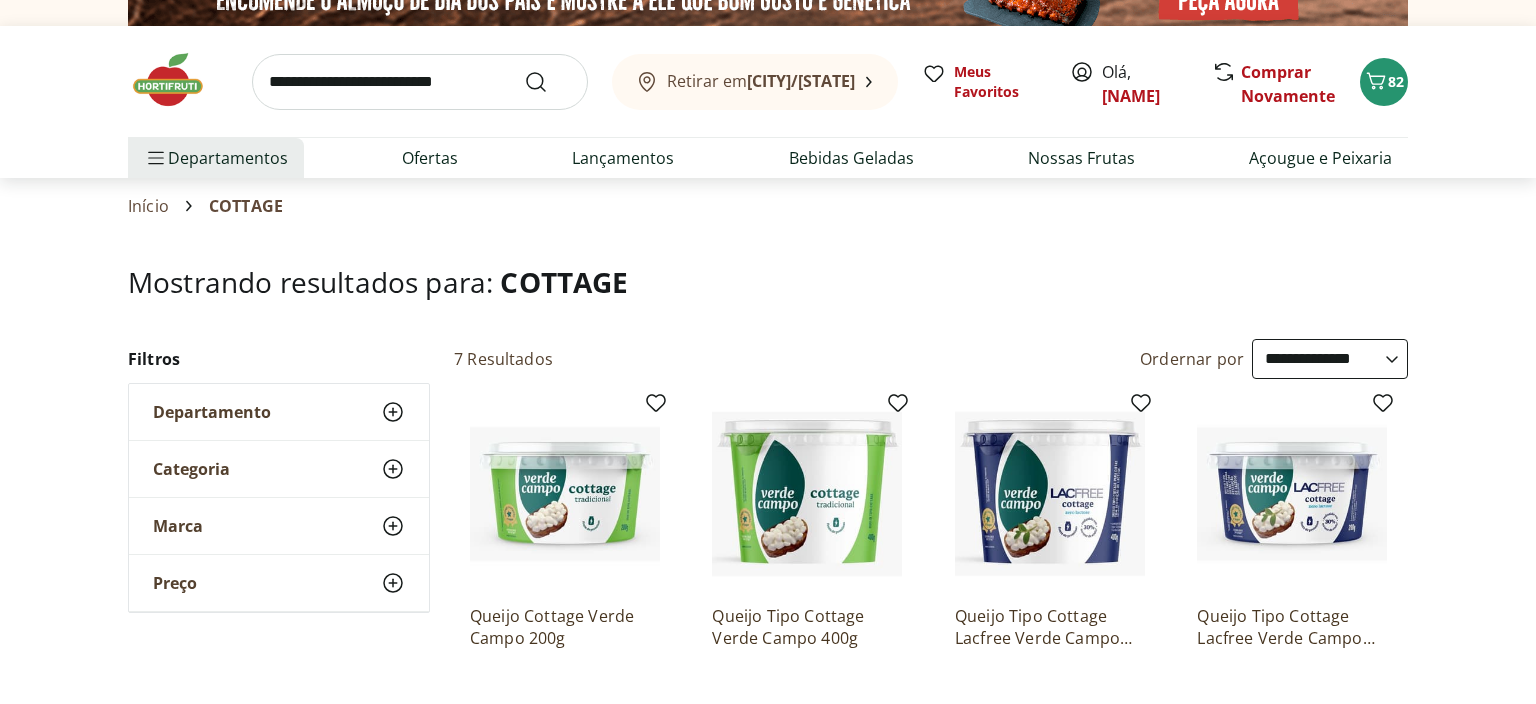 scroll, scrollTop: 0, scrollLeft: 0, axis: both 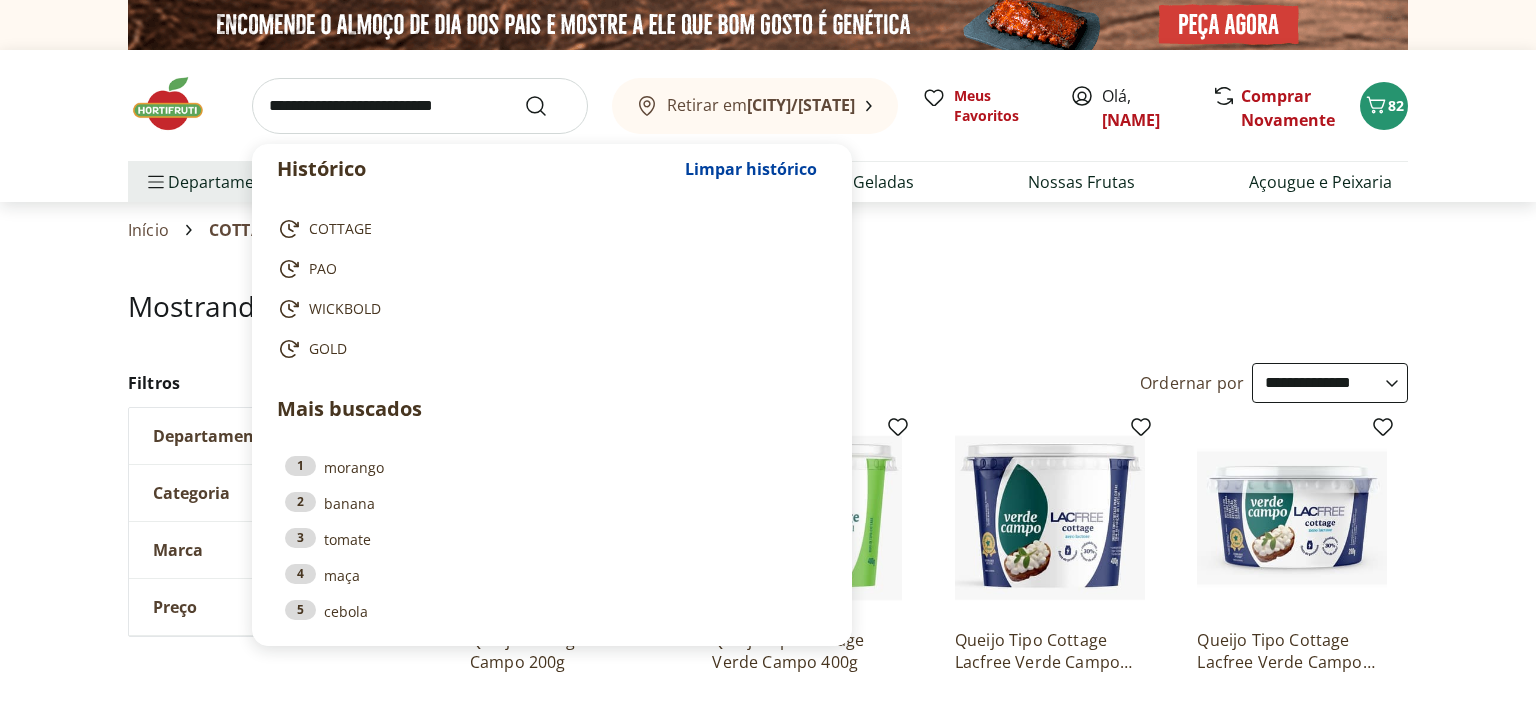 click at bounding box center [420, 106] 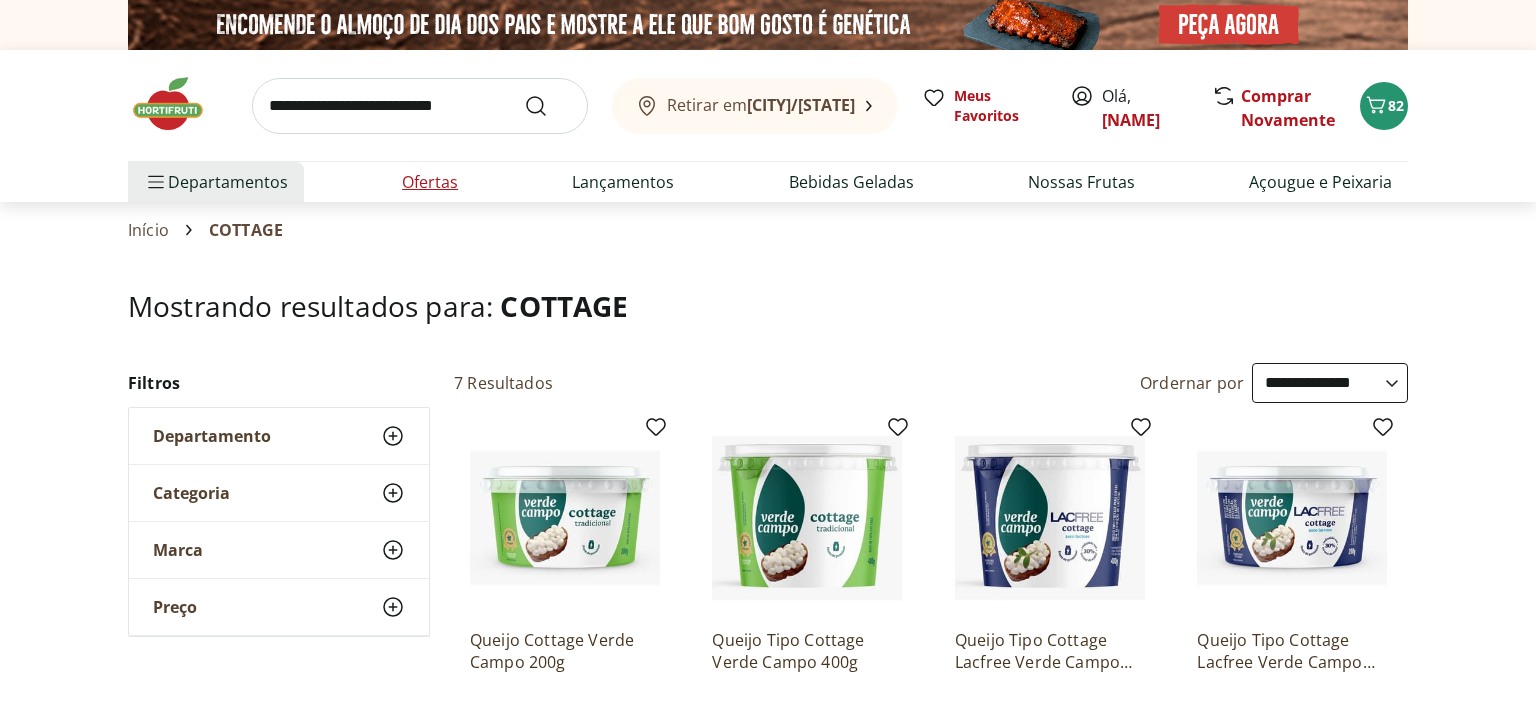 click on "Ofertas" at bounding box center (430, 182) 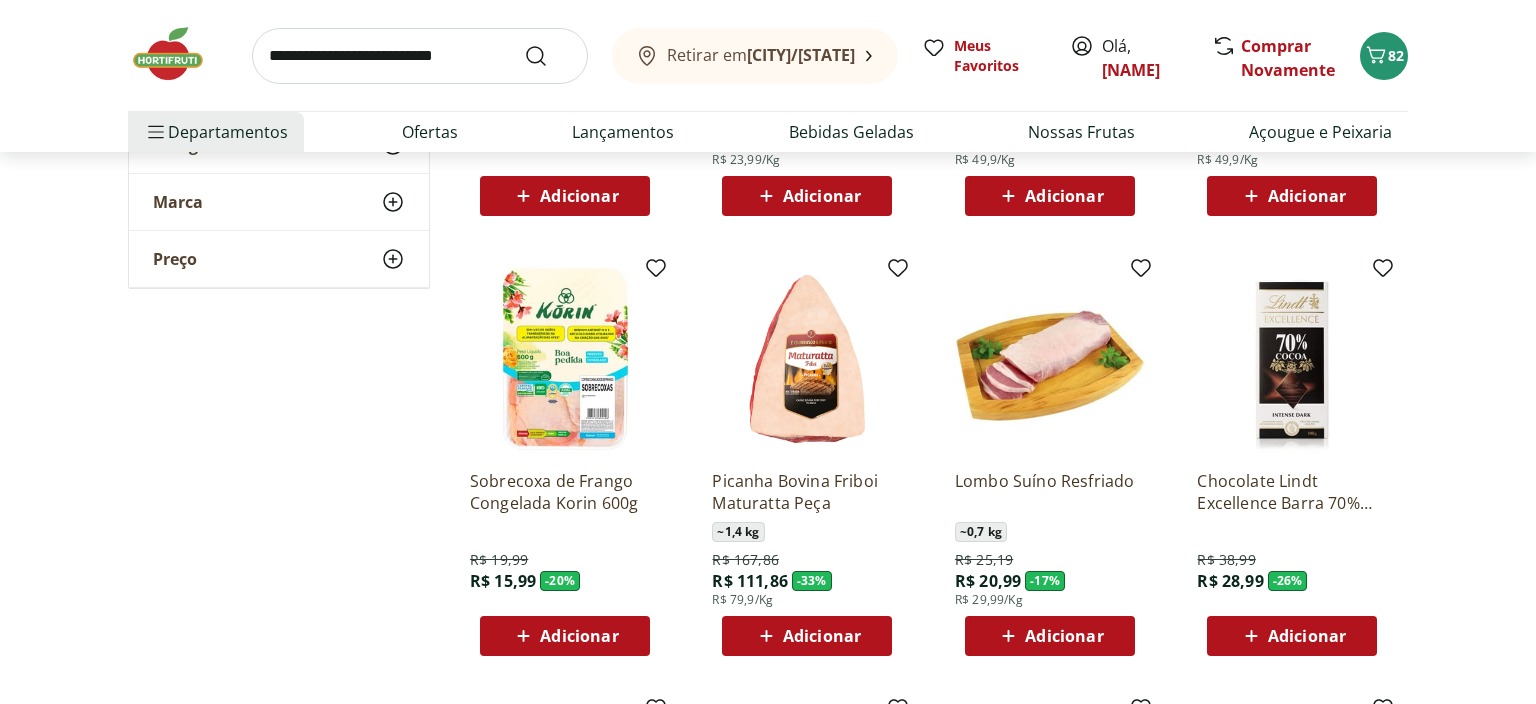 scroll, scrollTop: 528, scrollLeft: 0, axis: vertical 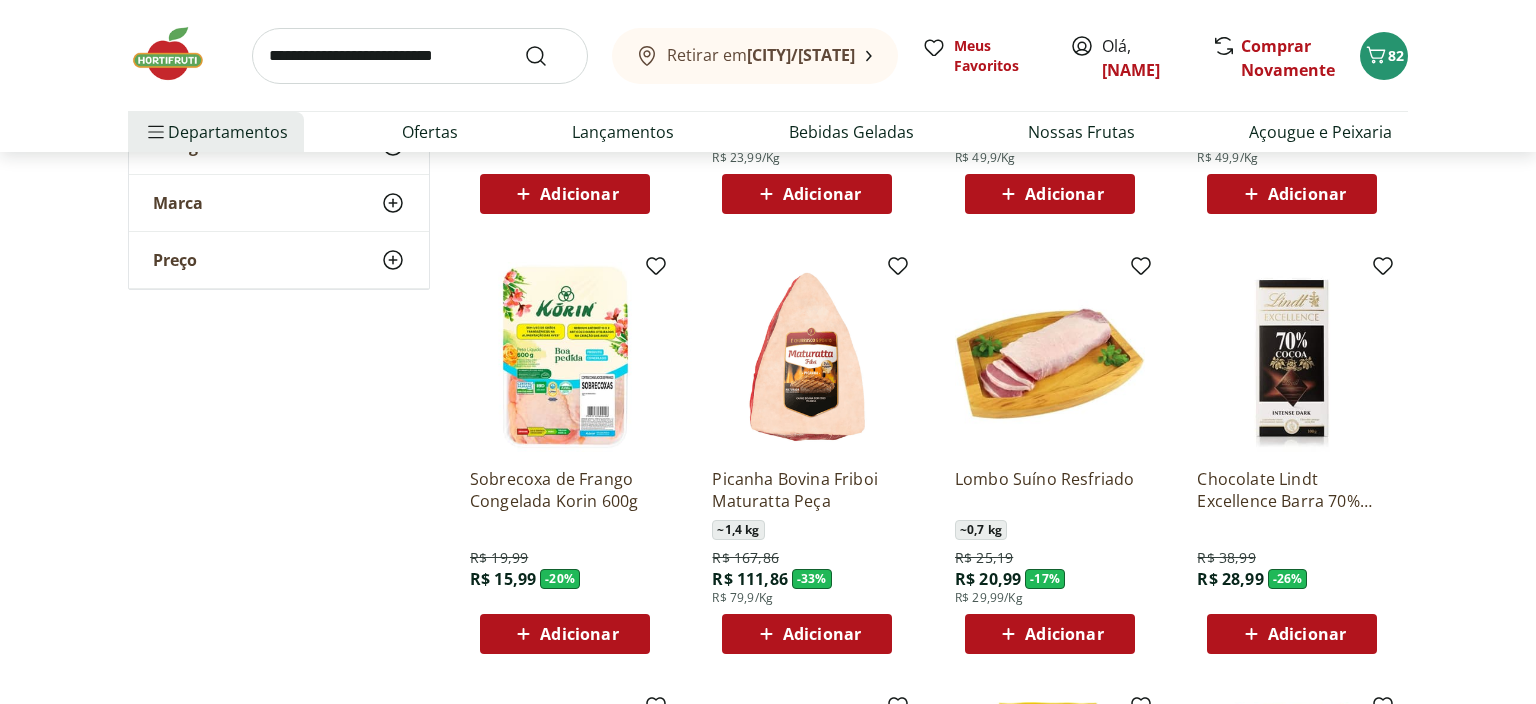 click at bounding box center [565, 357] 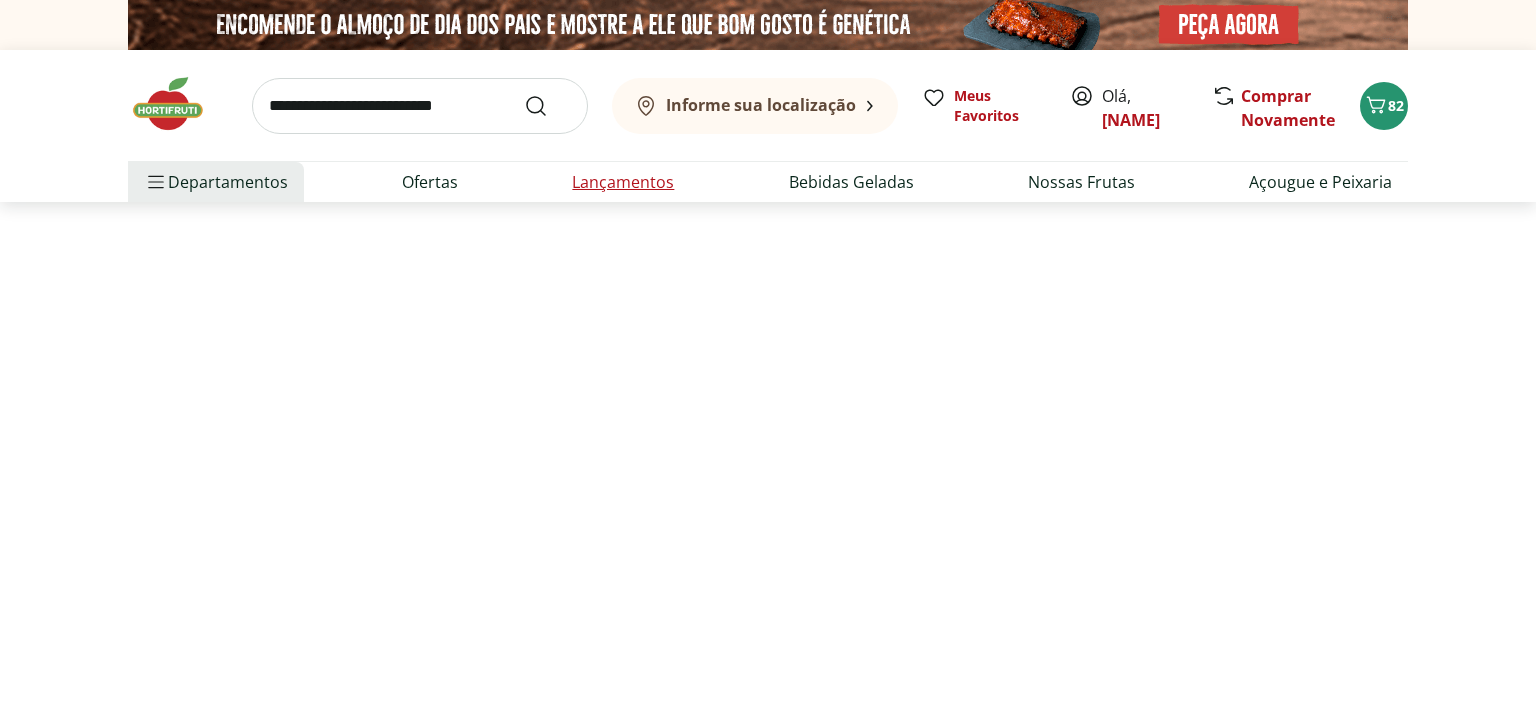 select on "**********" 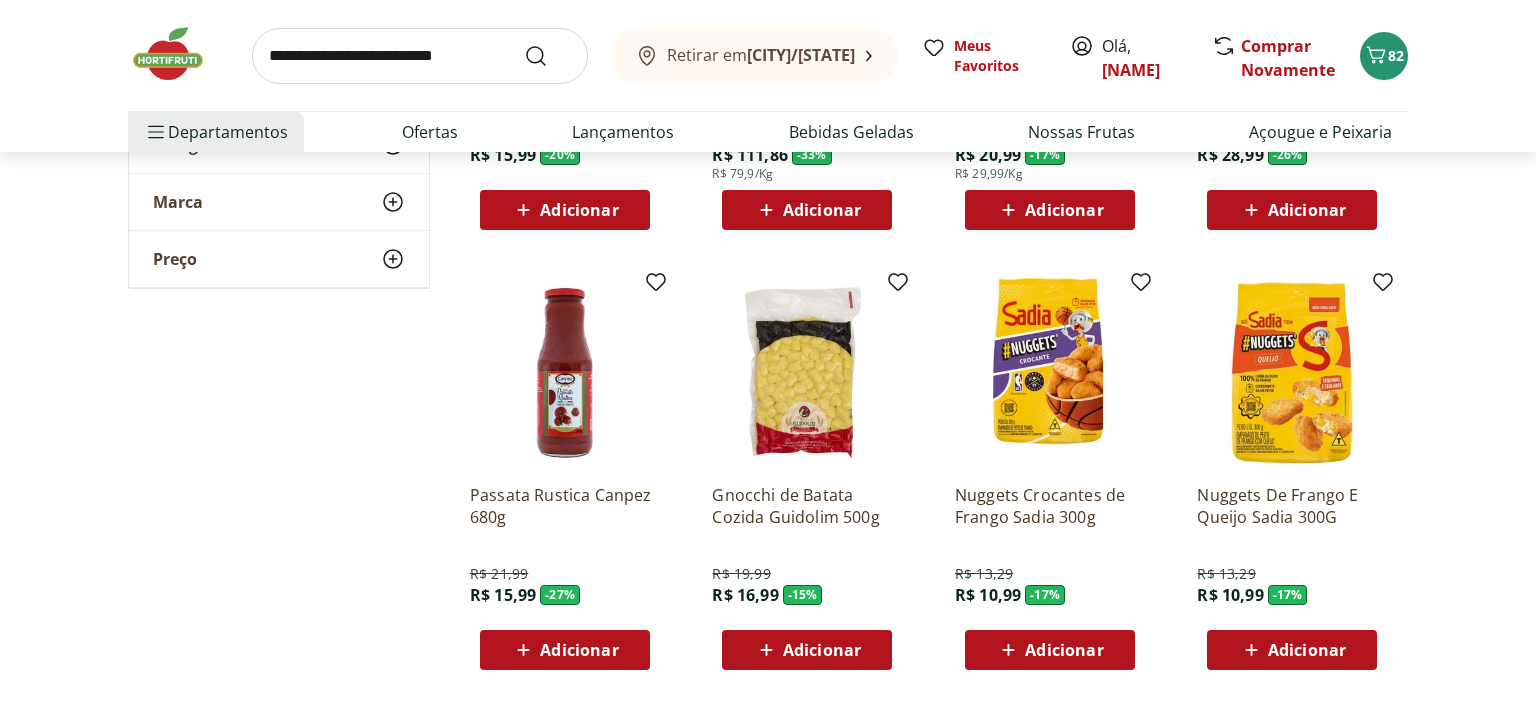 scroll, scrollTop: 1056, scrollLeft: 0, axis: vertical 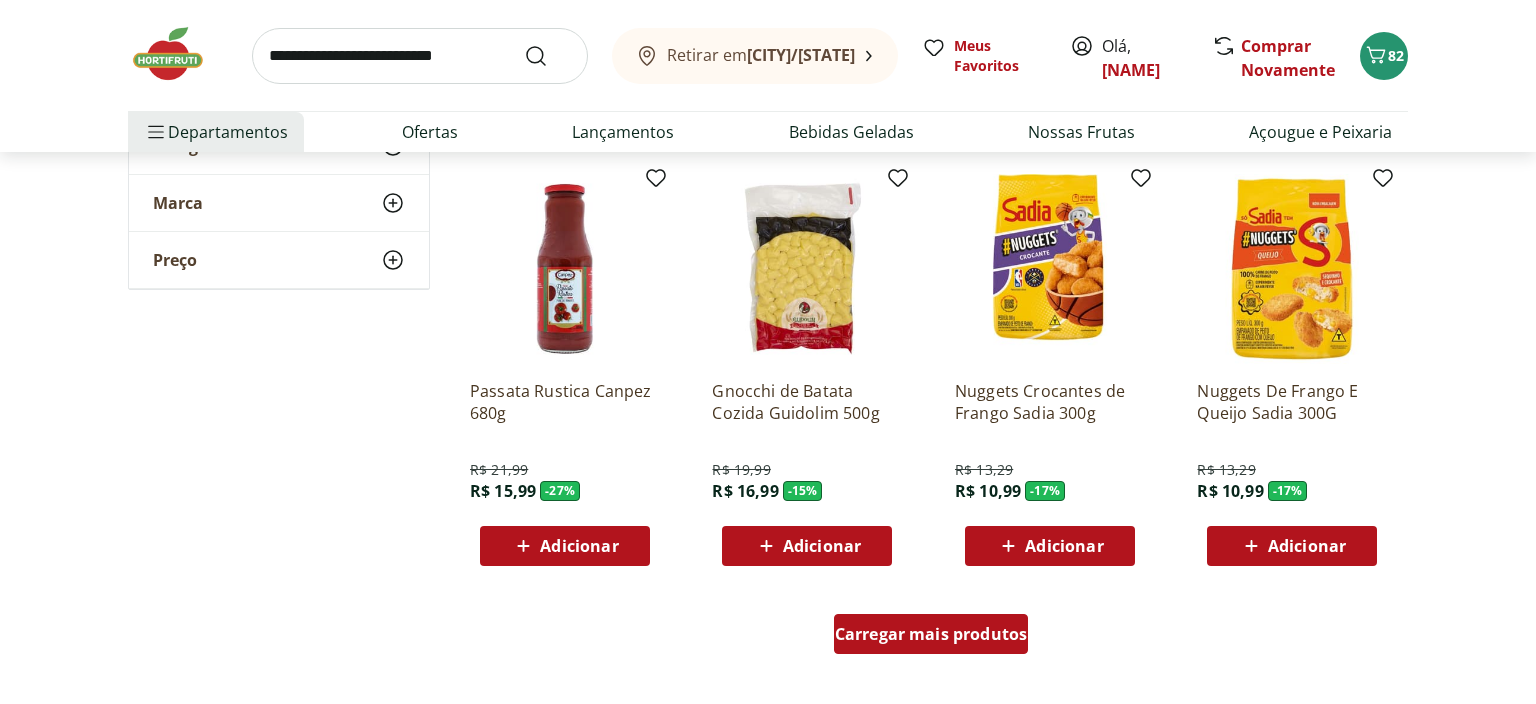 click on "Carregar mais produtos" at bounding box center (931, 634) 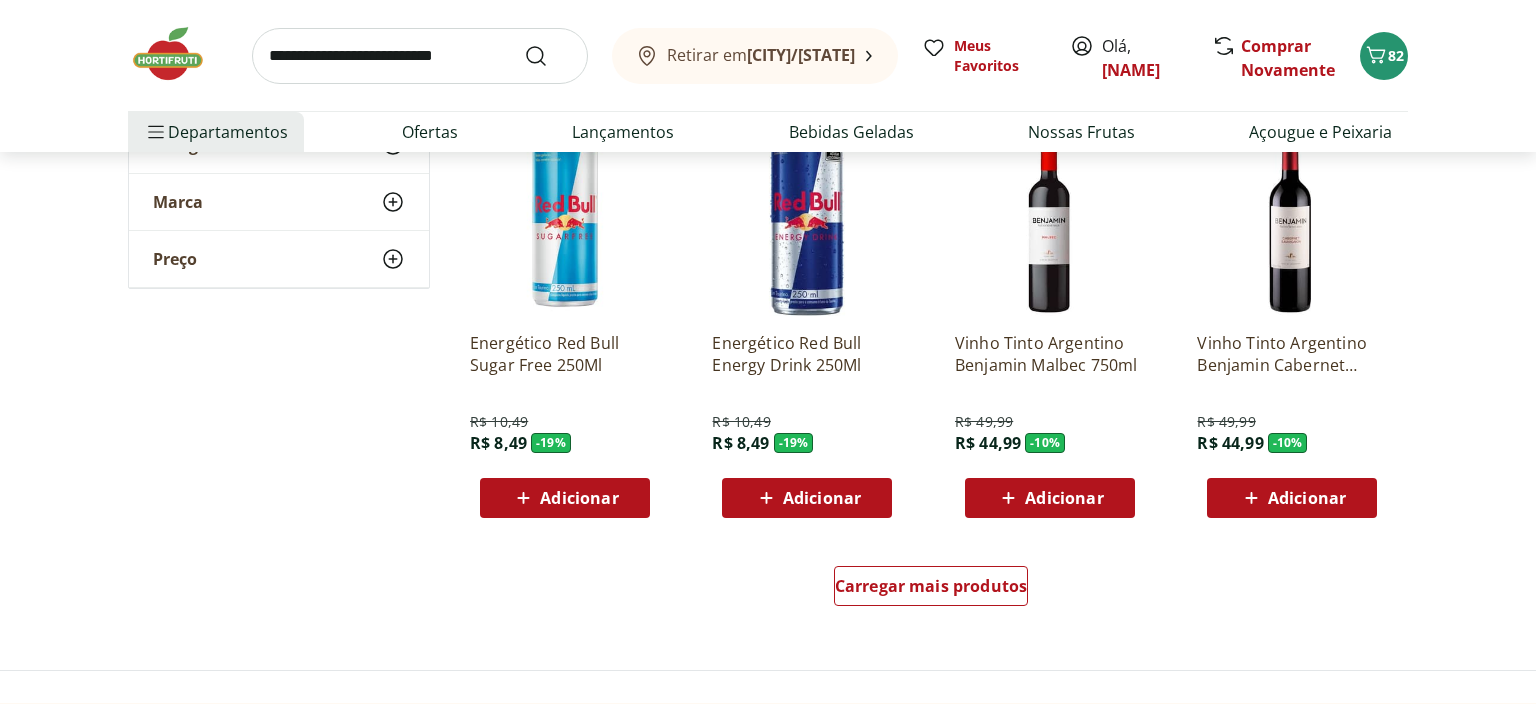 scroll, scrollTop: 2428, scrollLeft: 0, axis: vertical 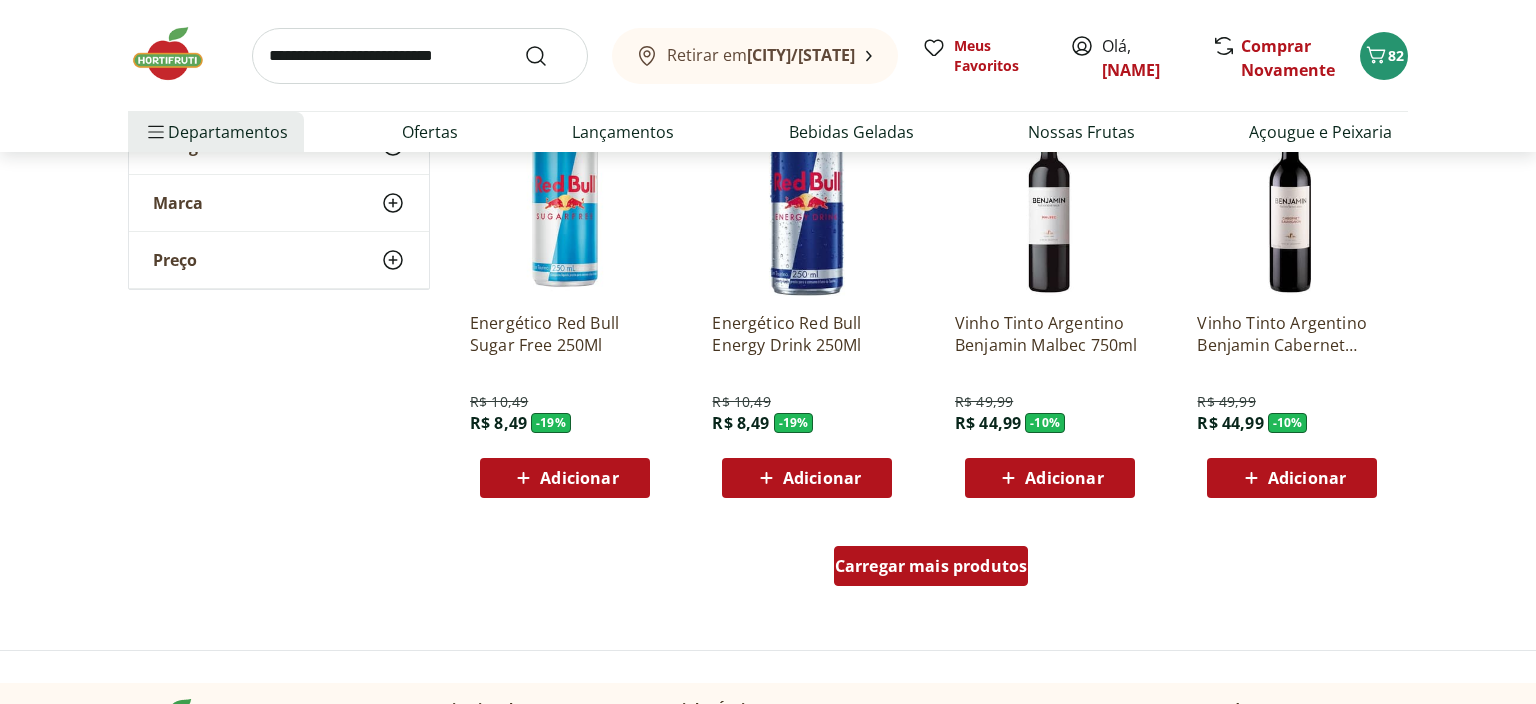 click on "Carregar mais produtos" at bounding box center [931, 566] 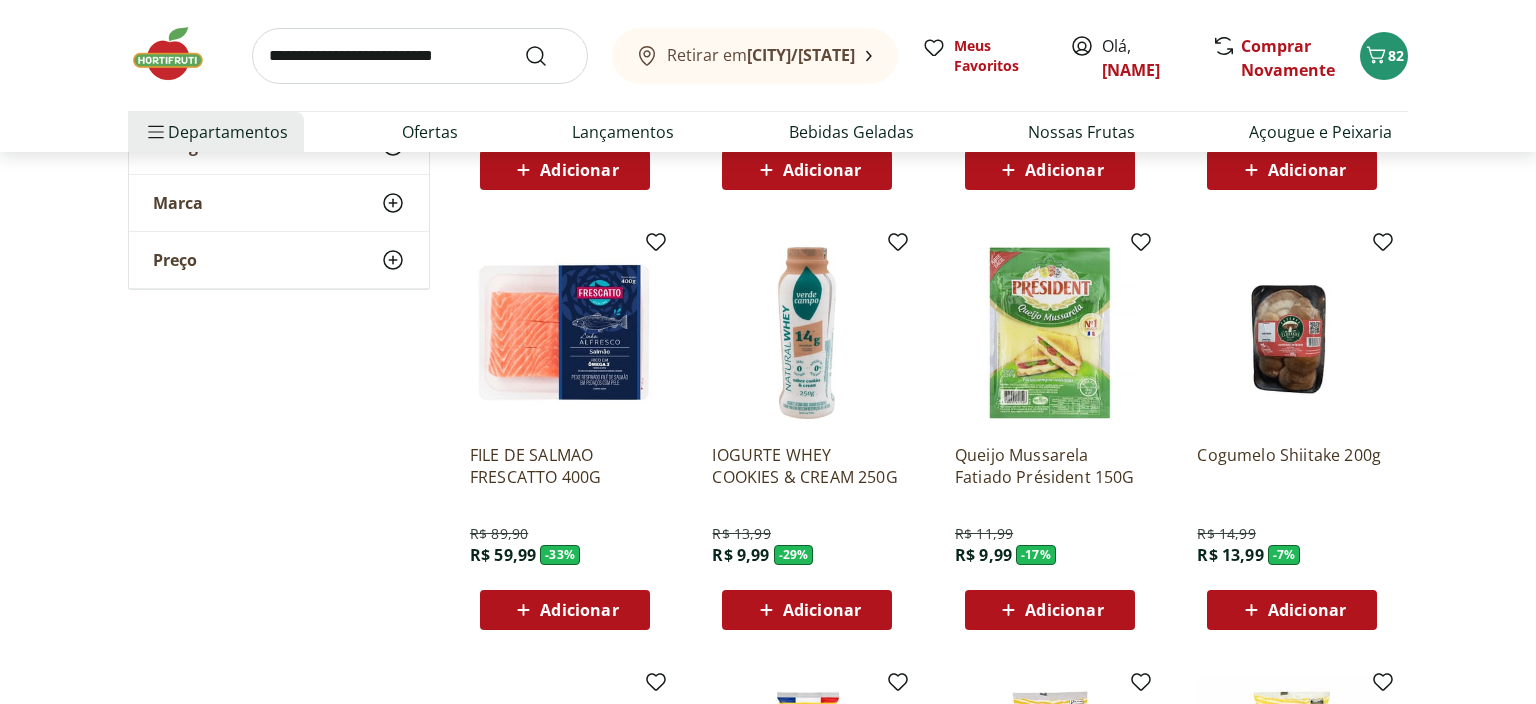 scroll, scrollTop: 3168, scrollLeft: 0, axis: vertical 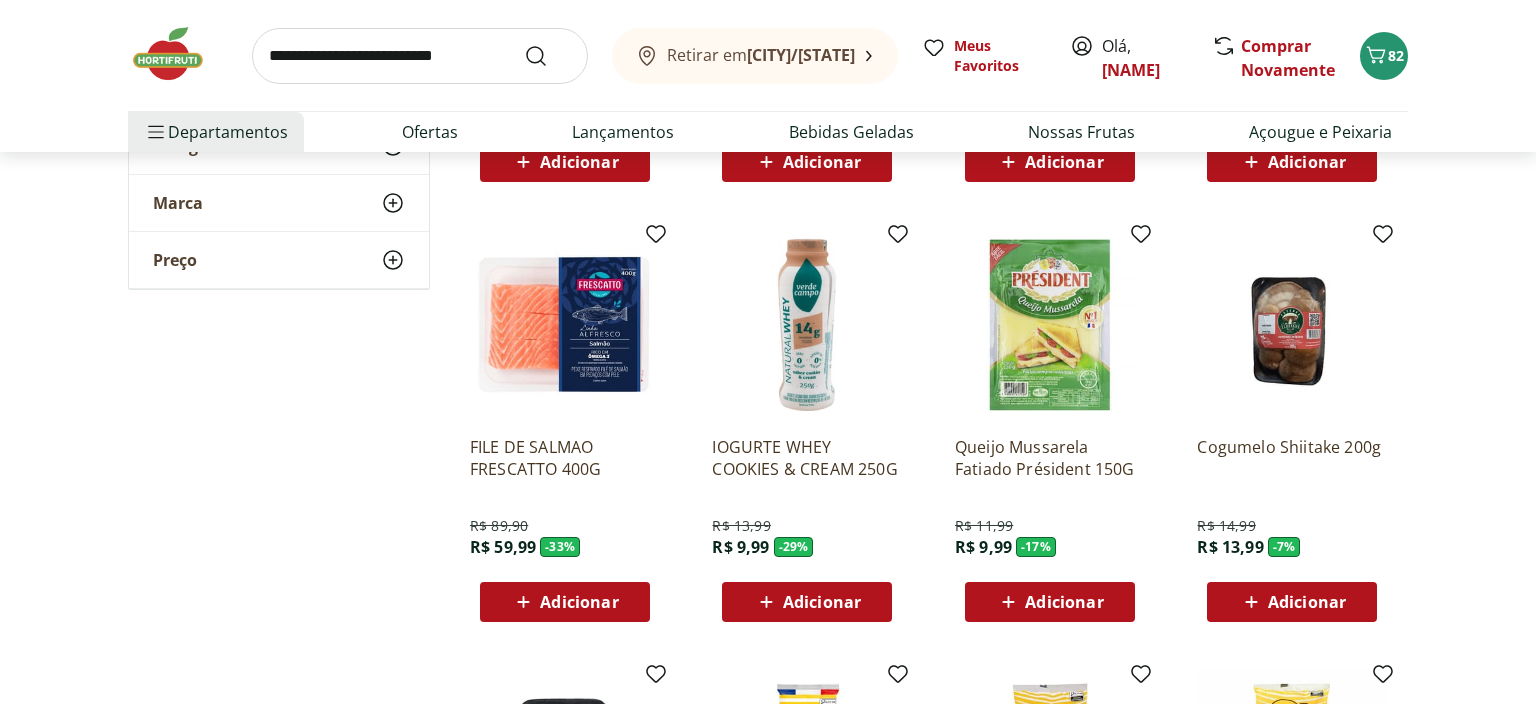 click on "Adicionar" at bounding box center (1064, 602) 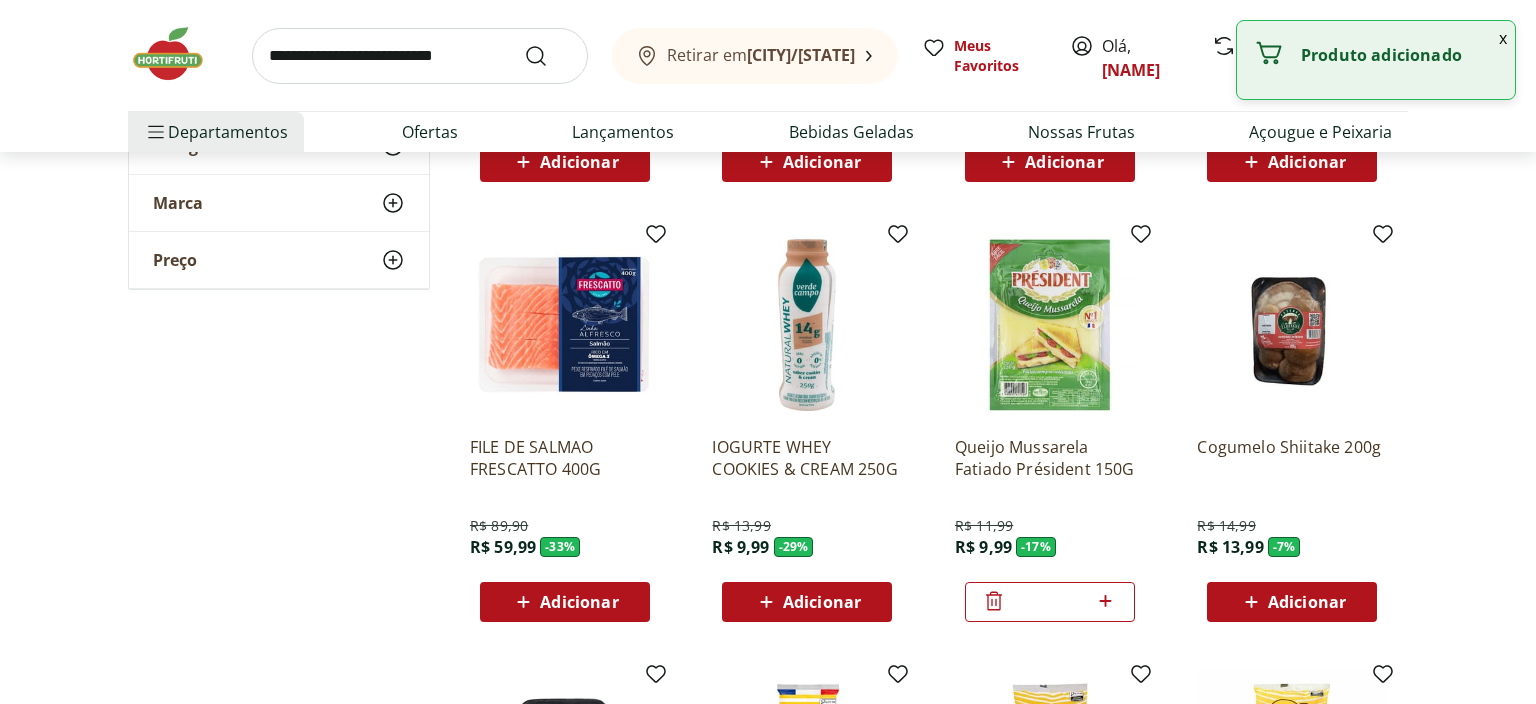 click 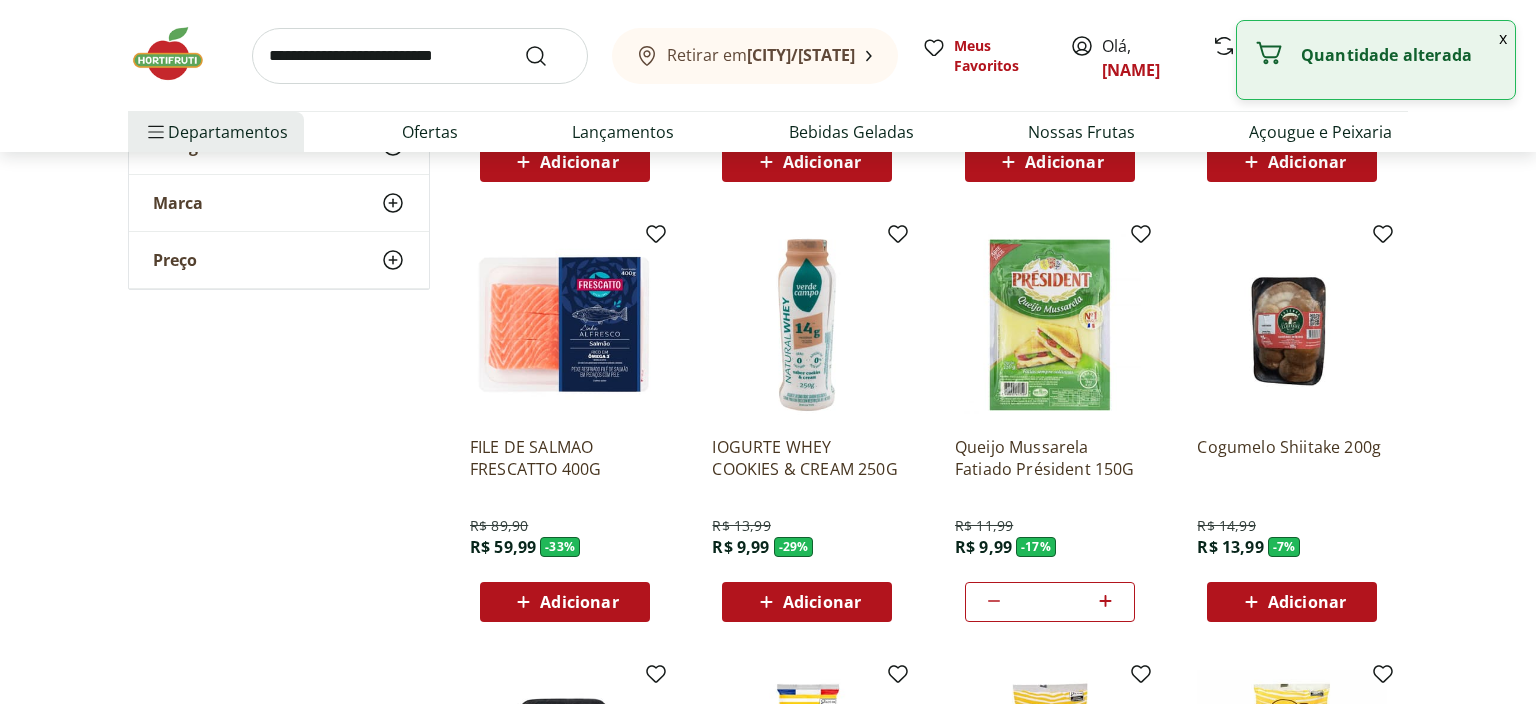 click on "Adicionar" at bounding box center (579, 602) 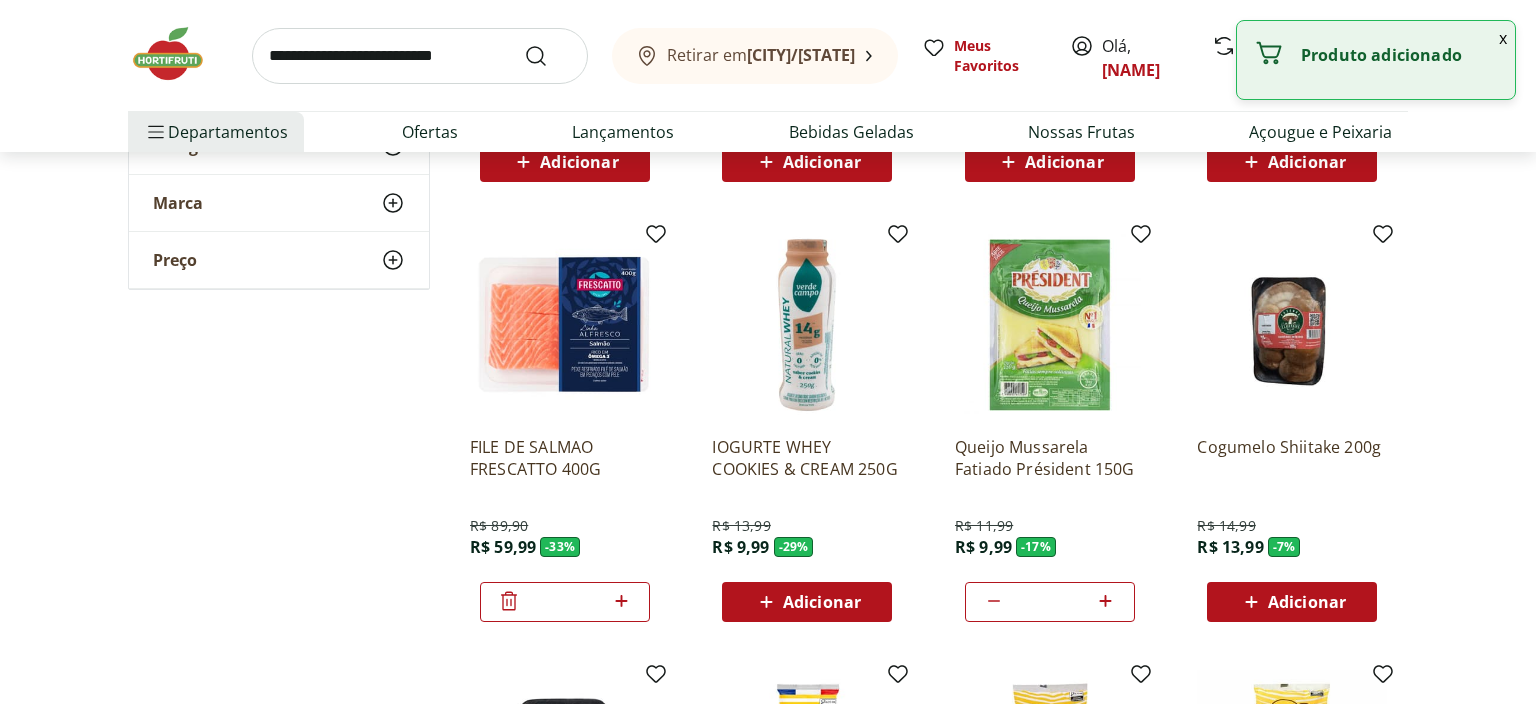 drag, startPoint x: 574, startPoint y: 598, endPoint x: 533, endPoint y: 590, distance: 41.773197 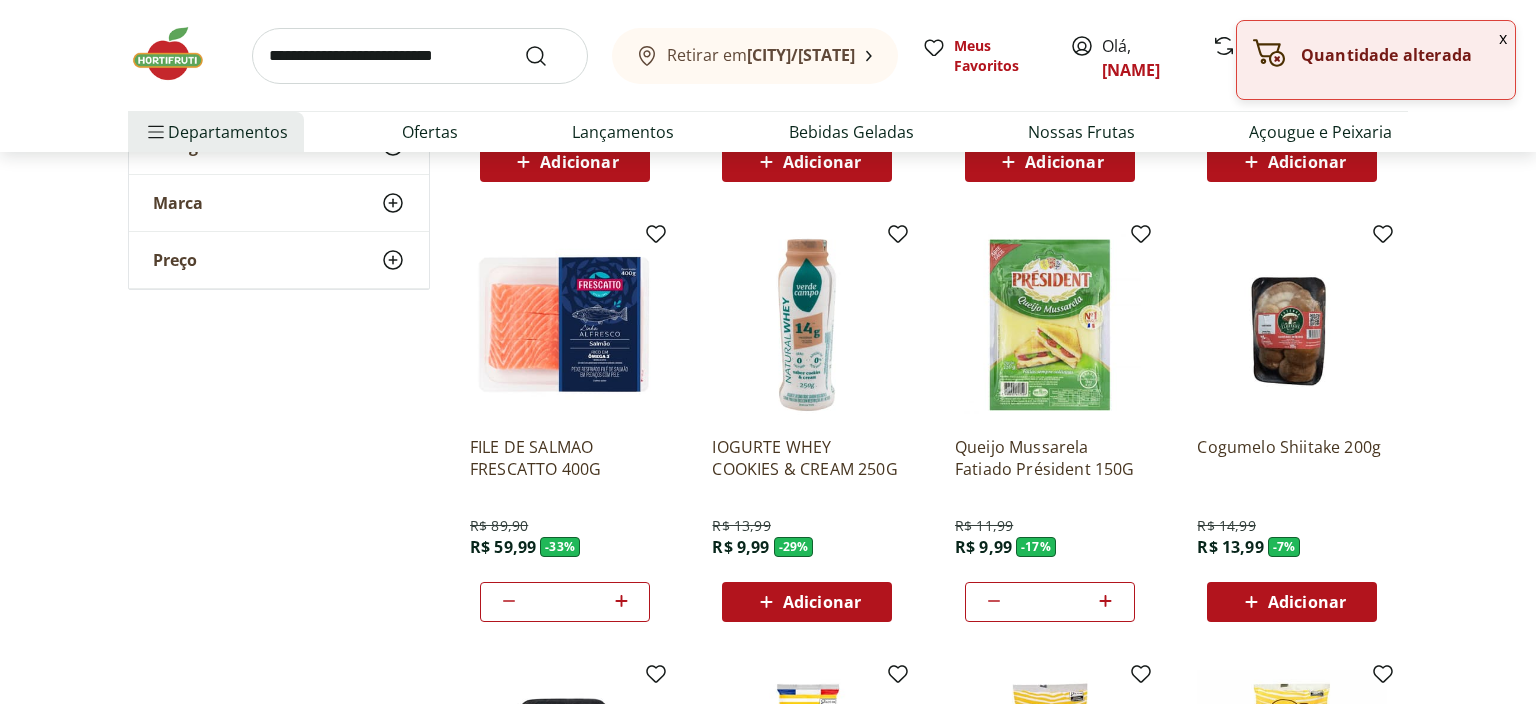 type 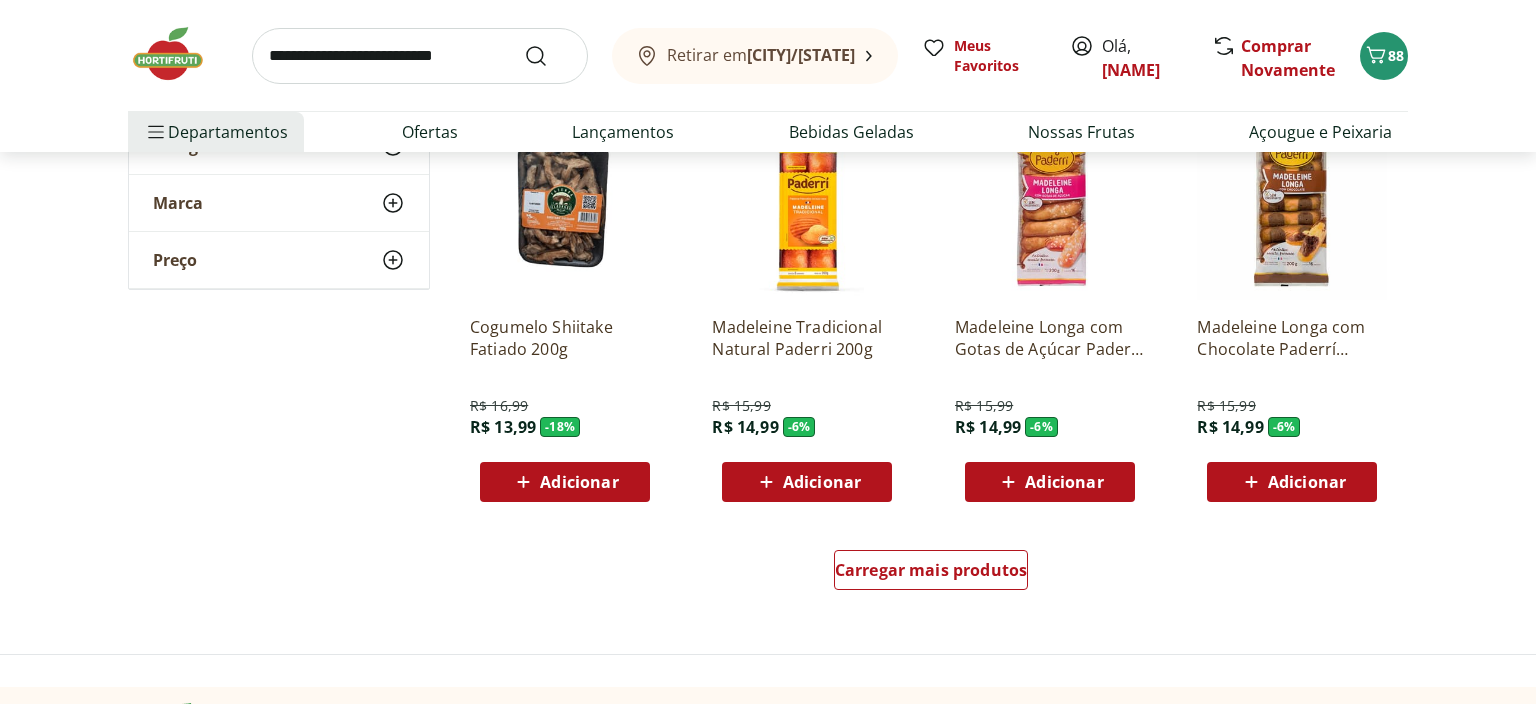 scroll, scrollTop: 3801, scrollLeft: 0, axis: vertical 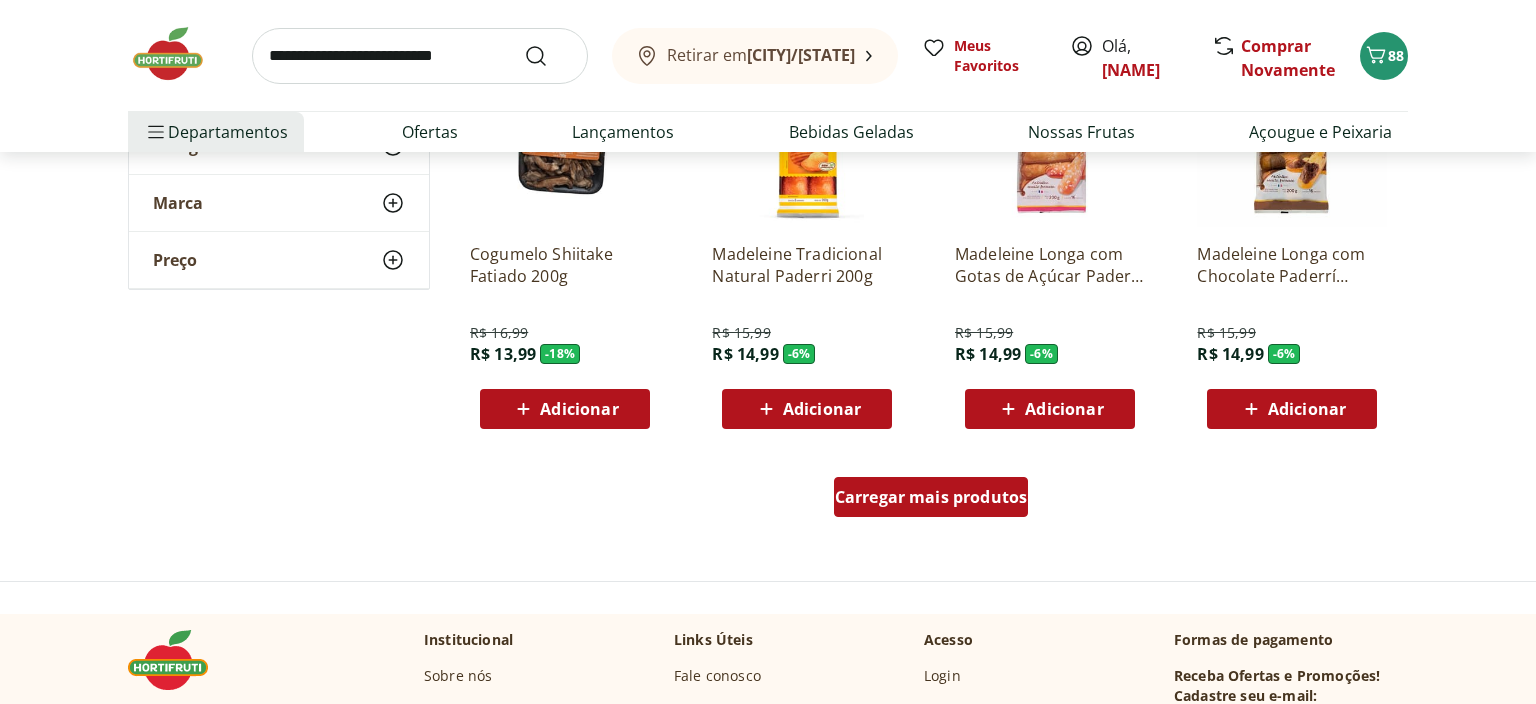 click on "Carregar mais produtos" at bounding box center (931, 497) 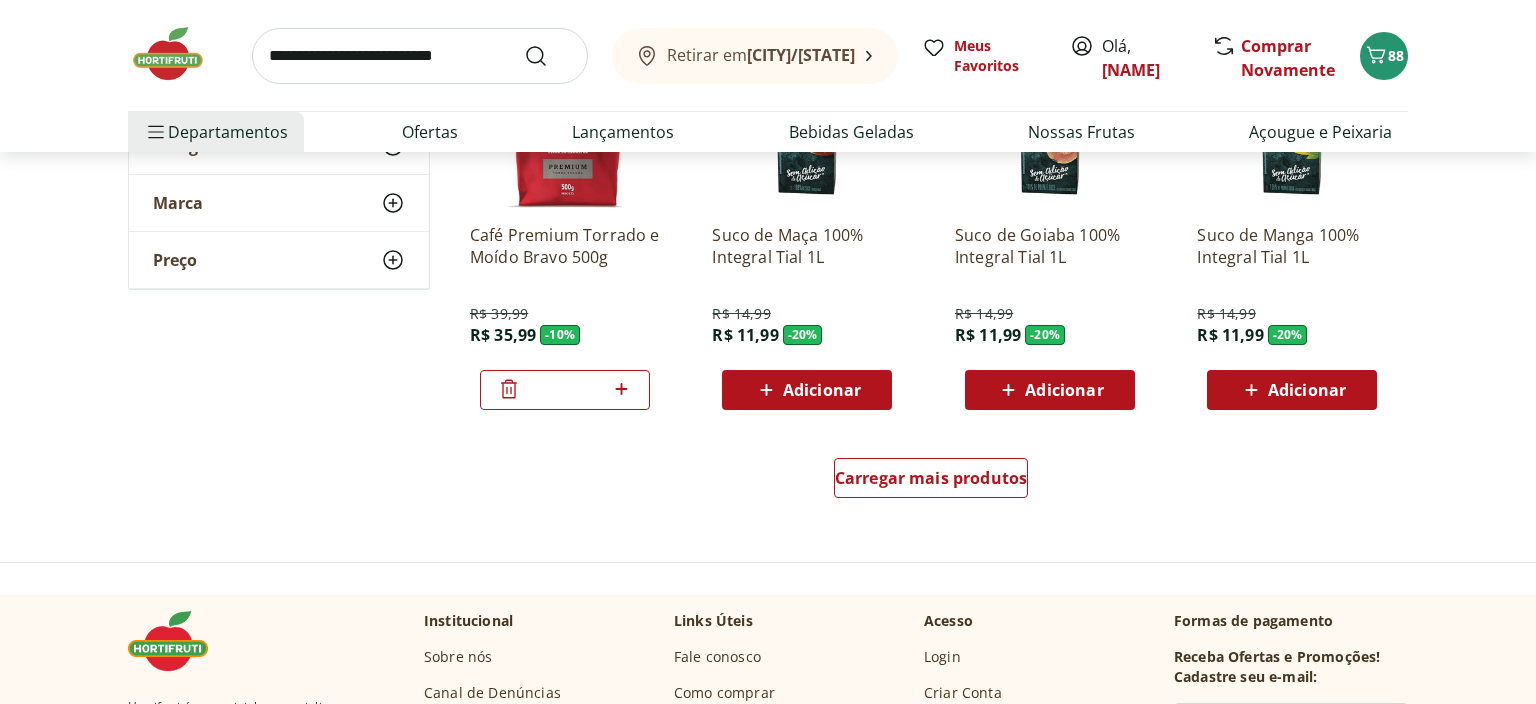 scroll, scrollTop: 5174, scrollLeft: 0, axis: vertical 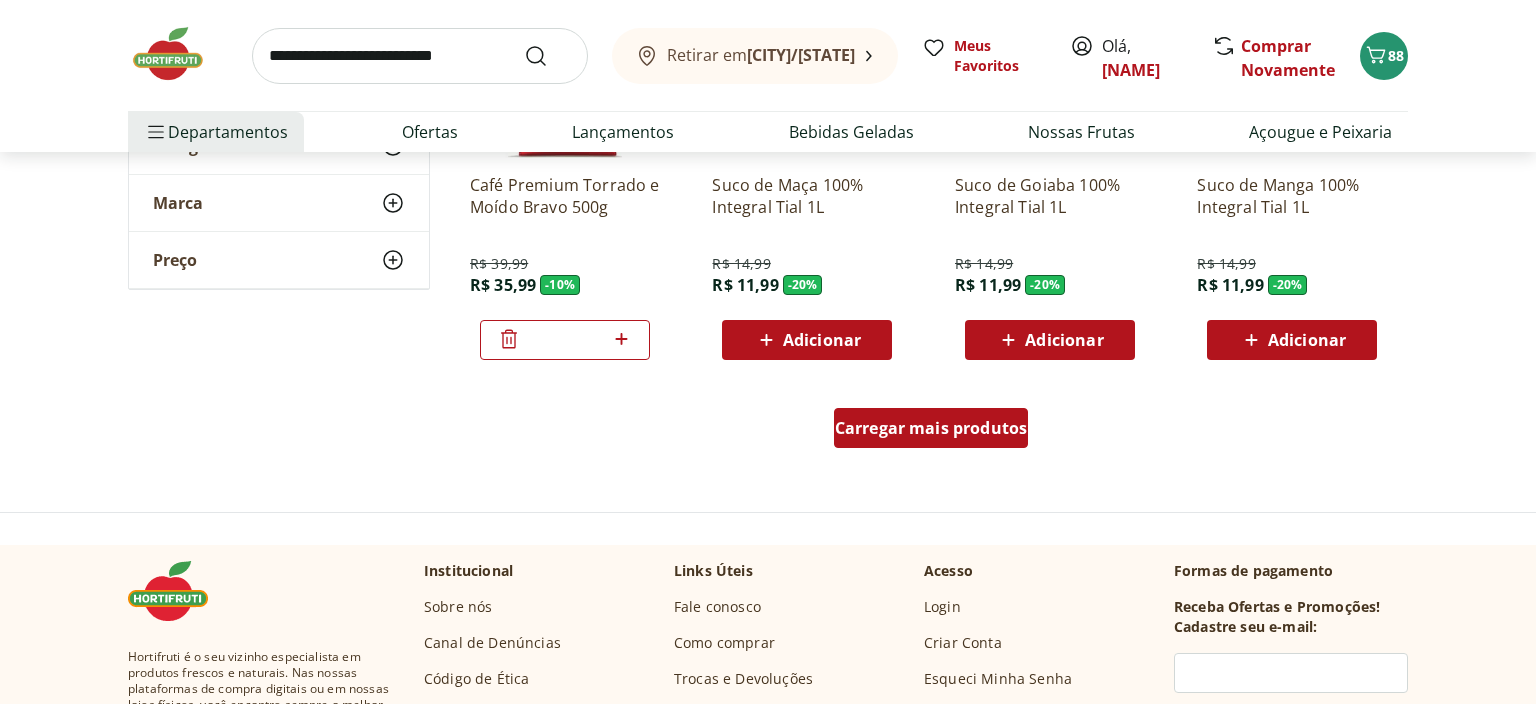 click on "Carregar mais produtos" at bounding box center [931, 428] 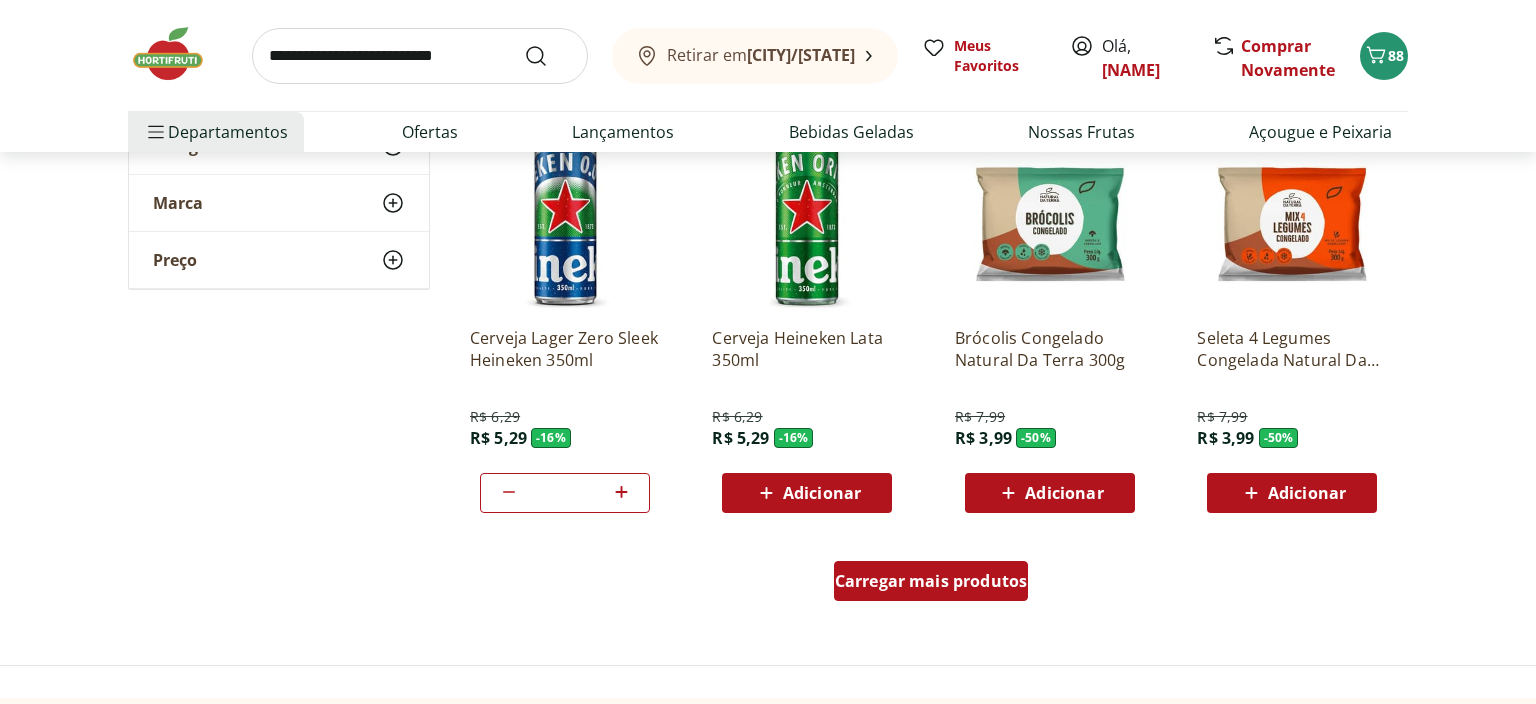 scroll, scrollTop: 6336, scrollLeft: 0, axis: vertical 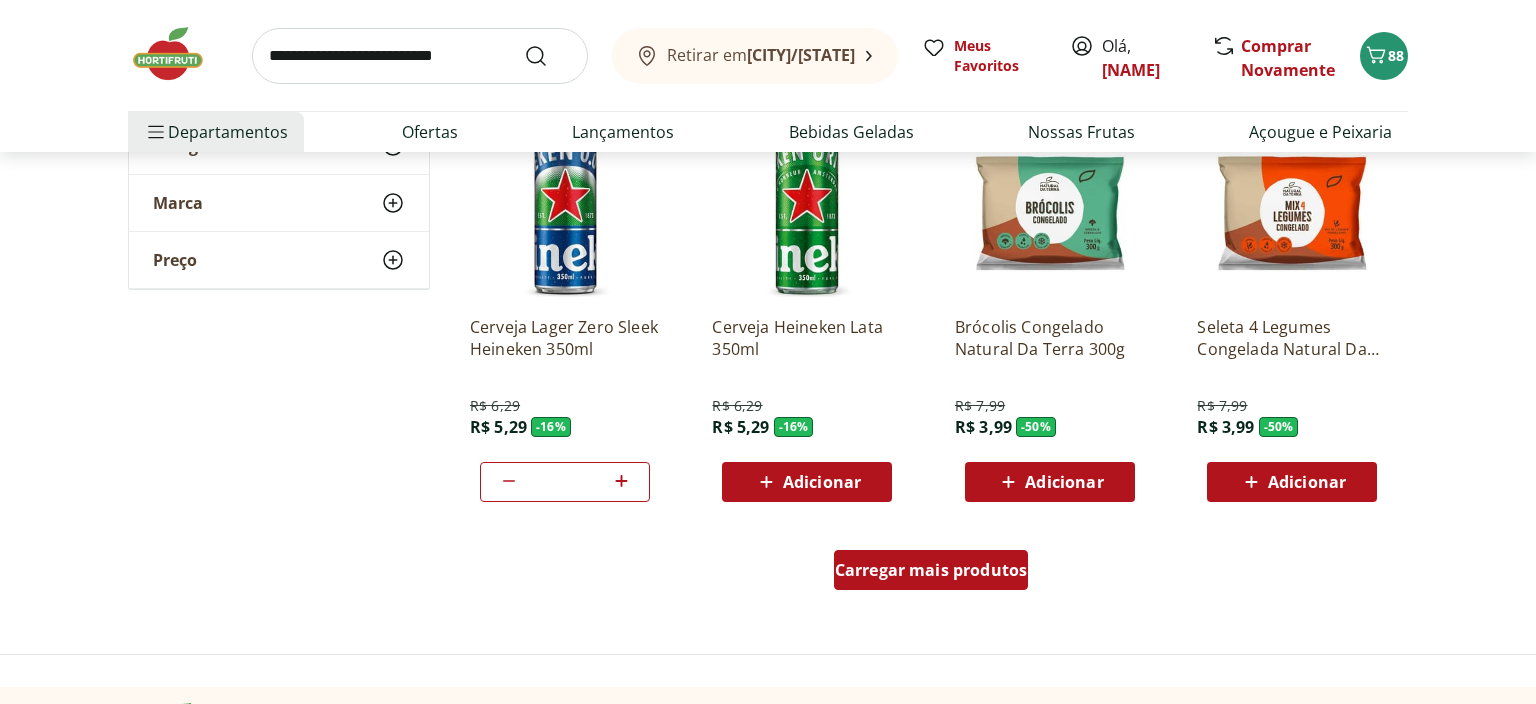 click on "Carregar mais produtos" at bounding box center [931, 570] 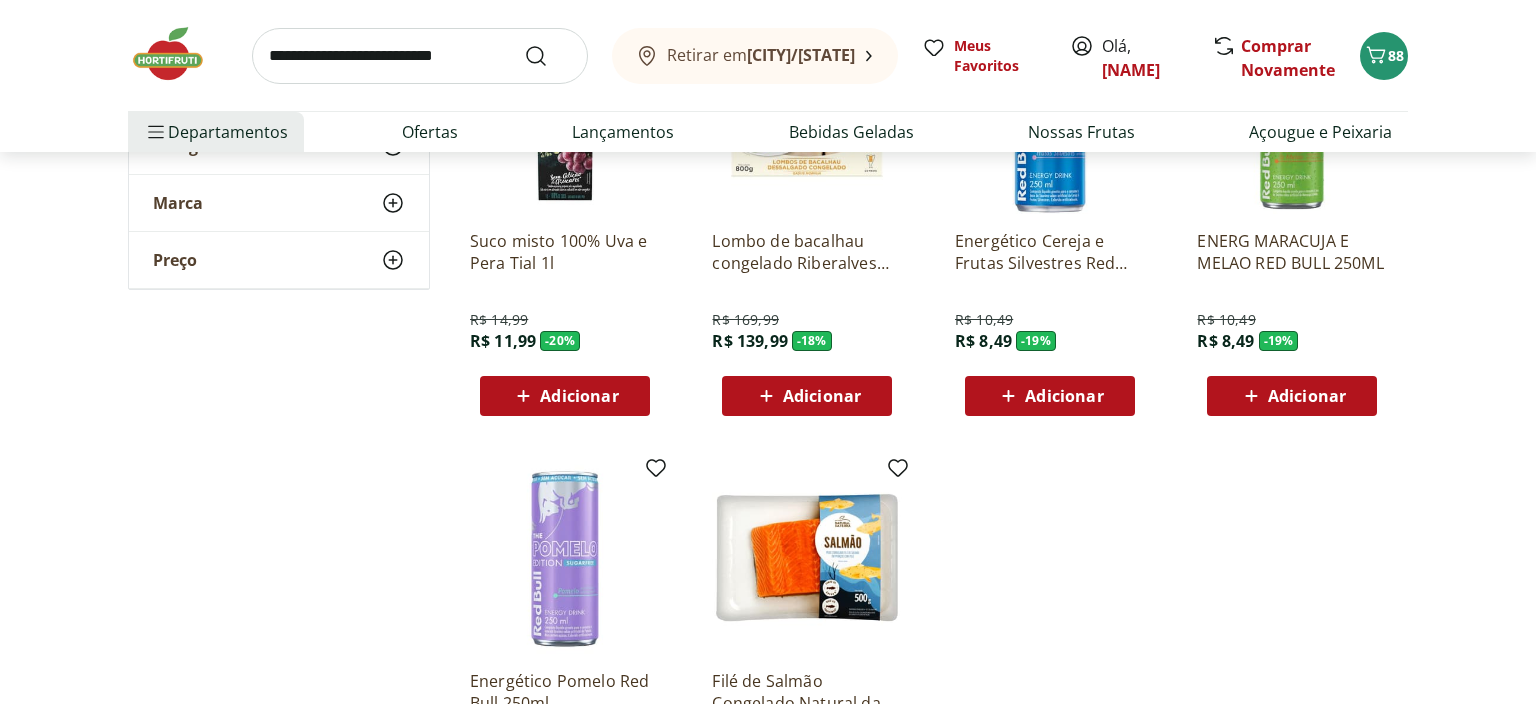 scroll, scrollTop: 7497, scrollLeft: 0, axis: vertical 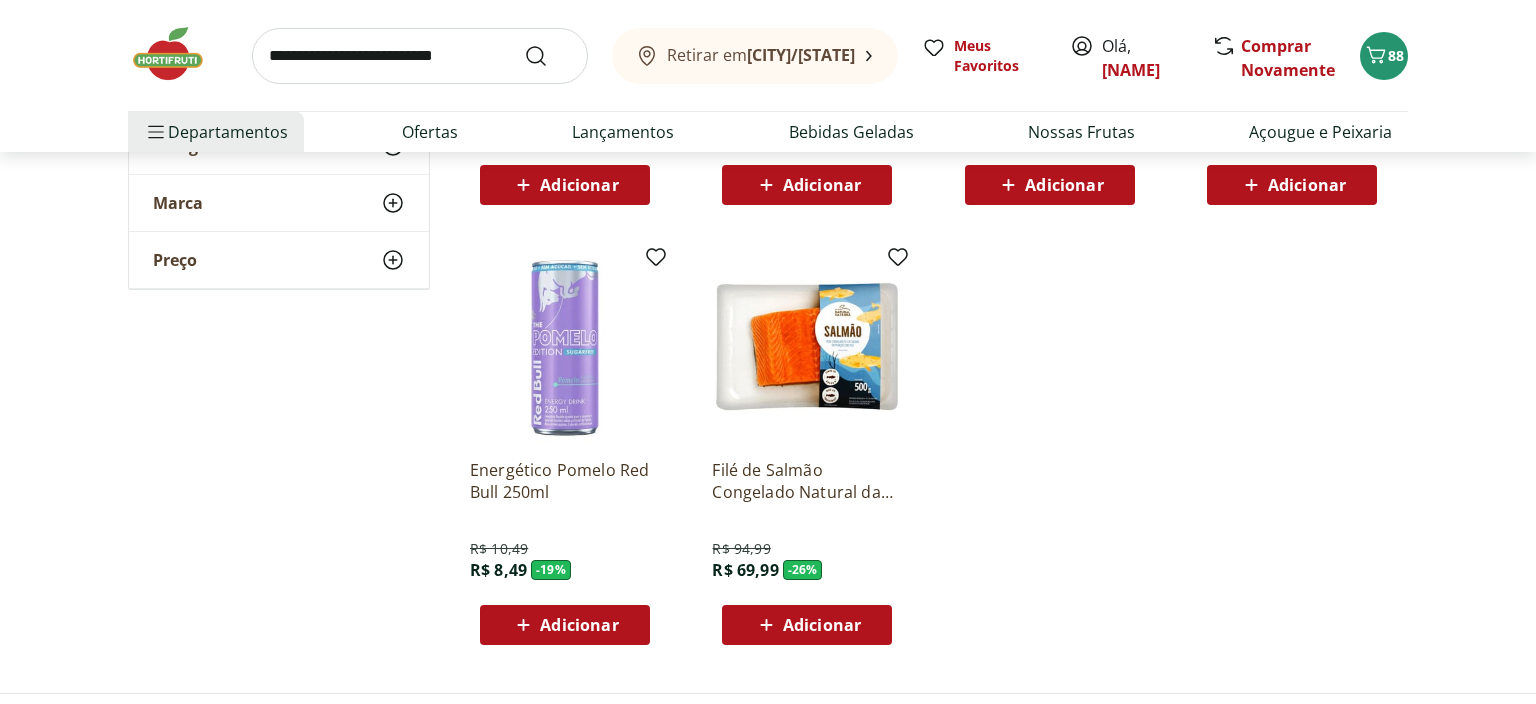 click at bounding box center (420, 56) 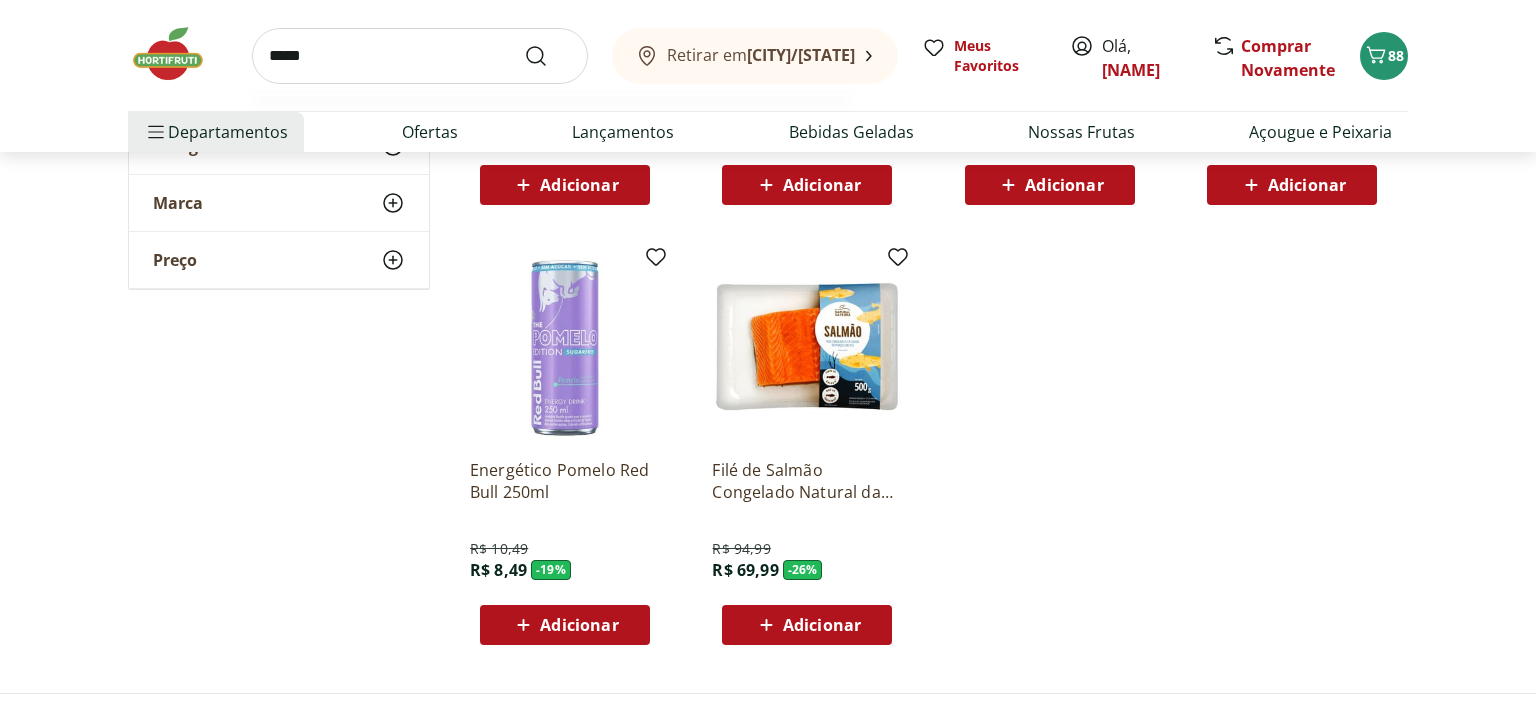 type on "*****" 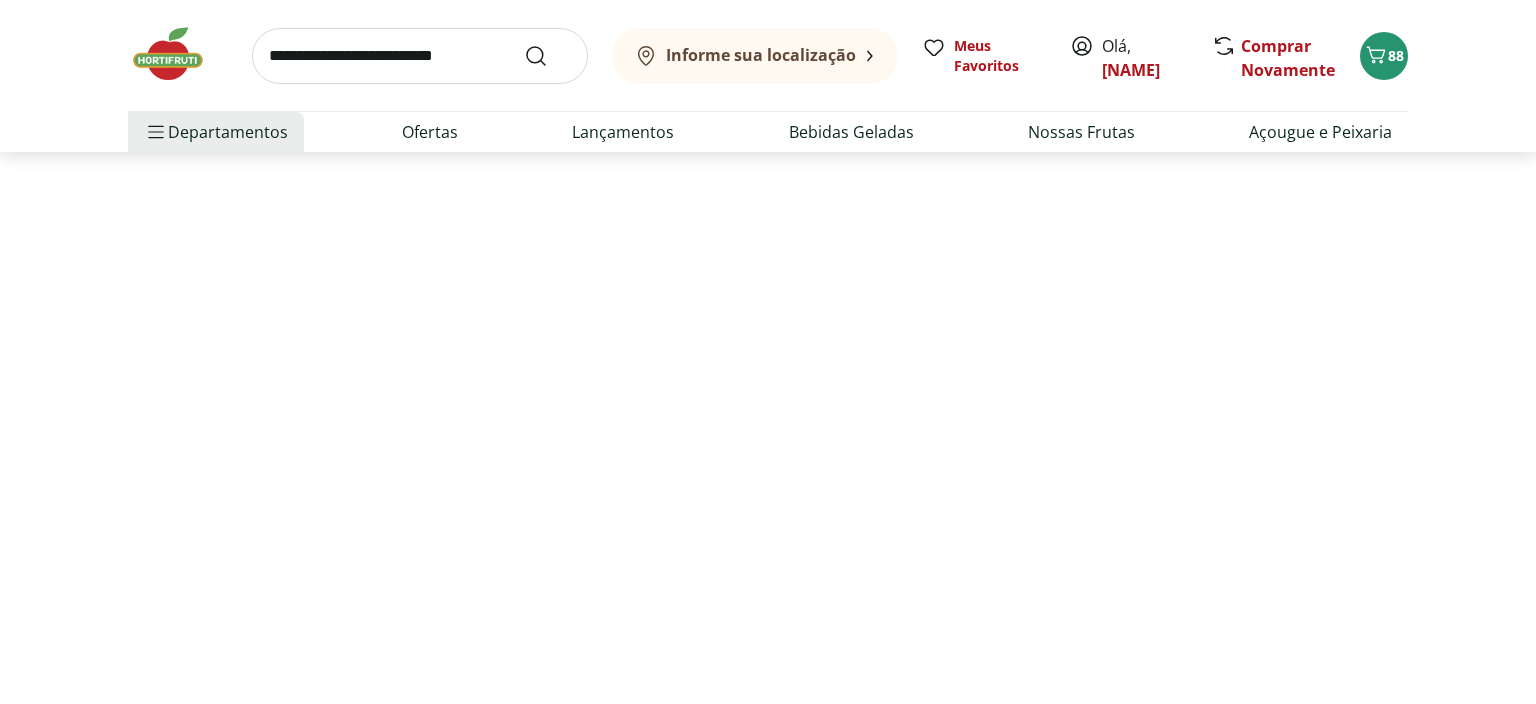 scroll, scrollTop: 0, scrollLeft: 0, axis: both 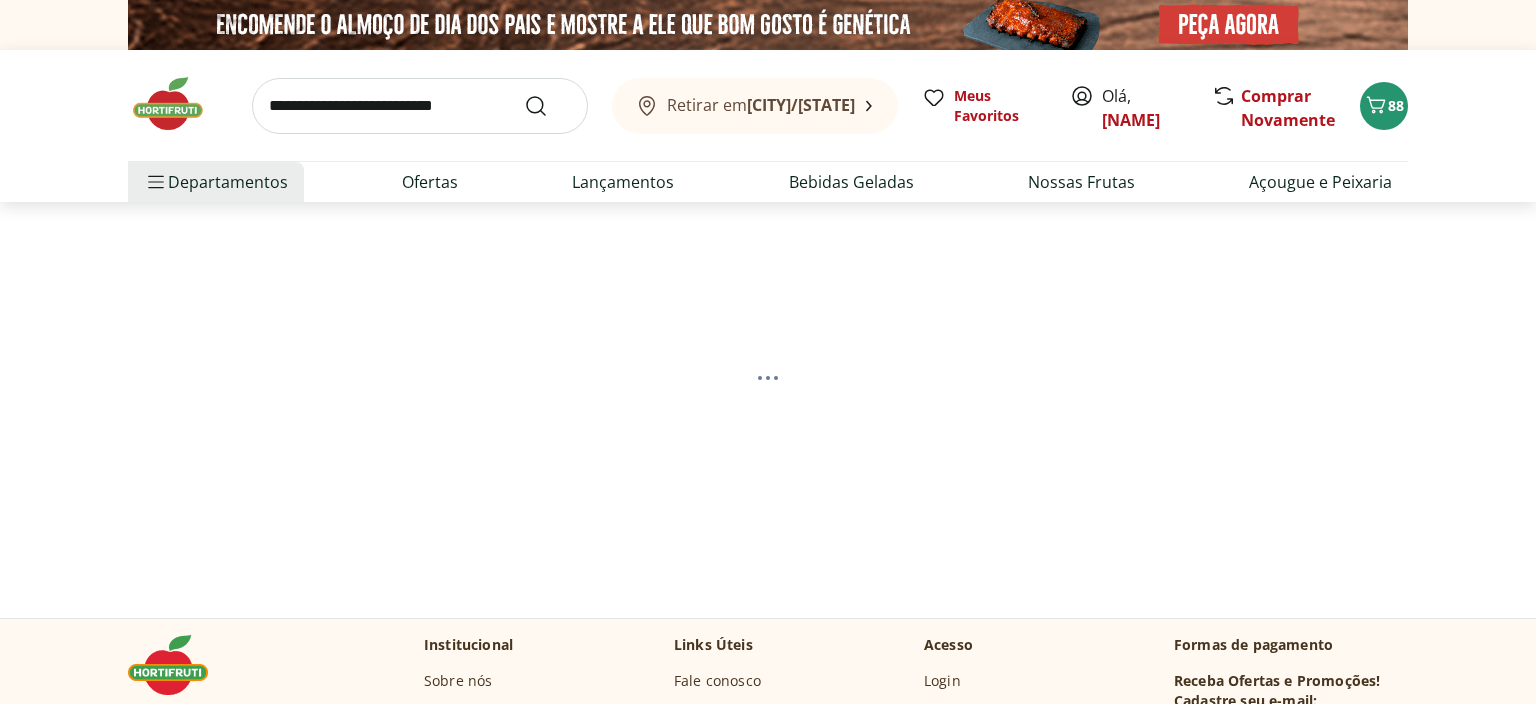 select on "**********" 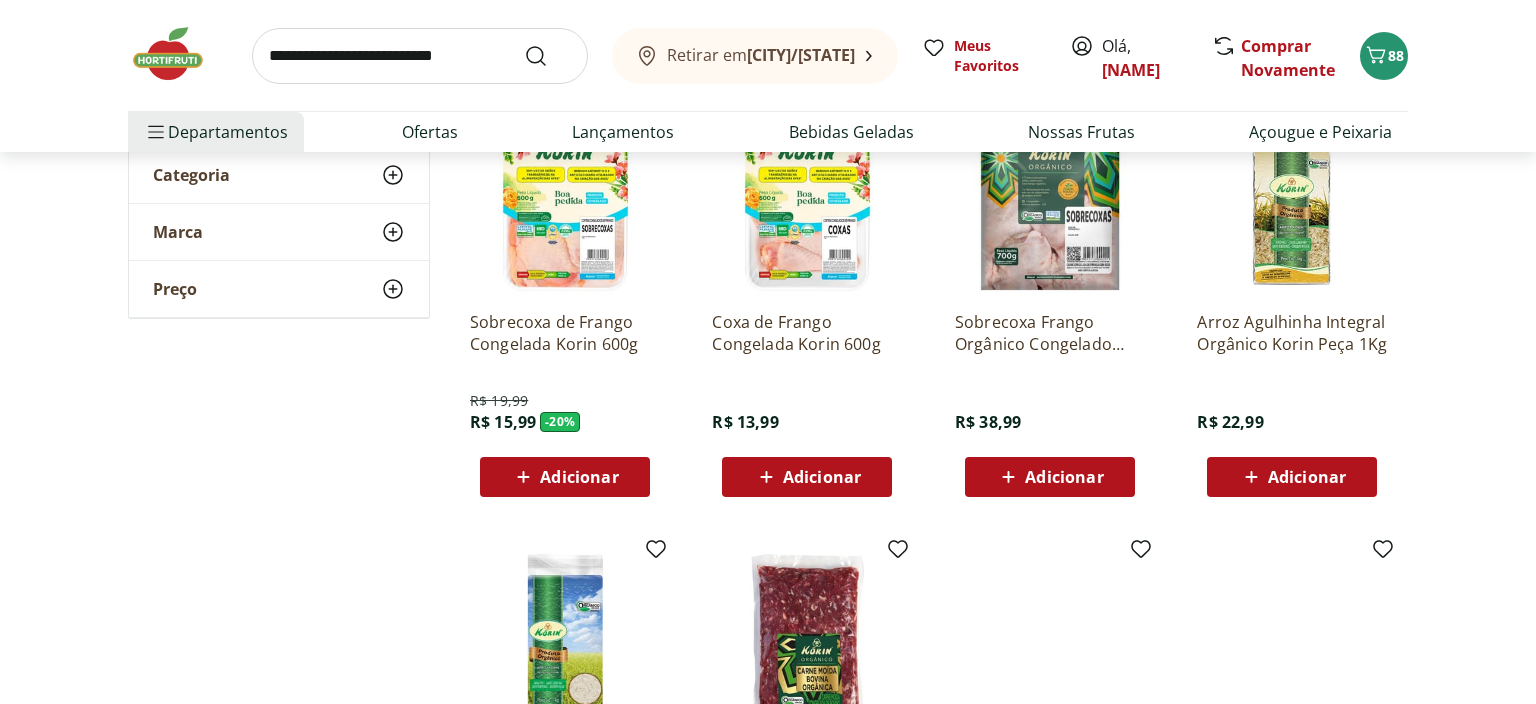 scroll, scrollTop: 211, scrollLeft: 0, axis: vertical 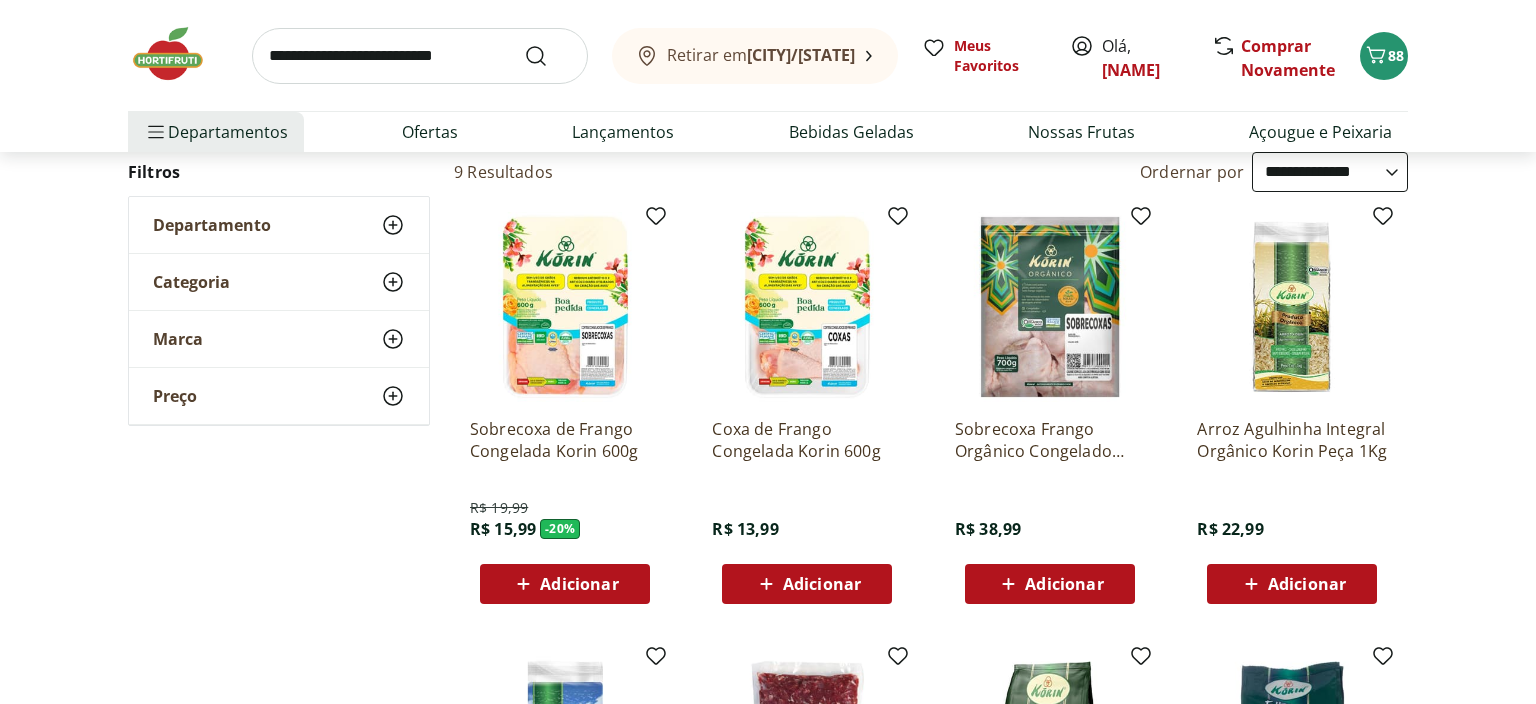 click at bounding box center [1050, 307] 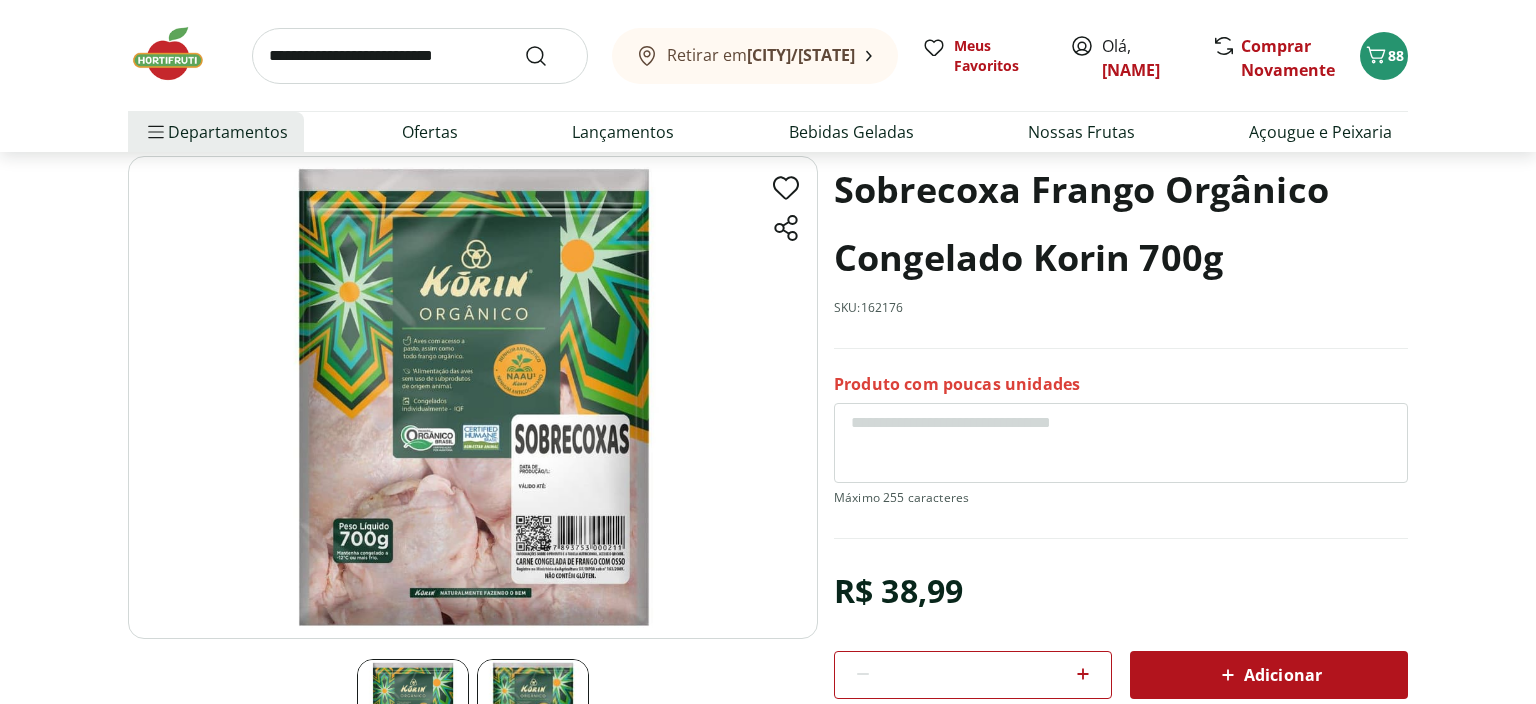 scroll, scrollTop: 0, scrollLeft: 0, axis: both 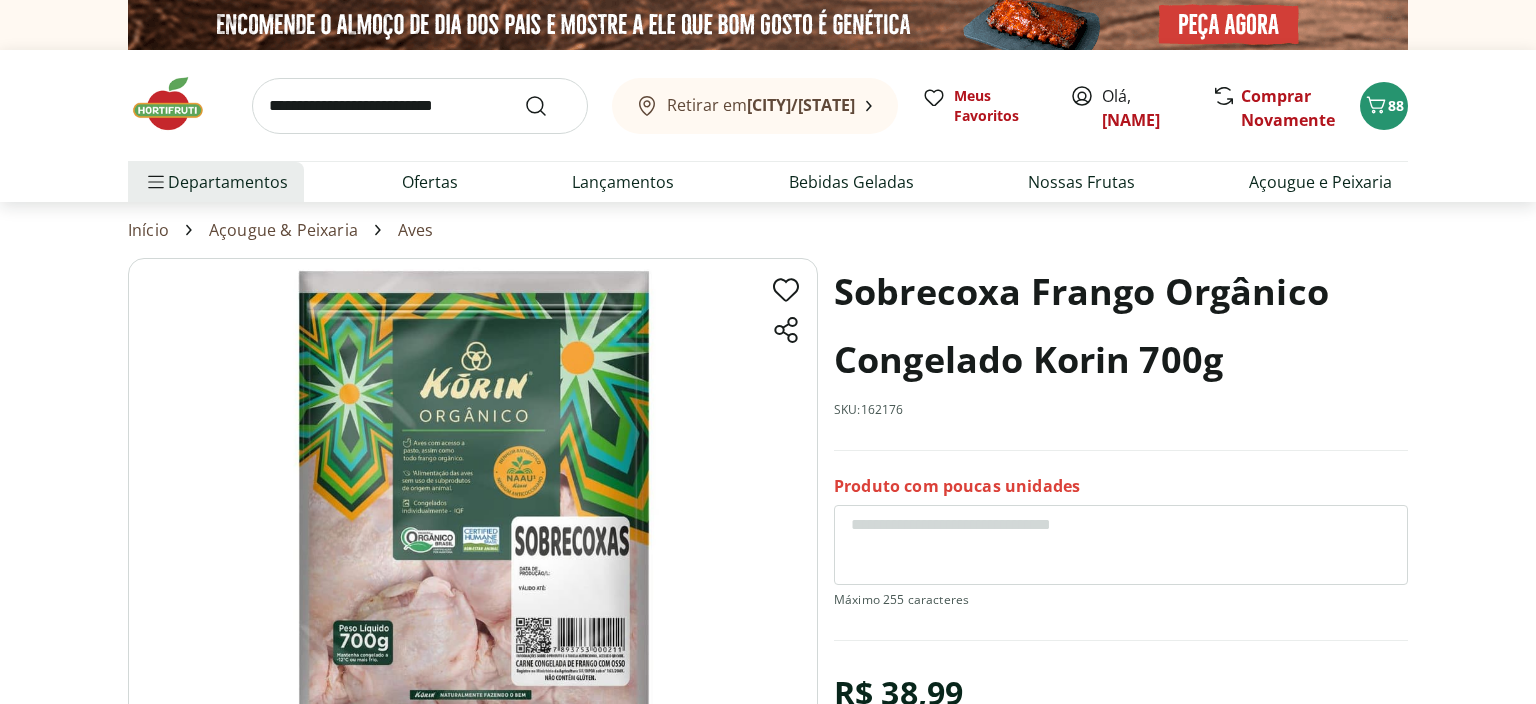 click at bounding box center (178, 104) 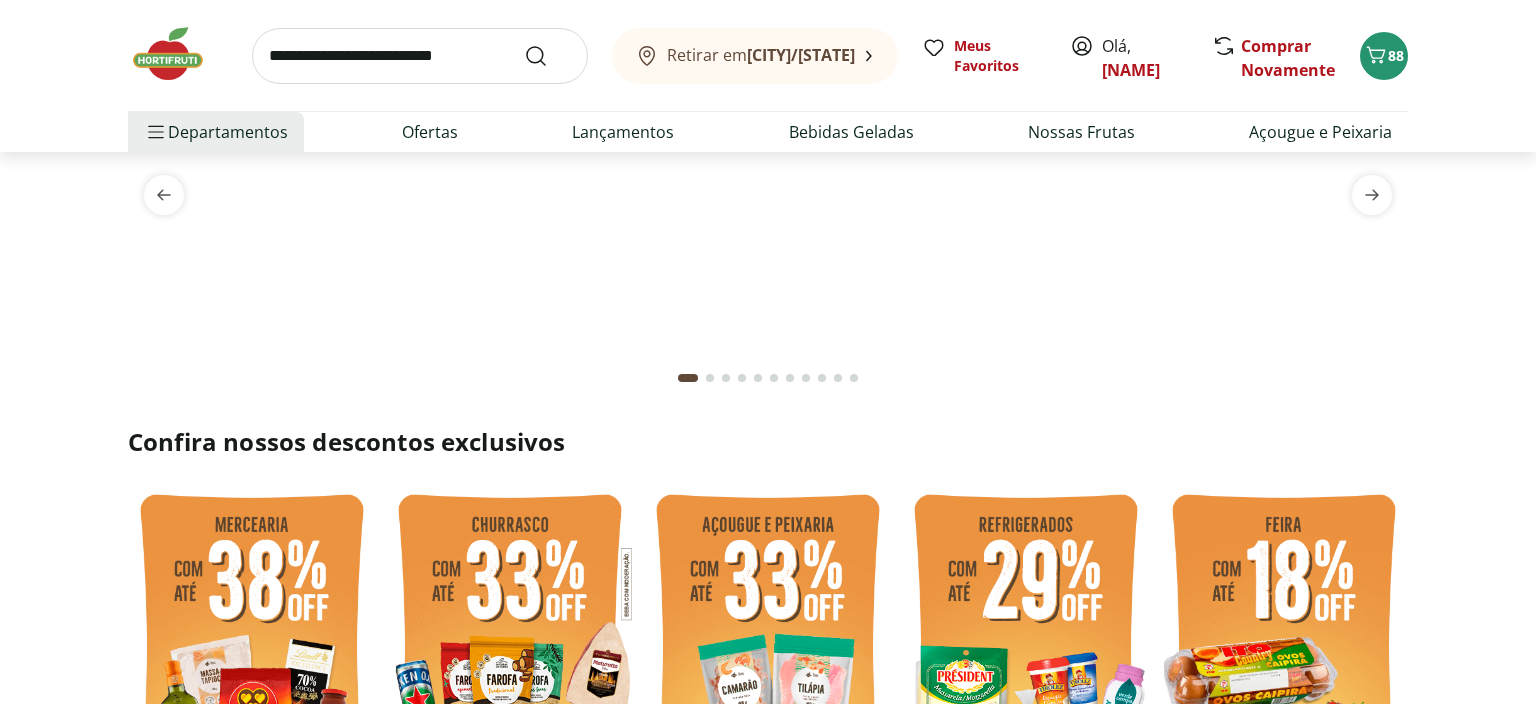 scroll, scrollTop: 316, scrollLeft: 0, axis: vertical 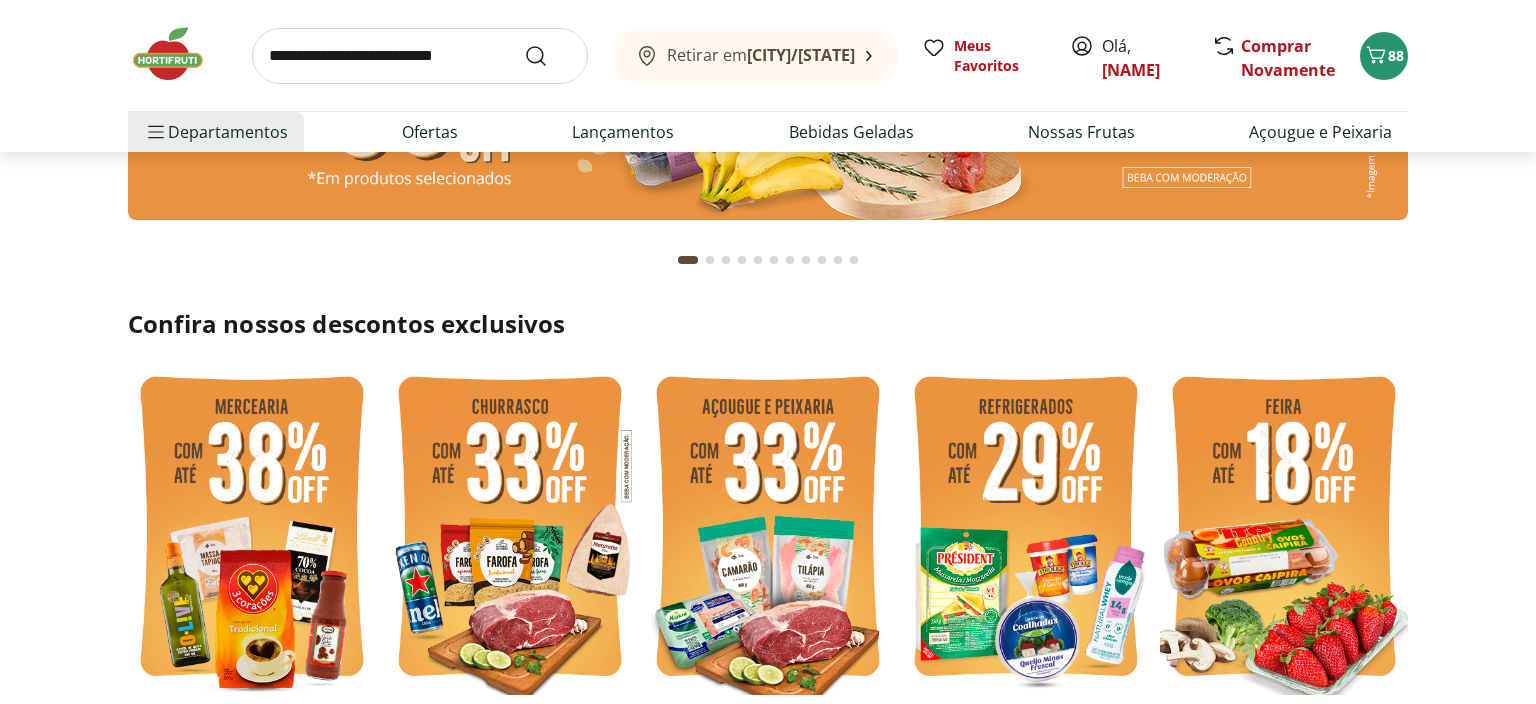 click at bounding box center [420, 56] 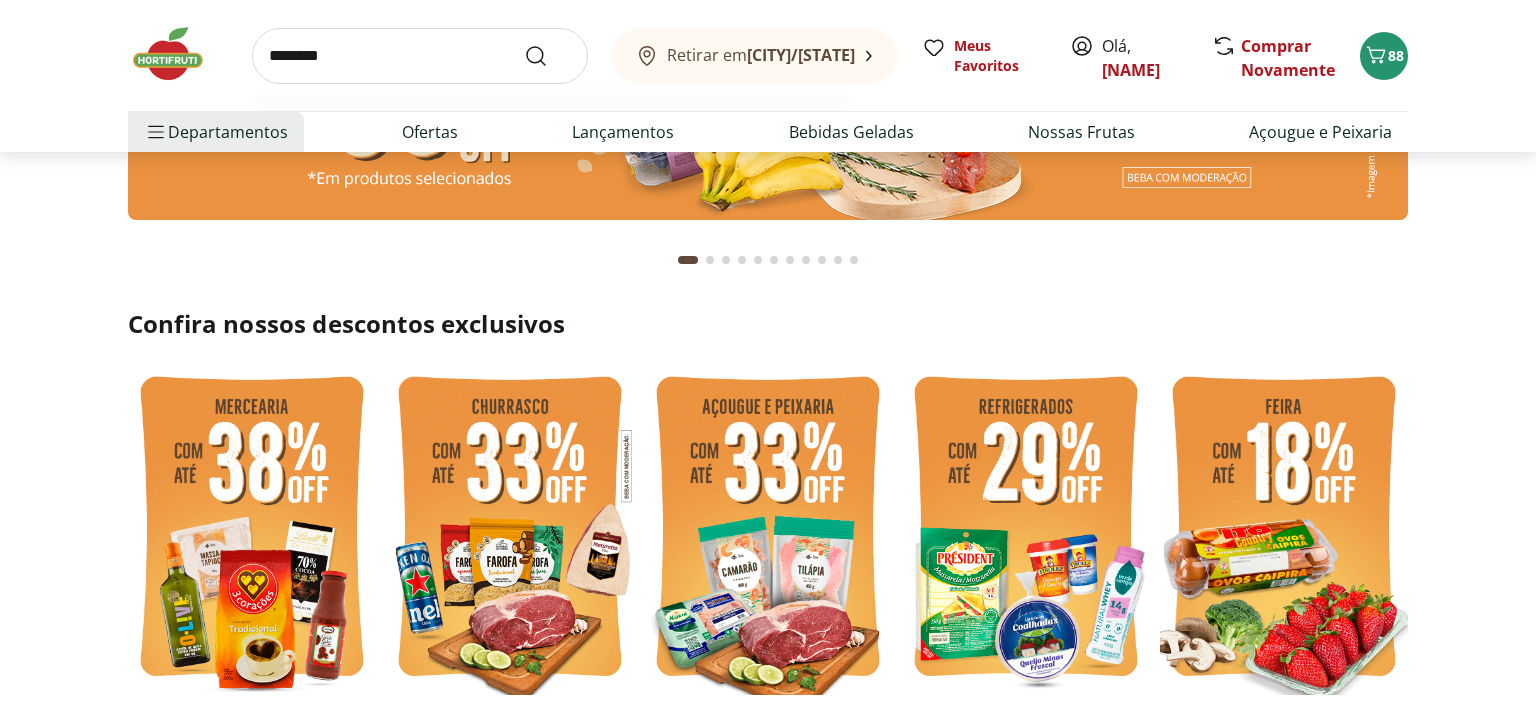type on "********" 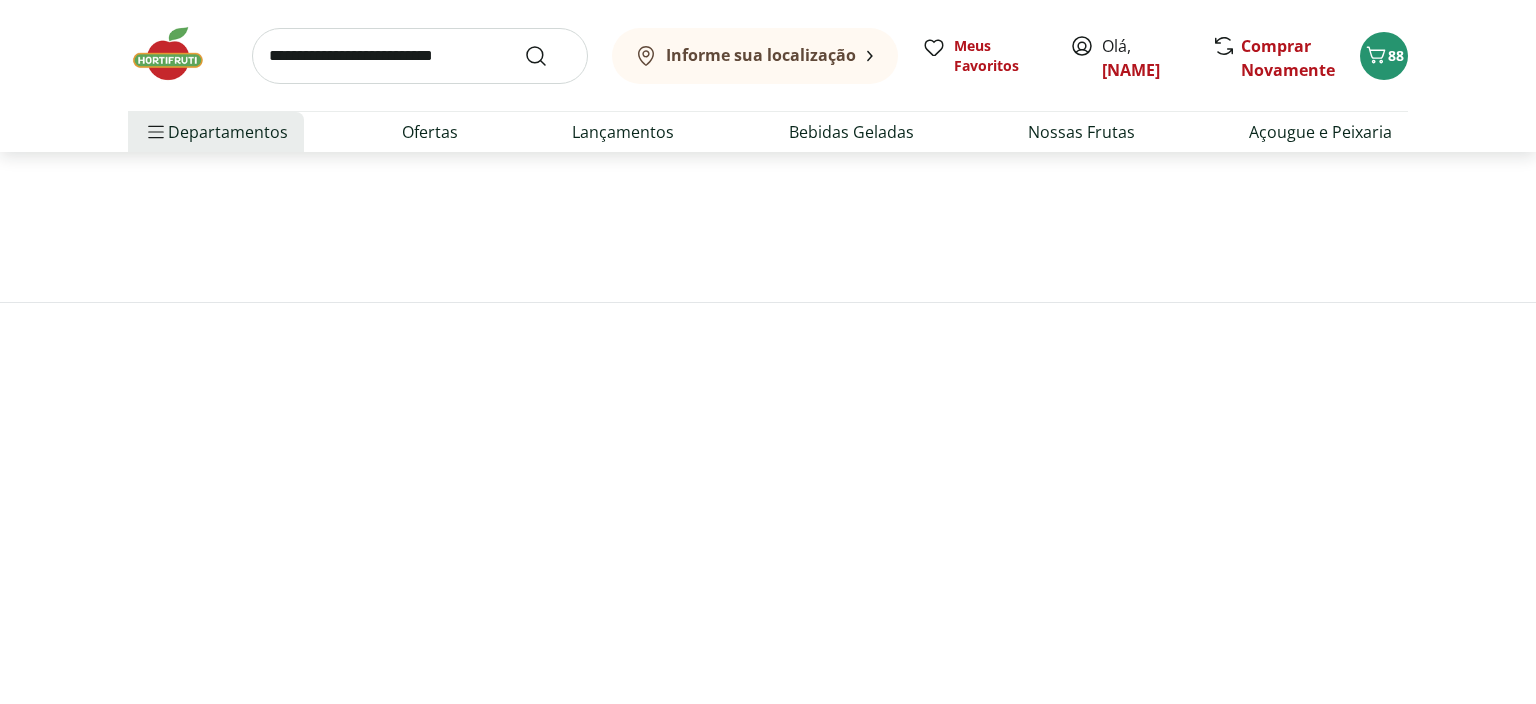 scroll, scrollTop: 0, scrollLeft: 0, axis: both 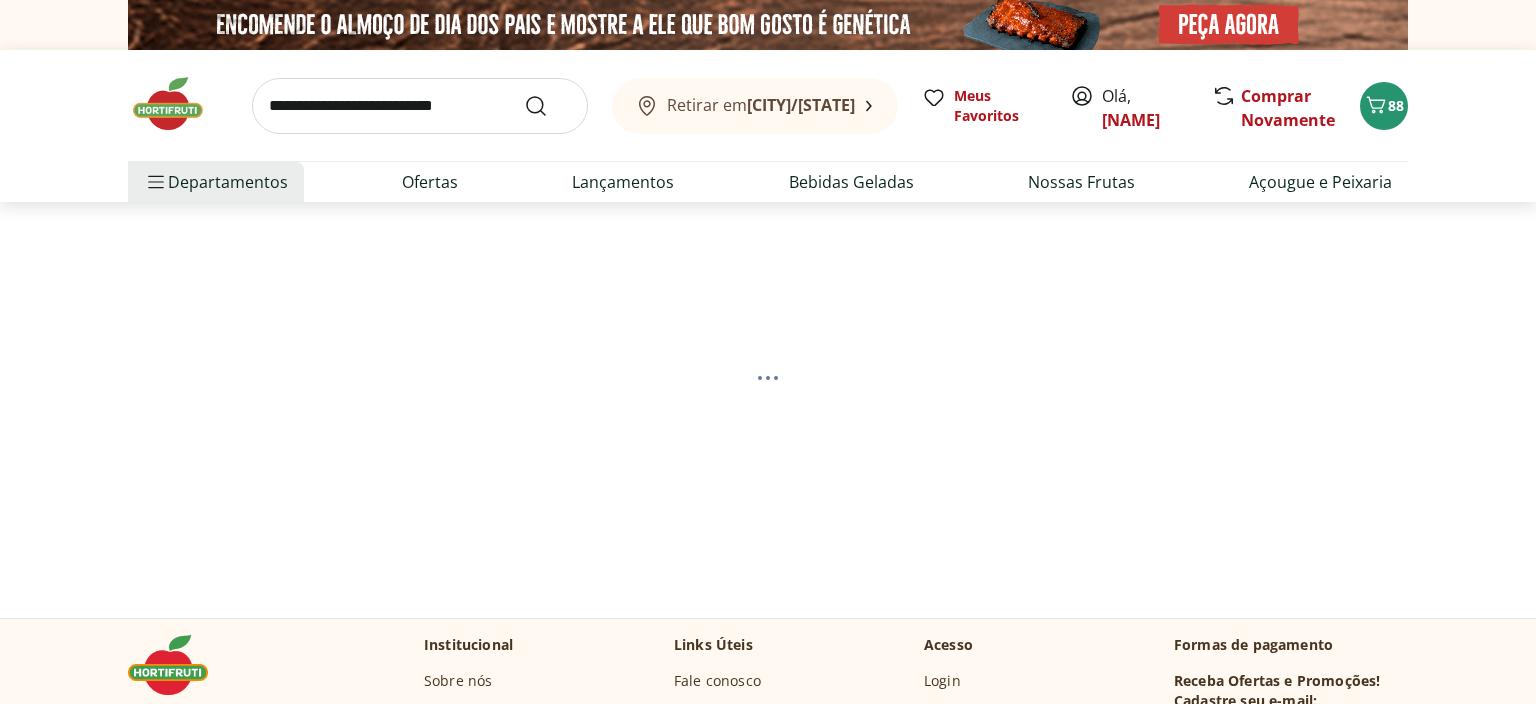 select on "**********" 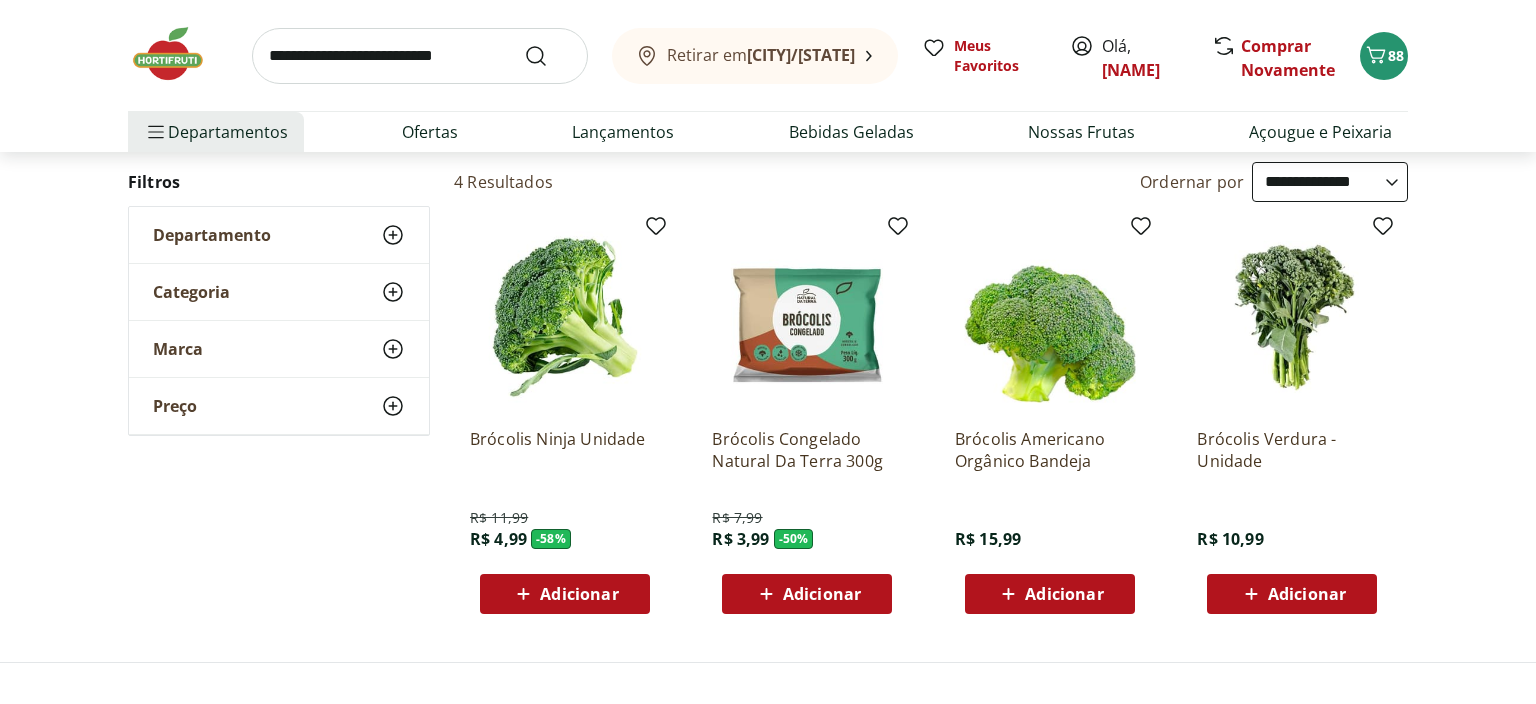 scroll, scrollTop: 211, scrollLeft: 0, axis: vertical 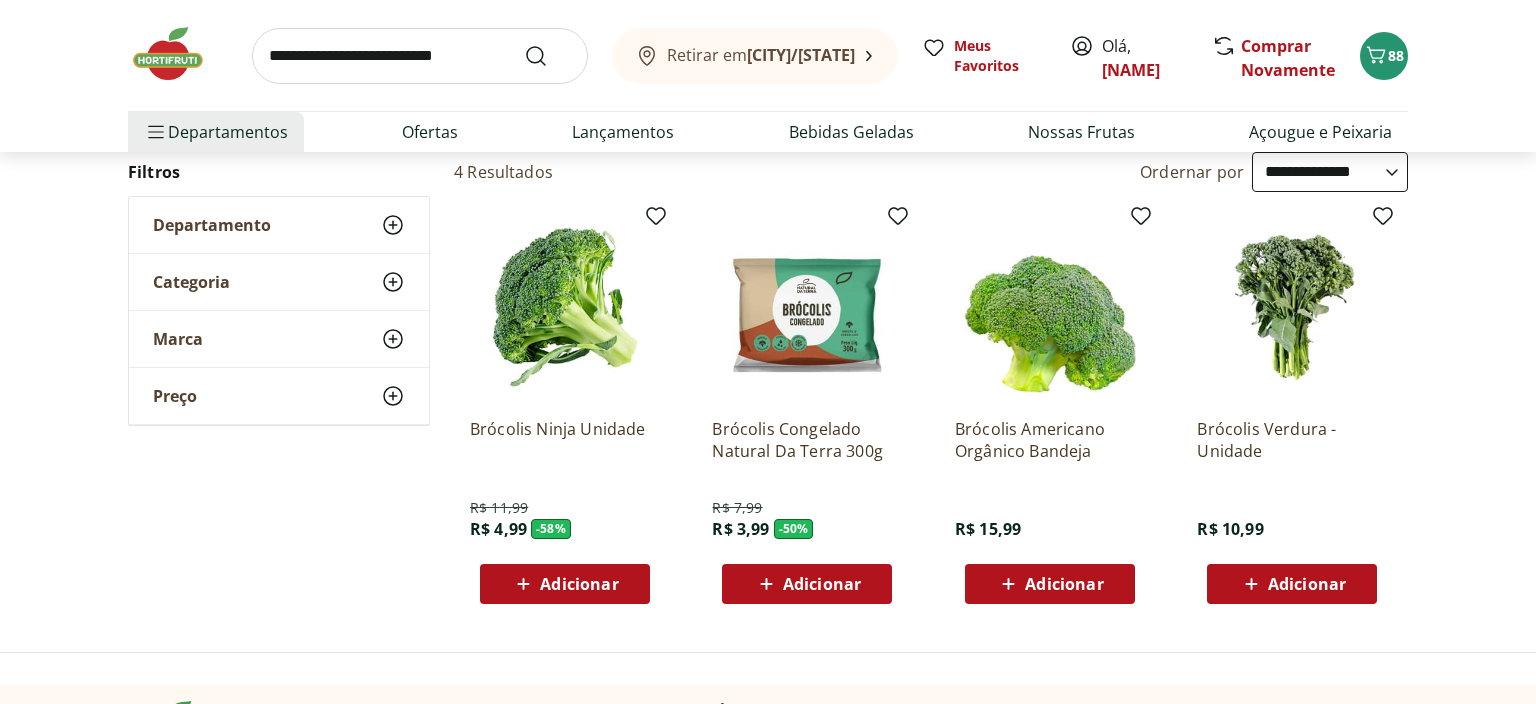 click on "Adicionar" at bounding box center (565, 584) 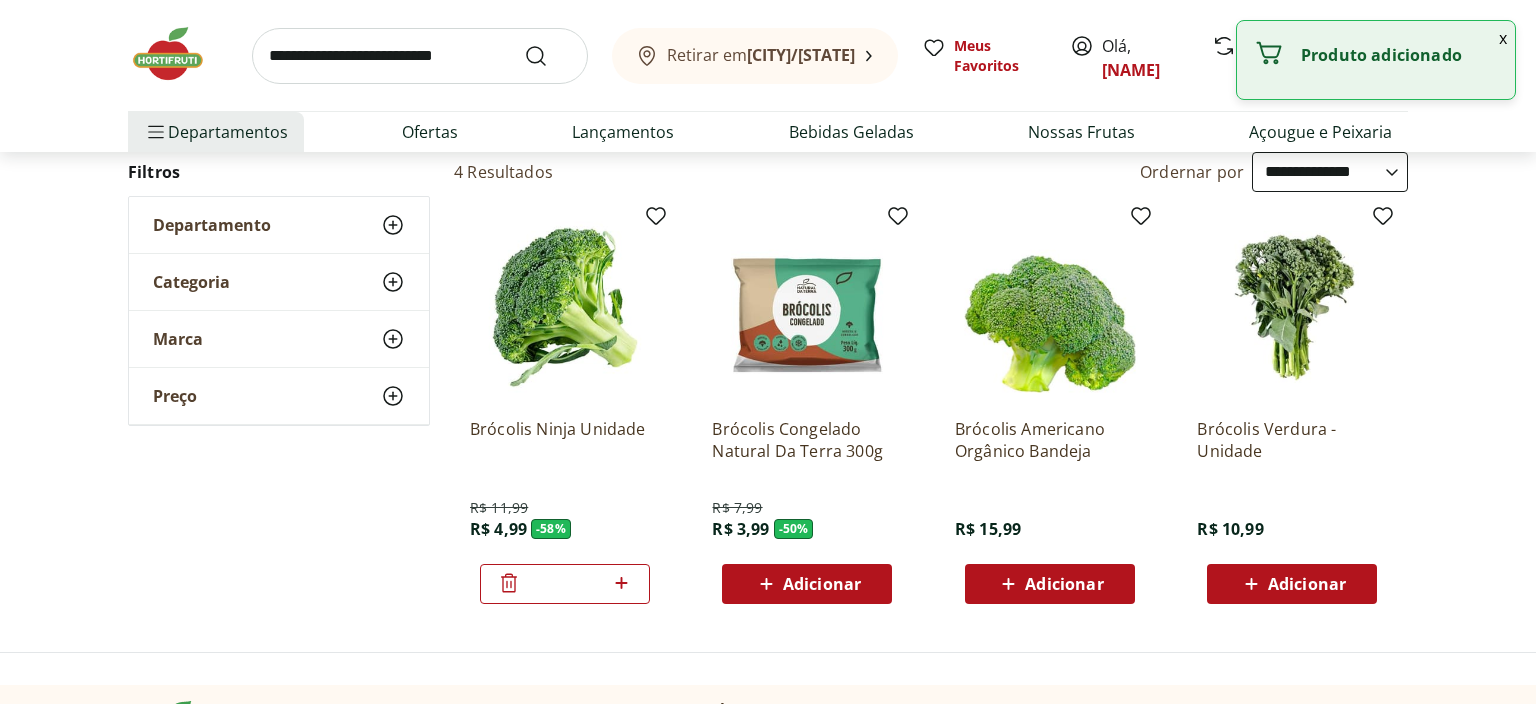 click 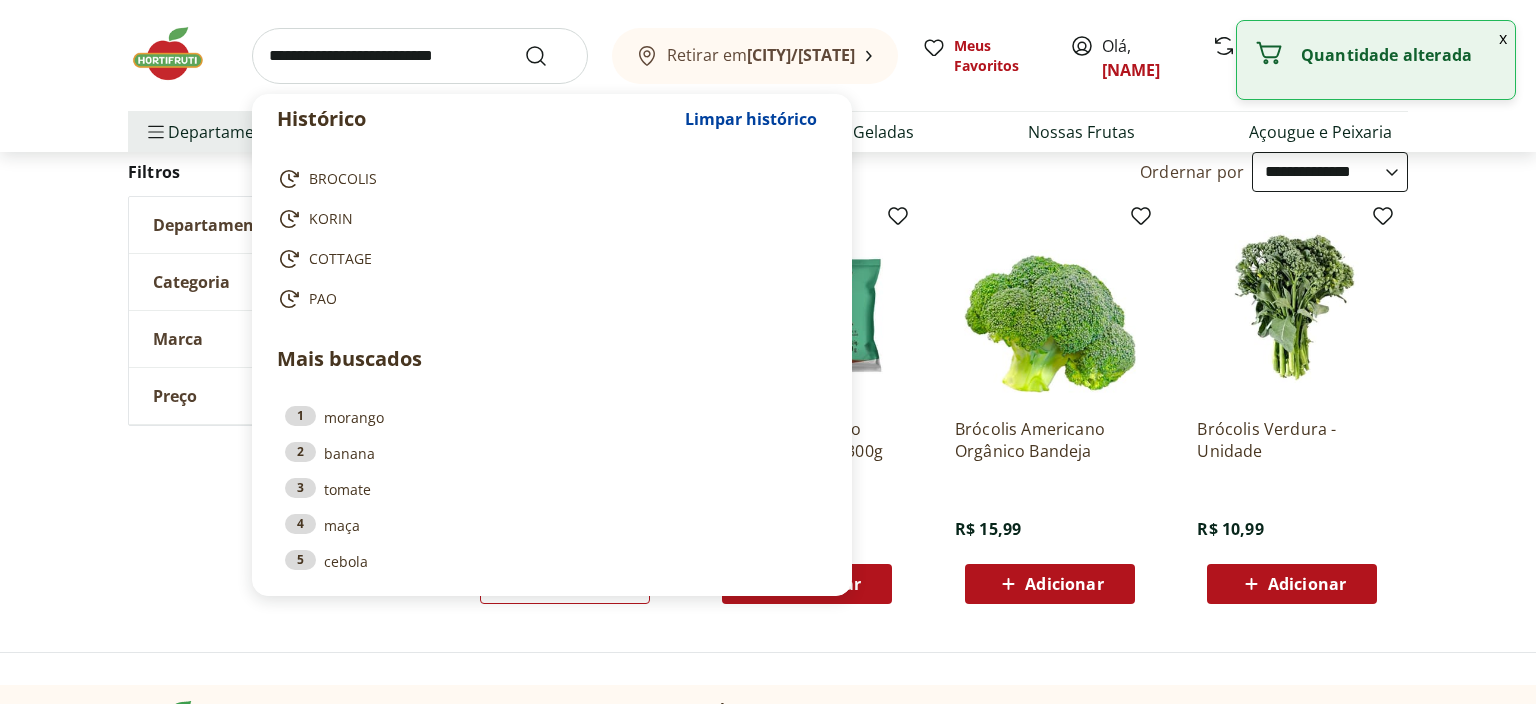 click at bounding box center (420, 56) 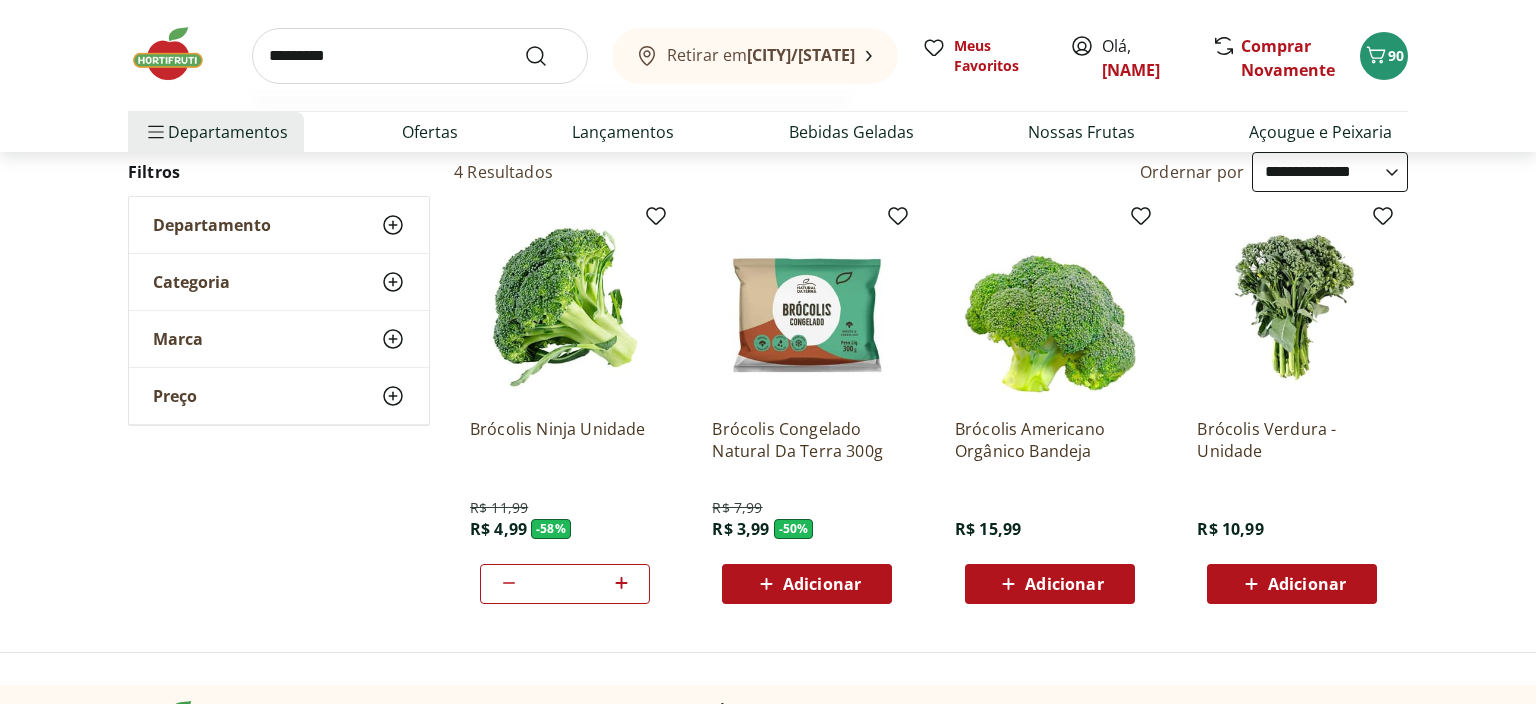type on "*********" 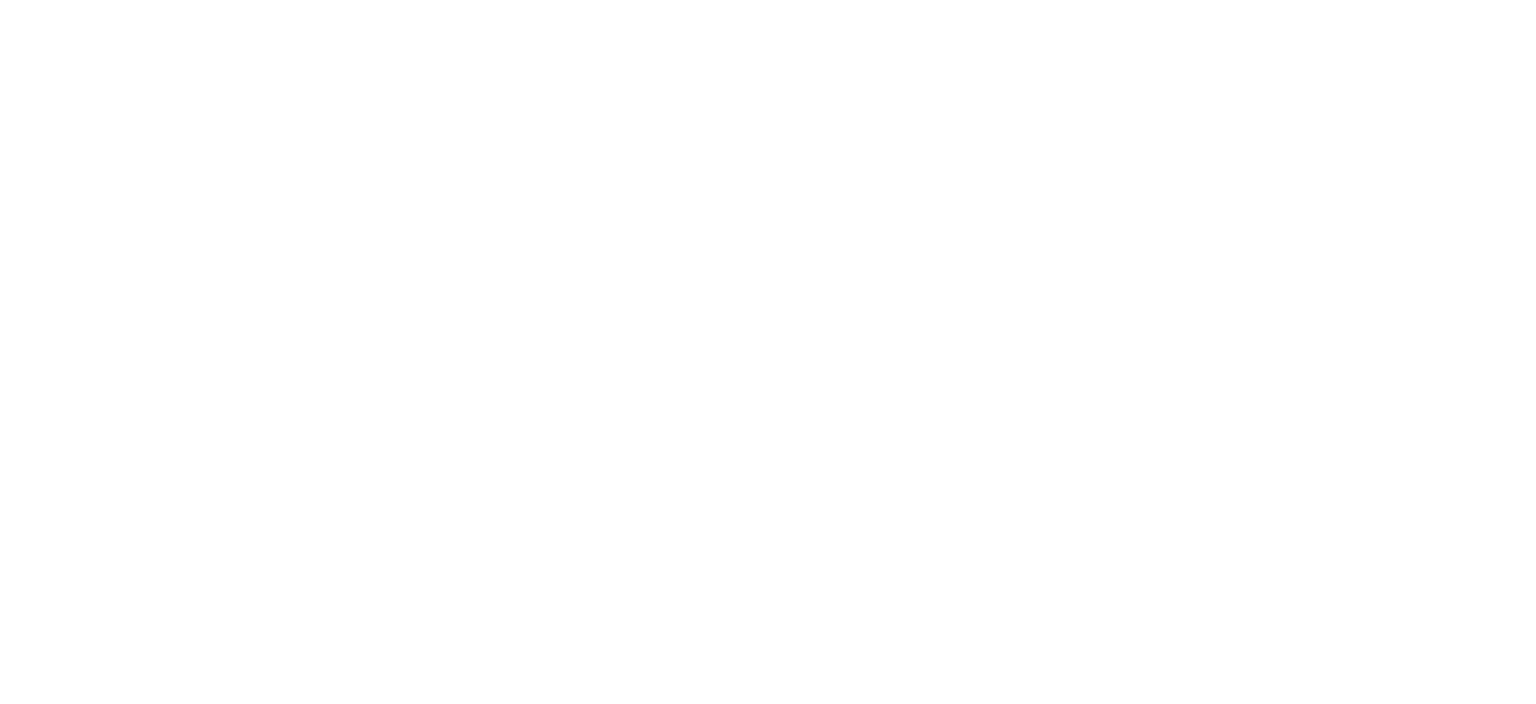 scroll, scrollTop: 0, scrollLeft: 0, axis: both 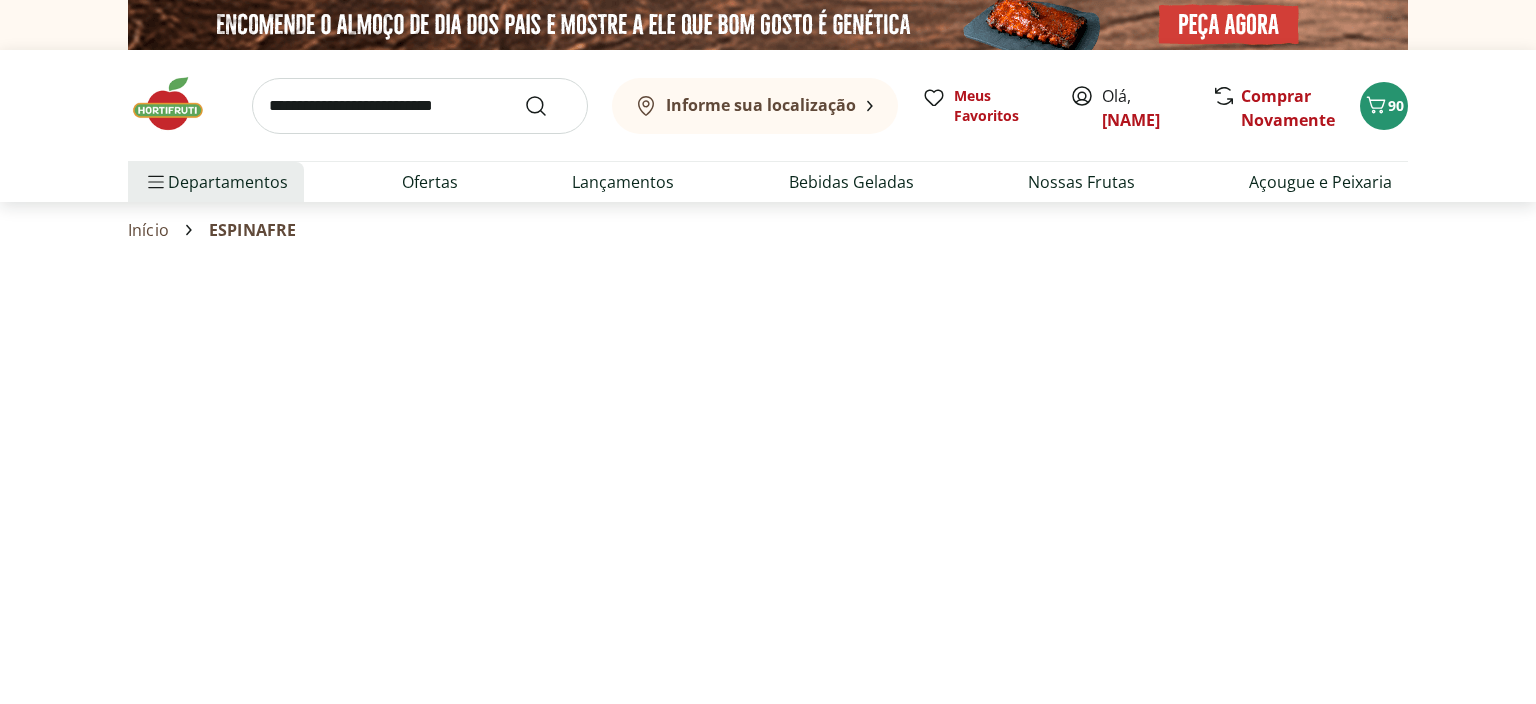 select on "**********" 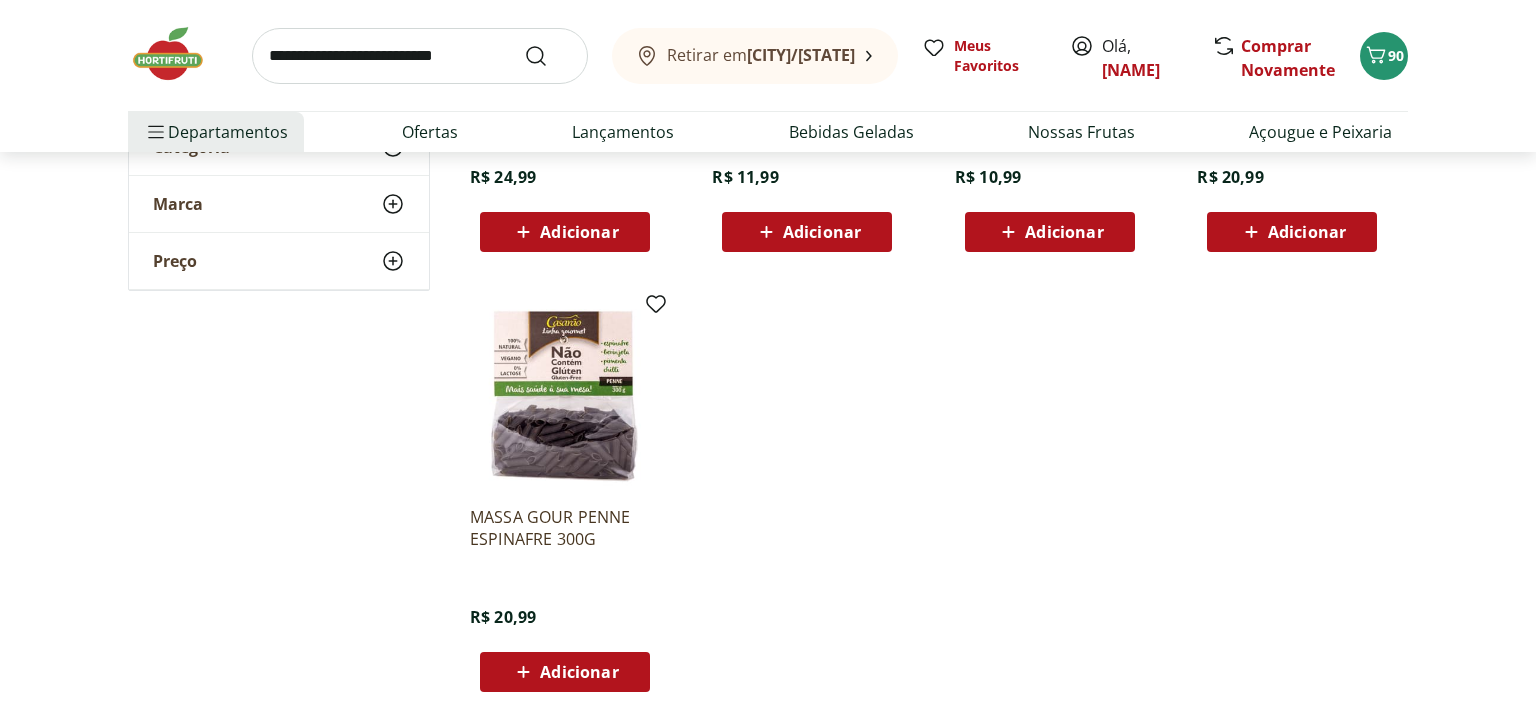 scroll, scrollTop: 1056, scrollLeft: 0, axis: vertical 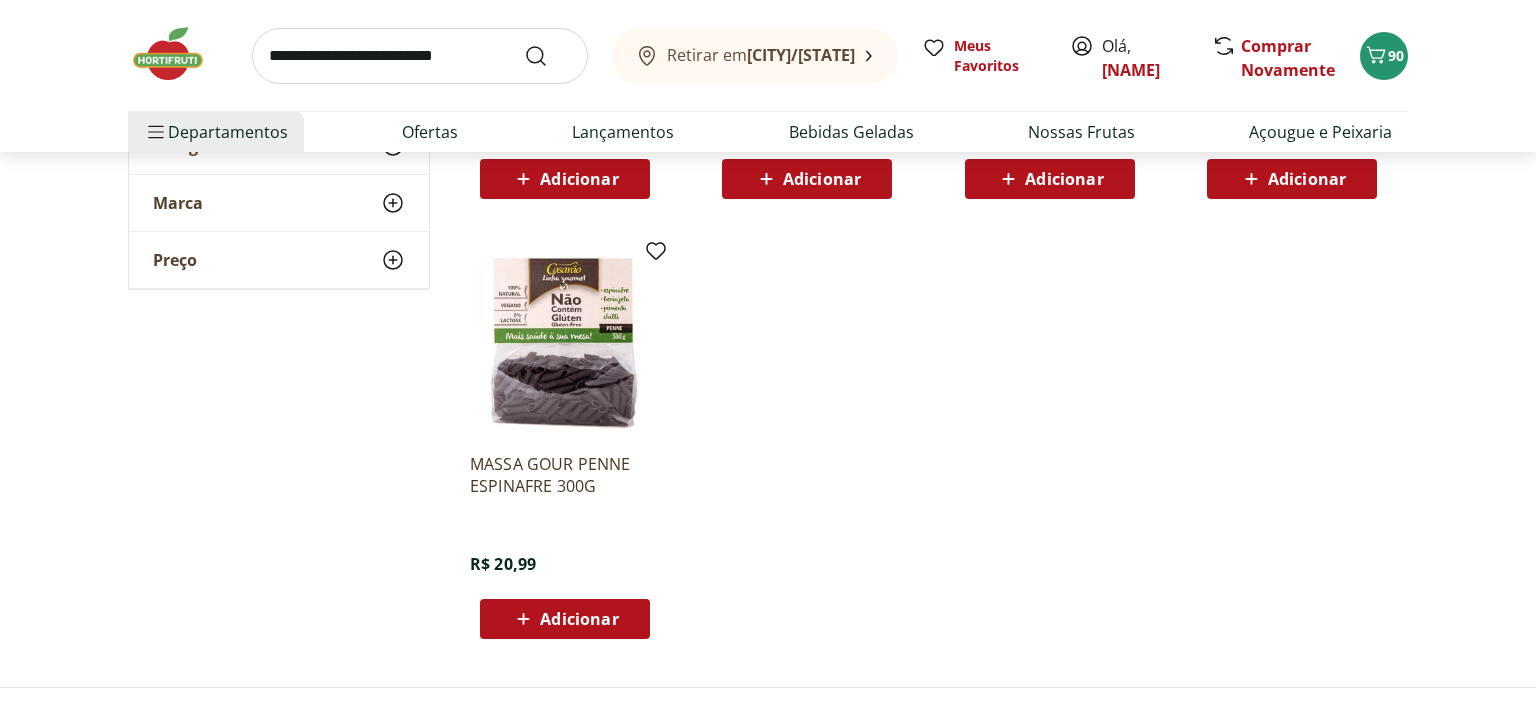 click at bounding box center (565, 342) 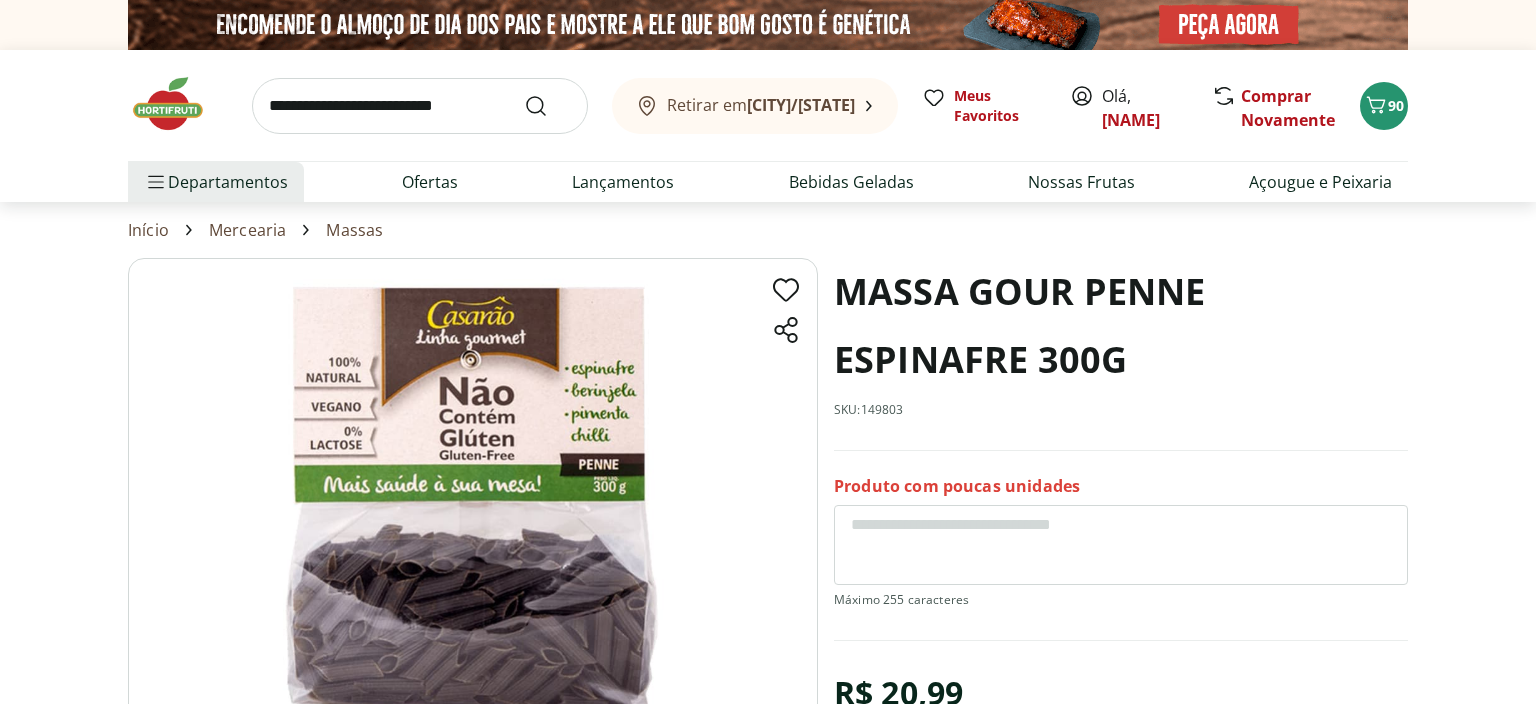 scroll, scrollTop: 105, scrollLeft: 0, axis: vertical 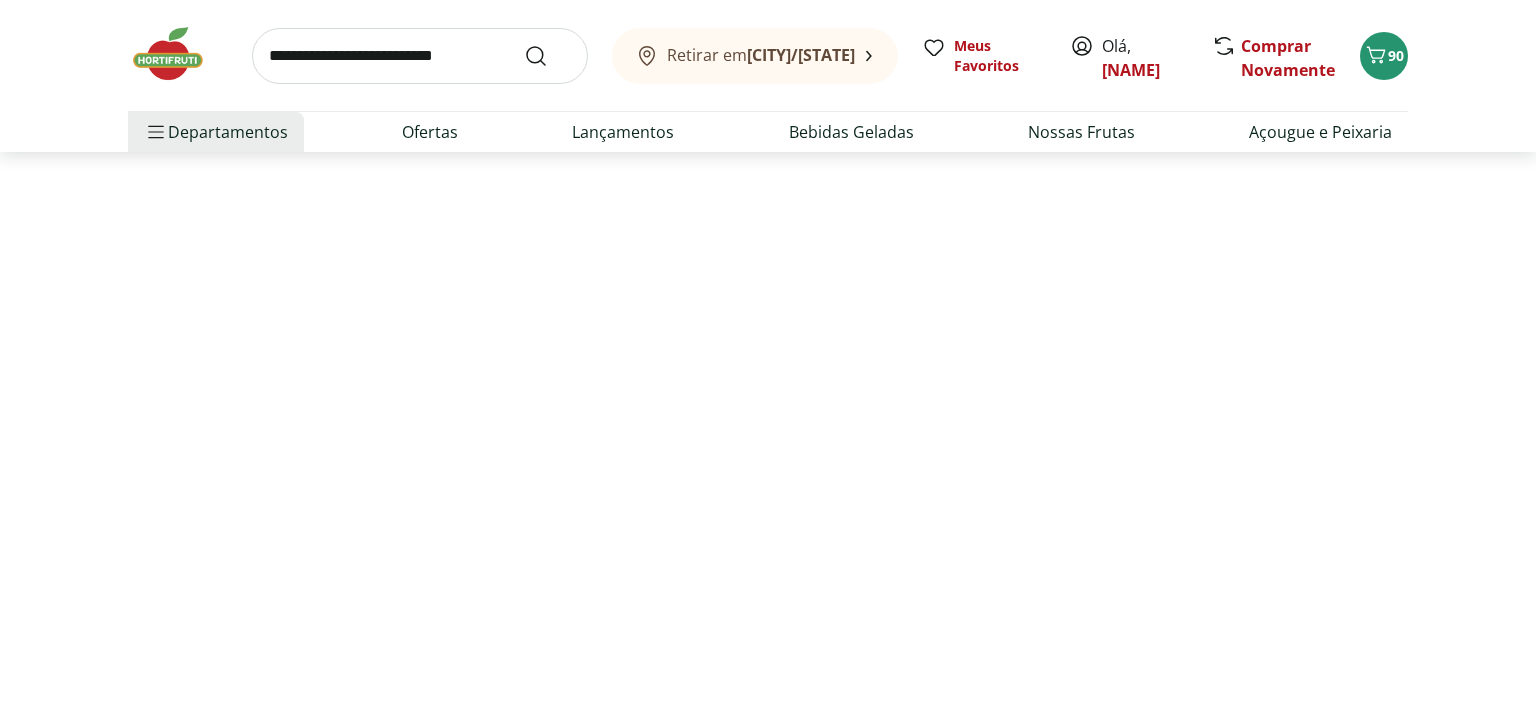 select on "**********" 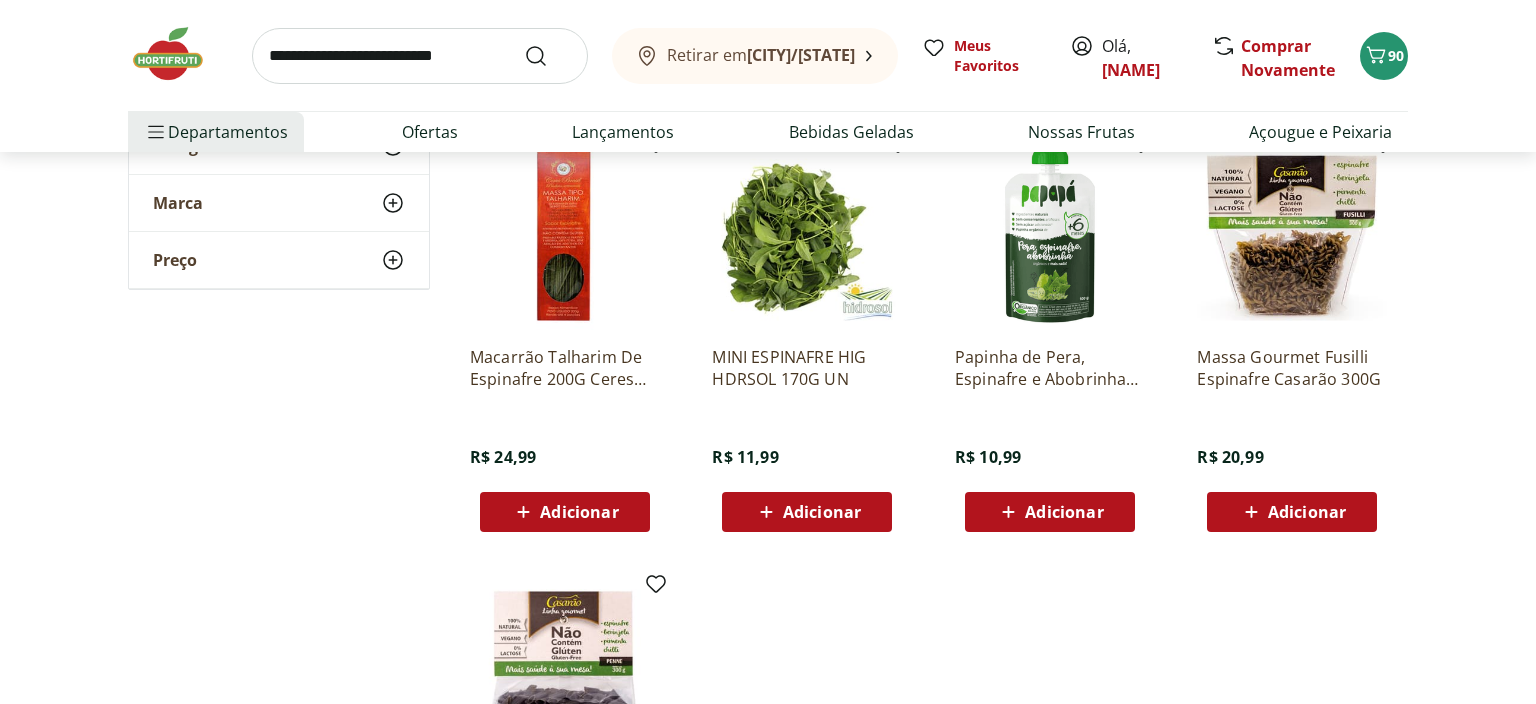 scroll, scrollTop: 1528, scrollLeft: 0, axis: vertical 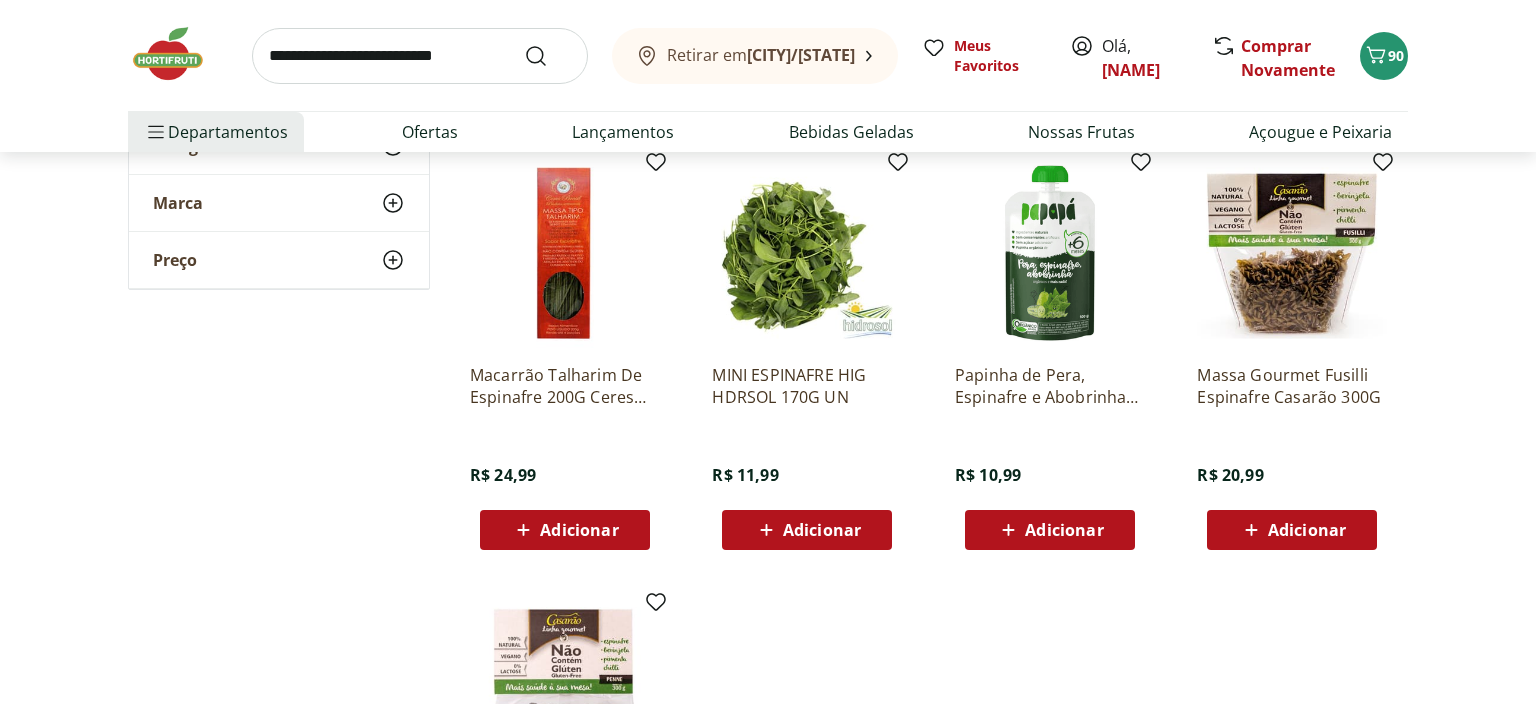 click on "Massa Gourmet Fusilli Espinafre Casarão 300G" at bounding box center [1292, 386] 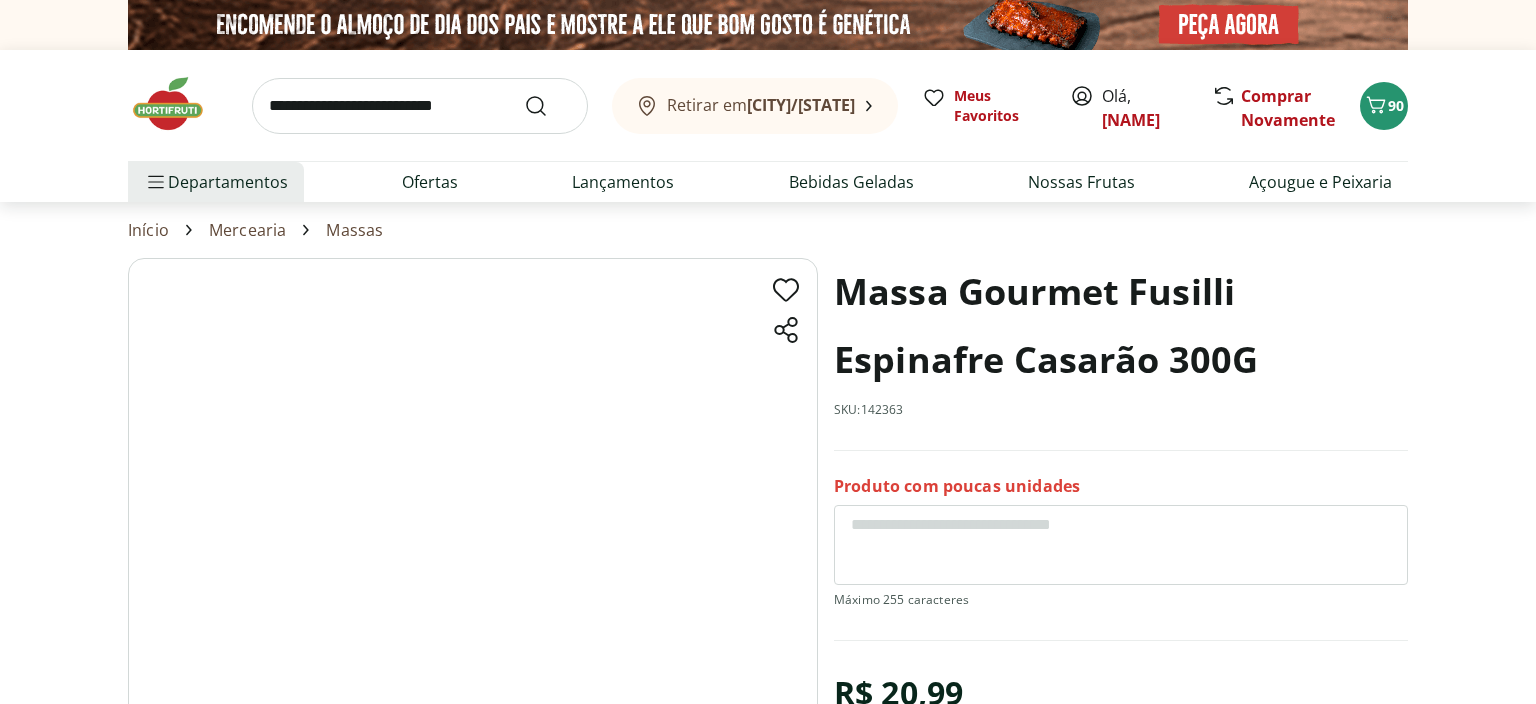 scroll, scrollTop: 105, scrollLeft: 0, axis: vertical 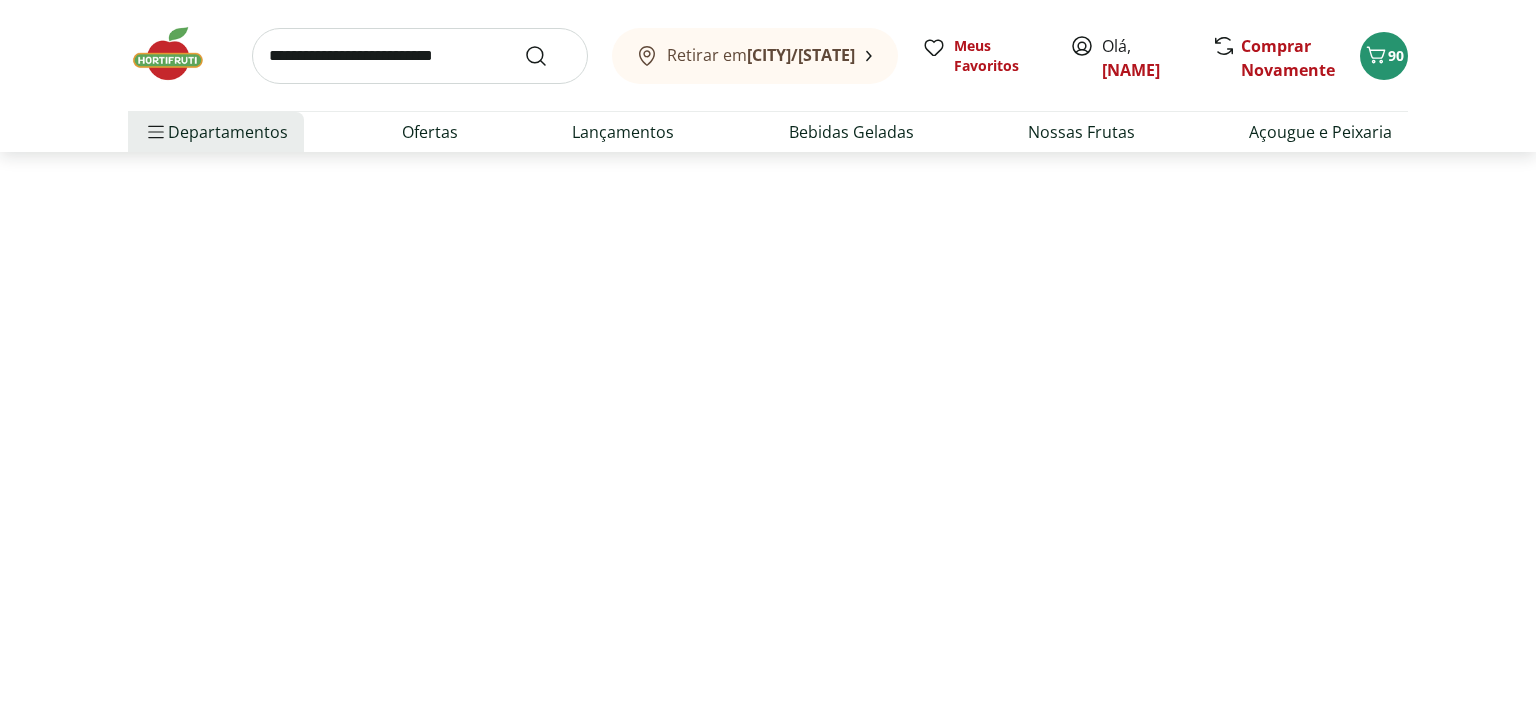 select on "**********" 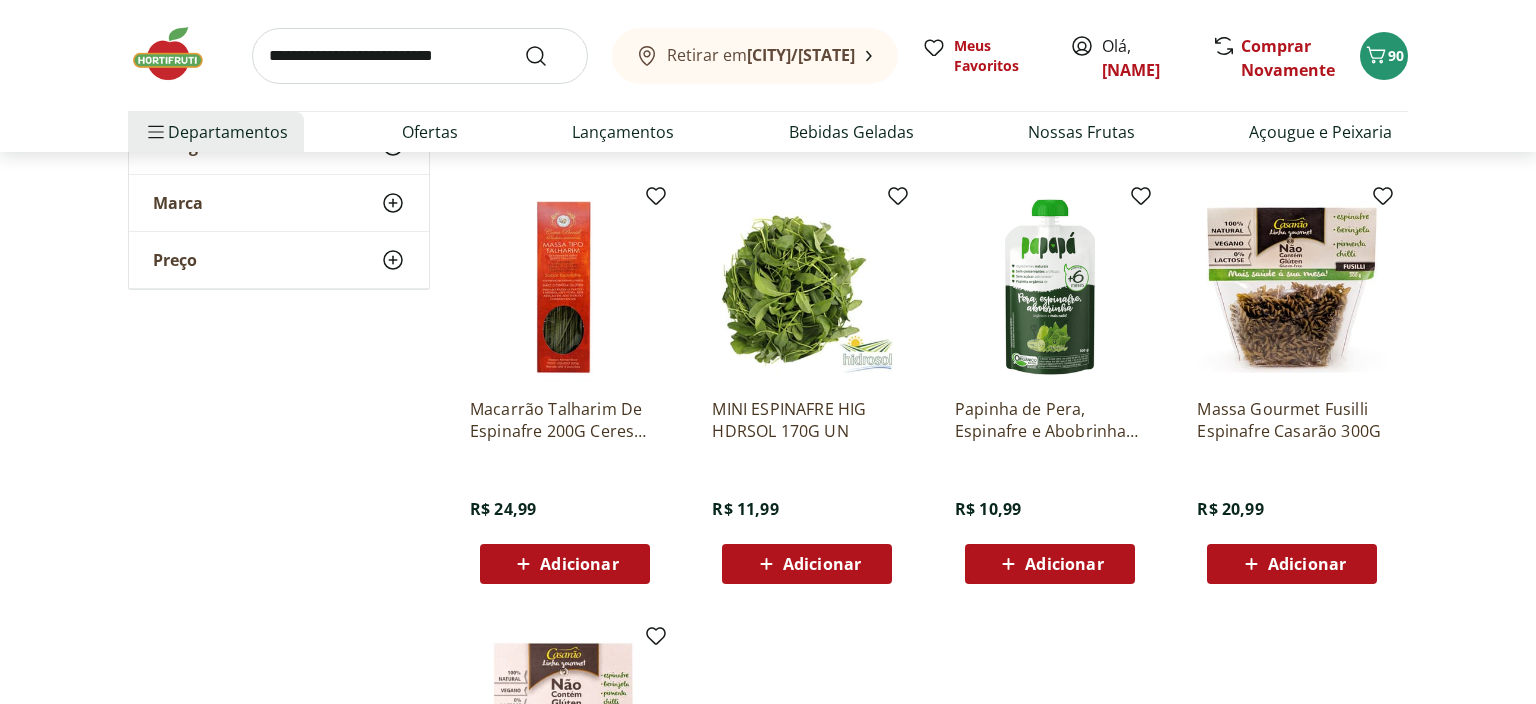 scroll, scrollTop: 1366, scrollLeft: 0, axis: vertical 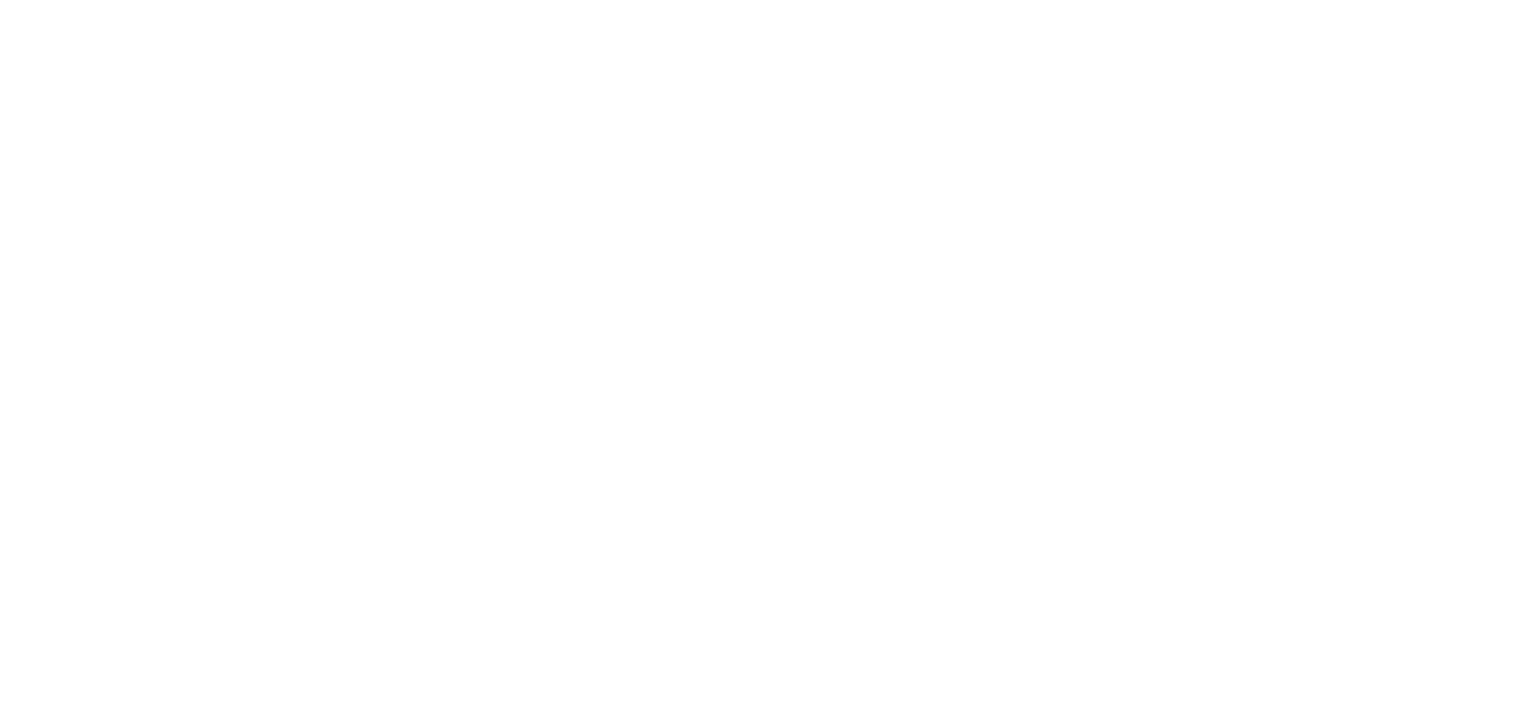 select on "**********" 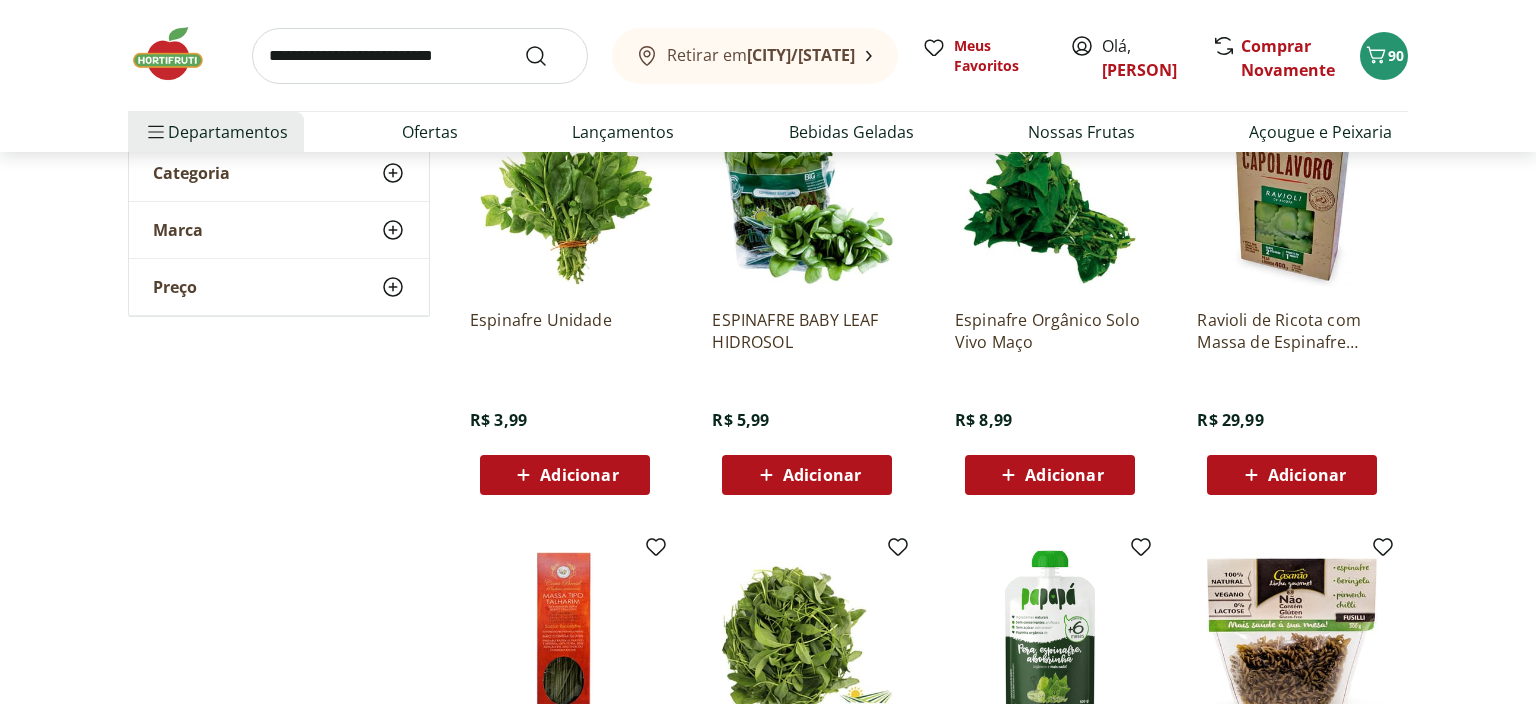 scroll, scrollTop: 1155, scrollLeft: 0, axis: vertical 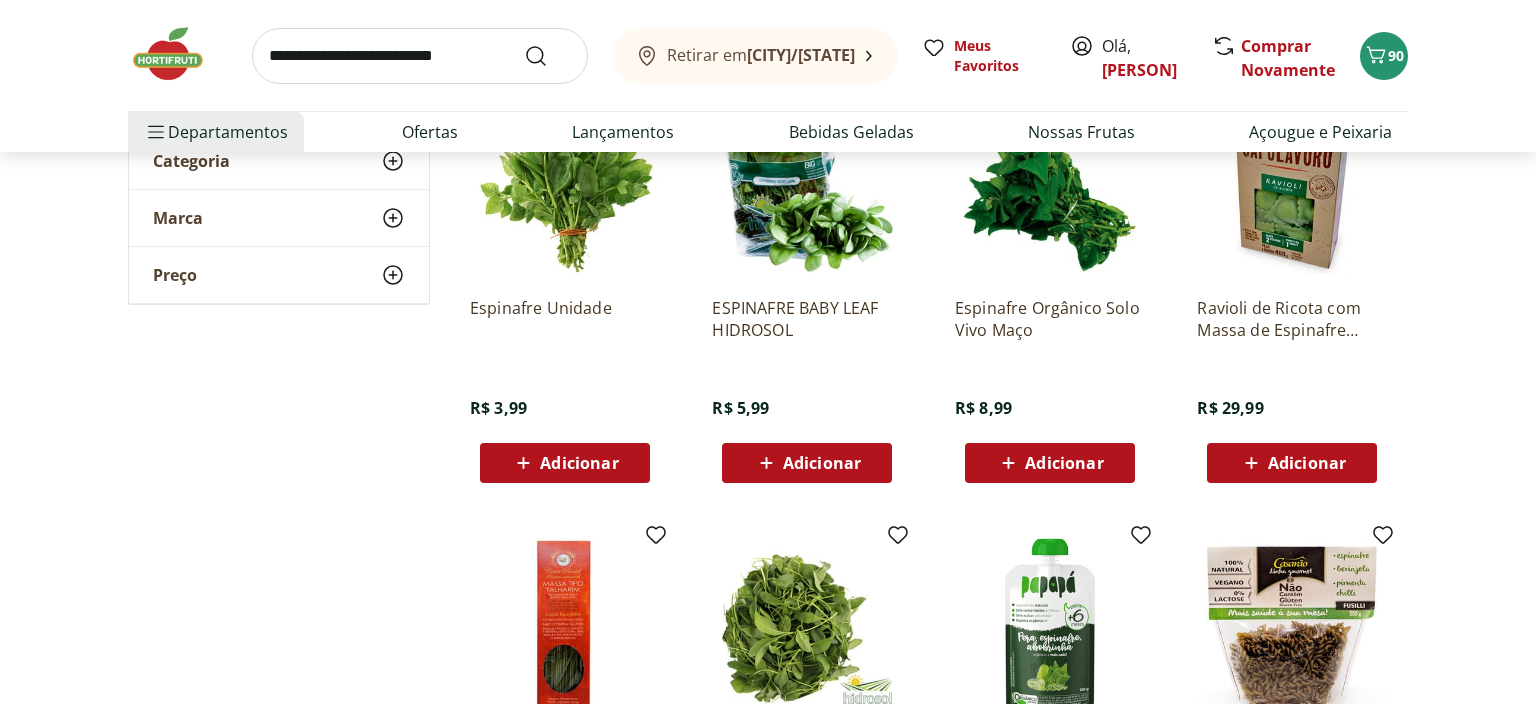 click on "Adicionar" at bounding box center [565, 463] 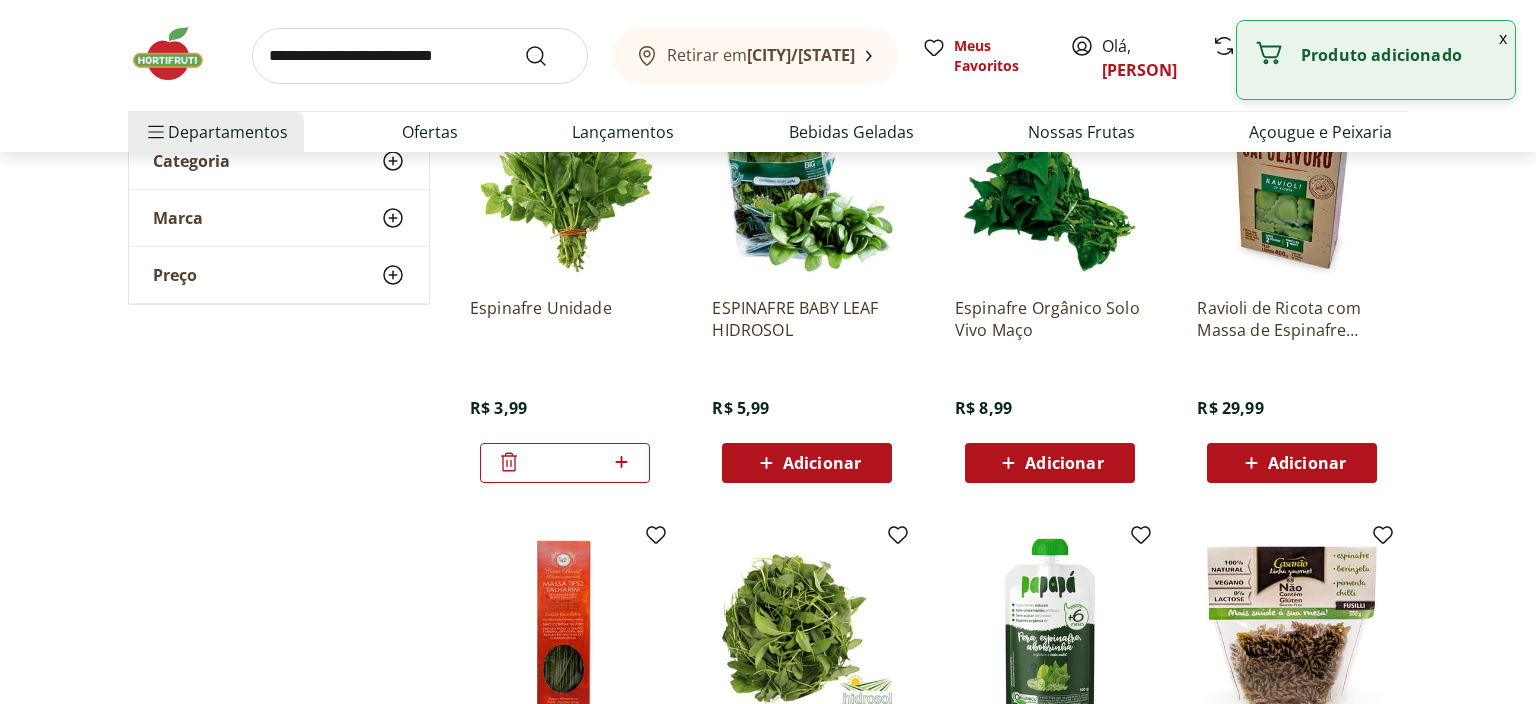 click 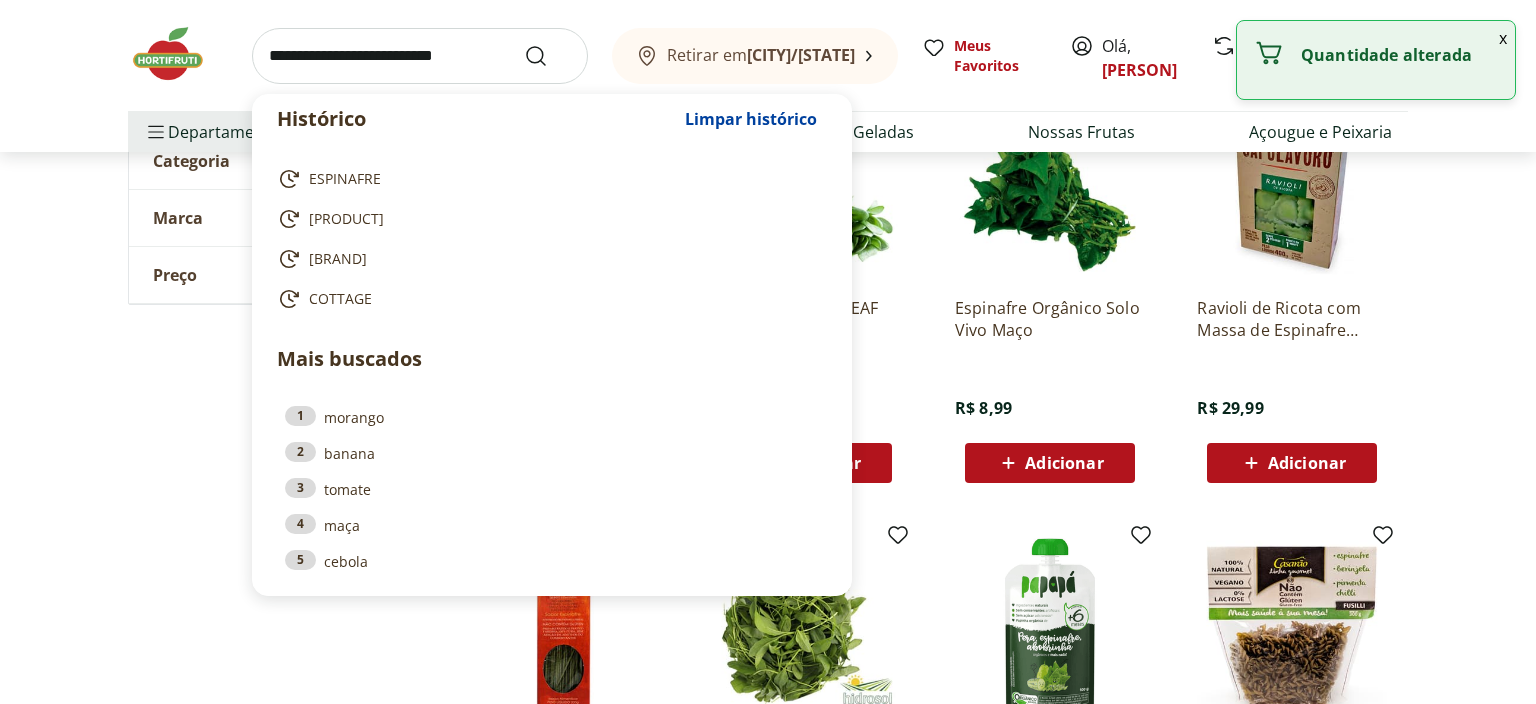 click at bounding box center (420, 56) 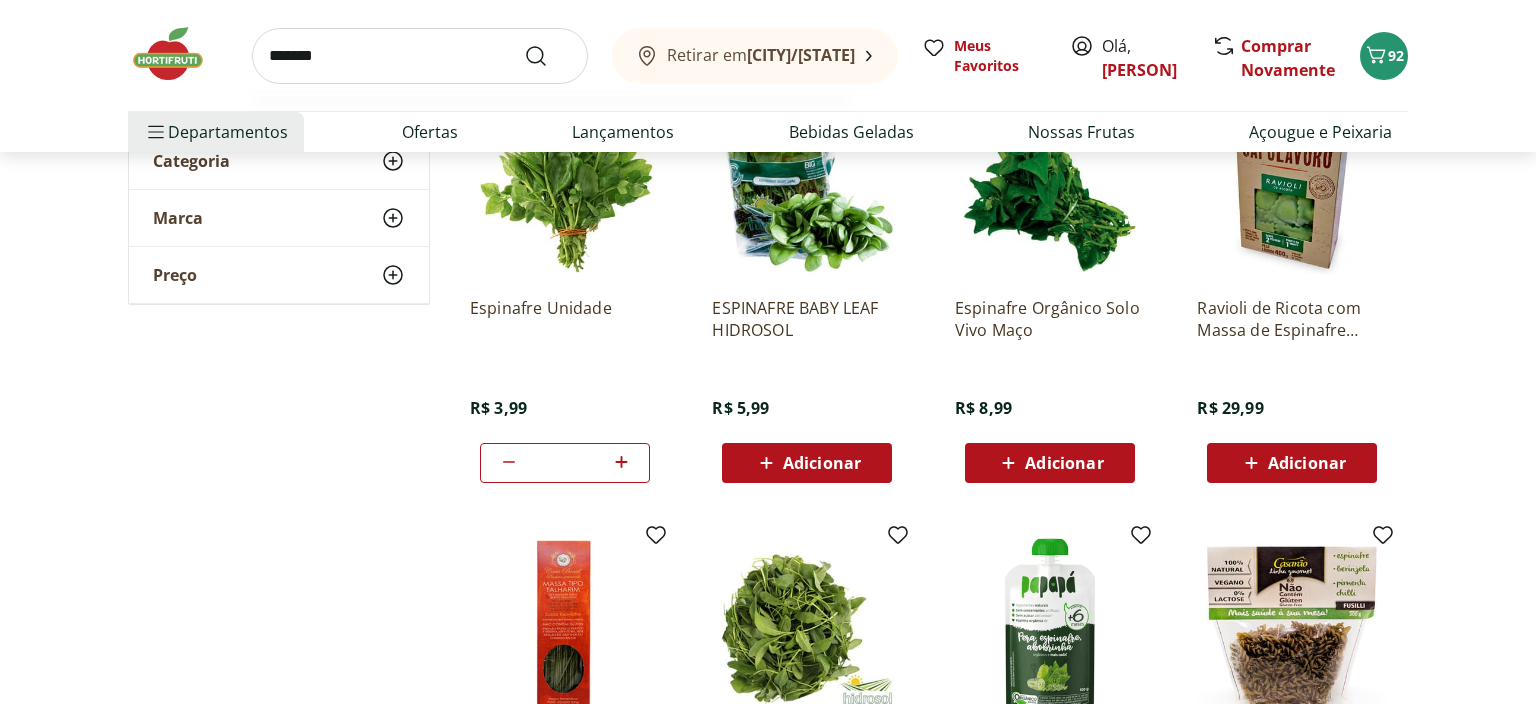 type on "*******" 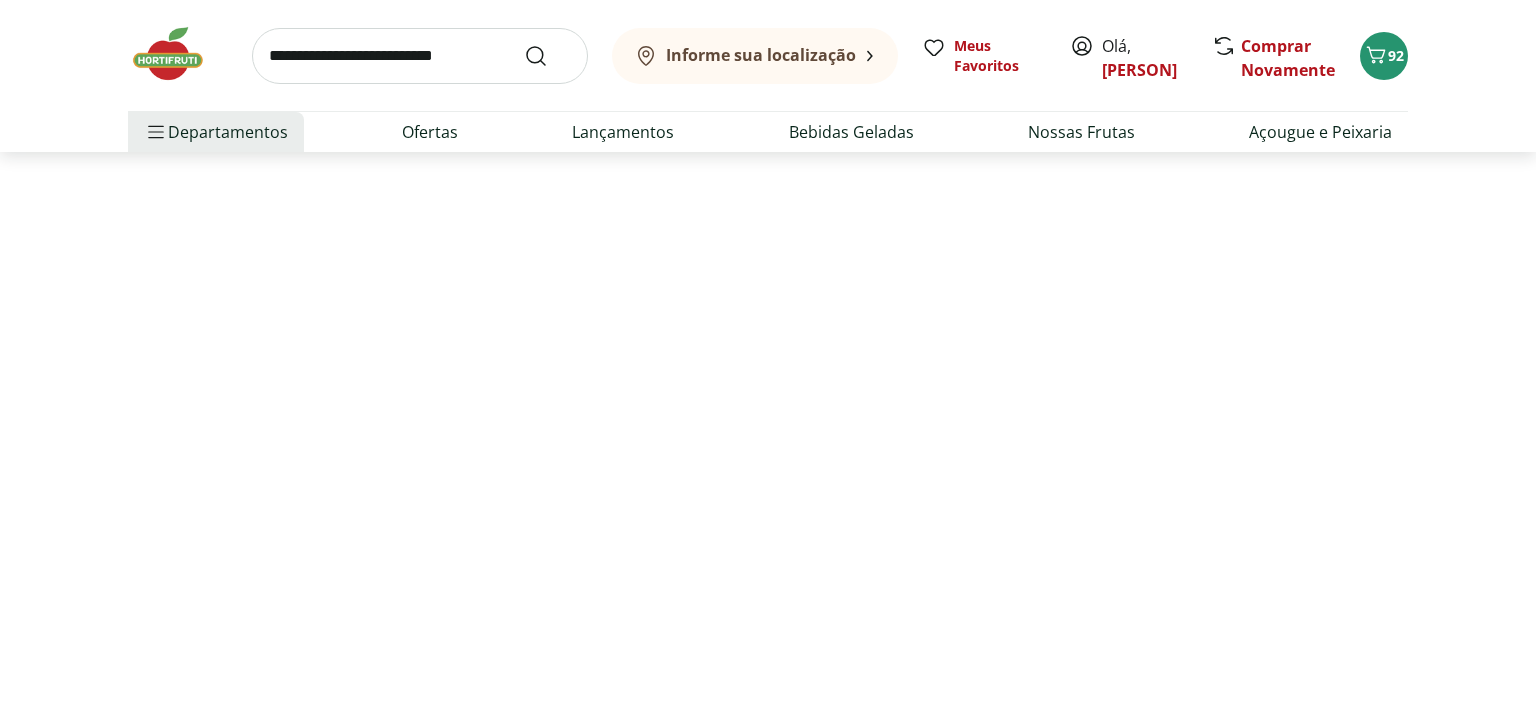 scroll, scrollTop: 0, scrollLeft: 0, axis: both 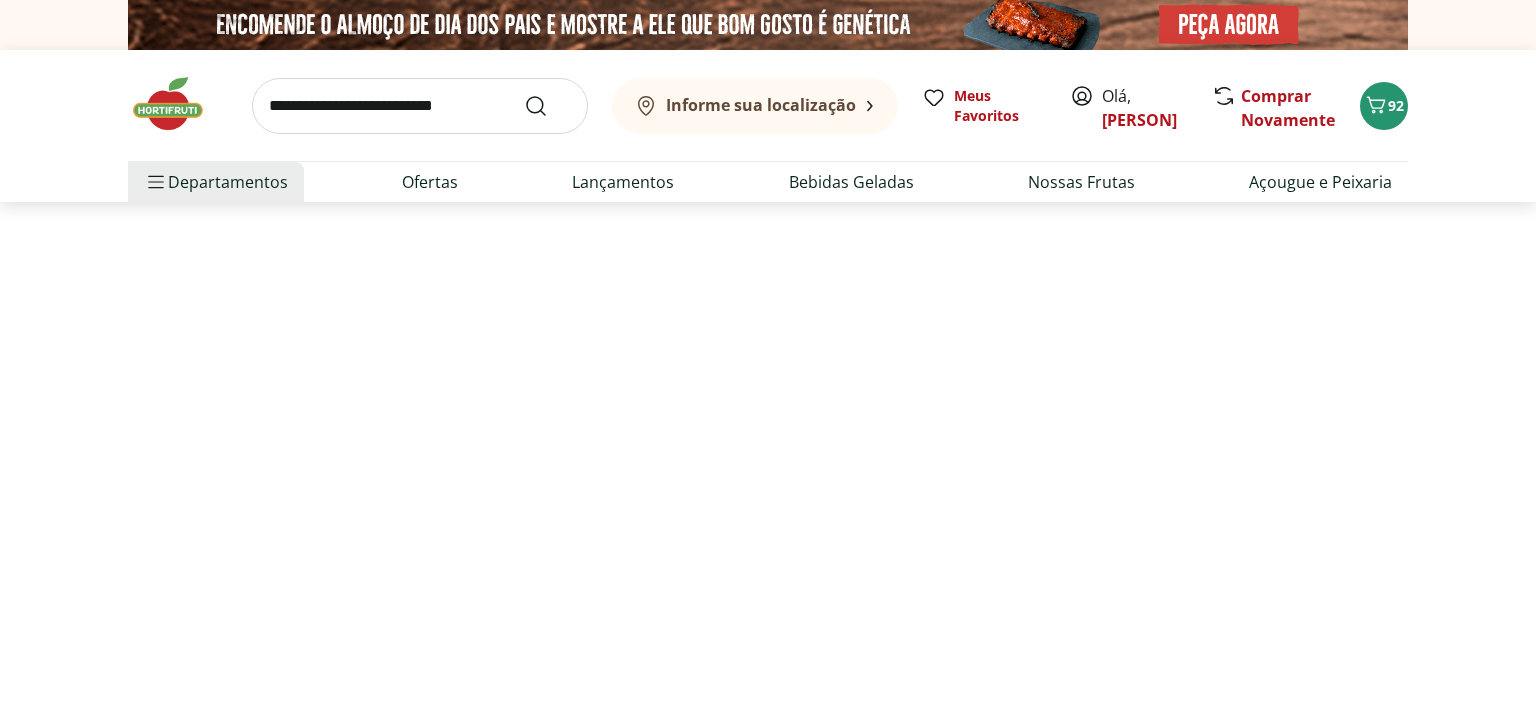 select on "**********" 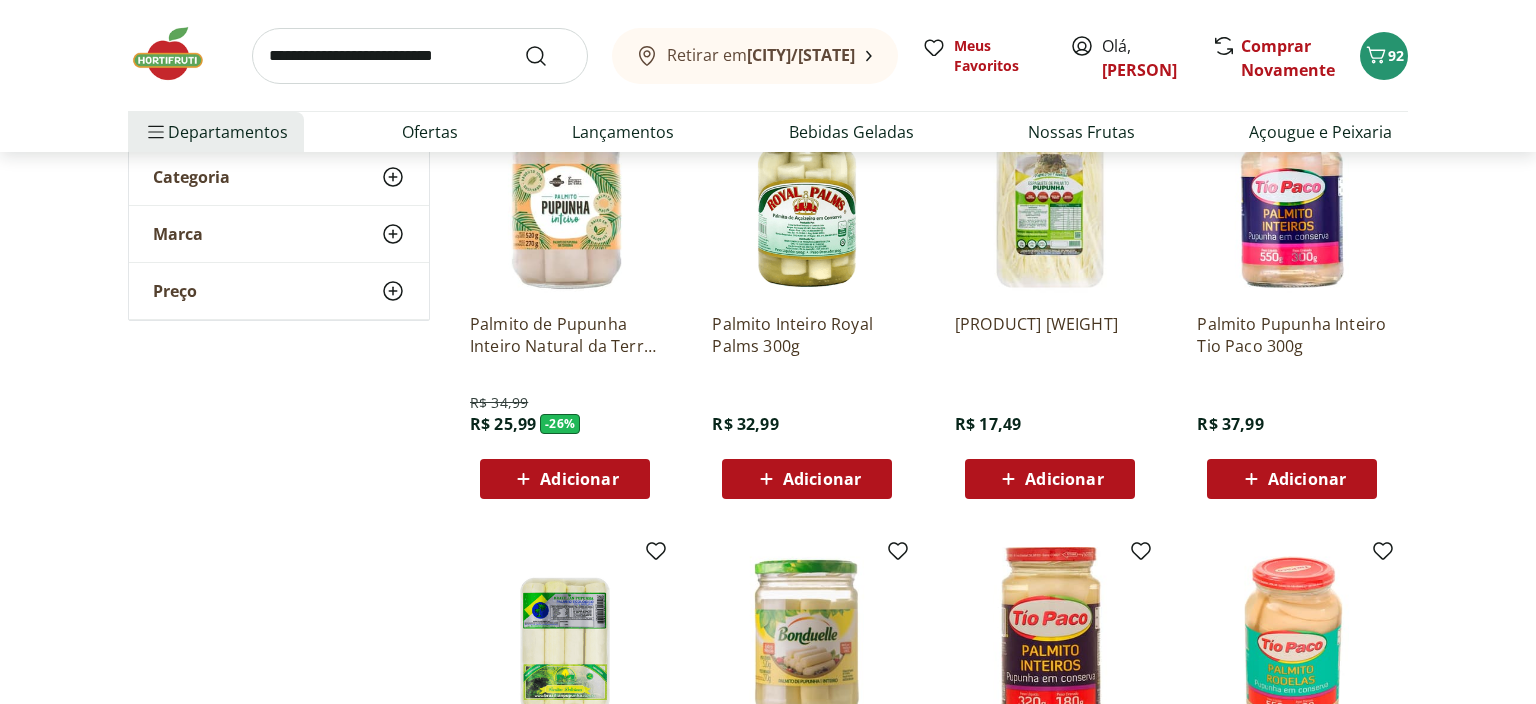 scroll, scrollTop: 316, scrollLeft: 0, axis: vertical 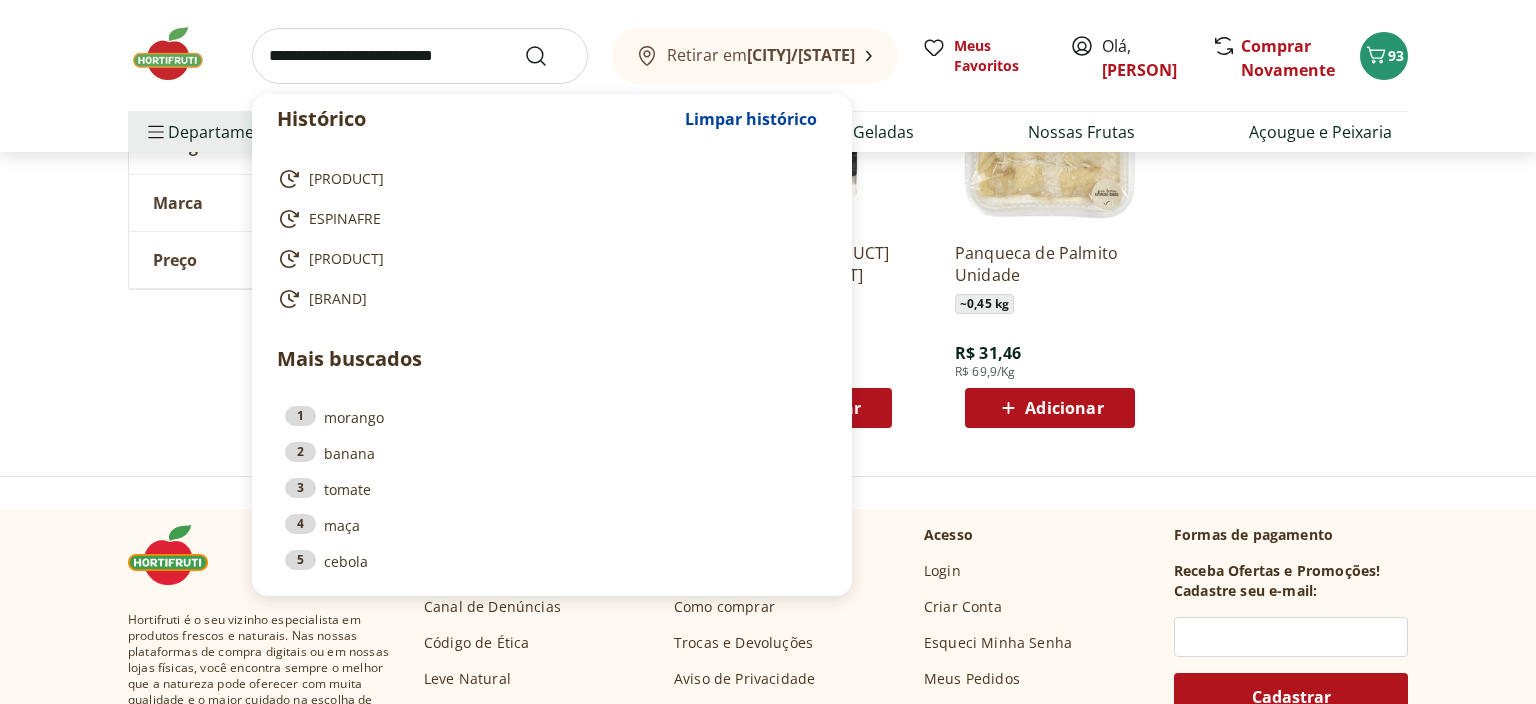 click at bounding box center (420, 56) 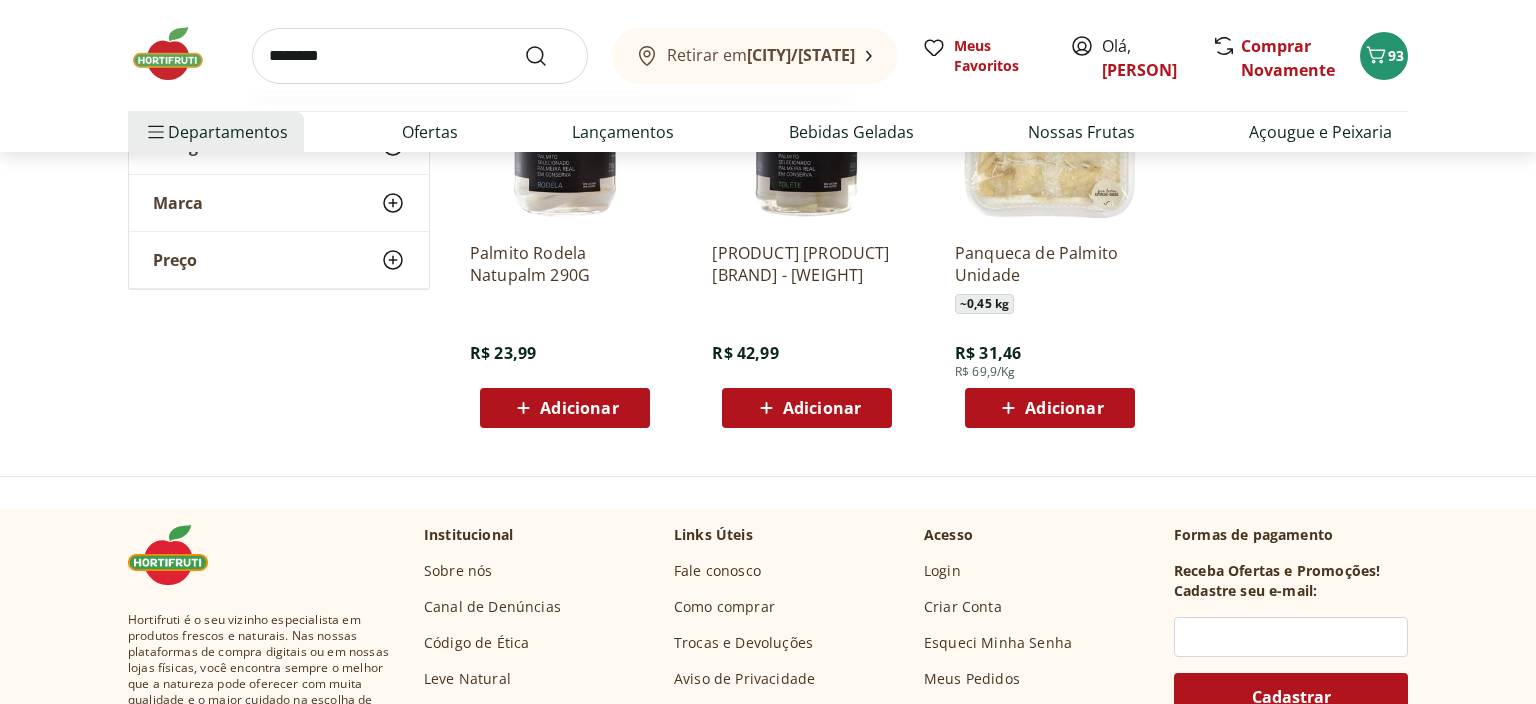 type on "********" 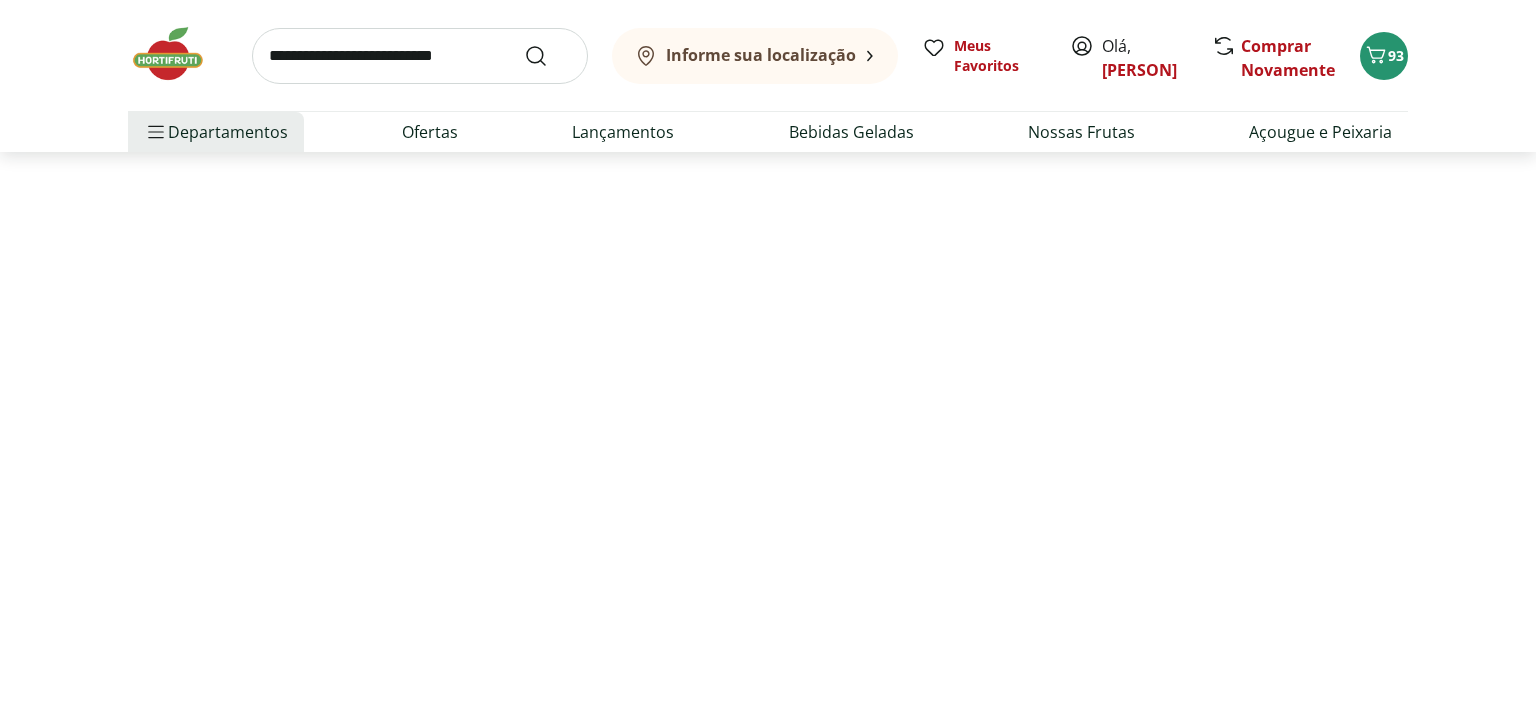 scroll, scrollTop: 0, scrollLeft: 0, axis: both 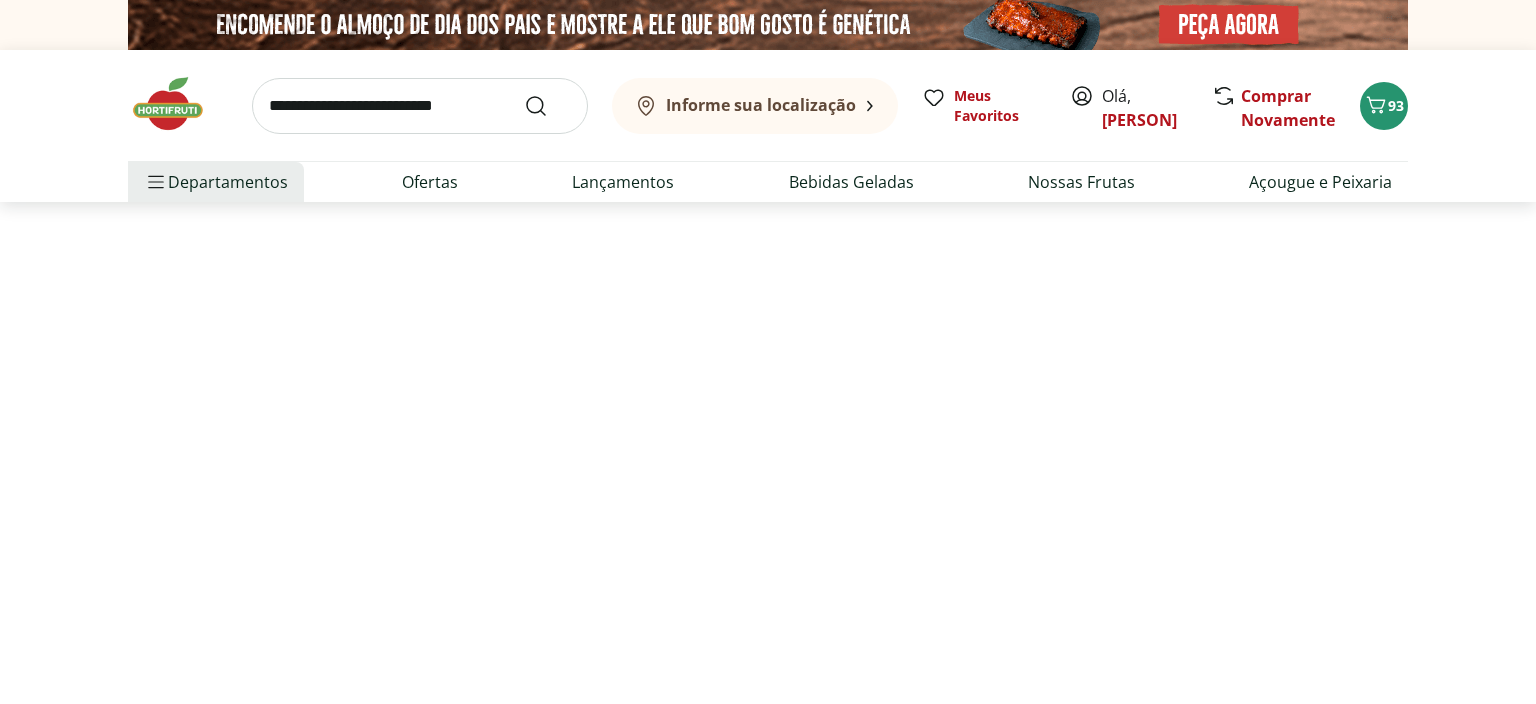 select on "**********" 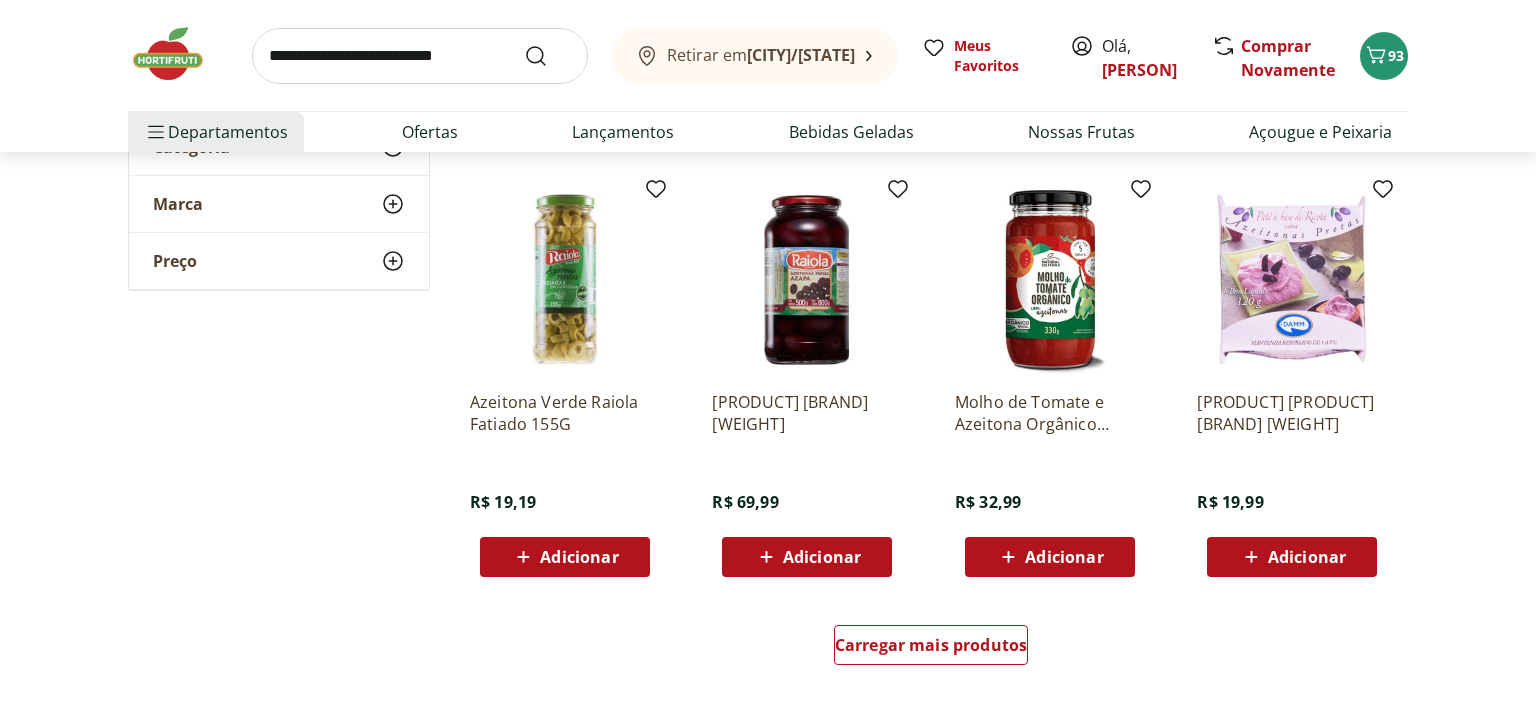 scroll, scrollTop: 1161, scrollLeft: 0, axis: vertical 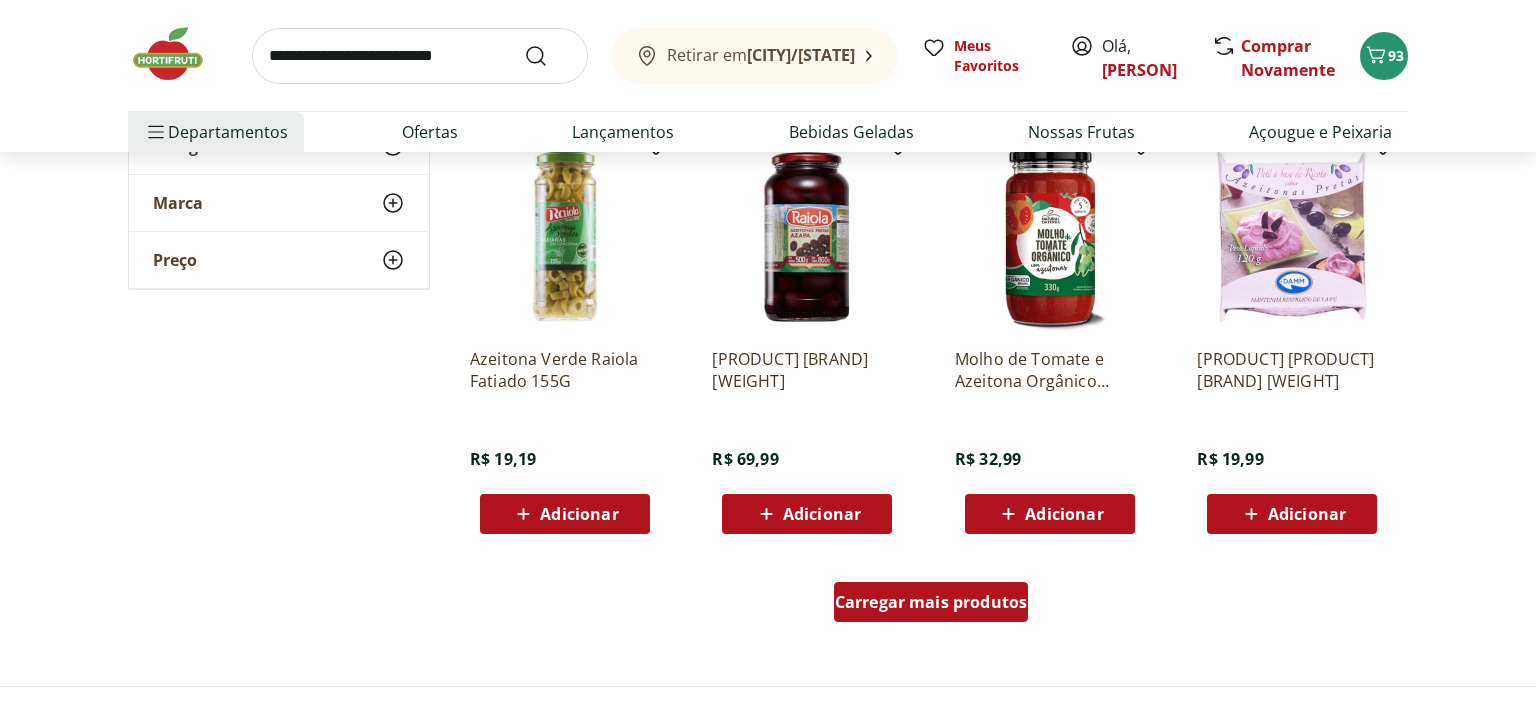 click on "Carregar mais produtos" at bounding box center (931, 602) 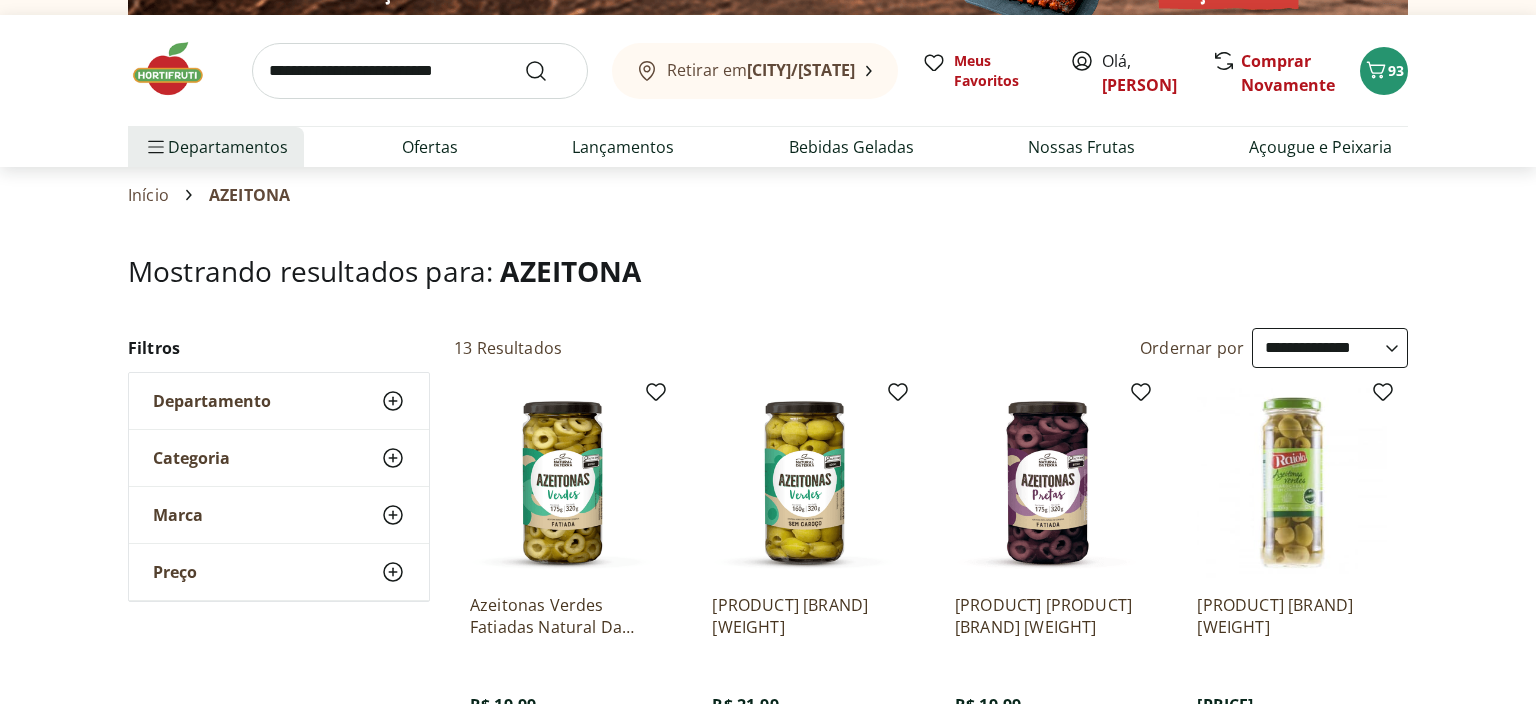 scroll, scrollTop: 0, scrollLeft: 0, axis: both 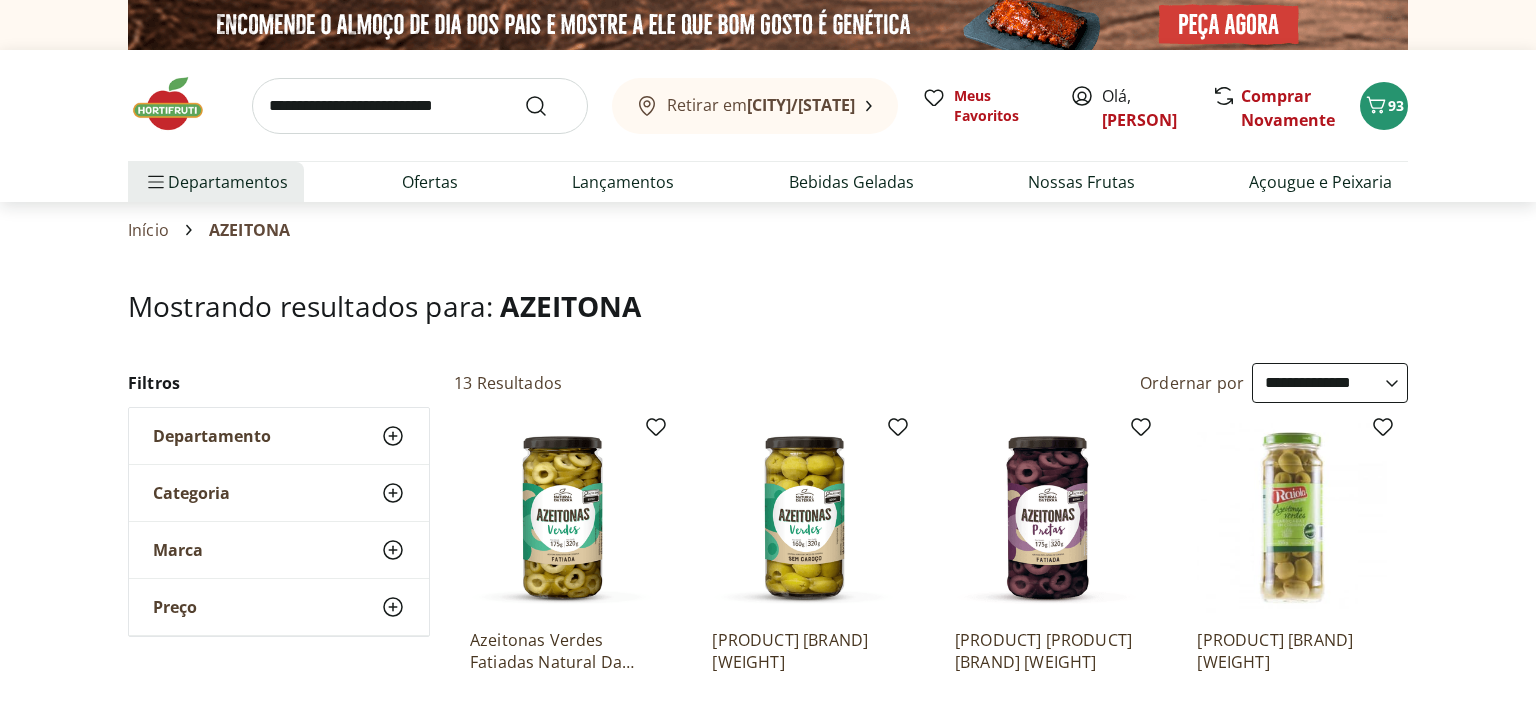 click at bounding box center (420, 106) 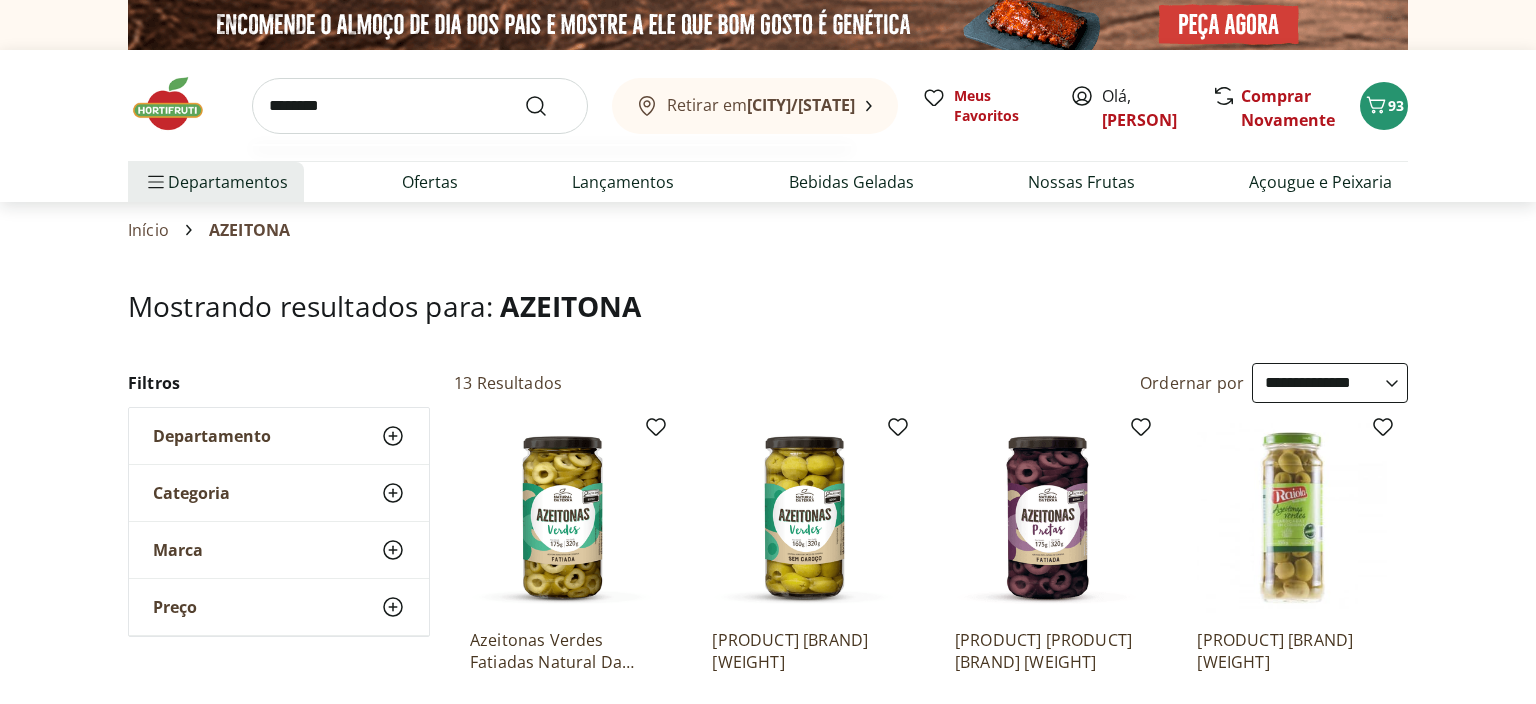 type on "********" 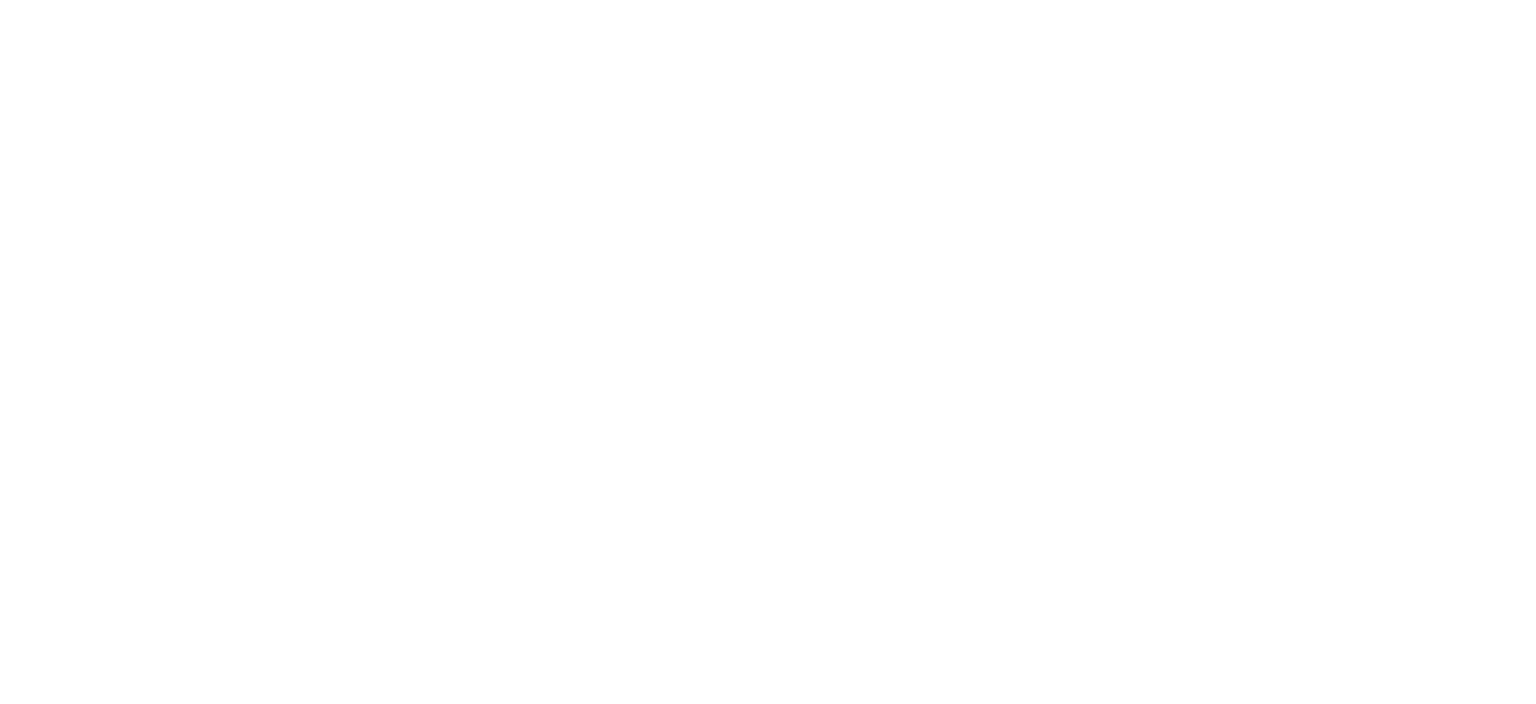 select on "**********" 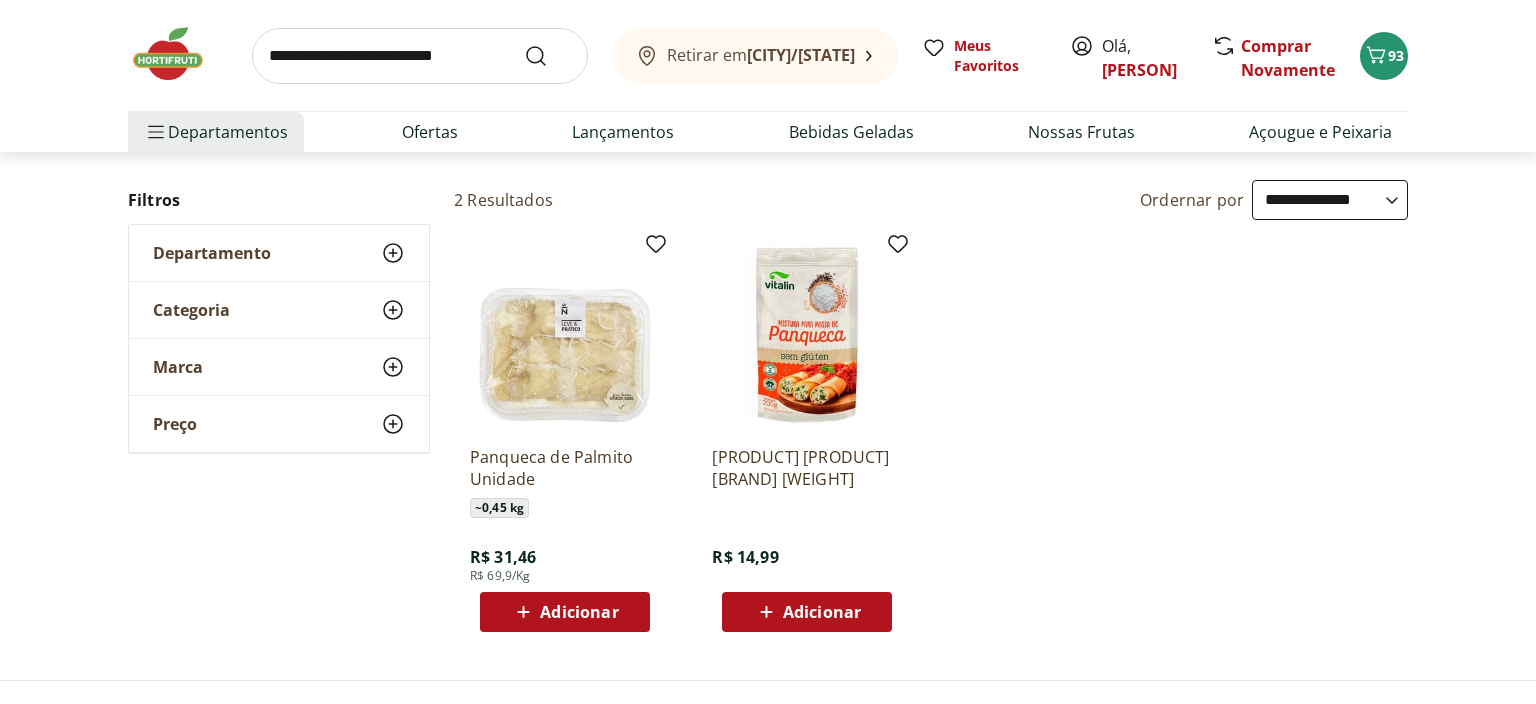 scroll, scrollTop: 211, scrollLeft: 0, axis: vertical 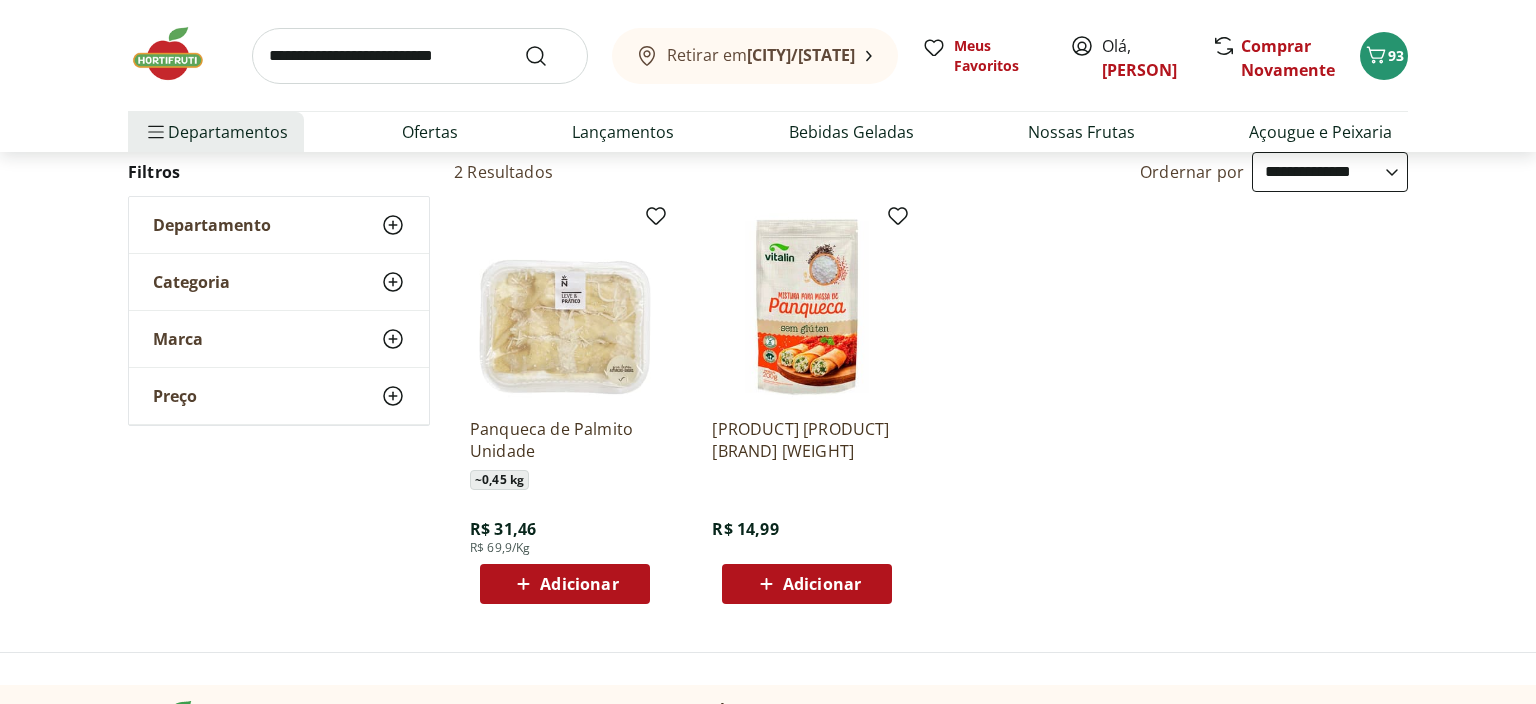 click at bounding box center (565, 307) 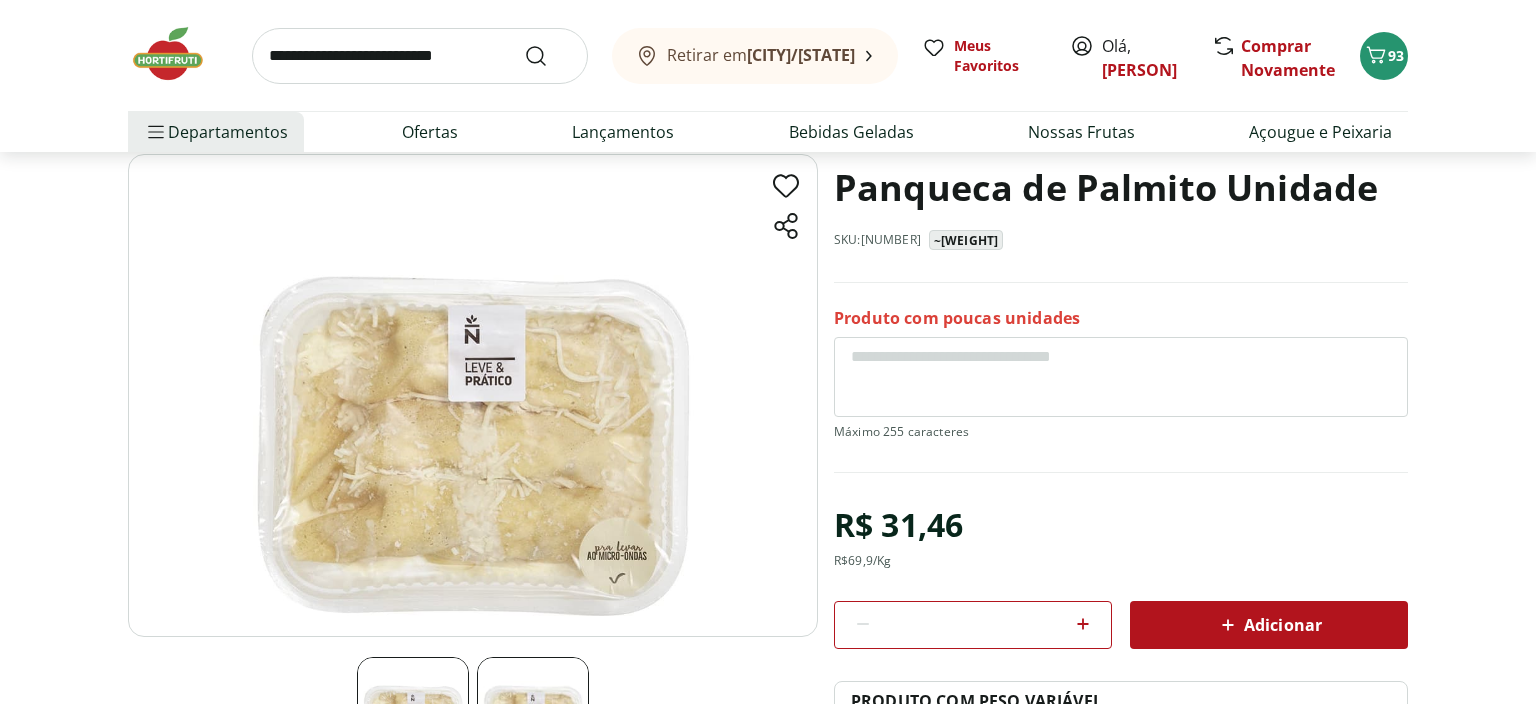 scroll, scrollTop: 211, scrollLeft: 0, axis: vertical 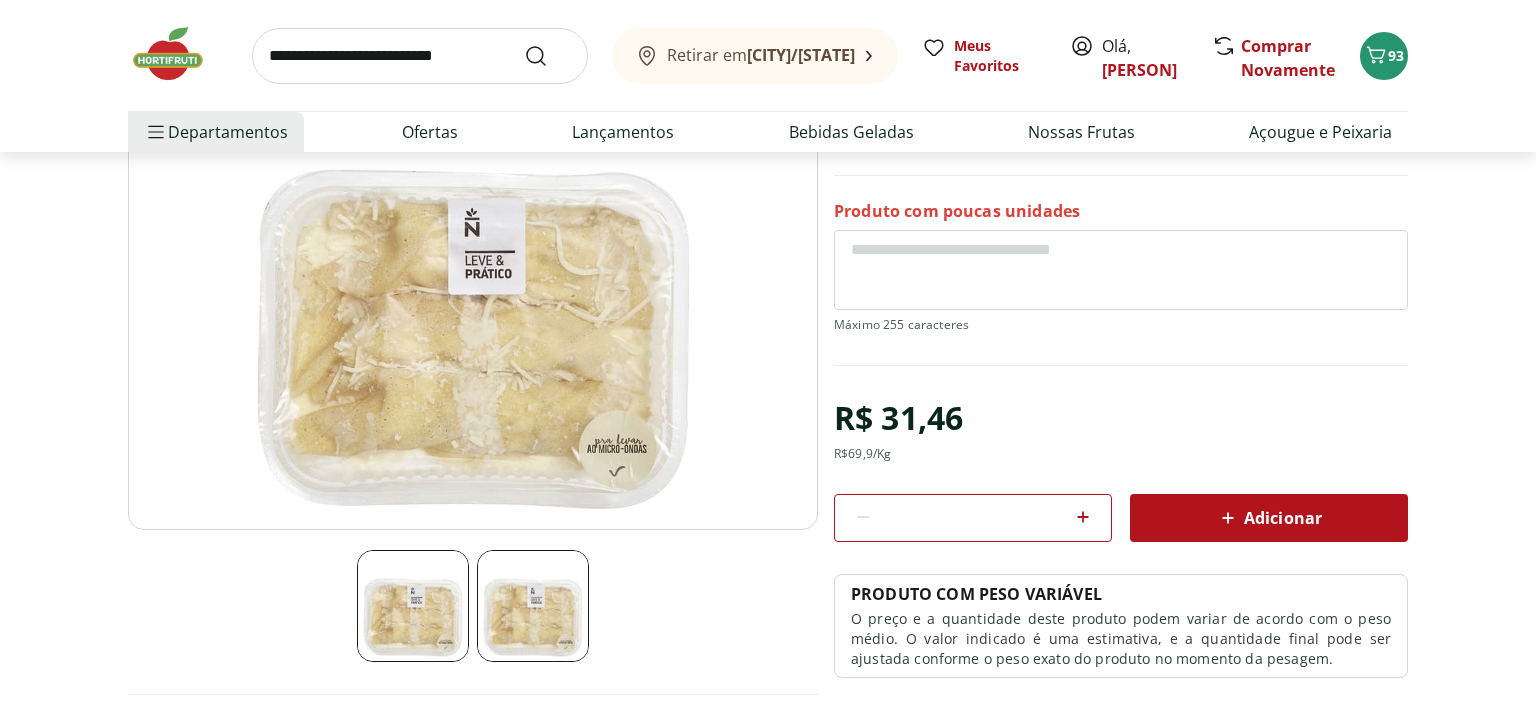 select on "**********" 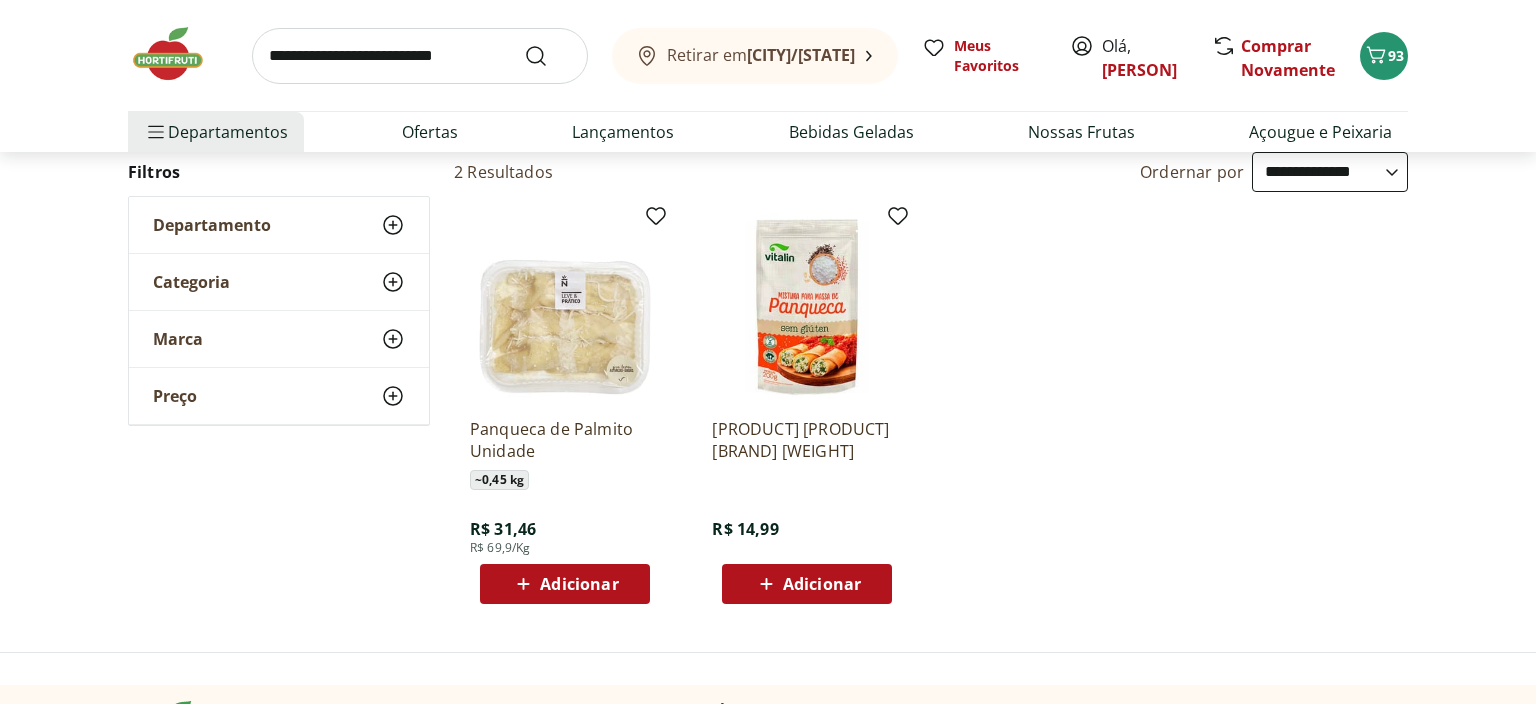 click at bounding box center [420, 56] 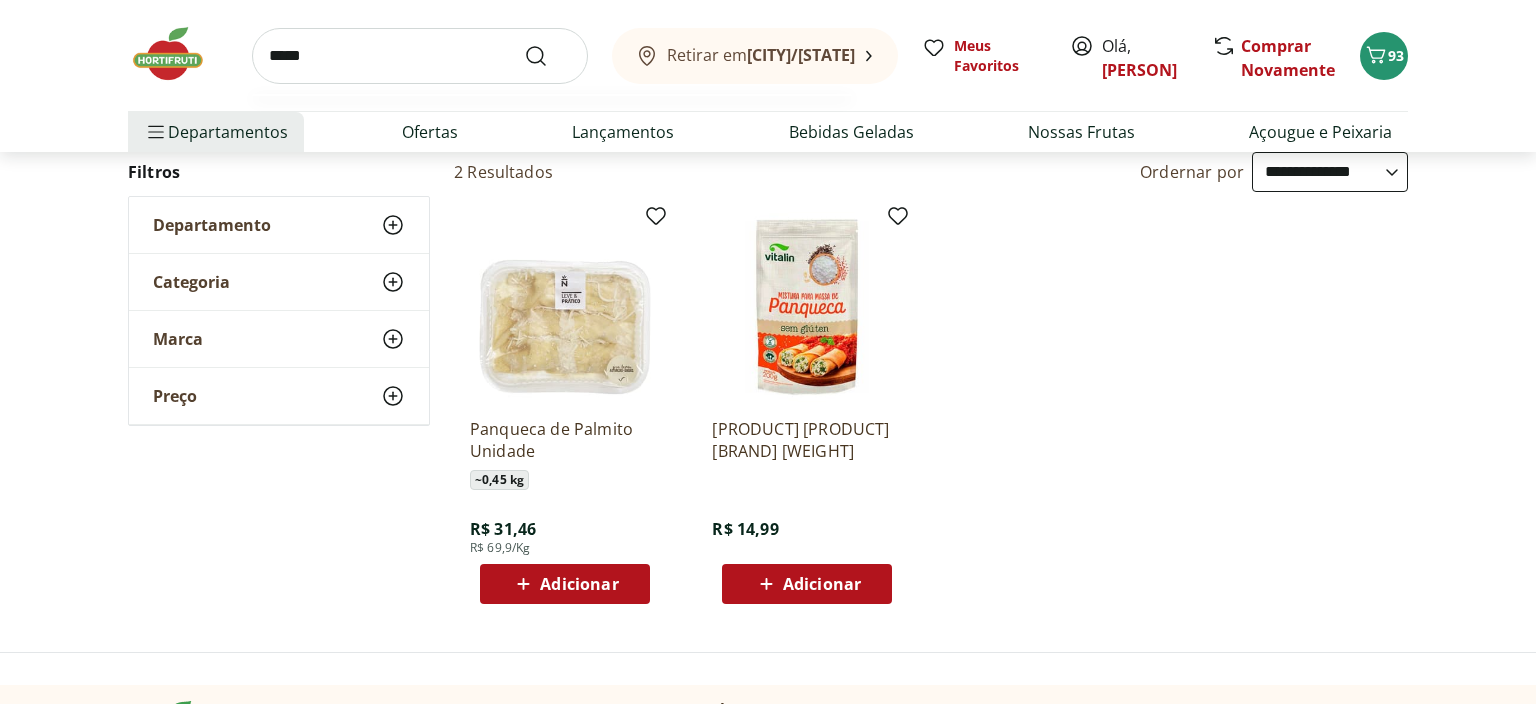 type on "*****" 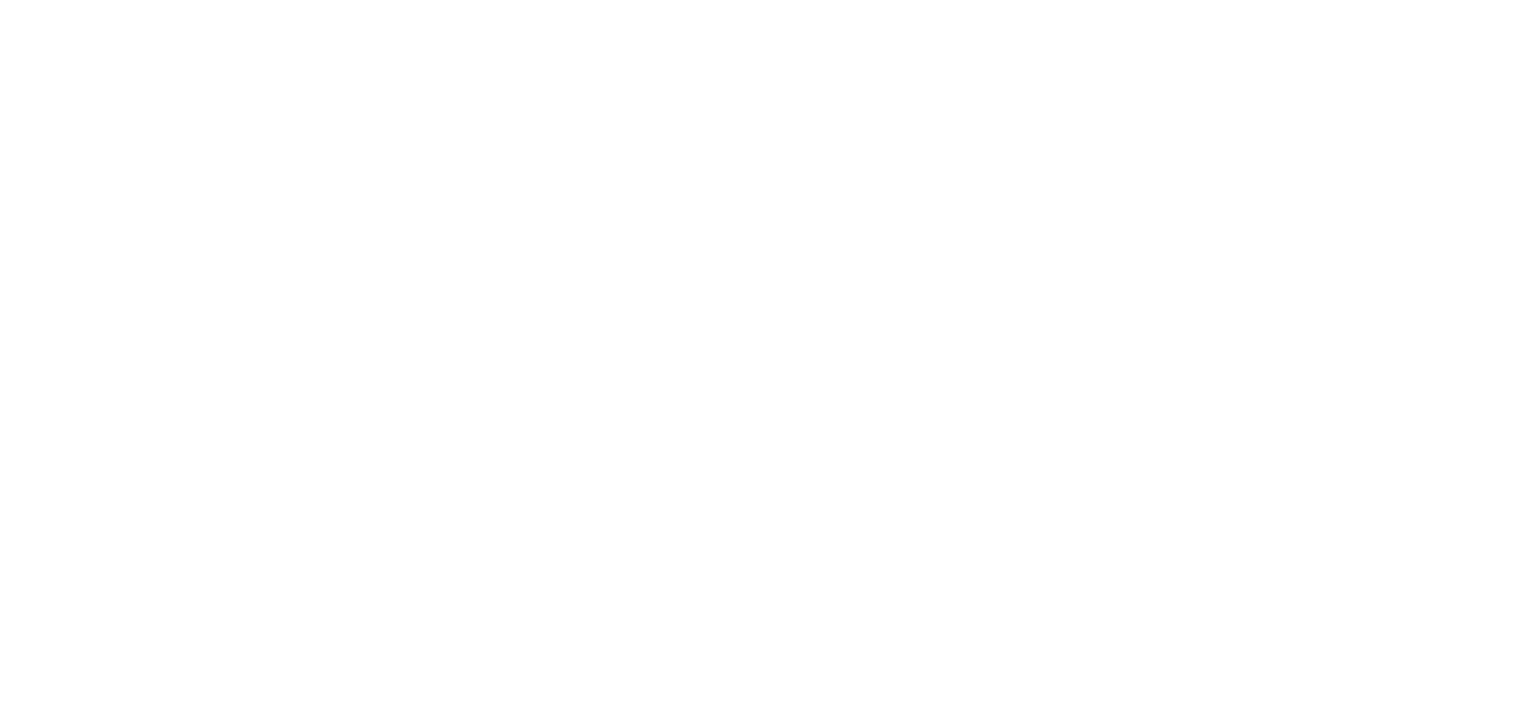 scroll, scrollTop: 0, scrollLeft: 0, axis: both 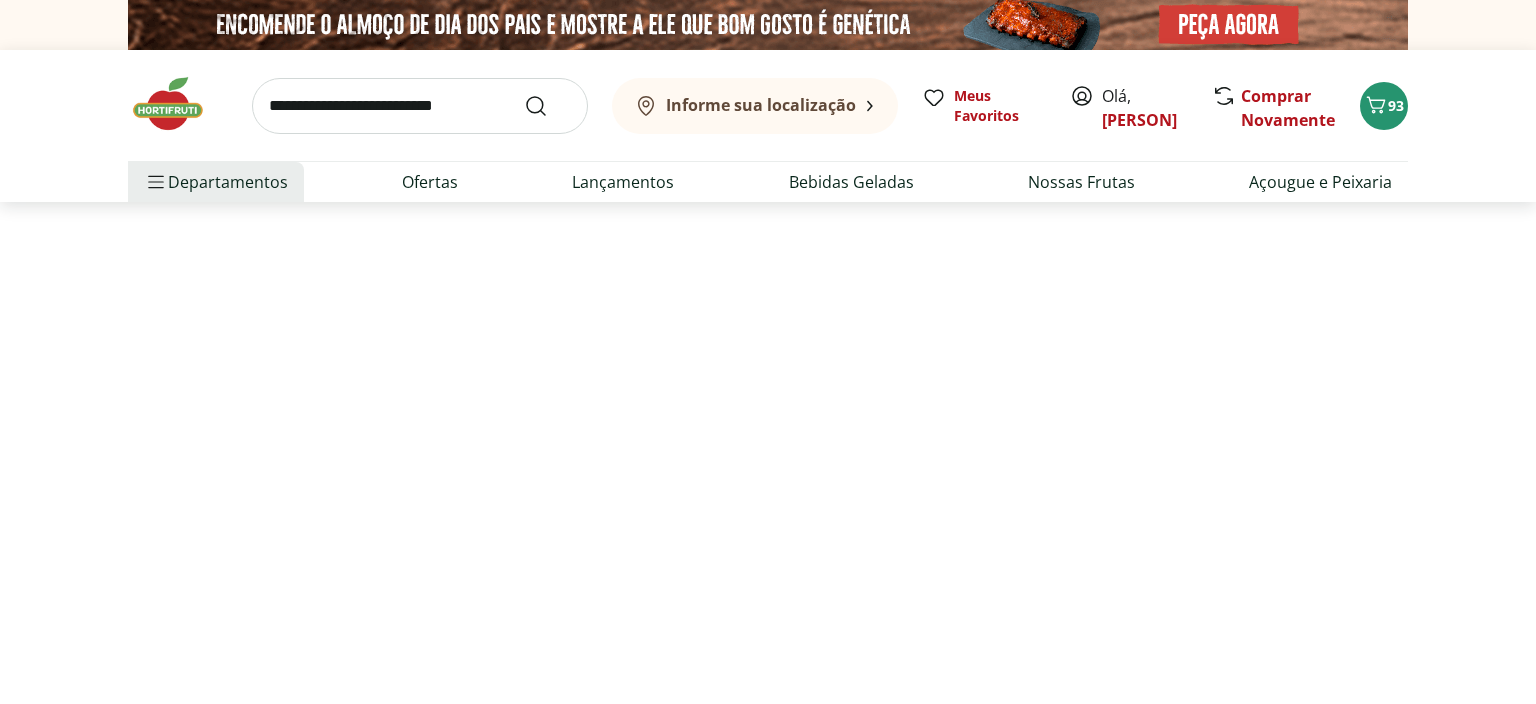 select on "**********" 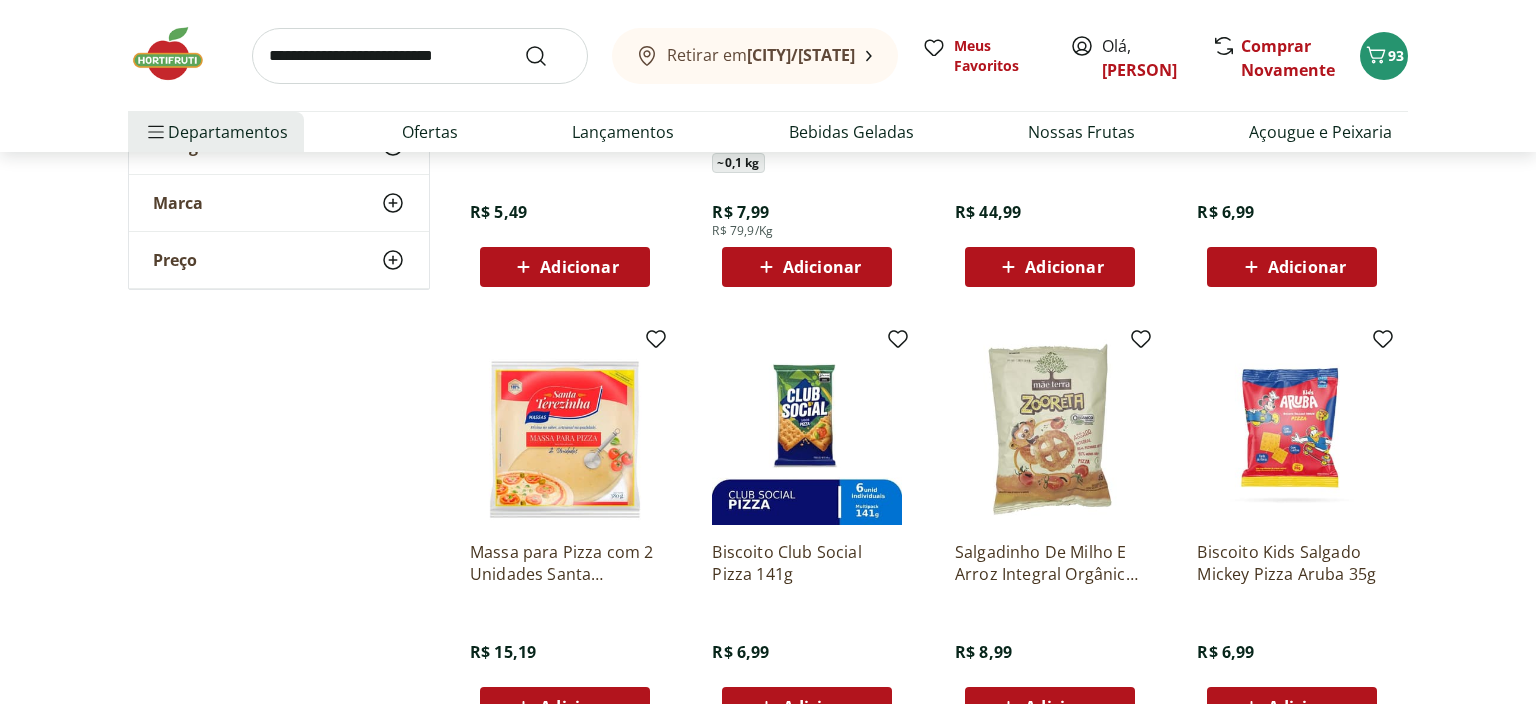 scroll, scrollTop: 739, scrollLeft: 0, axis: vertical 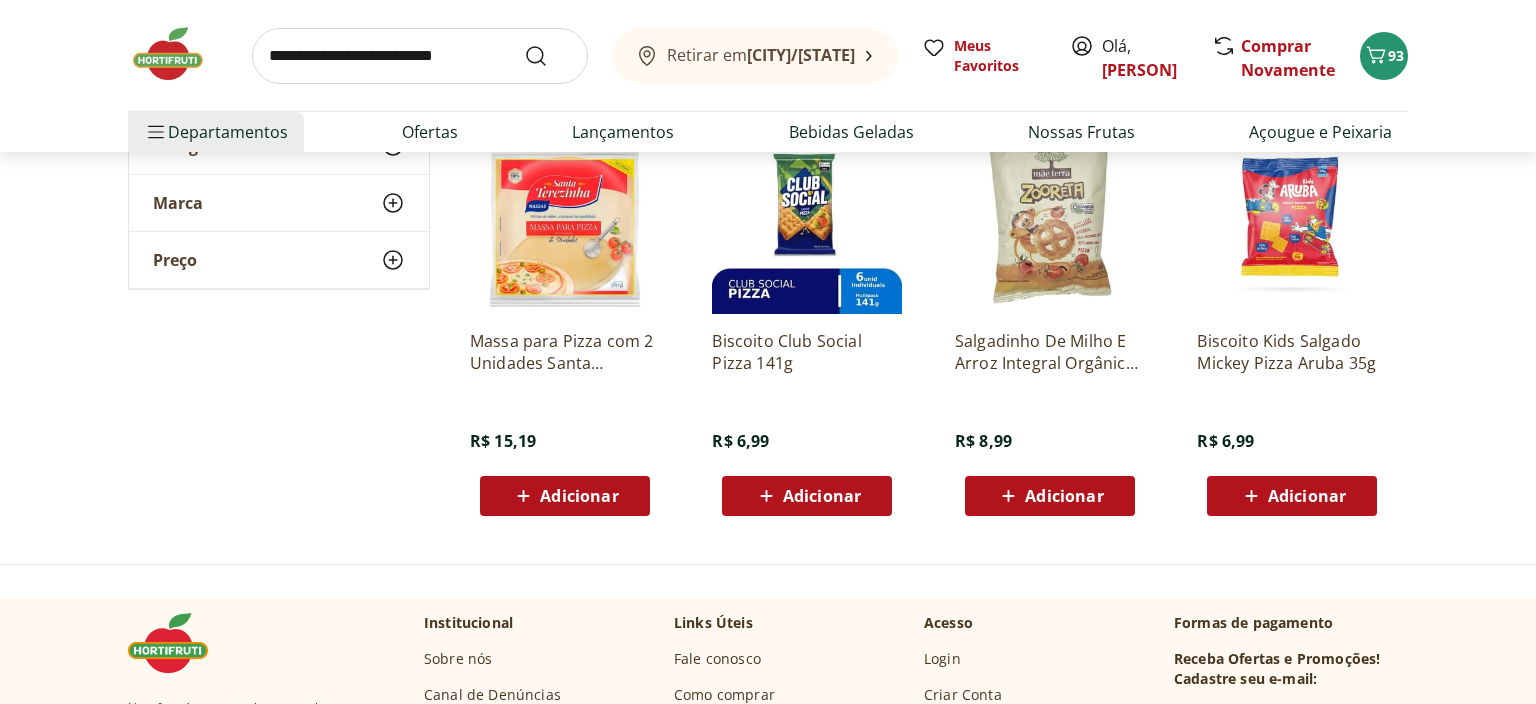 click at bounding box center (420, 56) 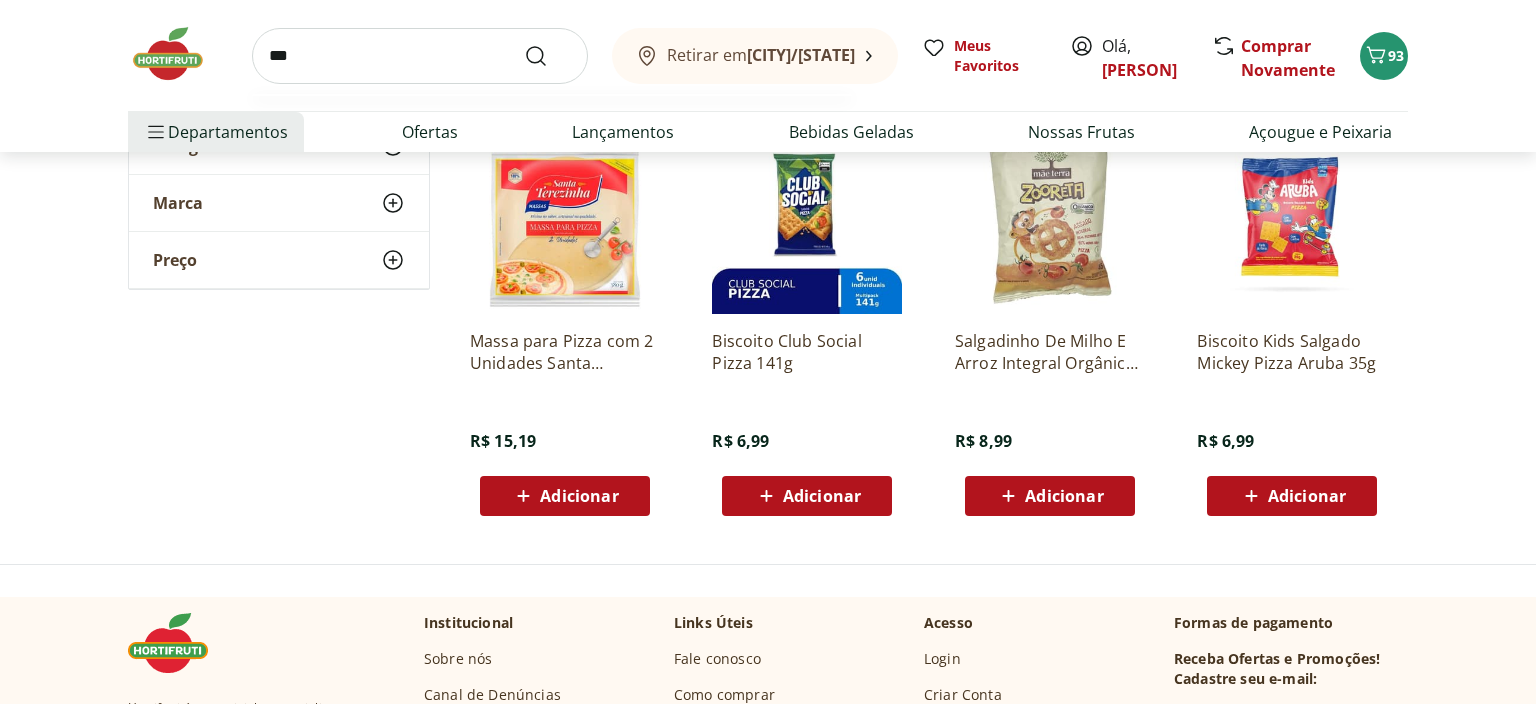 type on "****" 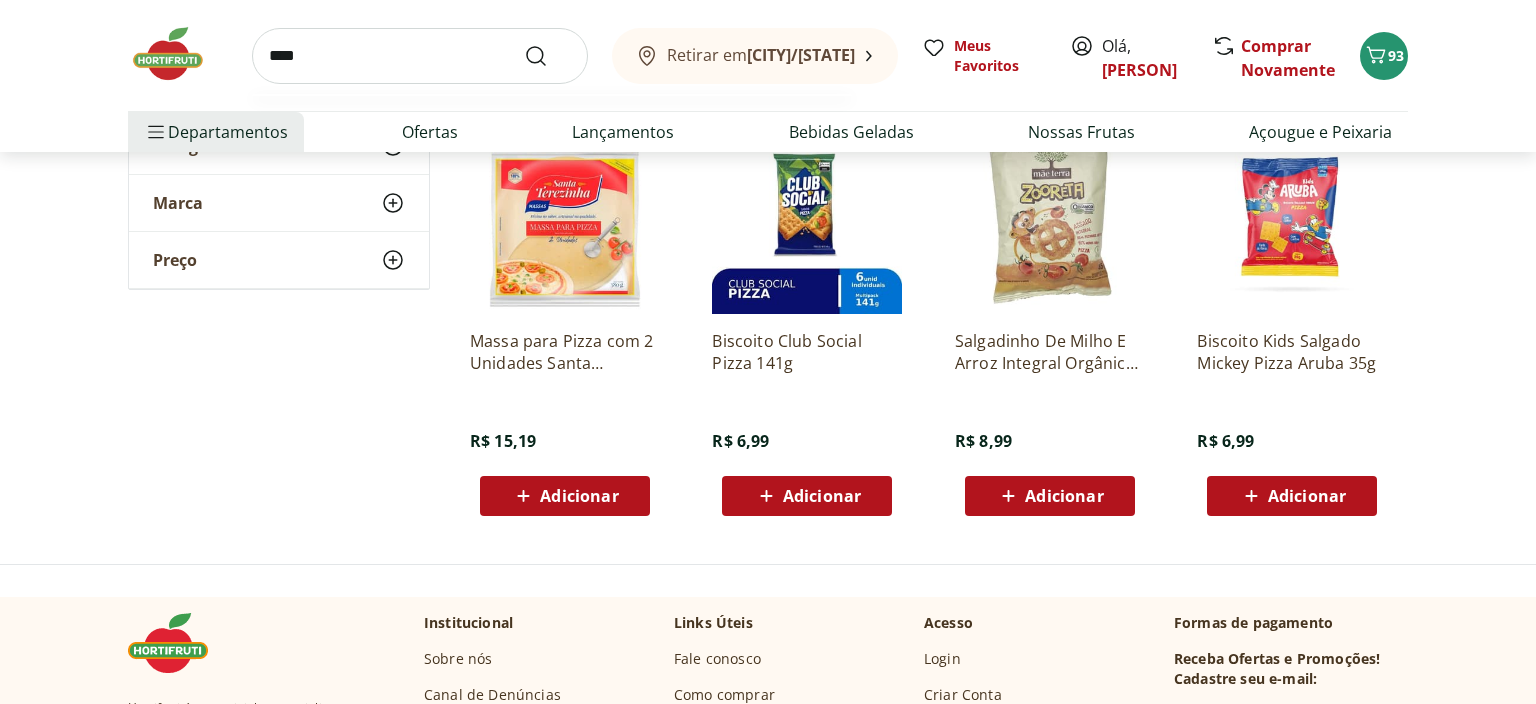 click at bounding box center [548, 56] 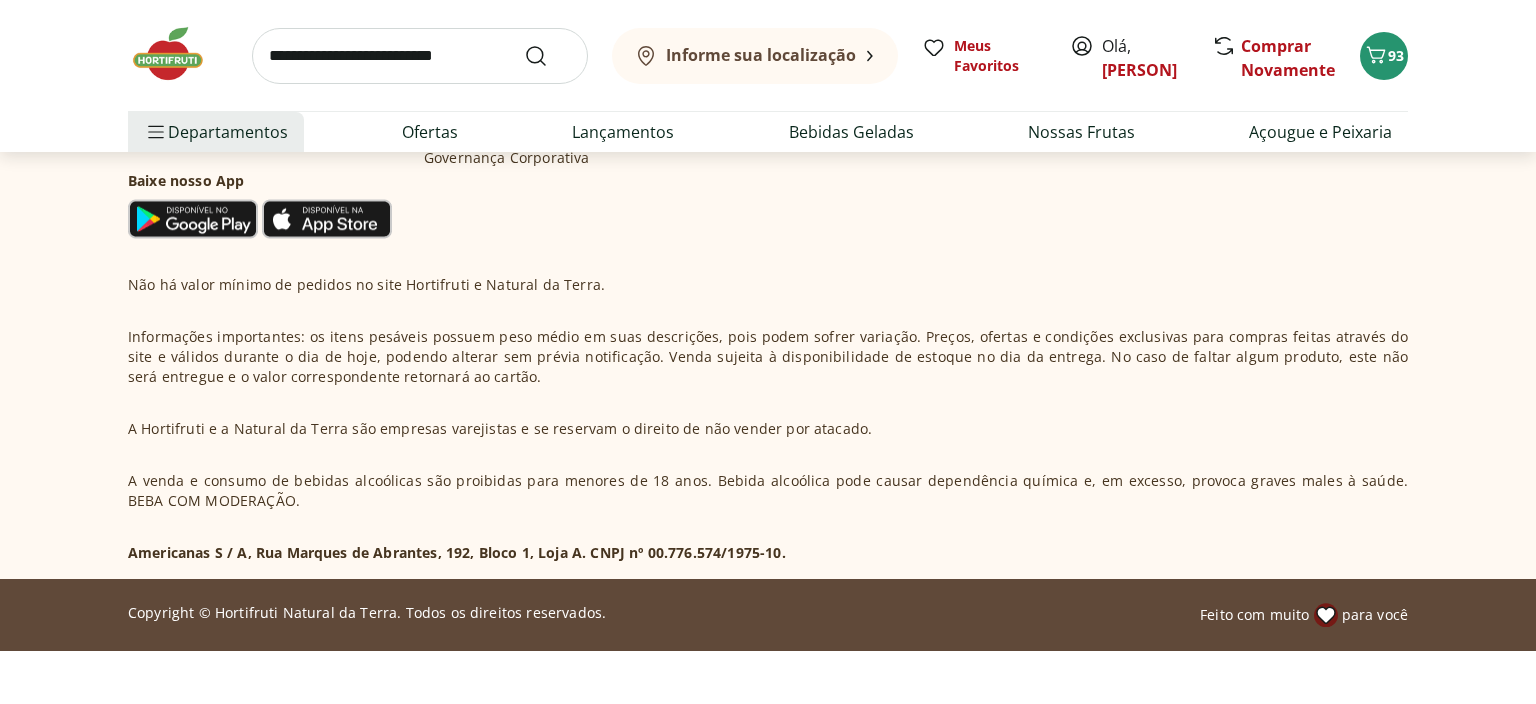 scroll, scrollTop: 0, scrollLeft: 0, axis: both 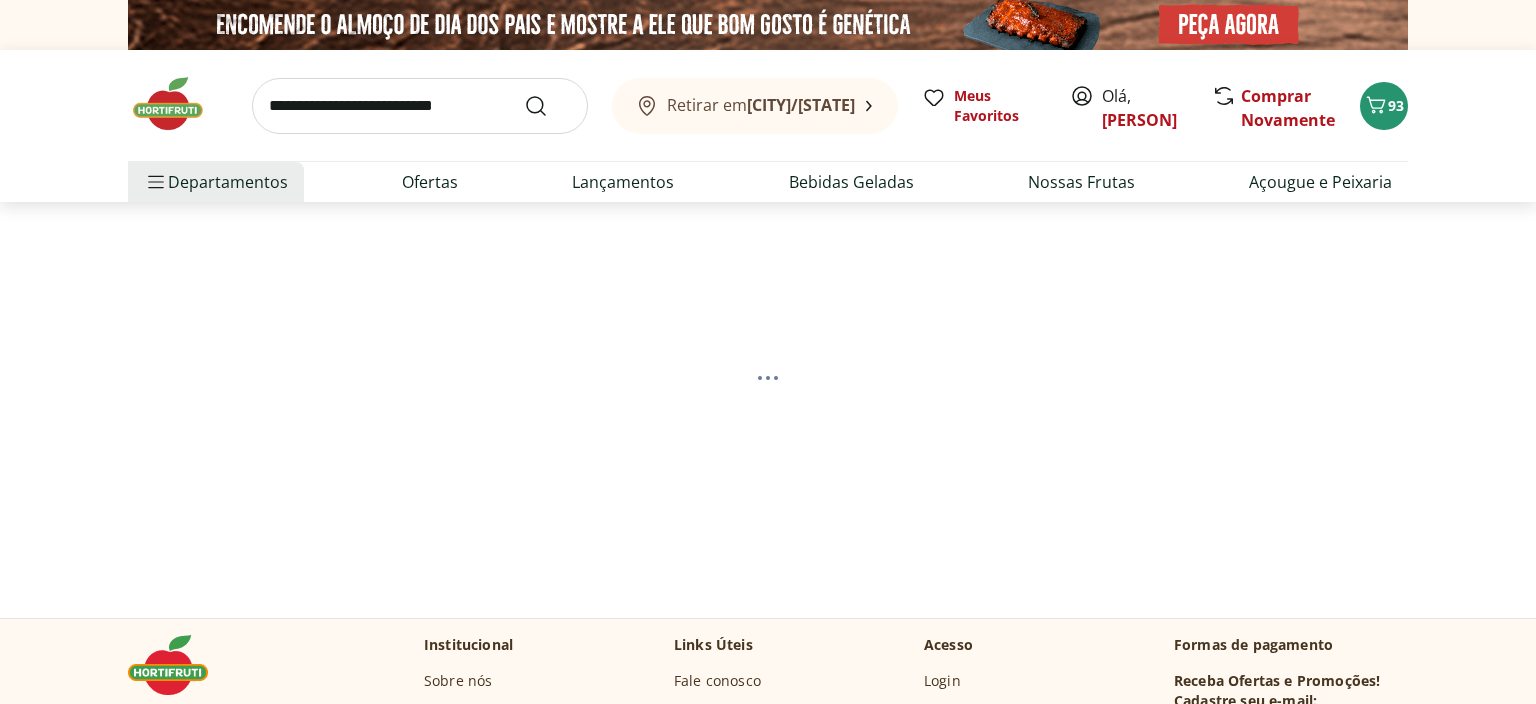 select on "**********" 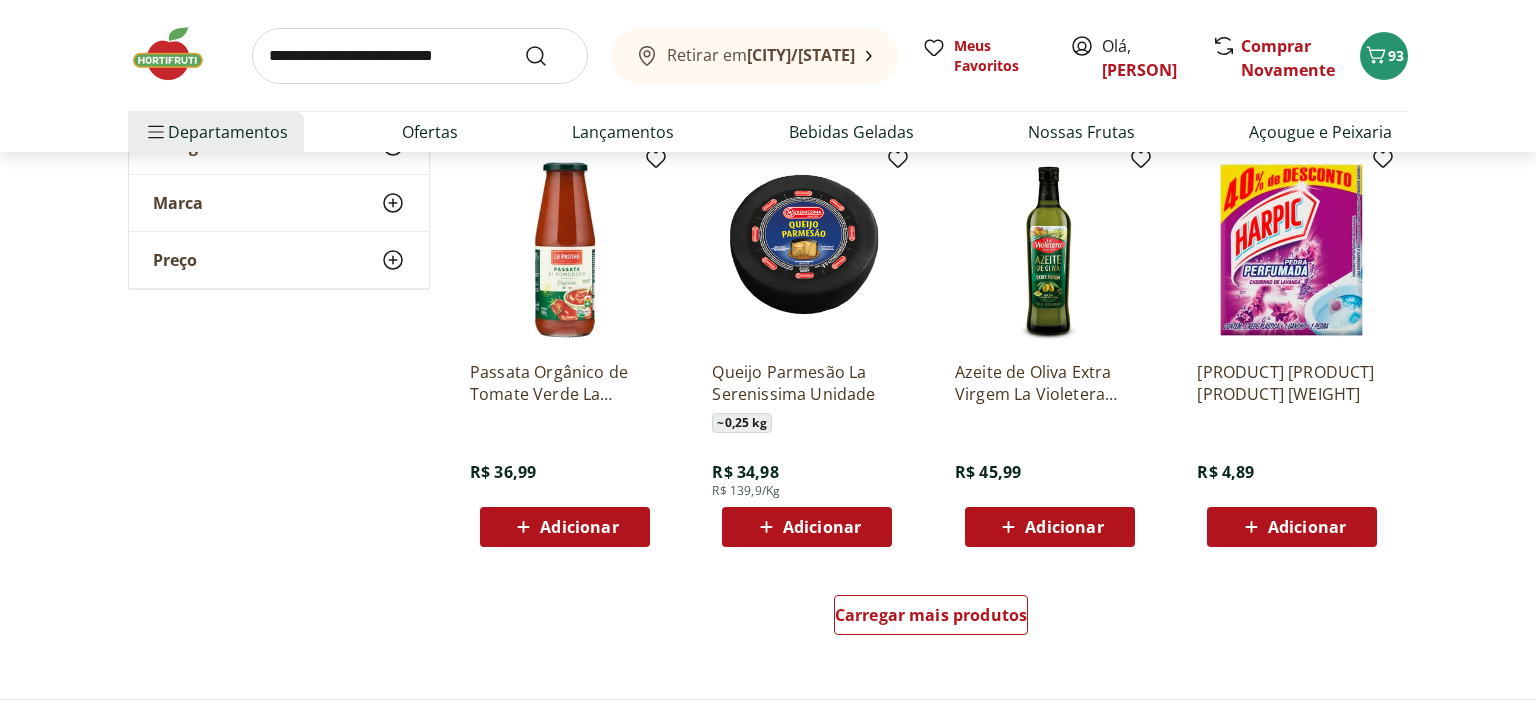 scroll, scrollTop: 1161, scrollLeft: 0, axis: vertical 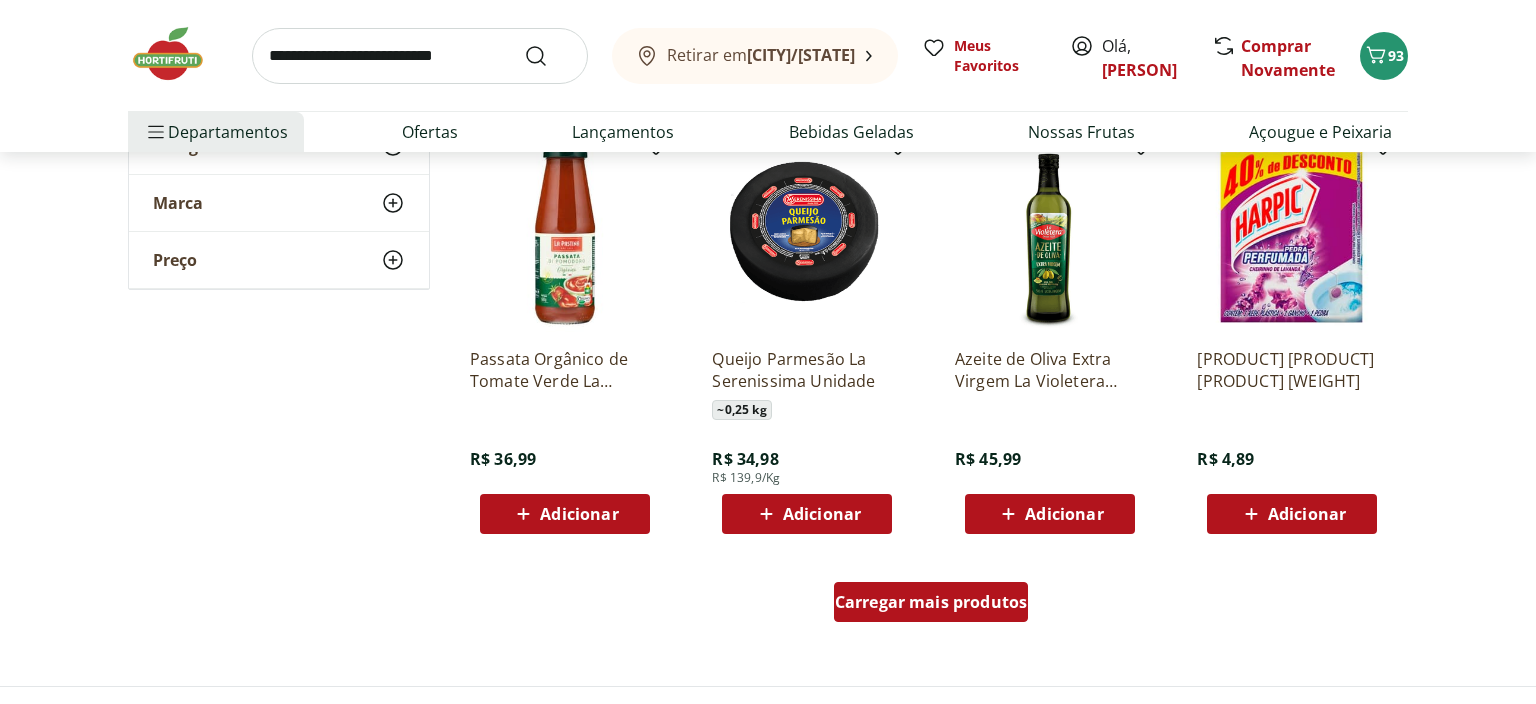 click on "Carregar mais produtos" at bounding box center (931, 602) 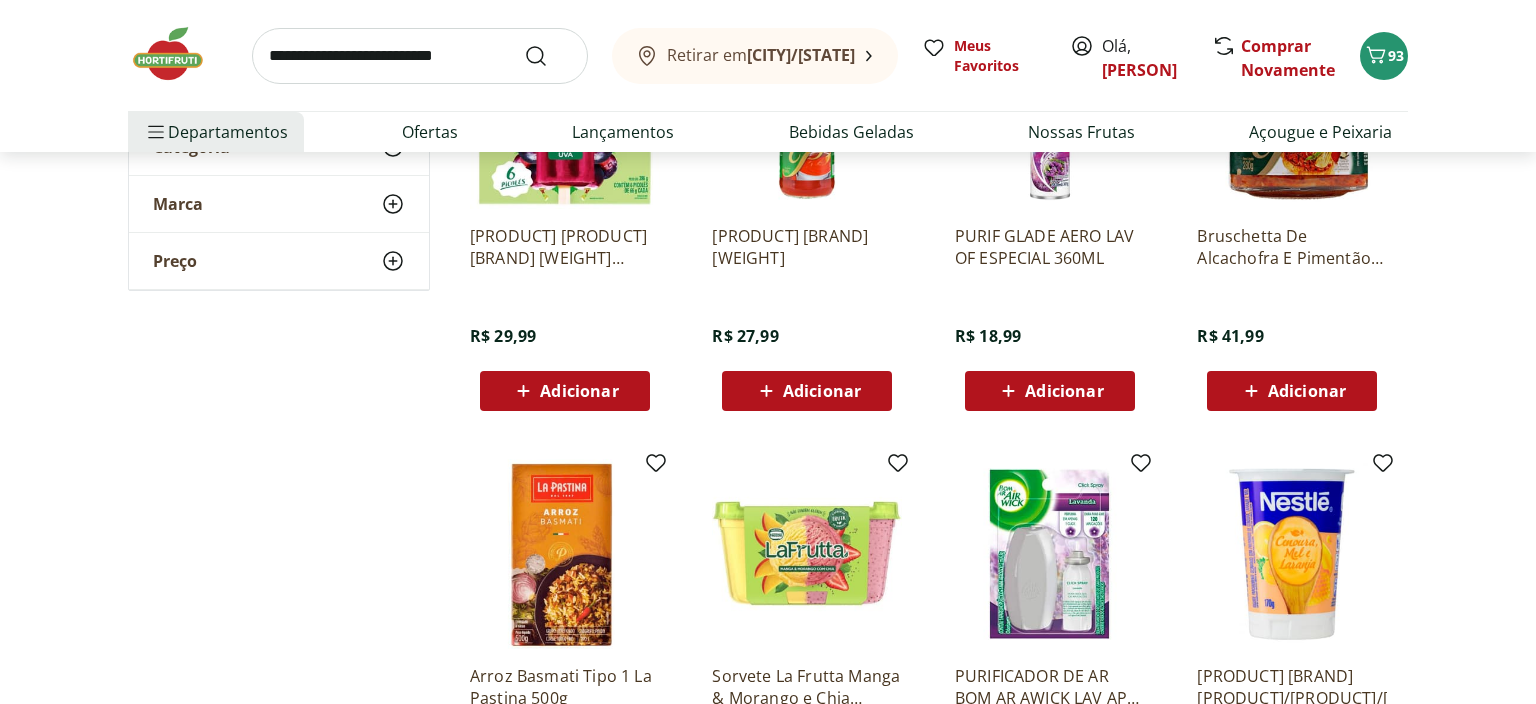 scroll, scrollTop: 2217, scrollLeft: 0, axis: vertical 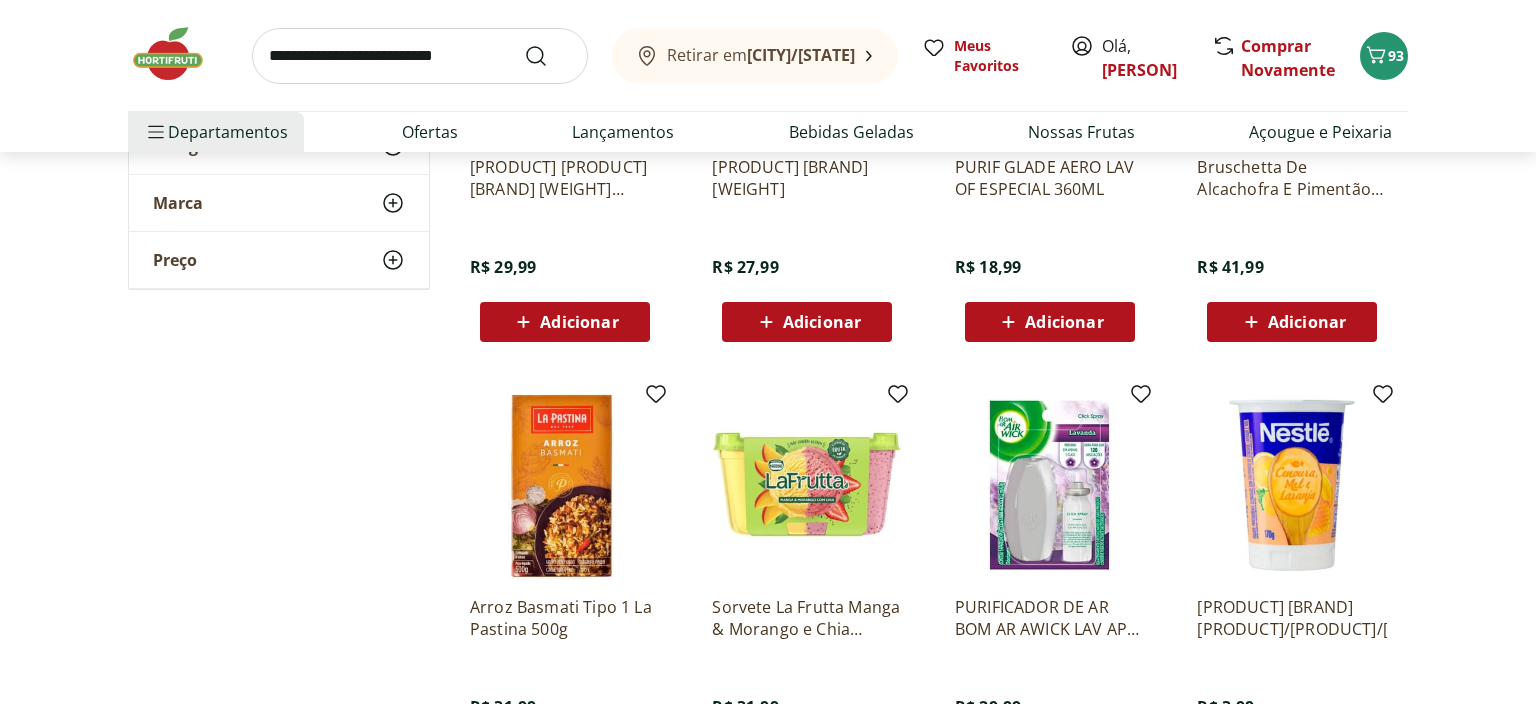 click at bounding box center [420, 56] 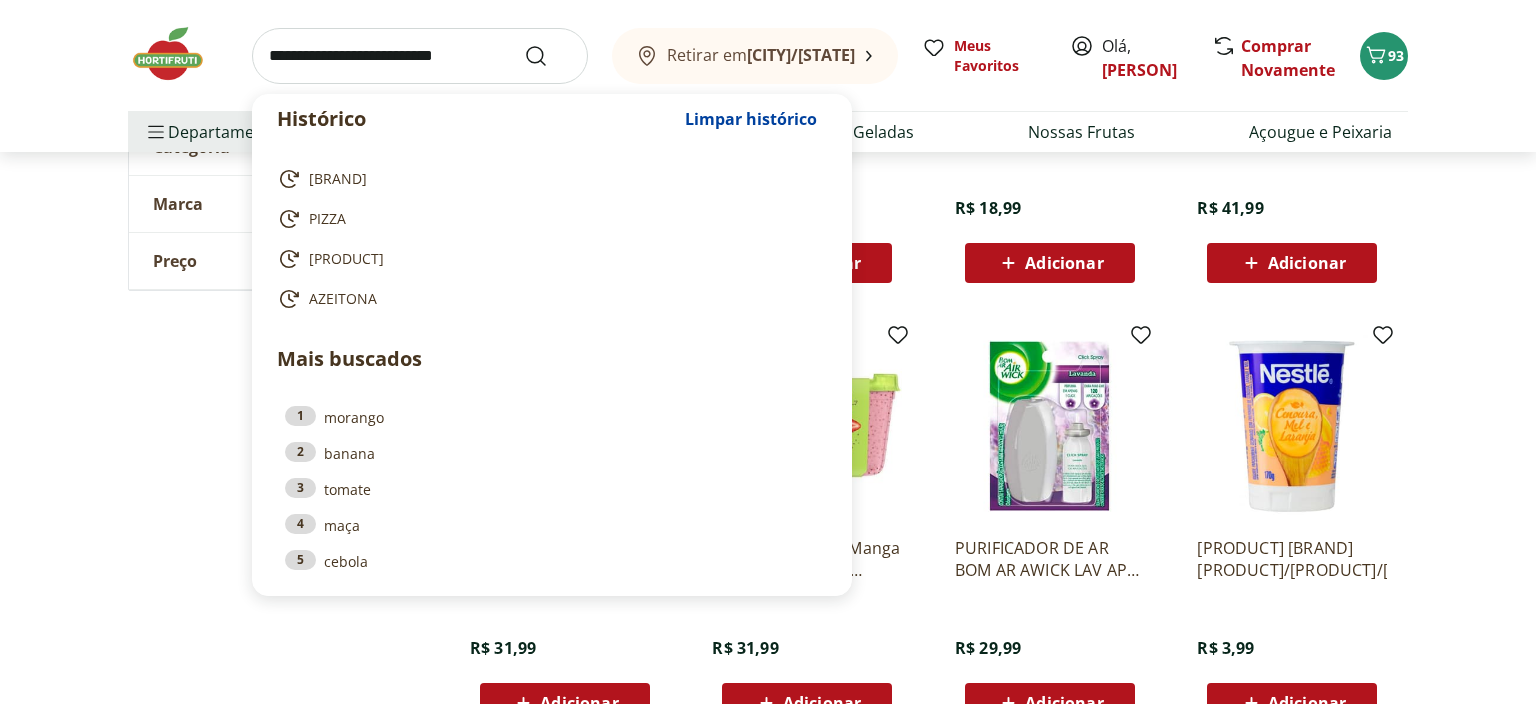 scroll, scrollTop: 2323, scrollLeft: 0, axis: vertical 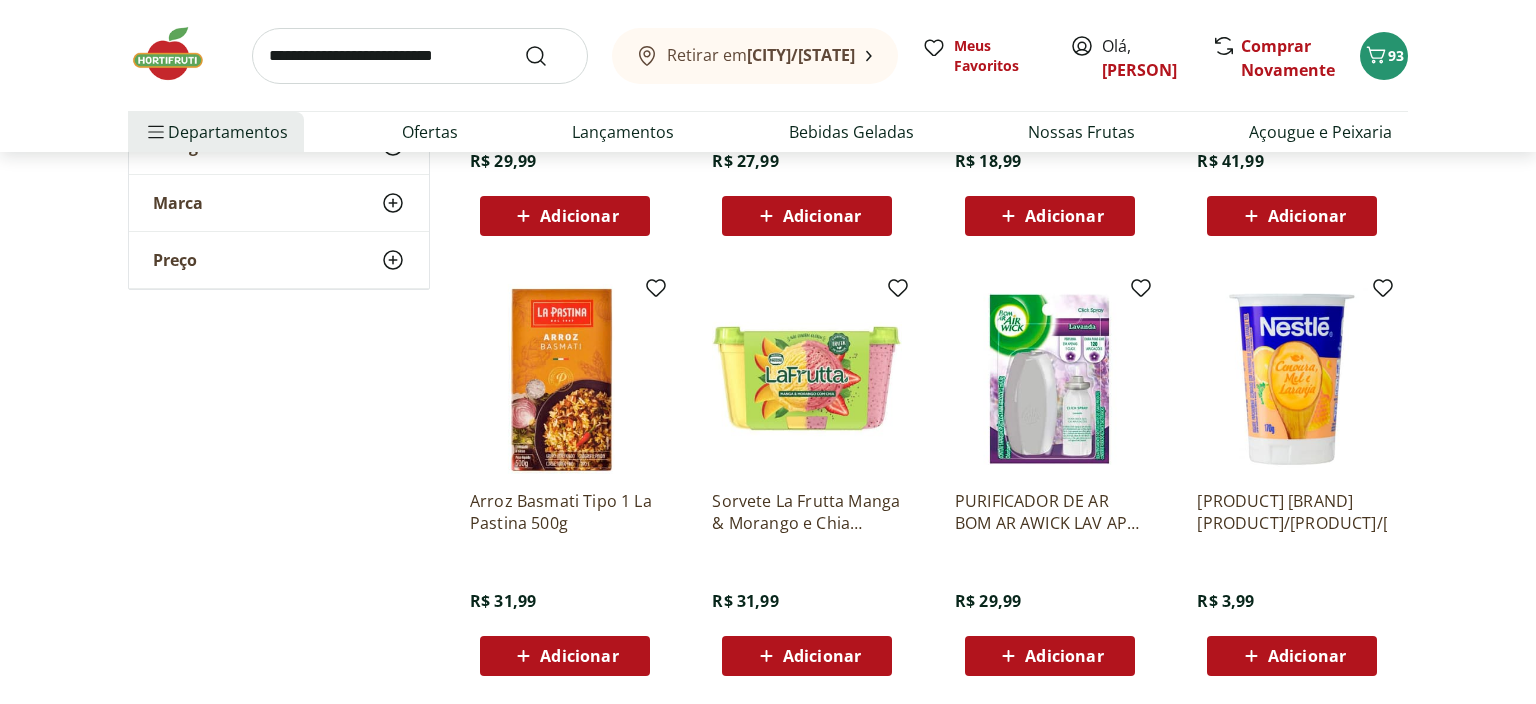 click on "Adicionar" at bounding box center [1307, 656] 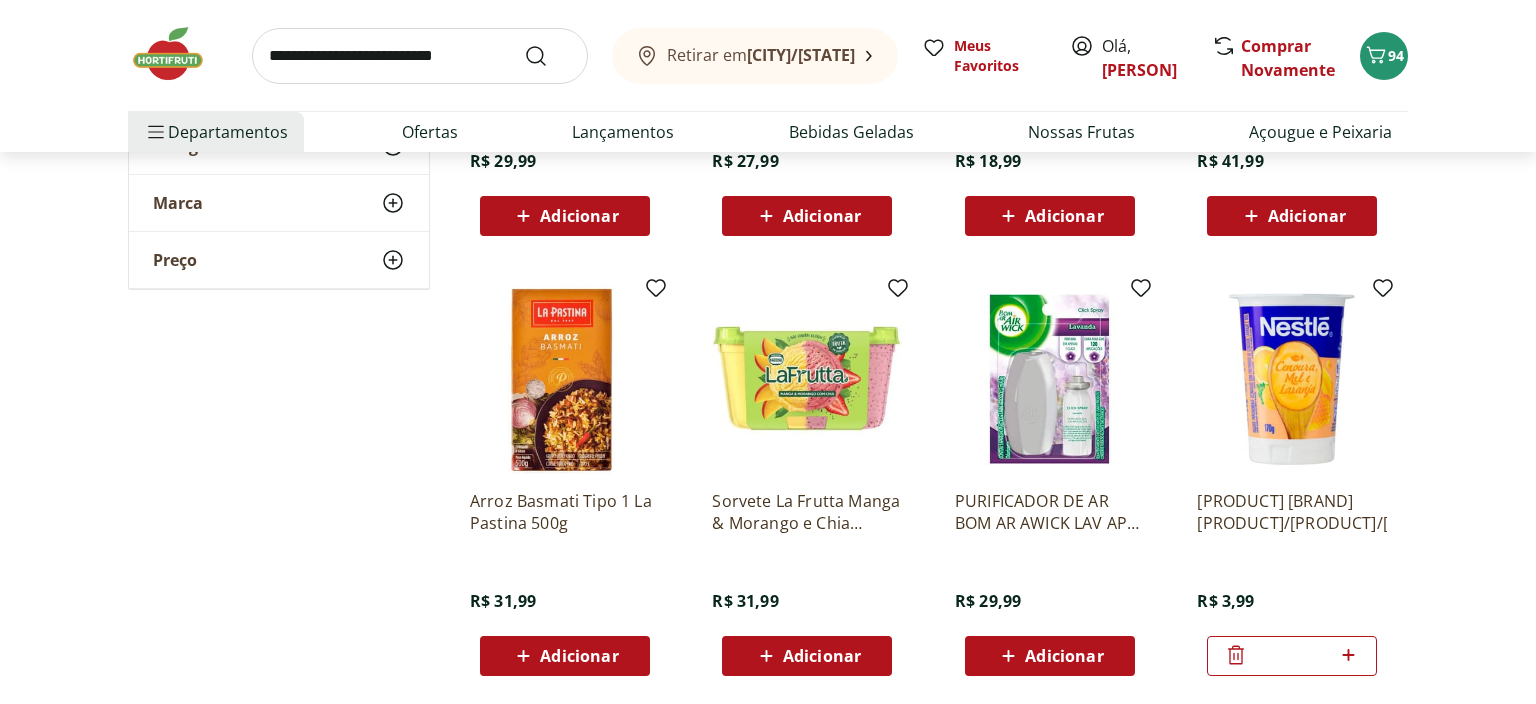 drag, startPoint x: 1298, startPoint y: 657, endPoint x: 1225, endPoint y: 657, distance: 73 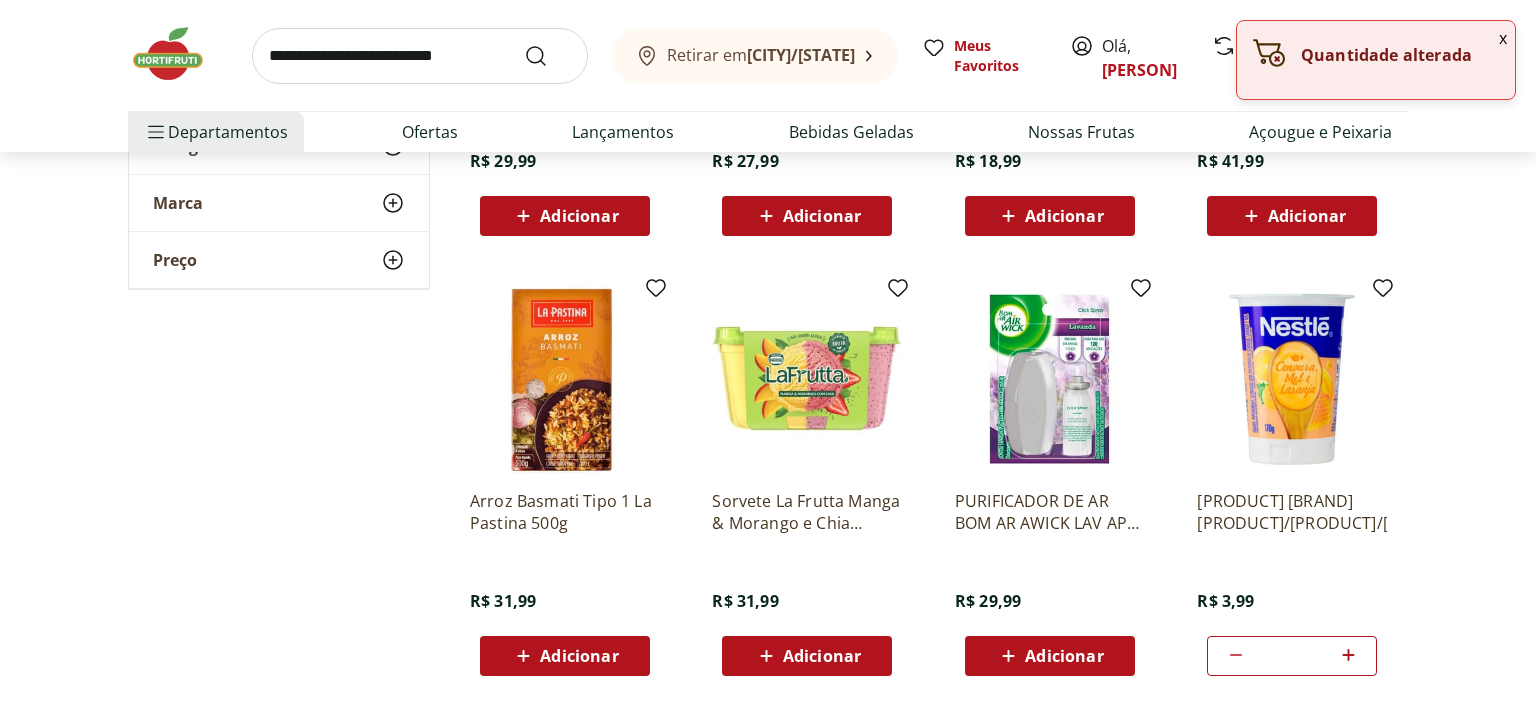 click at bounding box center [420, 56] 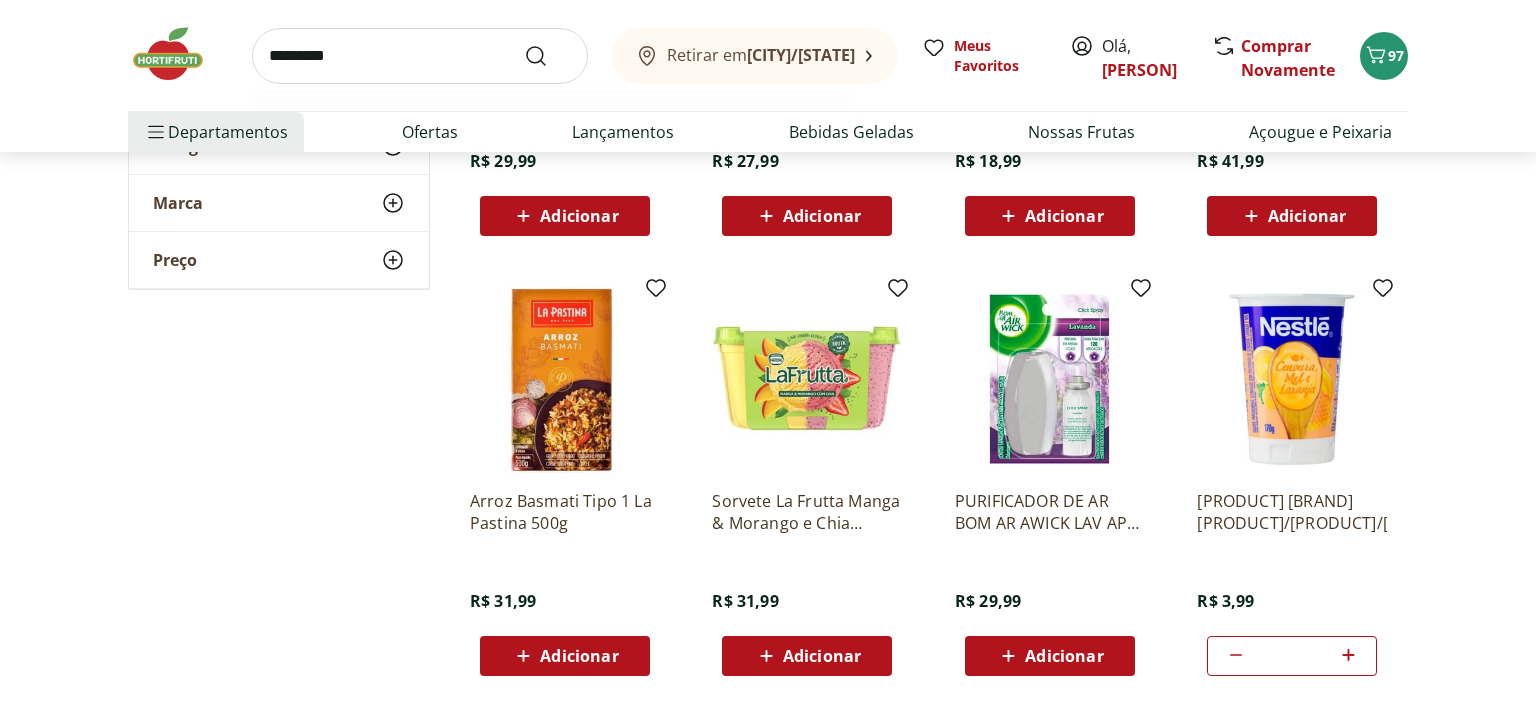 type on "**********" 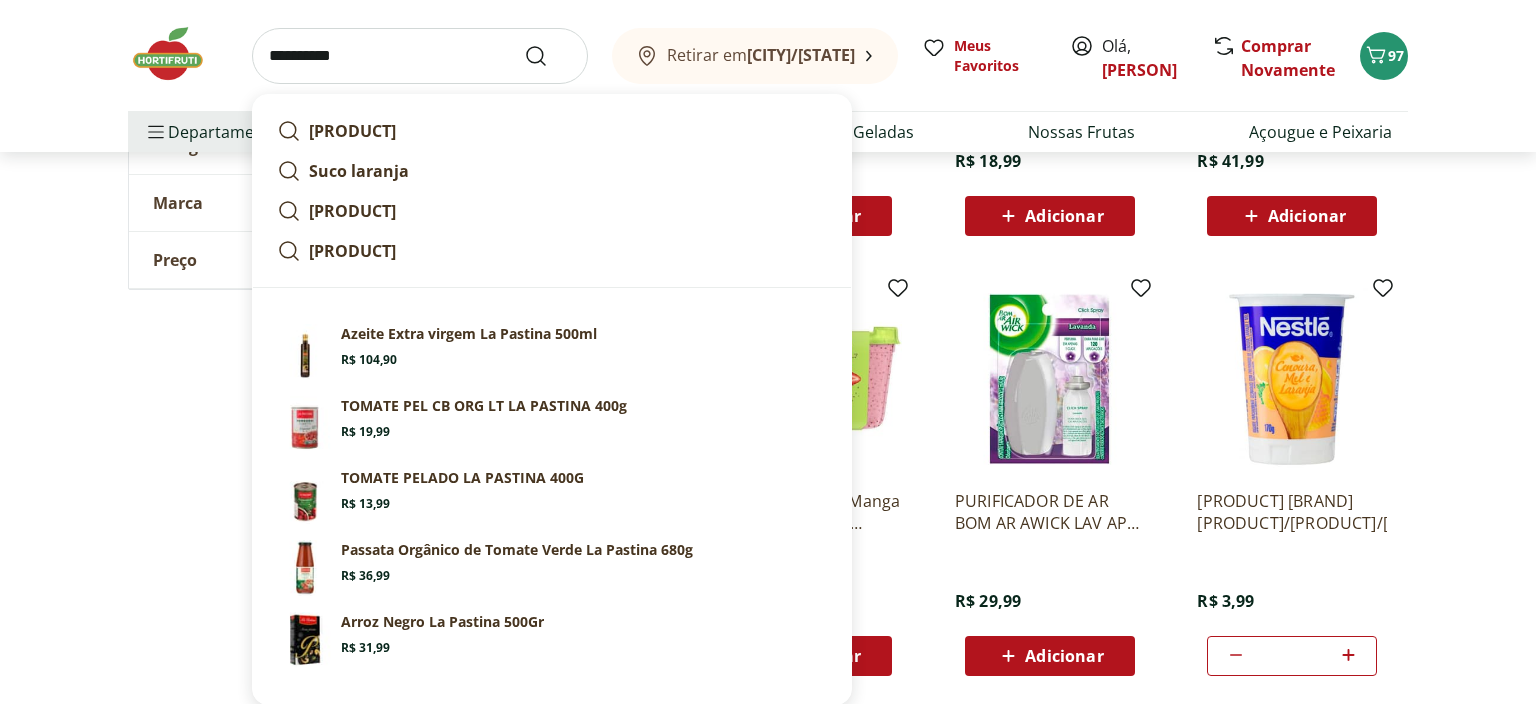 click at bounding box center (548, 56) 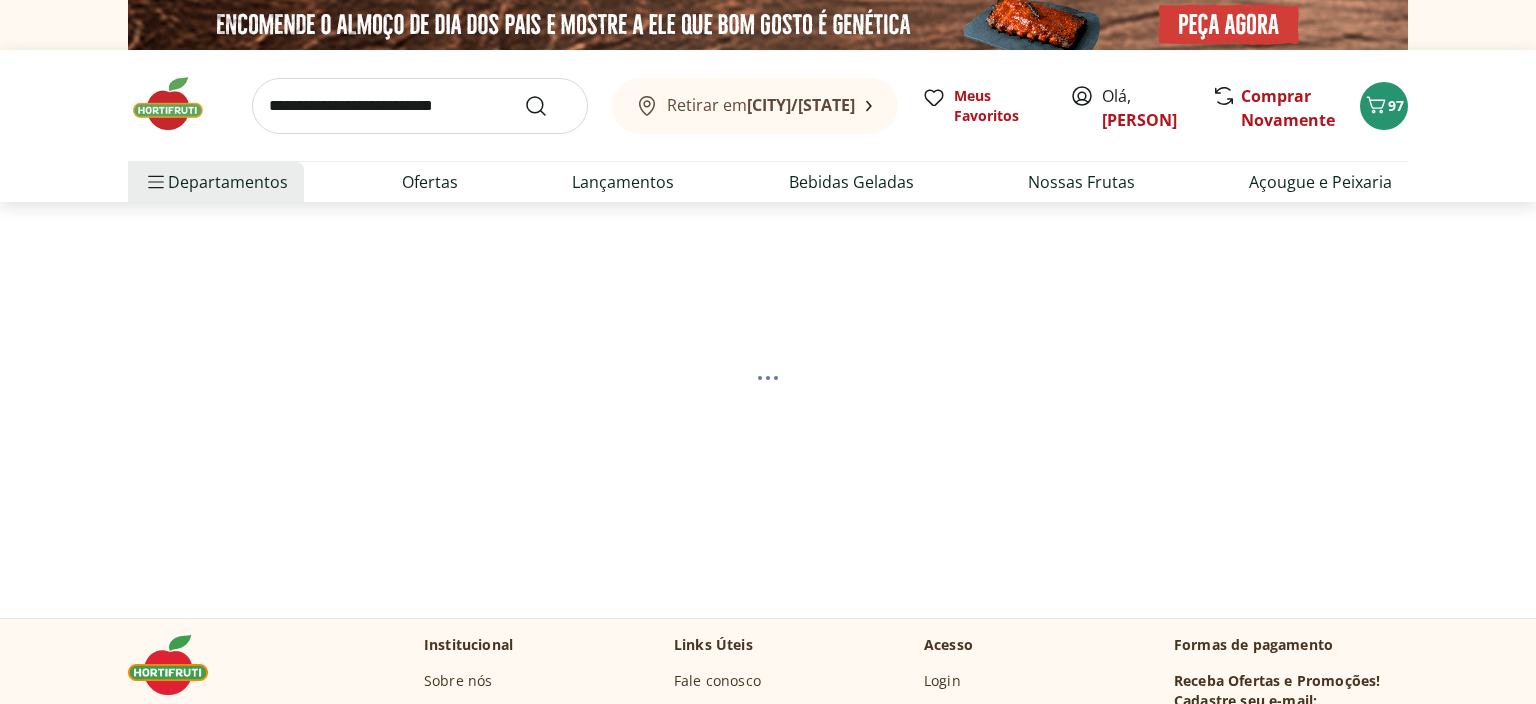 select on "**********" 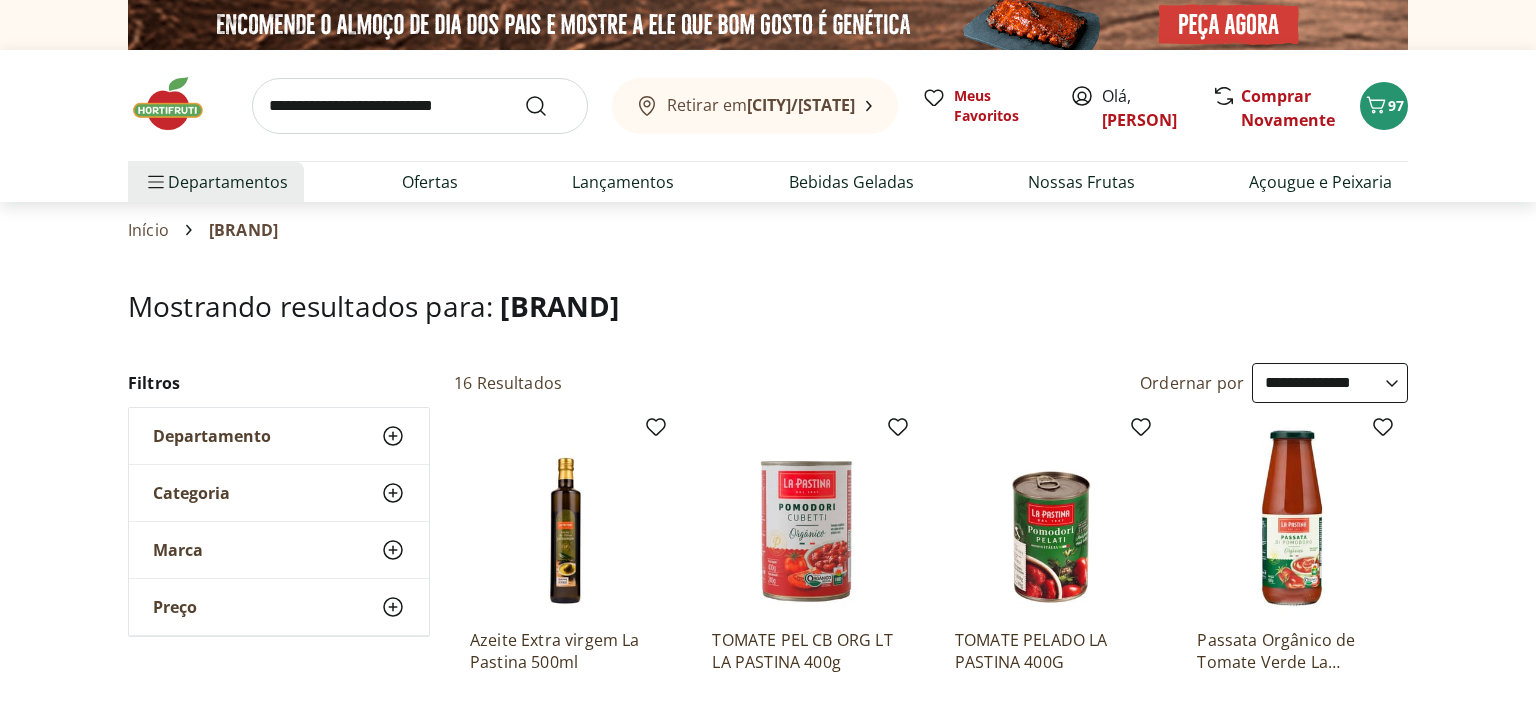 scroll, scrollTop: 105, scrollLeft: 0, axis: vertical 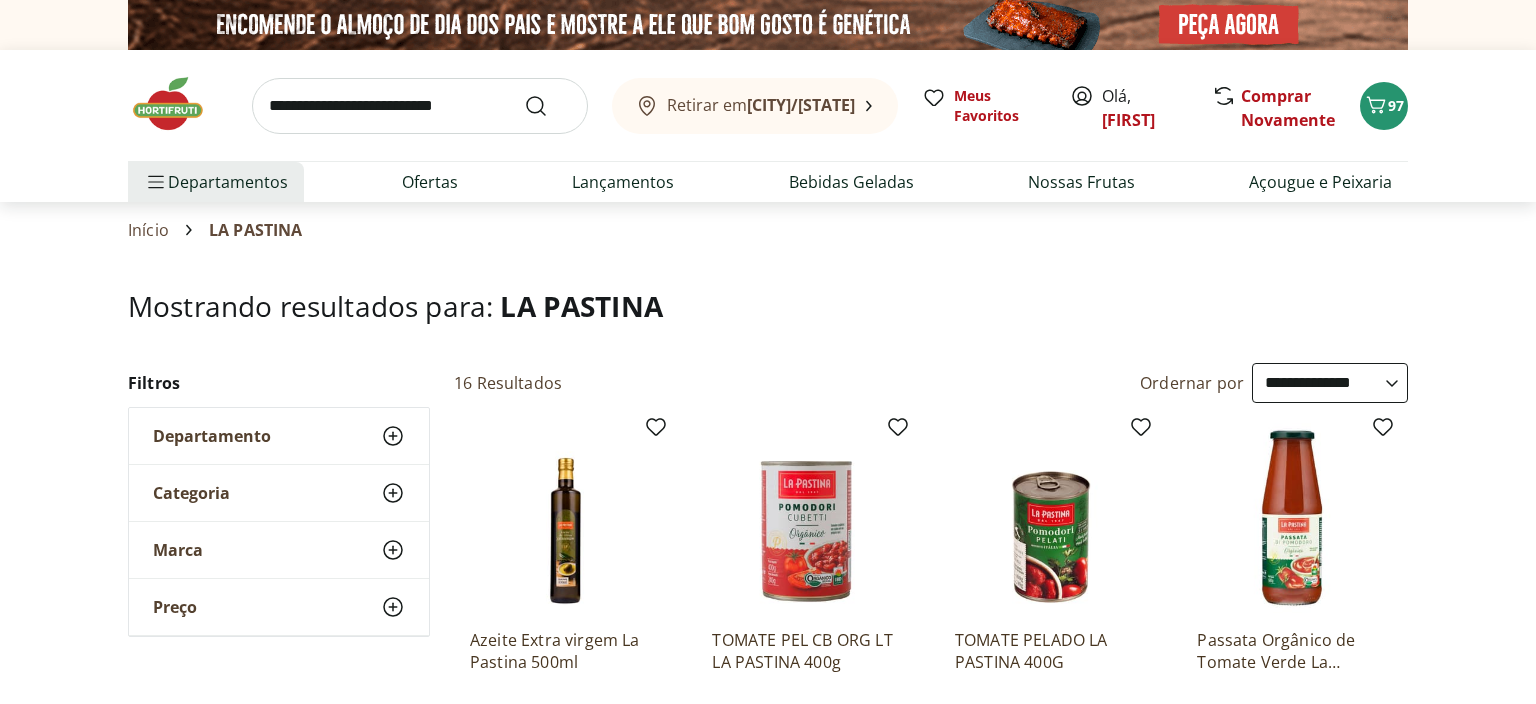 select on "**********" 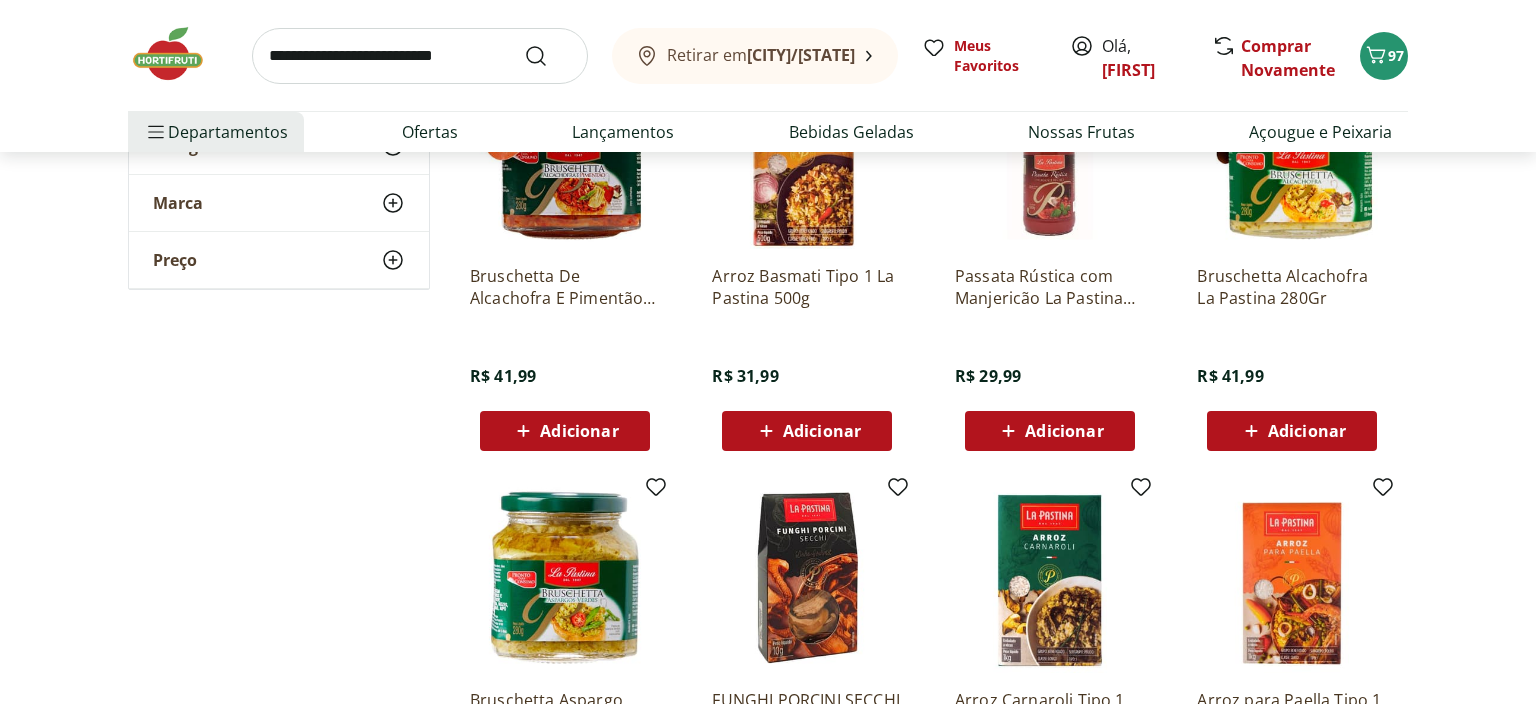 scroll, scrollTop: 1372, scrollLeft: 0, axis: vertical 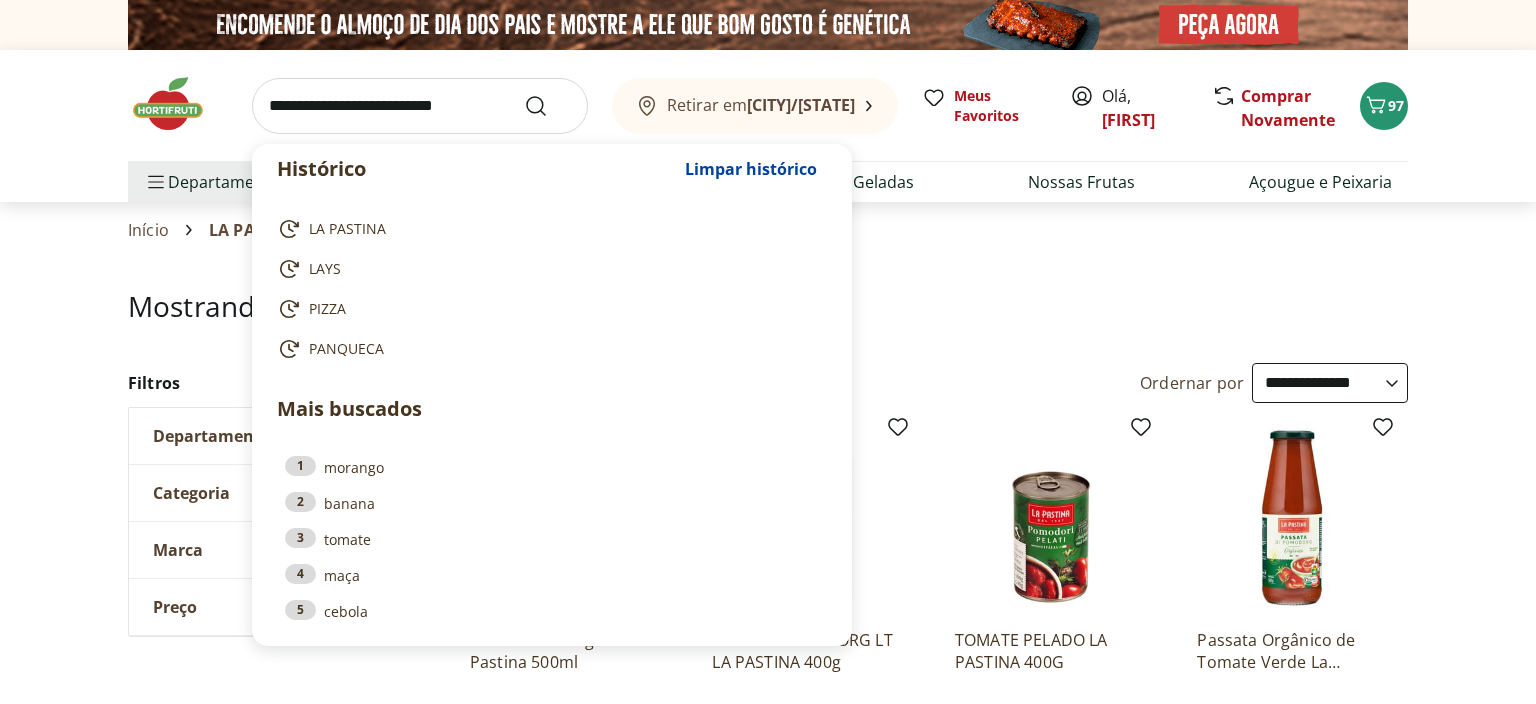 click at bounding box center [420, 106] 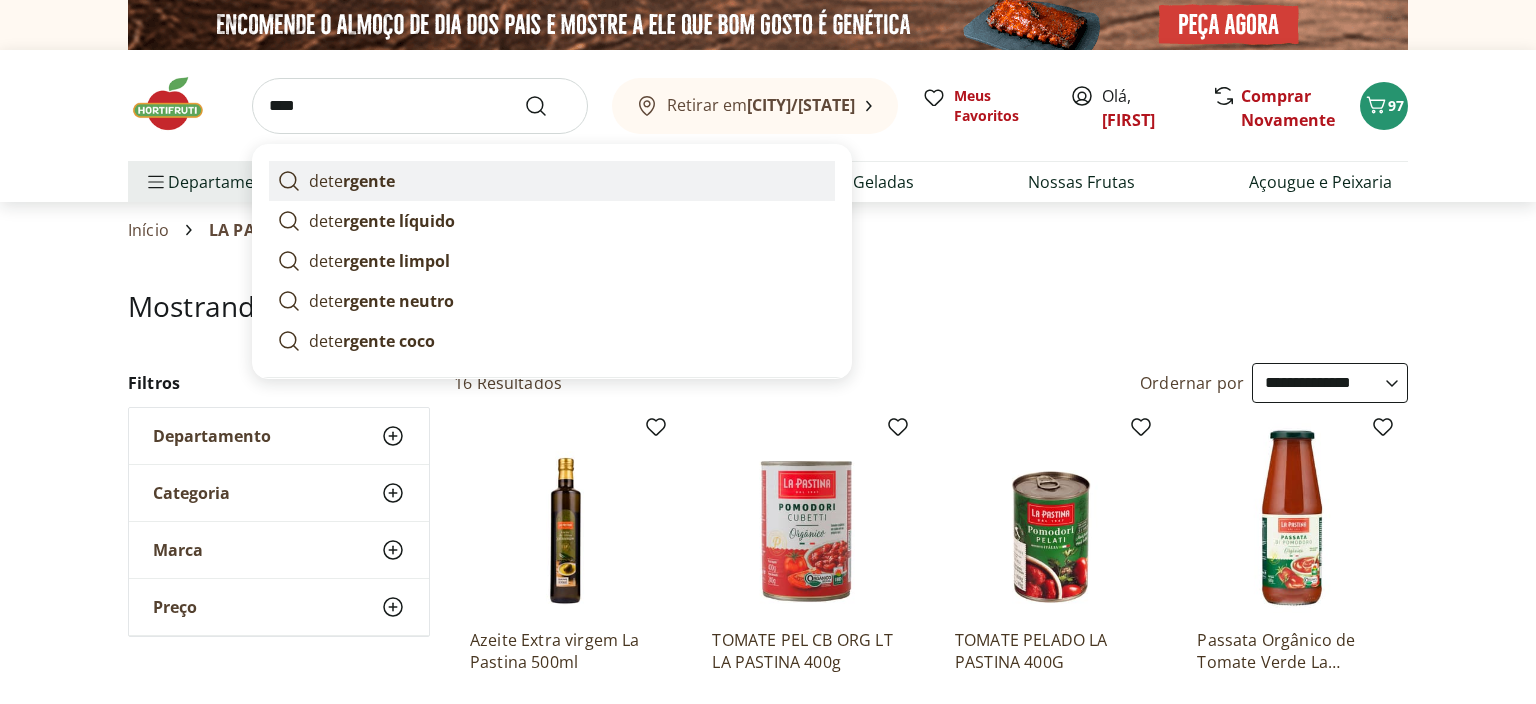 click on "rgente" at bounding box center [369, 181] 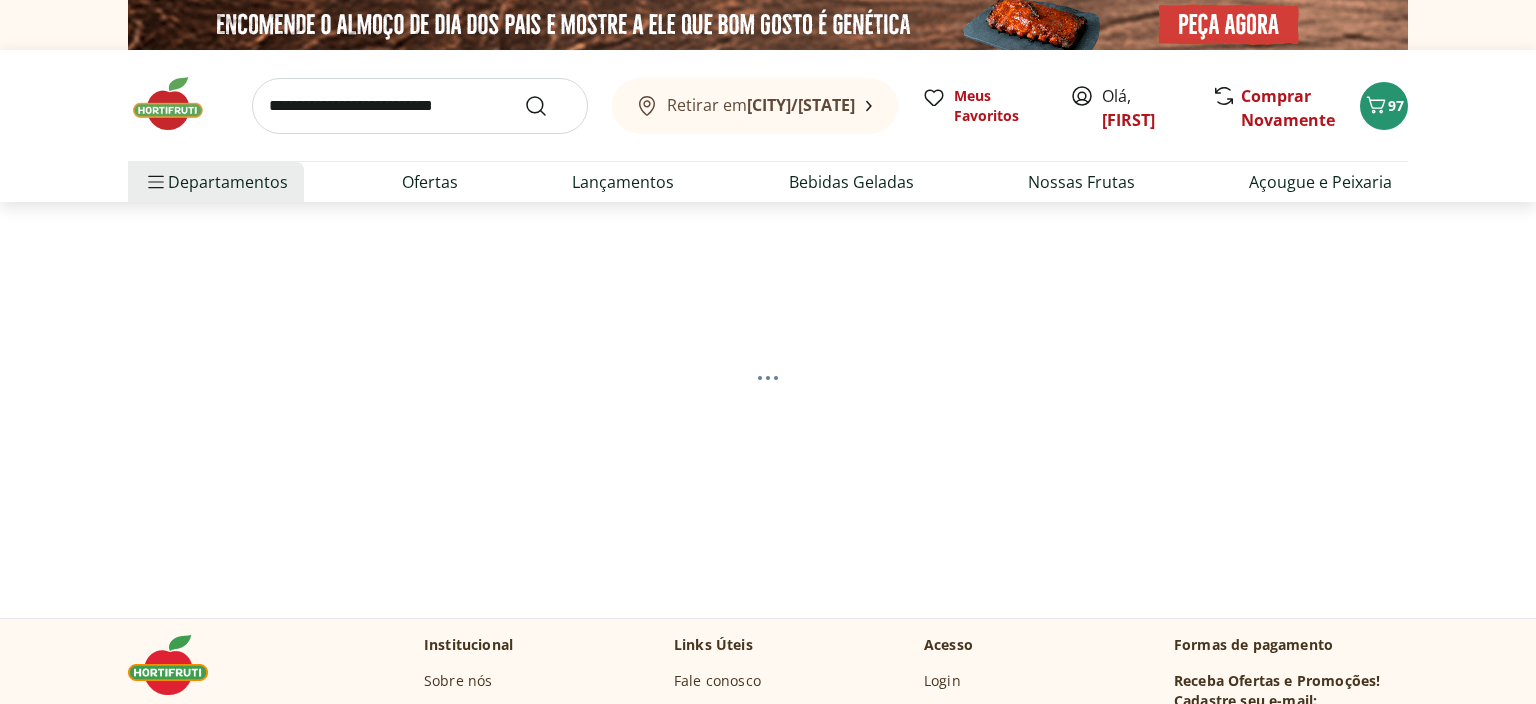 scroll, scrollTop: 0, scrollLeft: 0, axis: both 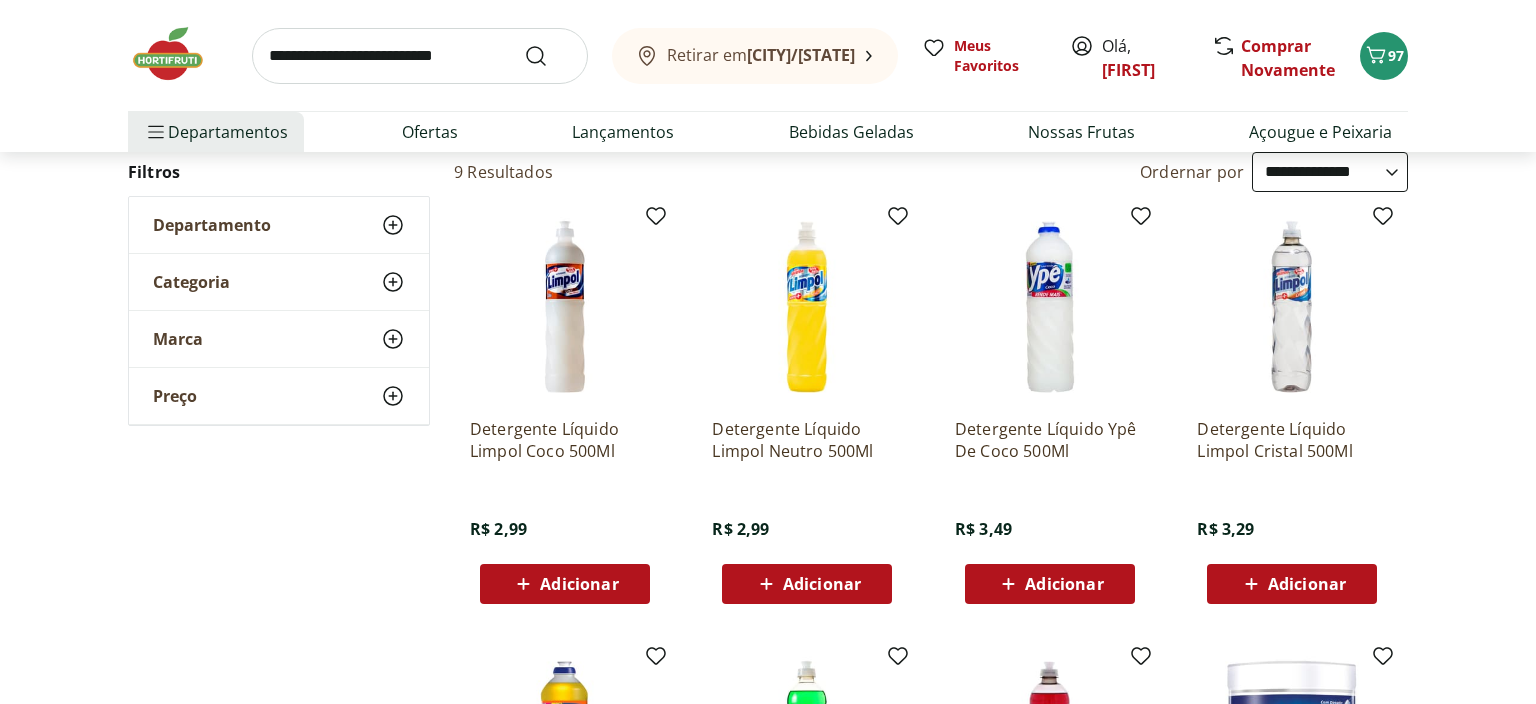 click on "Adicionar" at bounding box center (822, 584) 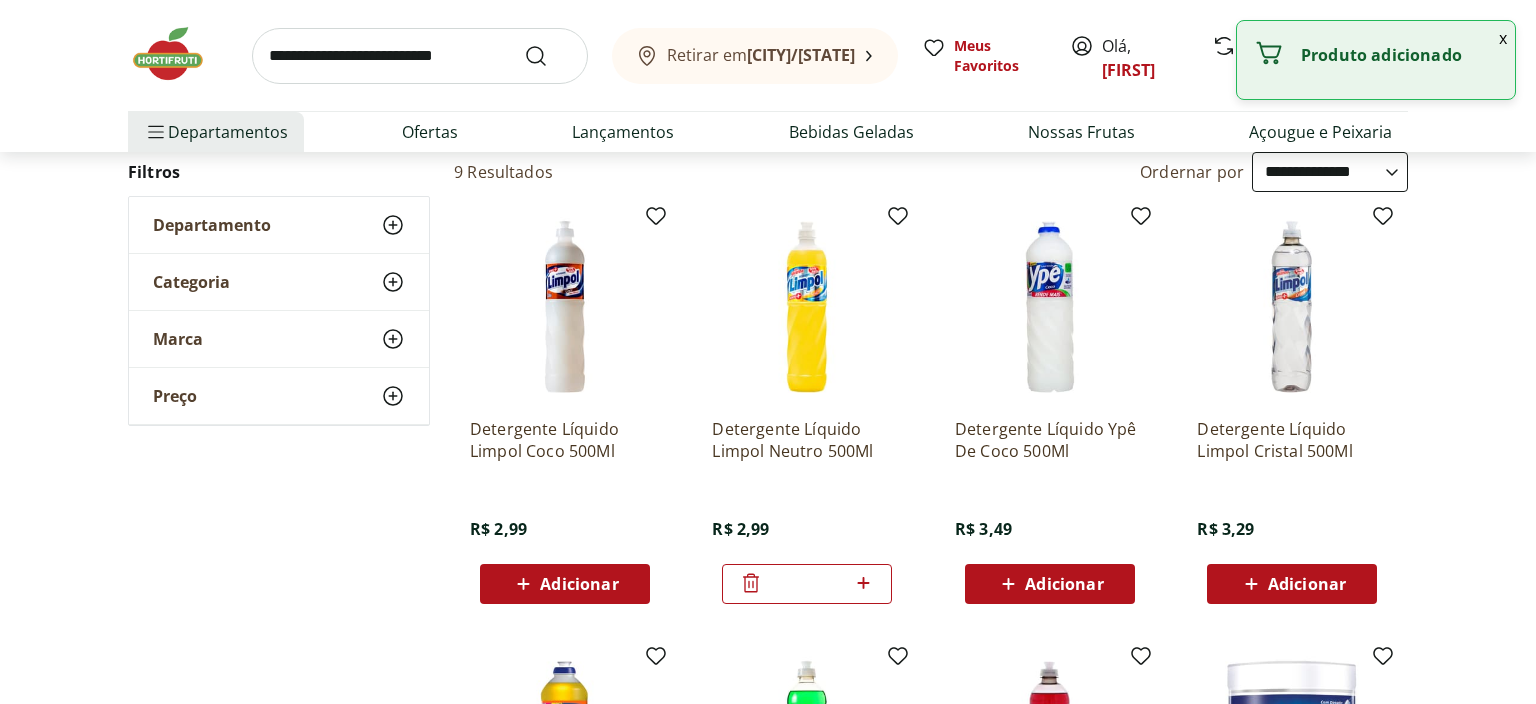 drag, startPoint x: 837, startPoint y: 573, endPoint x: 742, endPoint y: 584, distance: 95.63472 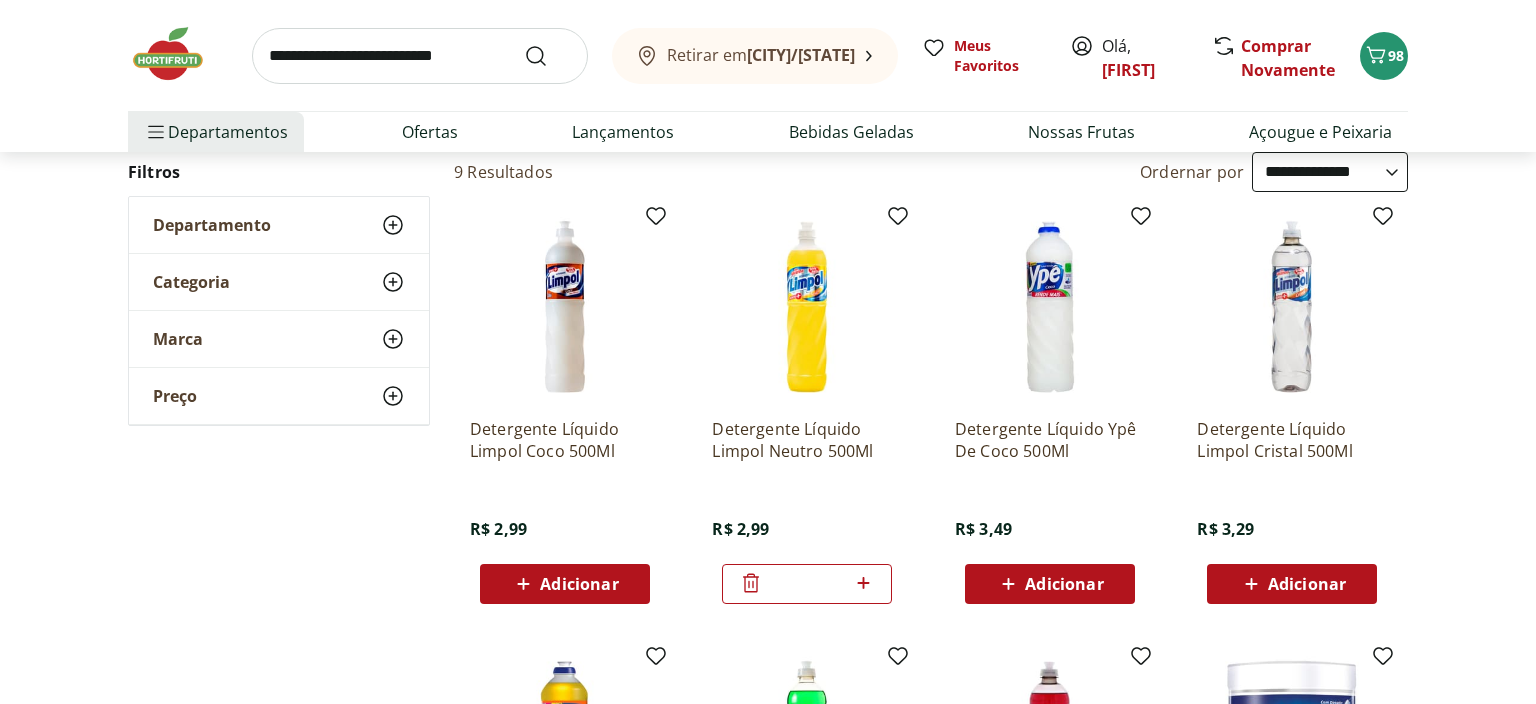 type on "*" 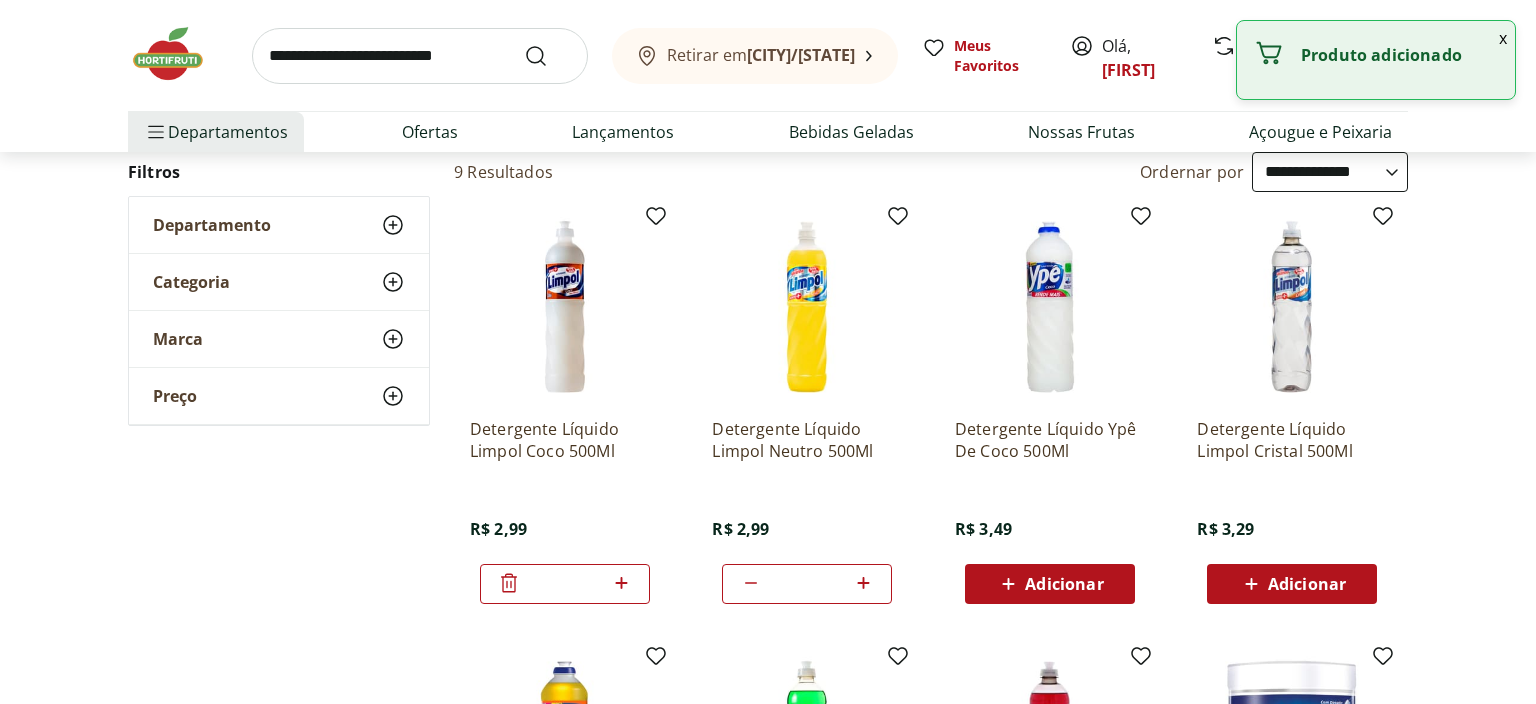 drag, startPoint x: 582, startPoint y: 578, endPoint x: 546, endPoint y: 590, distance: 37.94733 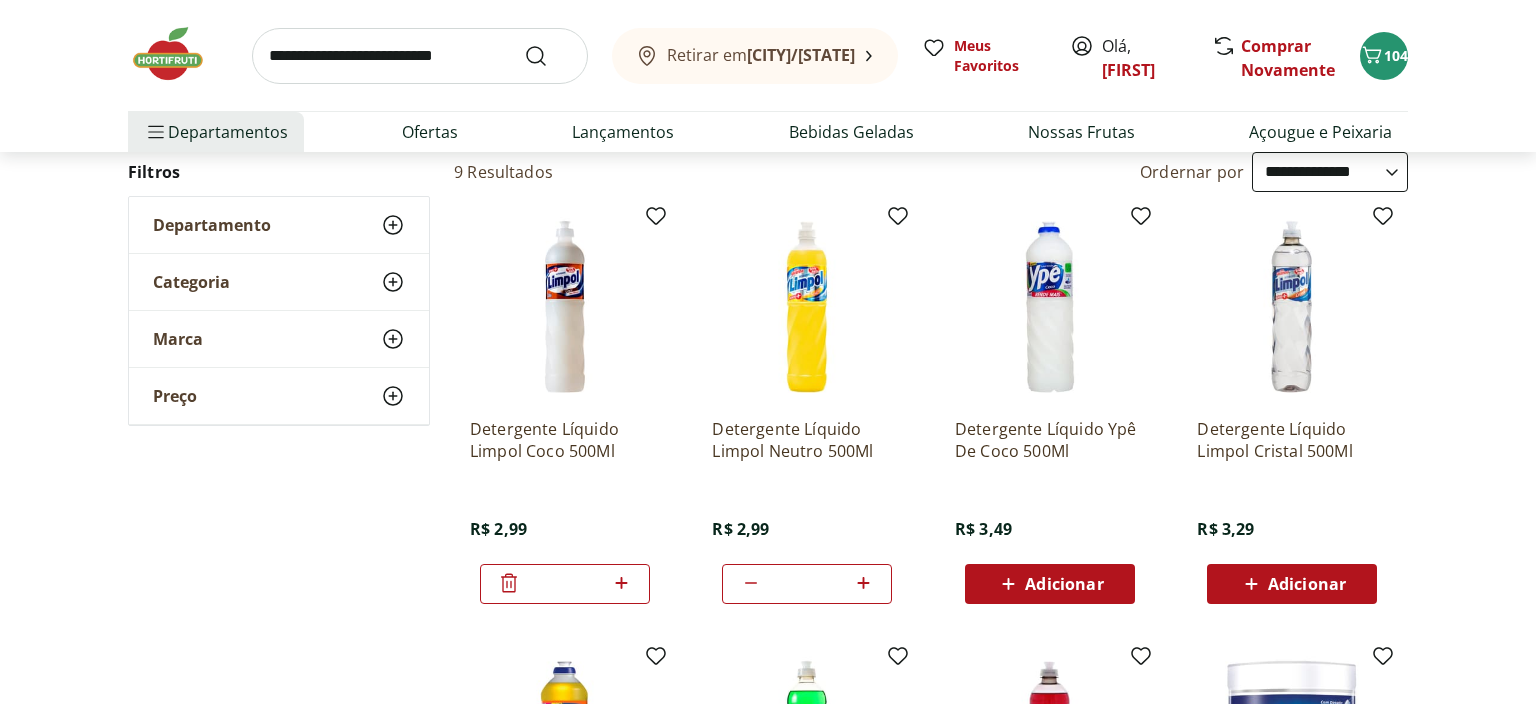 type on "*" 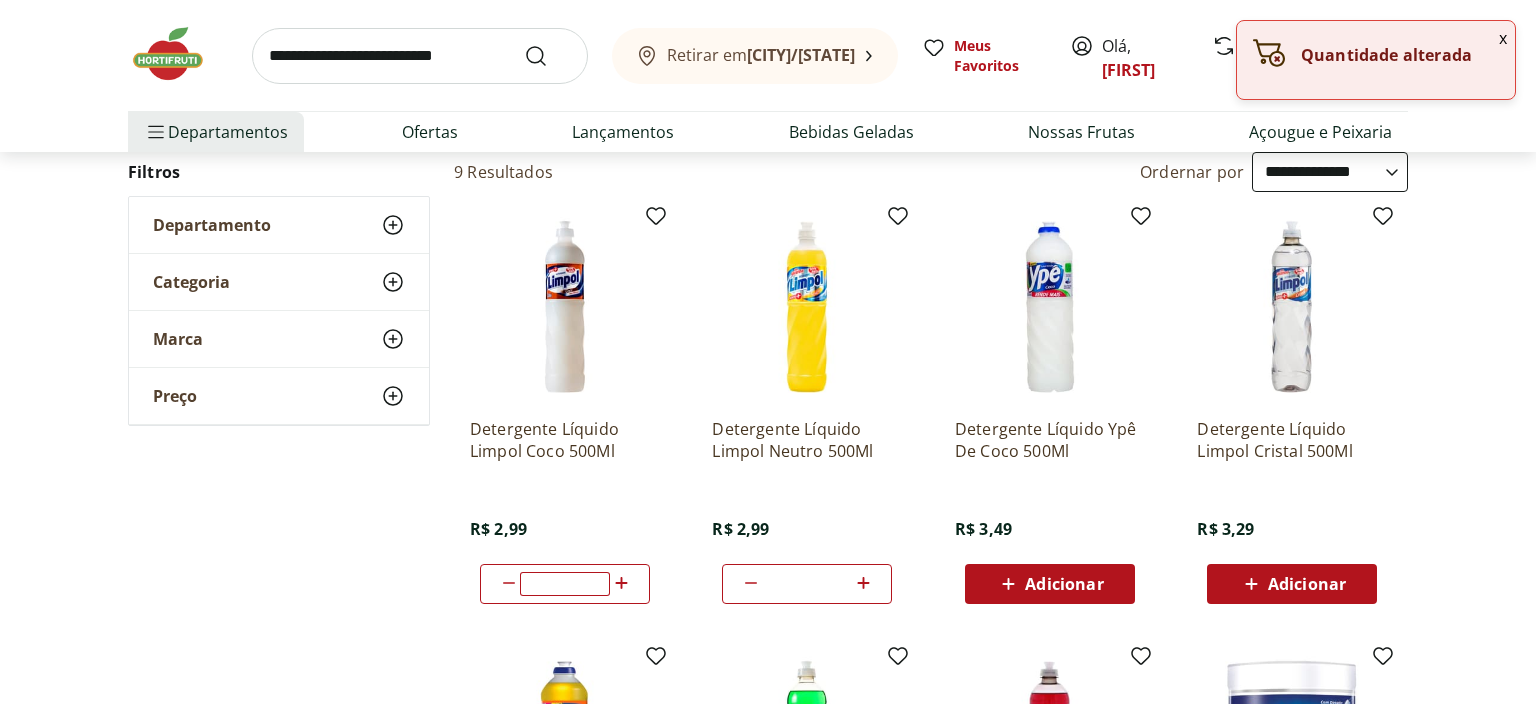 type 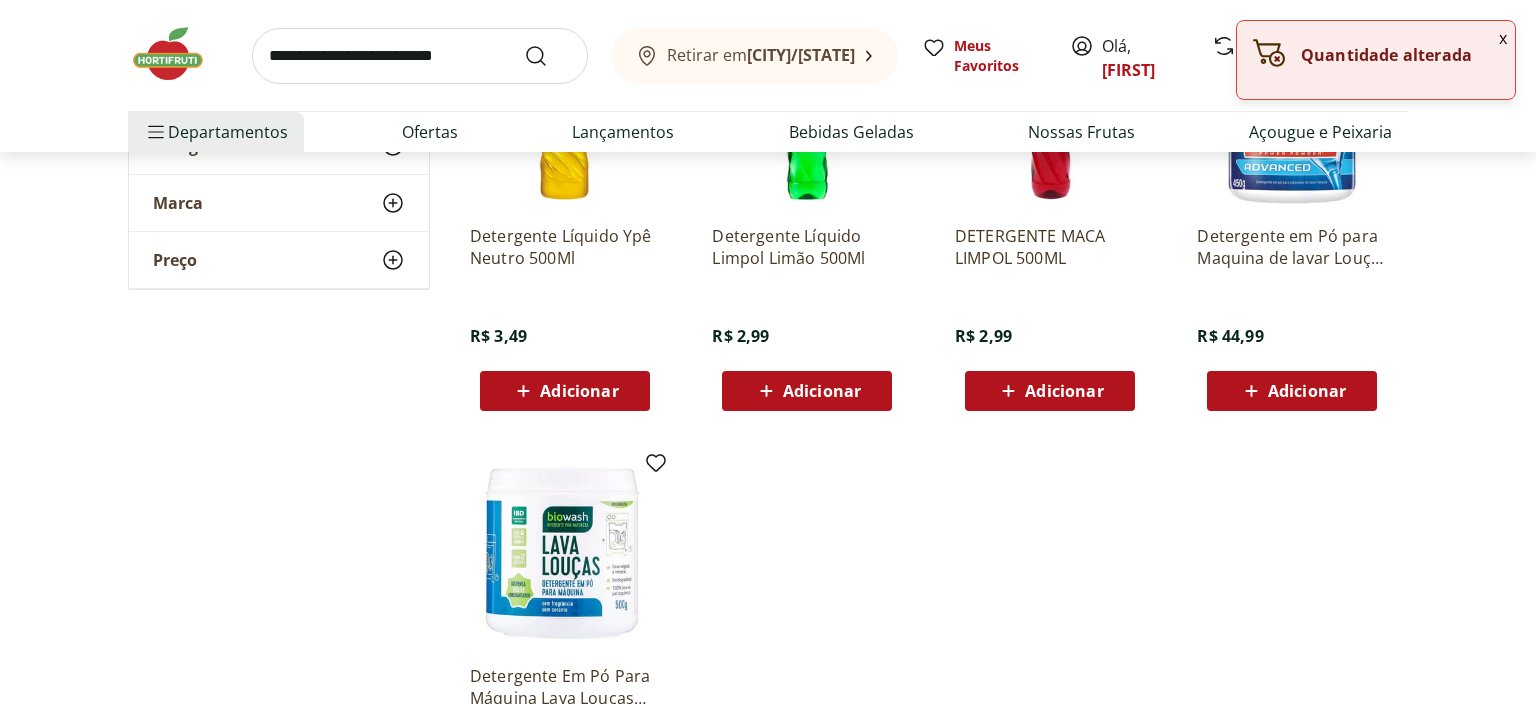 scroll, scrollTop: 739, scrollLeft: 0, axis: vertical 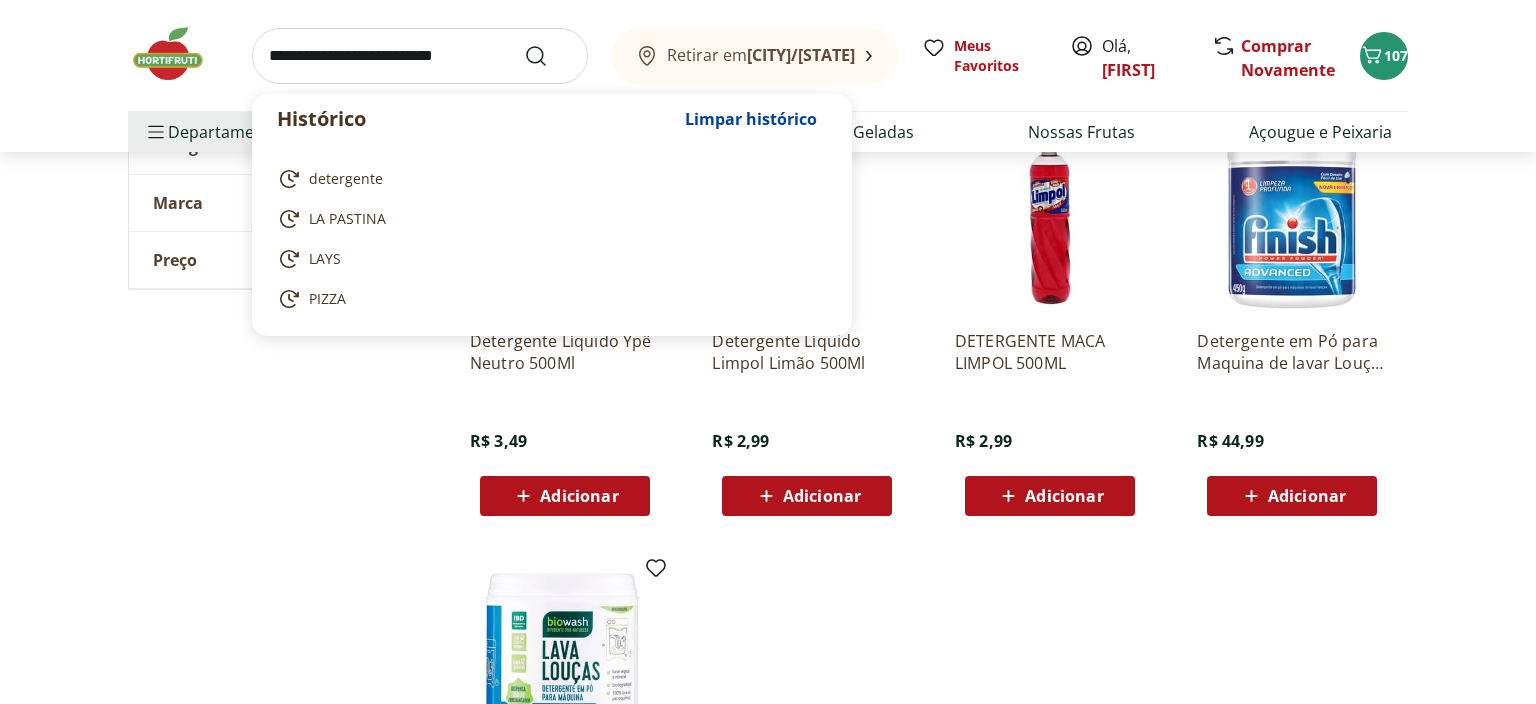 click at bounding box center (420, 56) 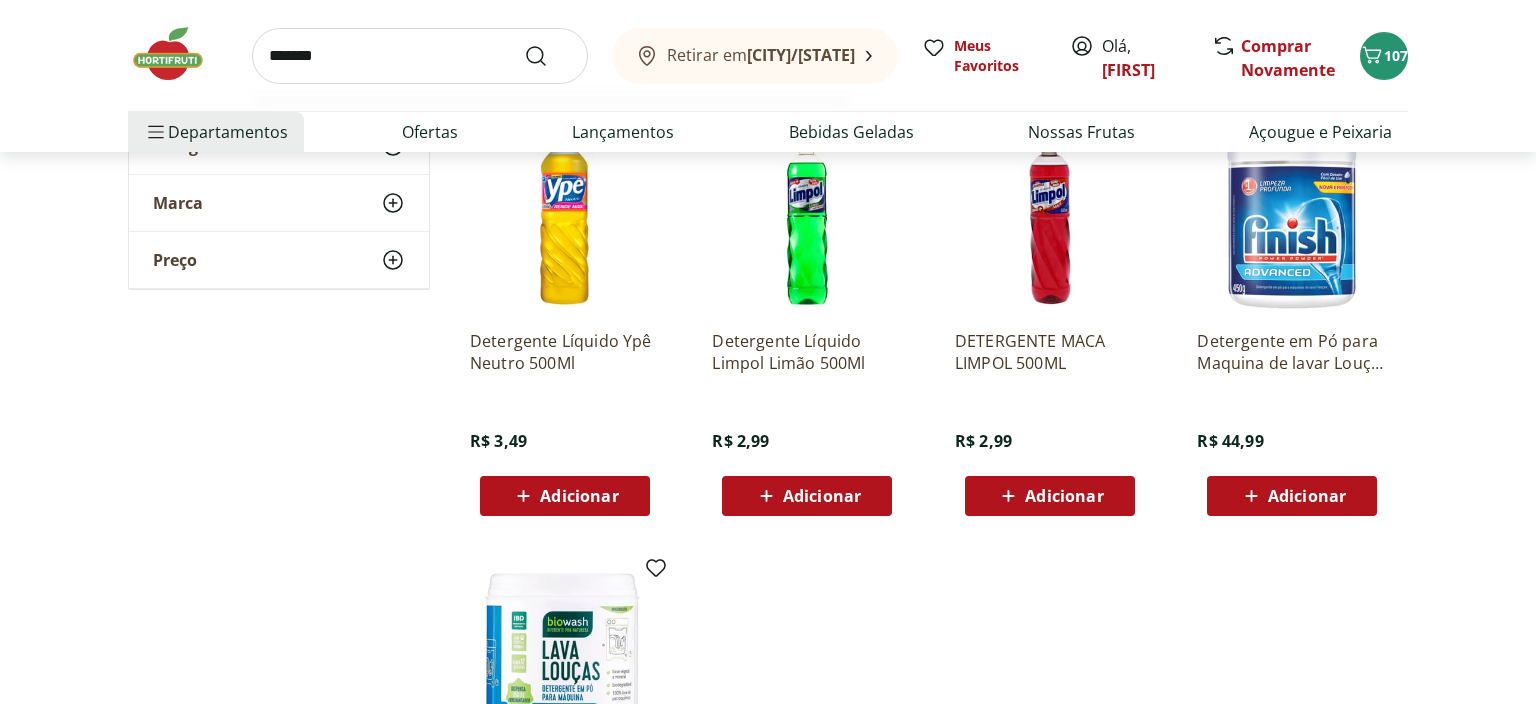 type on "*******" 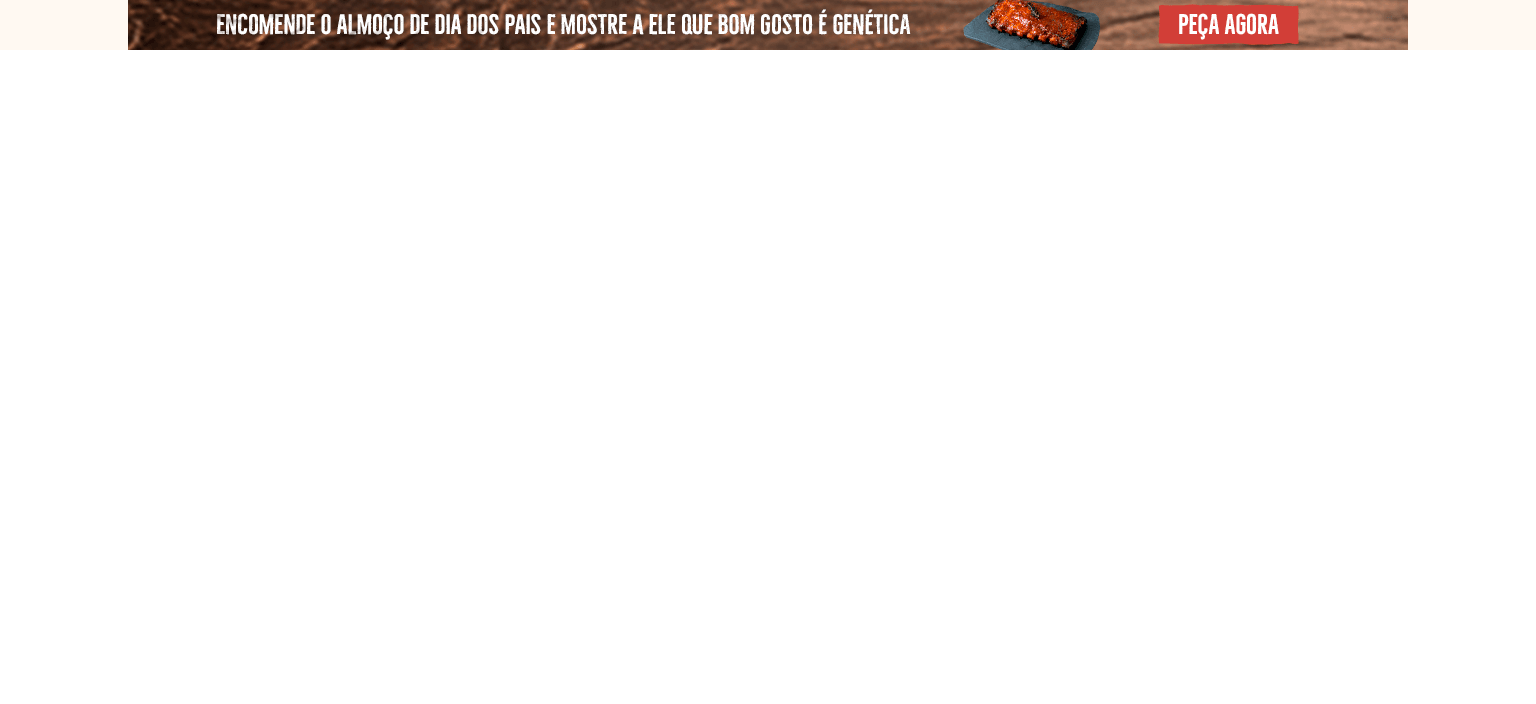 select on "**********" 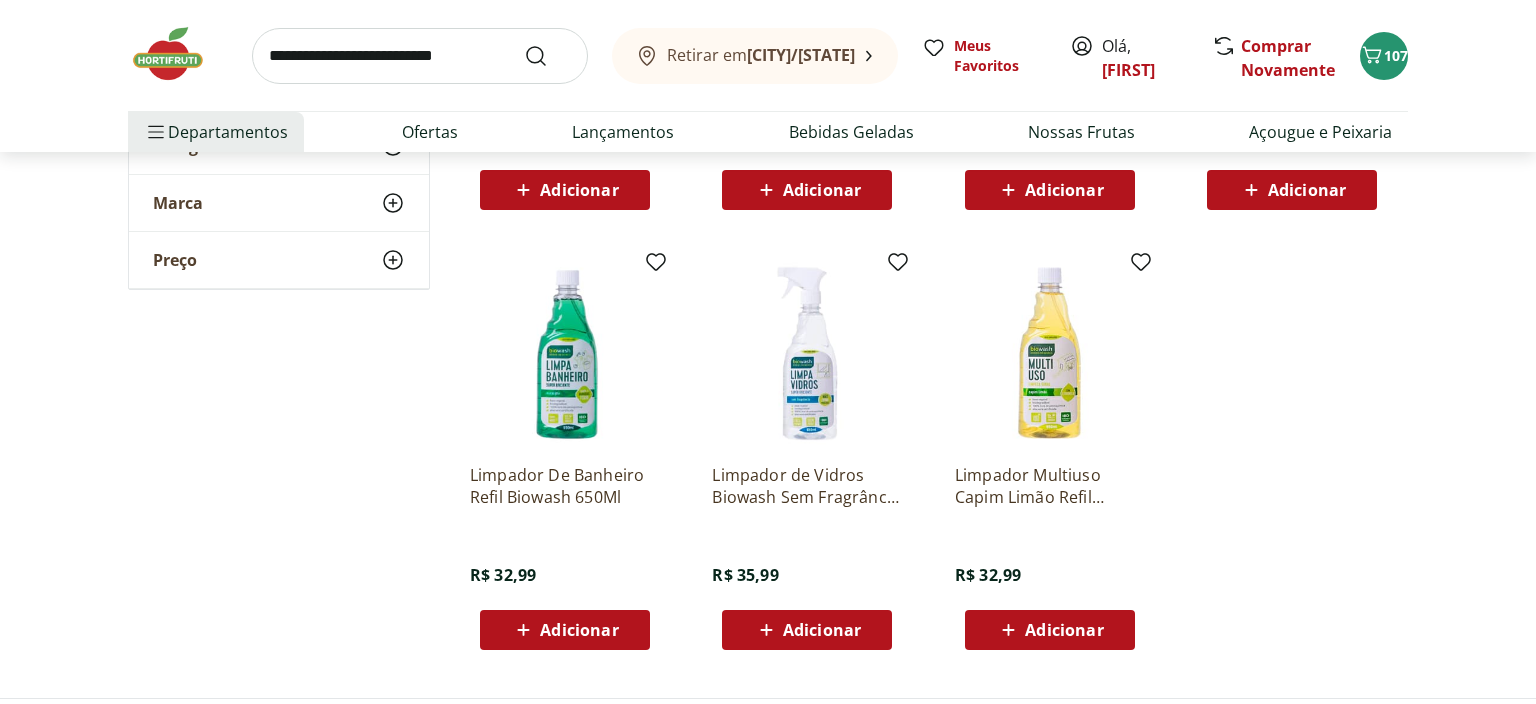 scroll, scrollTop: 739, scrollLeft: 0, axis: vertical 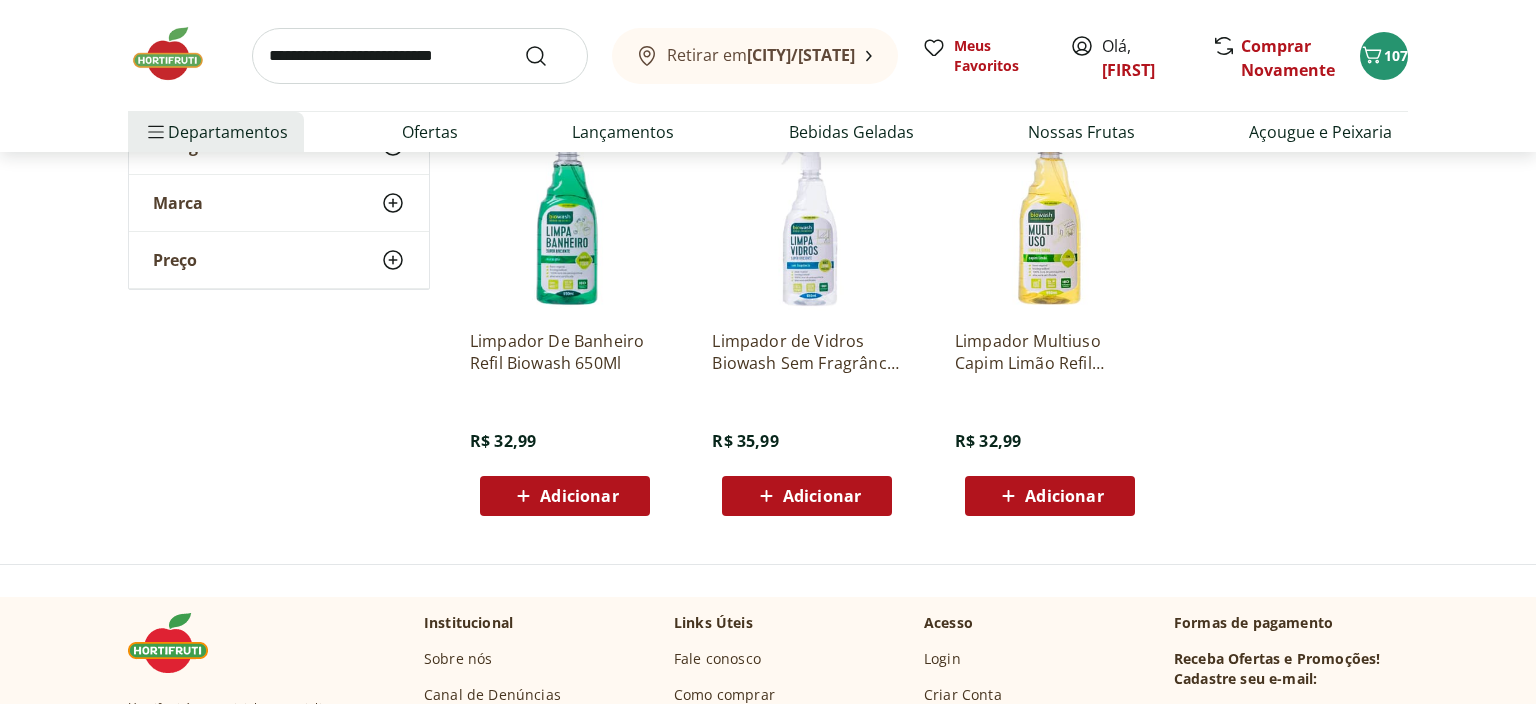 click on "Adicionar" at bounding box center (1050, 496) 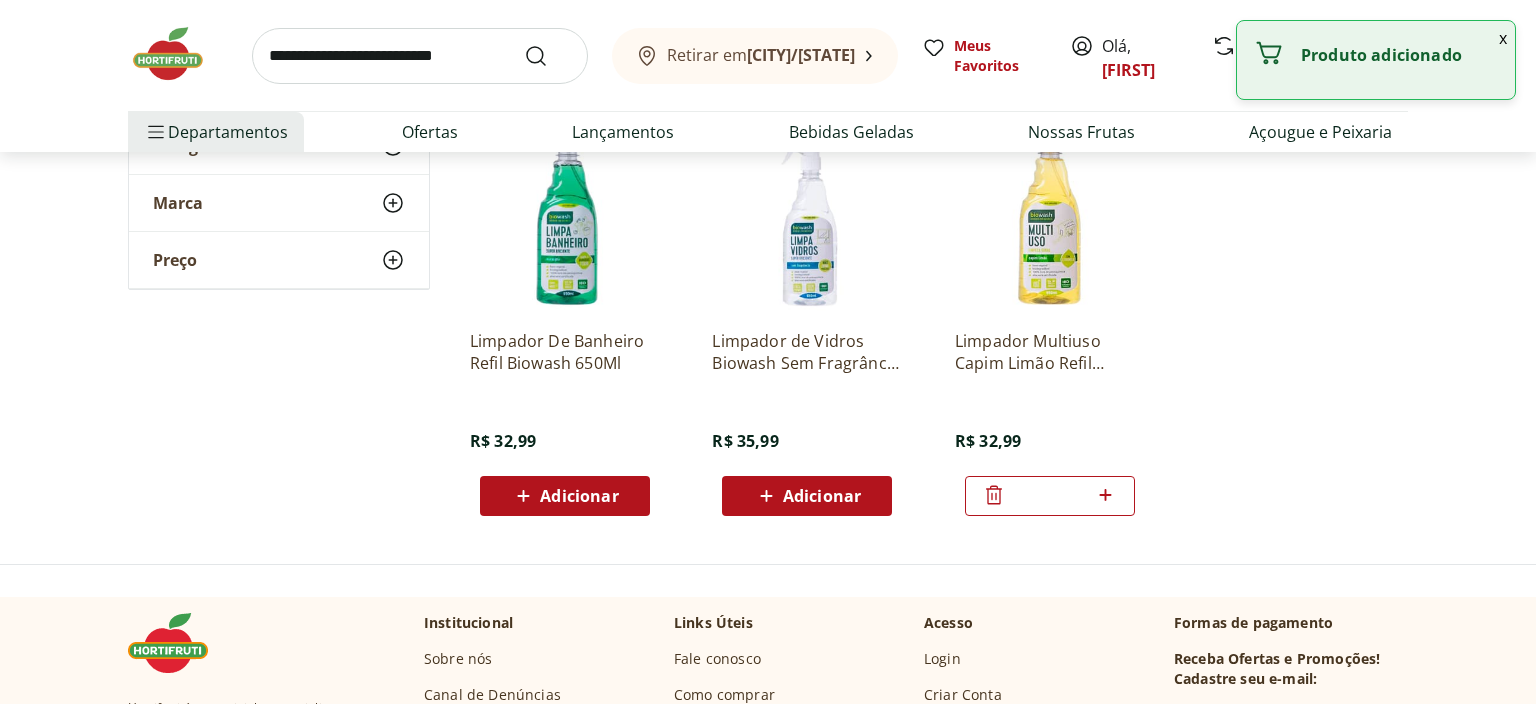click at bounding box center (420, 56) 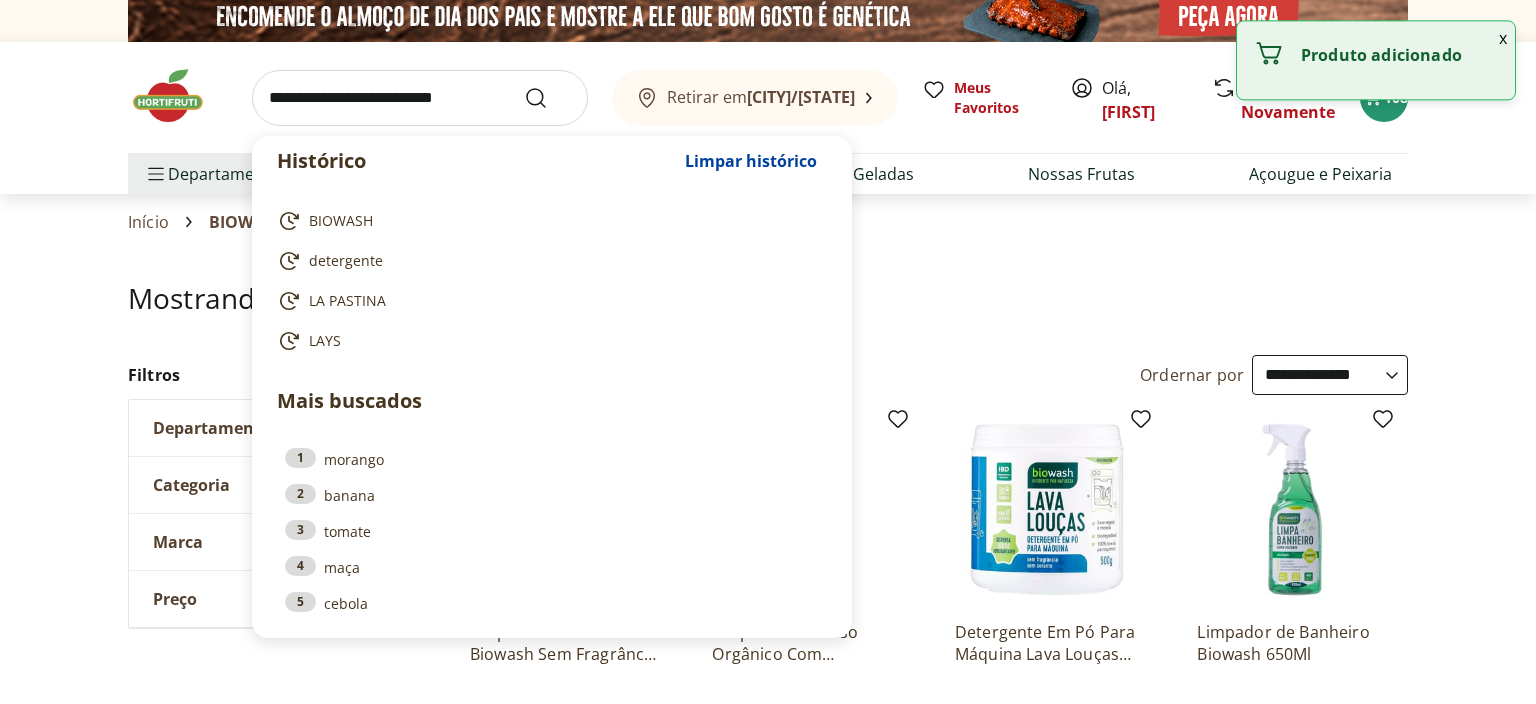 scroll, scrollTop: 0, scrollLeft: 0, axis: both 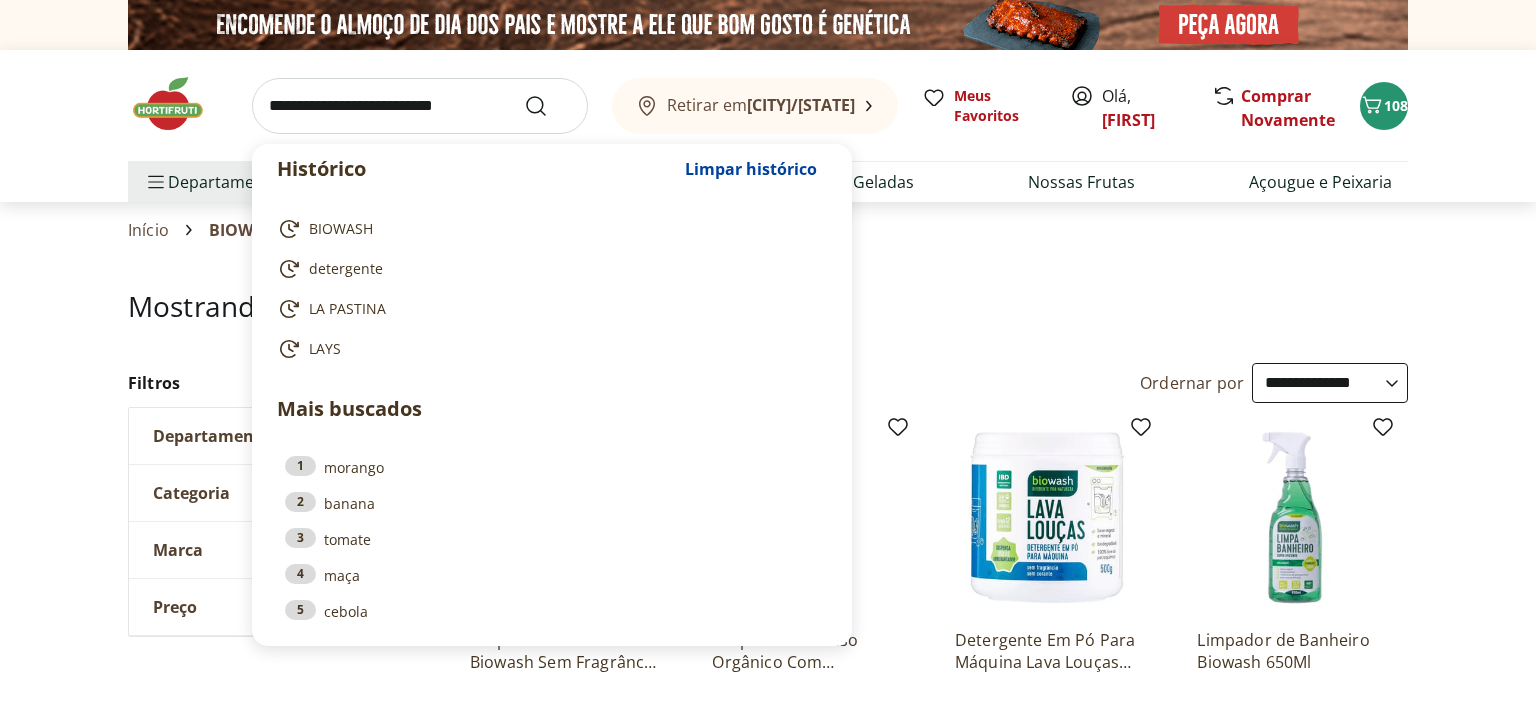 click on "Hortifruti Retirar em  Armação dos Búzios/RJ Olá,  Sandra 108 Histórico Limpar histórico BIOWASH detergente LA PASTINA LAYS Mais buscados 1 morango 2 banana 3 tomate 4 maça 5 cebola Retirar em  Armação dos Búzios/RJ Meus Favoritos Olá,  Sandra Comprar Novamente 108  Departamentos Nossa Marca Nossa Marca Ver tudo do departamento Açougue & Peixaria Congelados e Refrigerados Frutas, Legumes e Verduras Orgânicos Mercearia Sorvetes Hortifruti Hortifruti Ver tudo do departamento Cogumelos Frutas Legumes Ovos Temperos Frescos Verduras Orgânicos Orgânicos Ver tudo do departamento Bebidas Orgânicas Frutas Orgânicas Legumes Orgânicos Ovos Orgânicos Perecíveis Orgânicos Verduras Orgânicas Temperos Frescos Açougue e Peixaria Açougue e Peixaria Ver tudo do departamento Aves Bovinos Exóticos Frutos do Mar Linguiça e Salsicha Peixes Salgados e Defumados Suínos Prontinhos Prontinhos Ver tudo do departamento Frutas Cortadinhas Pré Preparados Prontos para Consumo Saladas Sucos e Água de Coco Doces" at bounding box center (768, 1464) 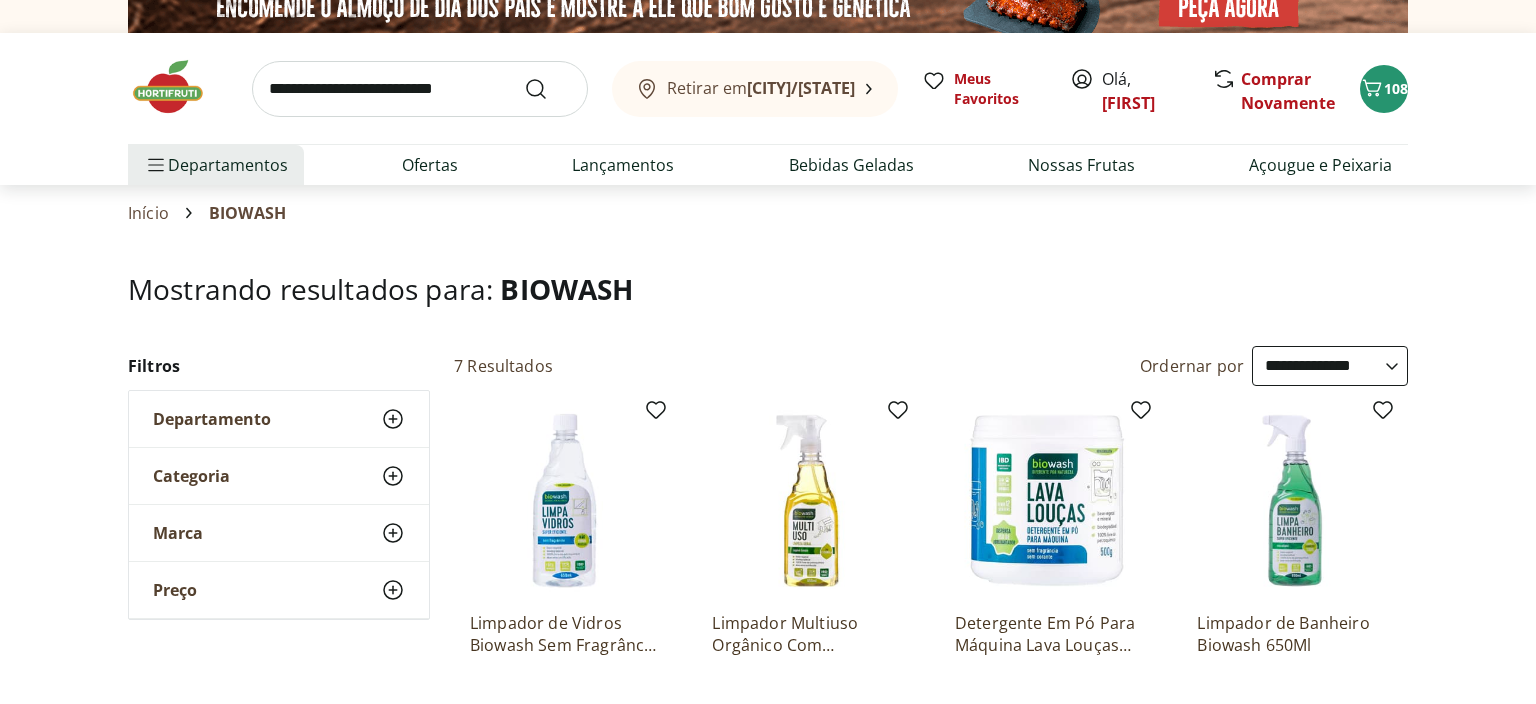 scroll, scrollTop: 0, scrollLeft: 0, axis: both 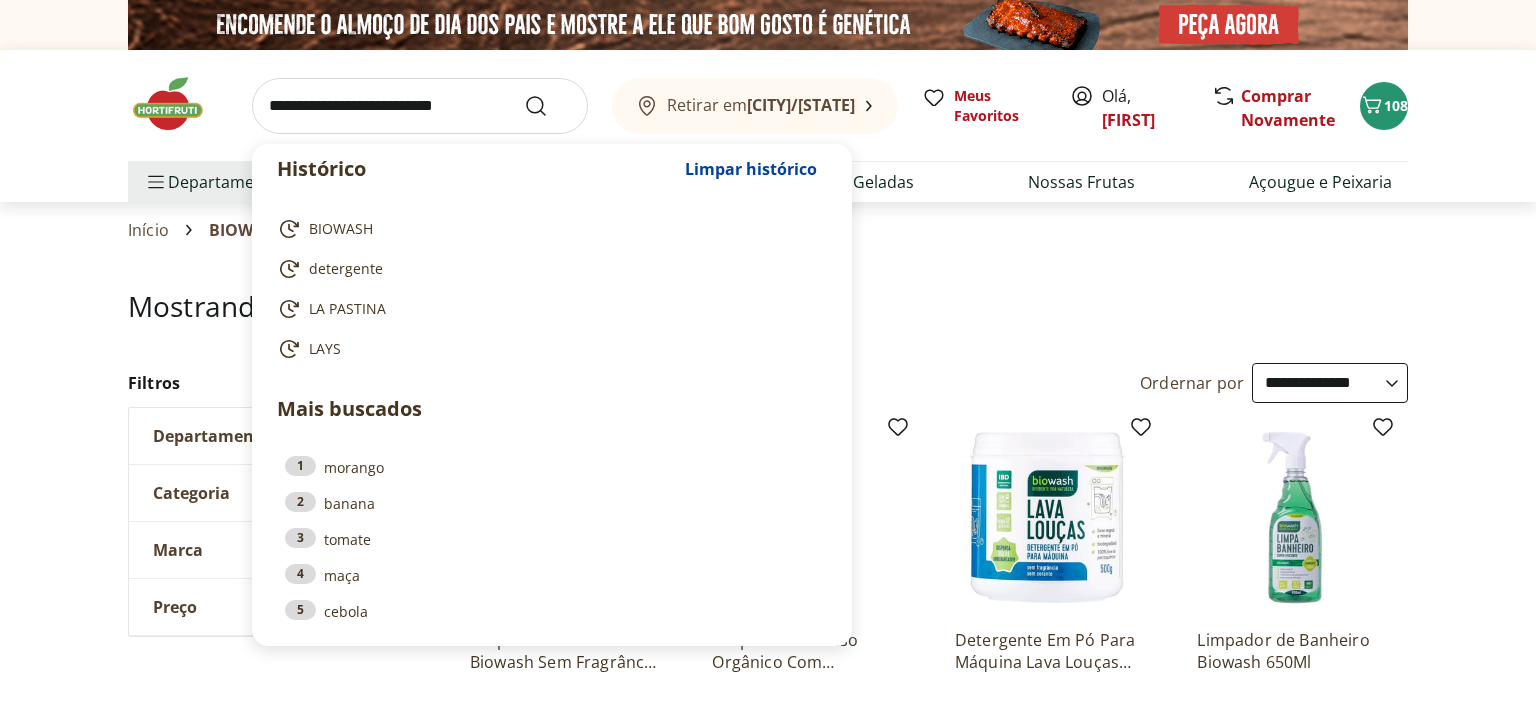 click at bounding box center [420, 106] 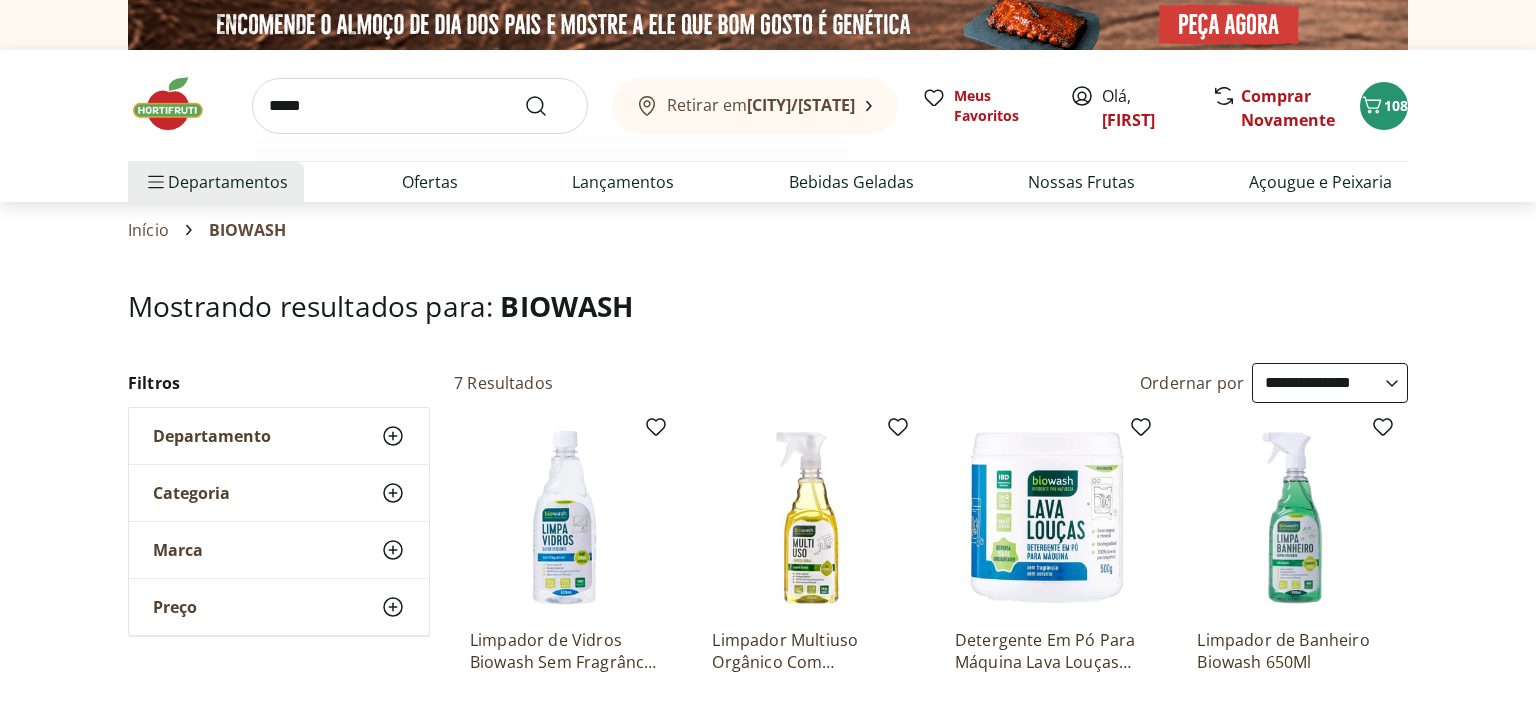 type on "*****" 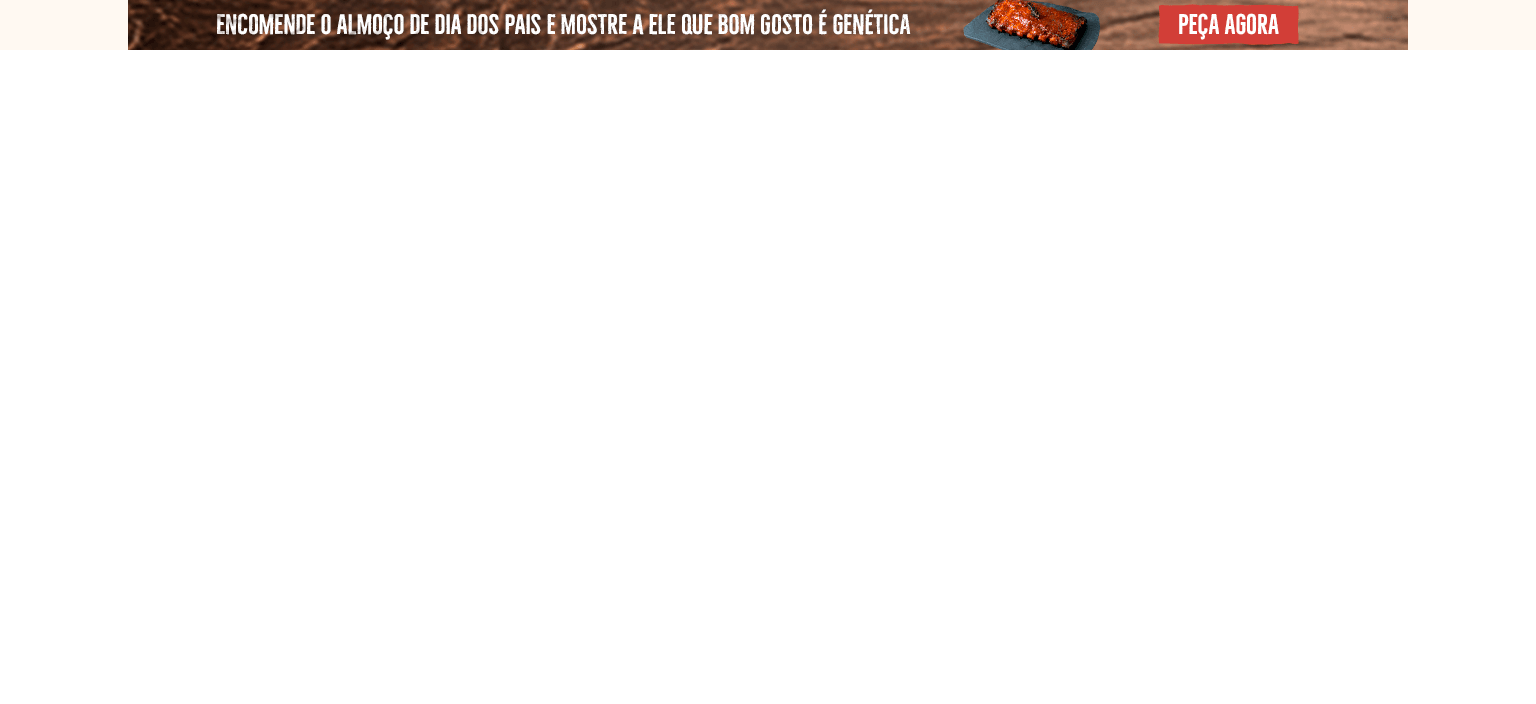 select on "**********" 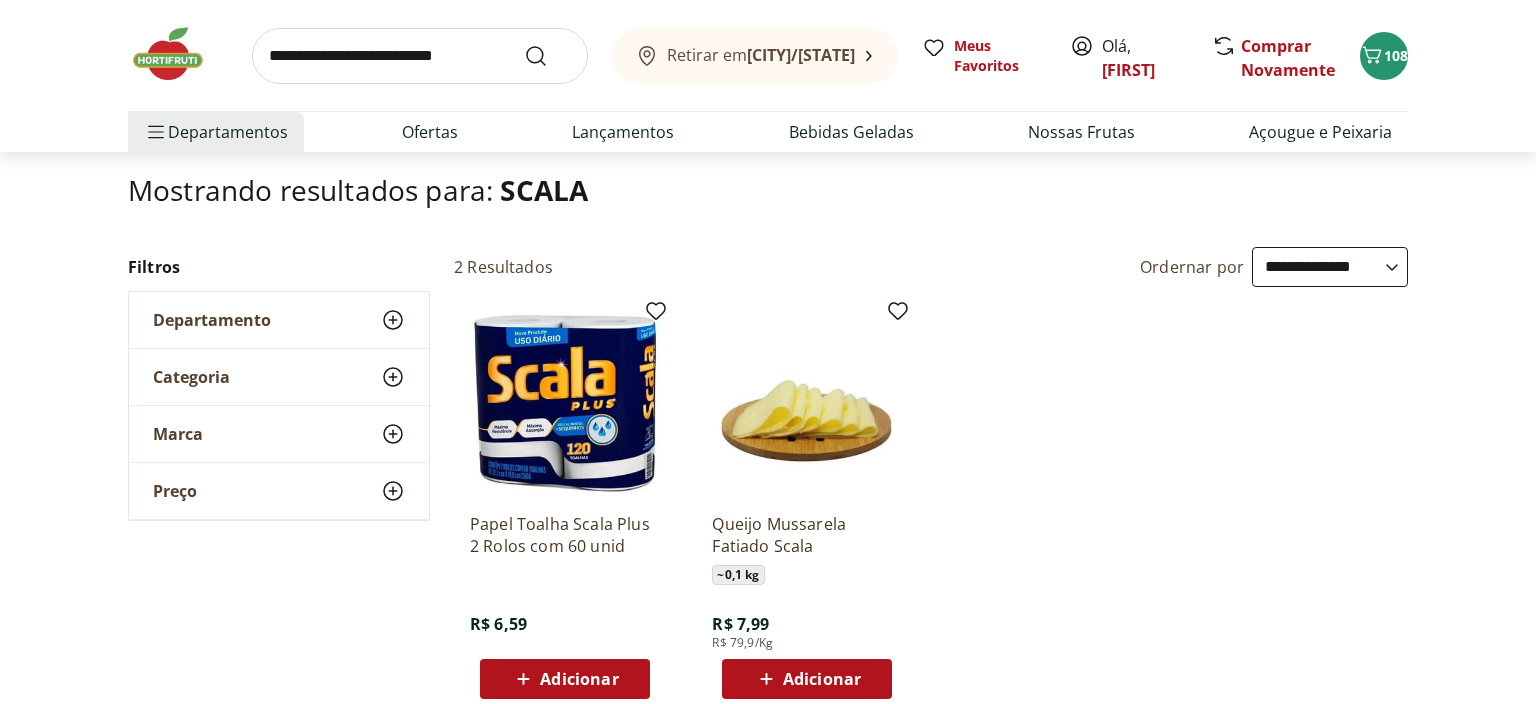 scroll, scrollTop: 211, scrollLeft: 0, axis: vertical 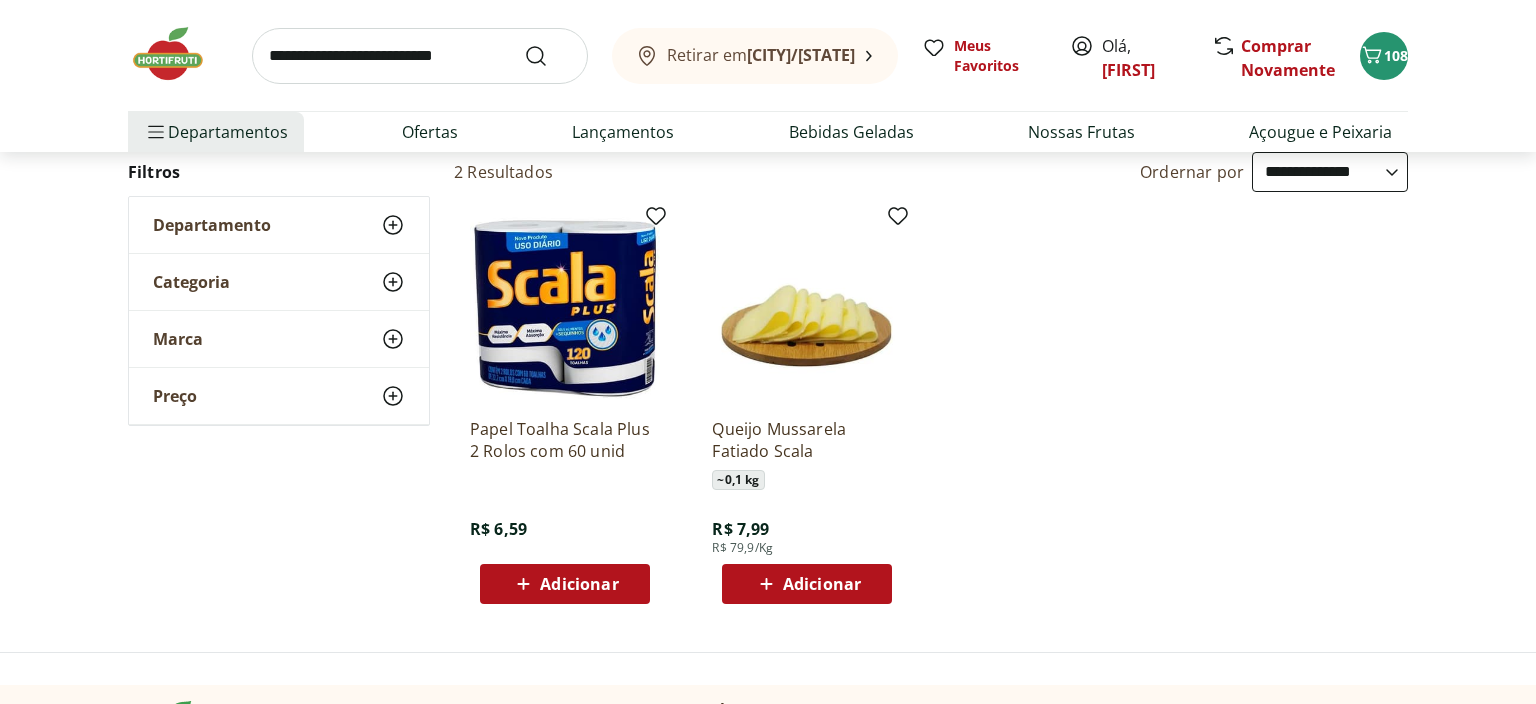 click on "Adicionar" at bounding box center (579, 584) 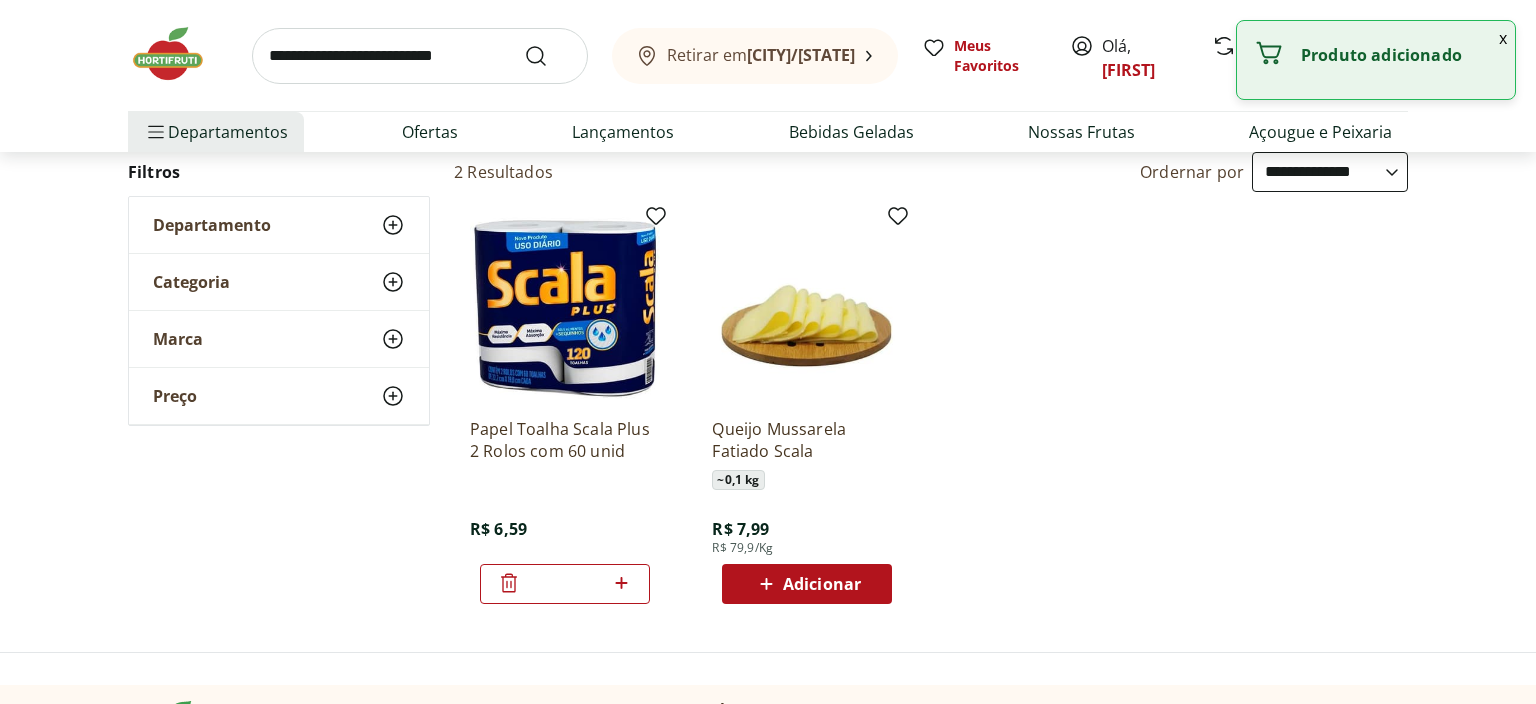 click on "*" at bounding box center (565, 584) 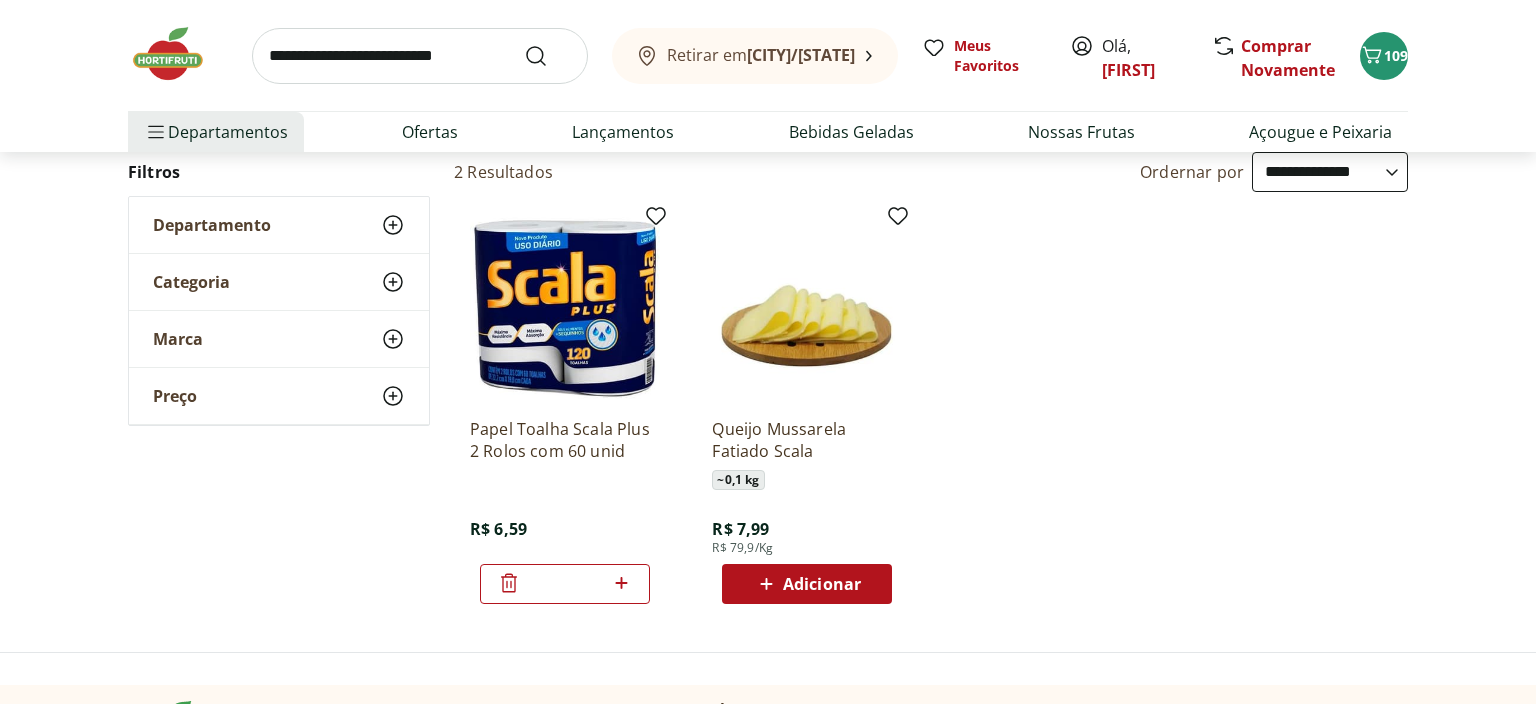 type on "**" 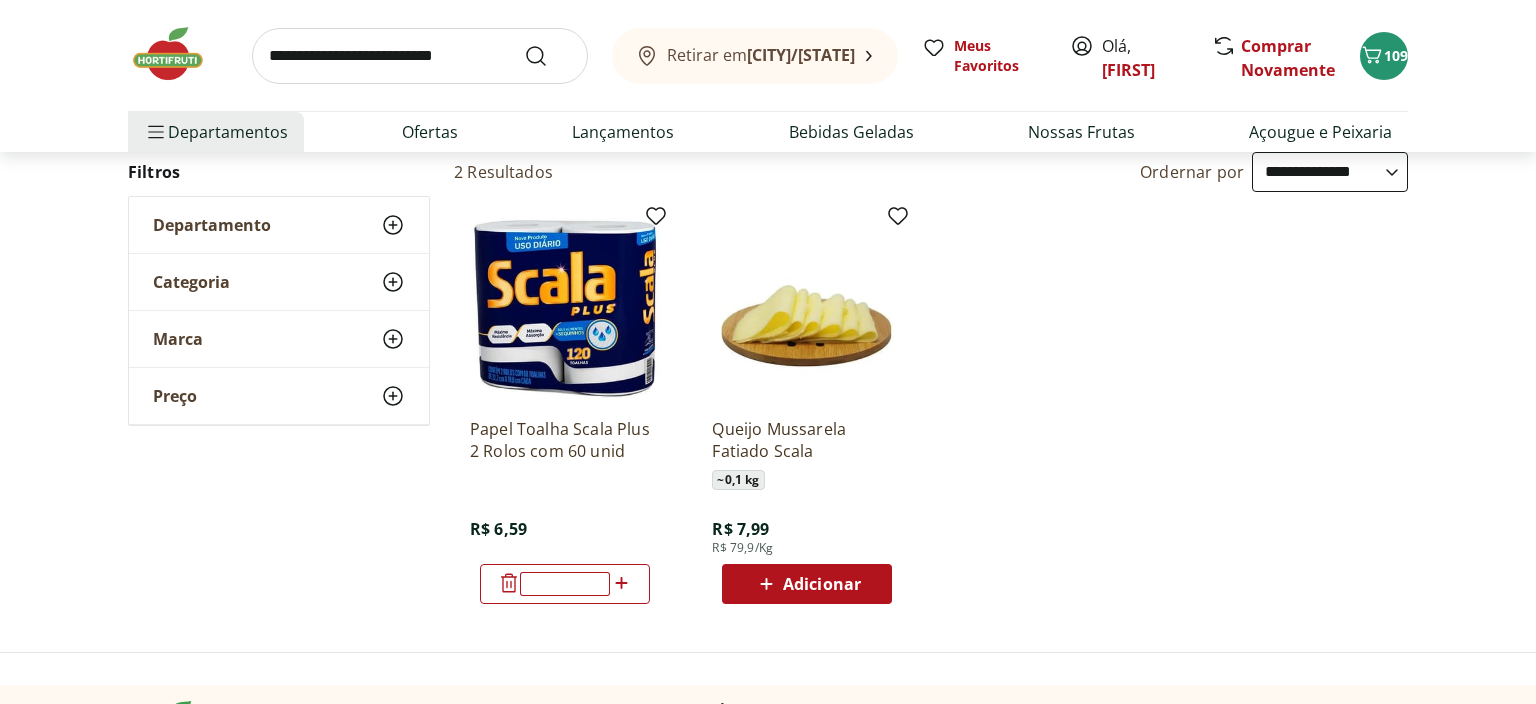 type 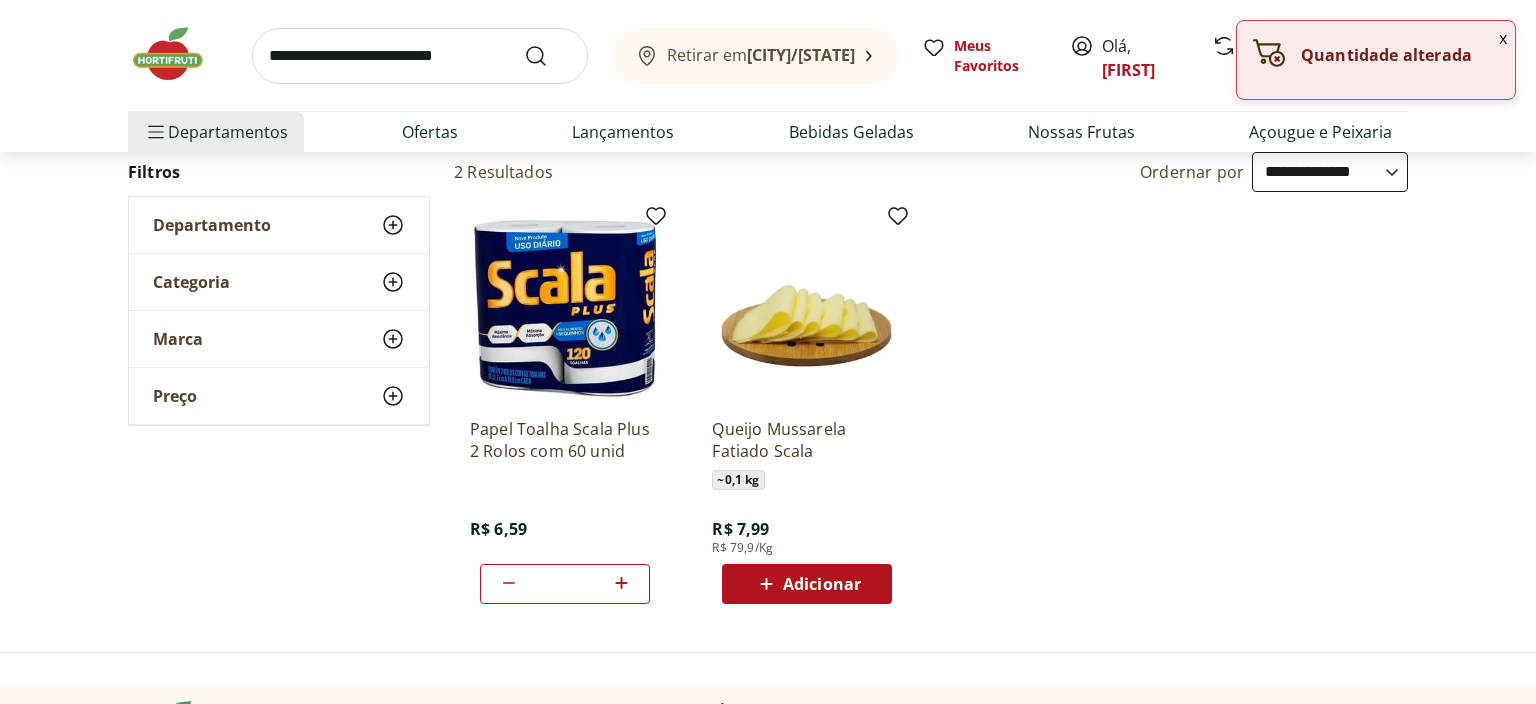drag, startPoint x: 568, startPoint y: 578, endPoint x: 540, endPoint y: 576, distance: 28.071337 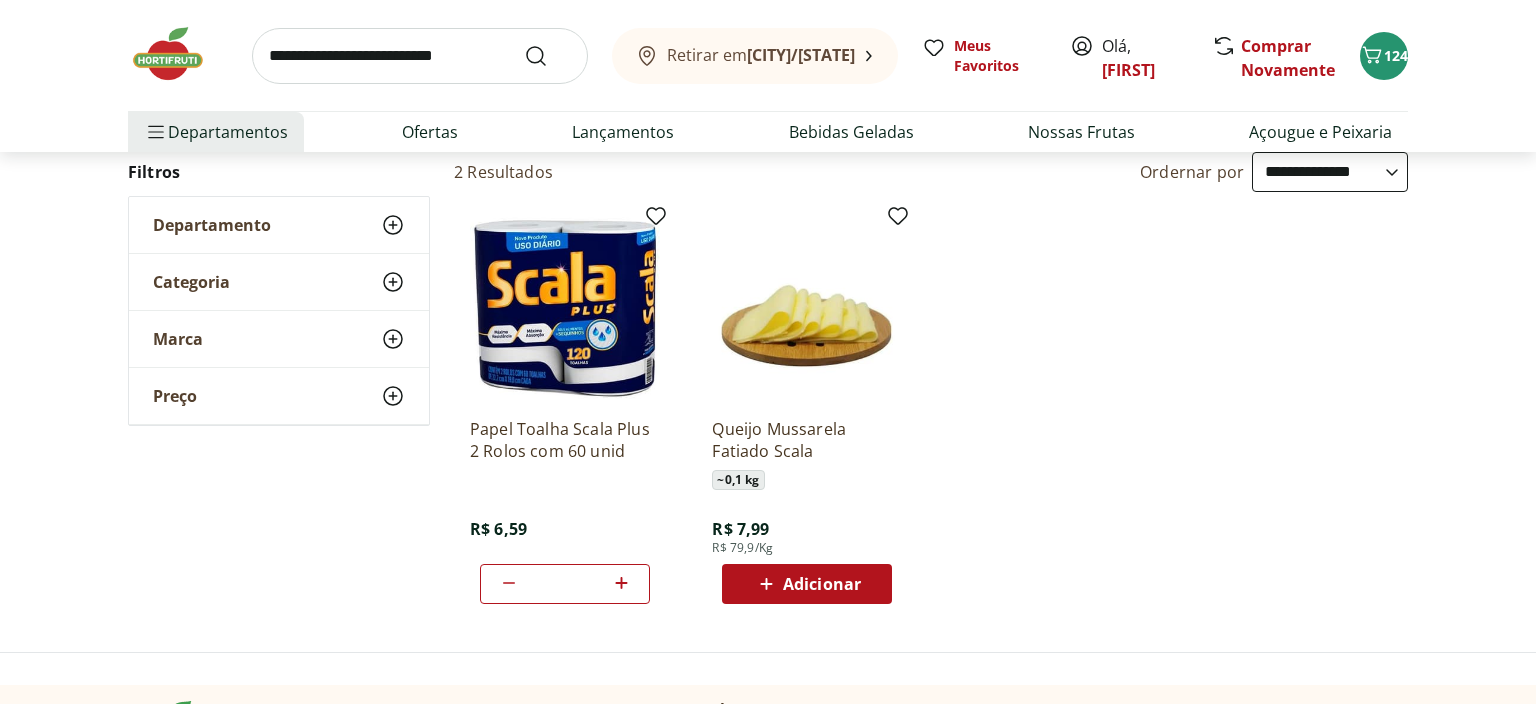 type on "*" 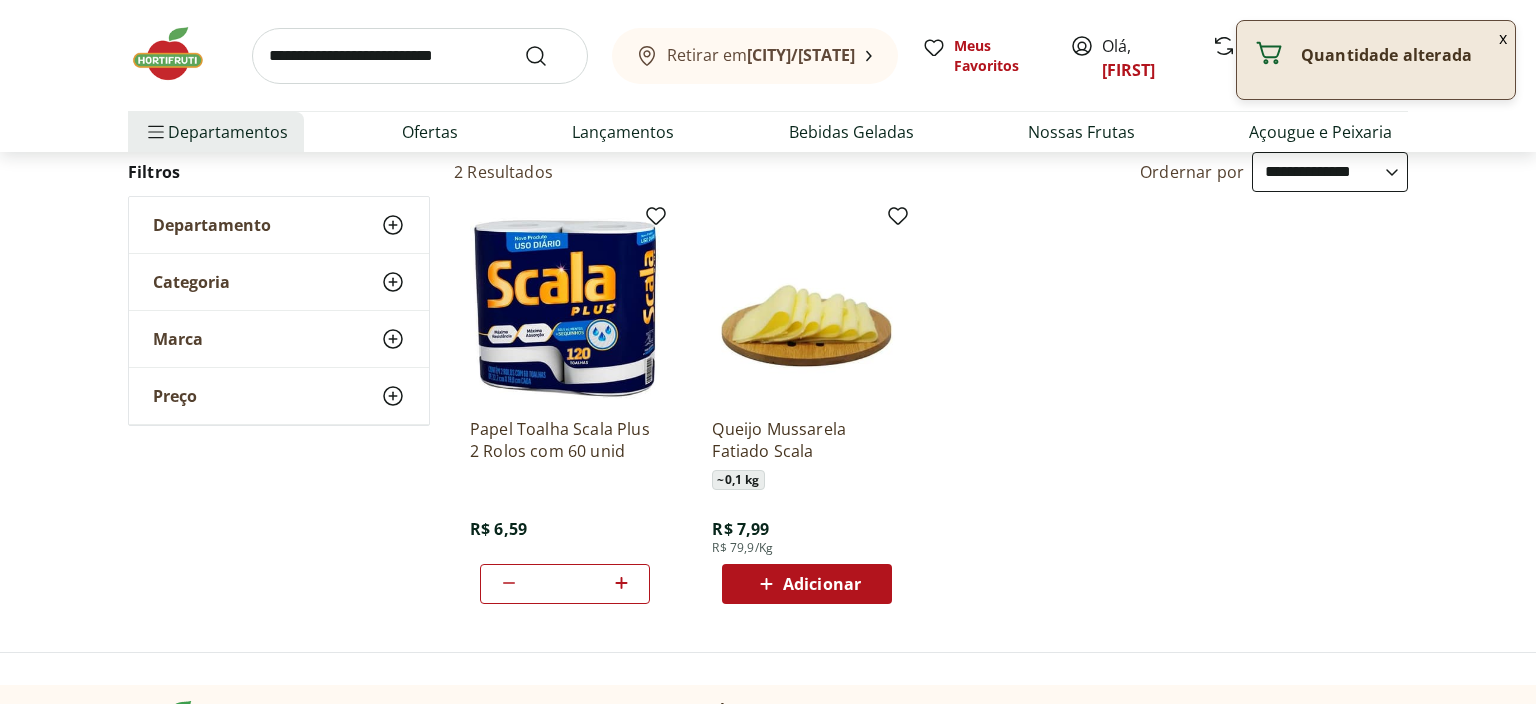 click at bounding box center [420, 56] 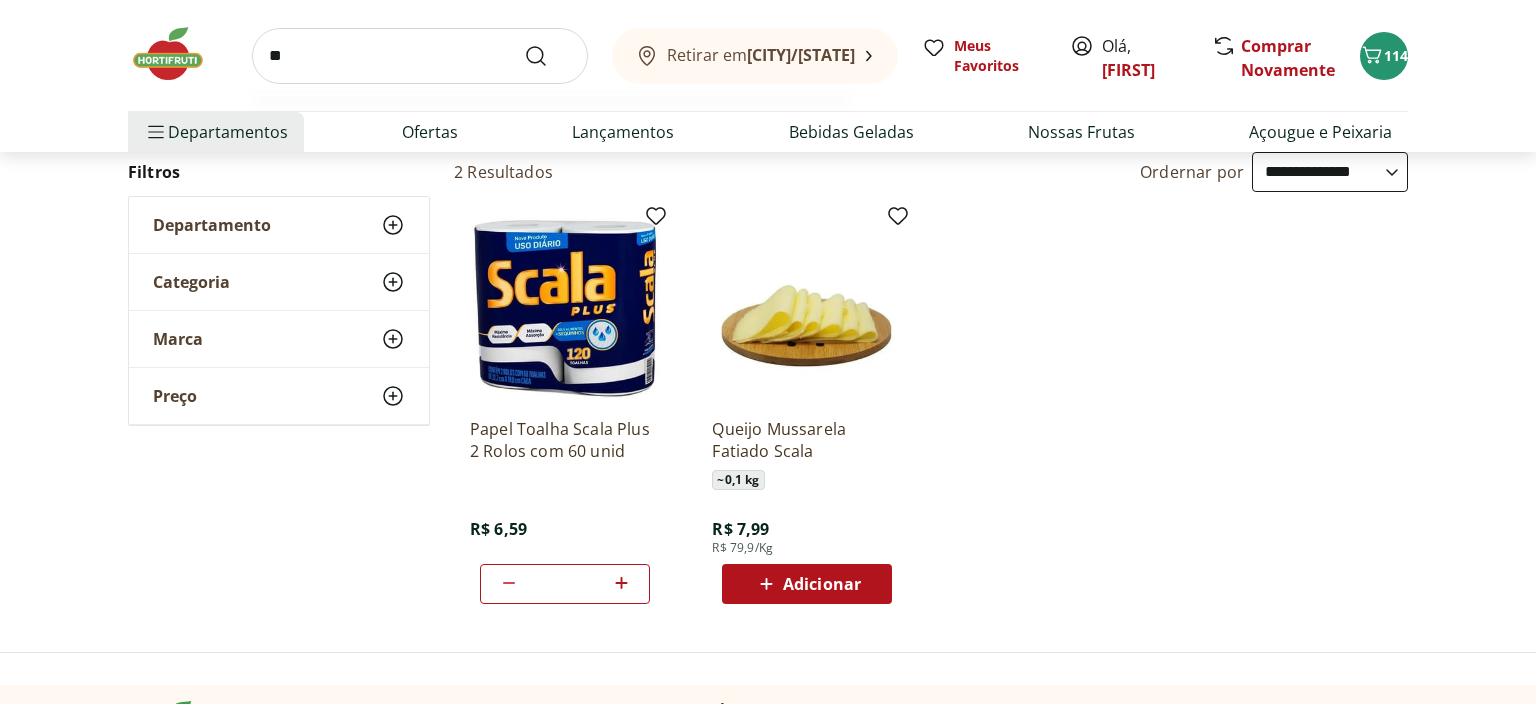 type on "*" 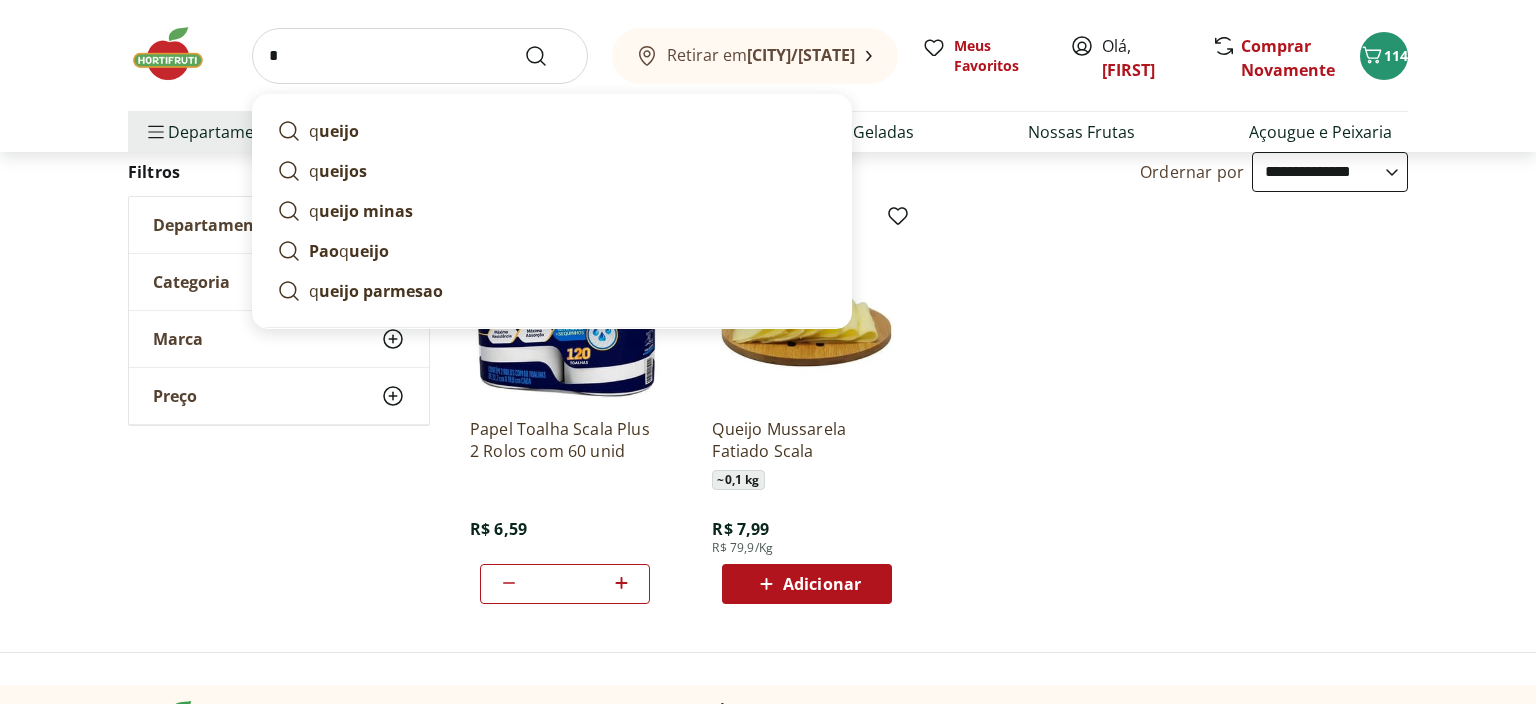 type 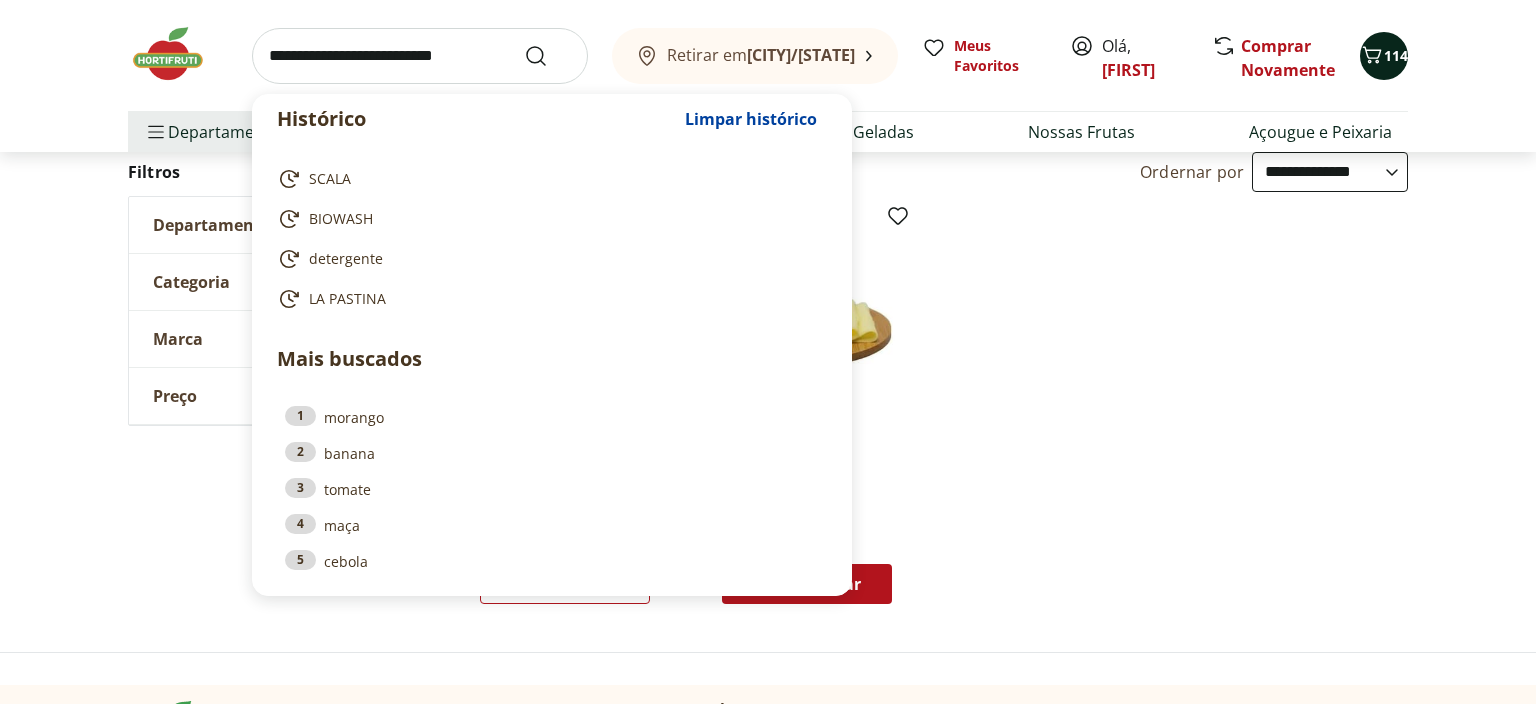 click on "114" at bounding box center [1396, 55] 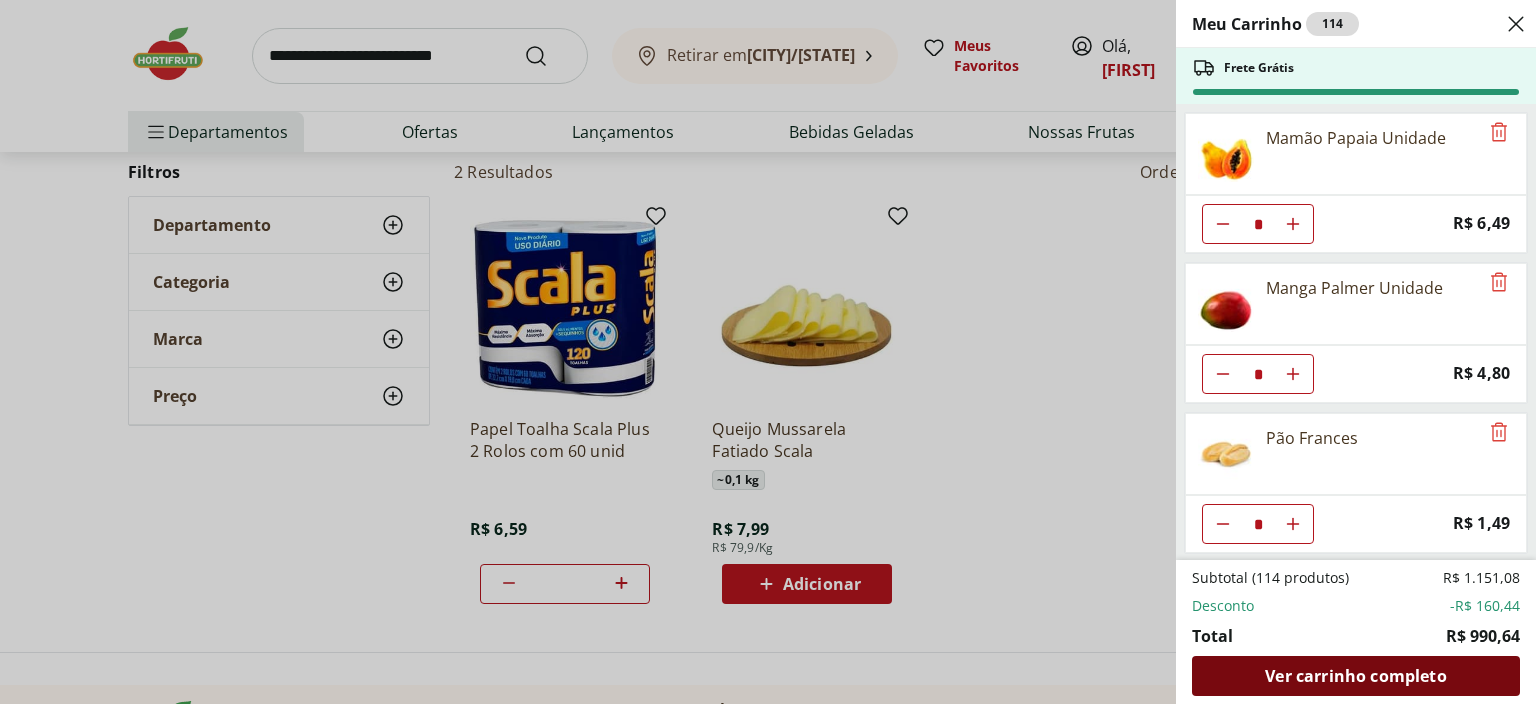 click on "Ver carrinho completo" at bounding box center (1355, 676) 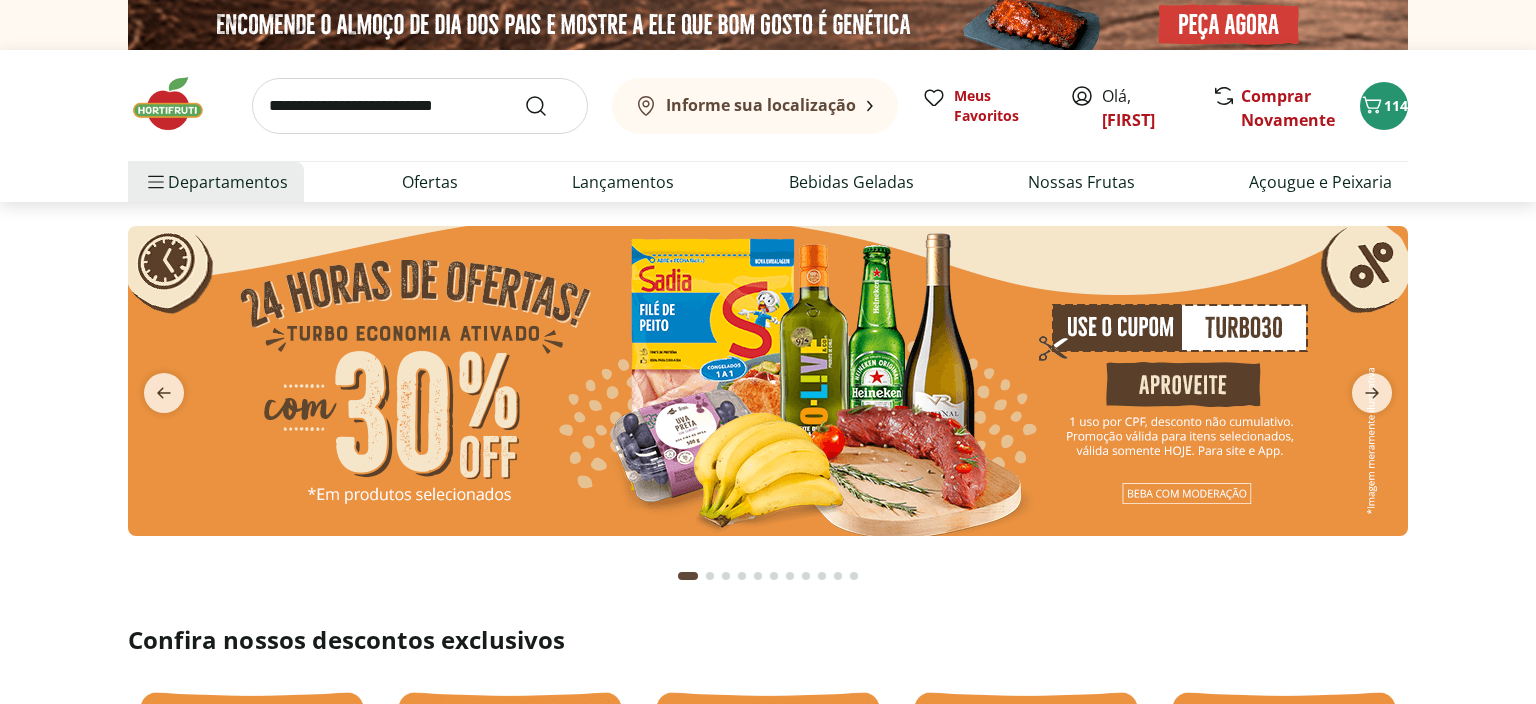 scroll, scrollTop: 0, scrollLeft: 0, axis: both 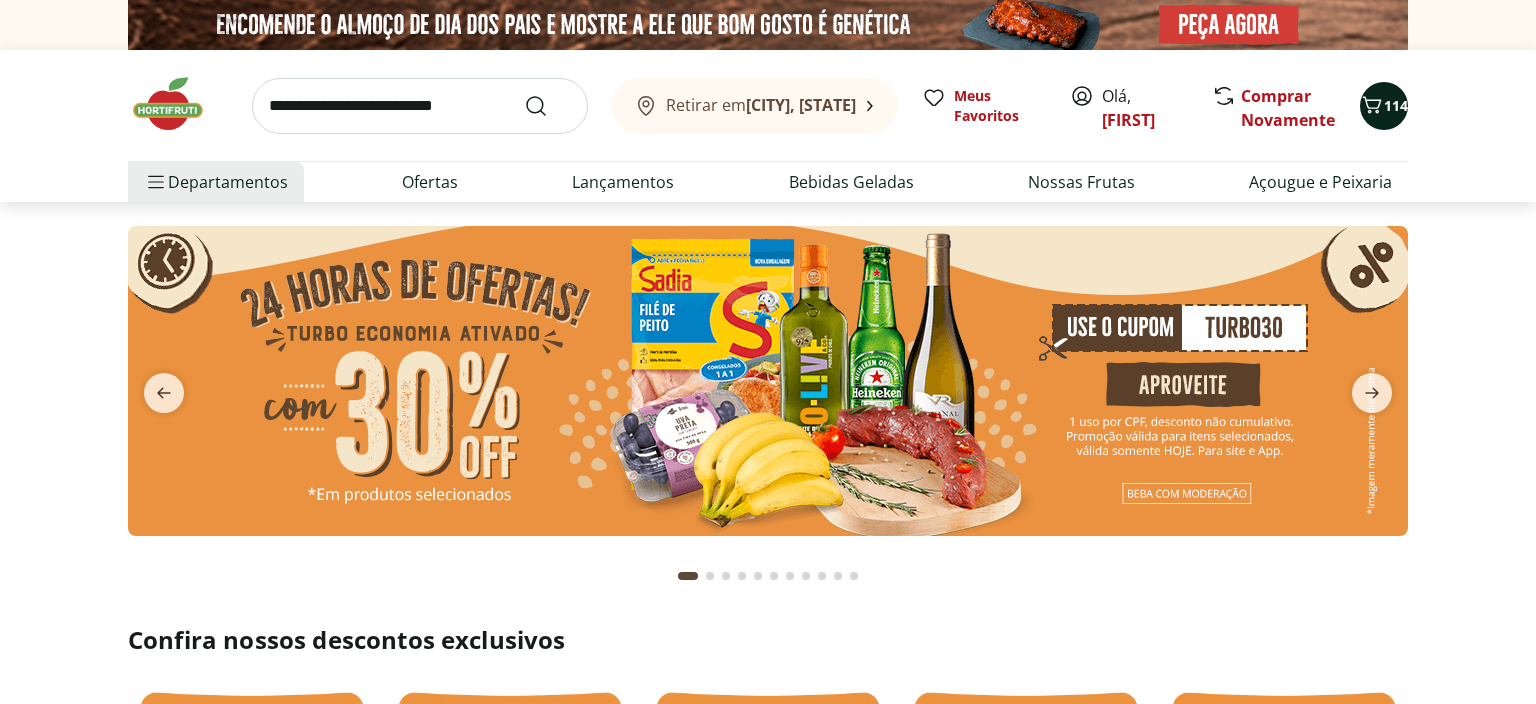 click on "114" at bounding box center [1384, 106] 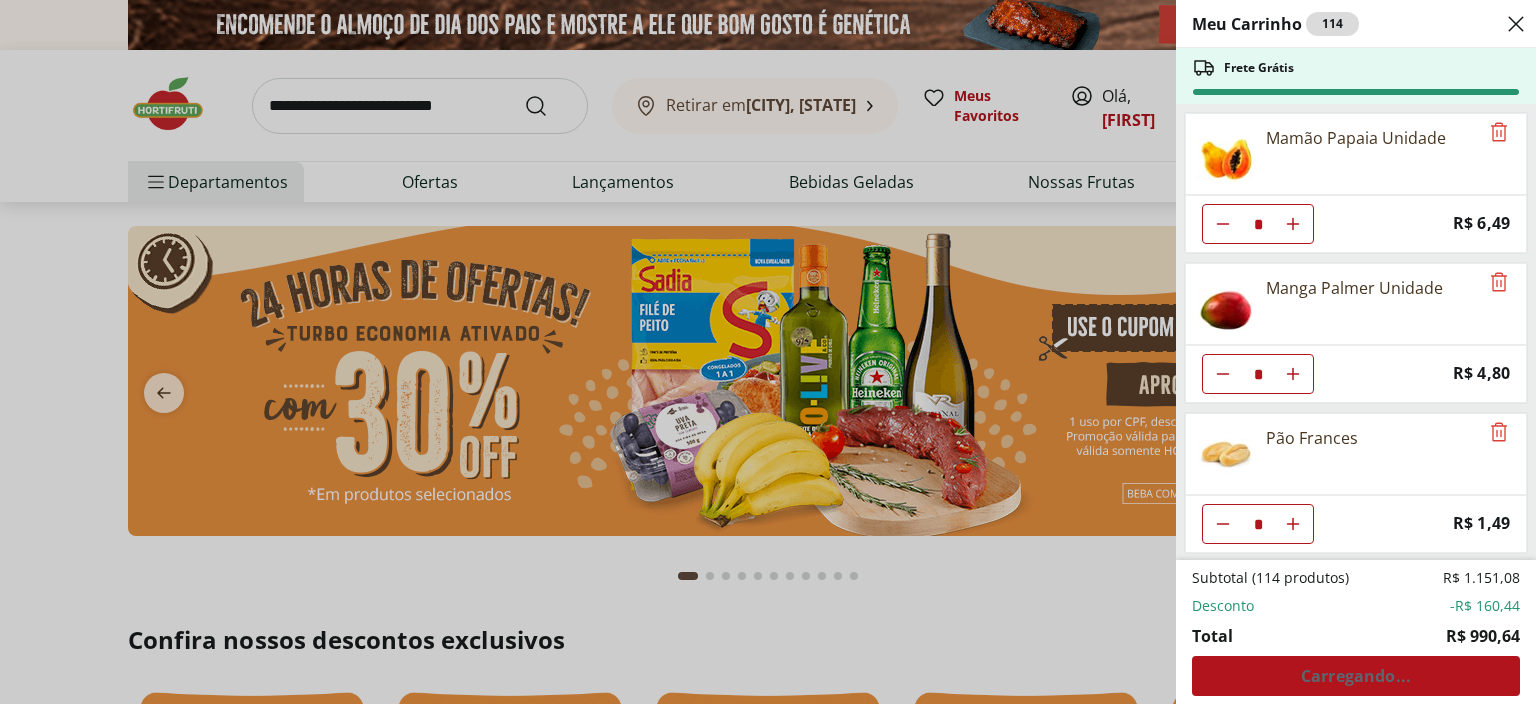 click on "Subtotal (114 produtos) R$ 1.151,08 Desconto -R$ 160,44 Total R$ 990,64 Carregando..." at bounding box center (1356, 632) 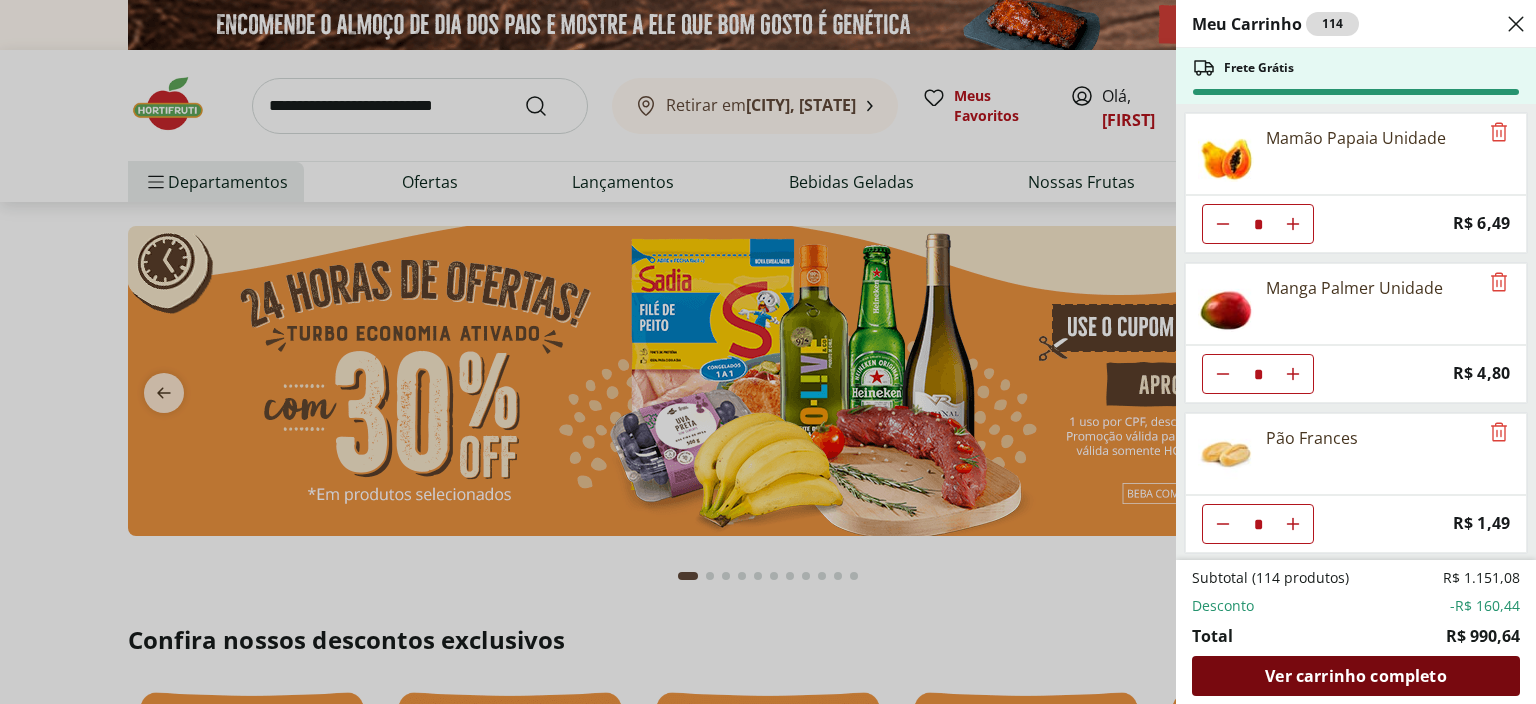 click on "Ver carrinho completo" at bounding box center [1355, 676] 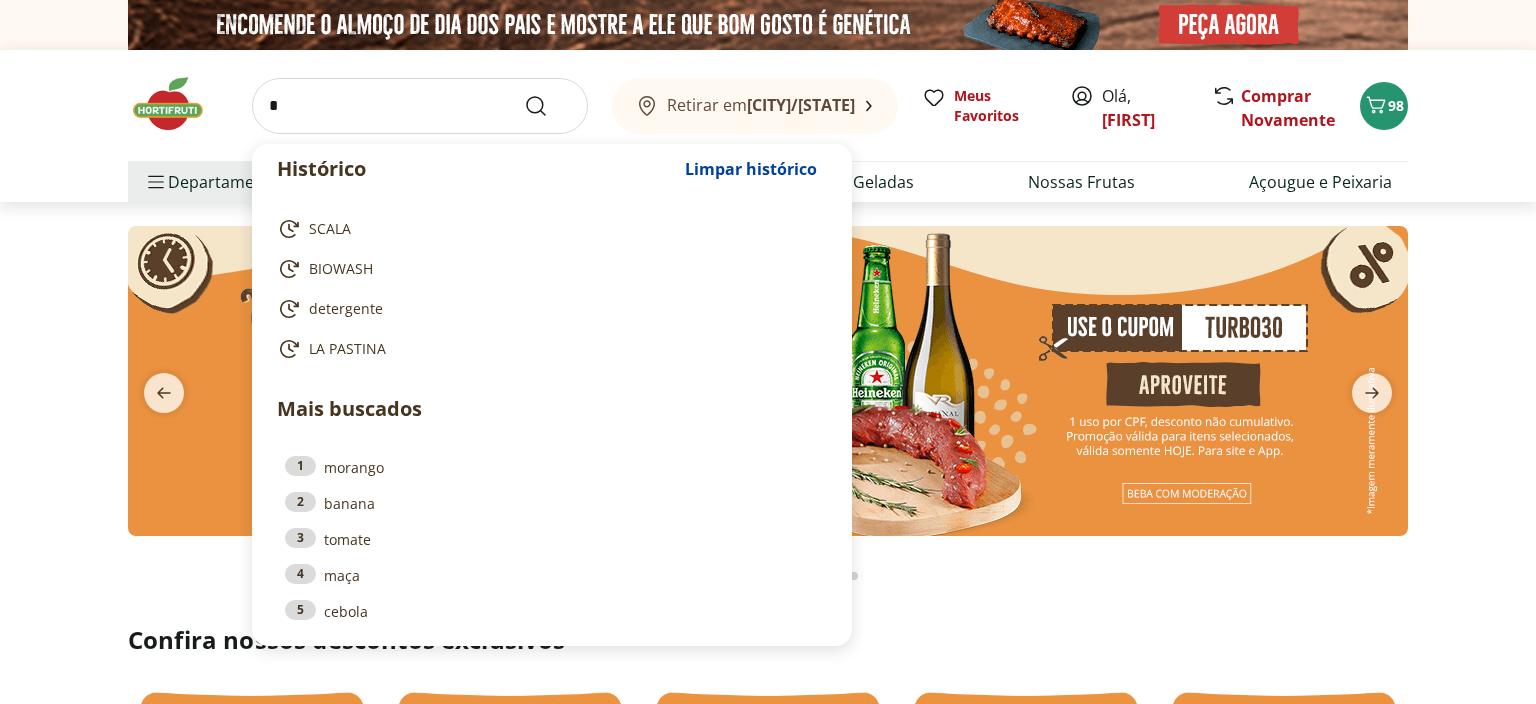 scroll, scrollTop: 0, scrollLeft: 0, axis: both 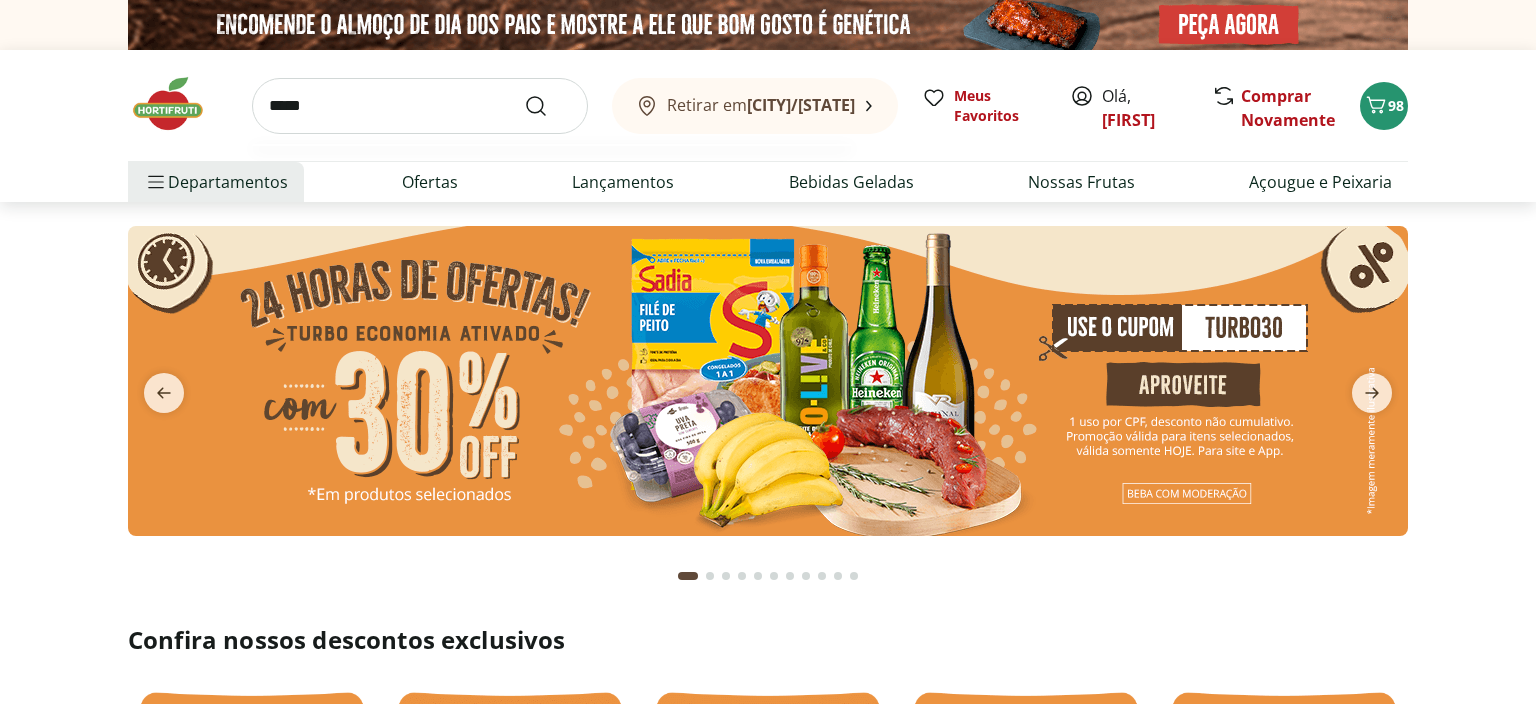 type on "*****" 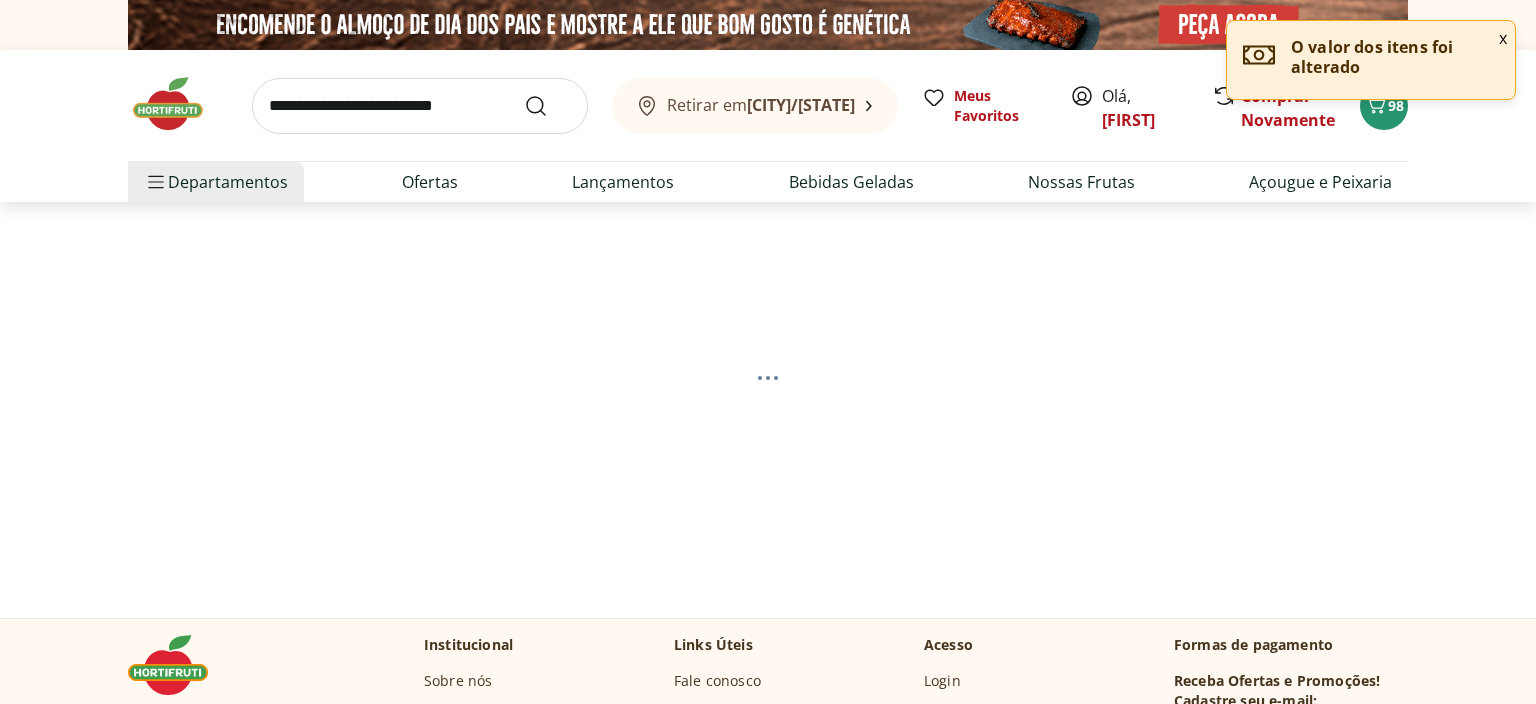 select on "**********" 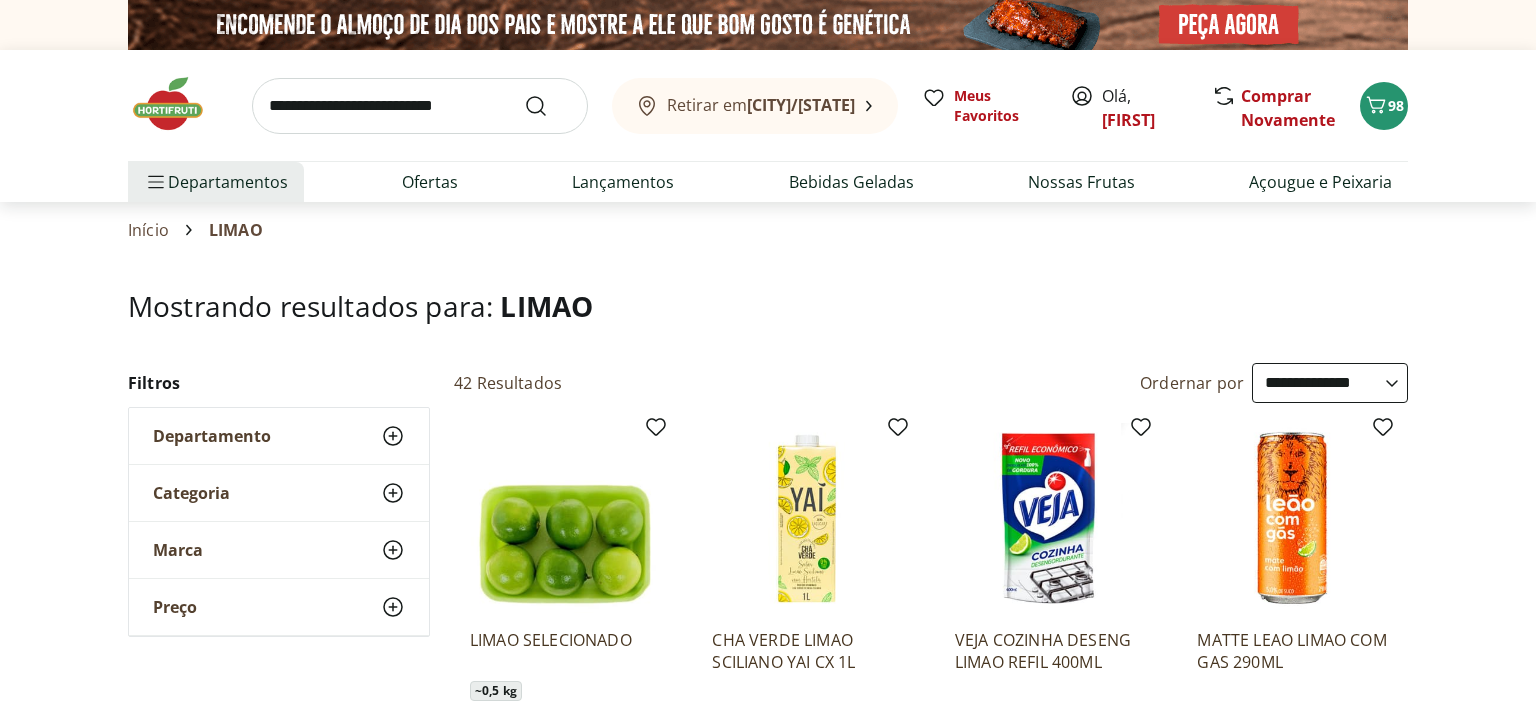 click at bounding box center [807, 518] 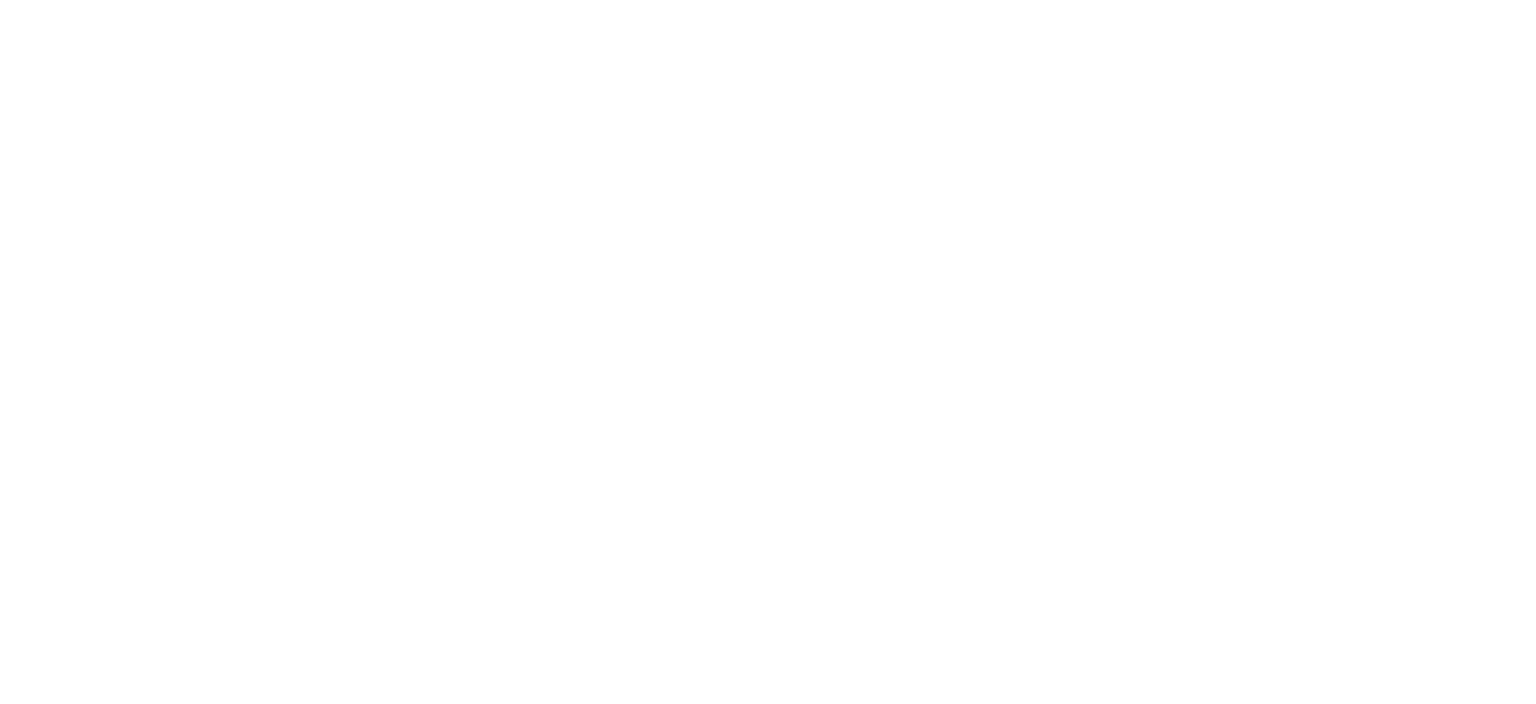 scroll, scrollTop: 0, scrollLeft: 0, axis: both 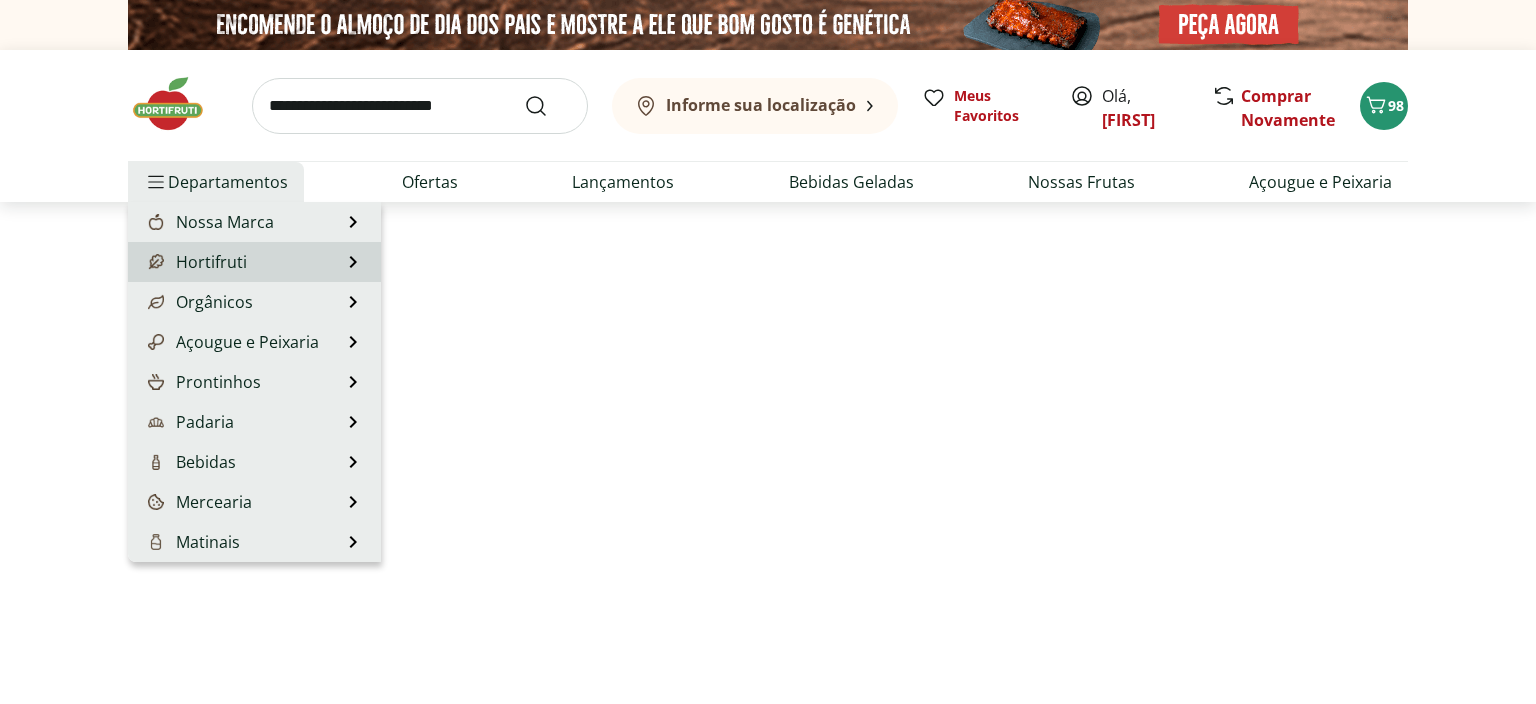 select on "**********" 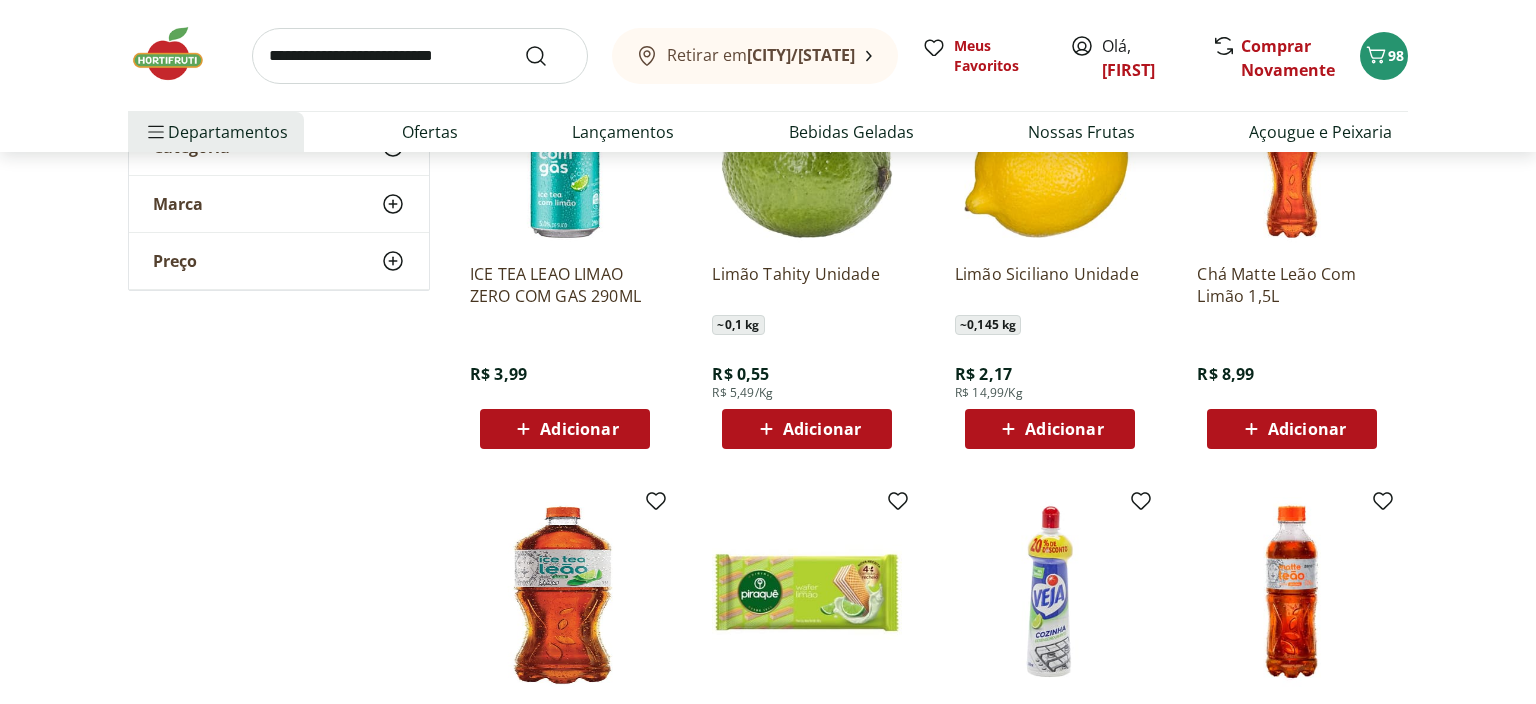 scroll, scrollTop: 1161, scrollLeft: 0, axis: vertical 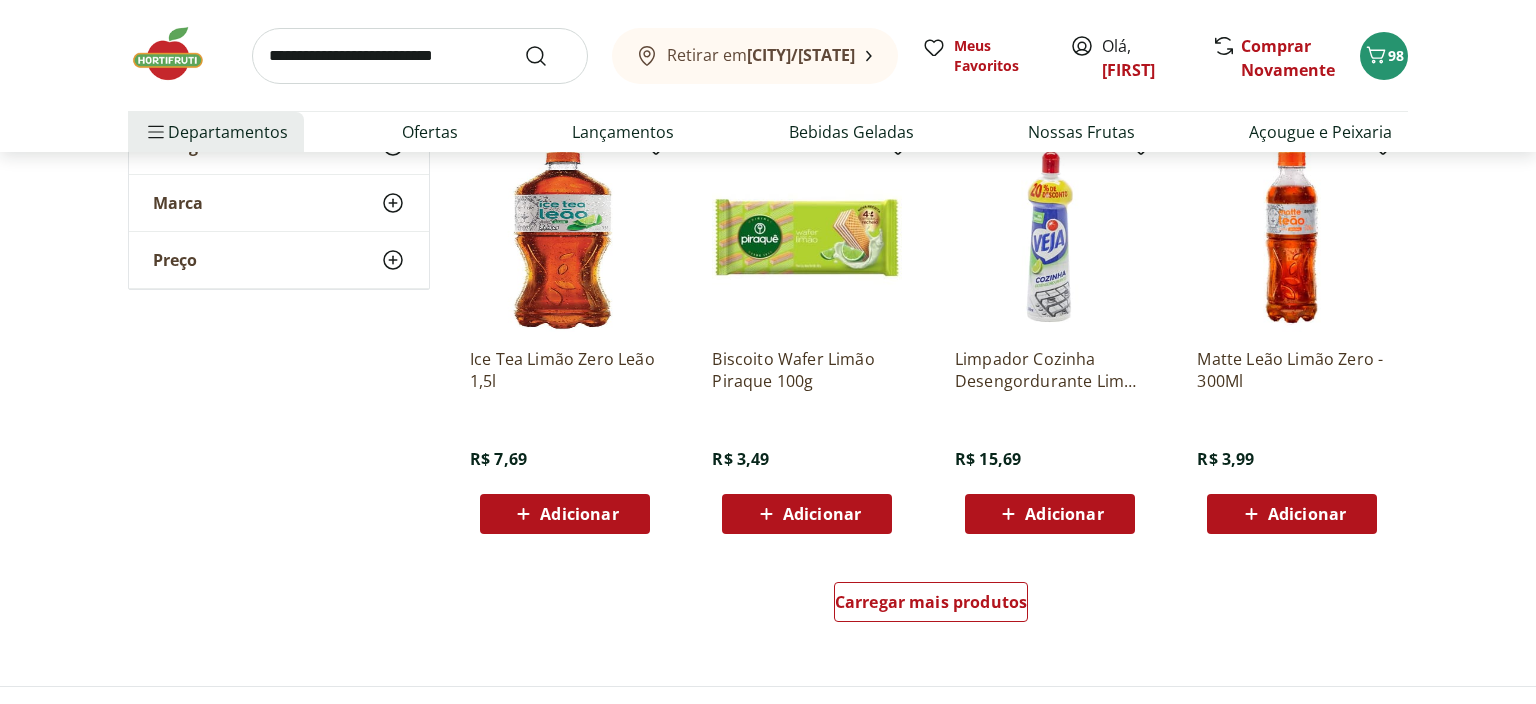 click on "Biscoito Wafer Limão Piraque 100g R$ 3,49 Adicionar" at bounding box center [807, 433] 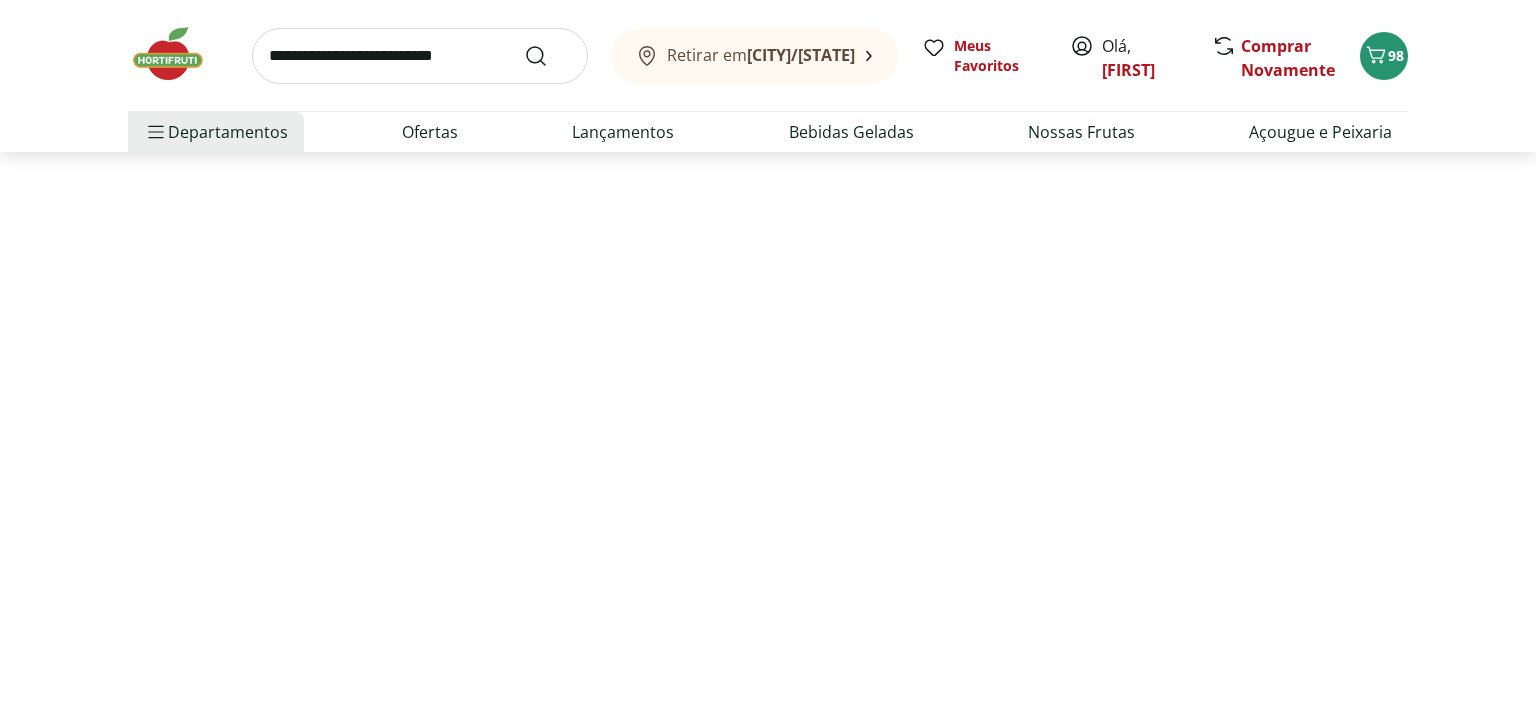 select on "**********" 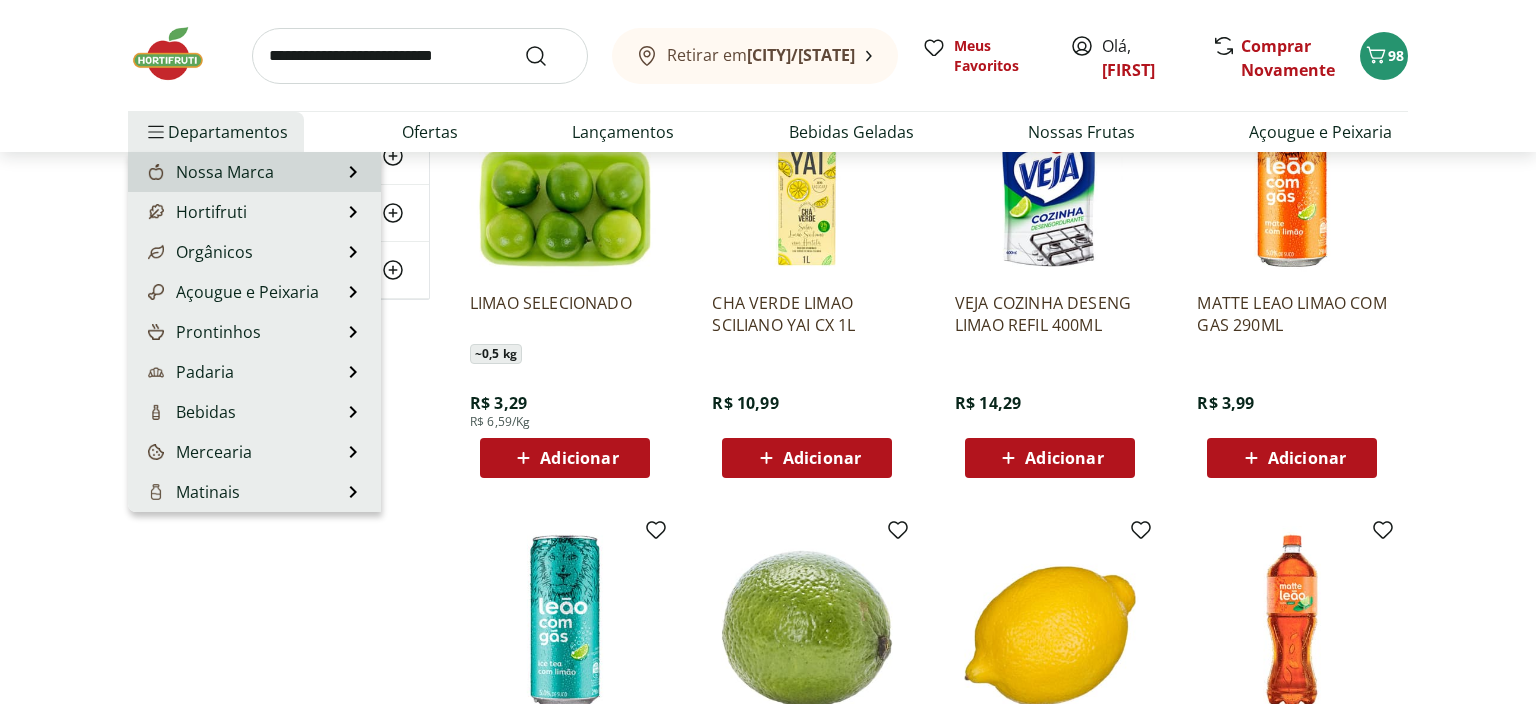 scroll, scrollTop: 1210, scrollLeft: 0, axis: vertical 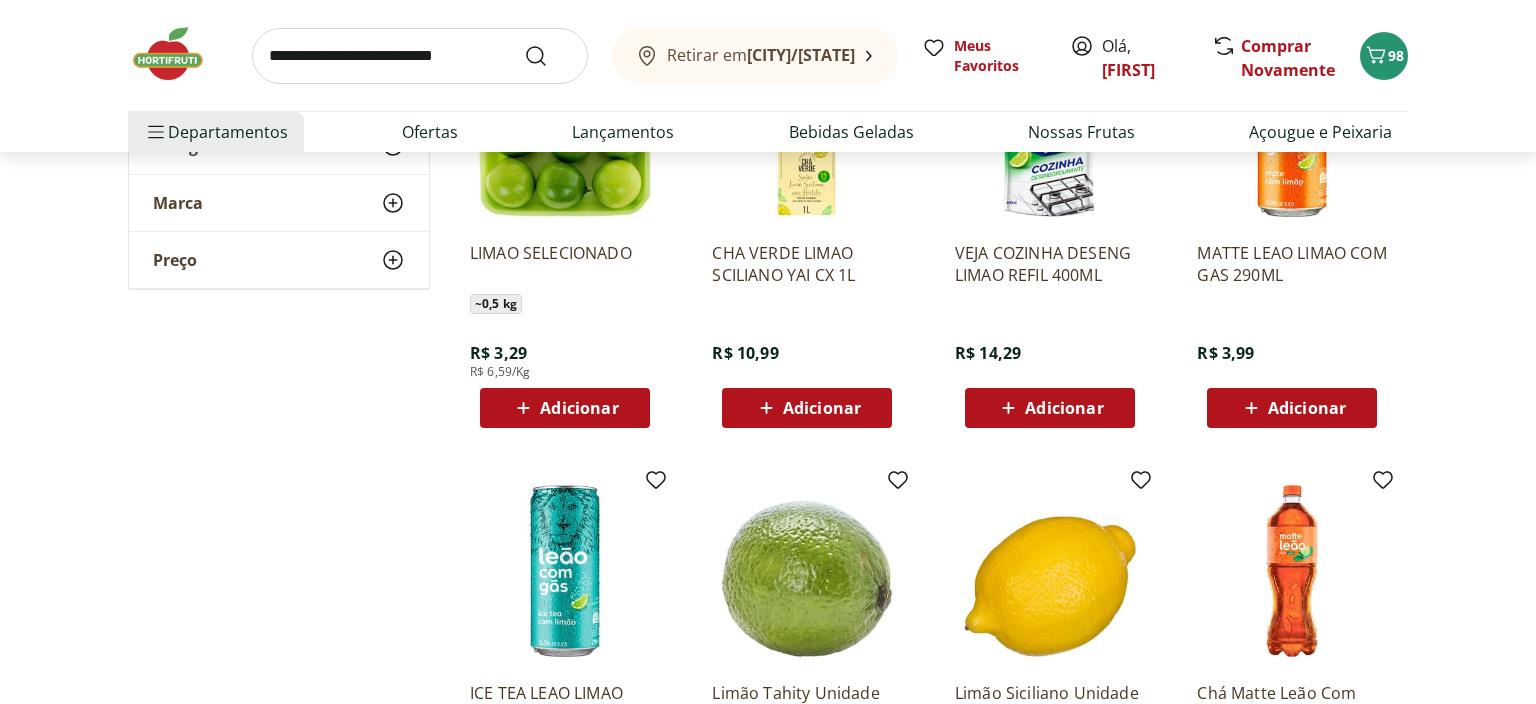 click on "**********" at bounding box center [768, 702] 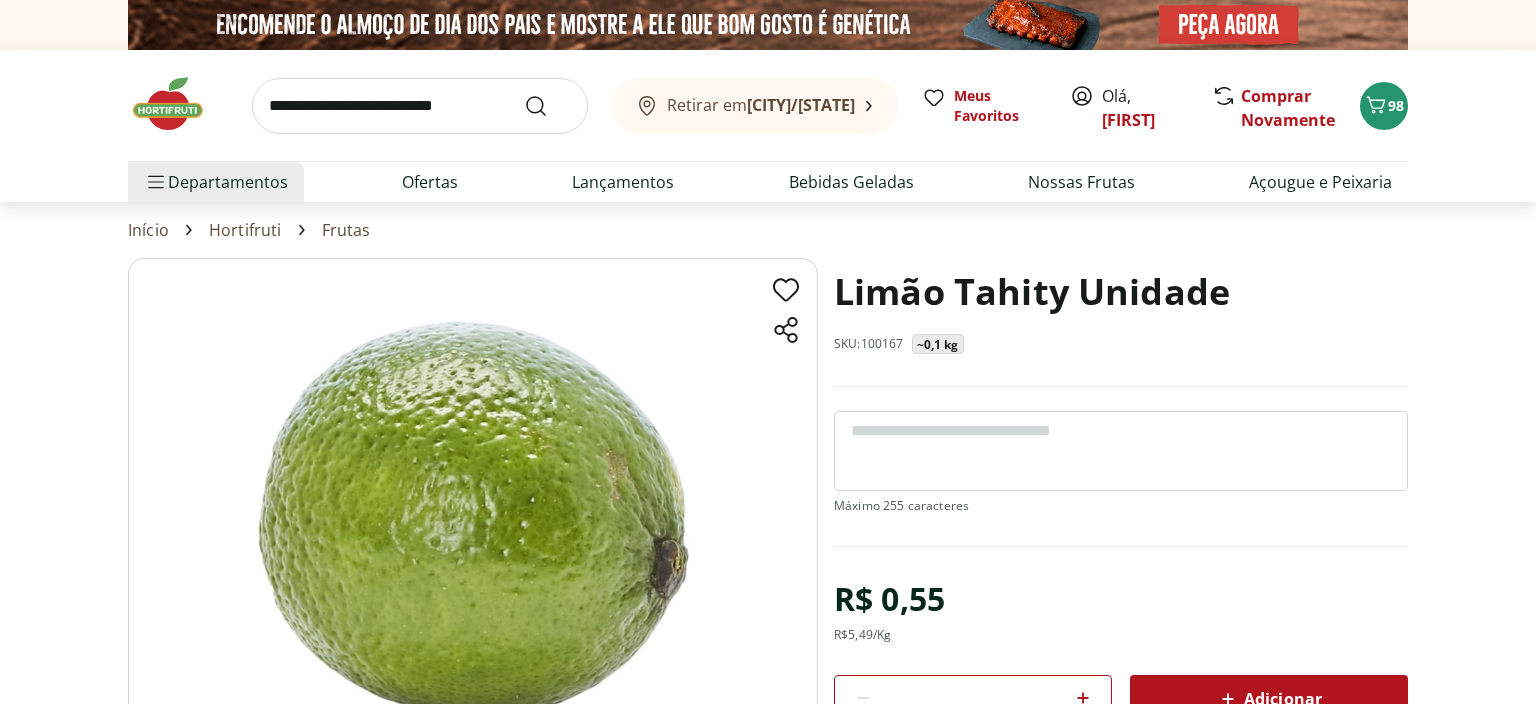 scroll, scrollTop: 211, scrollLeft: 0, axis: vertical 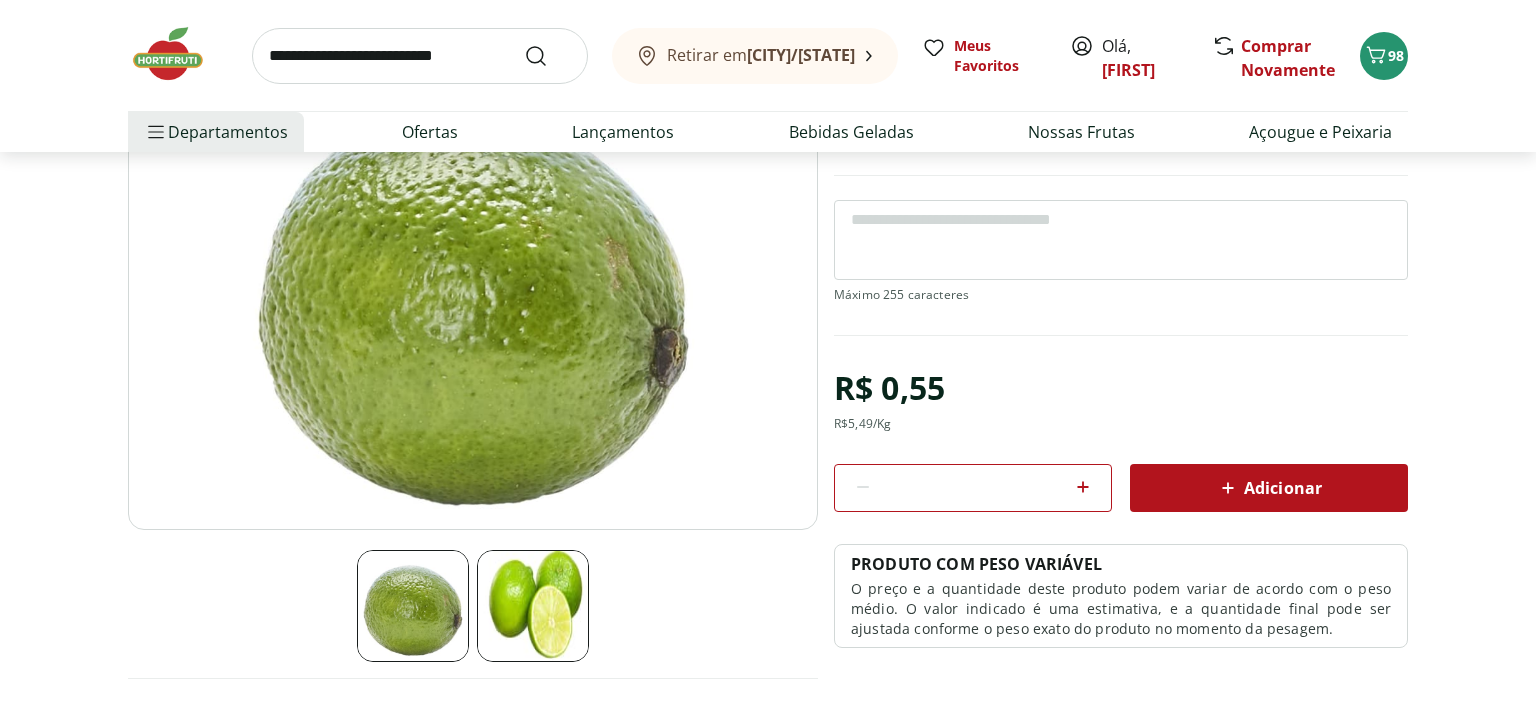 drag, startPoint x: 1005, startPoint y: 487, endPoint x: 871, endPoint y: 480, distance: 134.18271 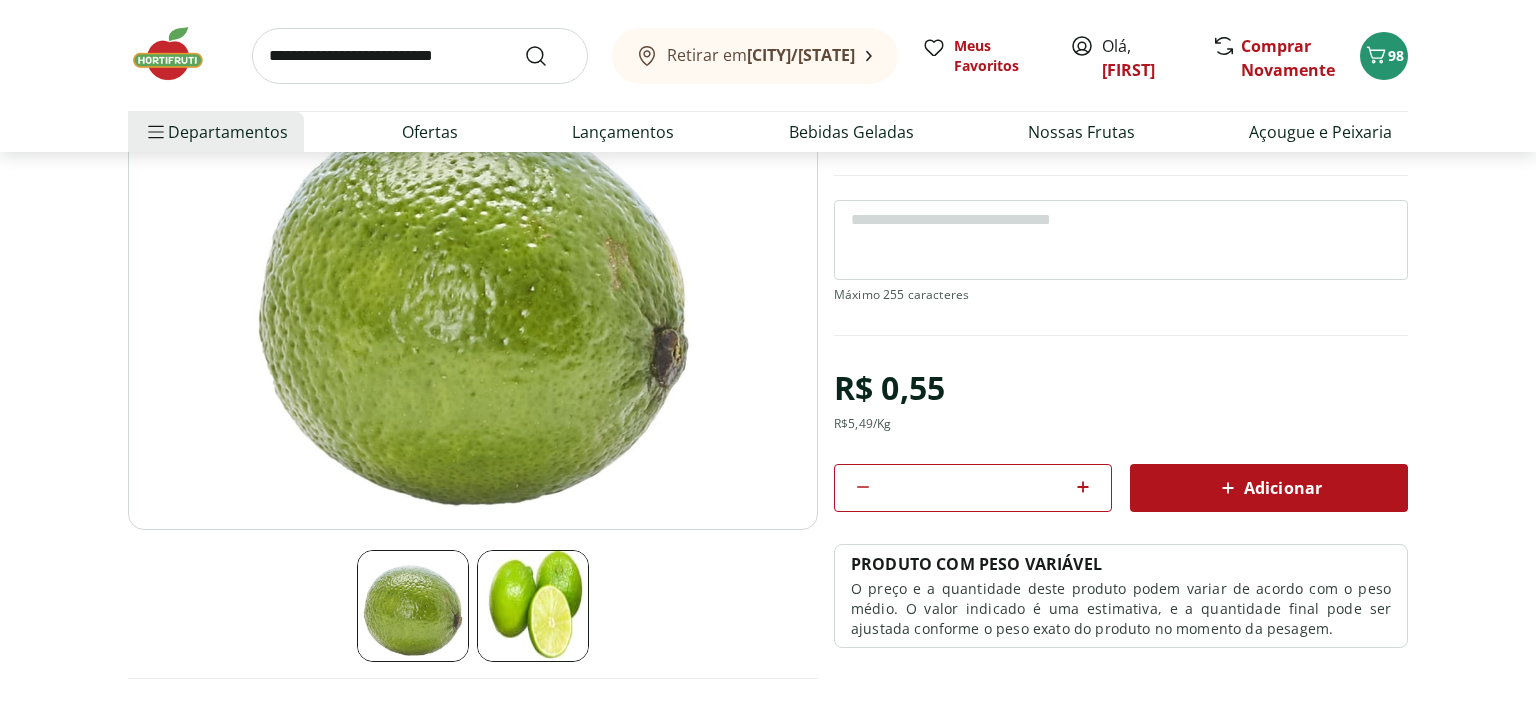 type on "*" 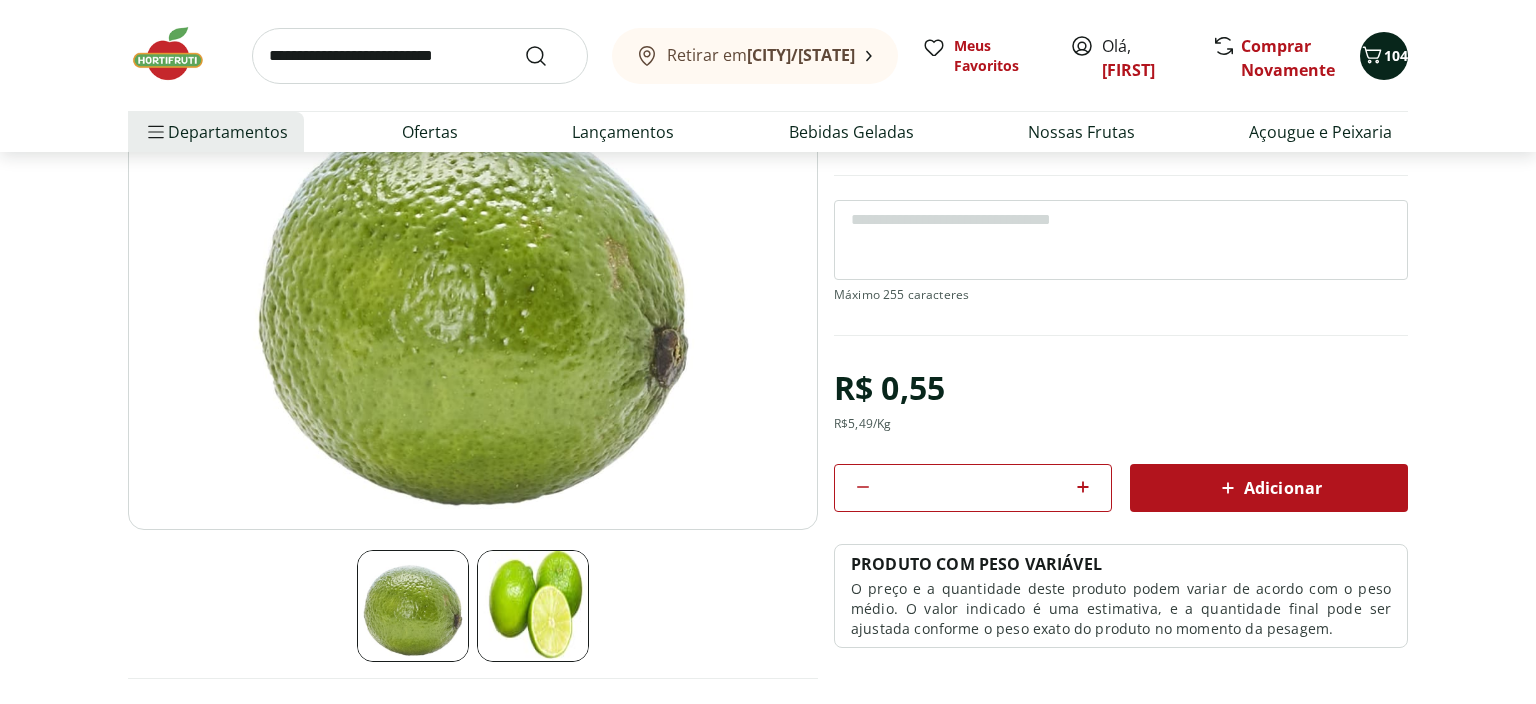 click on "104" at bounding box center [1396, 55] 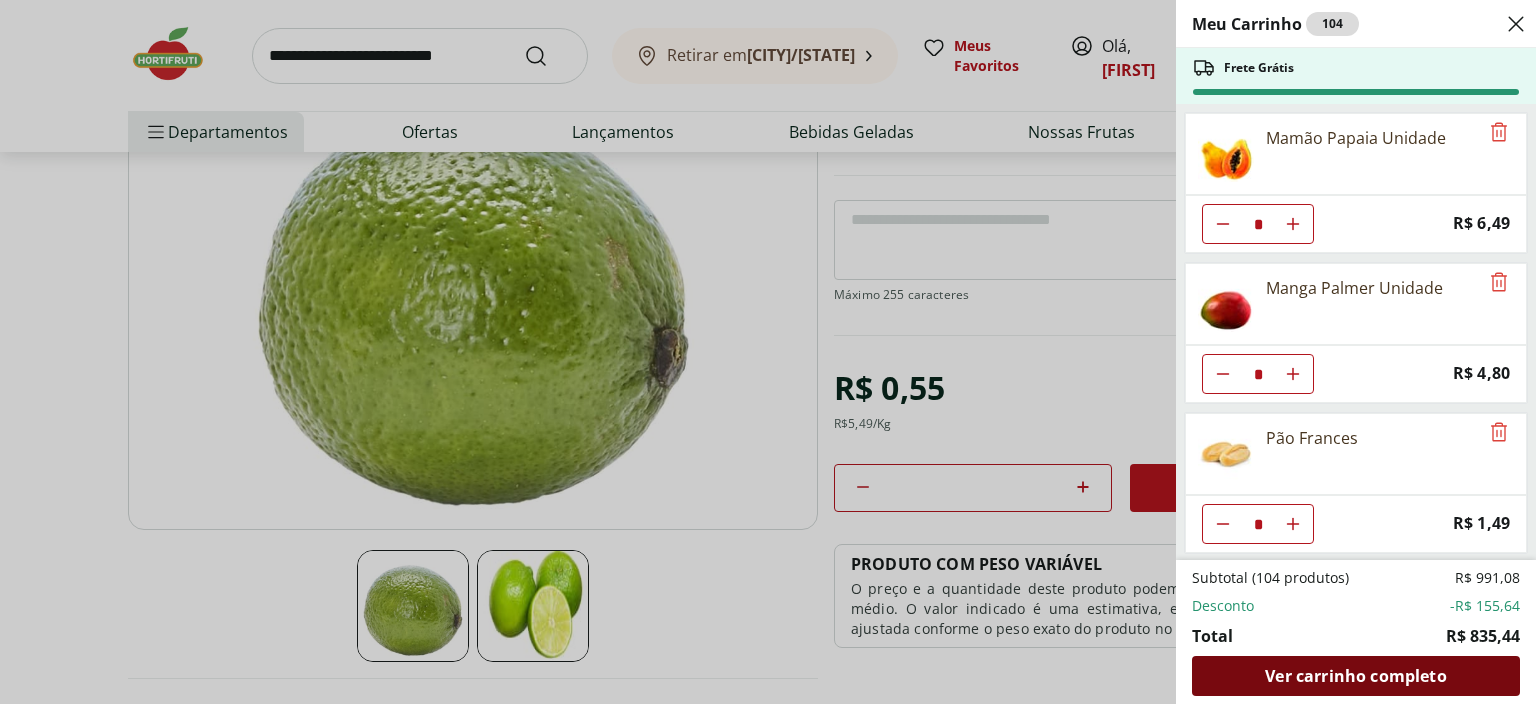 click on "Ver carrinho completo" at bounding box center (1355, 676) 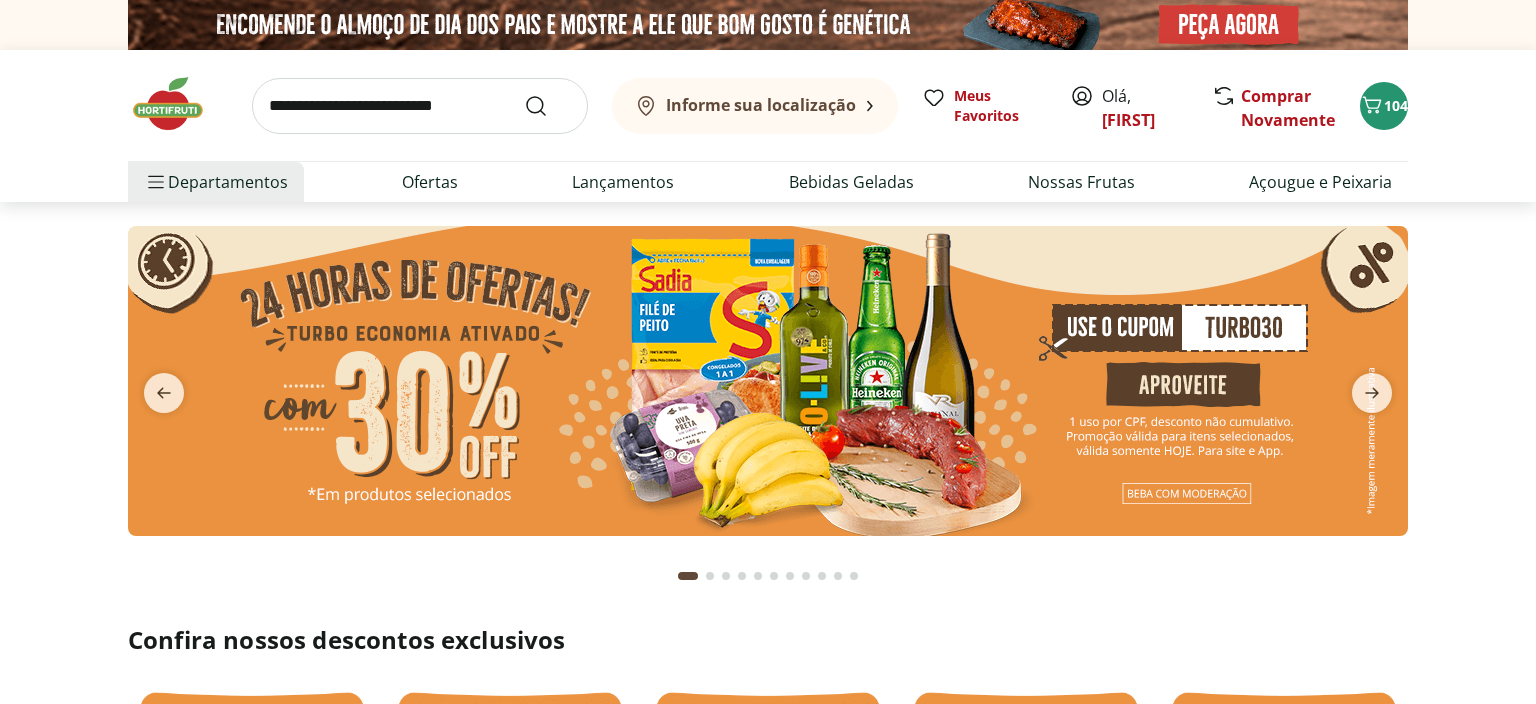 scroll, scrollTop: 0, scrollLeft: 0, axis: both 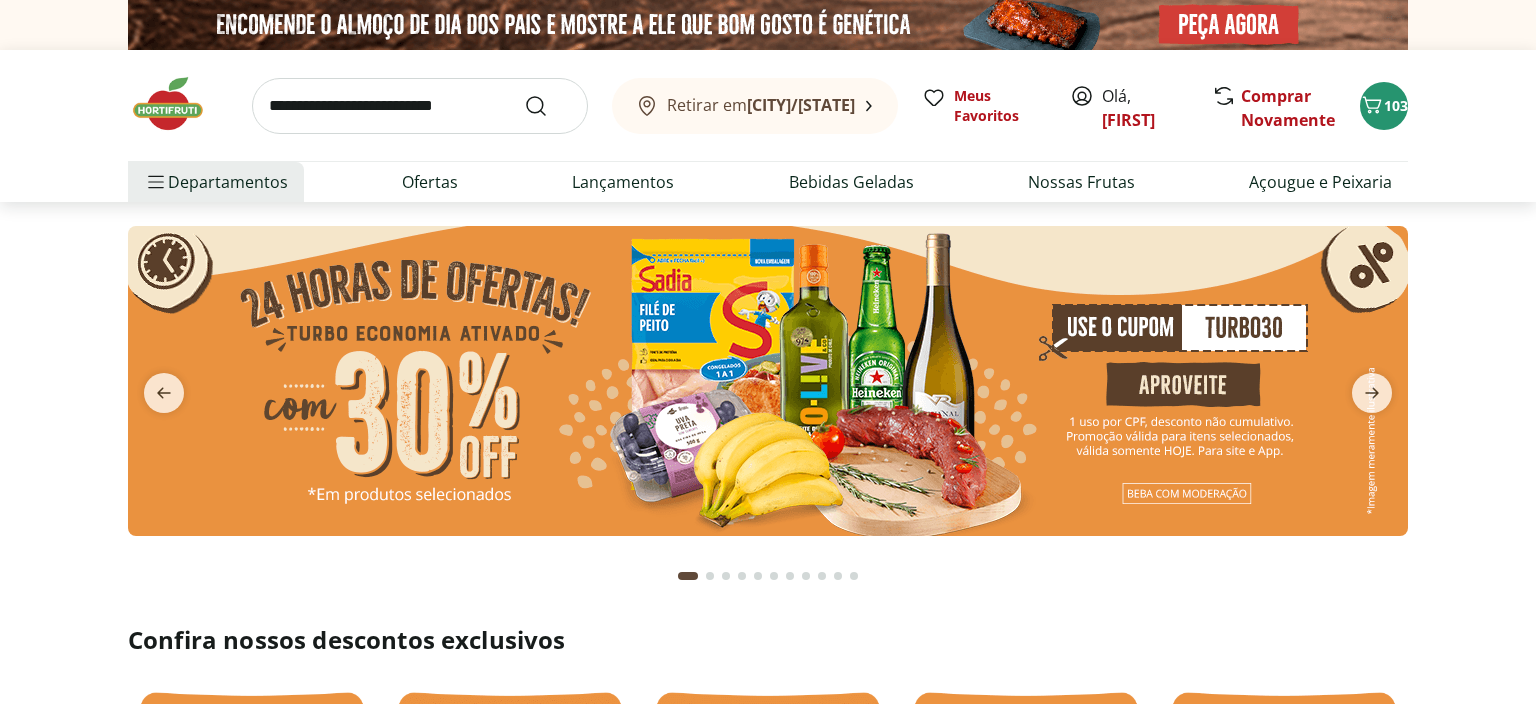 click at bounding box center (768, 381) 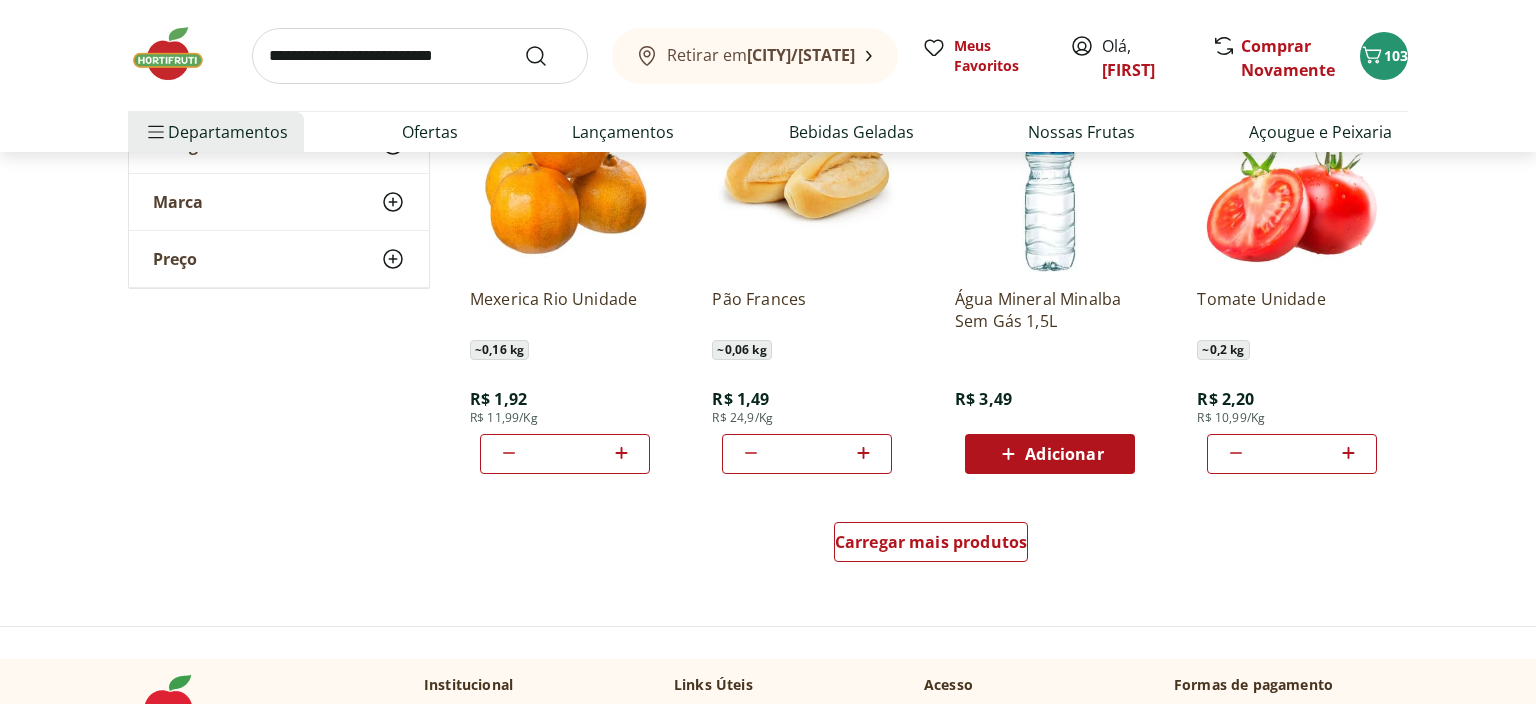 scroll, scrollTop: 1267, scrollLeft: 0, axis: vertical 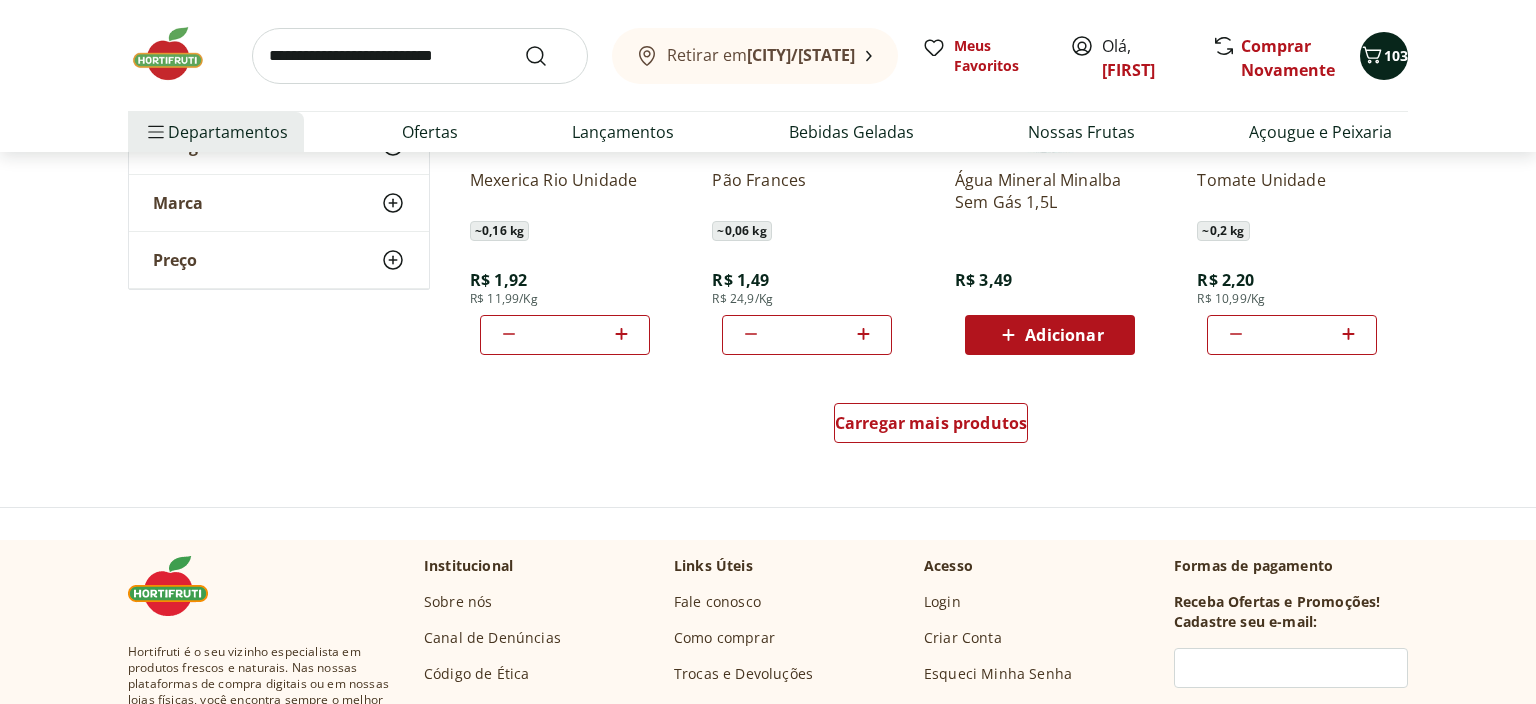 click 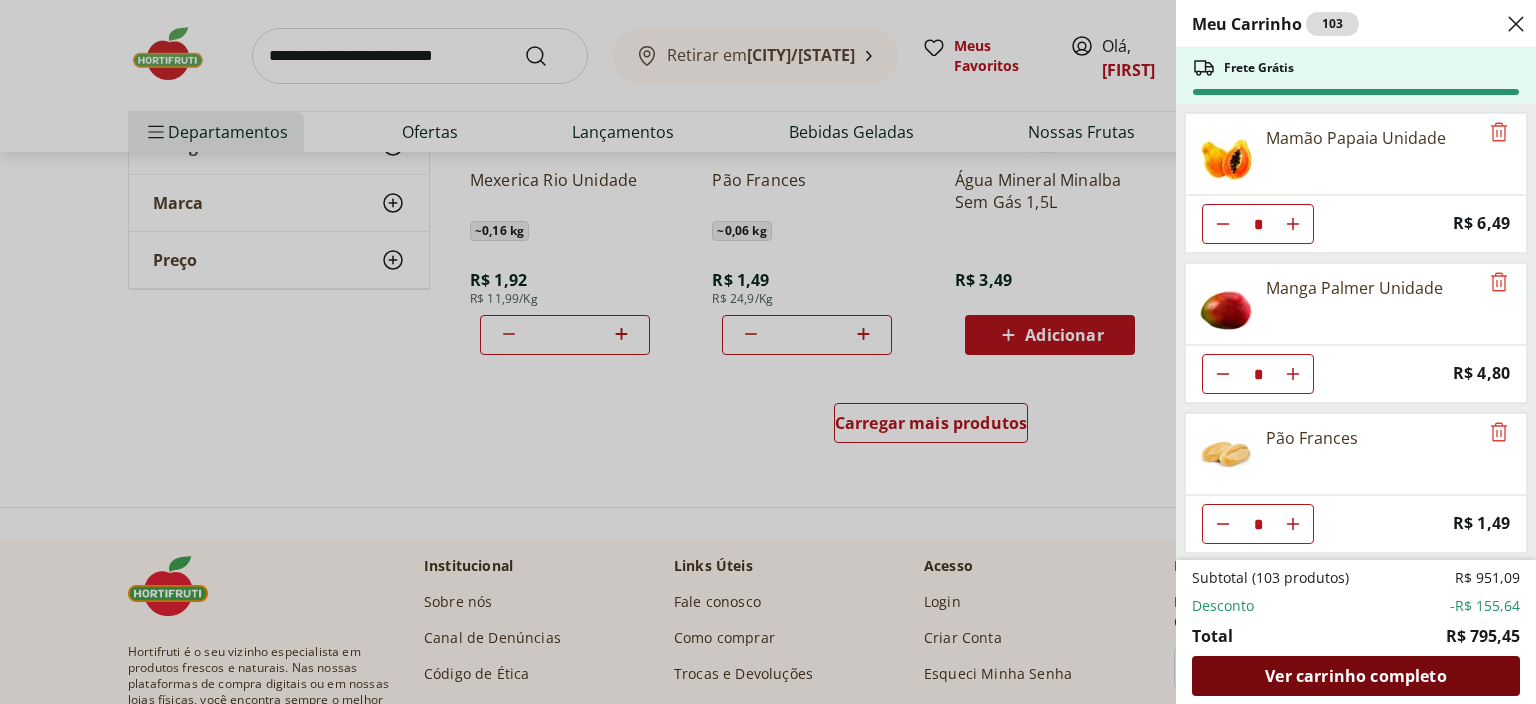 click on "Ver carrinho completo" at bounding box center [1355, 676] 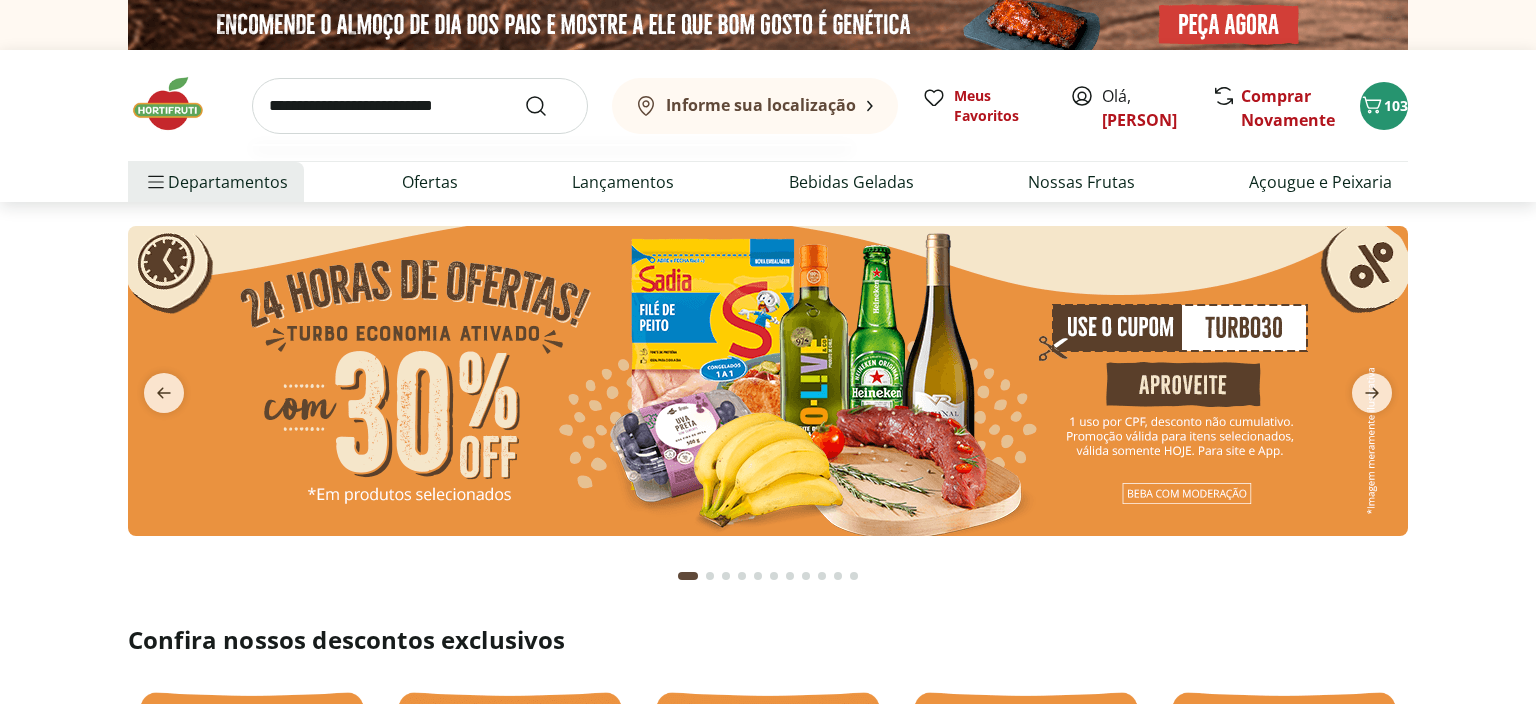 click at bounding box center [420, 106] 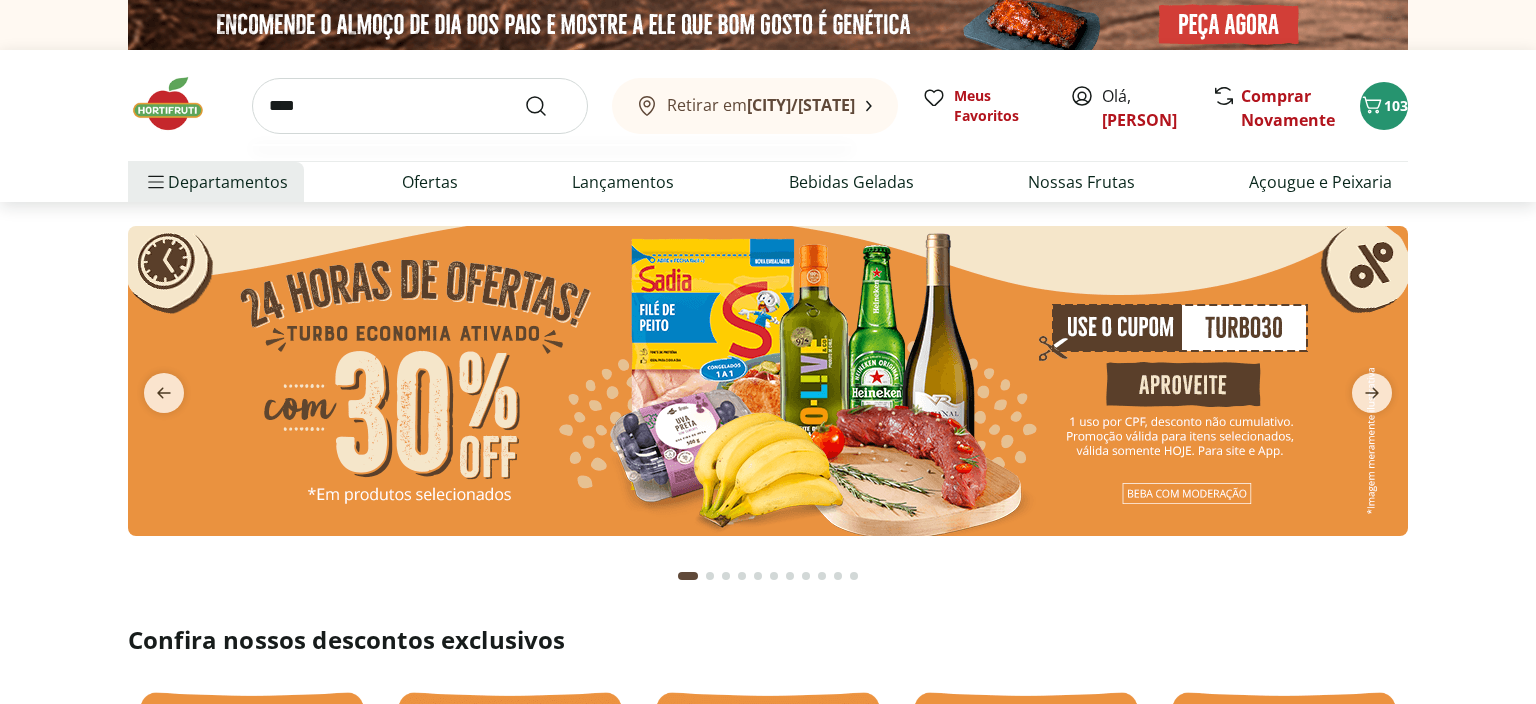 type on "****" 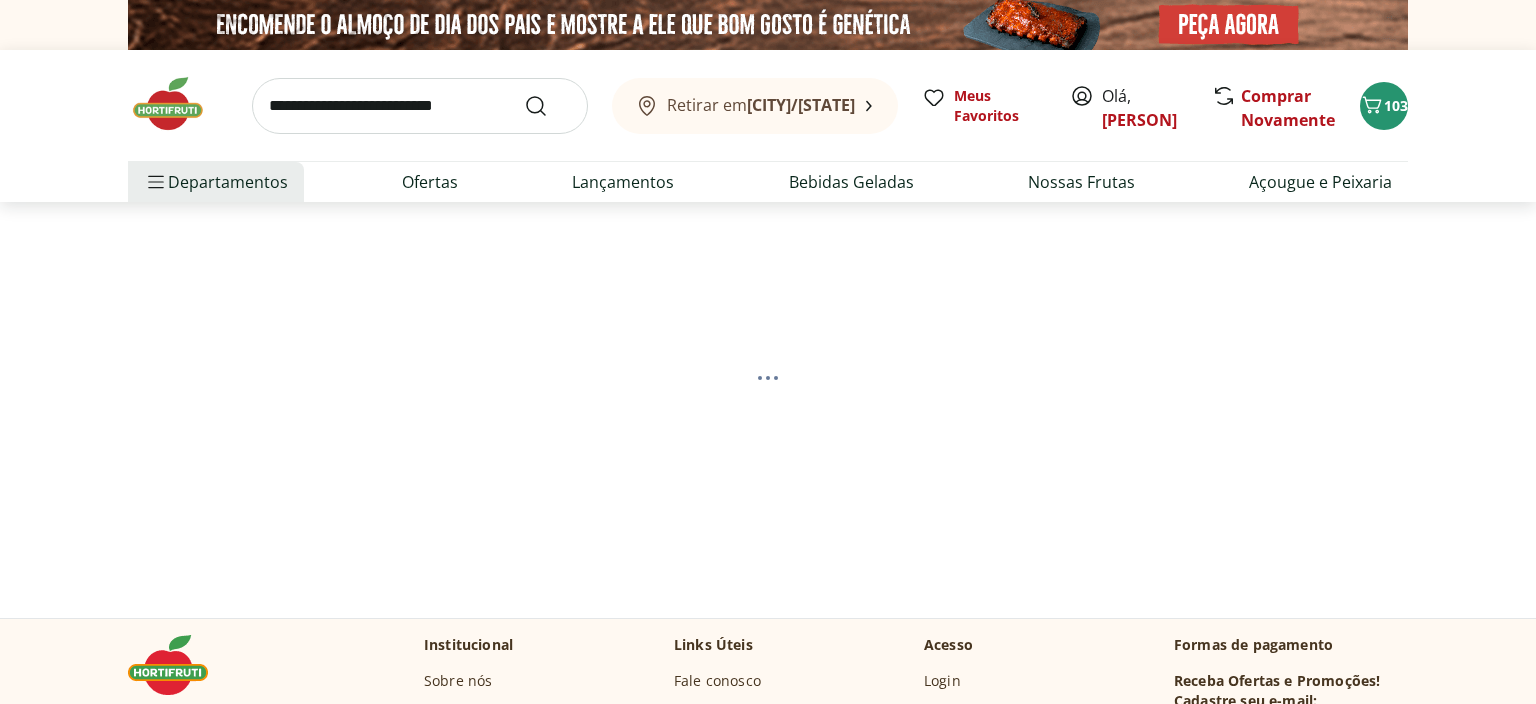 select on "**********" 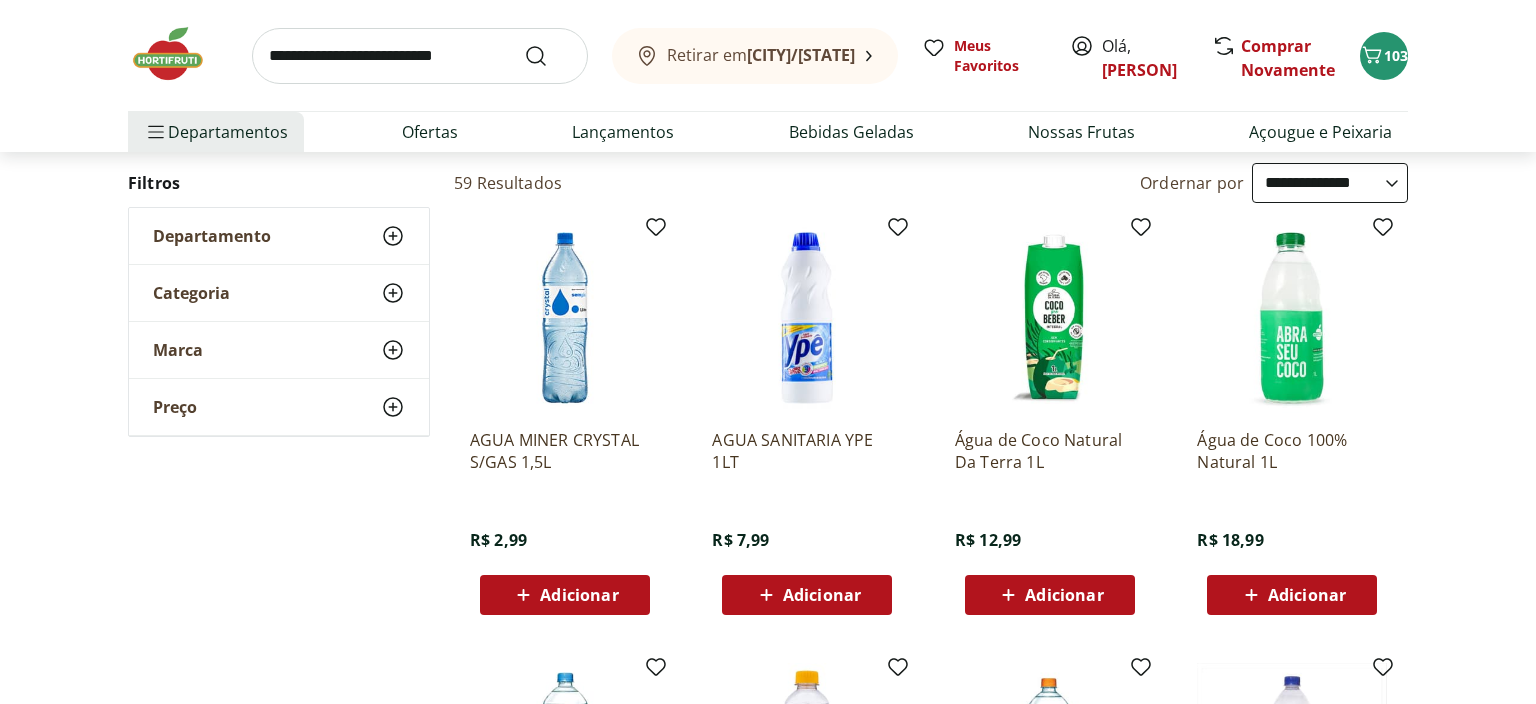 scroll, scrollTop: 211, scrollLeft: 0, axis: vertical 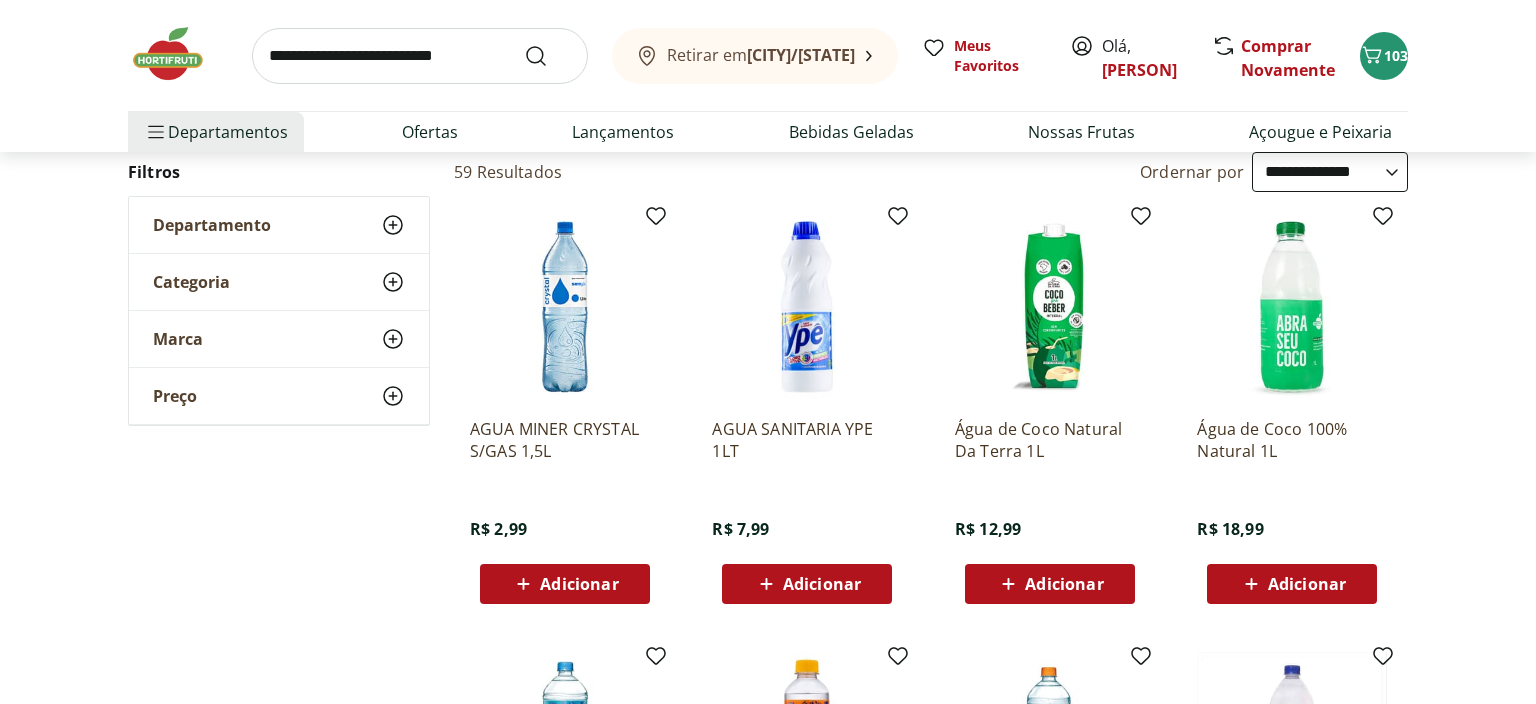 click on "Adicionar" at bounding box center (579, 584) 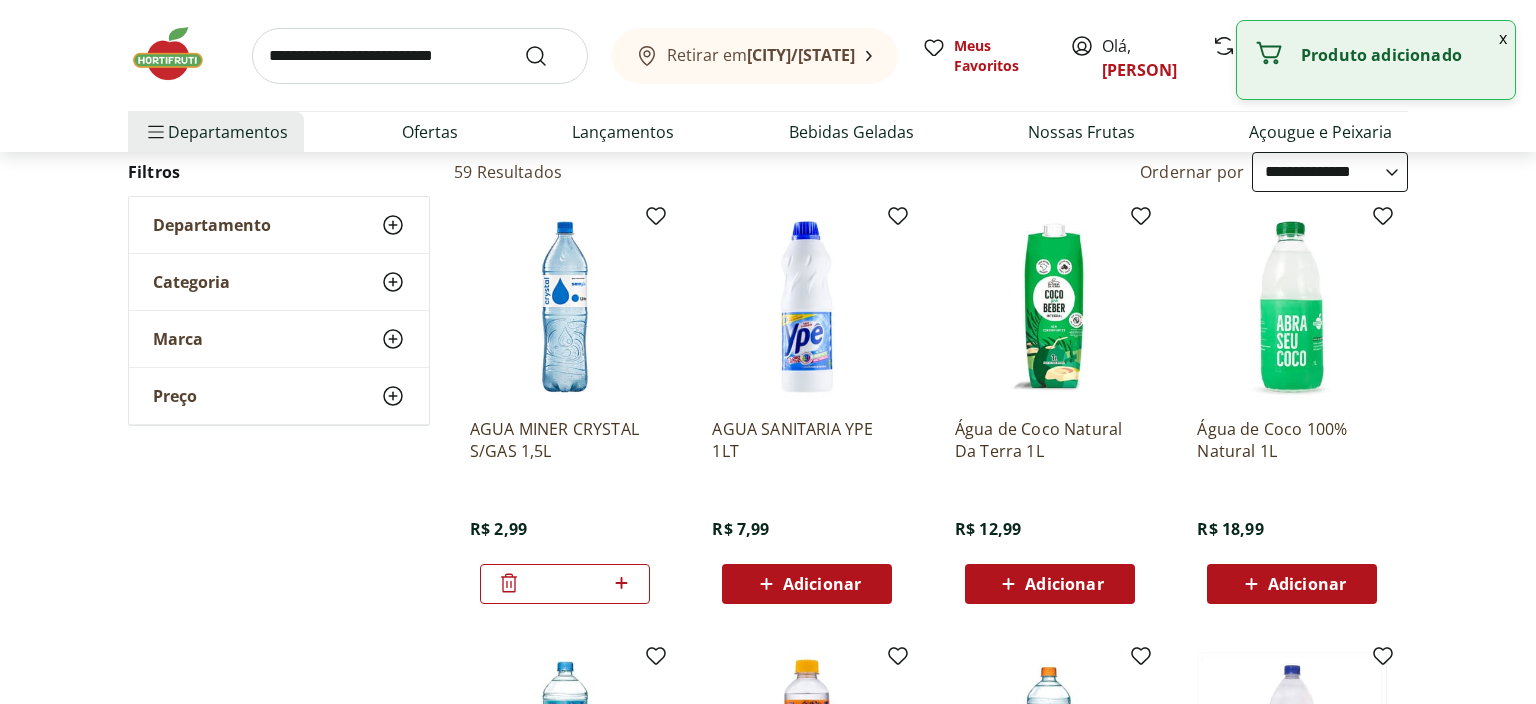 drag, startPoint x: 572, startPoint y: 580, endPoint x: 493, endPoint y: 582, distance: 79.025314 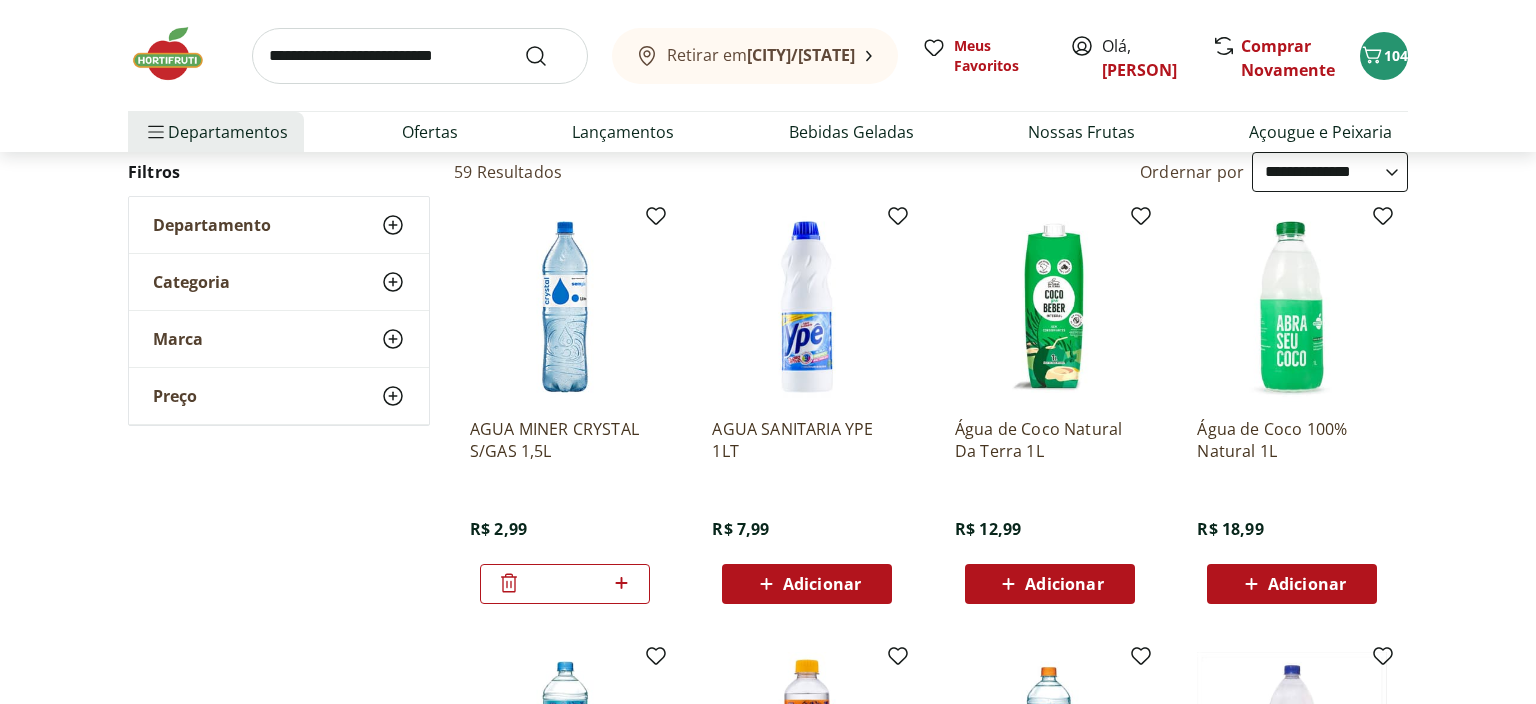 type on "**" 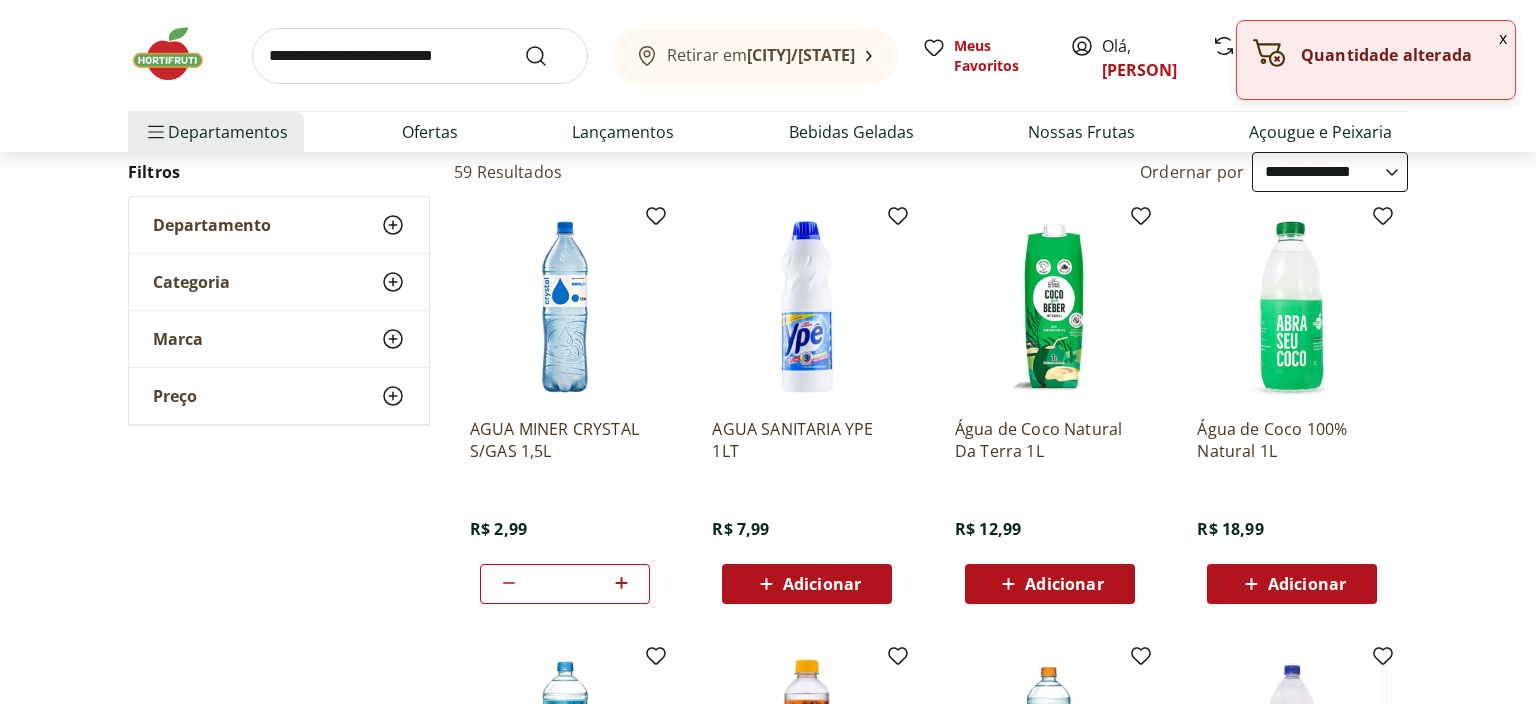 type 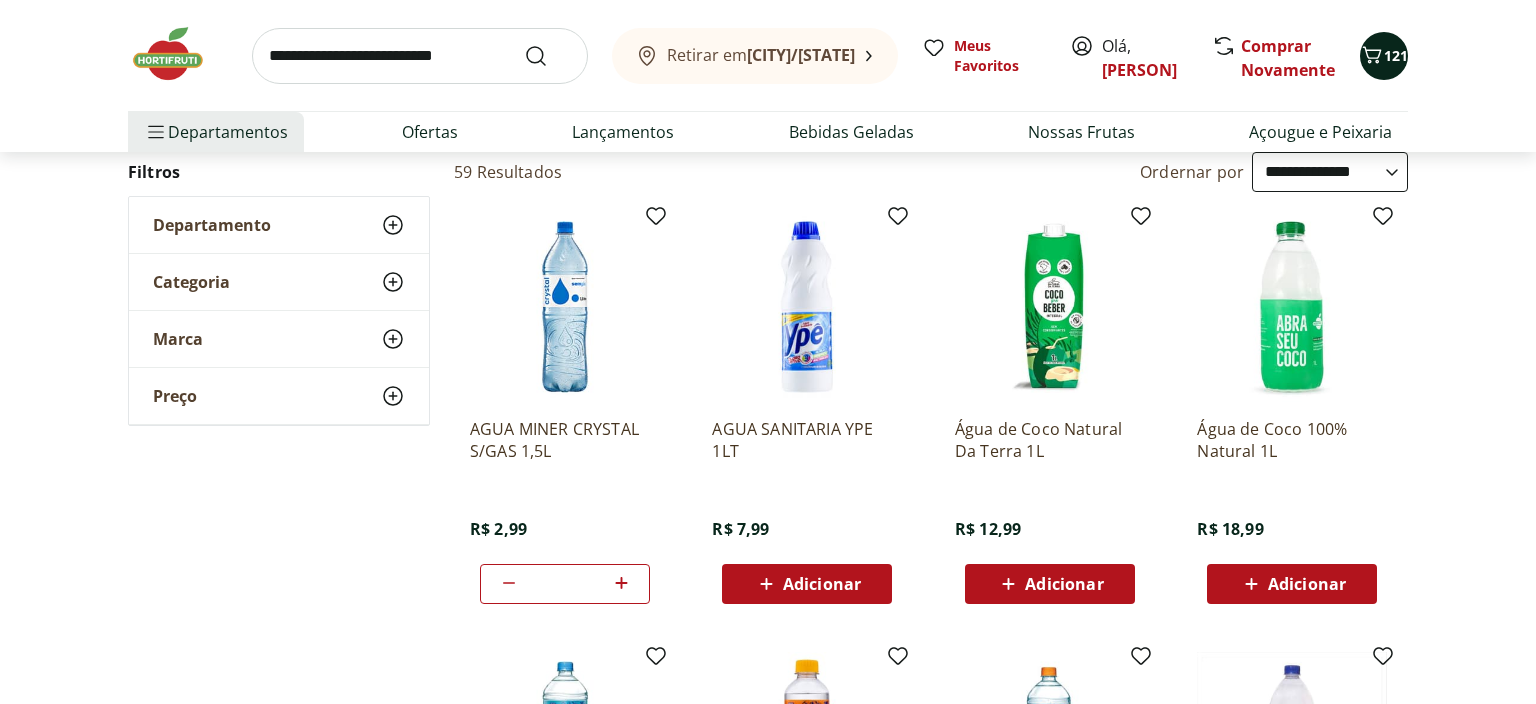 click 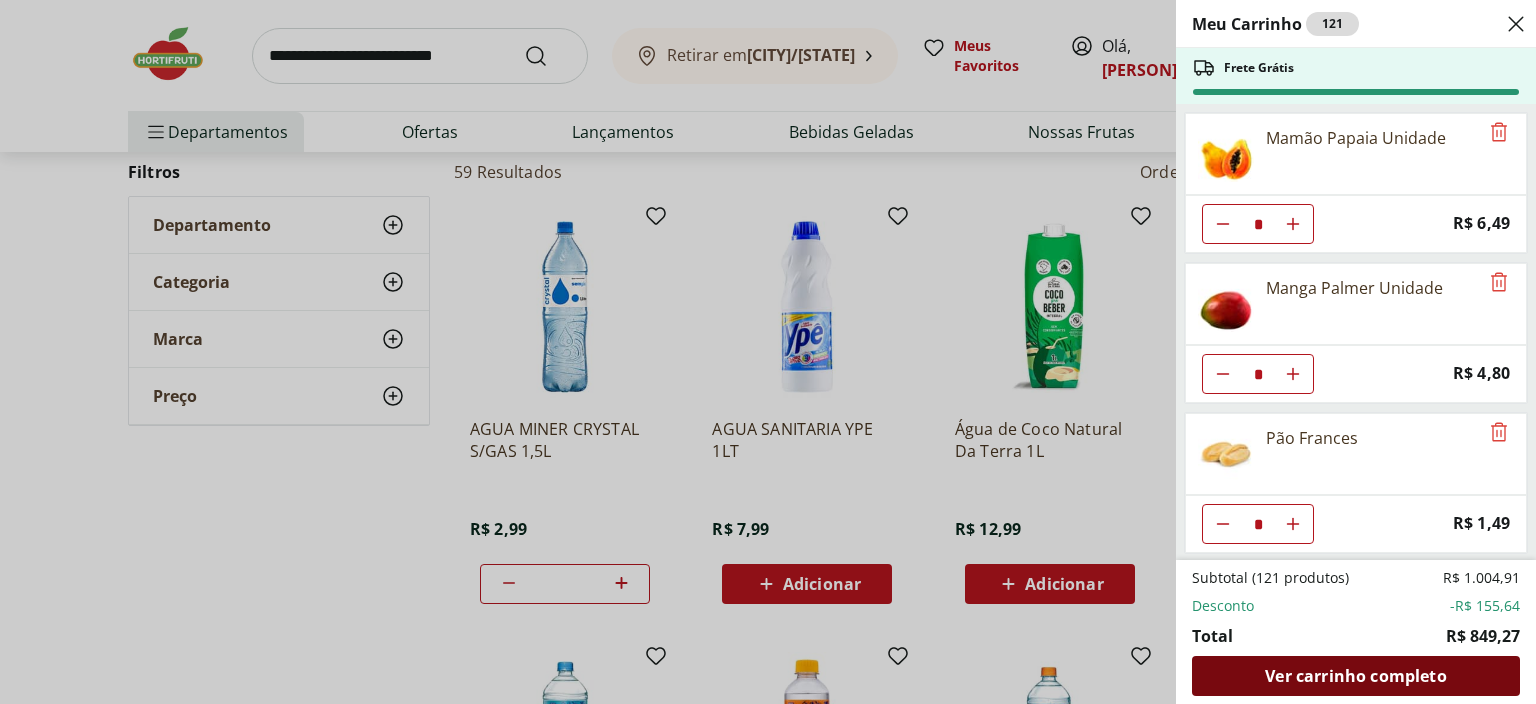 click on "Ver carrinho completo" at bounding box center (1355, 676) 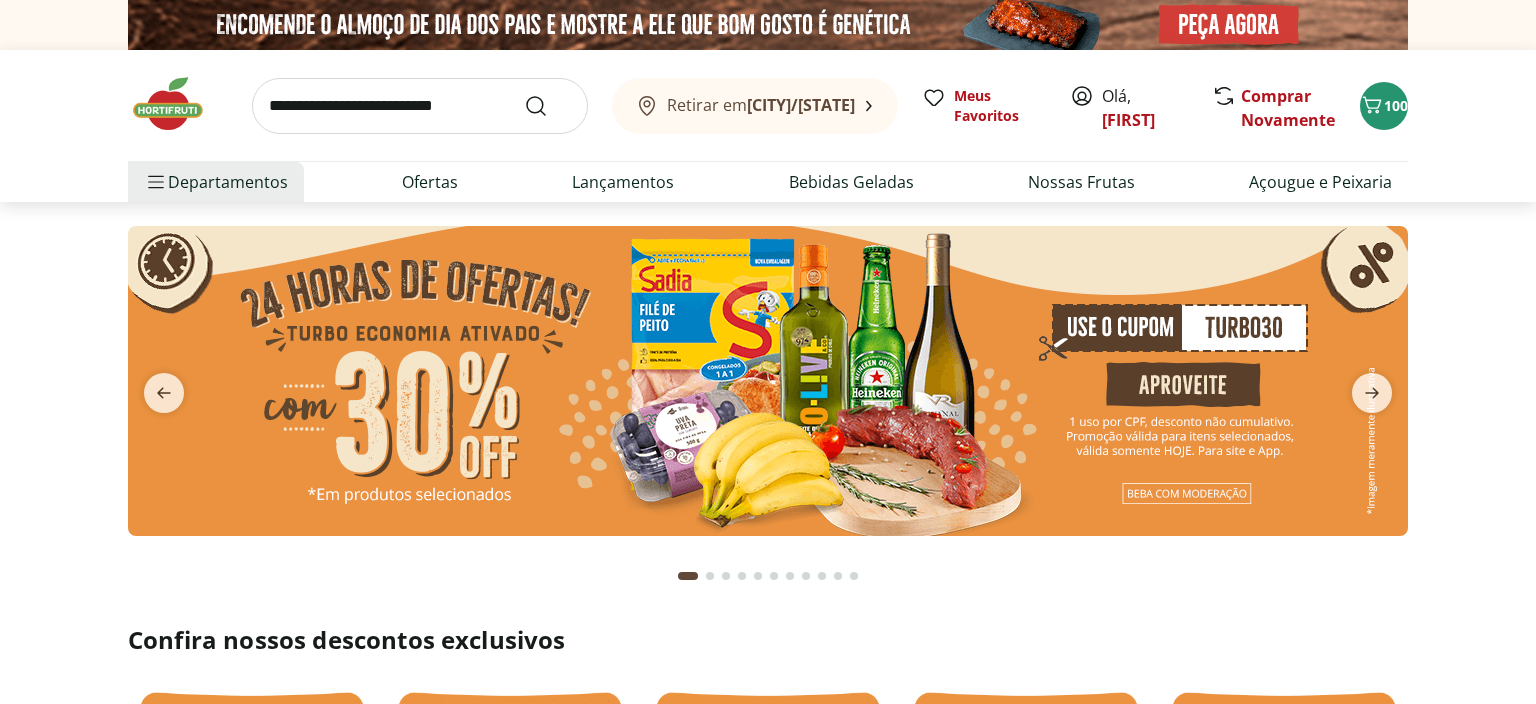 scroll, scrollTop: 0, scrollLeft: 0, axis: both 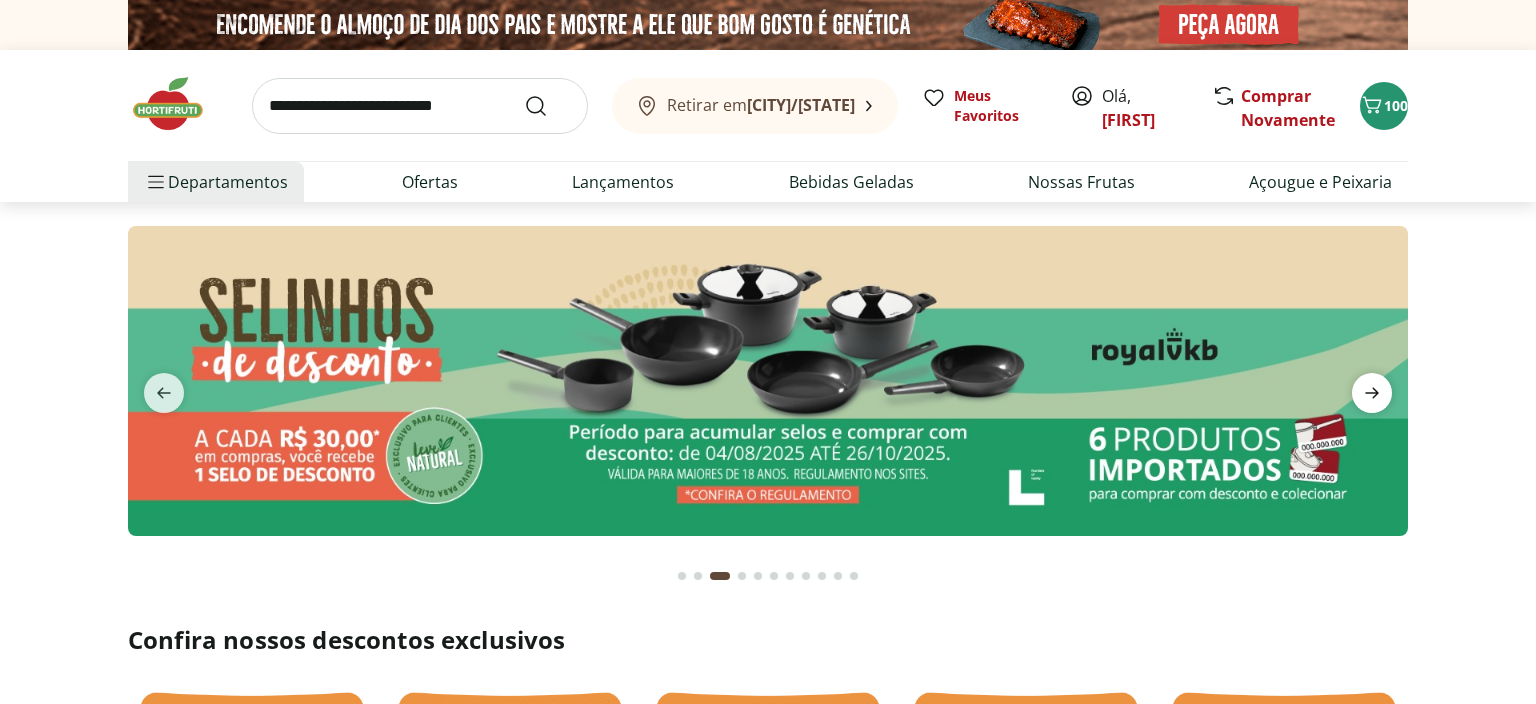 click 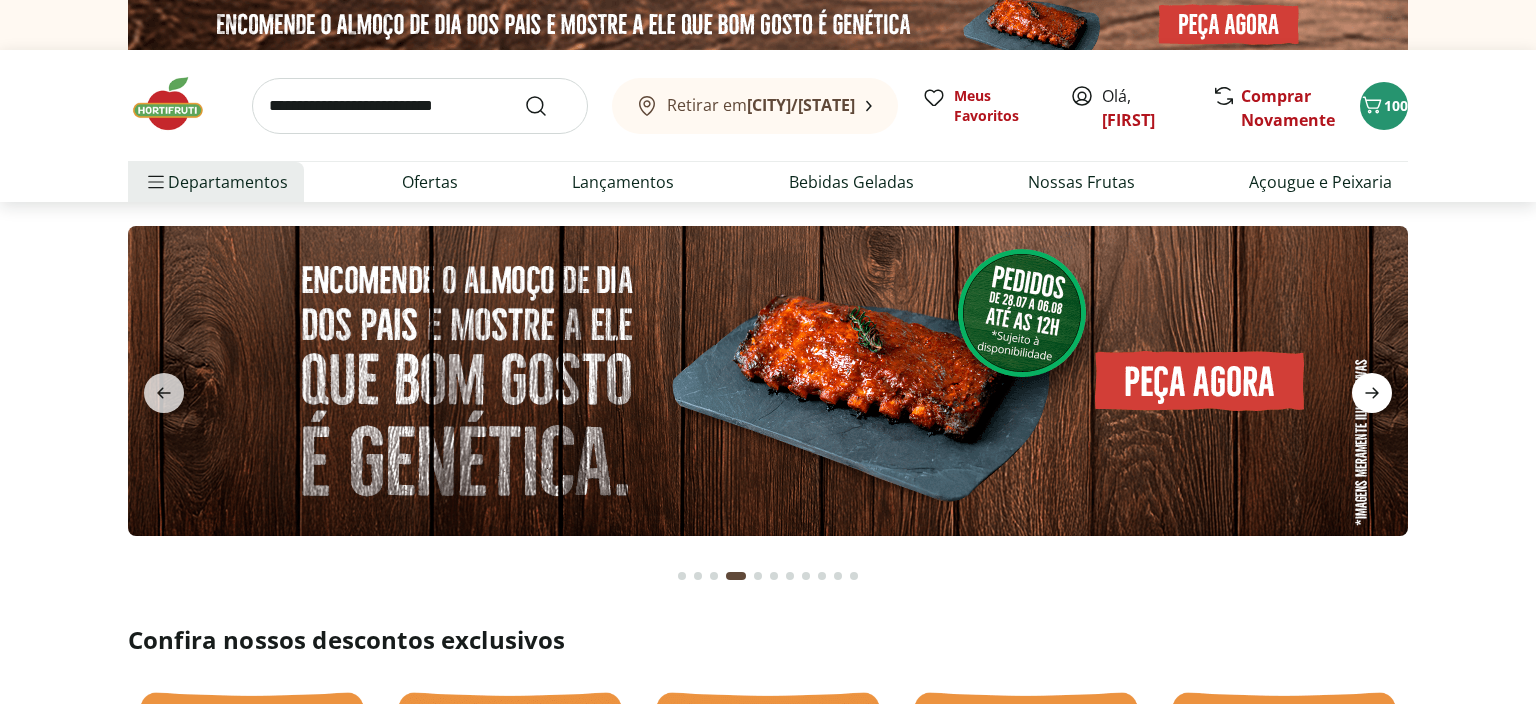 click 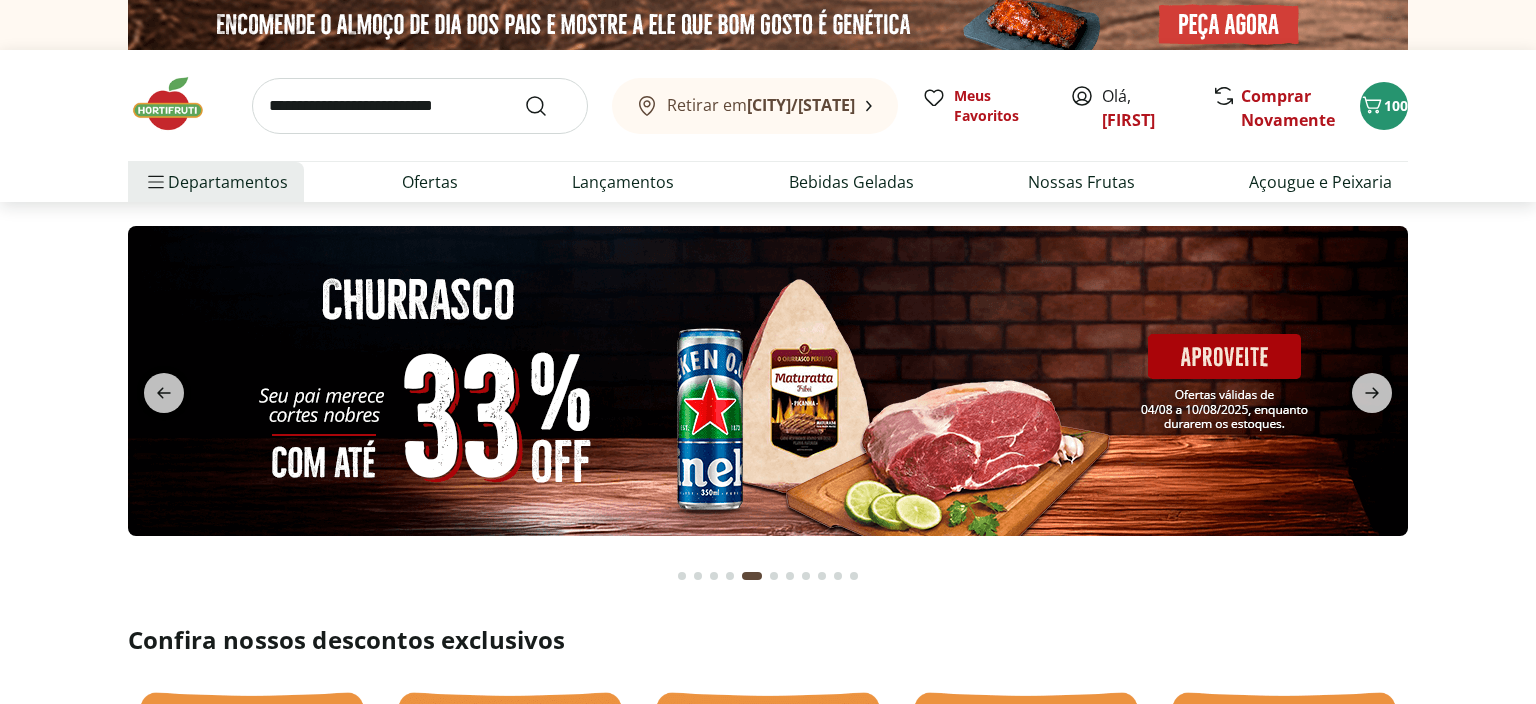 click at bounding box center (178, 104) 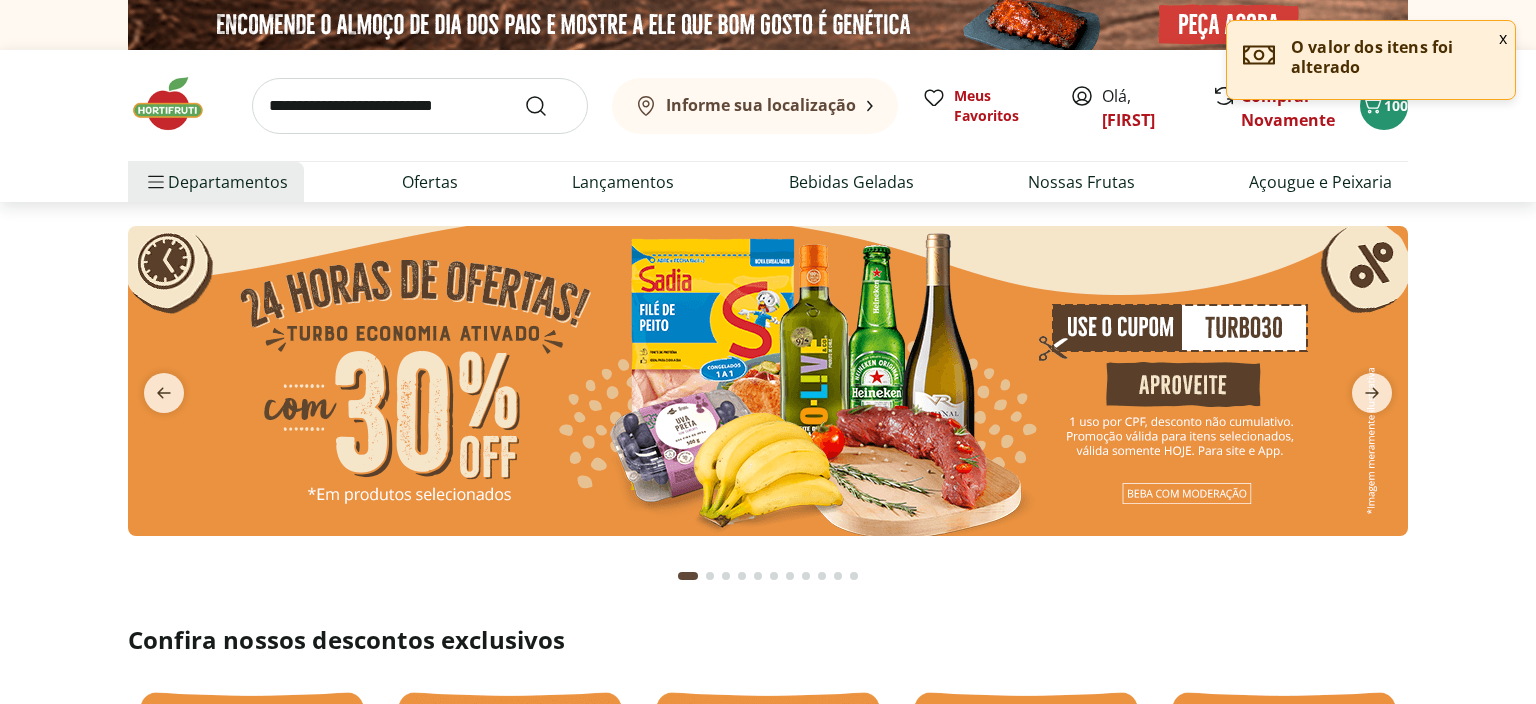 scroll, scrollTop: 0, scrollLeft: 0, axis: both 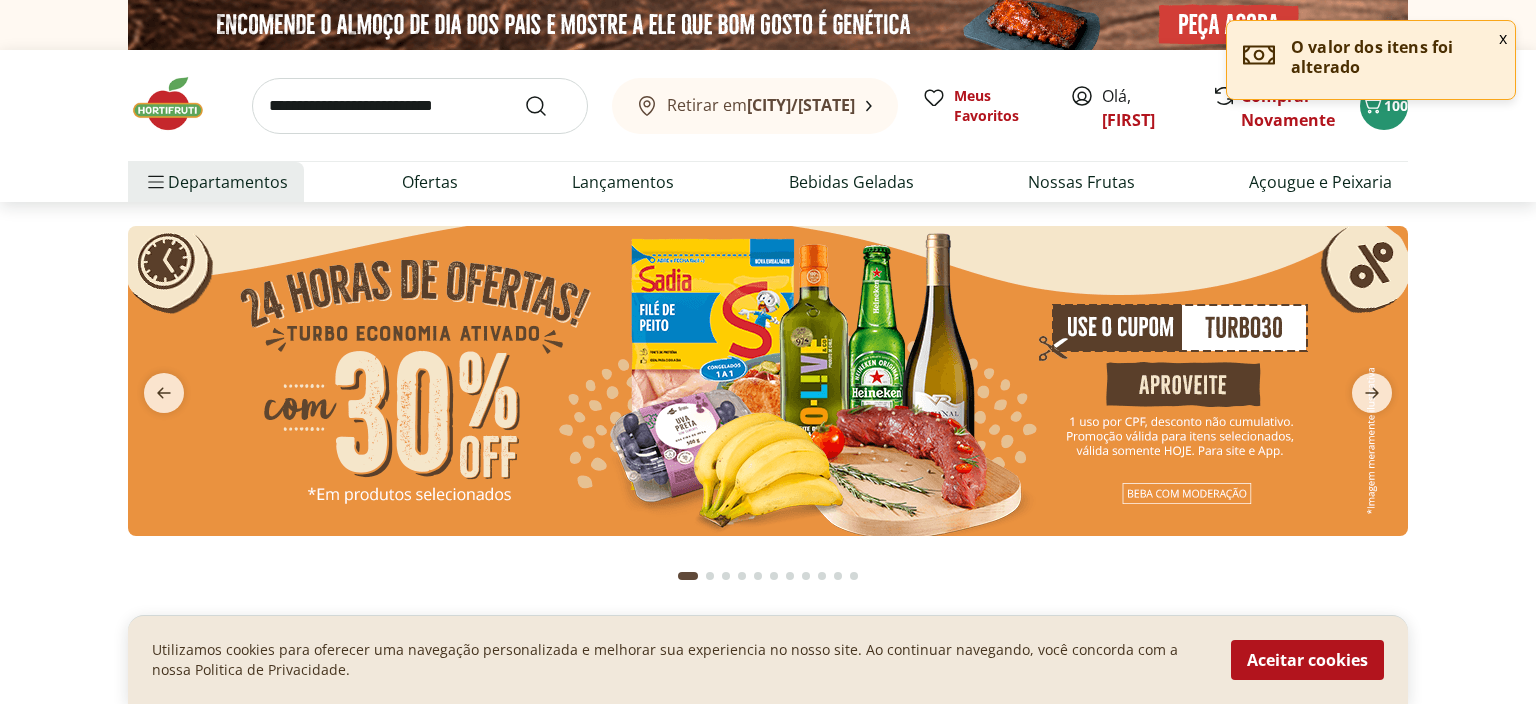 click at bounding box center (768, 381) 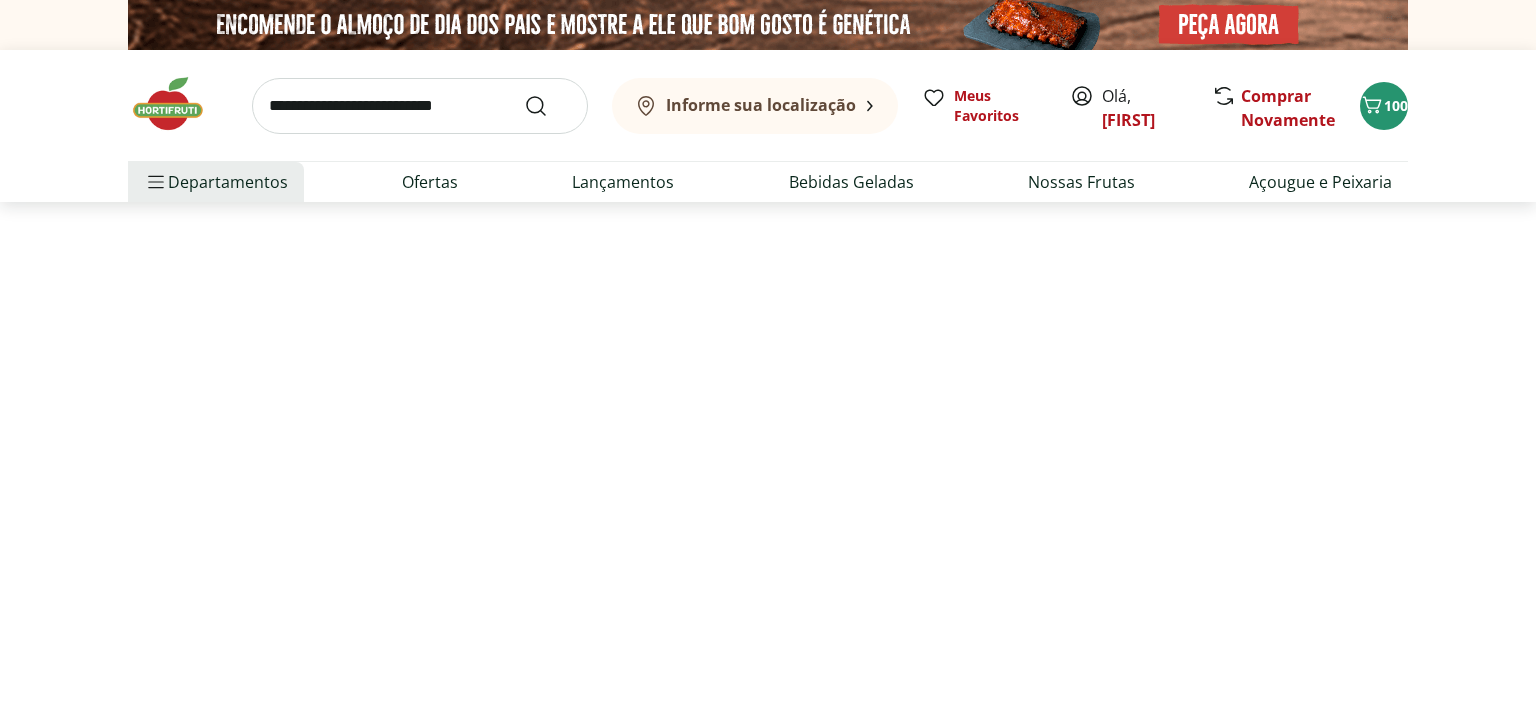 select on "**********" 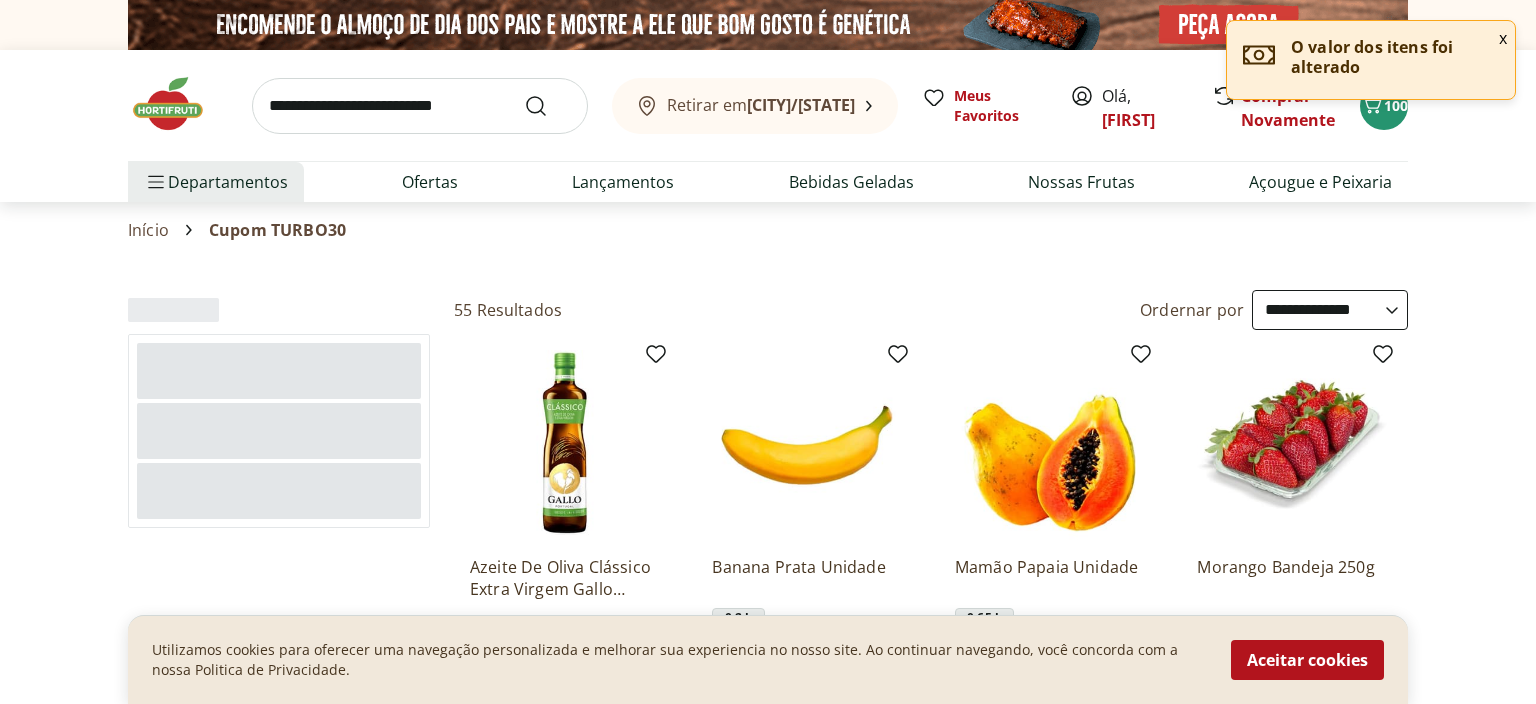 type on "*" 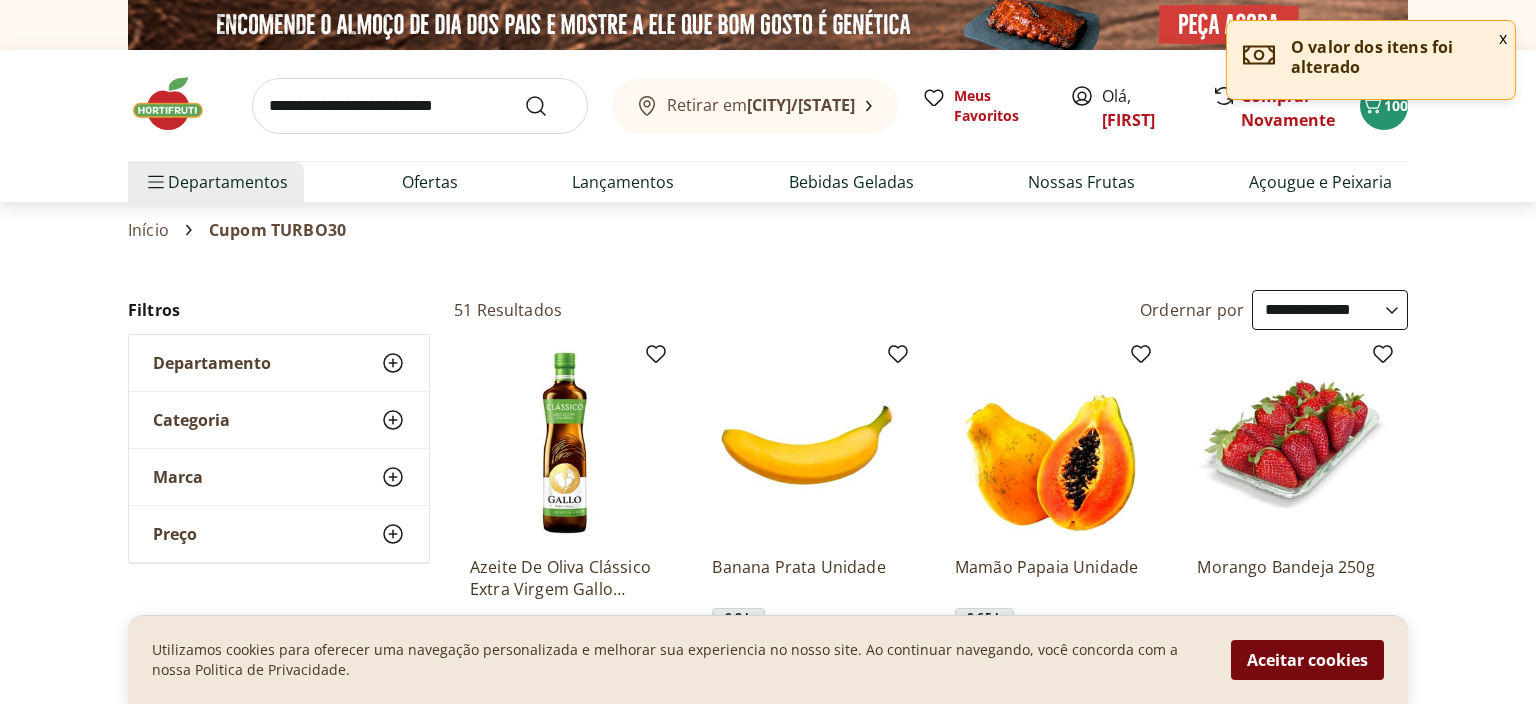 click on "Aceitar cookies" at bounding box center [1307, 660] 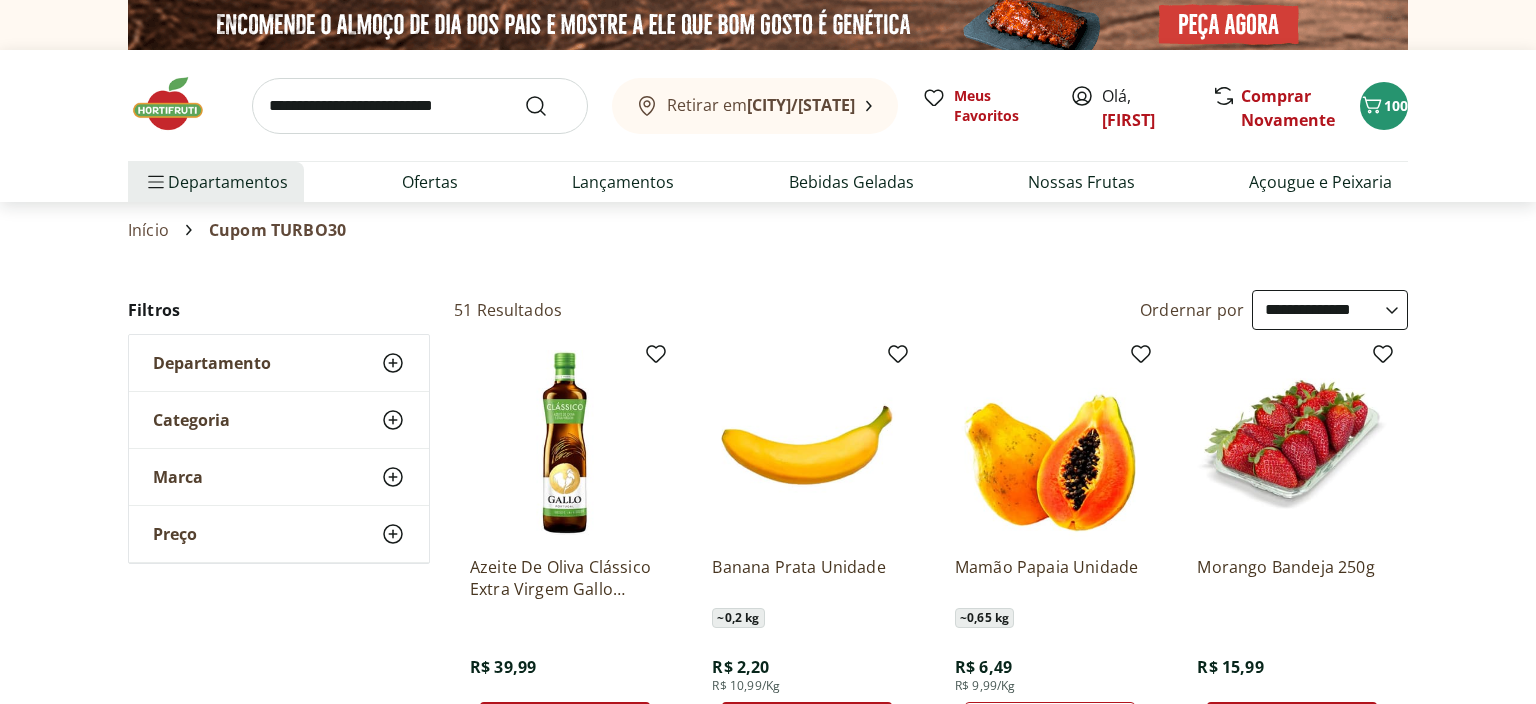 click at bounding box center [768, 25] 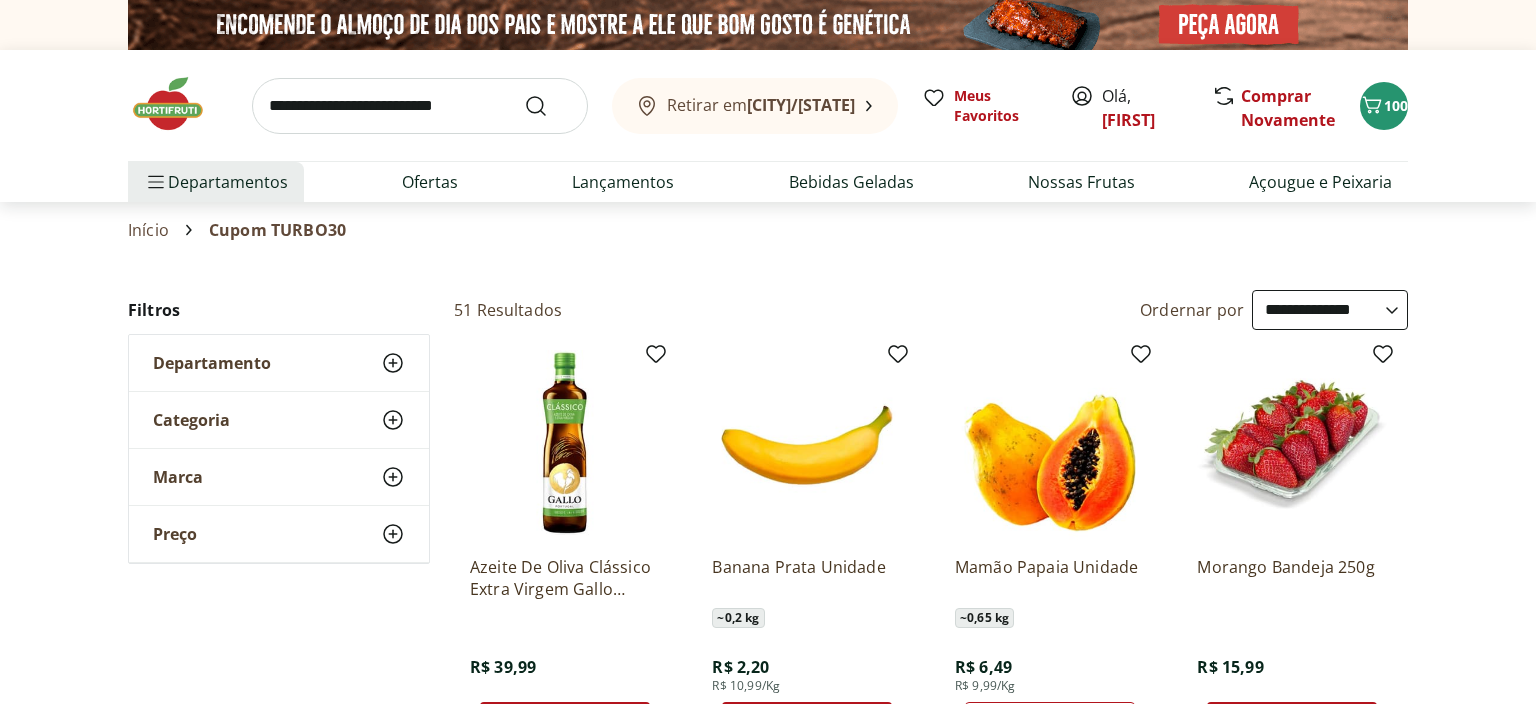 click at bounding box center (178, 104) 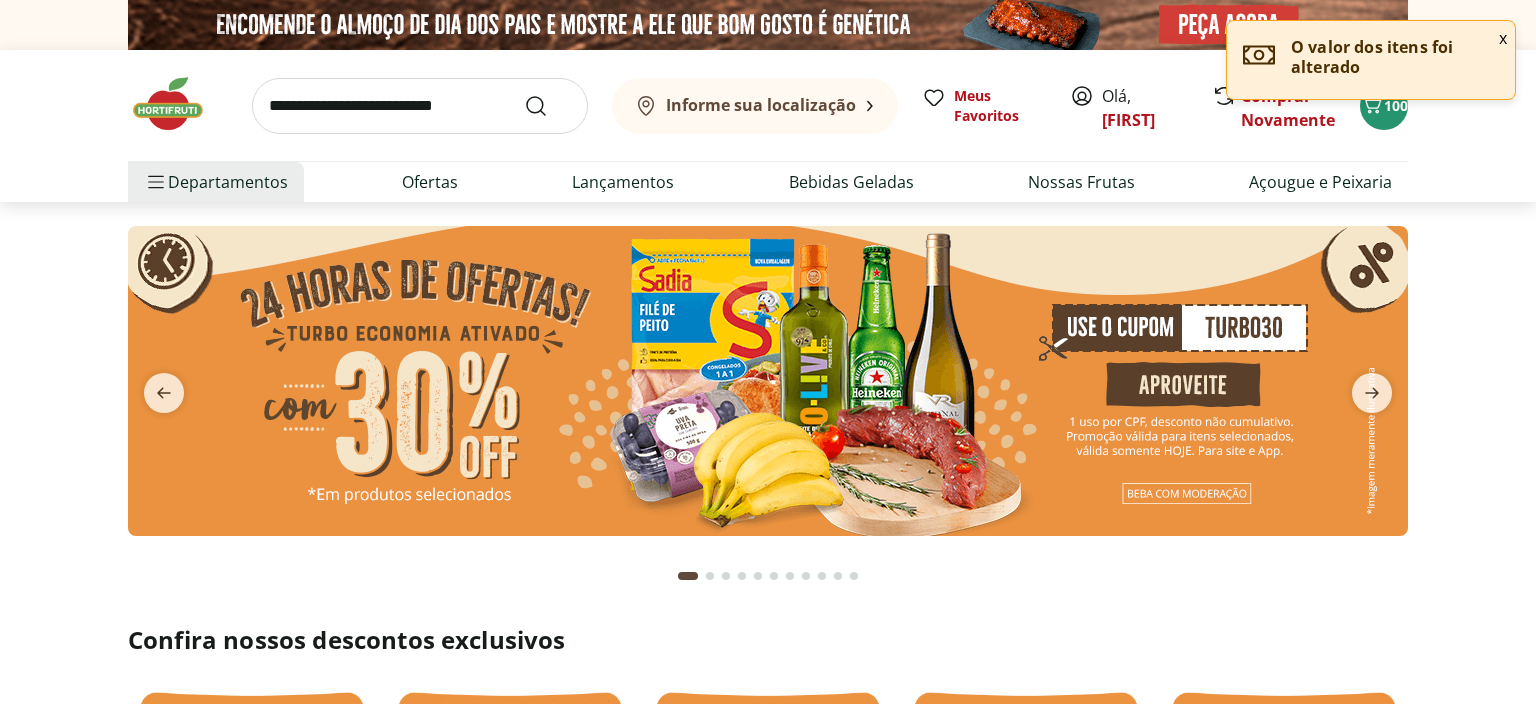 type on "*" 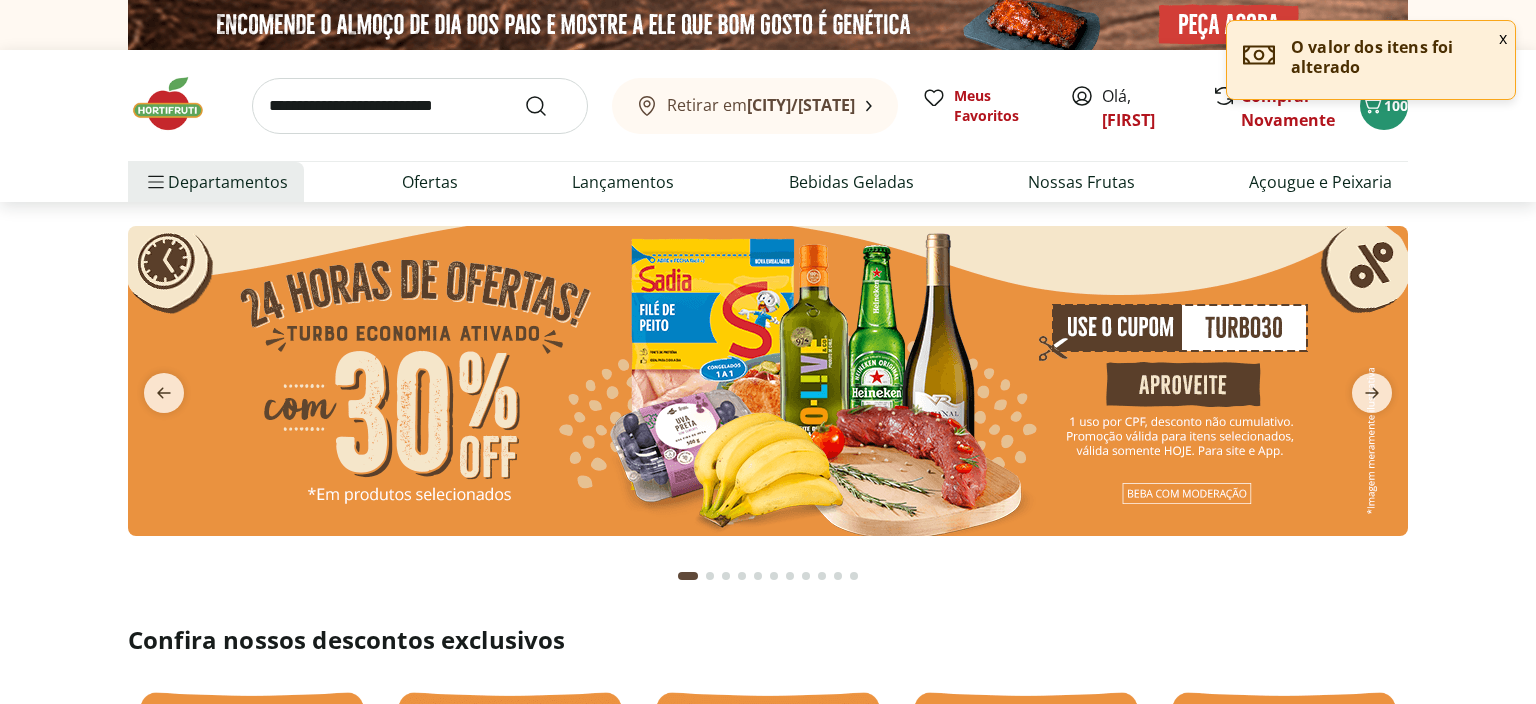 click at bounding box center (768, 381) 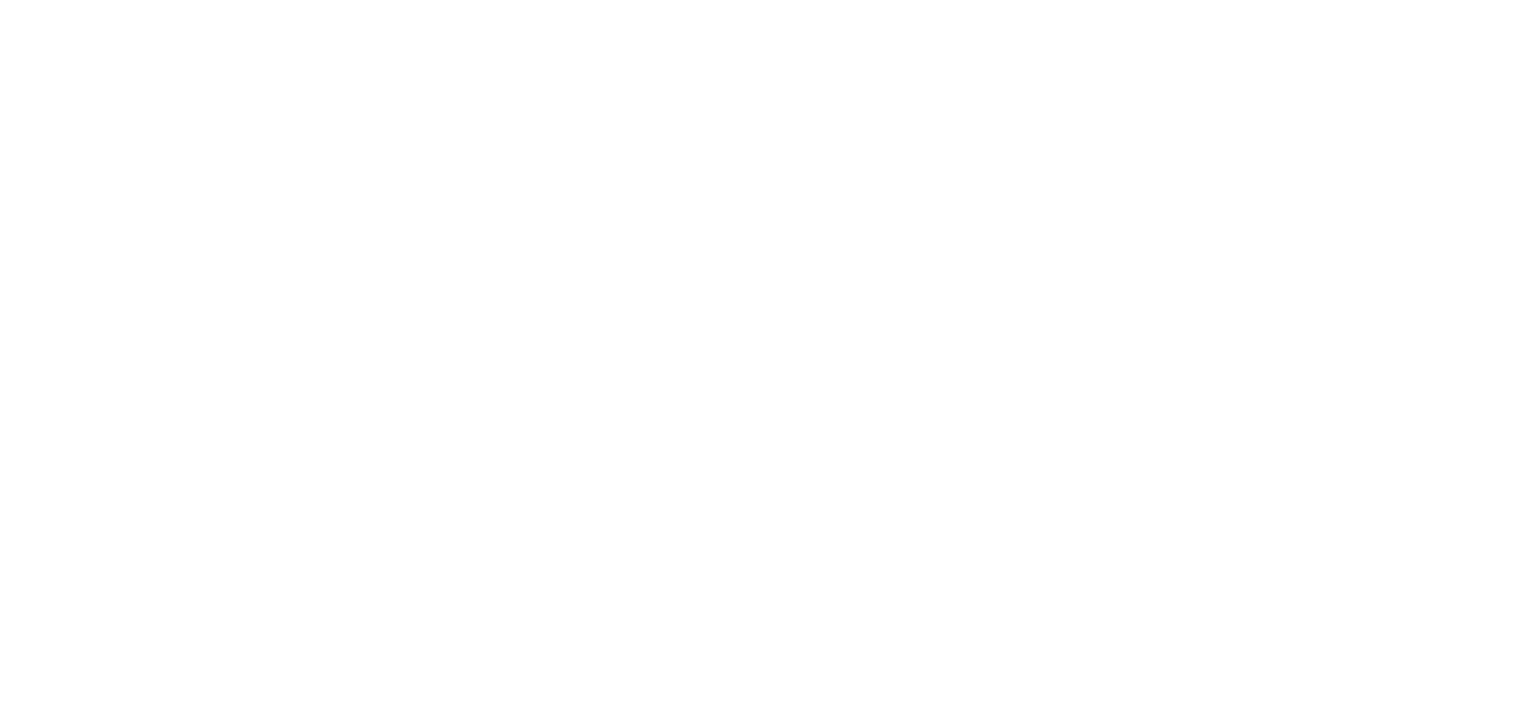 select on "**********" 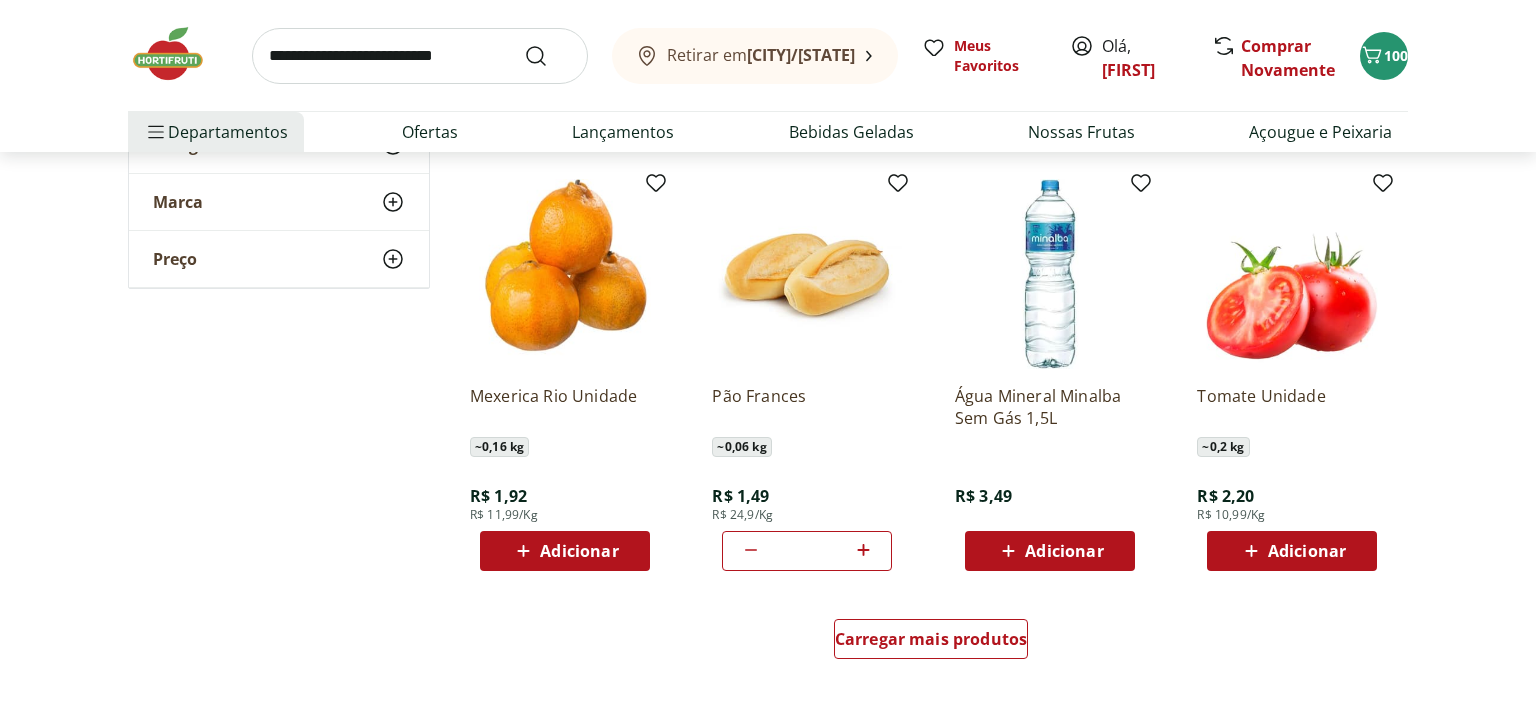 scroll, scrollTop: 1056, scrollLeft: 0, axis: vertical 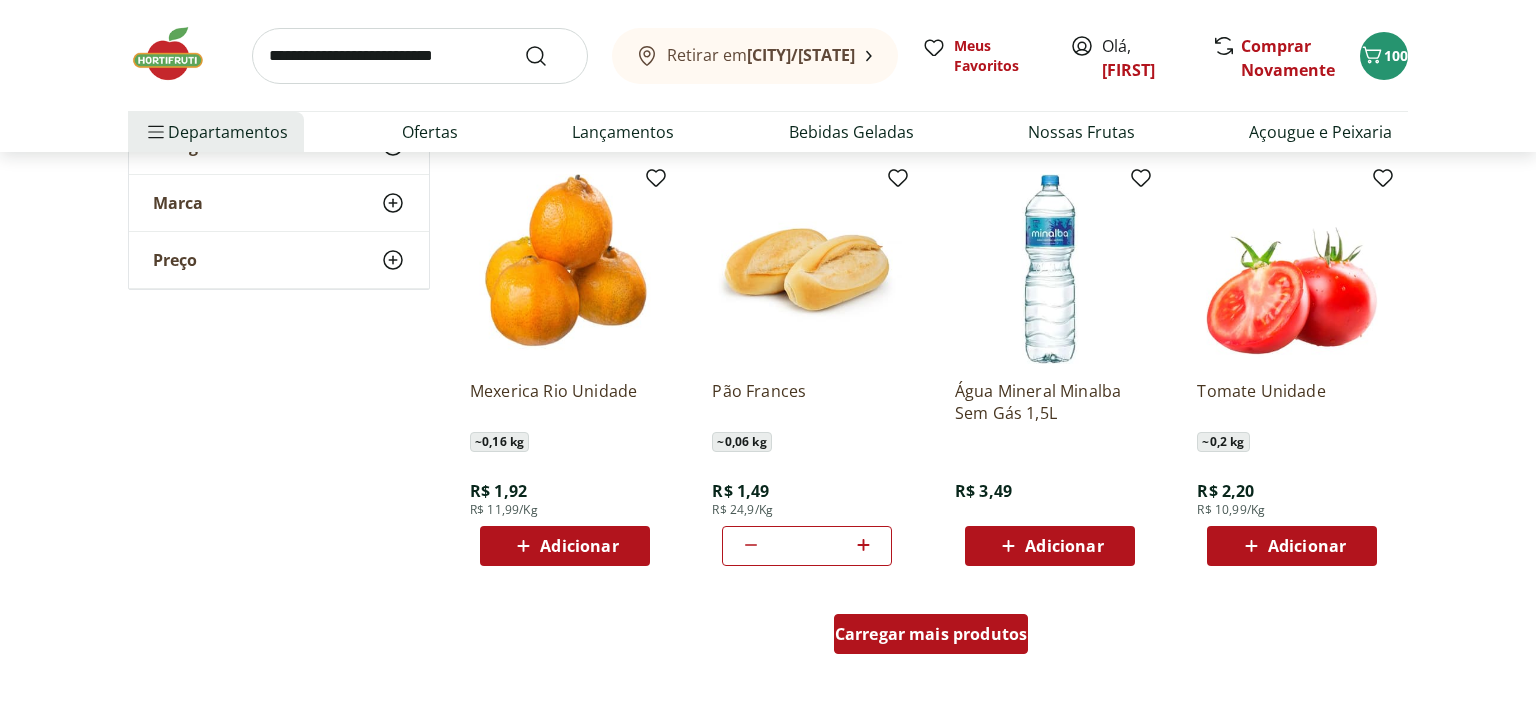 click on "Carregar mais produtos" at bounding box center (931, 634) 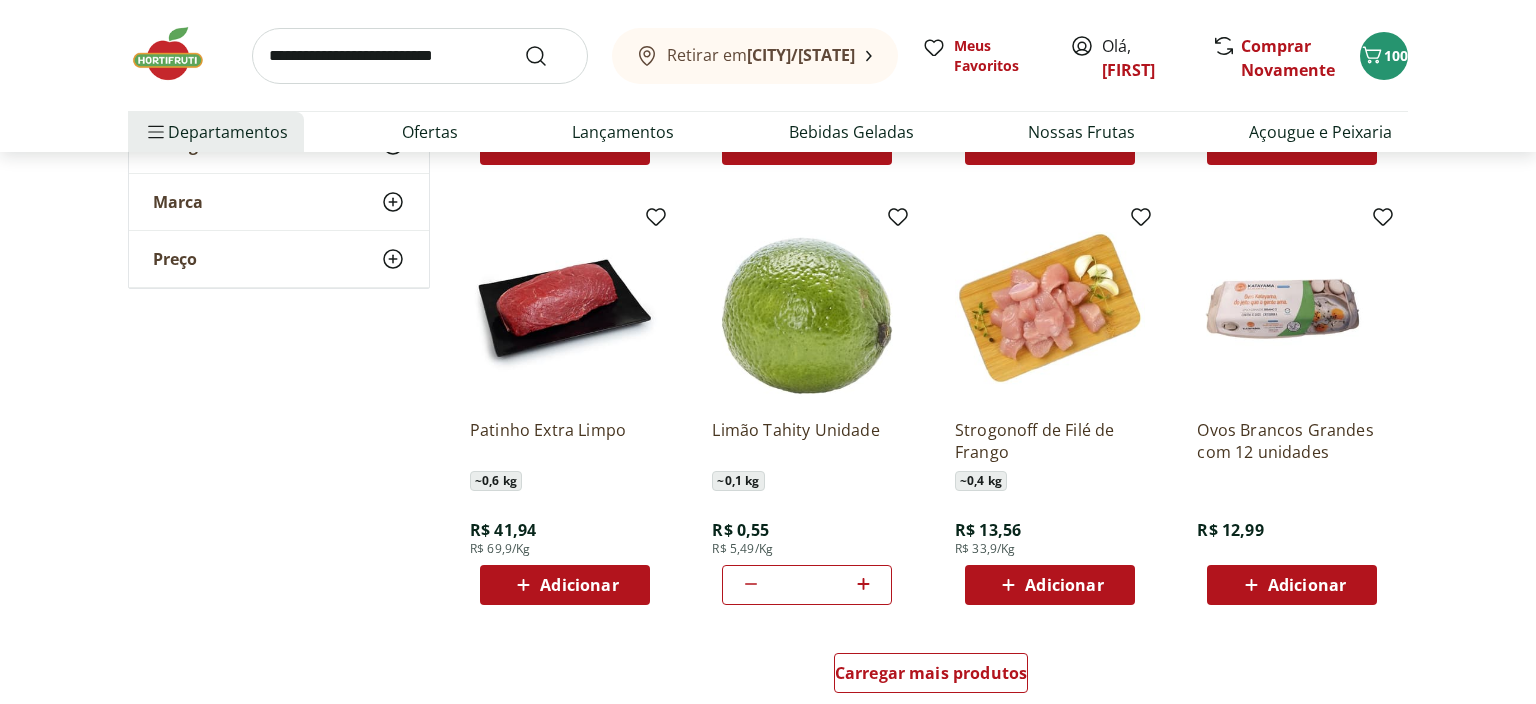 scroll, scrollTop: 2323, scrollLeft: 0, axis: vertical 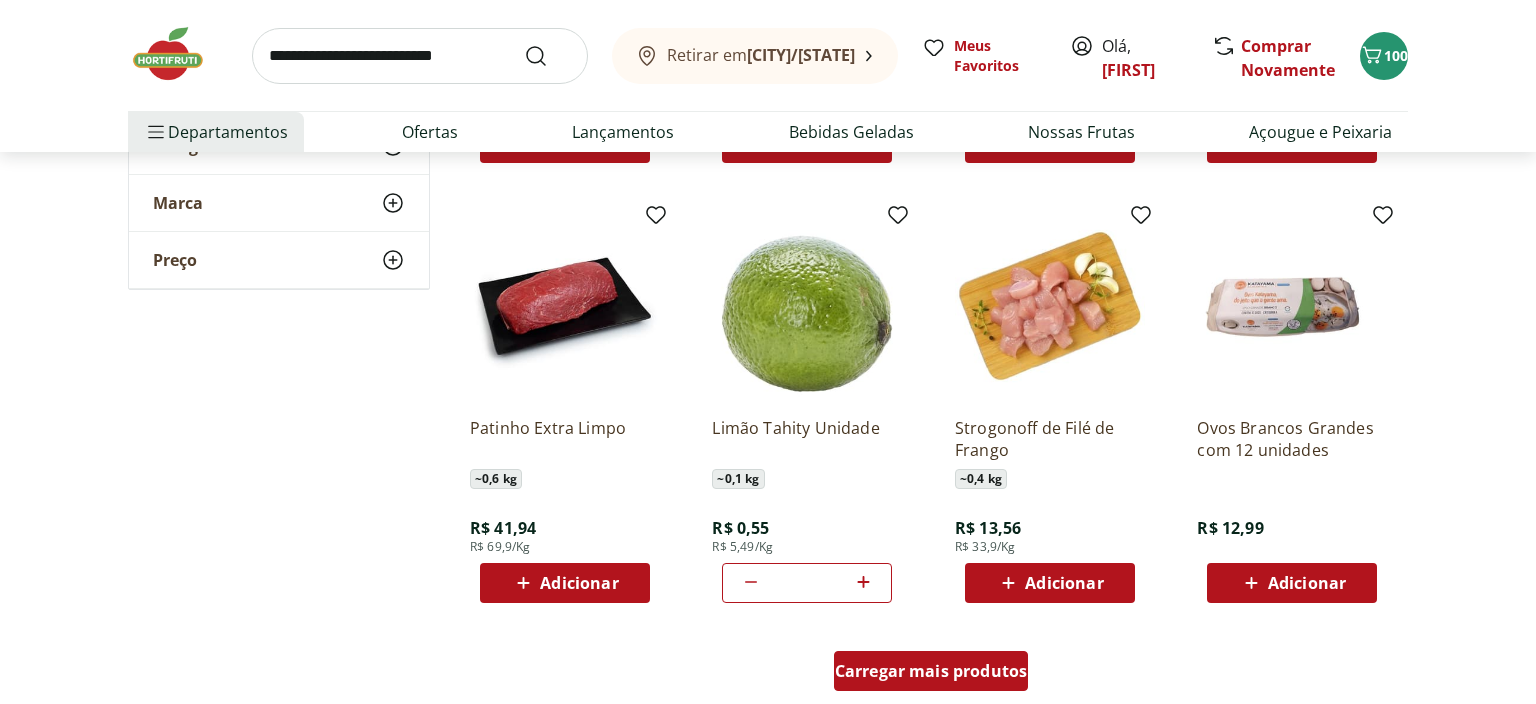 click on "Carregar mais produtos" at bounding box center (931, 671) 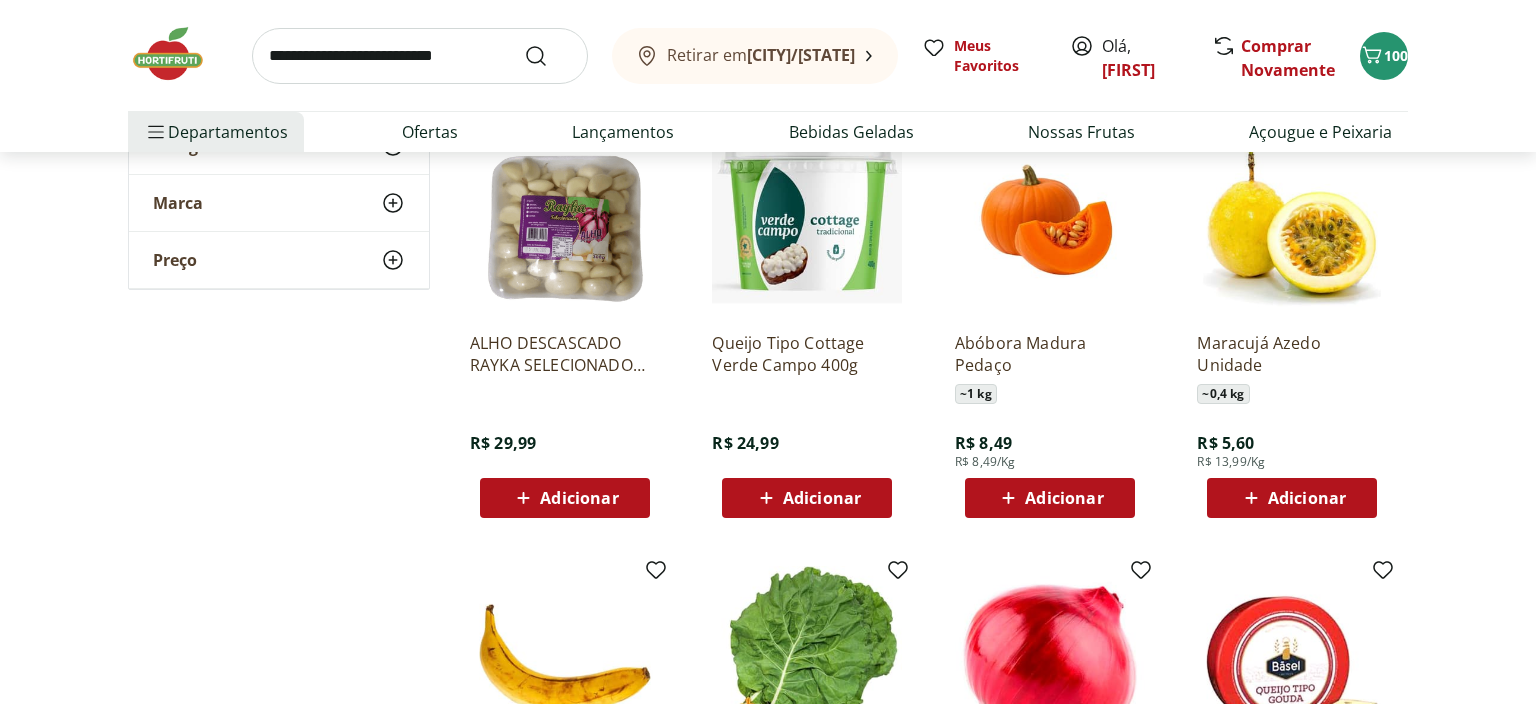 scroll, scrollTop: 3273, scrollLeft: 0, axis: vertical 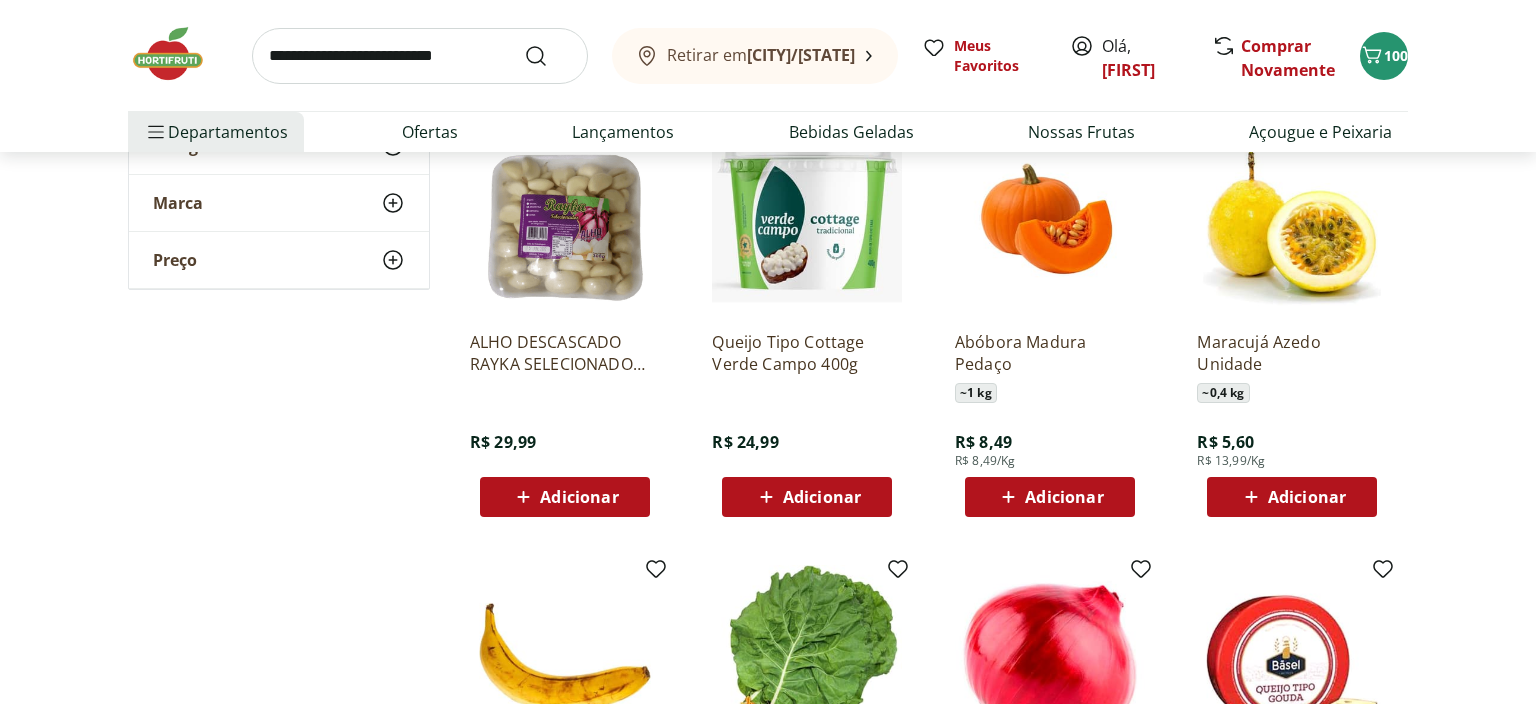 click on "Adicionar" at bounding box center [822, 497] 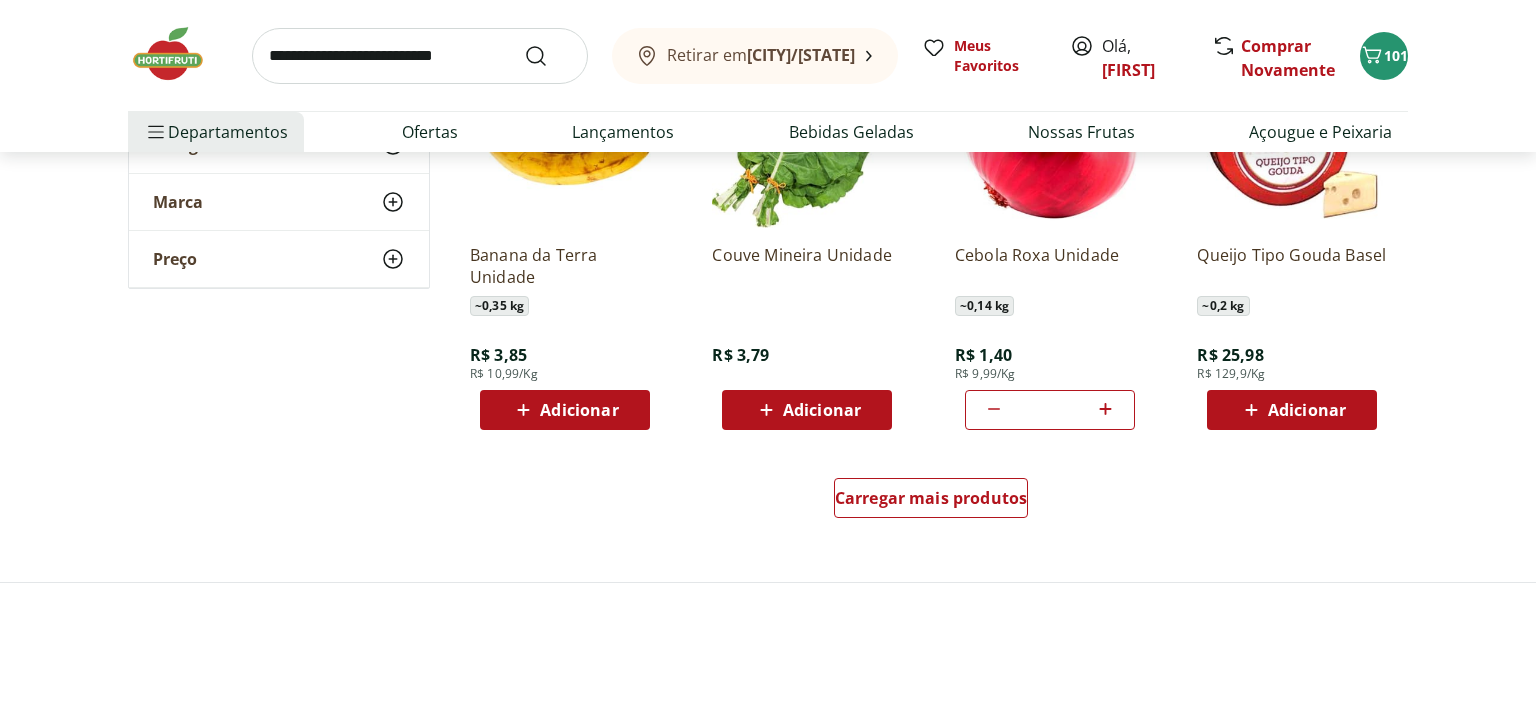 scroll, scrollTop: 3801, scrollLeft: 0, axis: vertical 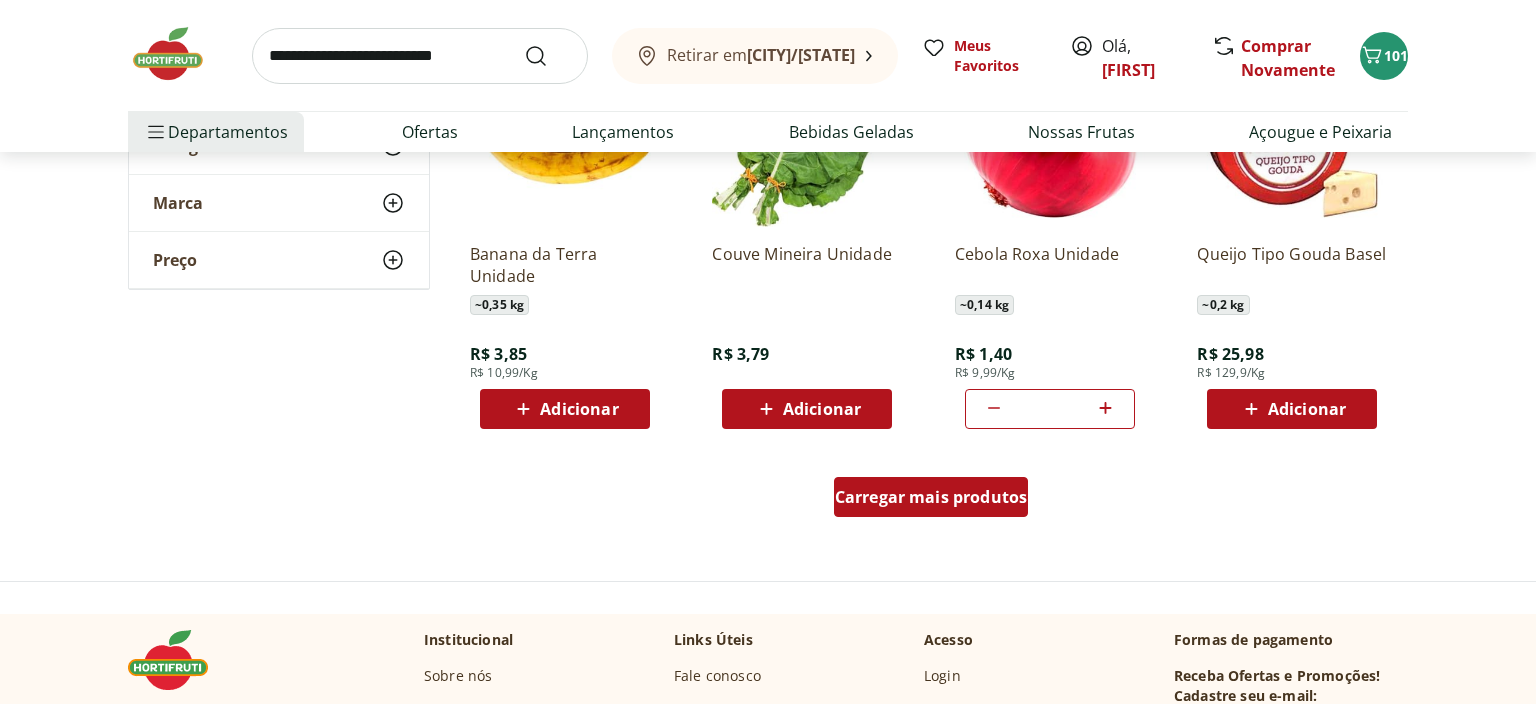 click on "Carregar mais produtos" at bounding box center (931, 497) 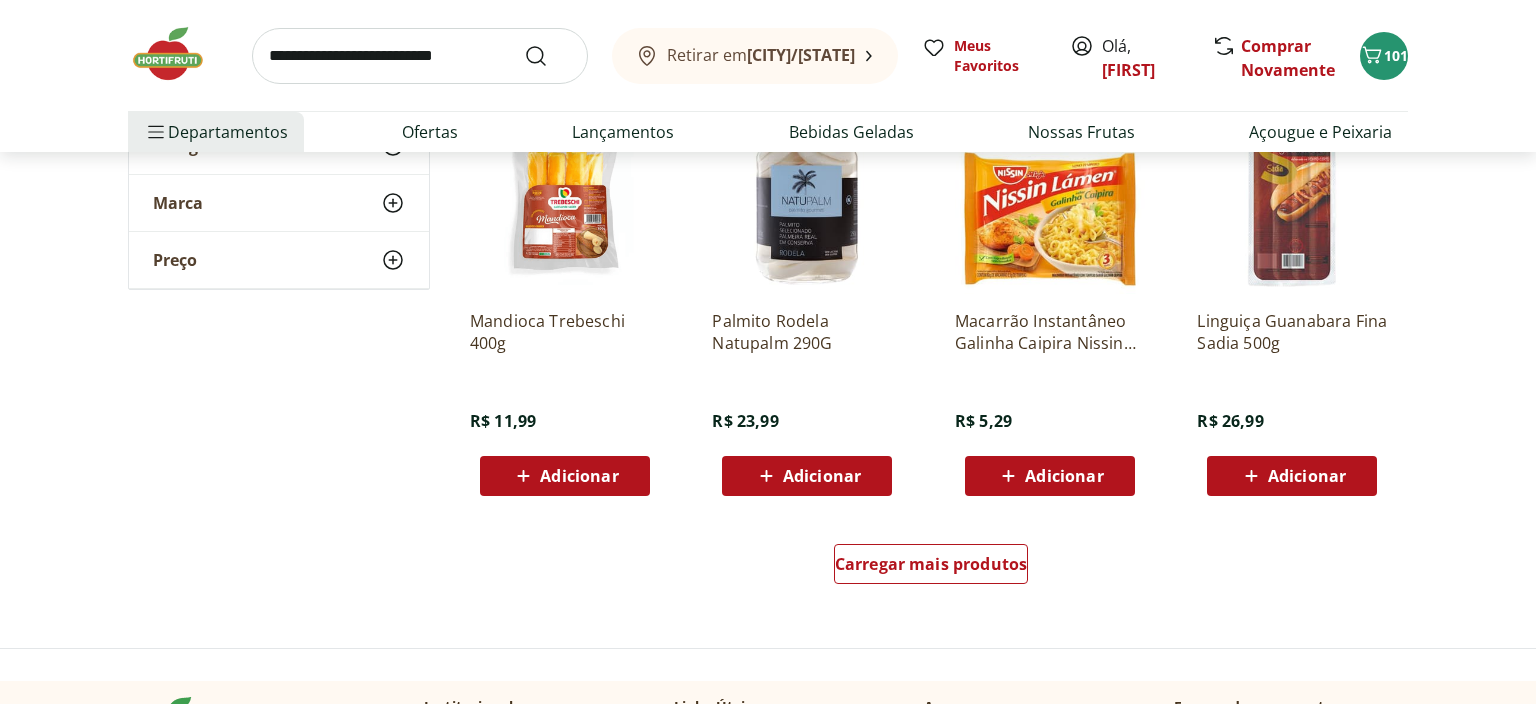 scroll, scrollTop: 5068, scrollLeft: 0, axis: vertical 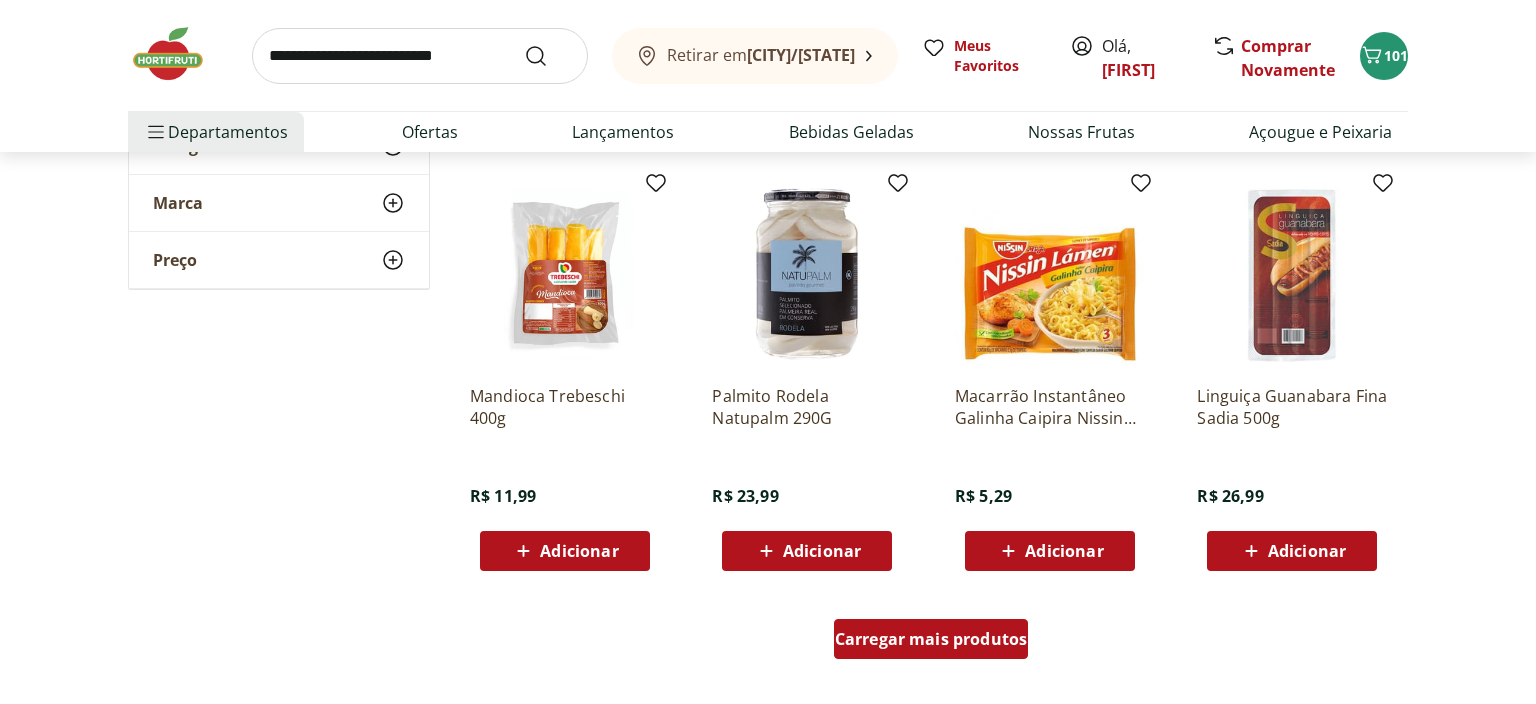 click on "Carregar mais produtos" at bounding box center [931, 639] 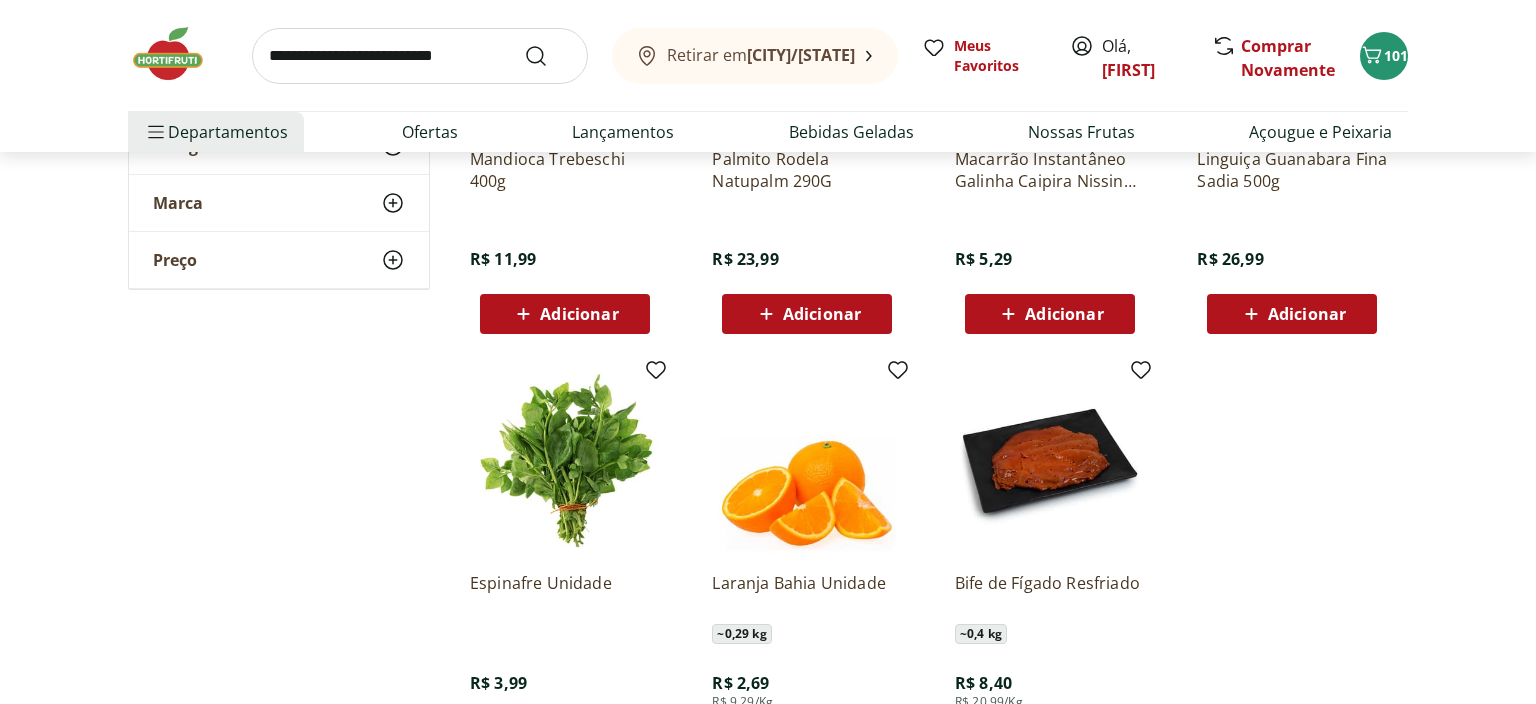 scroll, scrollTop: 5280, scrollLeft: 0, axis: vertical 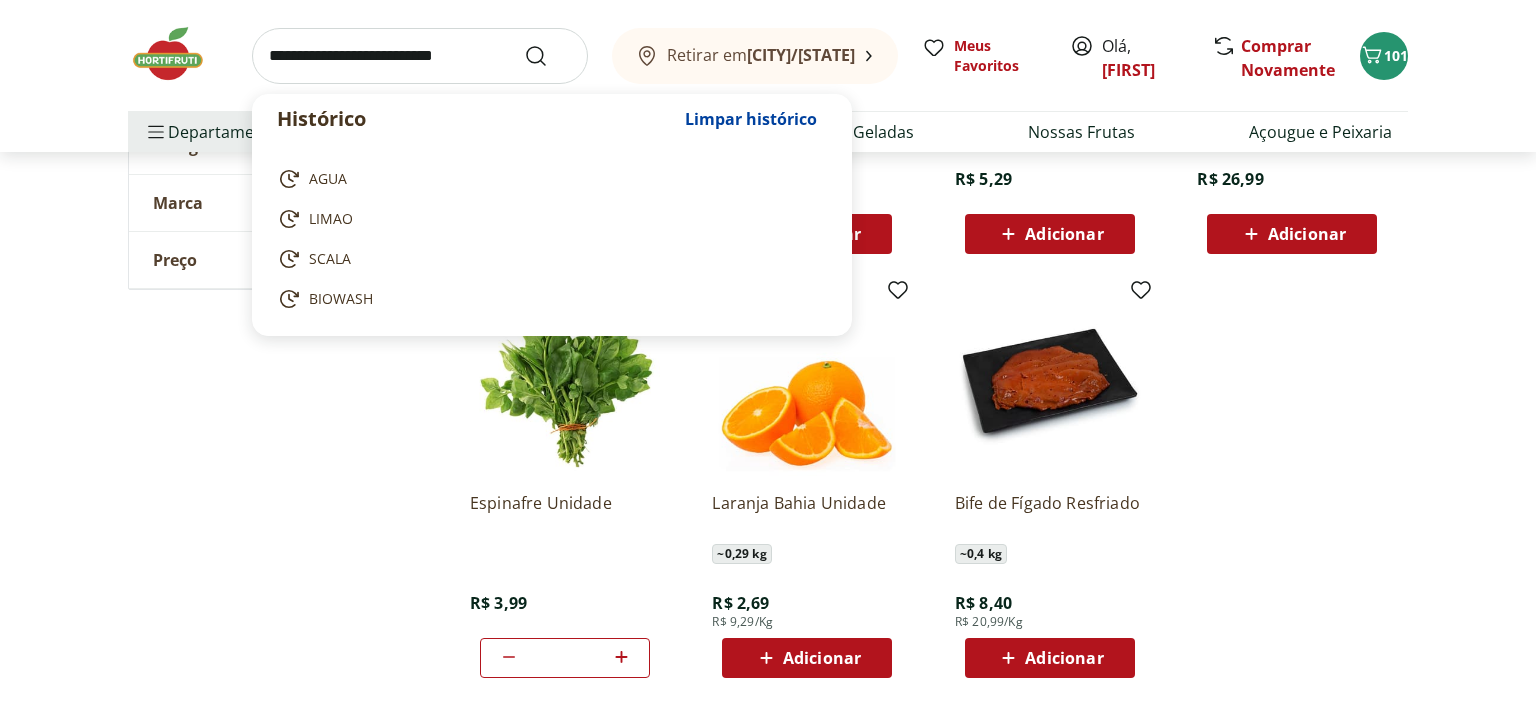 click at bounding box center (420, 56) 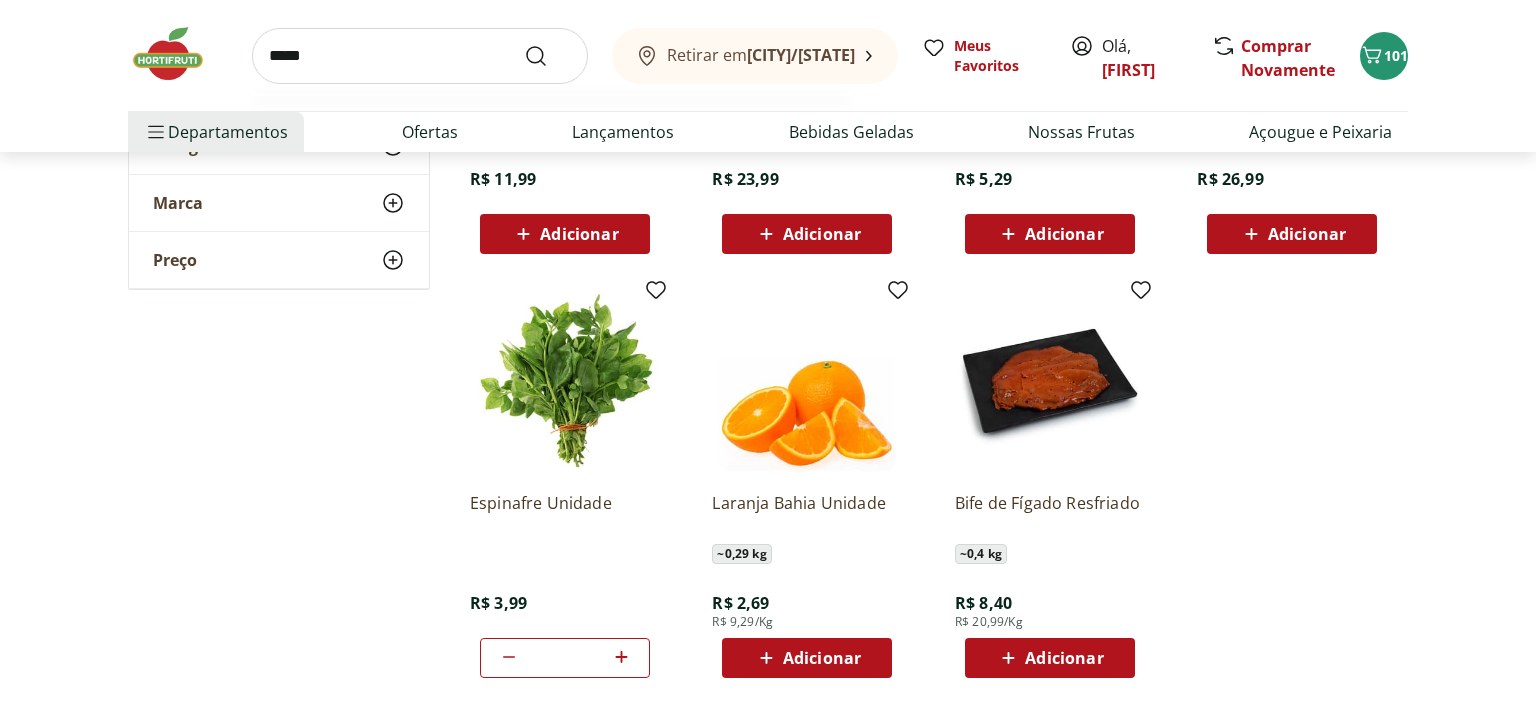 type on "*****" 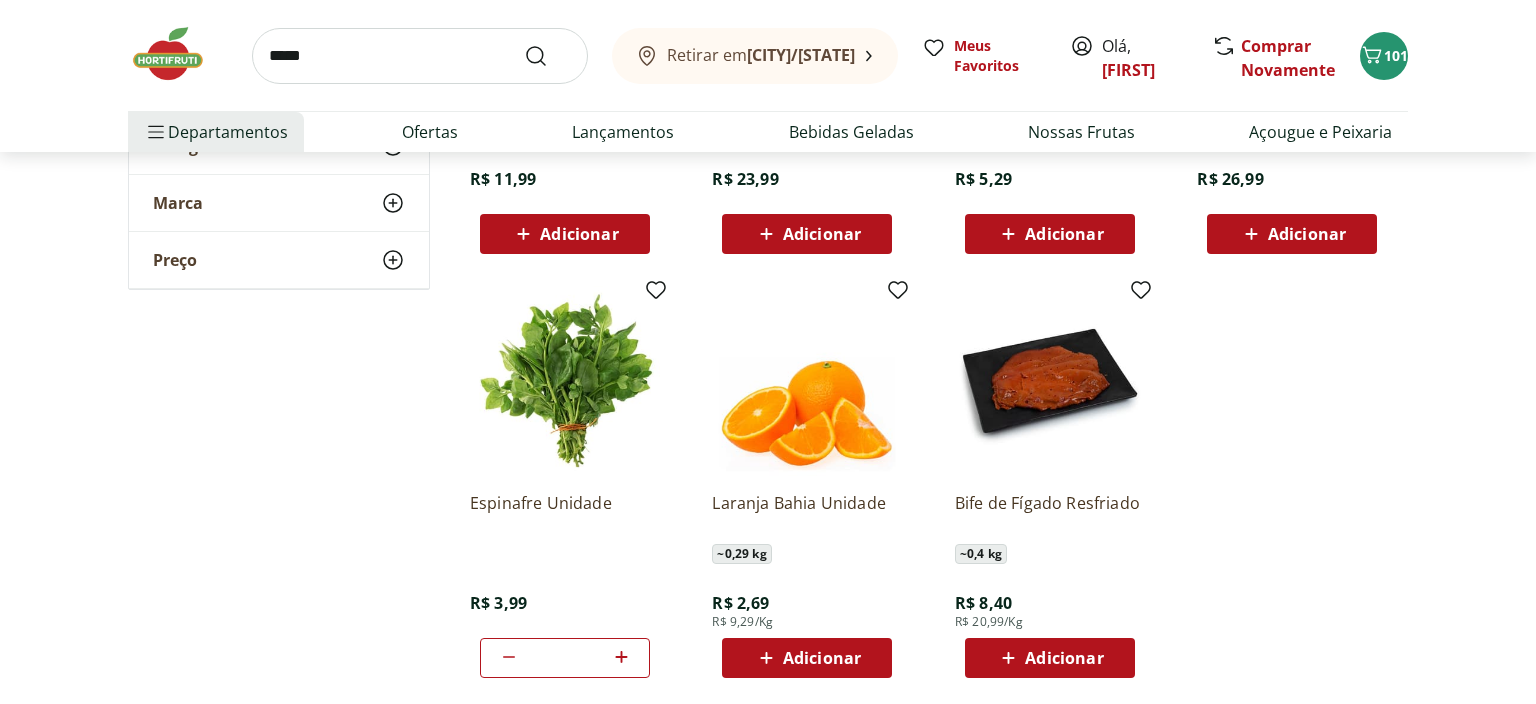 scroll, scrollTop: 0, scrollLeft: 0, axis: both 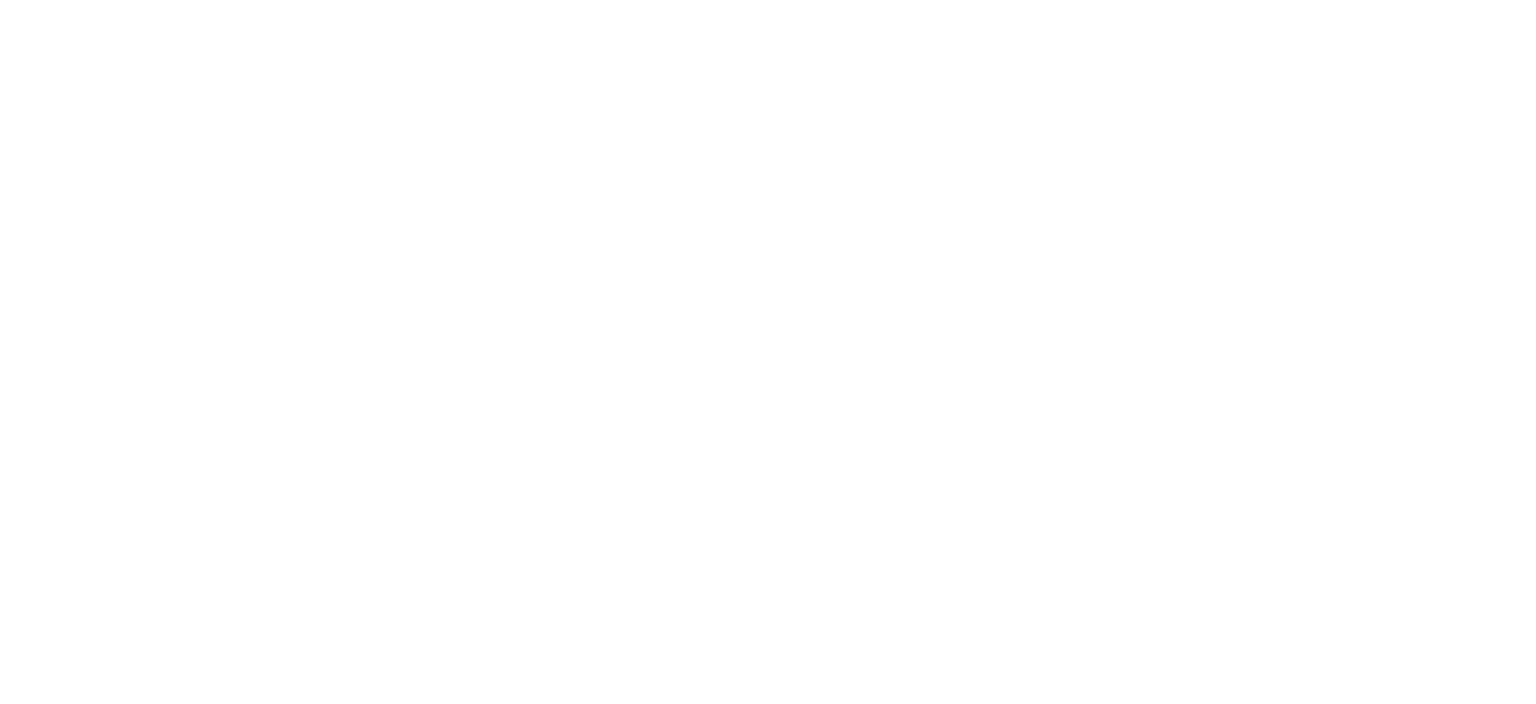 select on "**********" 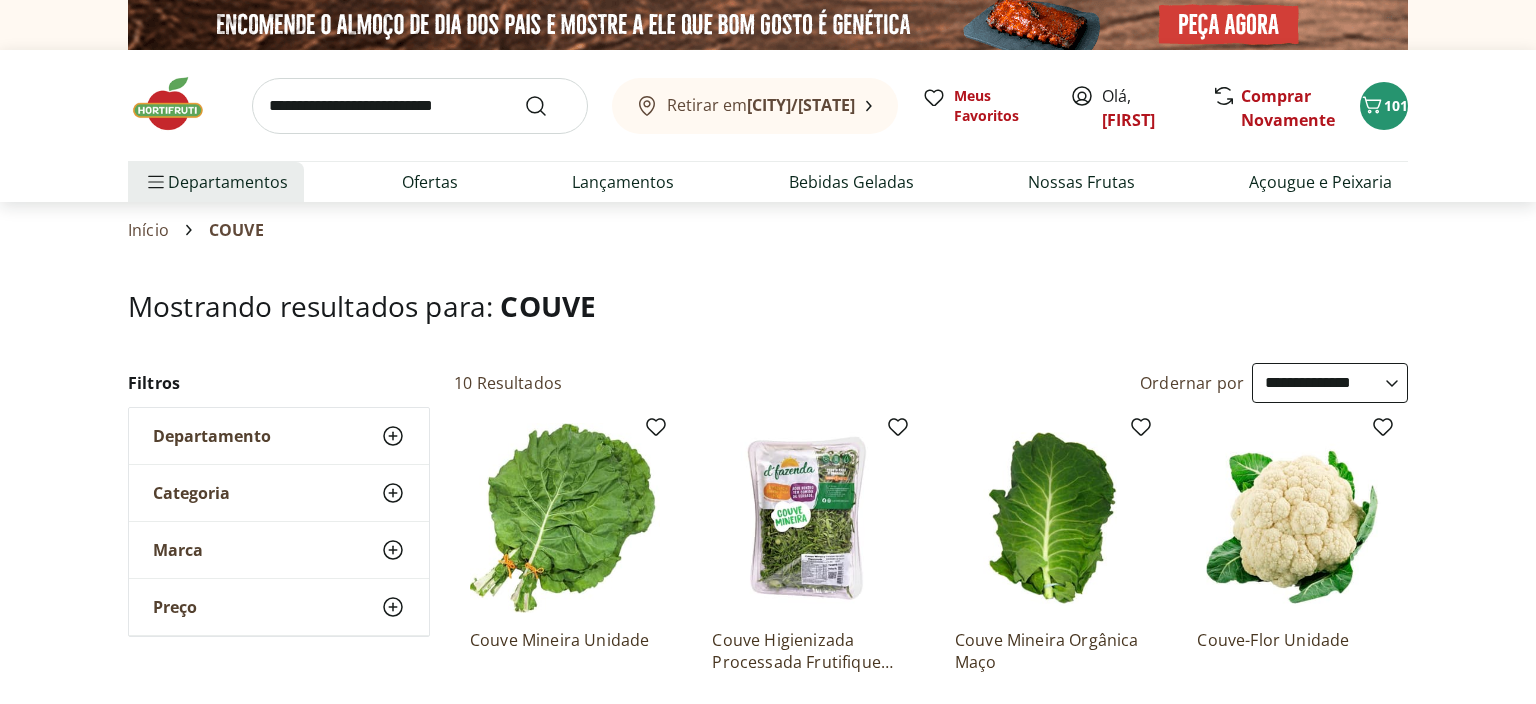 scroll, scrollTop: 211, scrollLeft: 0, axis: vertical 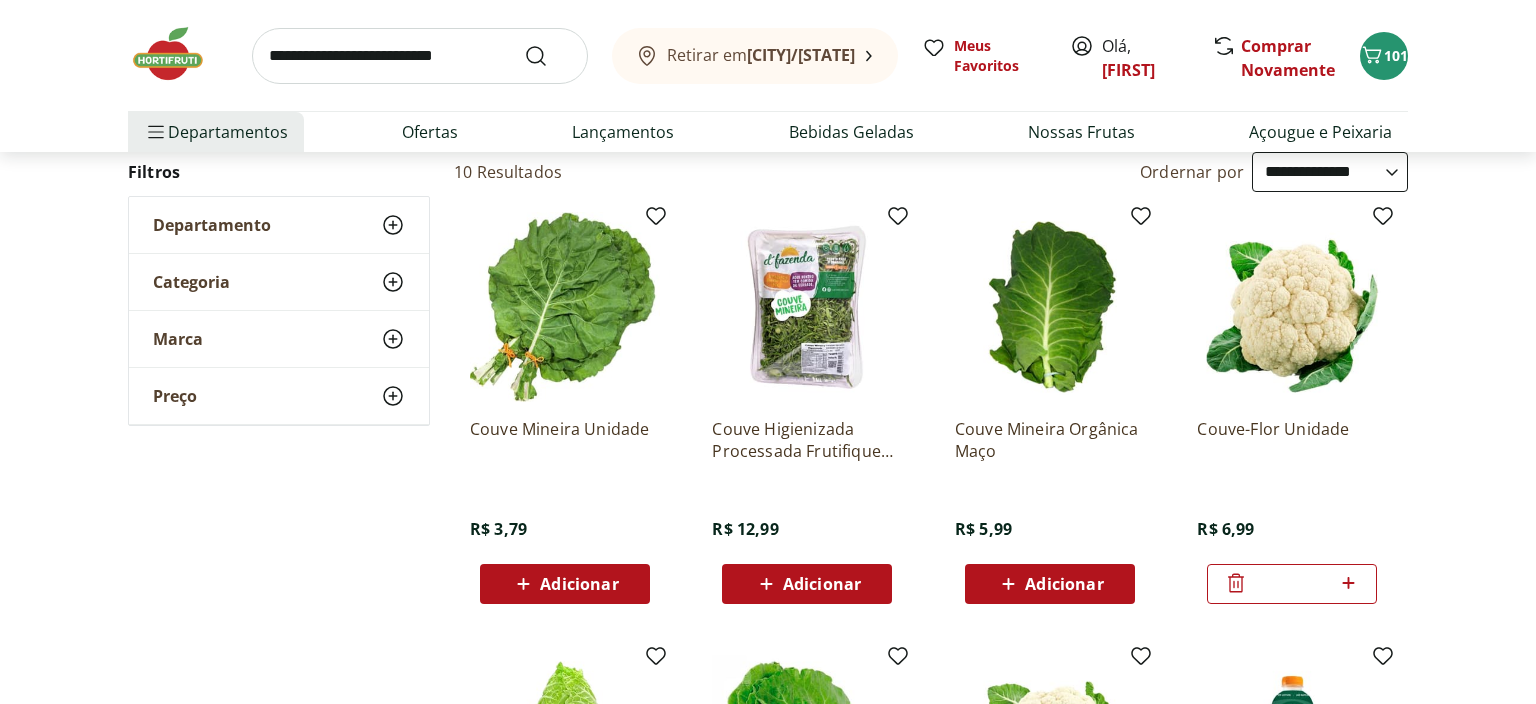 click on "Adicionar" at bounding box center (822, 584) 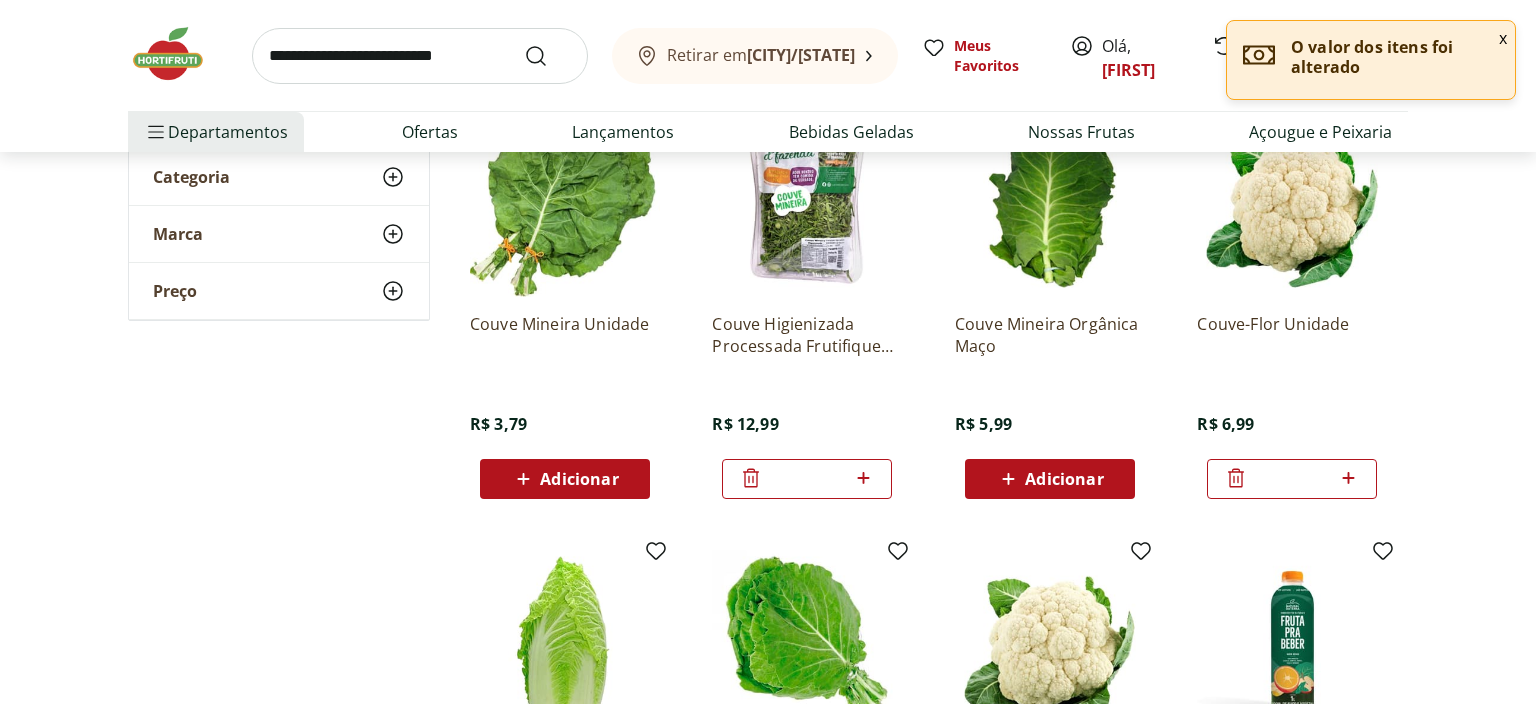 scroll, scrollTop: 0, scrollLeft: 0, axis: both 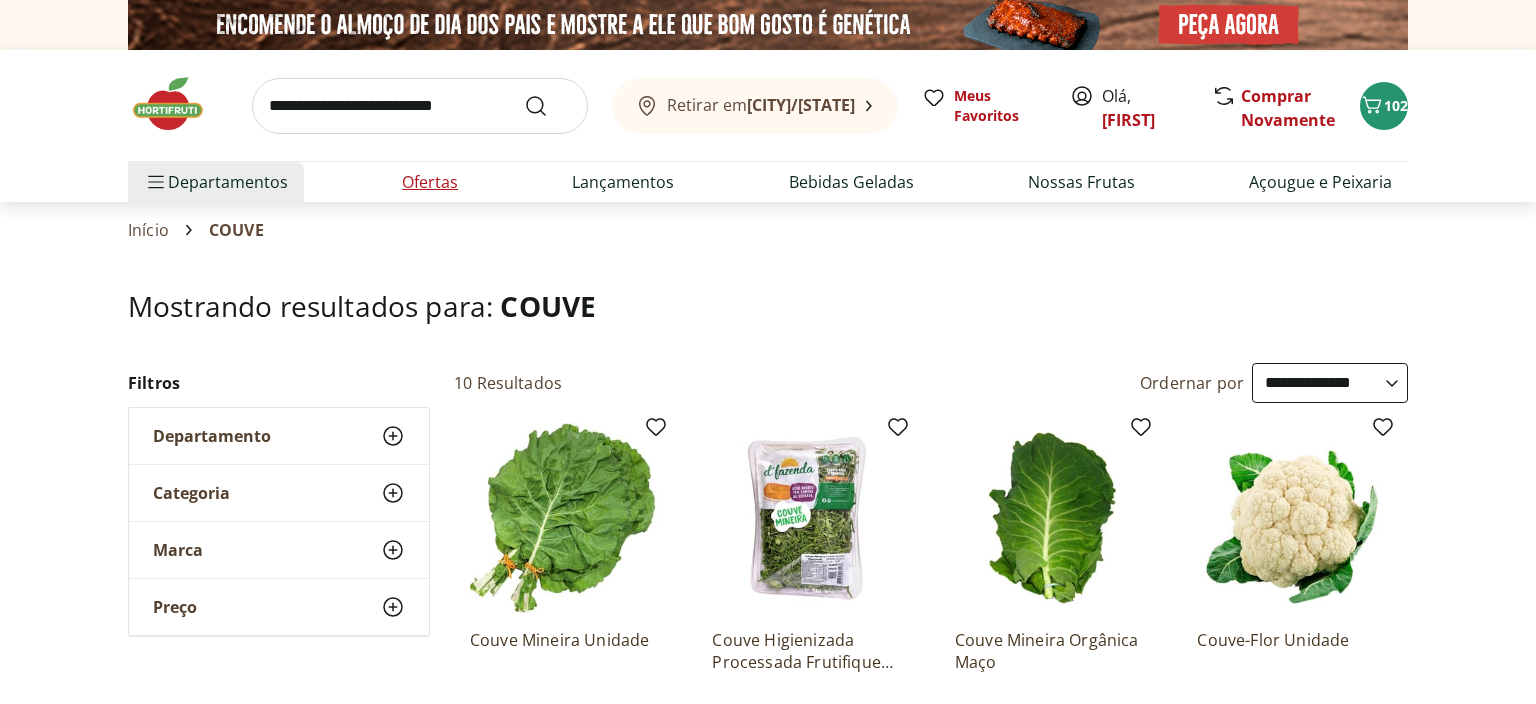 click on "Ofertas" at bounding box center [430, 182] 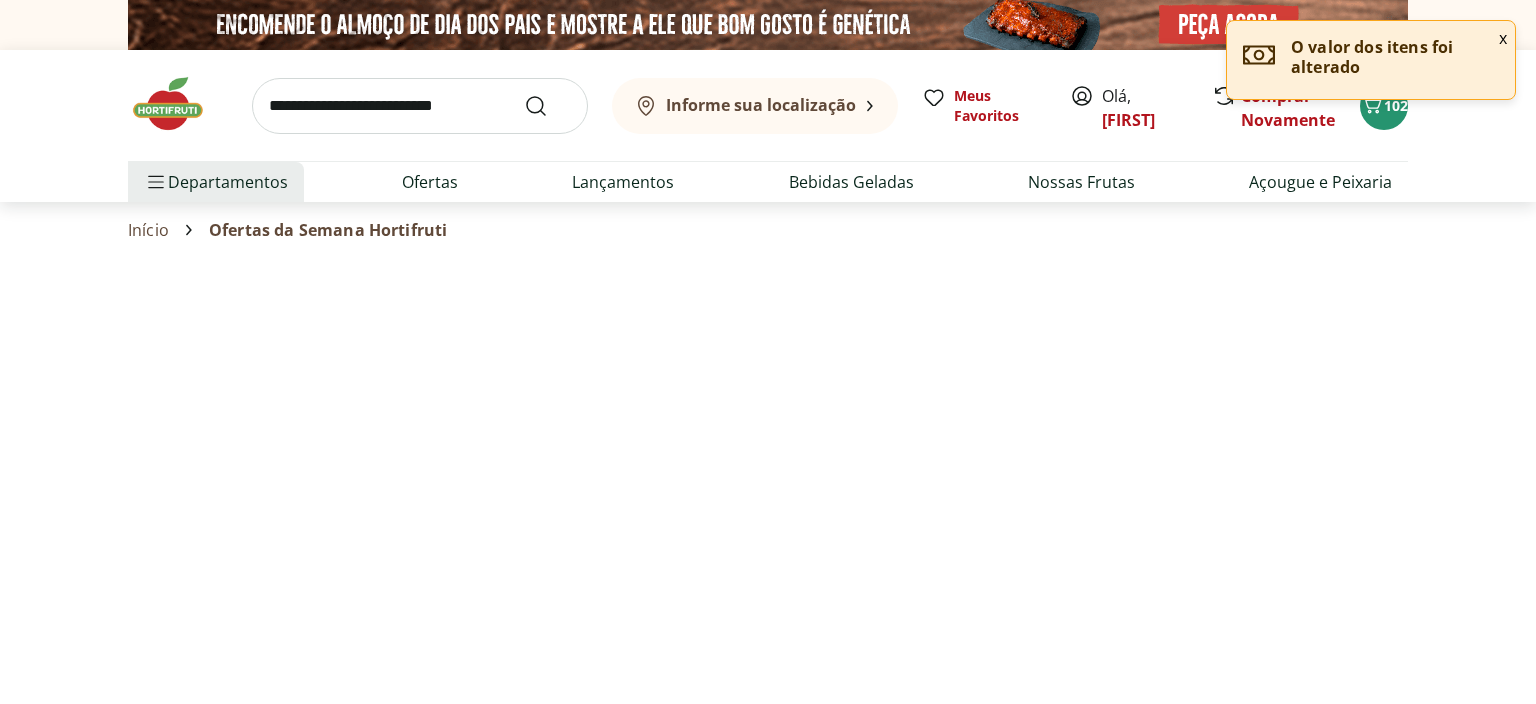 select on "**********" 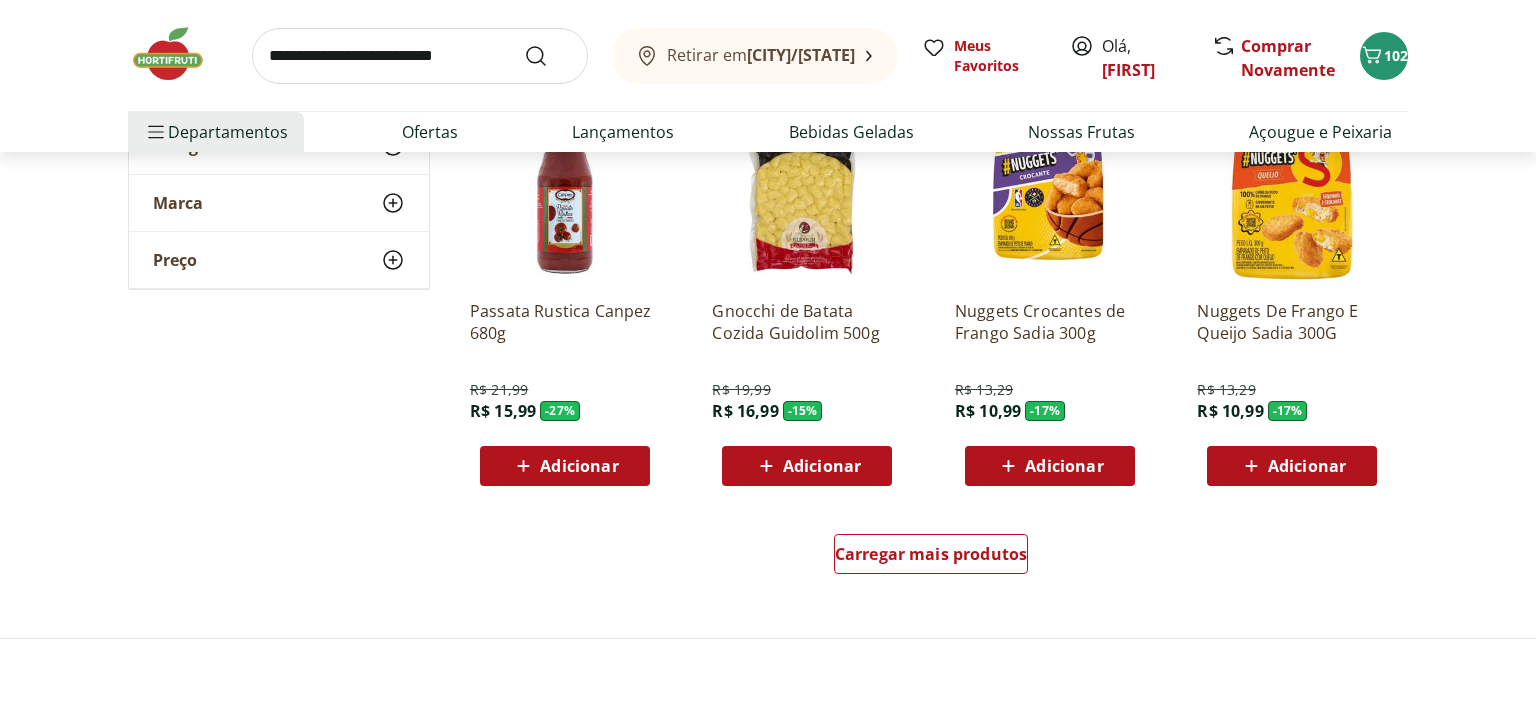 scroll, scrollTop: 1161, scrollLeft: 0, axis: vertical 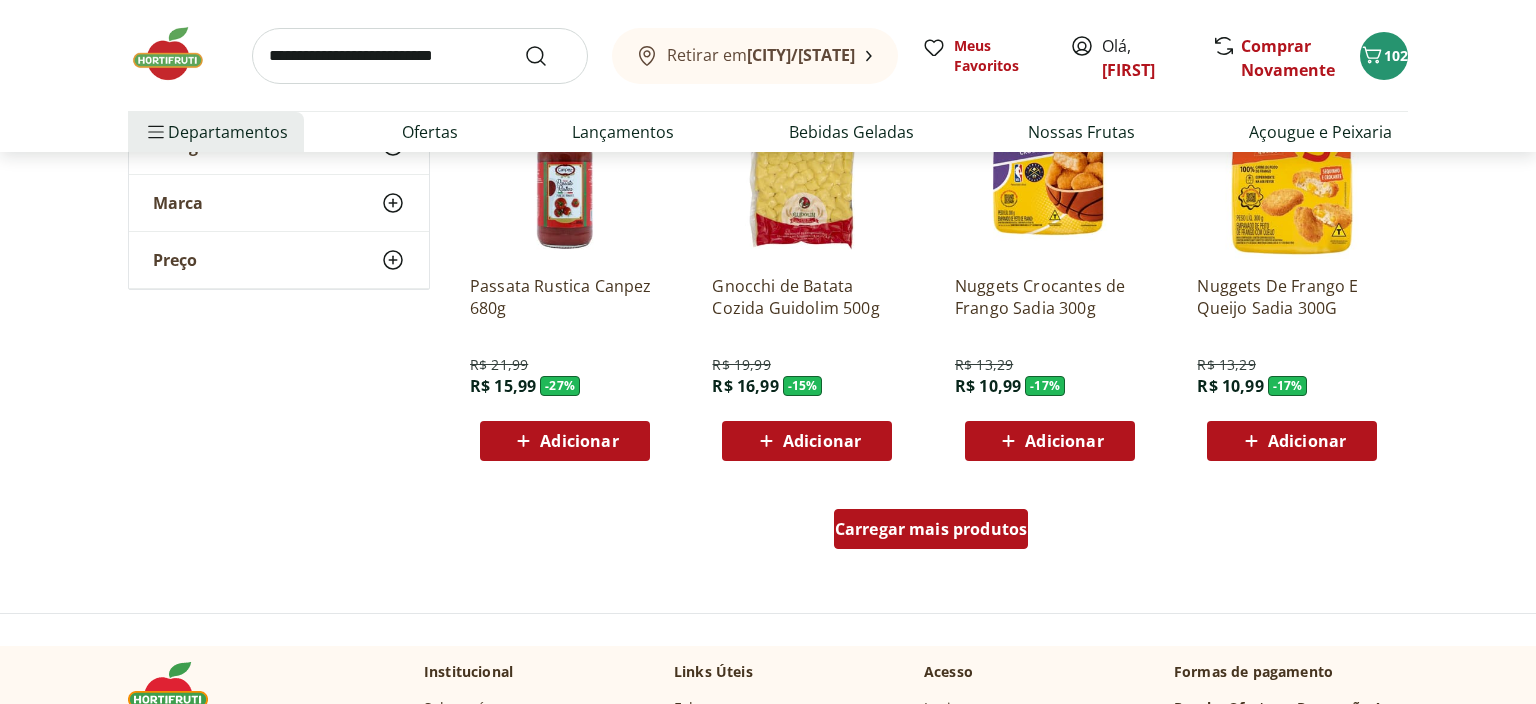 click on "Carregar mais produtos" at bounding box center [931, 529] 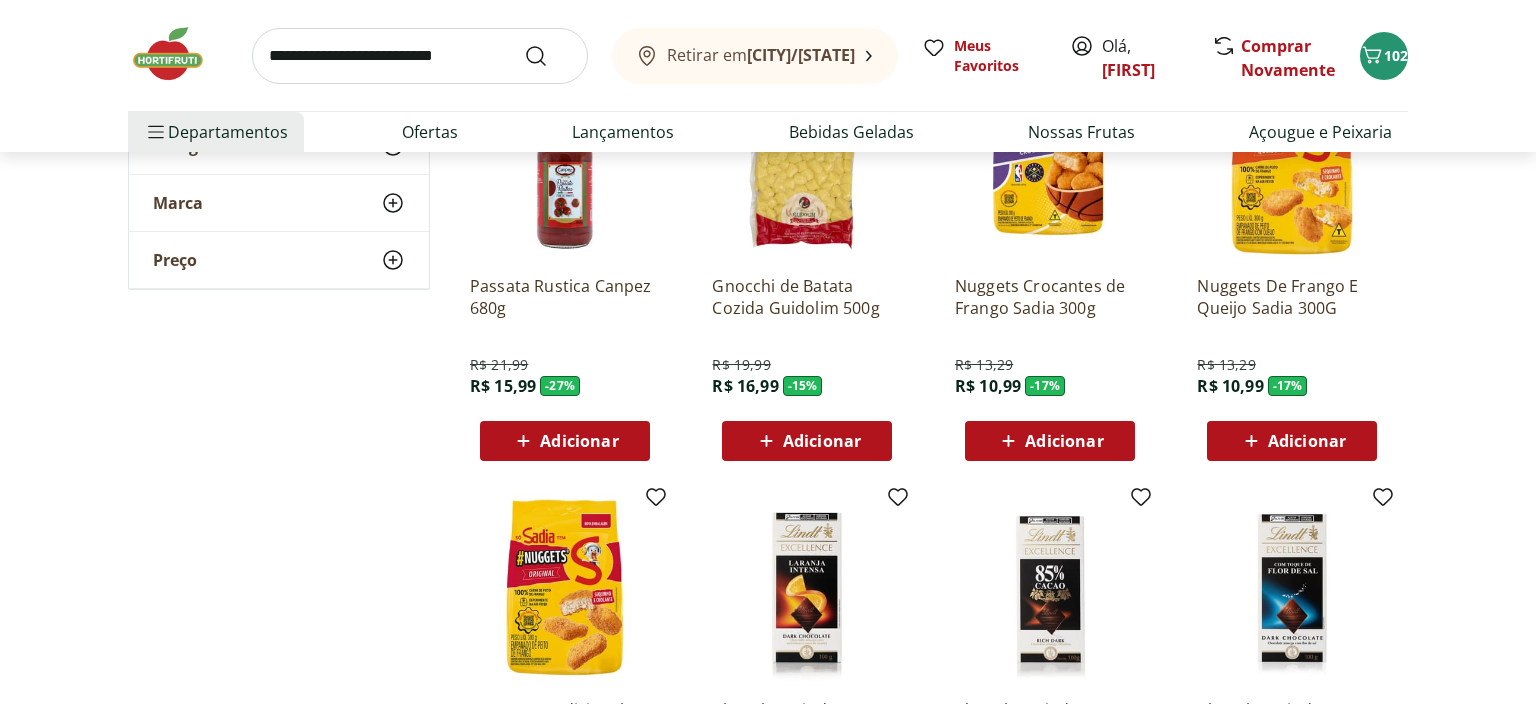 type on "*" 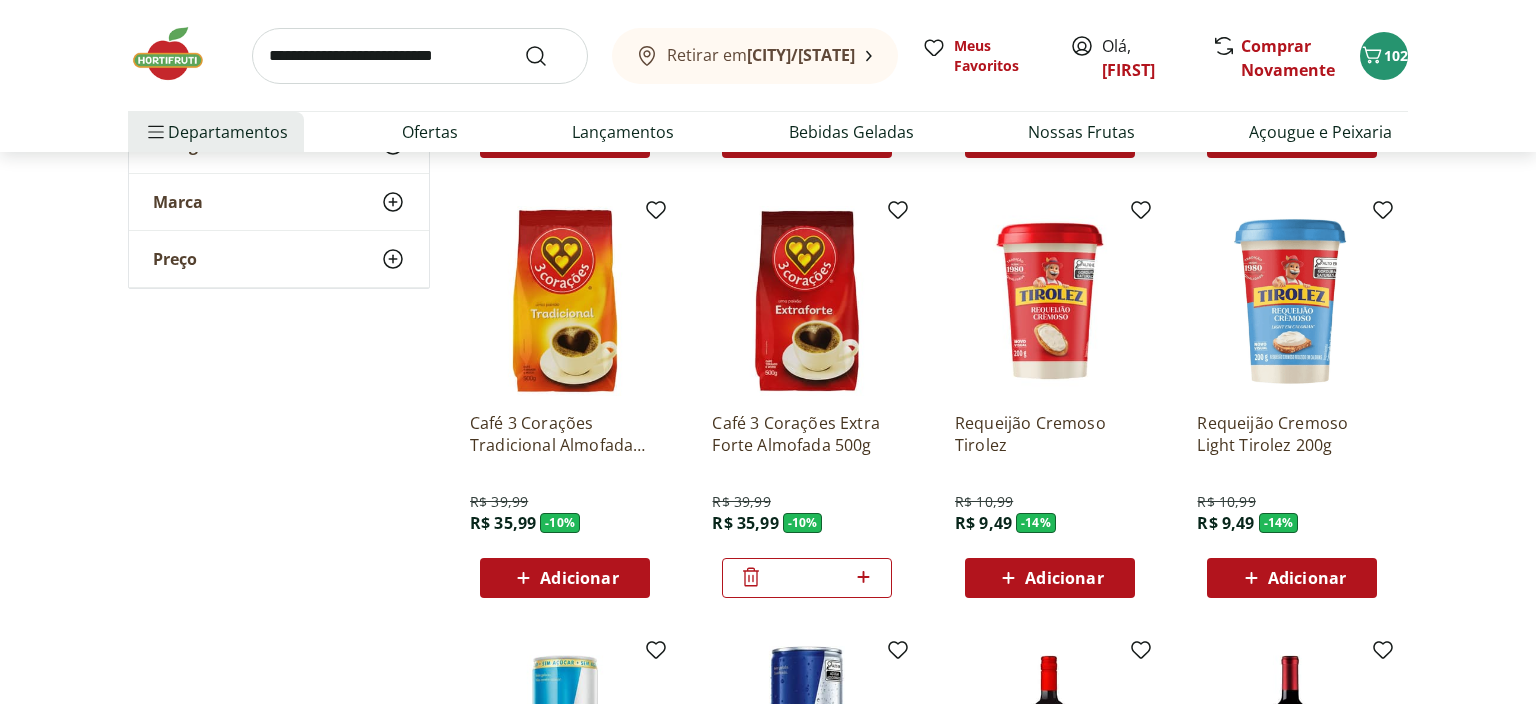 scroll, scrollTop: 1900, scrollLeft: 0, axis: vertical 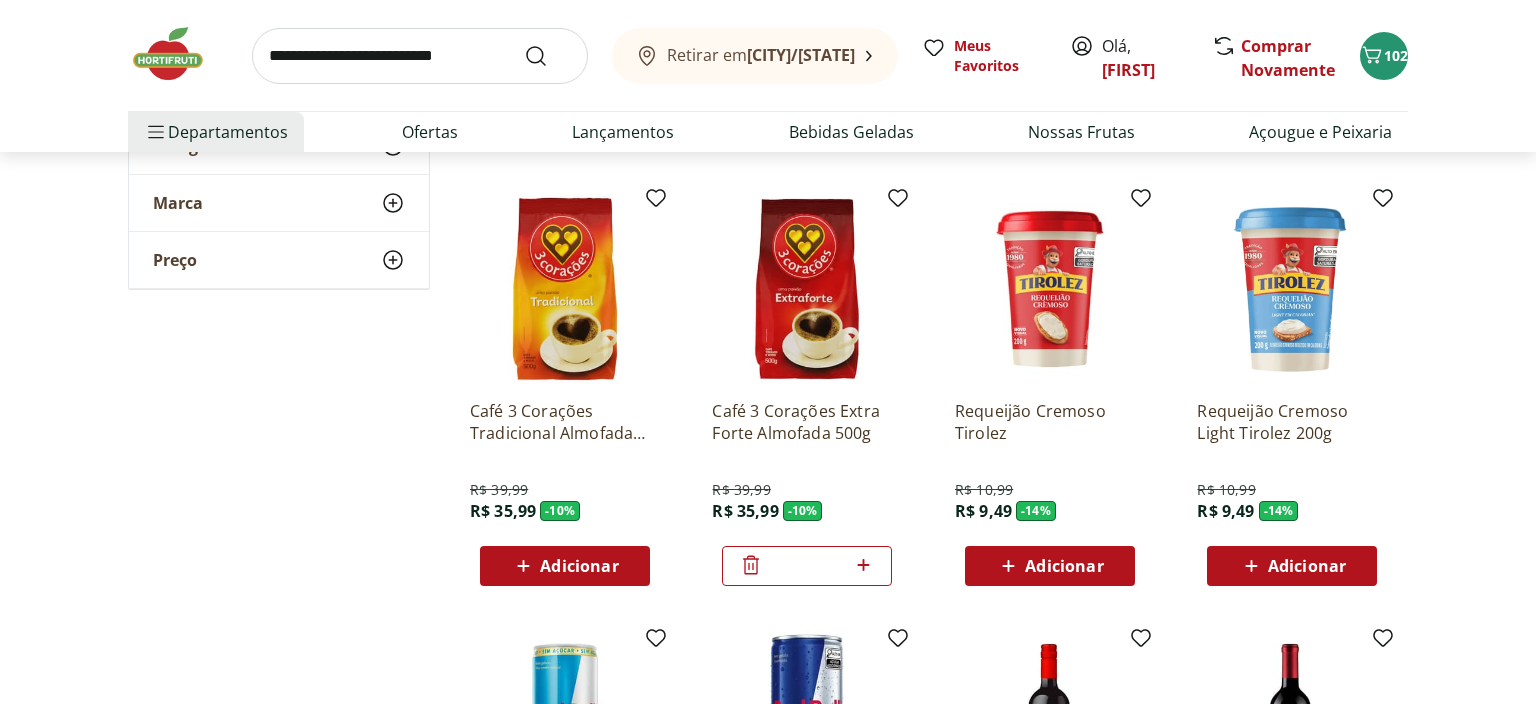 click on "Adicionar" at bounding box center [1064, 566] 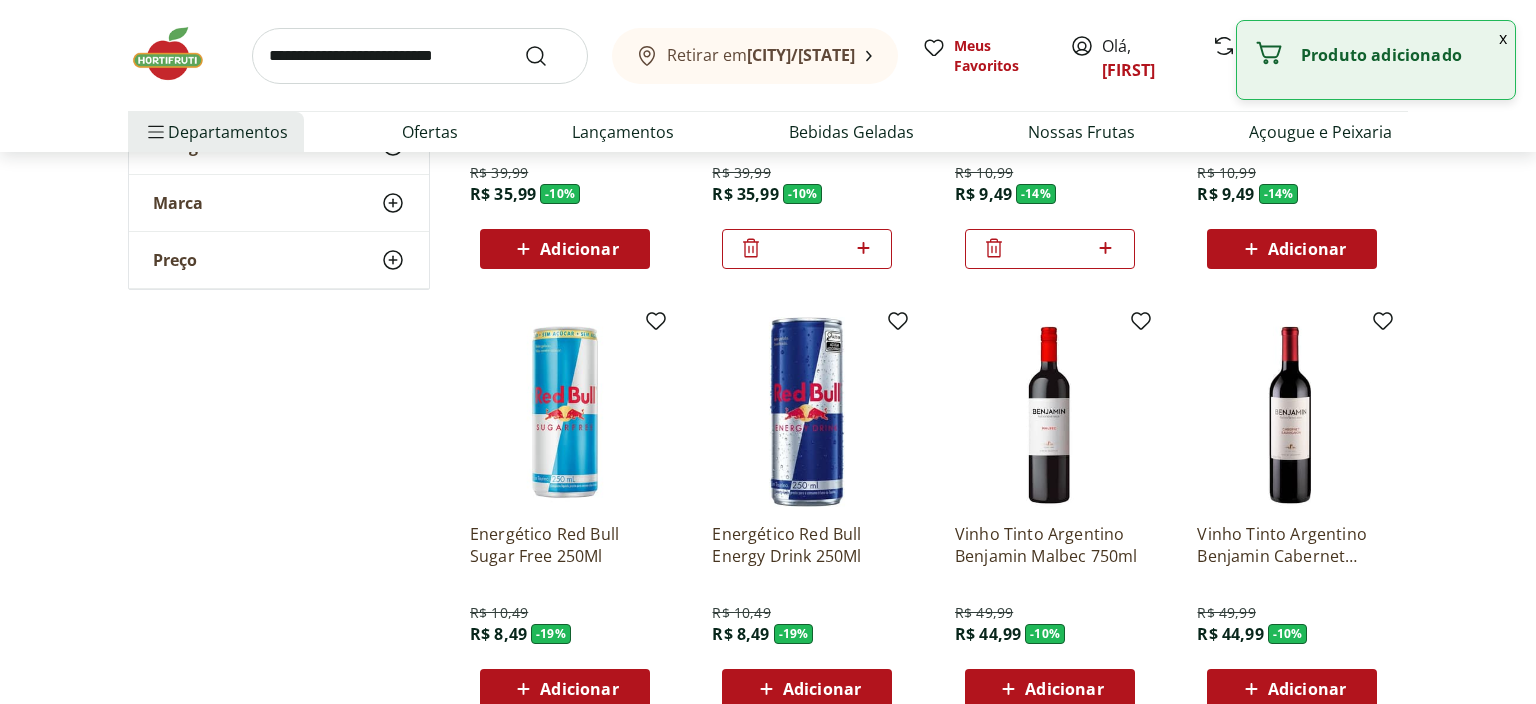 scroll, scrollTop: 2534, scrollLeft: 0, axis: vertical 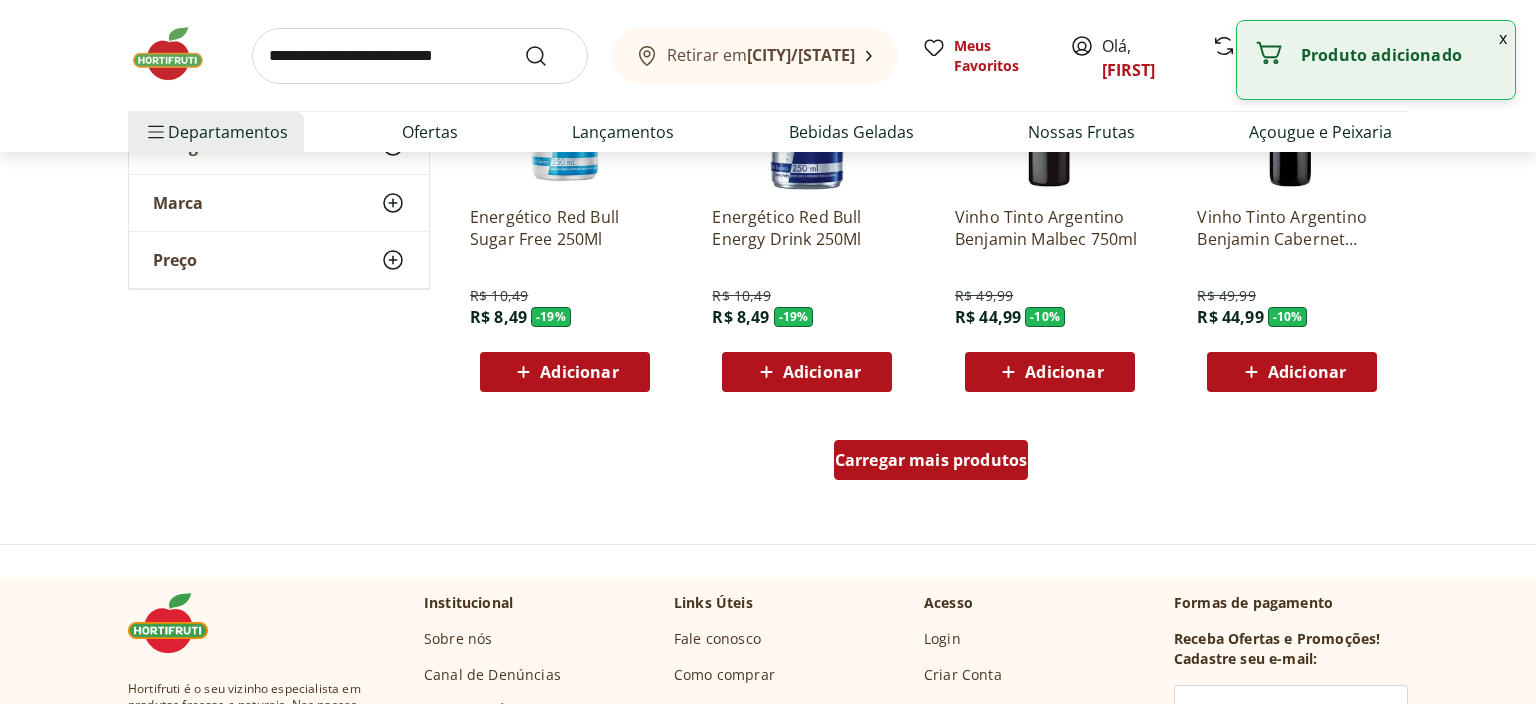 click on "Carregar mais produtos" at bounding box center (931, 460) 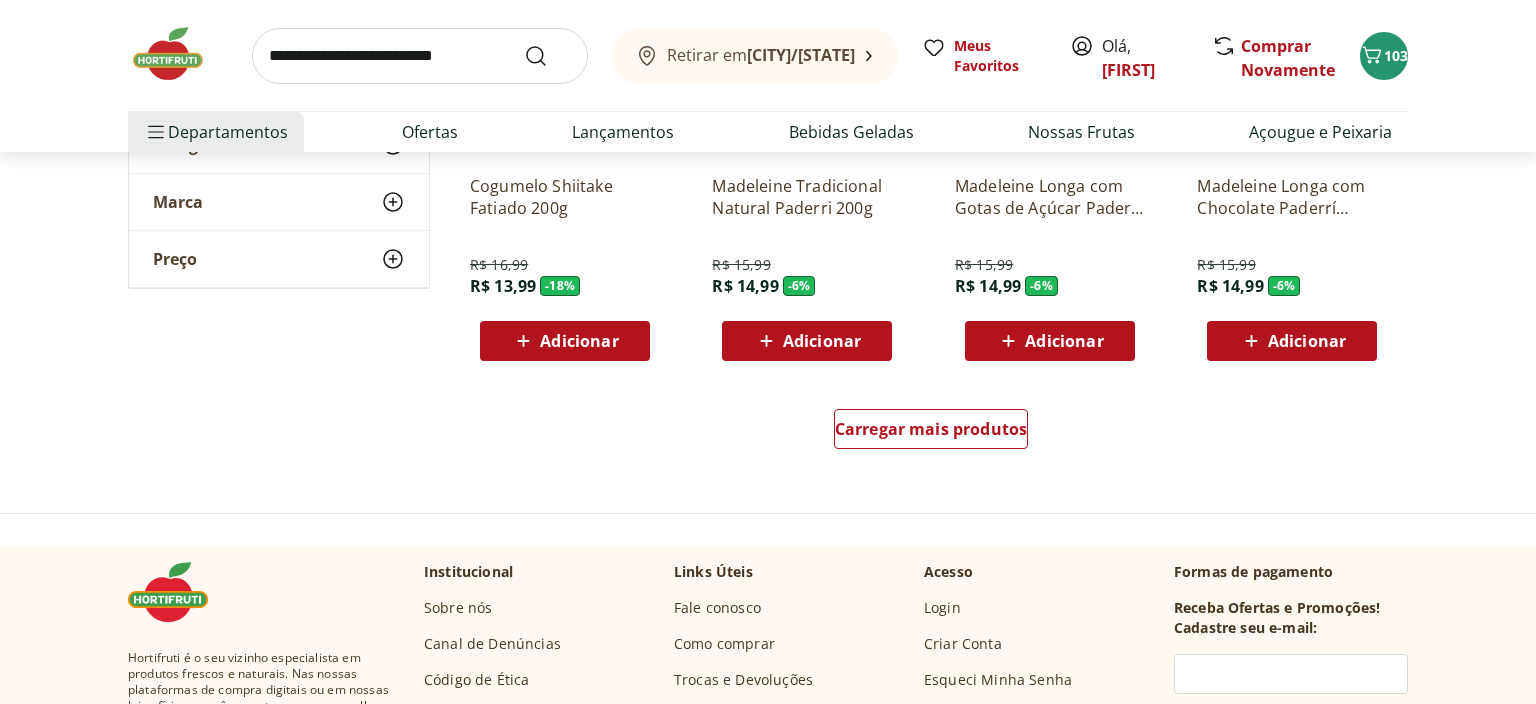 scroll, scrollTop: 3907, scrollLeft: 0, axis: vertical 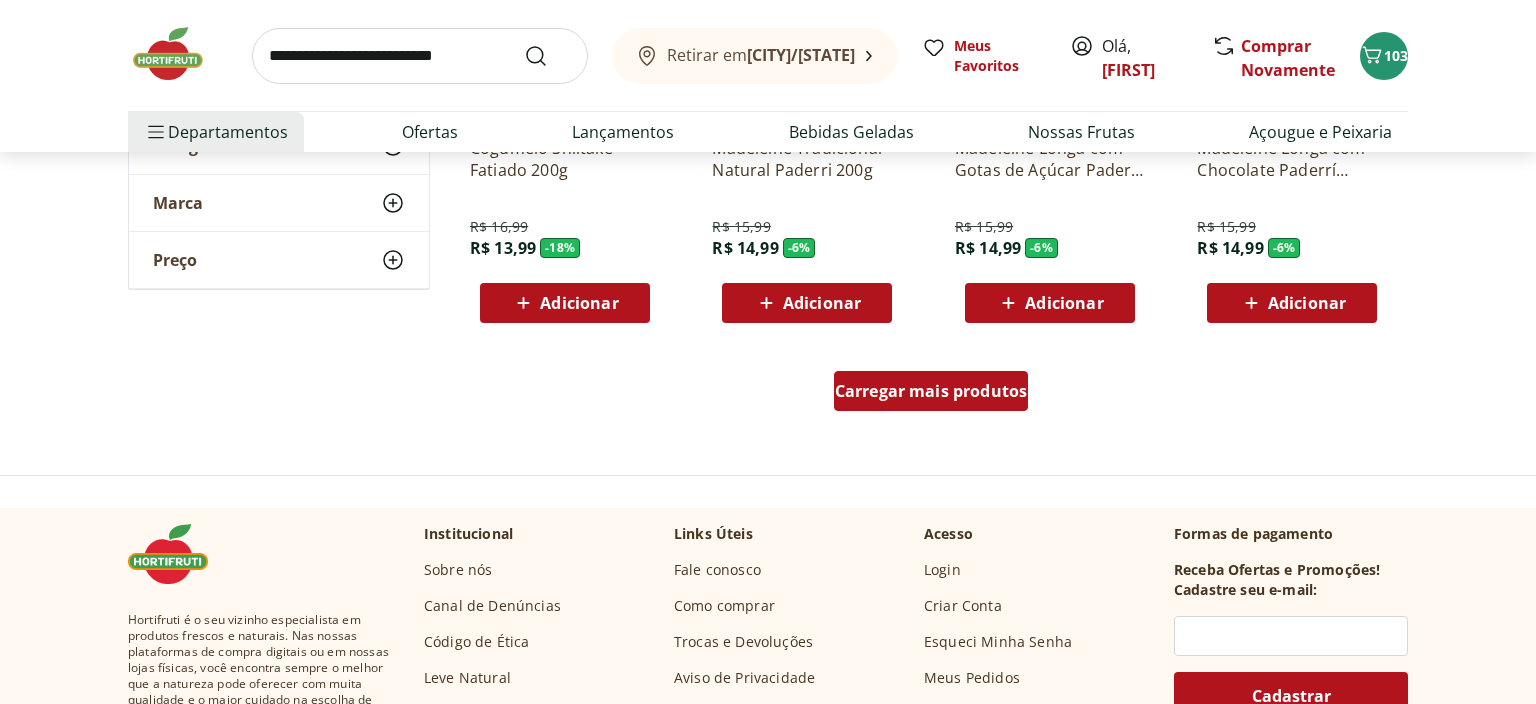 click on "Carregar mais produtos" at bounding box center (931, 391) 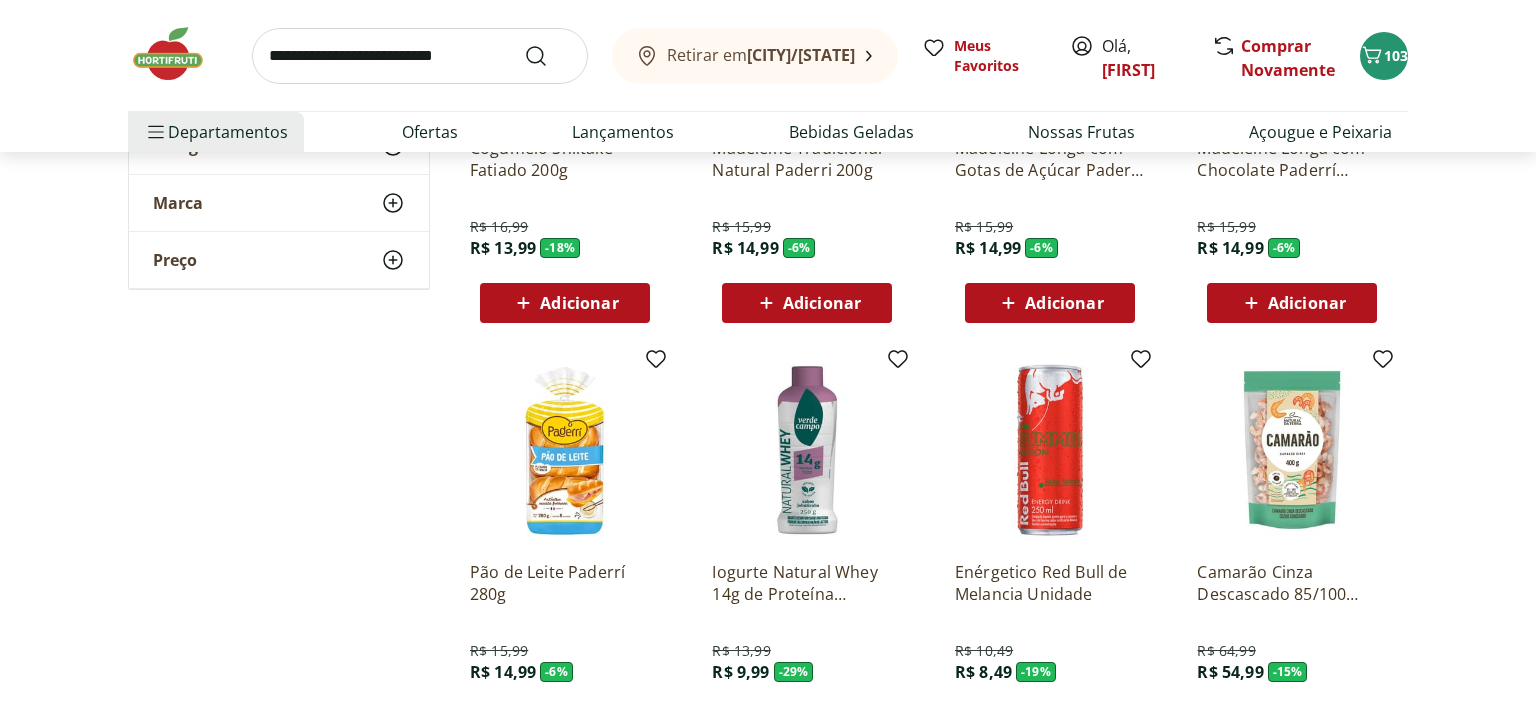 type on "*" 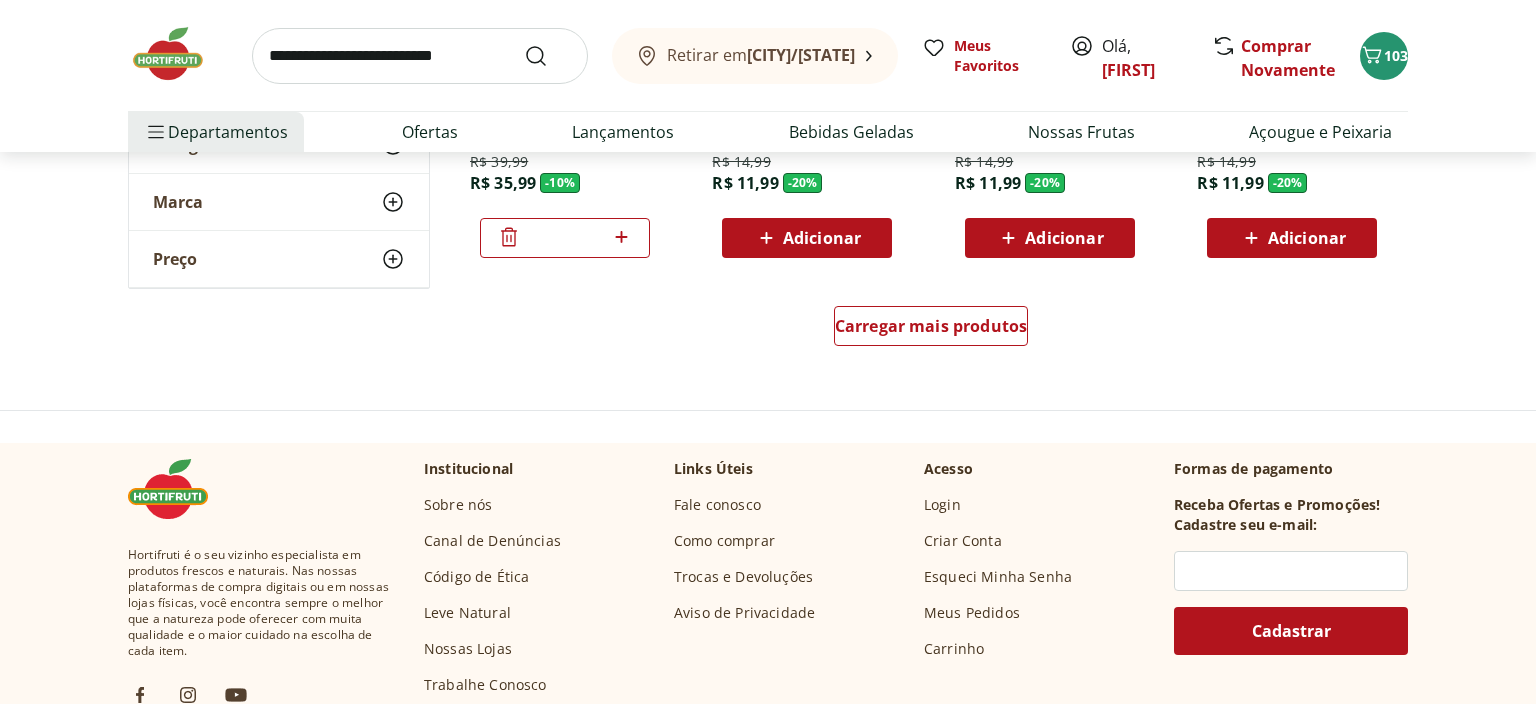 scroll, scrollTop: 5280, scrollLeft: 0, axis: vertical 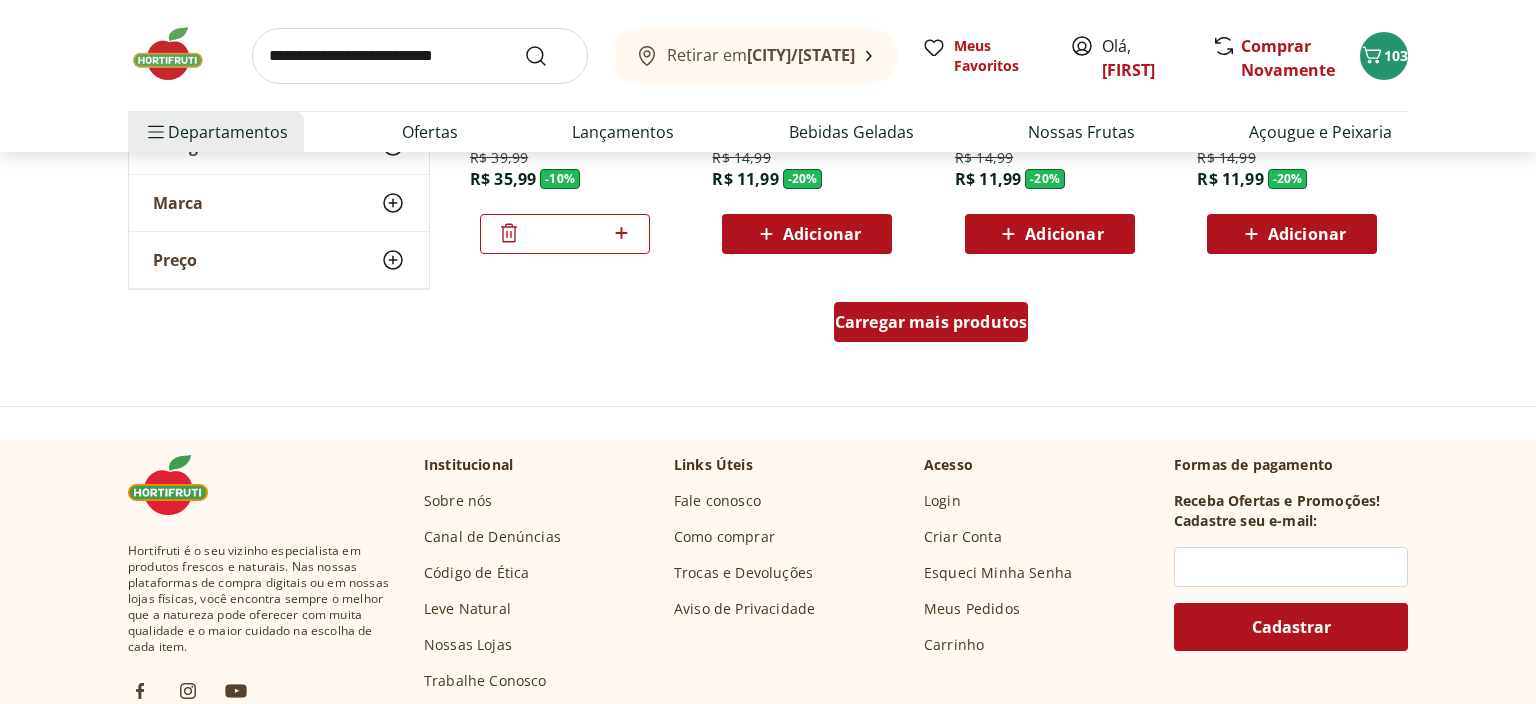 click on "Carregar mais produtos" at bounding box center (931, 322) 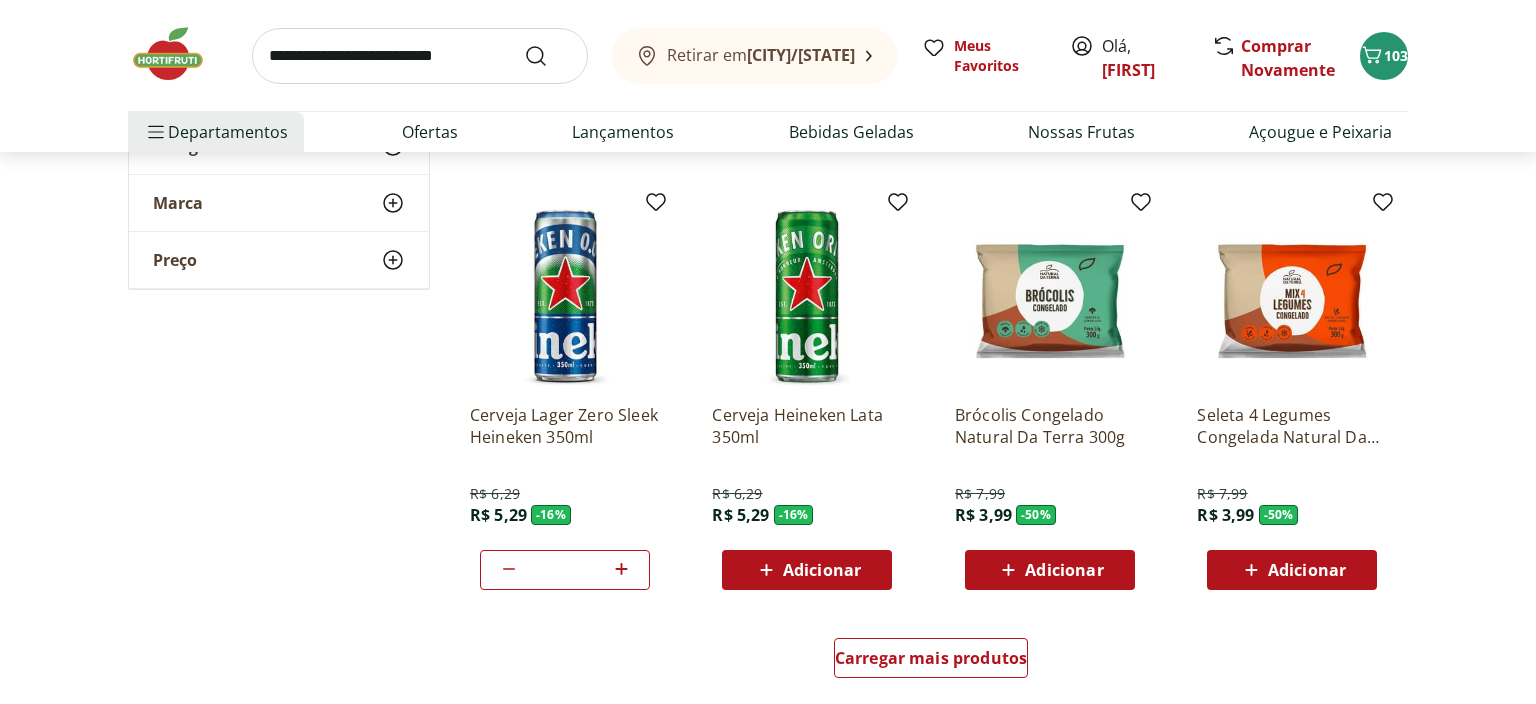 scroll, scrollTop: 6336, scrollLeft: 0, axis: vertical 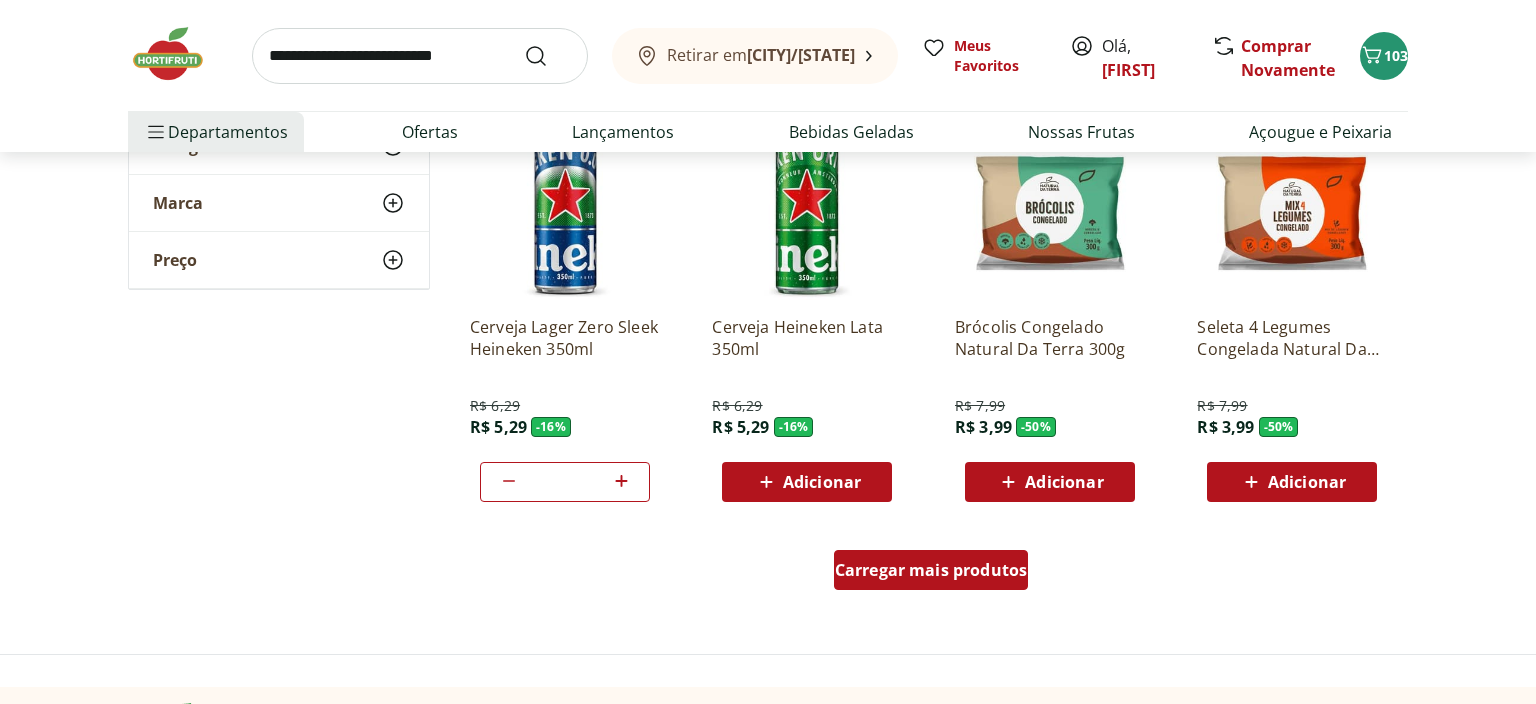 click on "Carregar mais produtos" at bounding box center (931, 570) 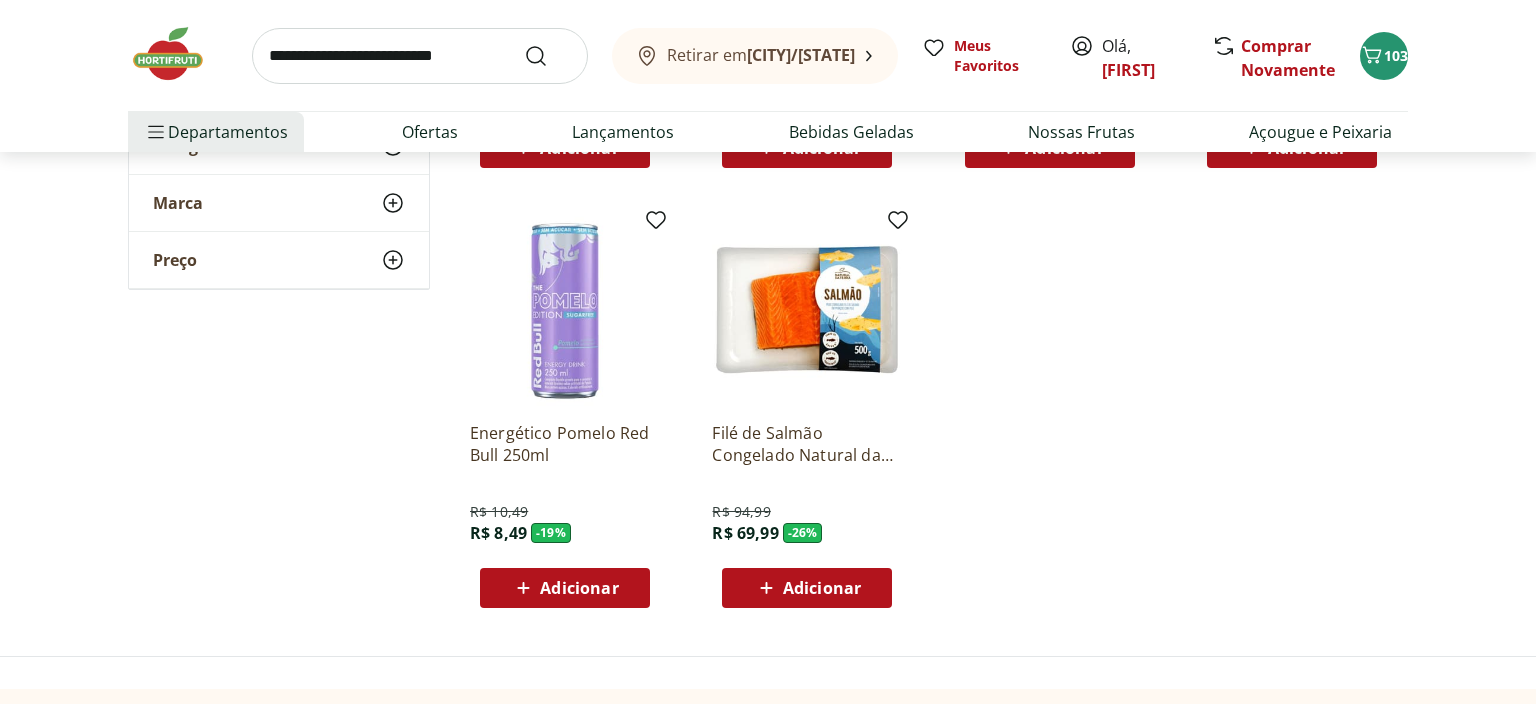 scroll, scrollTop: 7603, scrollLeft: 0, axis: vertical 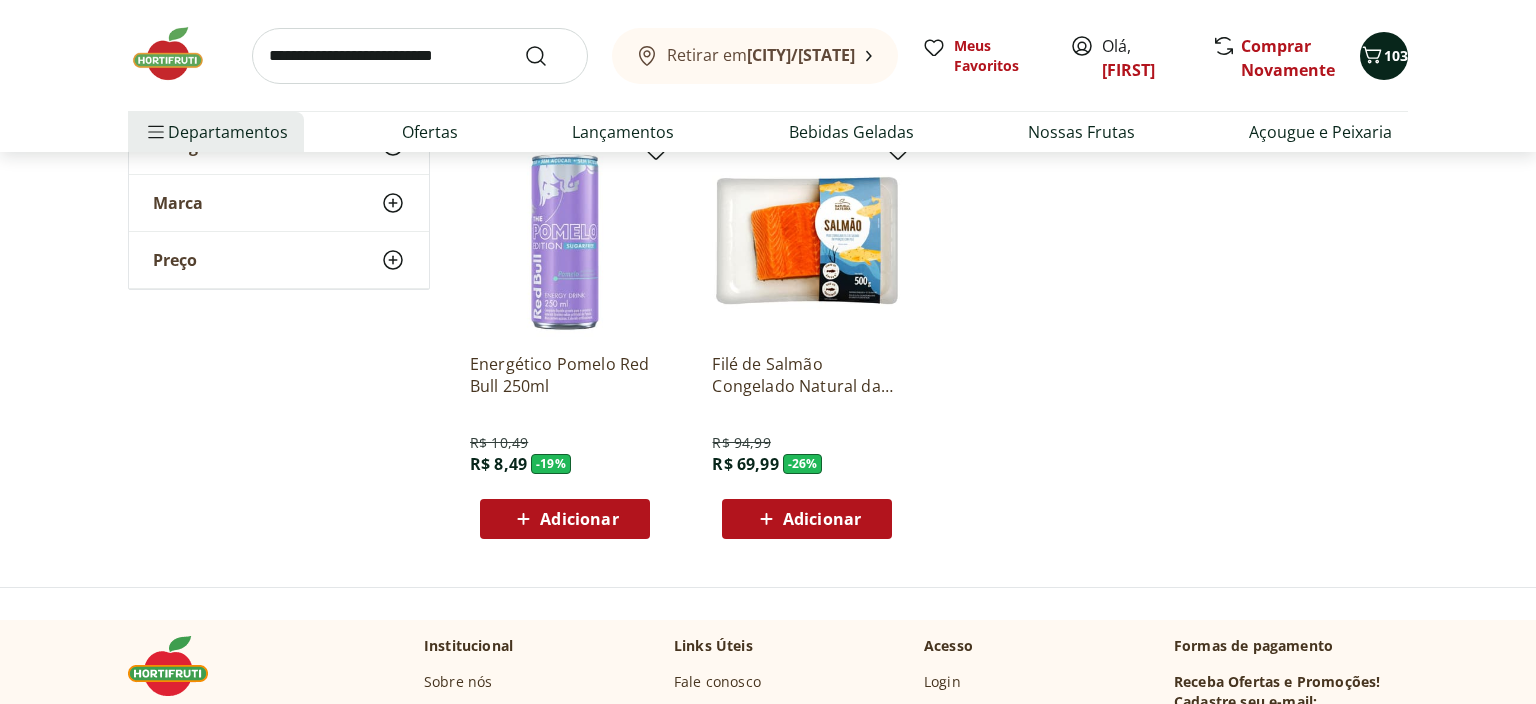 click on "103" at bounding box center (1396, 55) 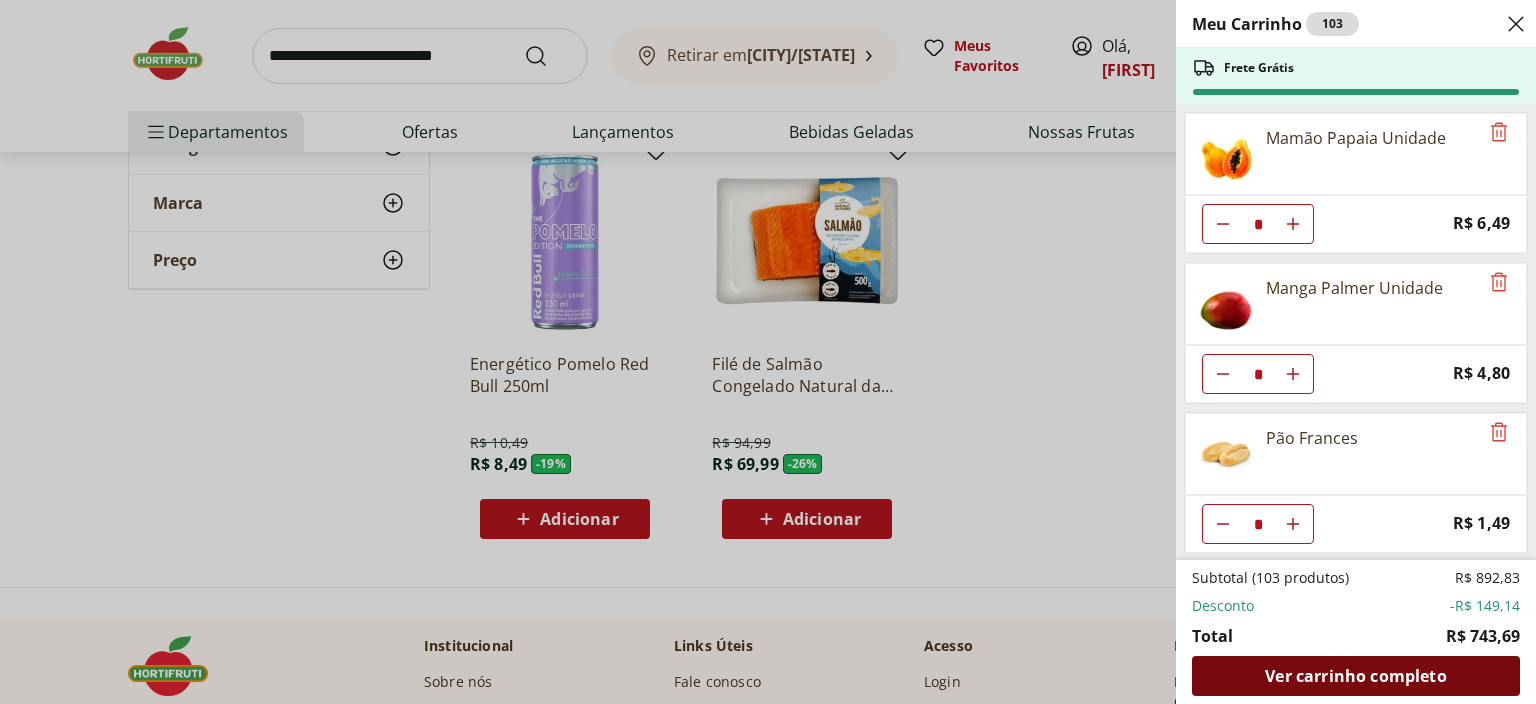 click on "Ver carrinho completo" at bounding box center (1355, 676) 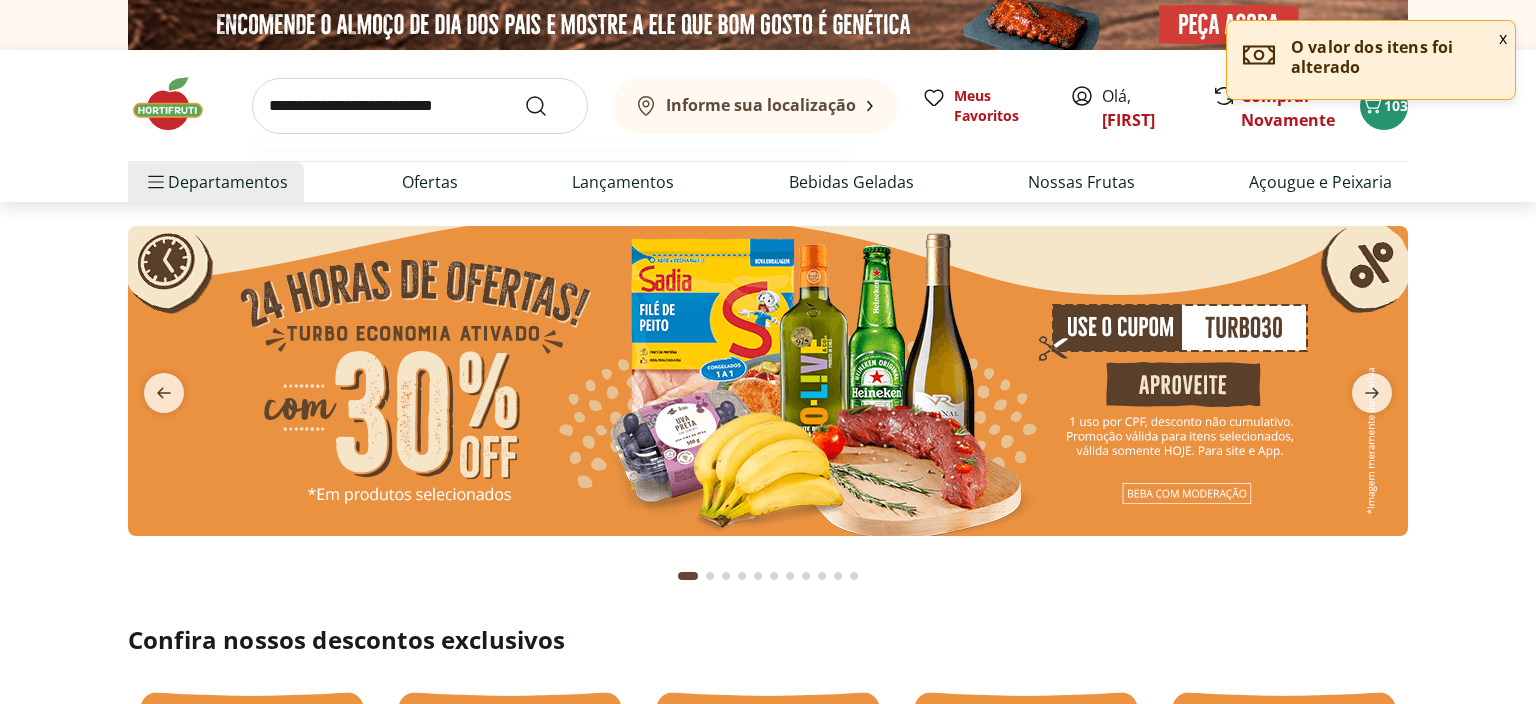 click at bounding box center (420, 106) 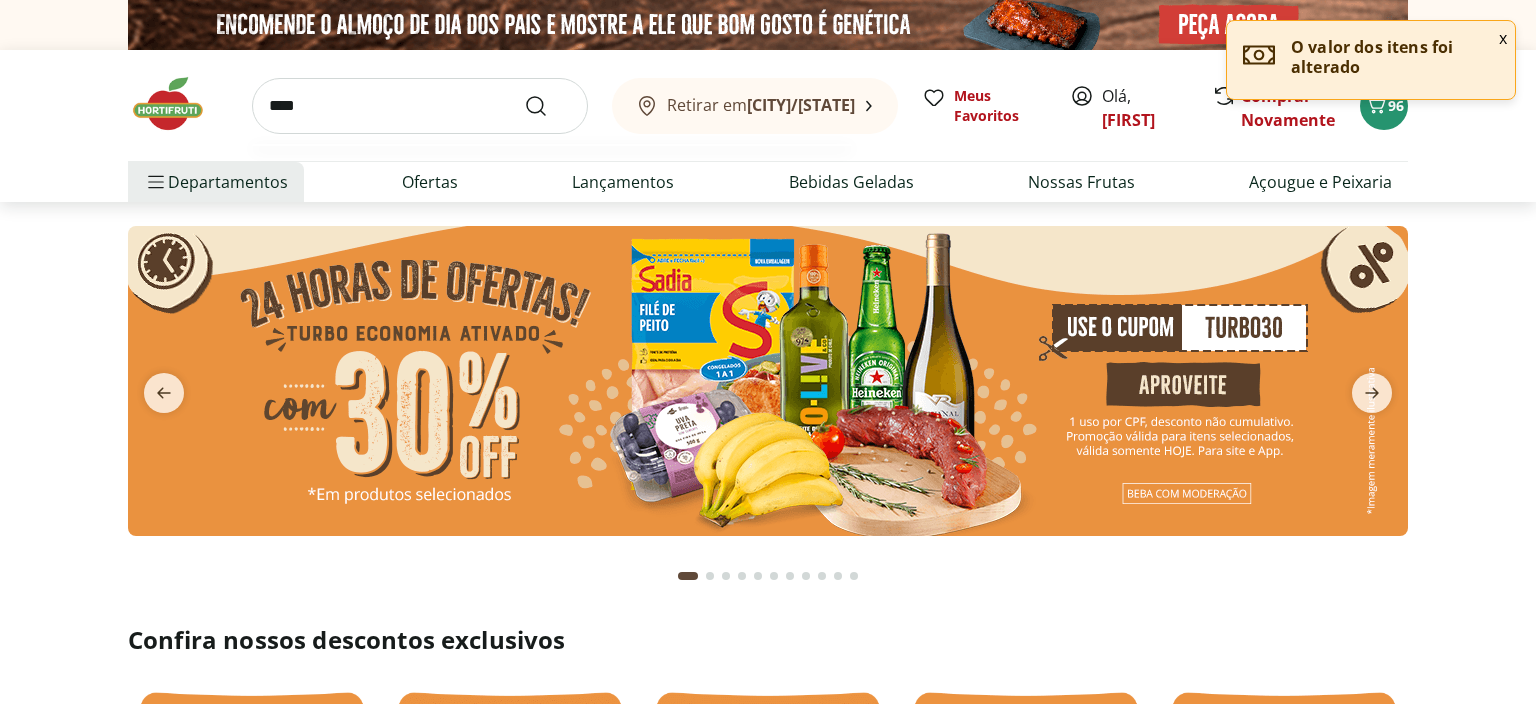 type on "****" 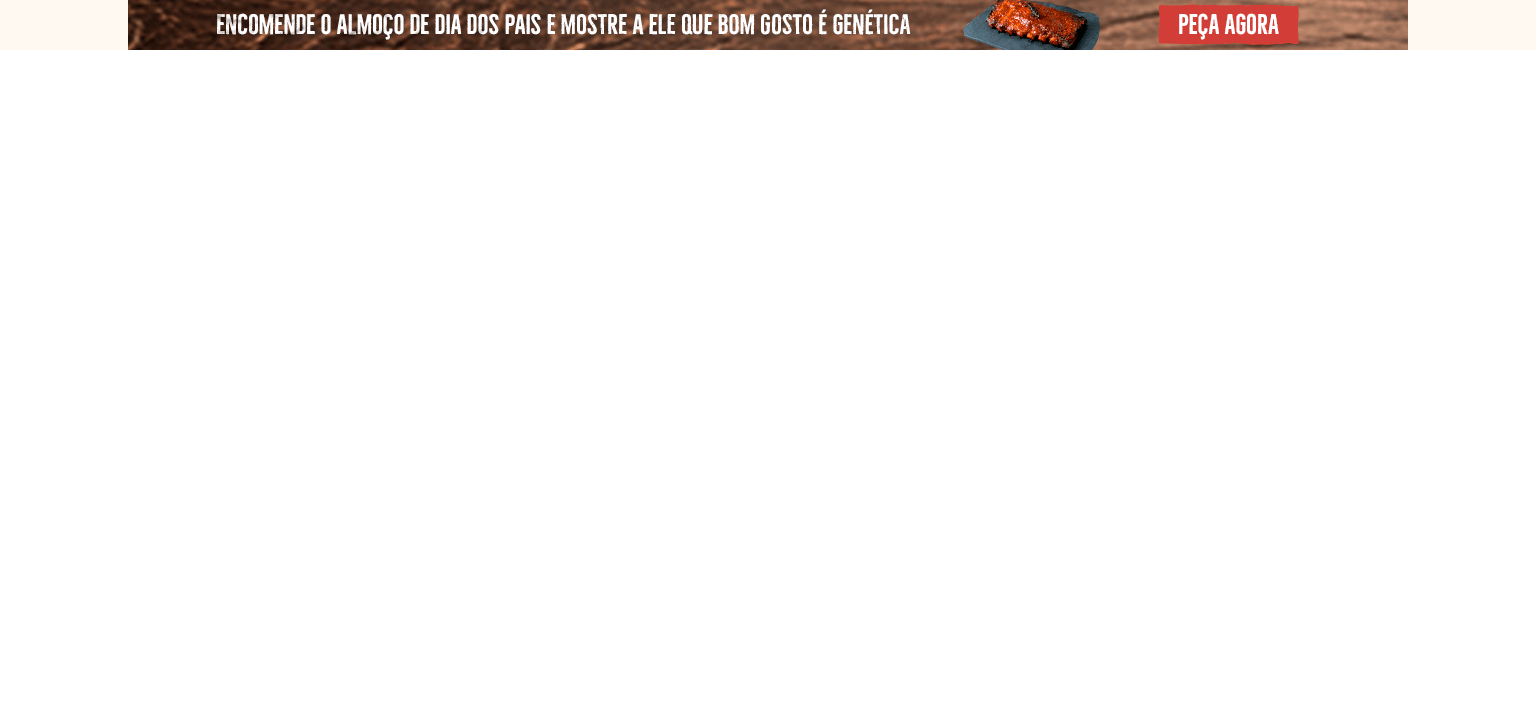 select on "**********" 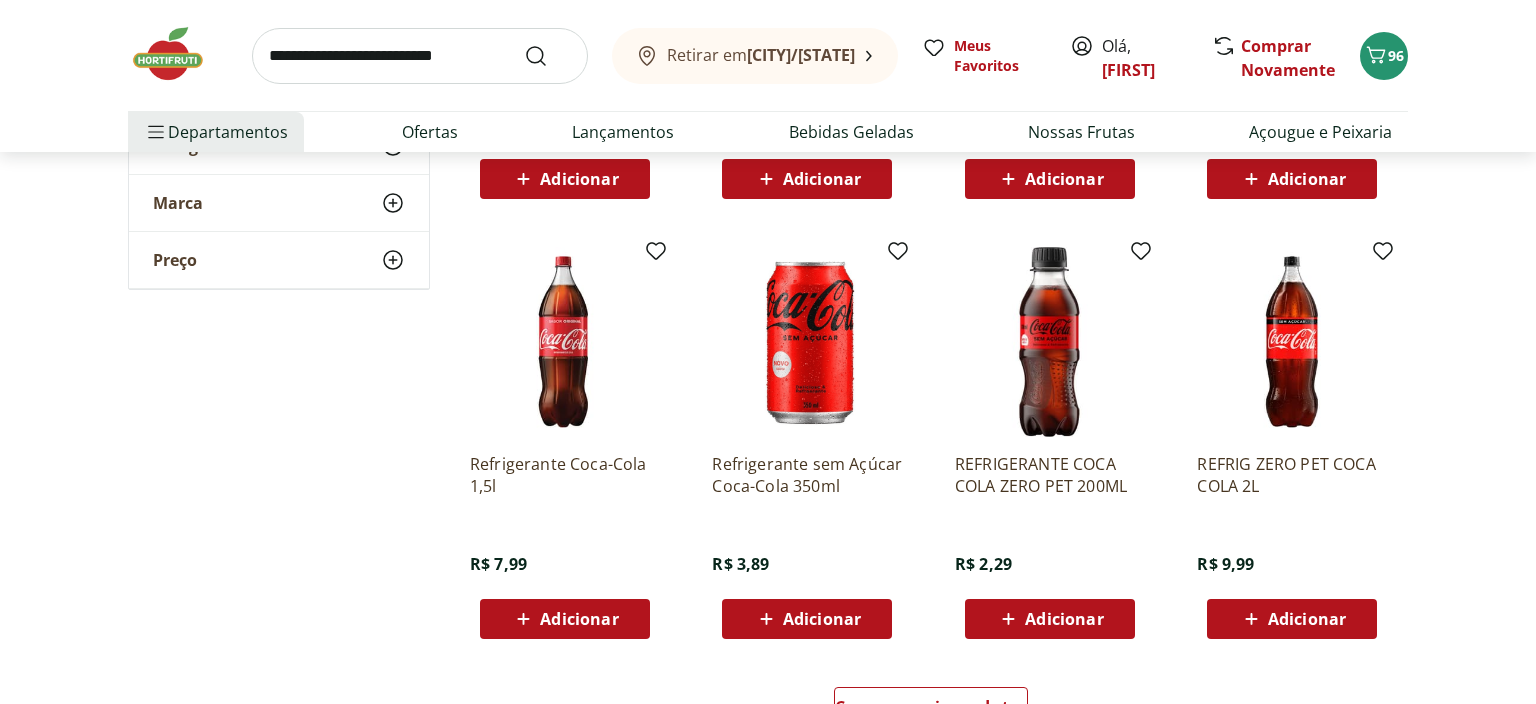 scroll, scrollTop: 1161, scrollLeft: 0, axis: vertical 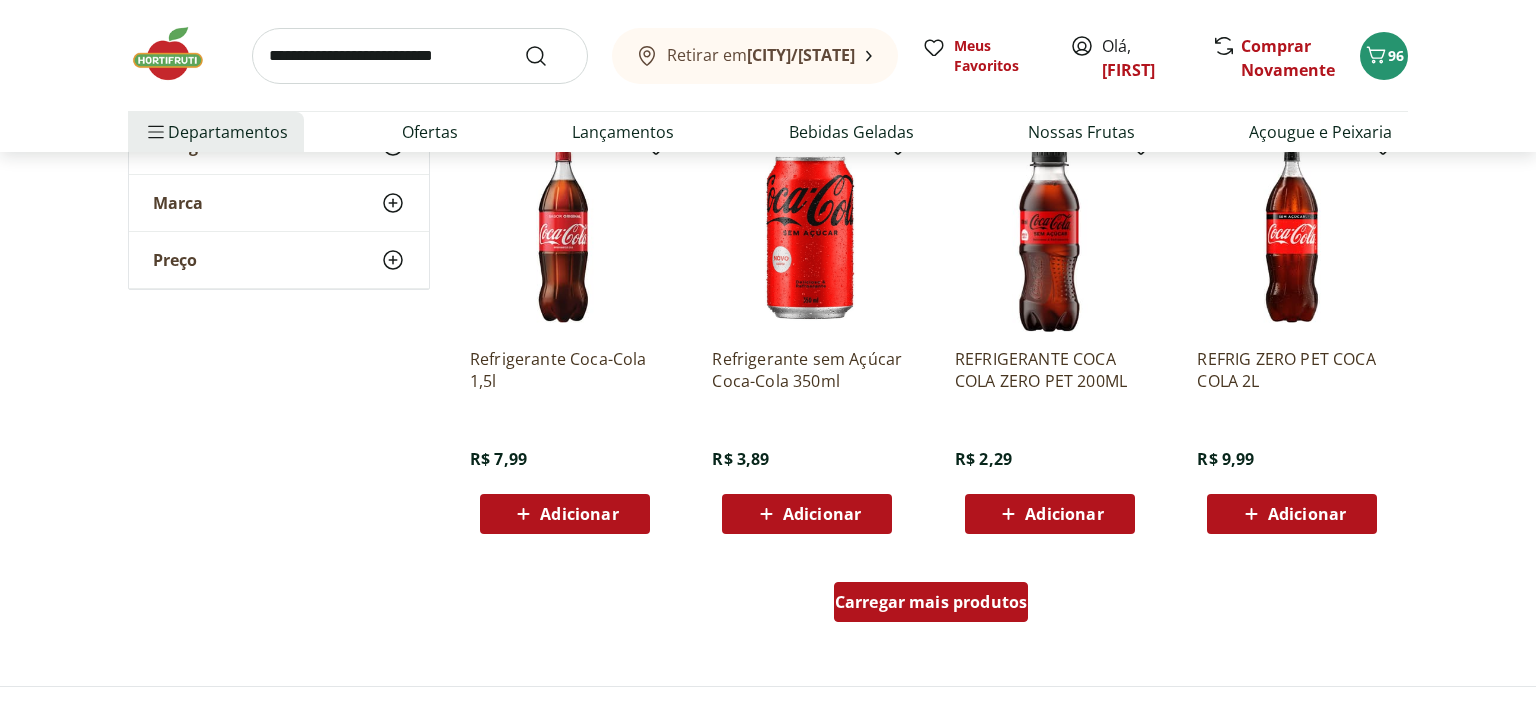 click on "Carregar mais produtos" at bounding box center (931, 602) 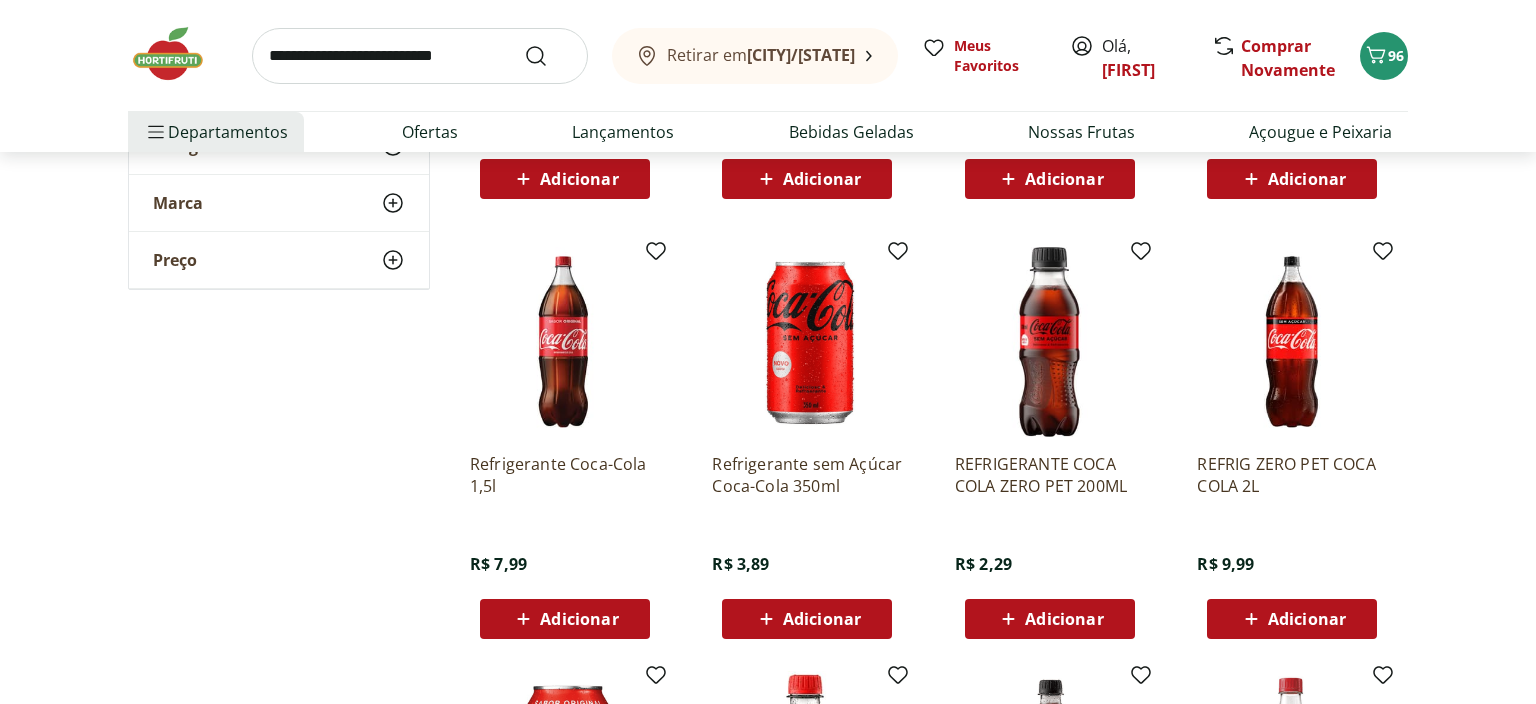 scroll, scrollTop: 1689, scrollLeft: 0, axis: vertical 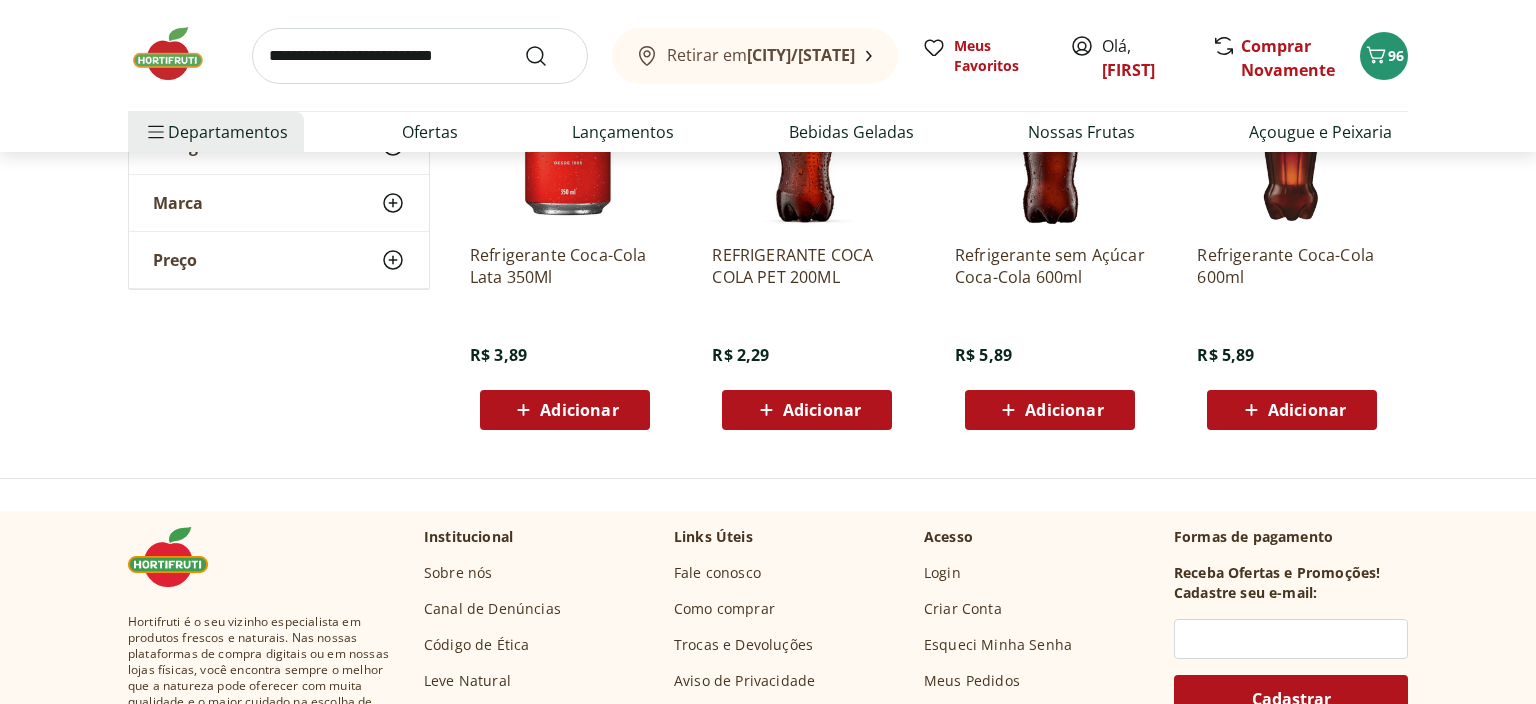 click on "Adicionar" at bounding box center (579, 410) 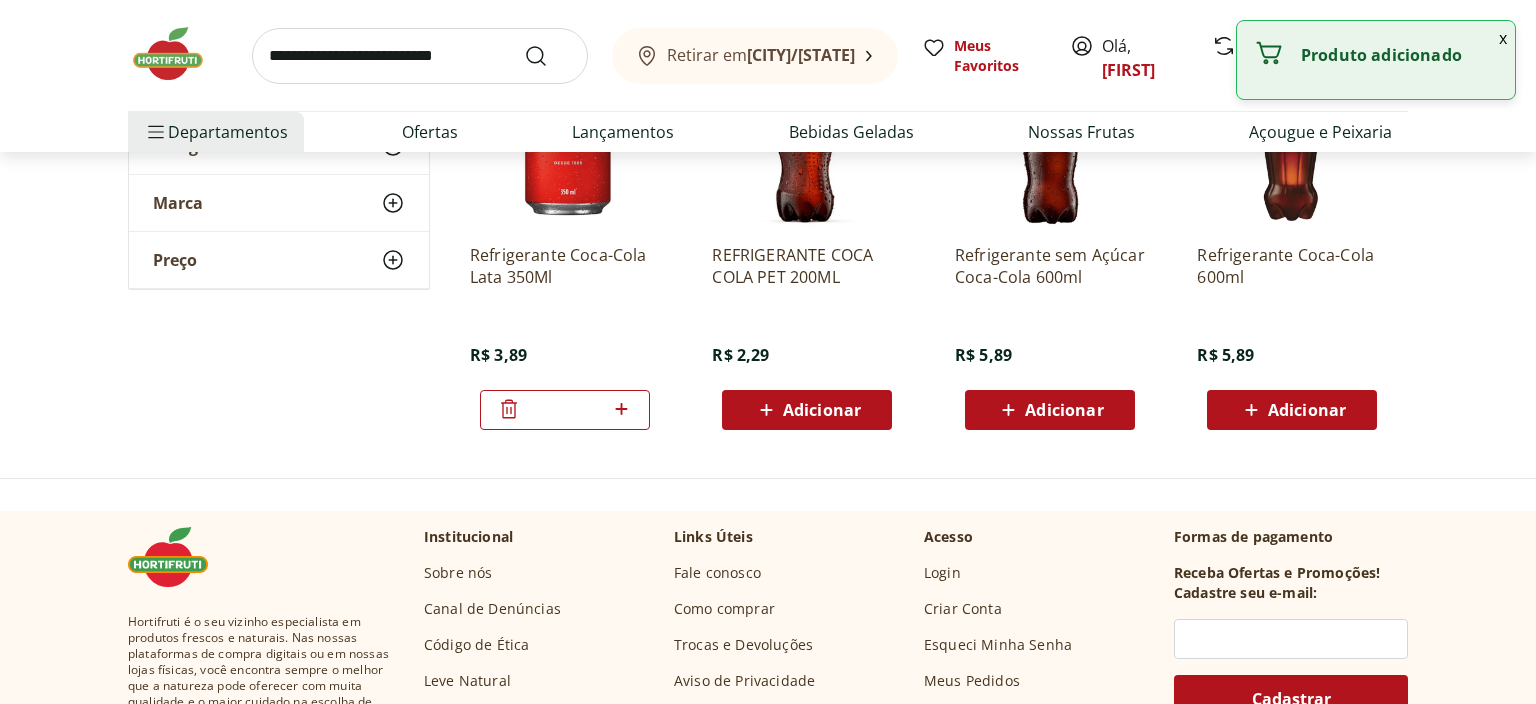 drag, startPoint x: 580, startPoint y: 412, endPoint x: 507, endPoint y: 427, distance: 74.52516 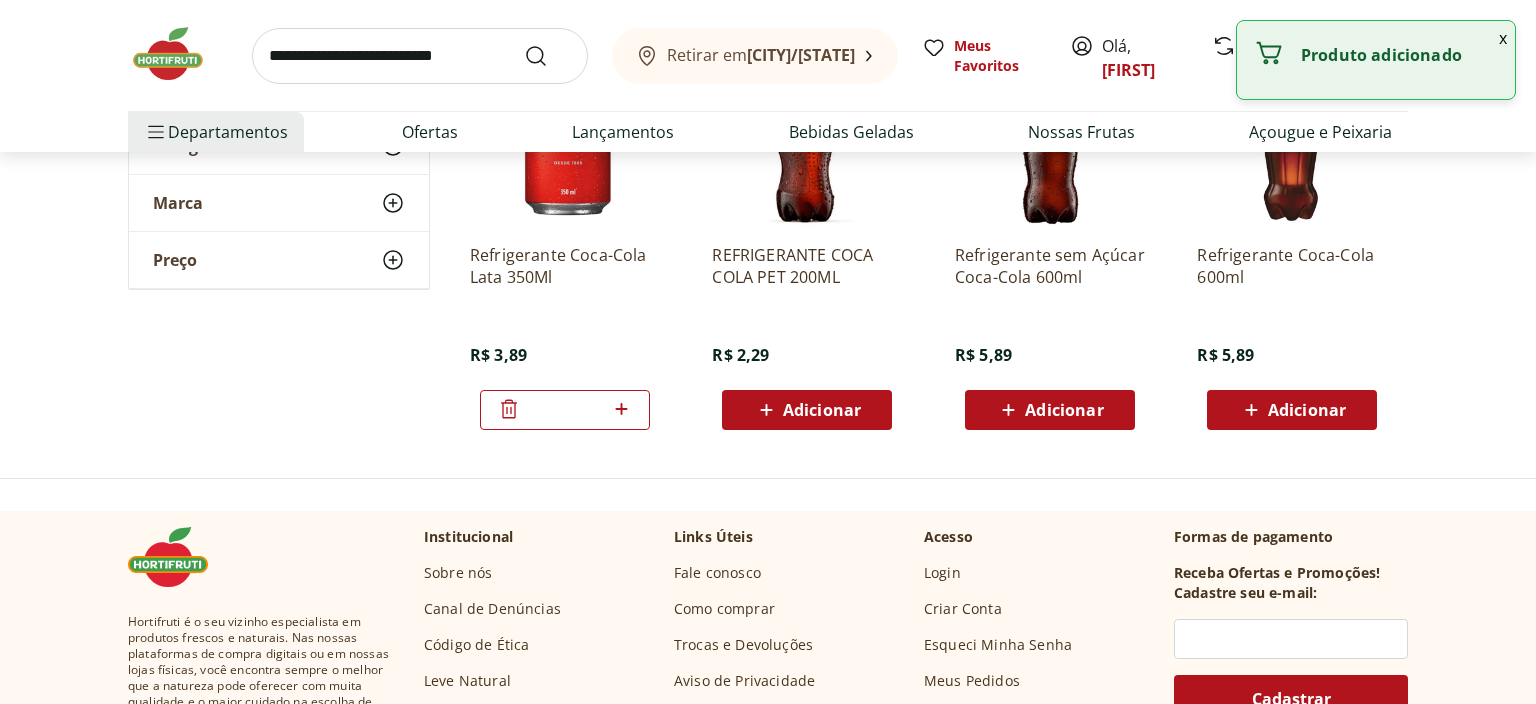type on "*" 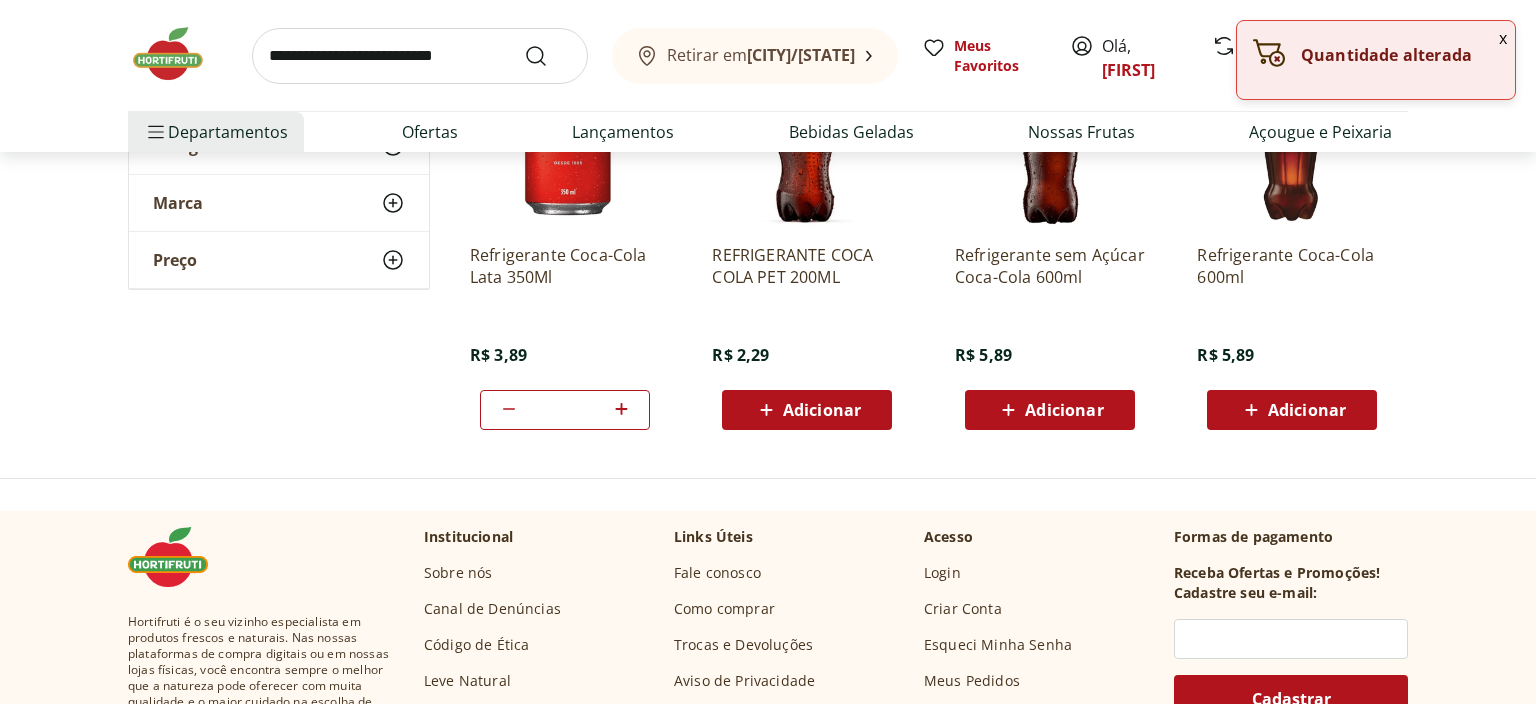 type 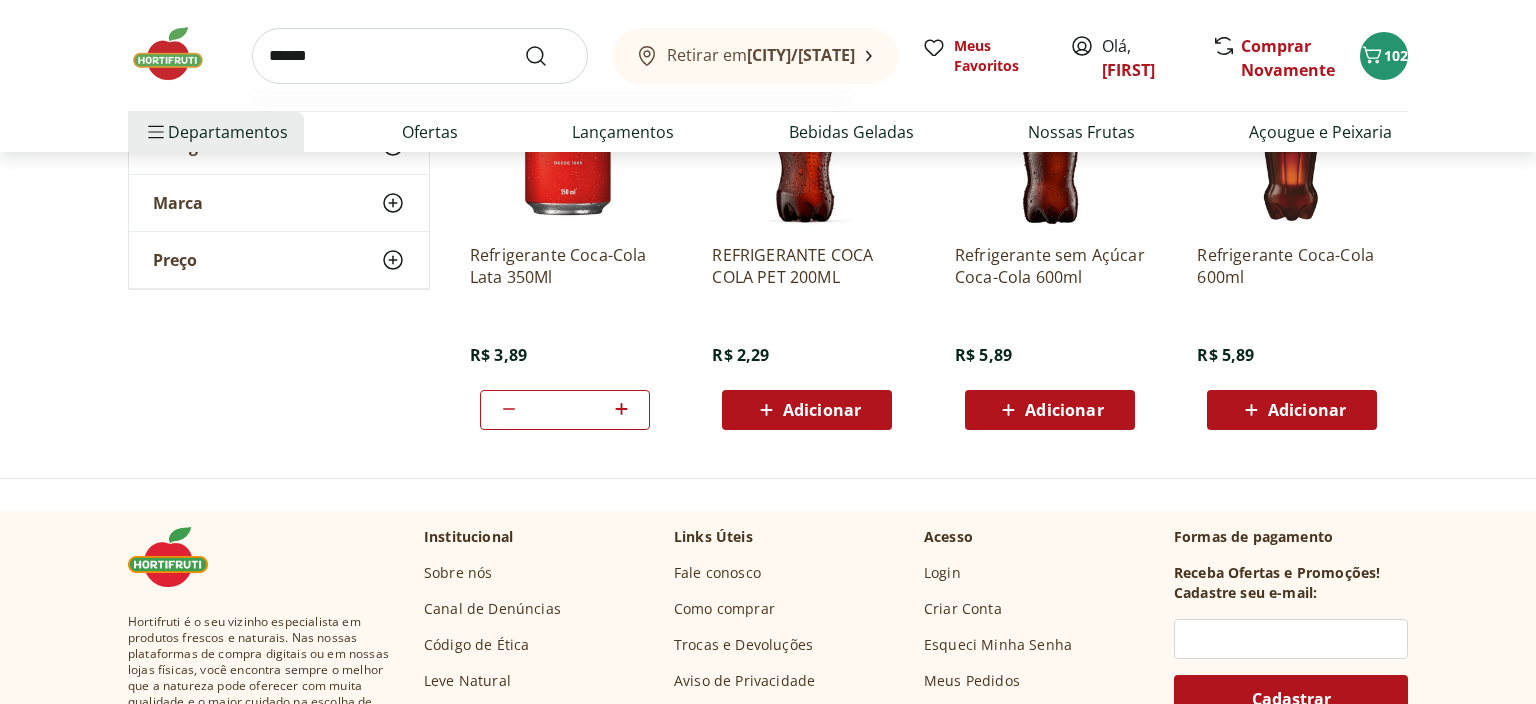 type on "******" 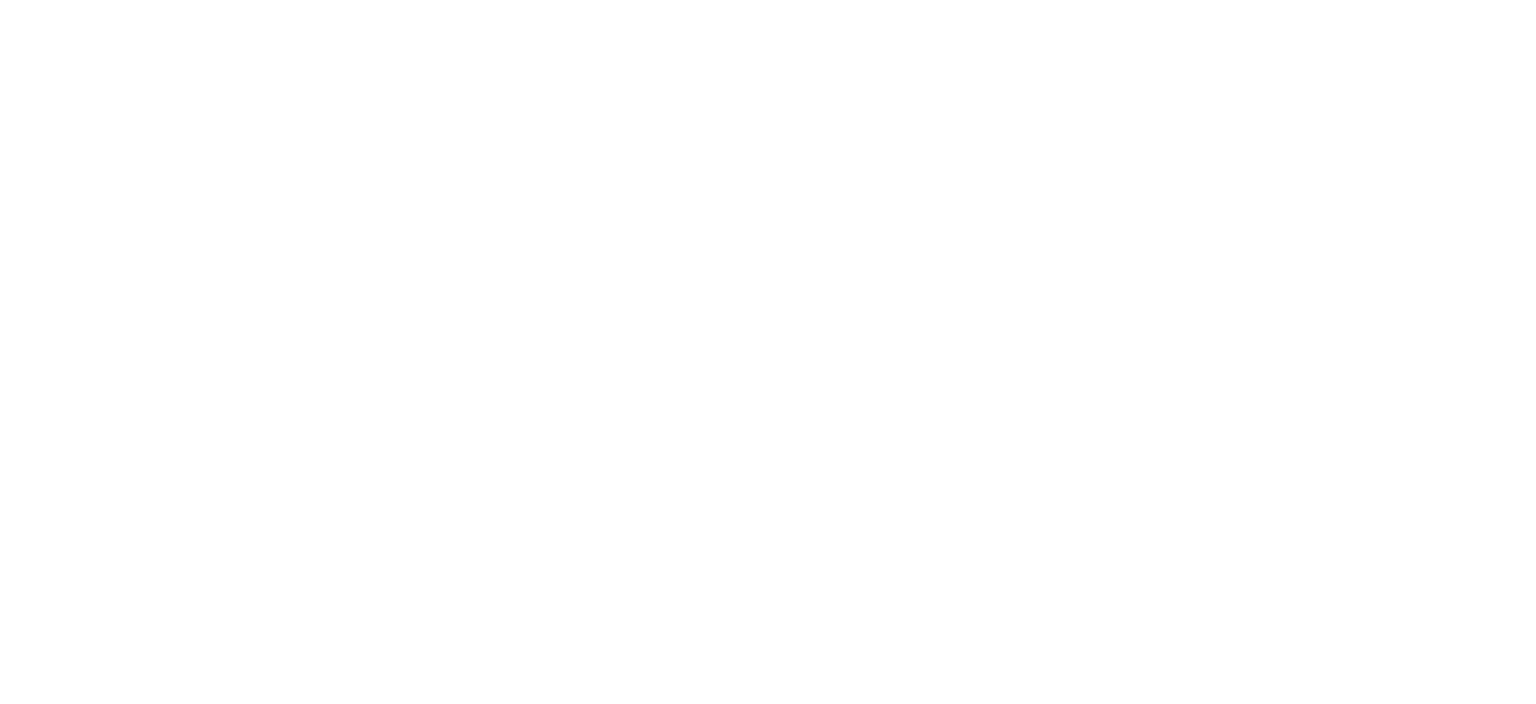 scroll, scrollTop: 0, scrollLeft: 0, axis: both 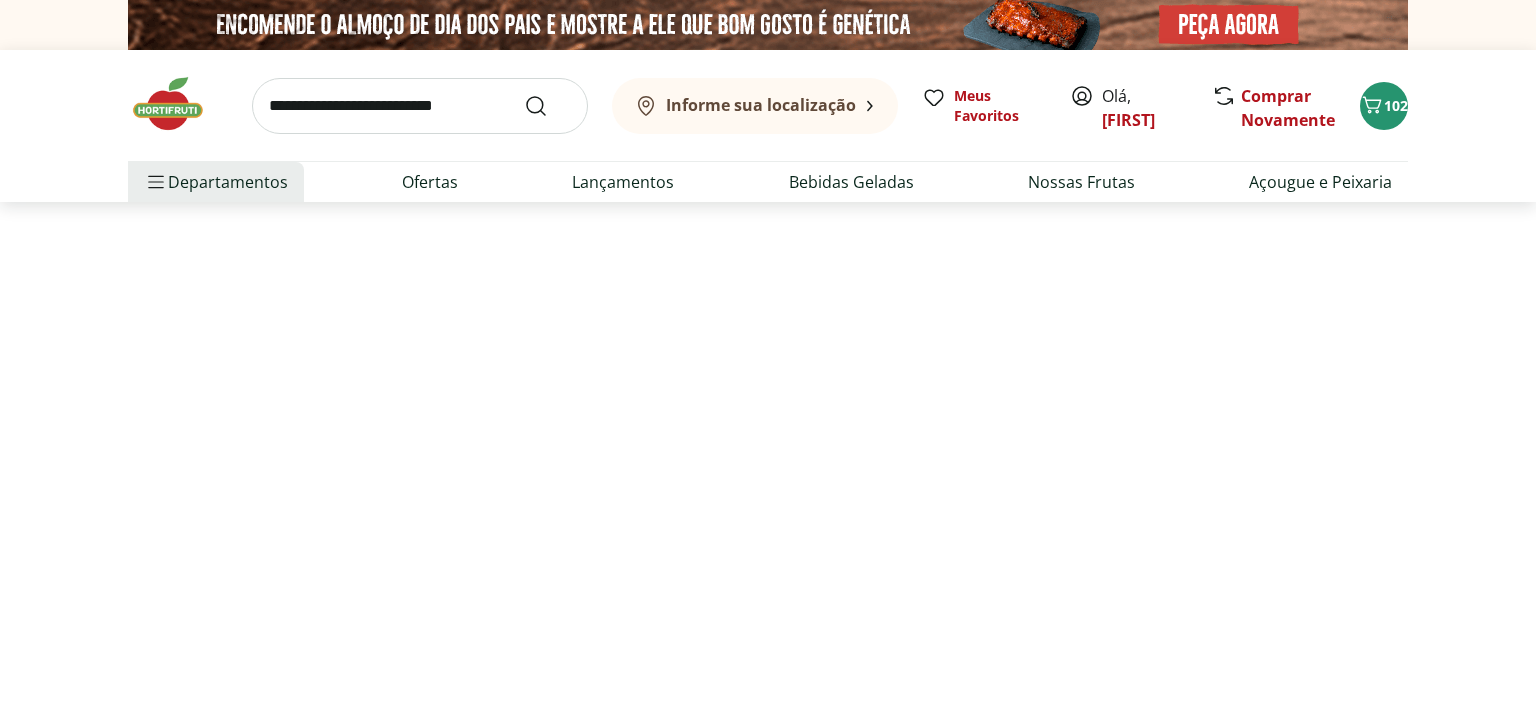 select on "**********" 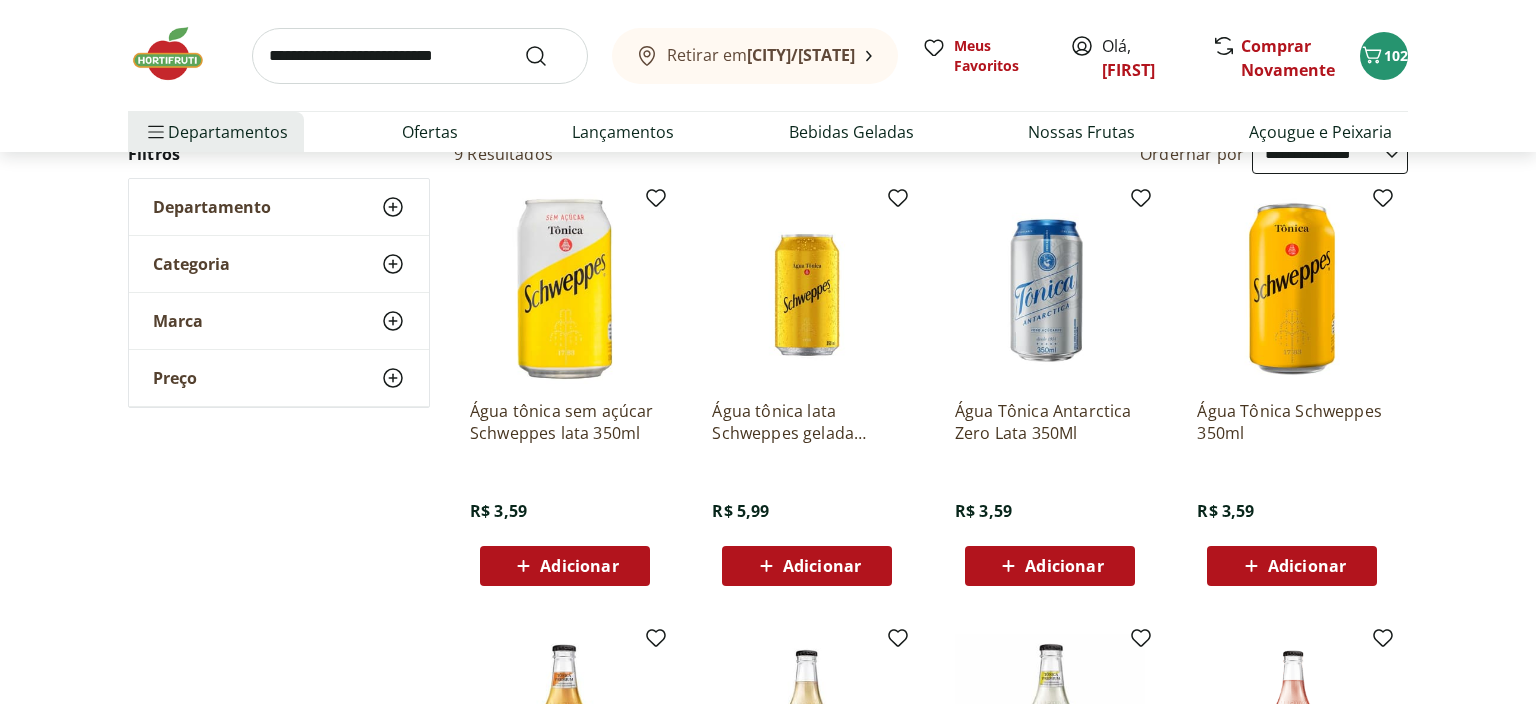 scroll, scrollTop: 211, scrollLeft: 0, axis: vertical 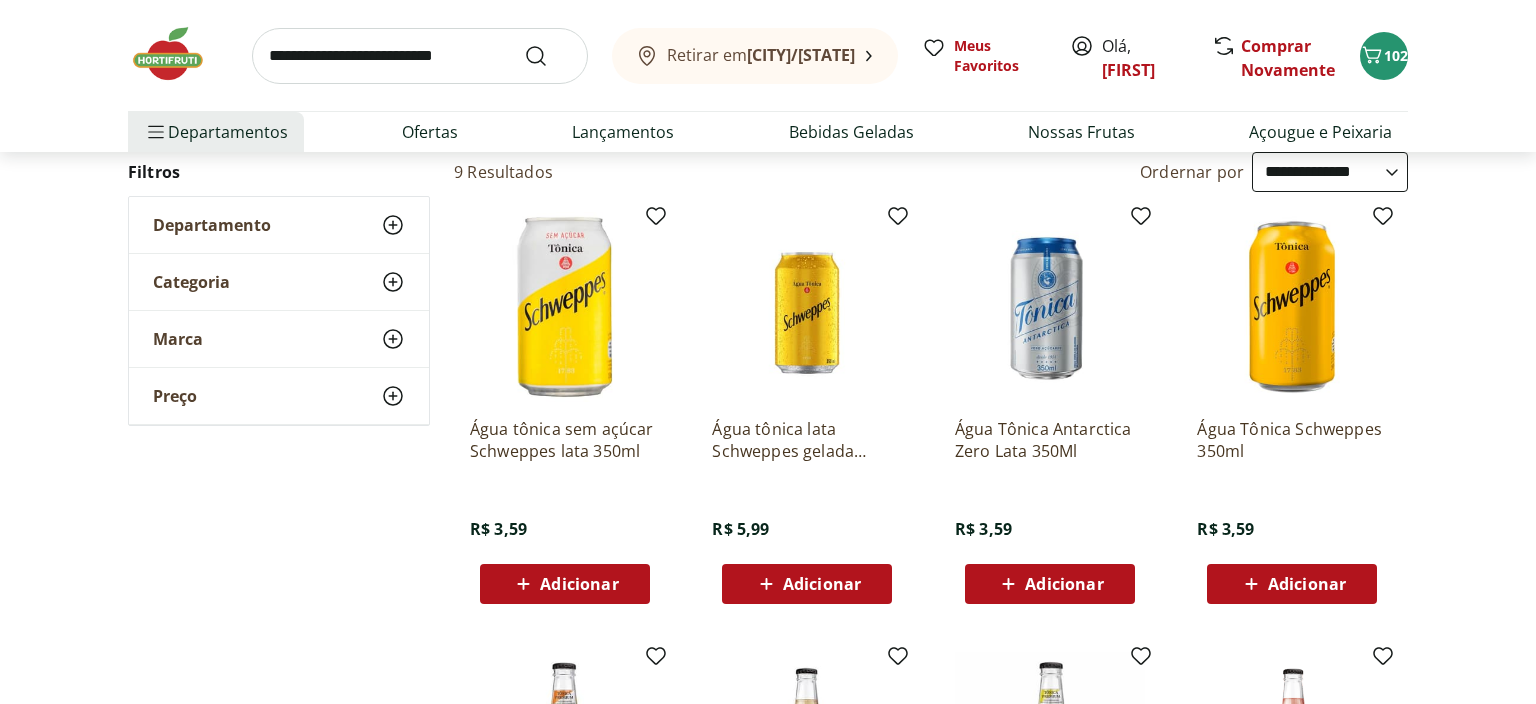 click on "Adicionar" at bounding box center (579, 584) 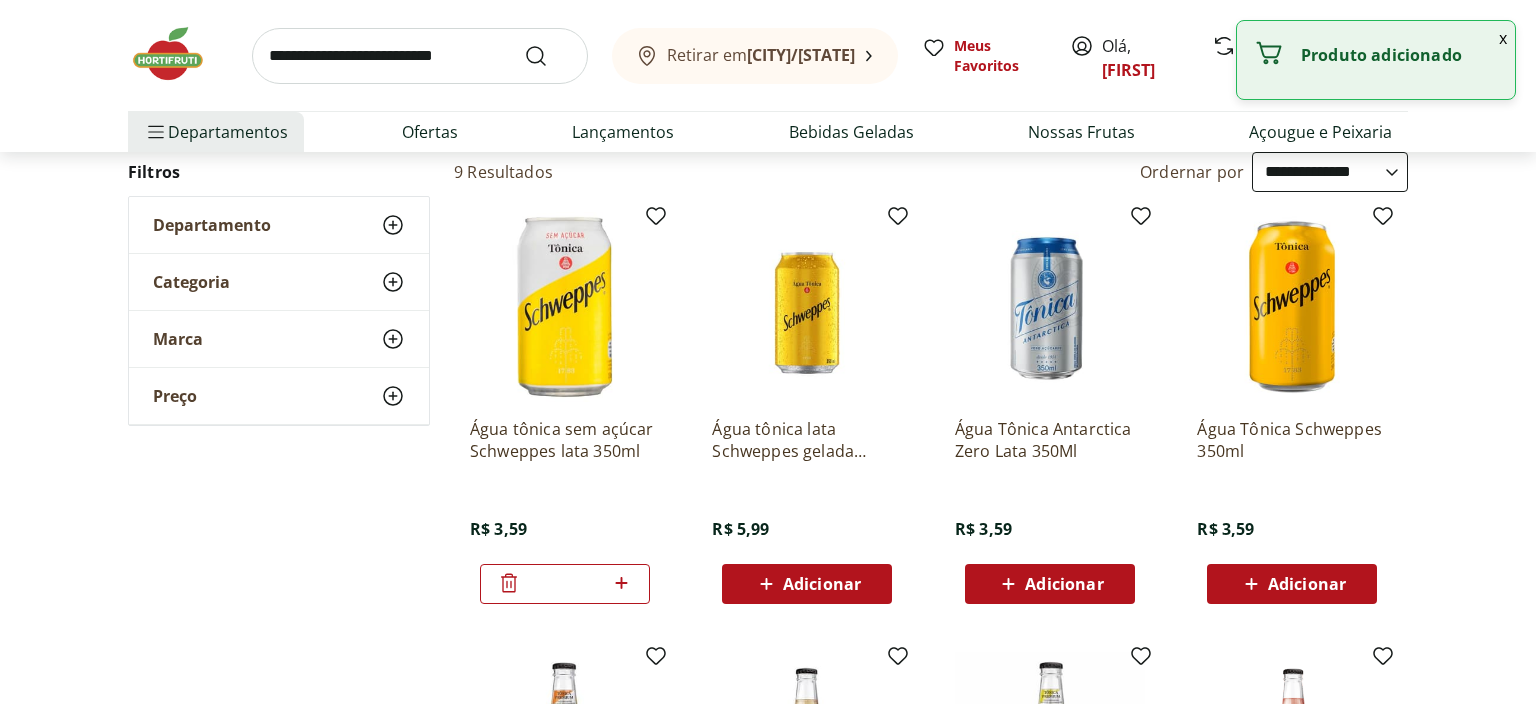 click 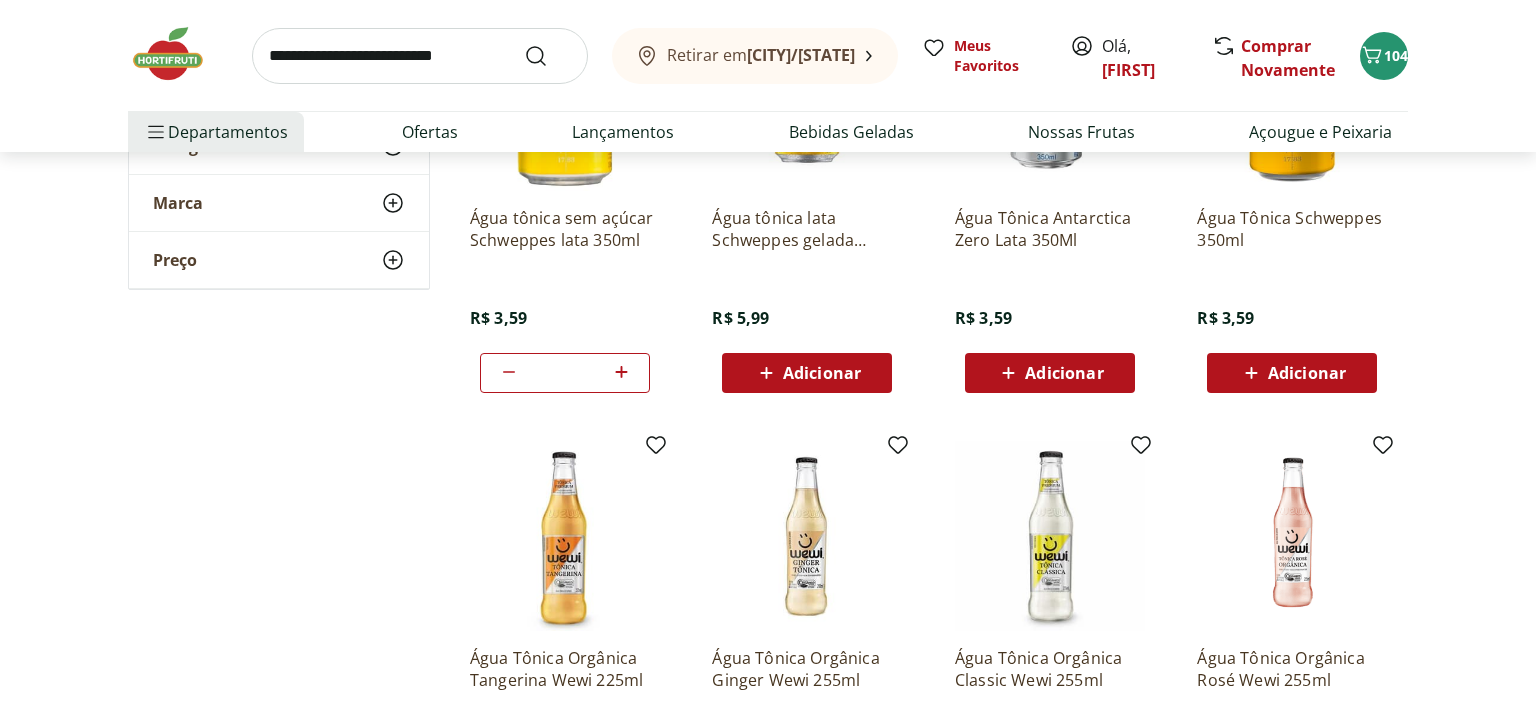 scroll, scrollTop: 0, scrollLeft: 0, axis: both 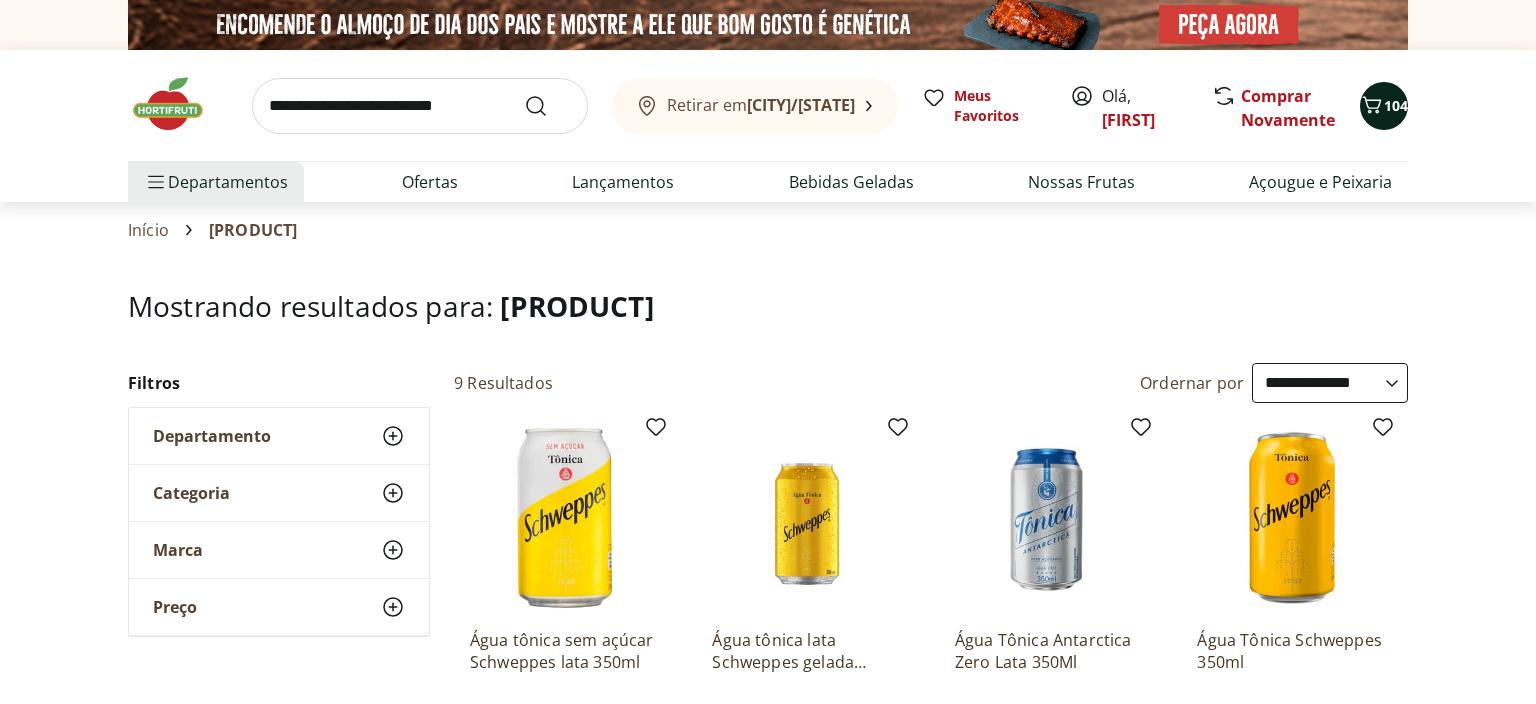 click on "104" at bounding box center (1396, 105) 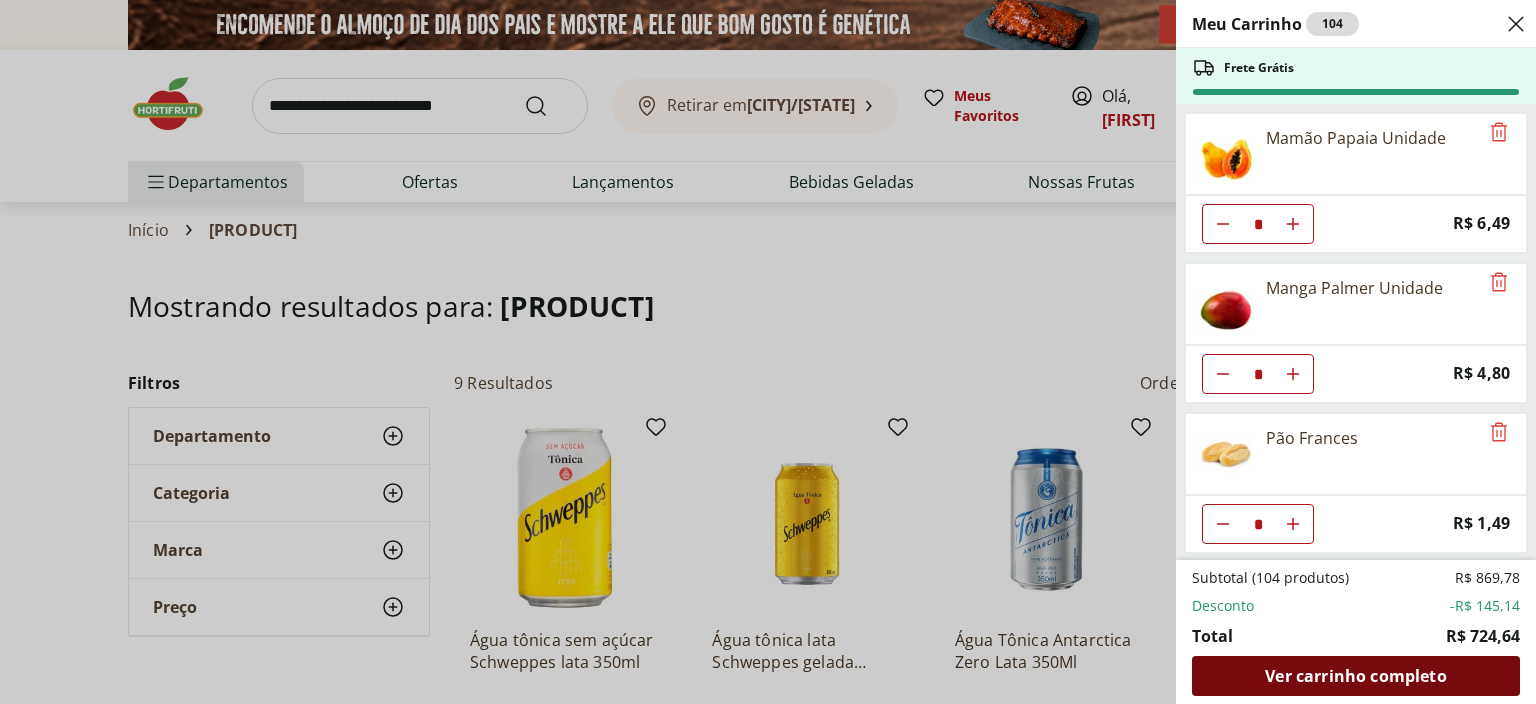 click on "Ver carrinho completo" at bounding box center (1355, 676) 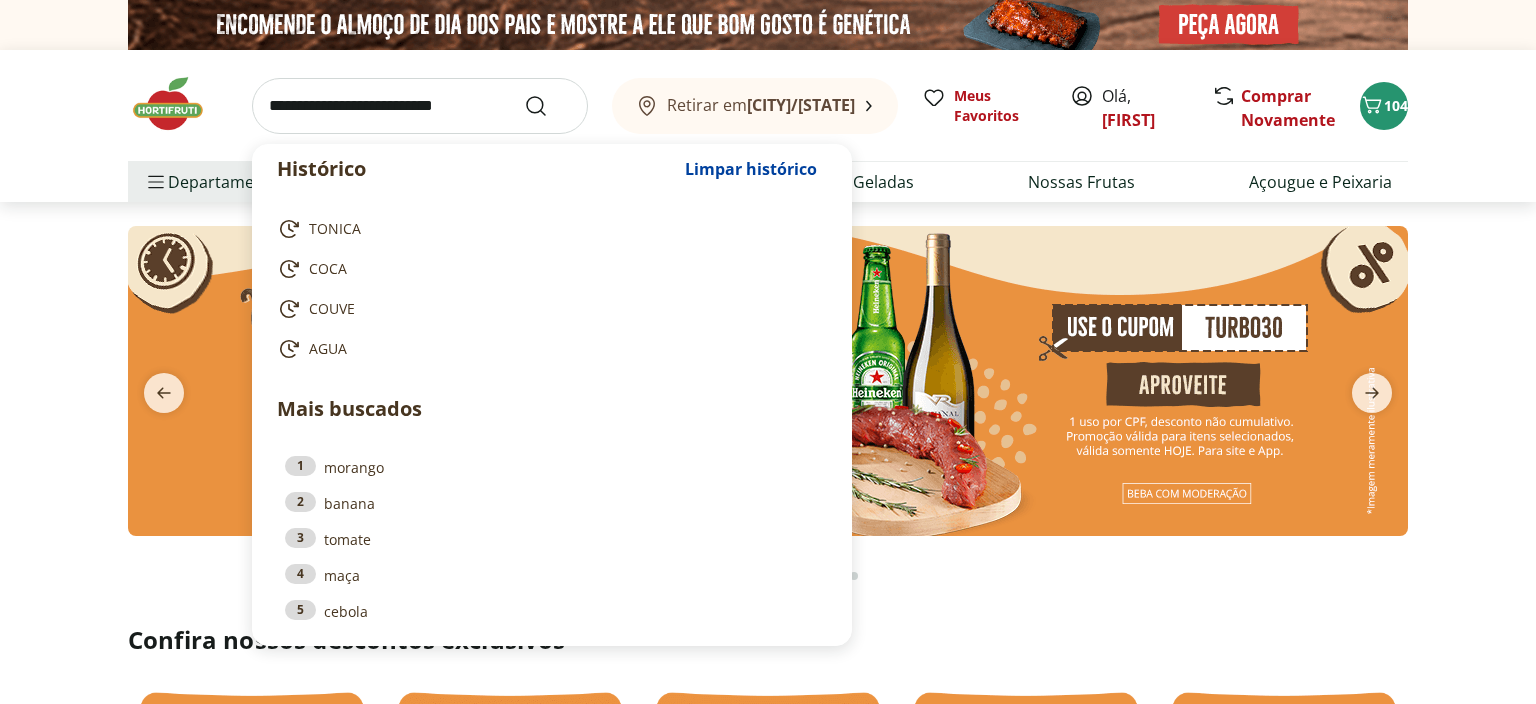 scroll, scrollTop: 0, scrollLeft: 0, axis: both 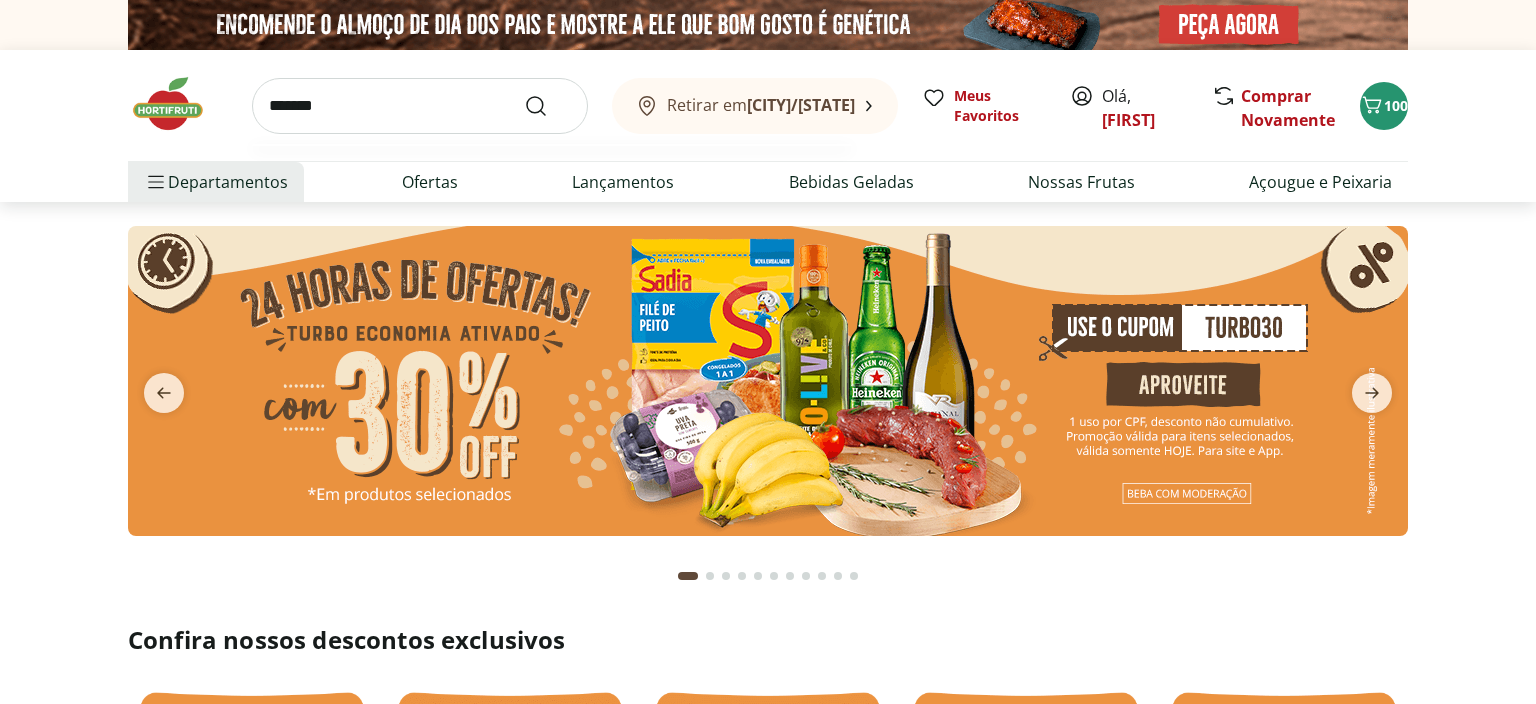 type on "*******" 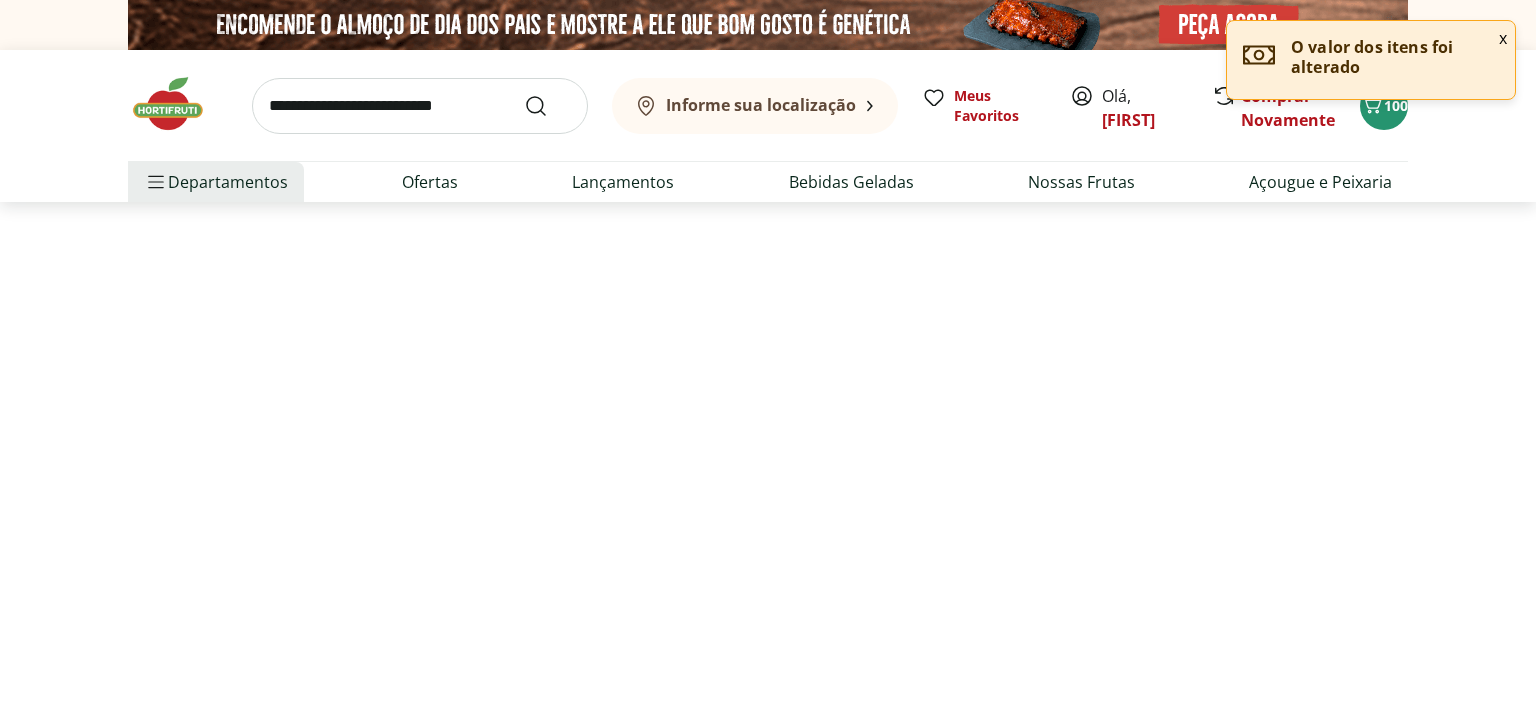 select on "**********" 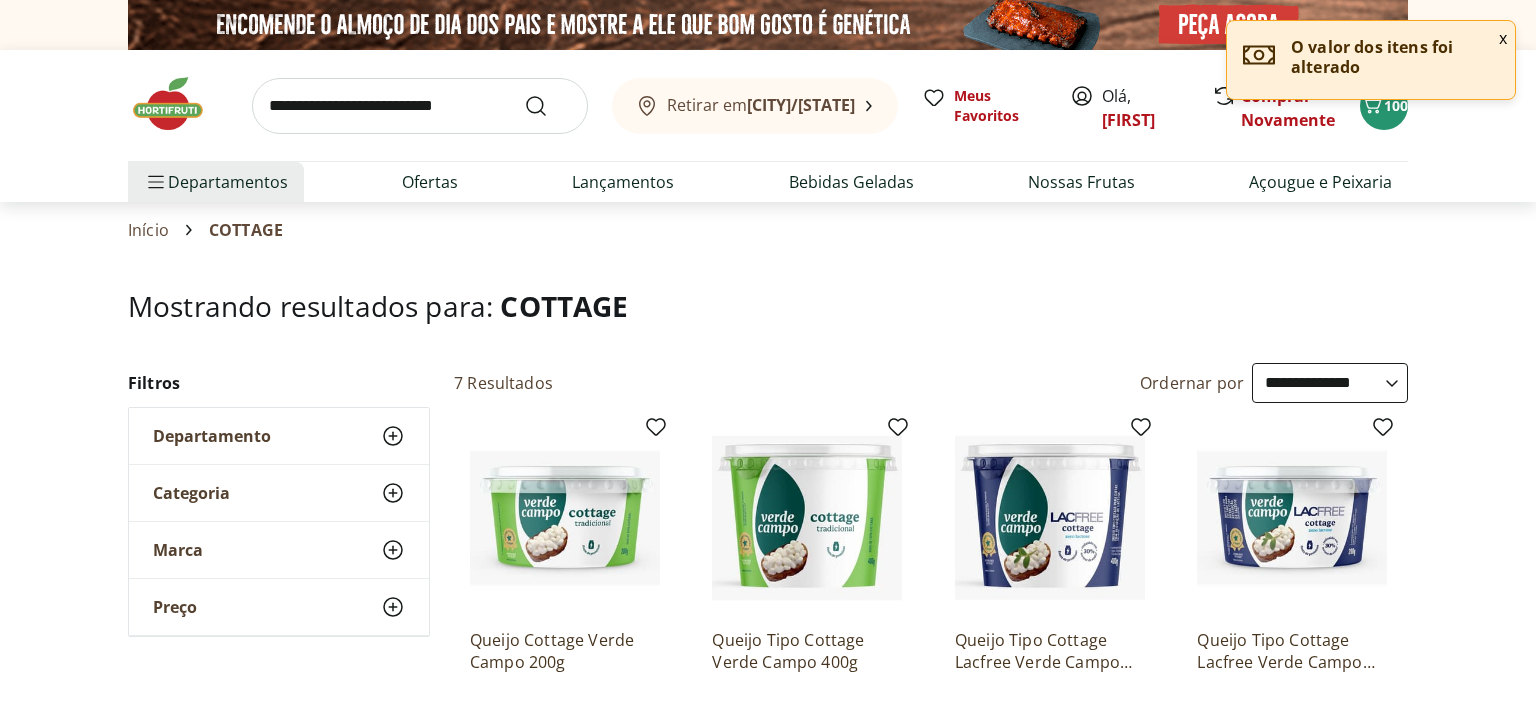 click on "x" at bounding box center [1503, 38] 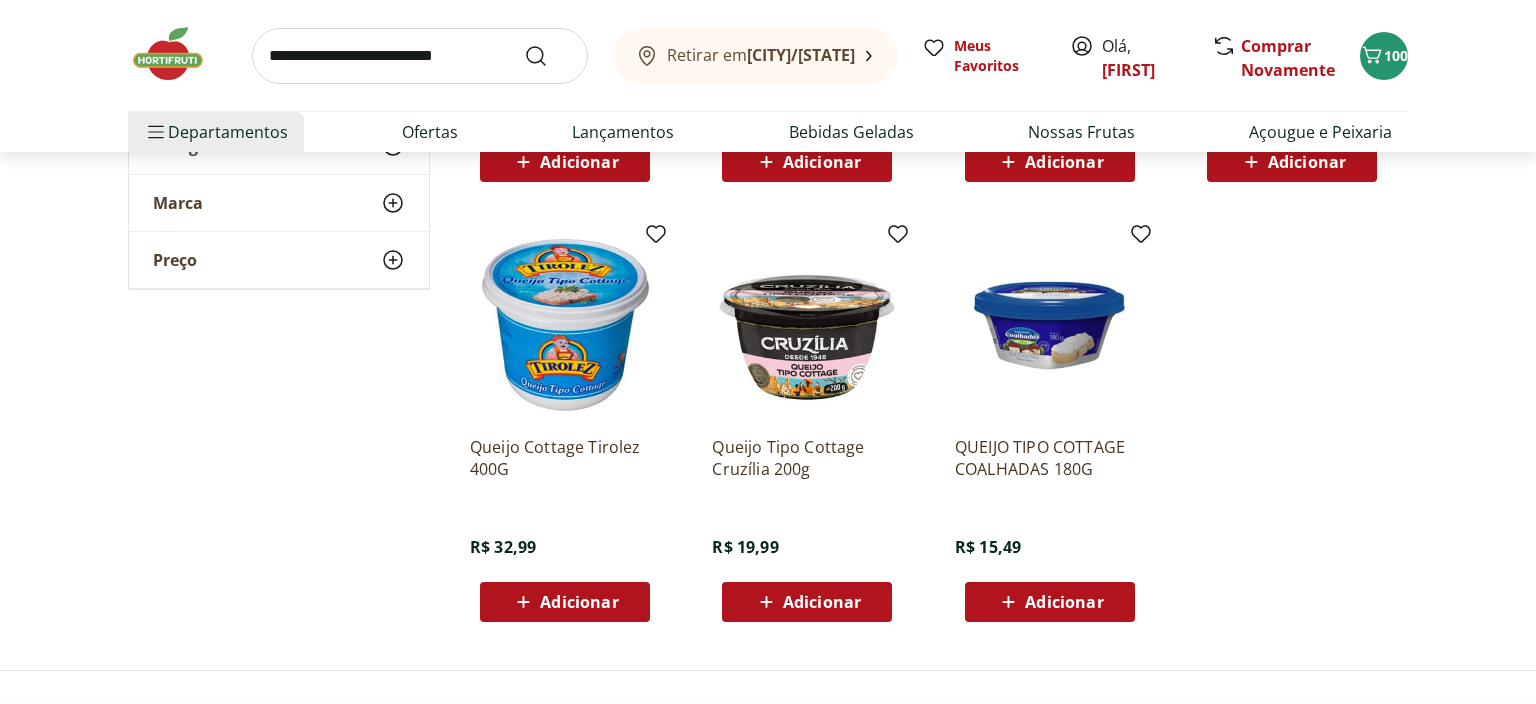 scroll, scrollTop: 211, scrollLeft: 0, axis: vertical 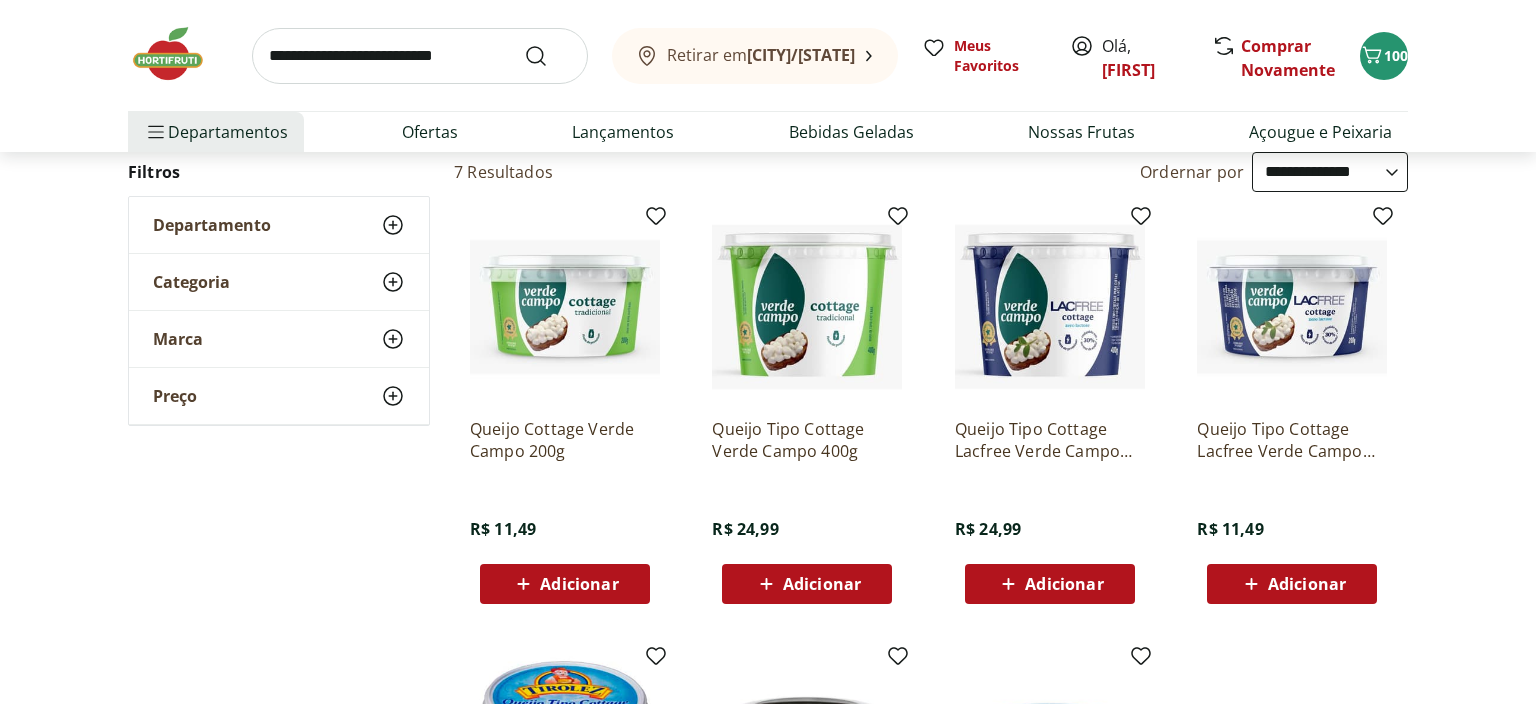 click on "Adicionar" at bounding box center [822, 584] 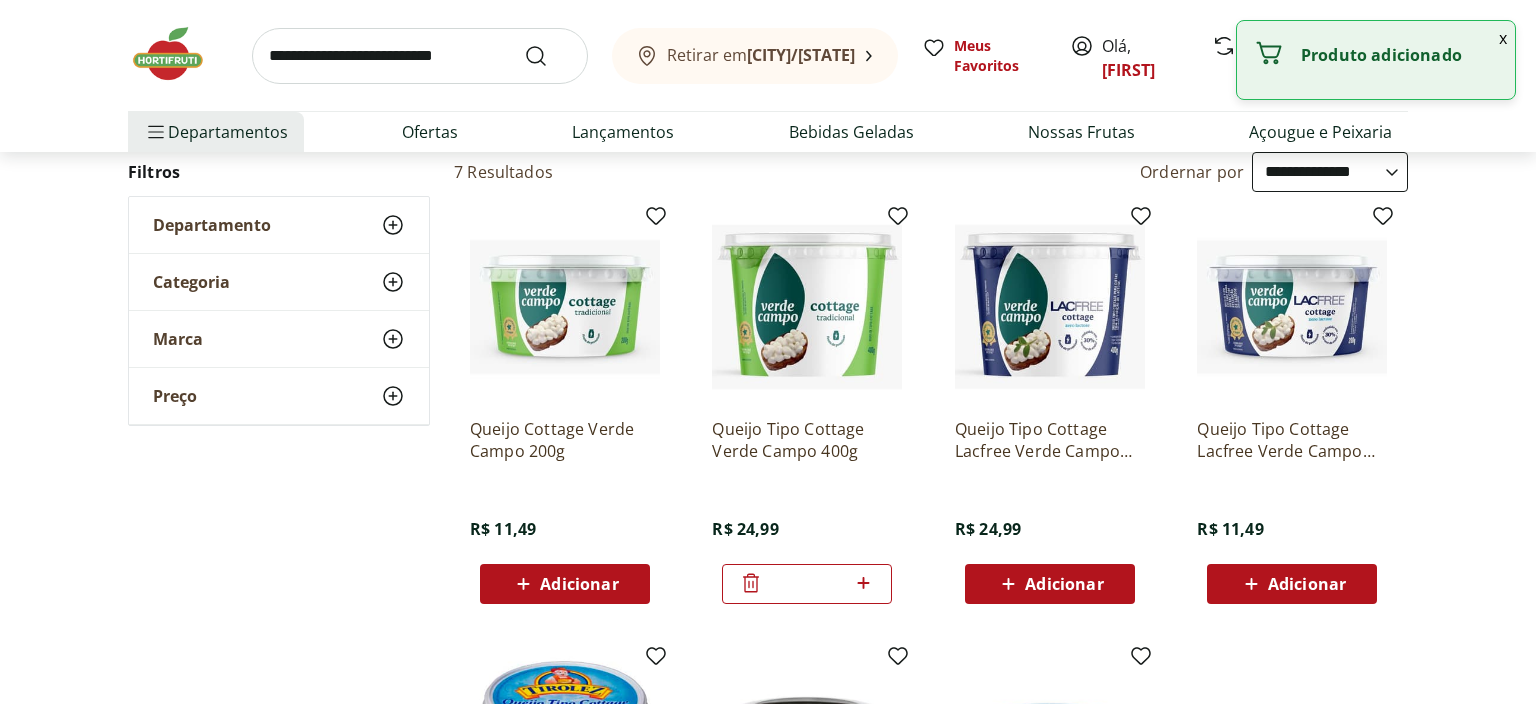 click 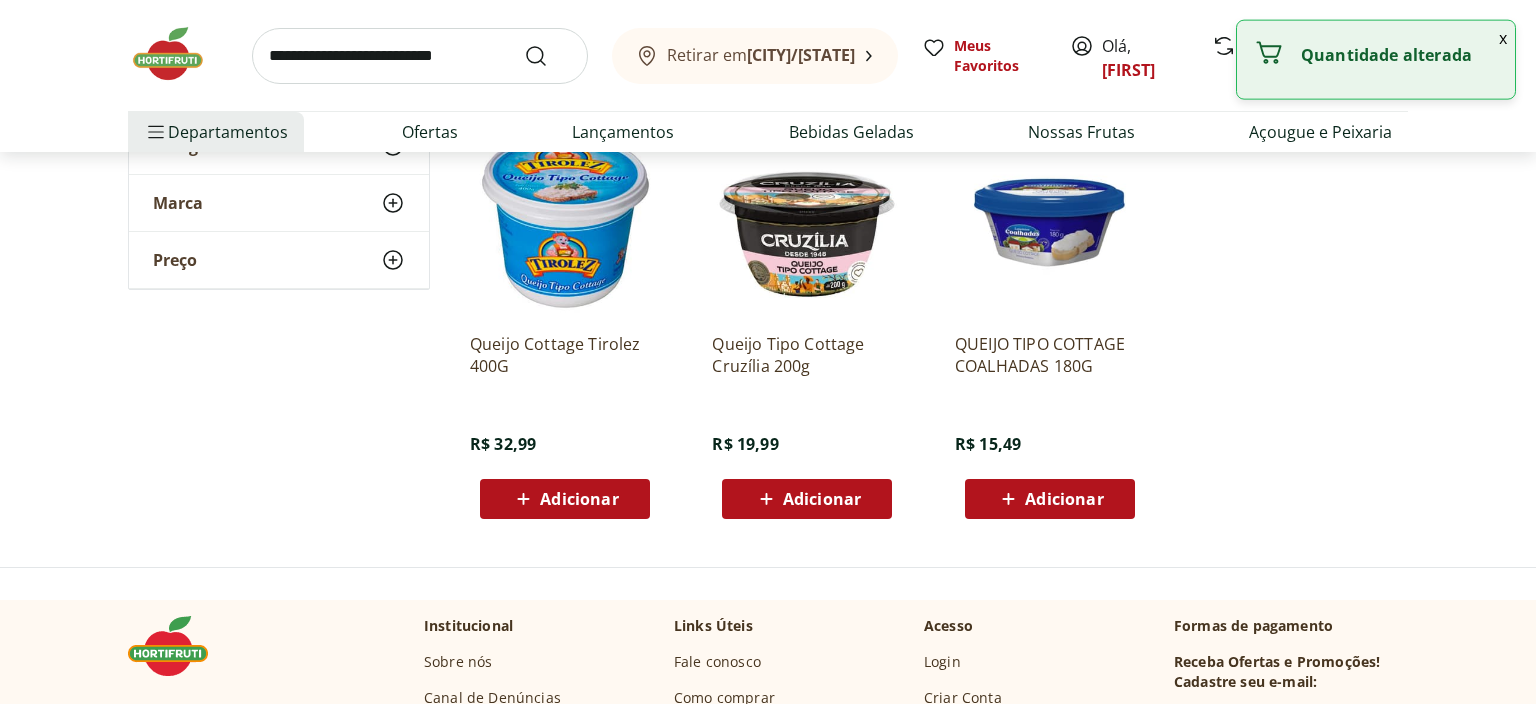 scroll, scrollTop: 316, scrollLeft: 0, axis: vertical 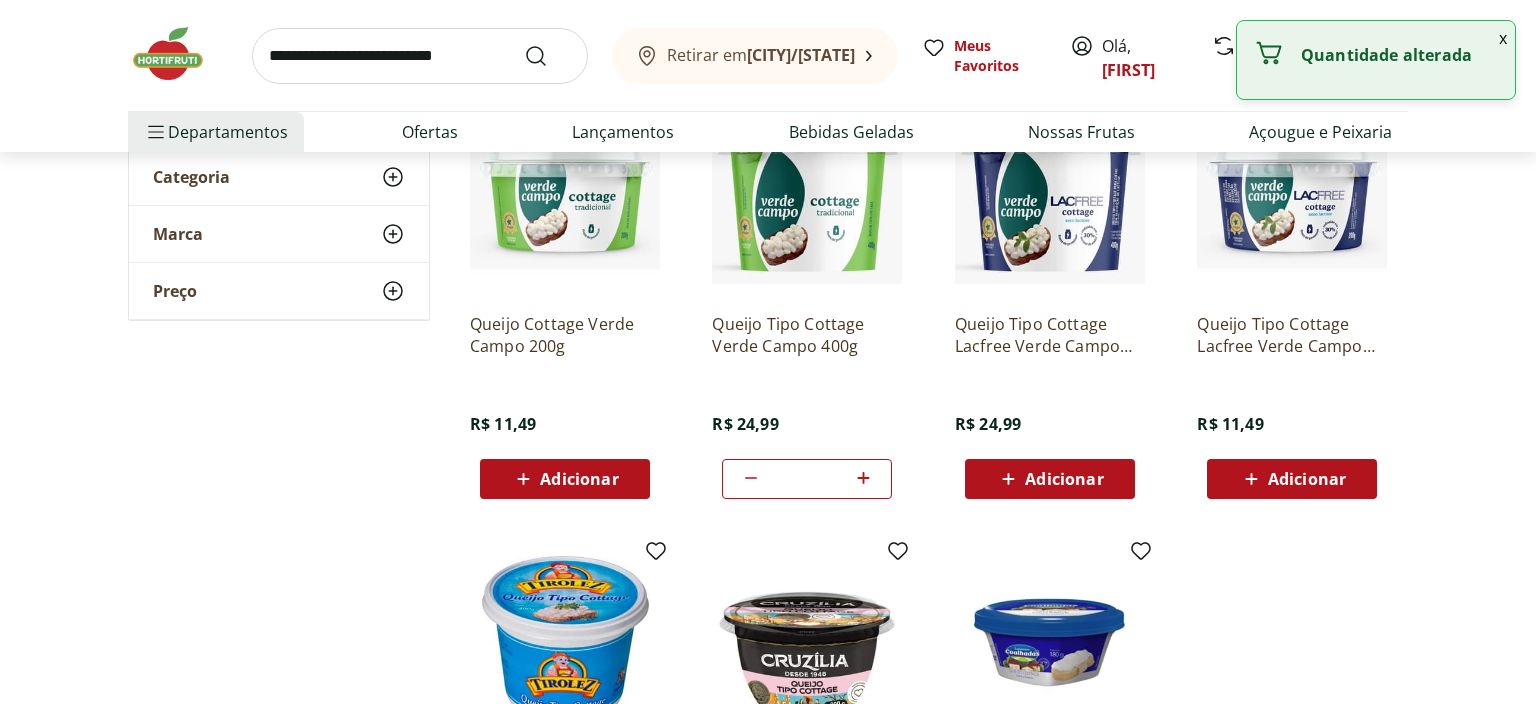 click at bounding box center [420, 56] 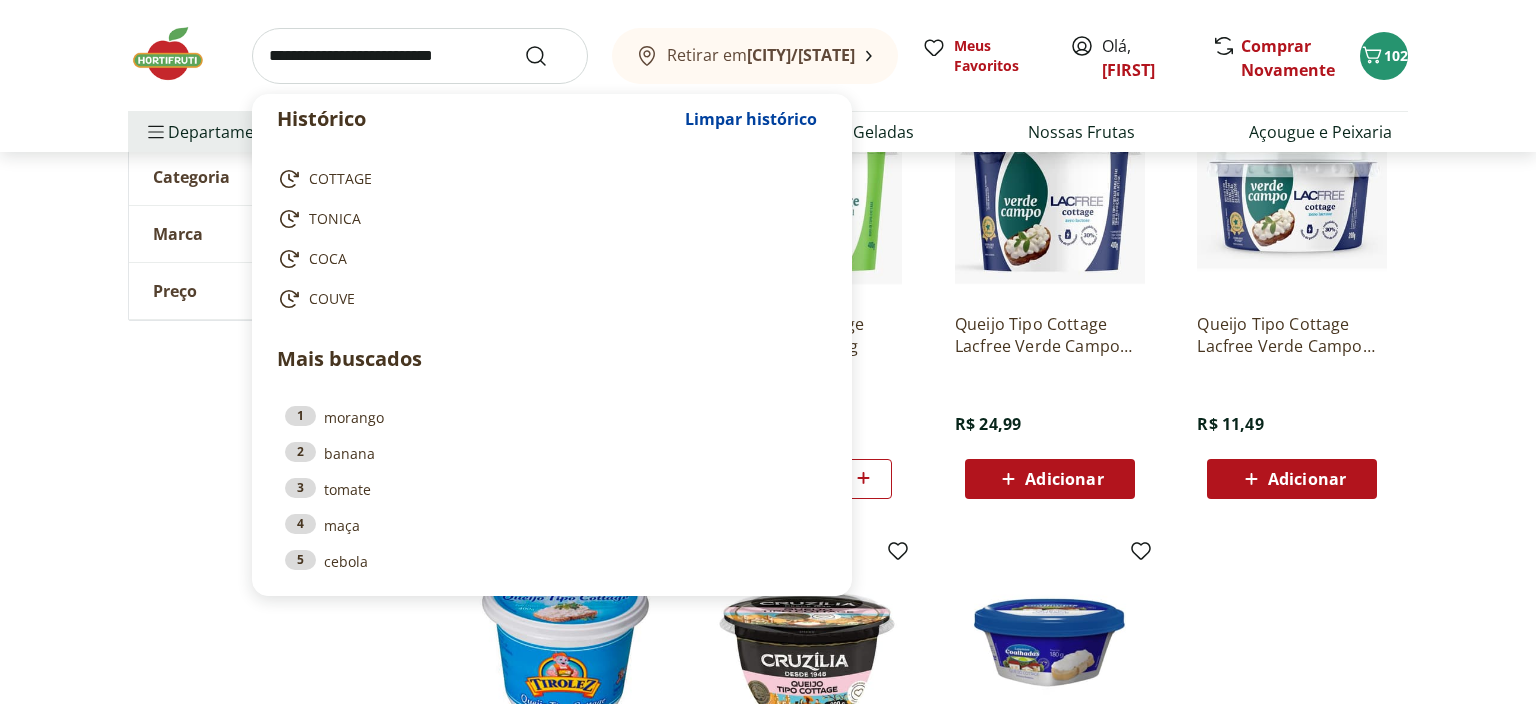 click at bounding box center (420, 56) 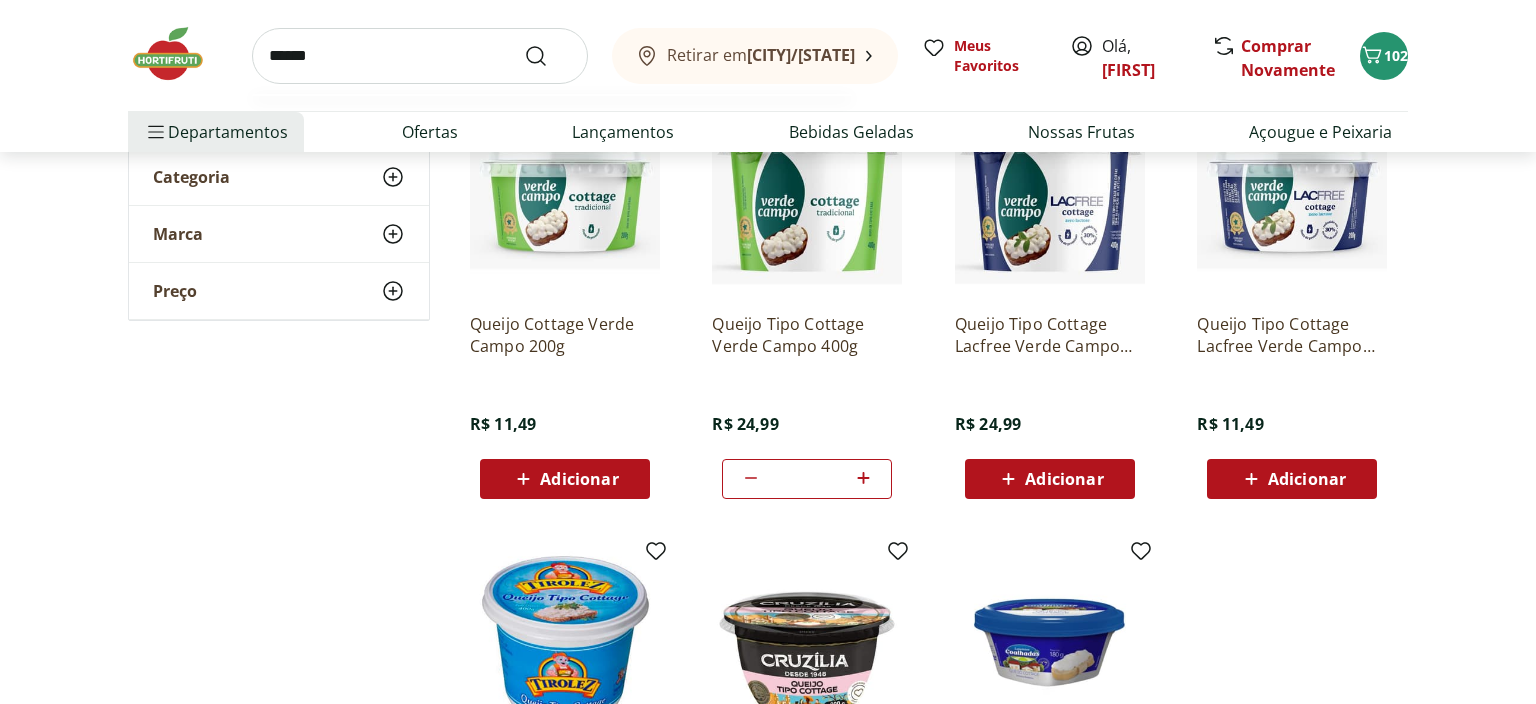 type on "******" 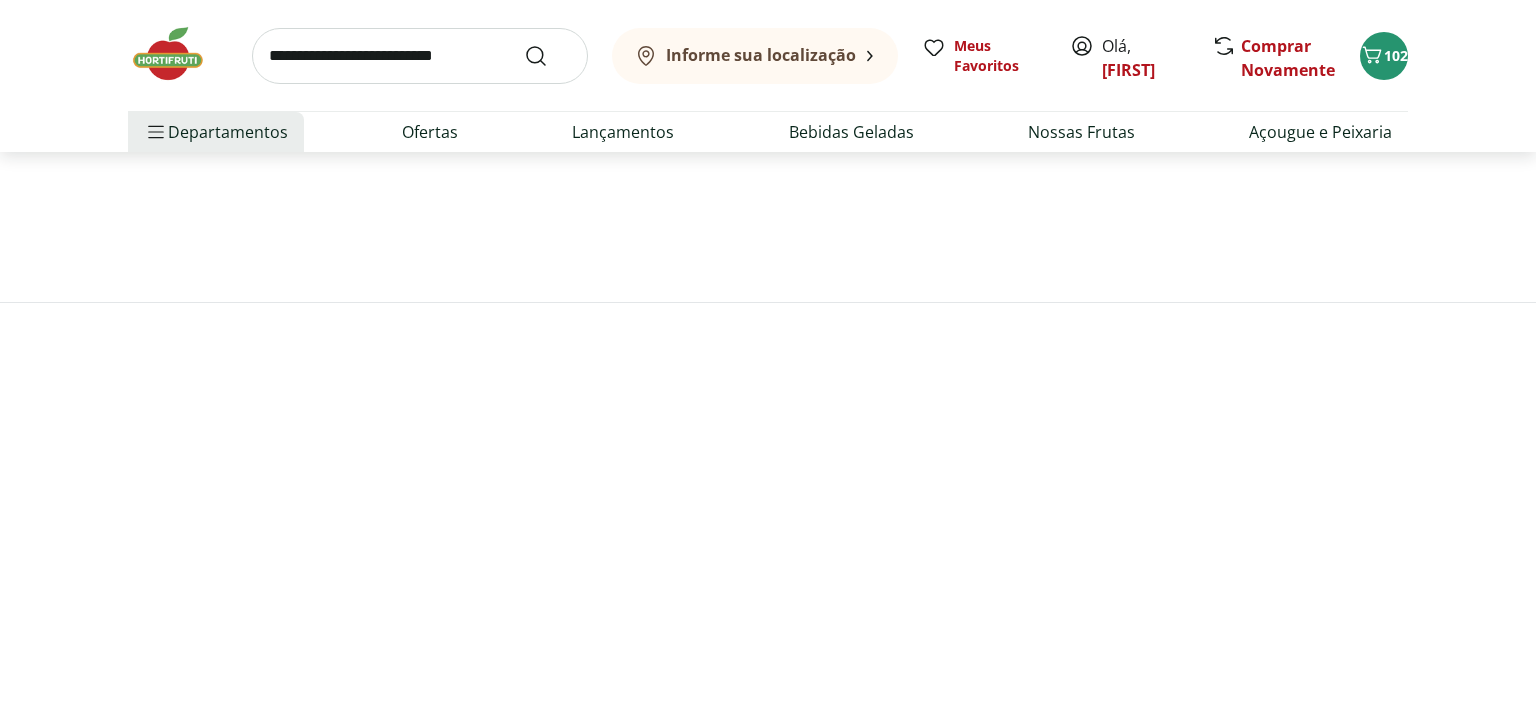 scroll, scrollTop: 0, scrollLeft: 0, axis: both 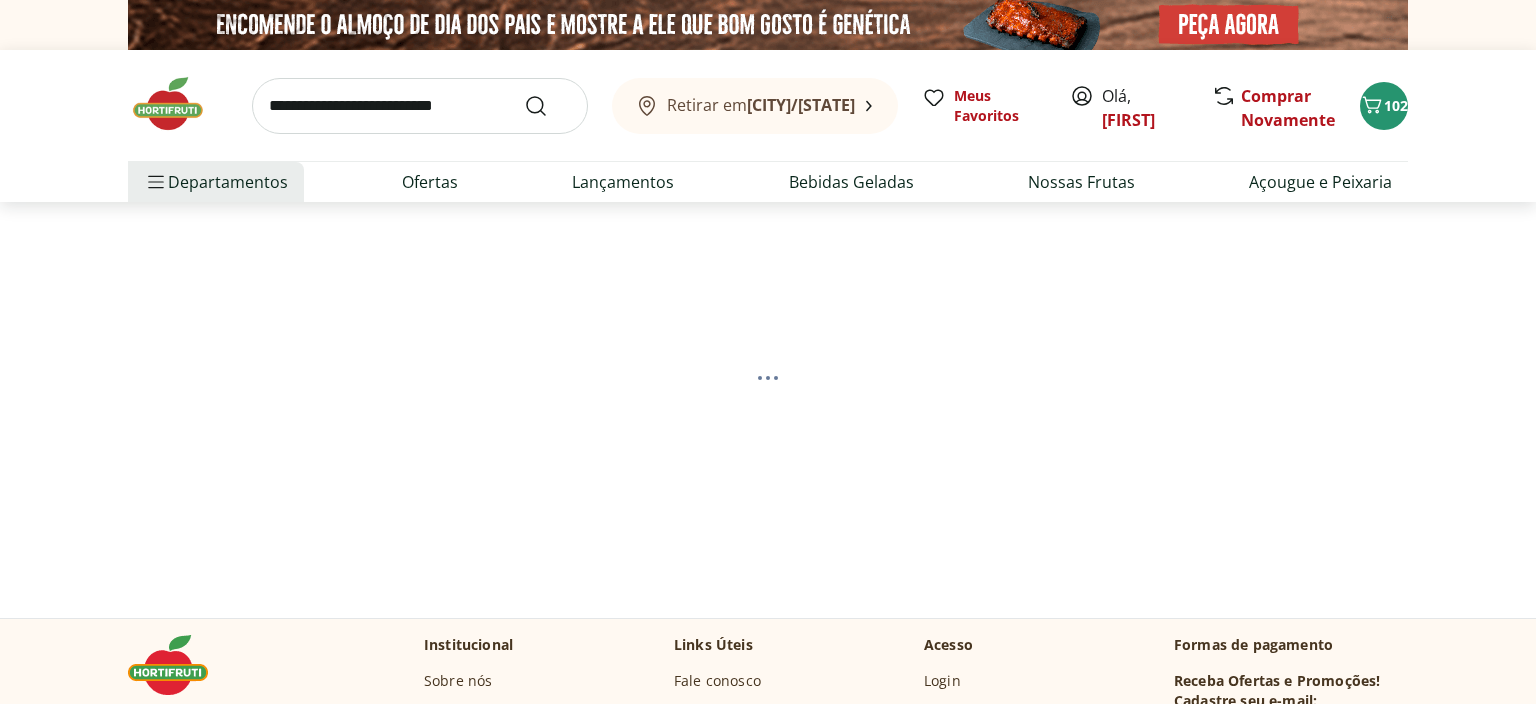 select on "**********" 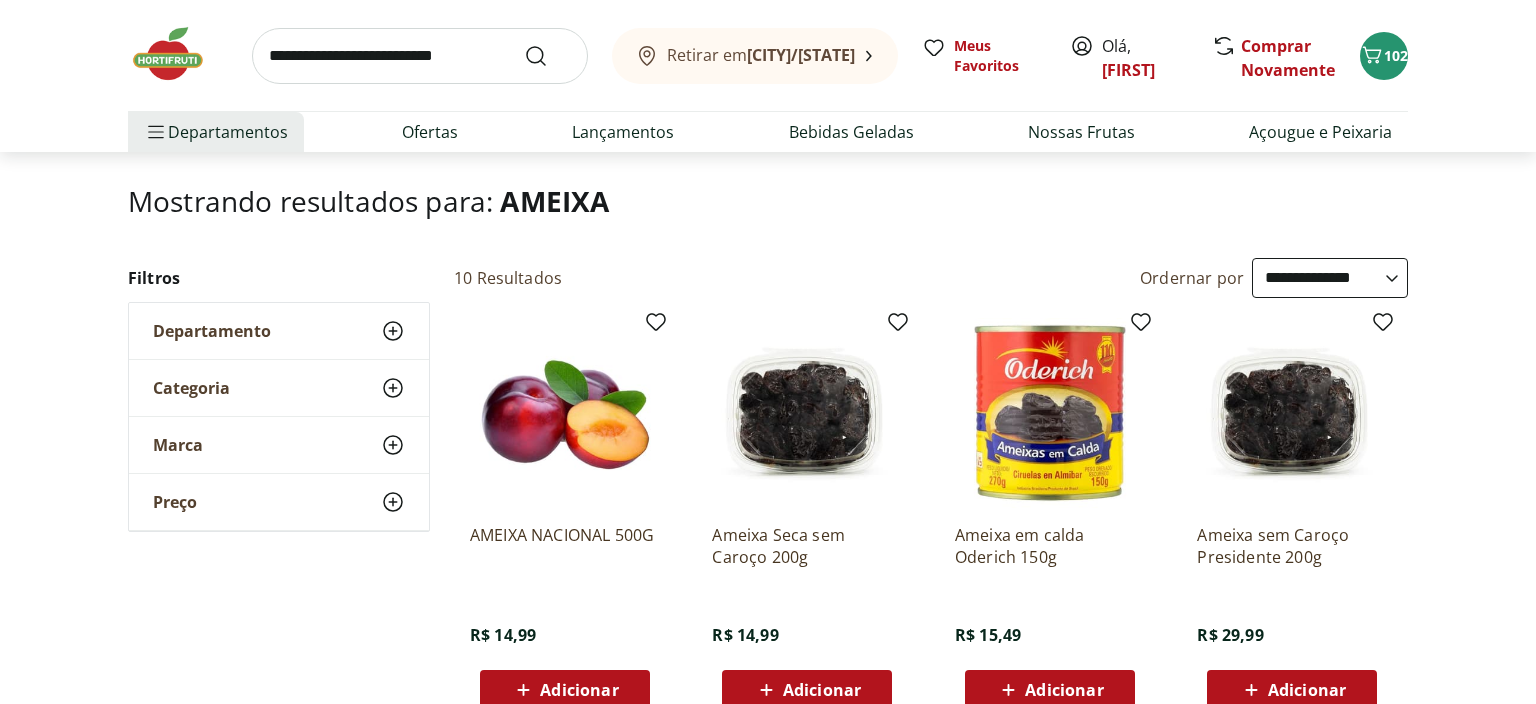 scroll, scrollTop: 211, scrollLeft: 0, axis: vertical 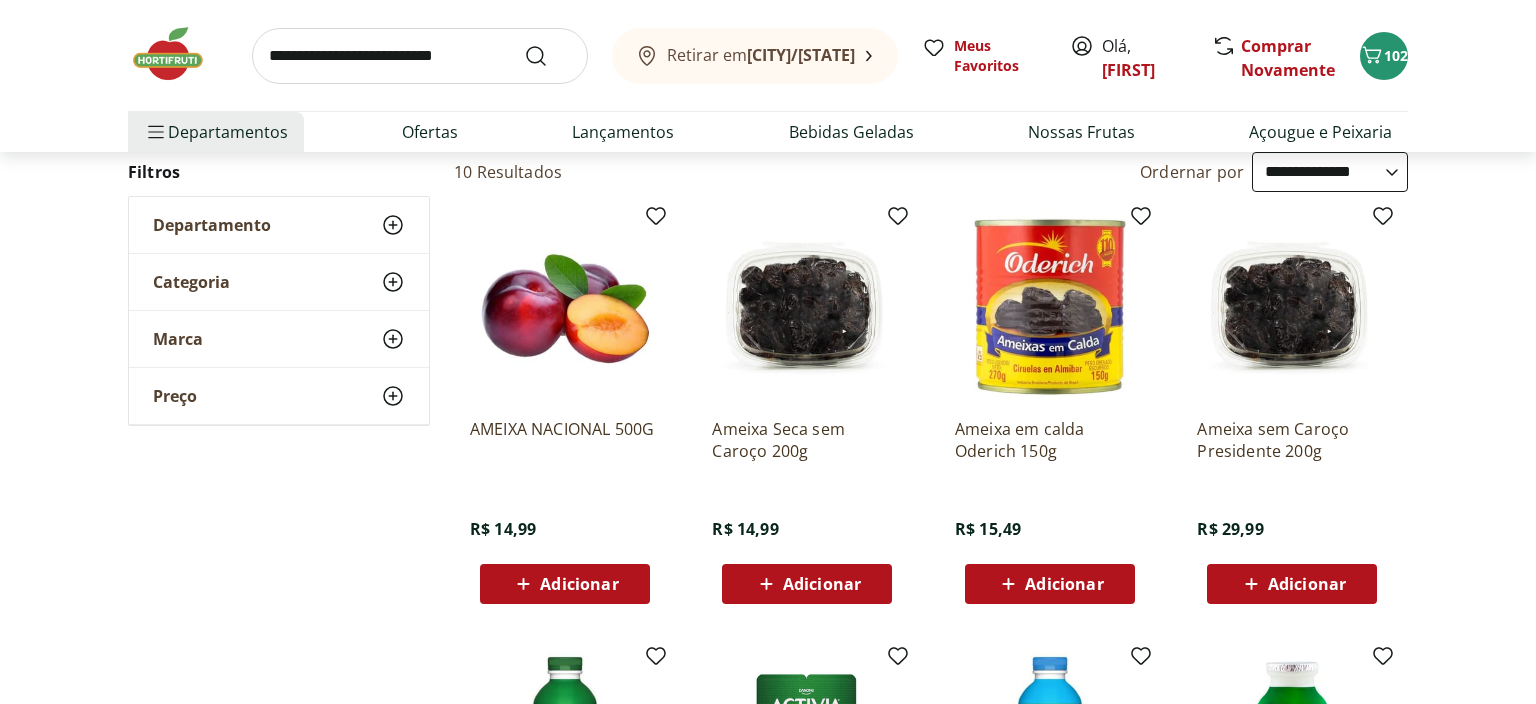 click on "Adicionar" at bounding box center (822, 584) 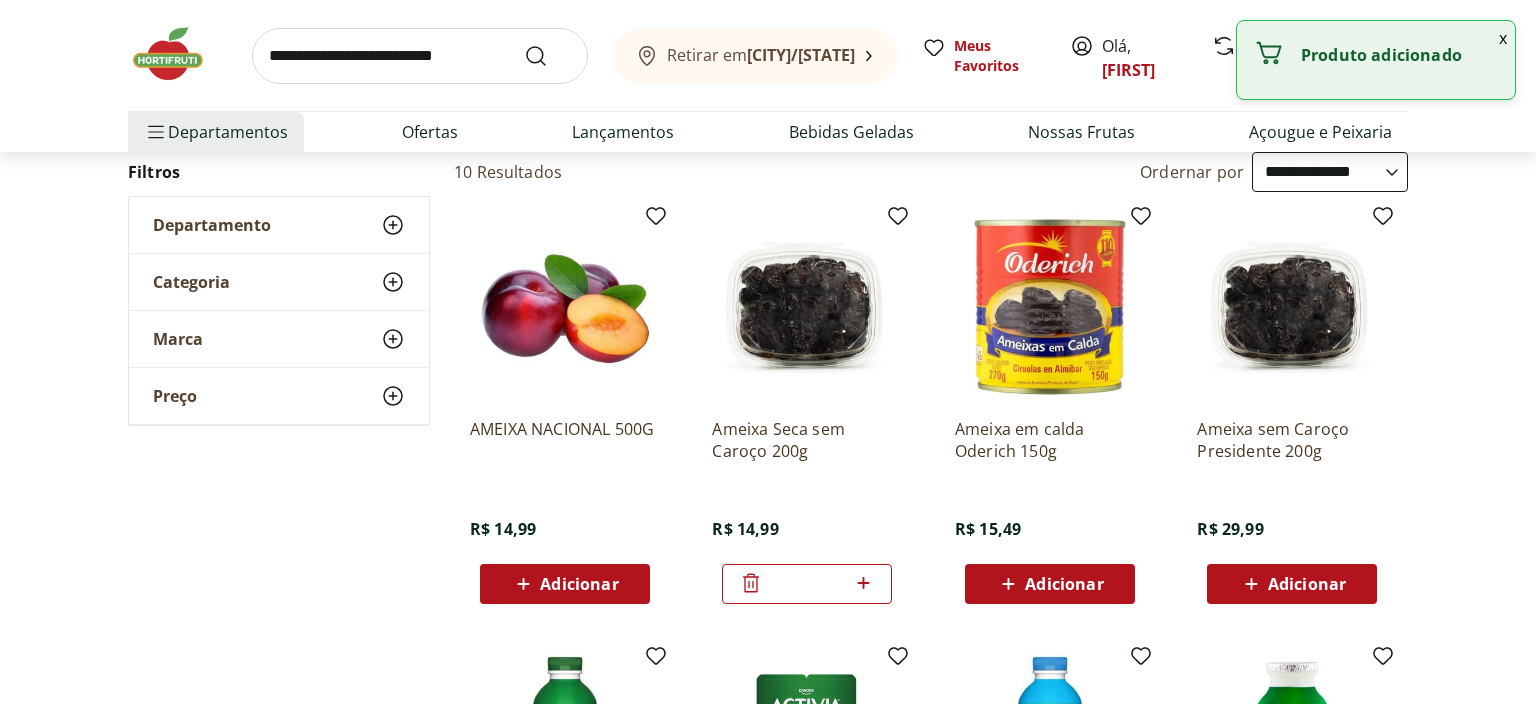 click 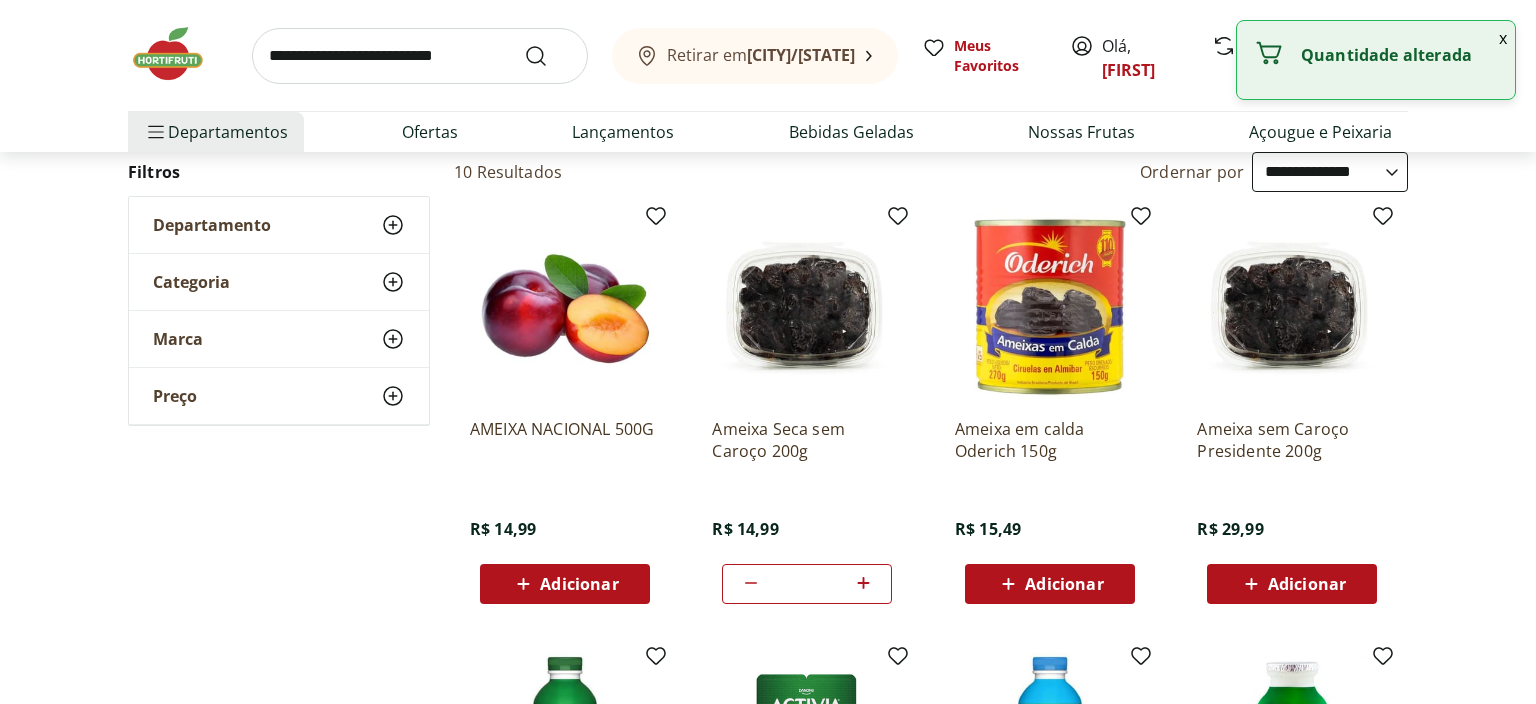 type on "*" 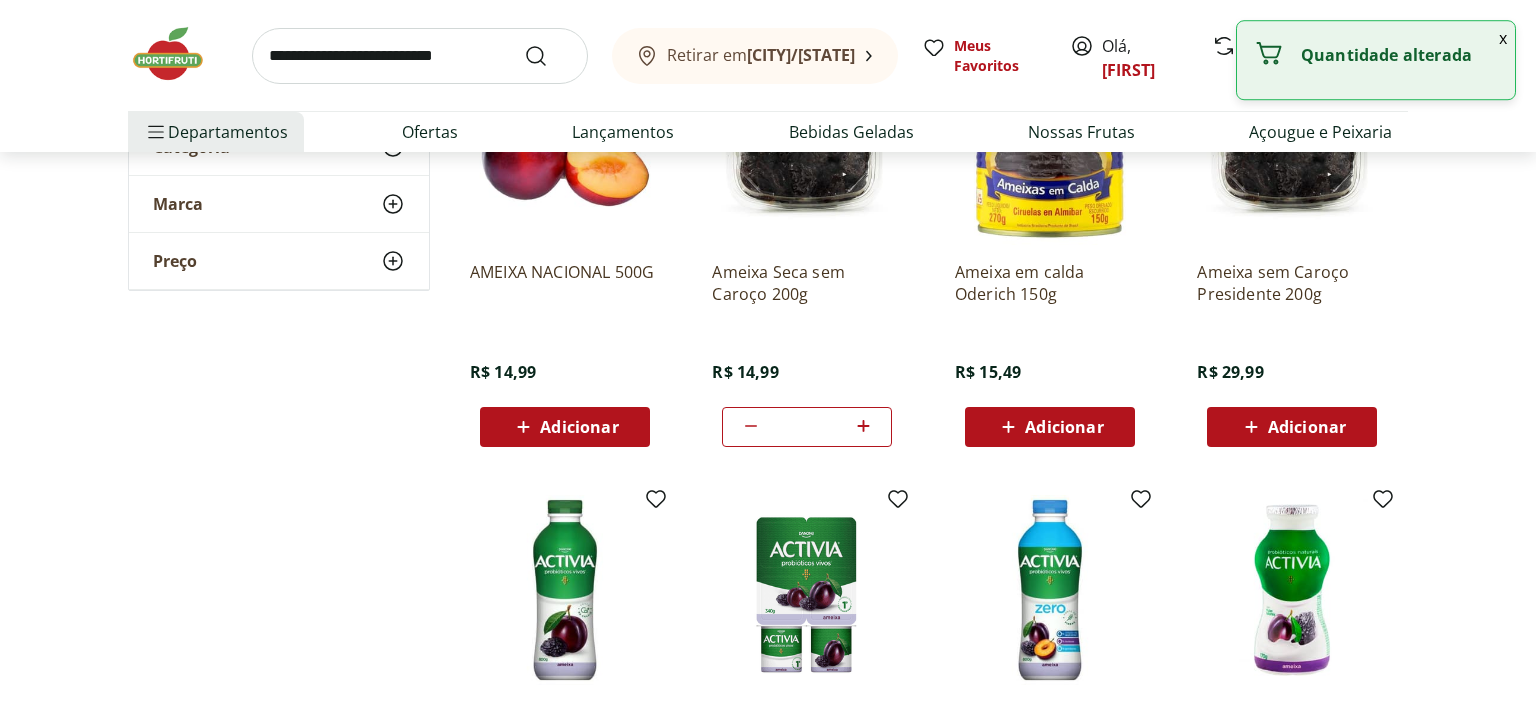 scroll, scrollTop: 528, scrollLeft: 0, axis: vertical 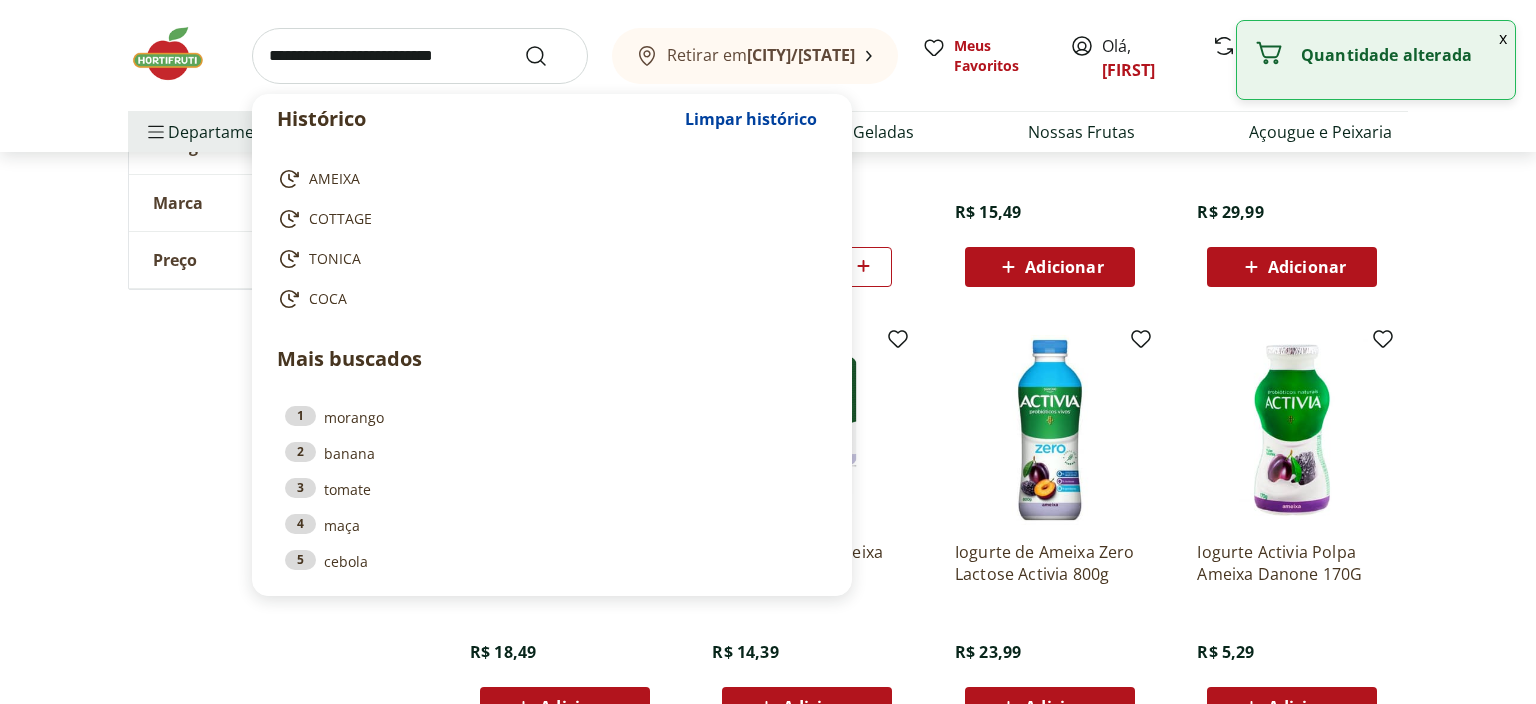 click at bounding box center [420, 56] 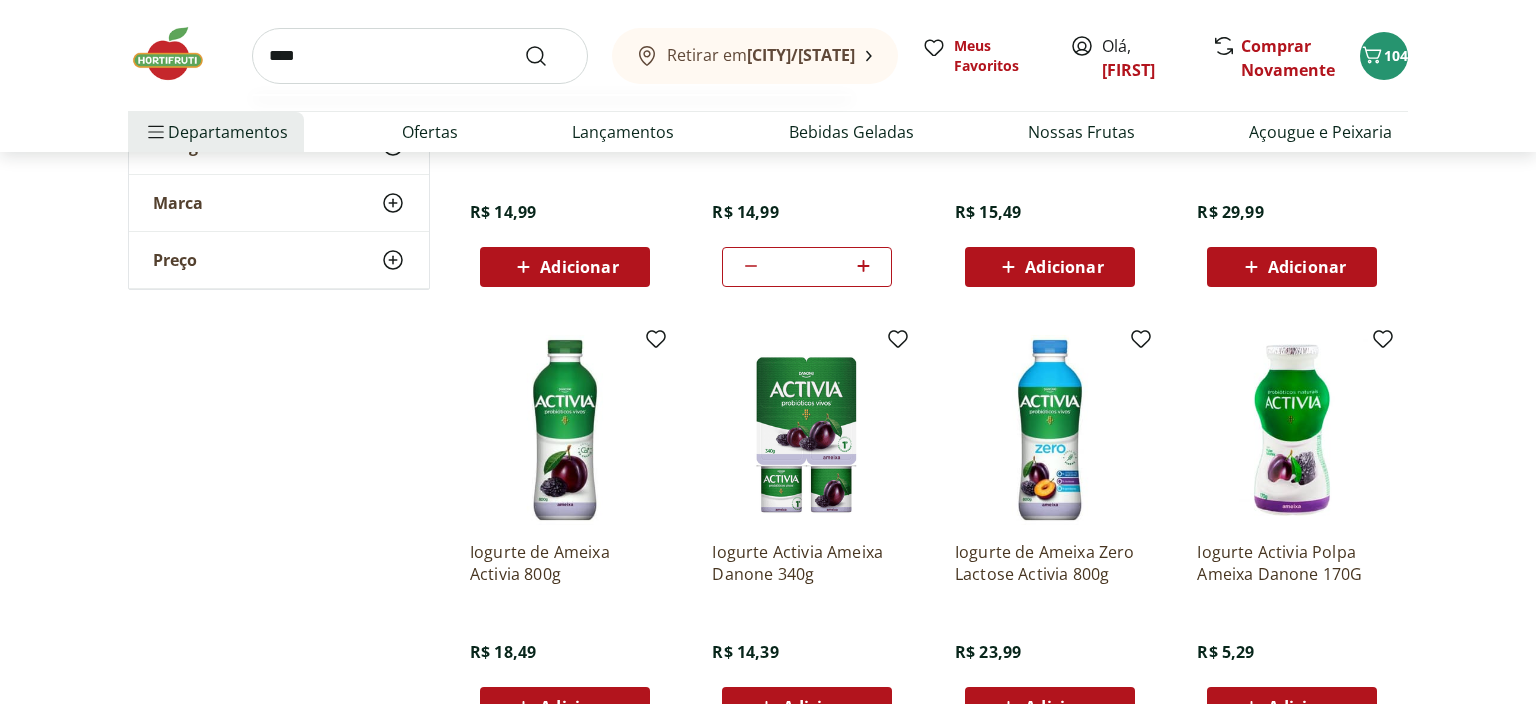 type on "****" 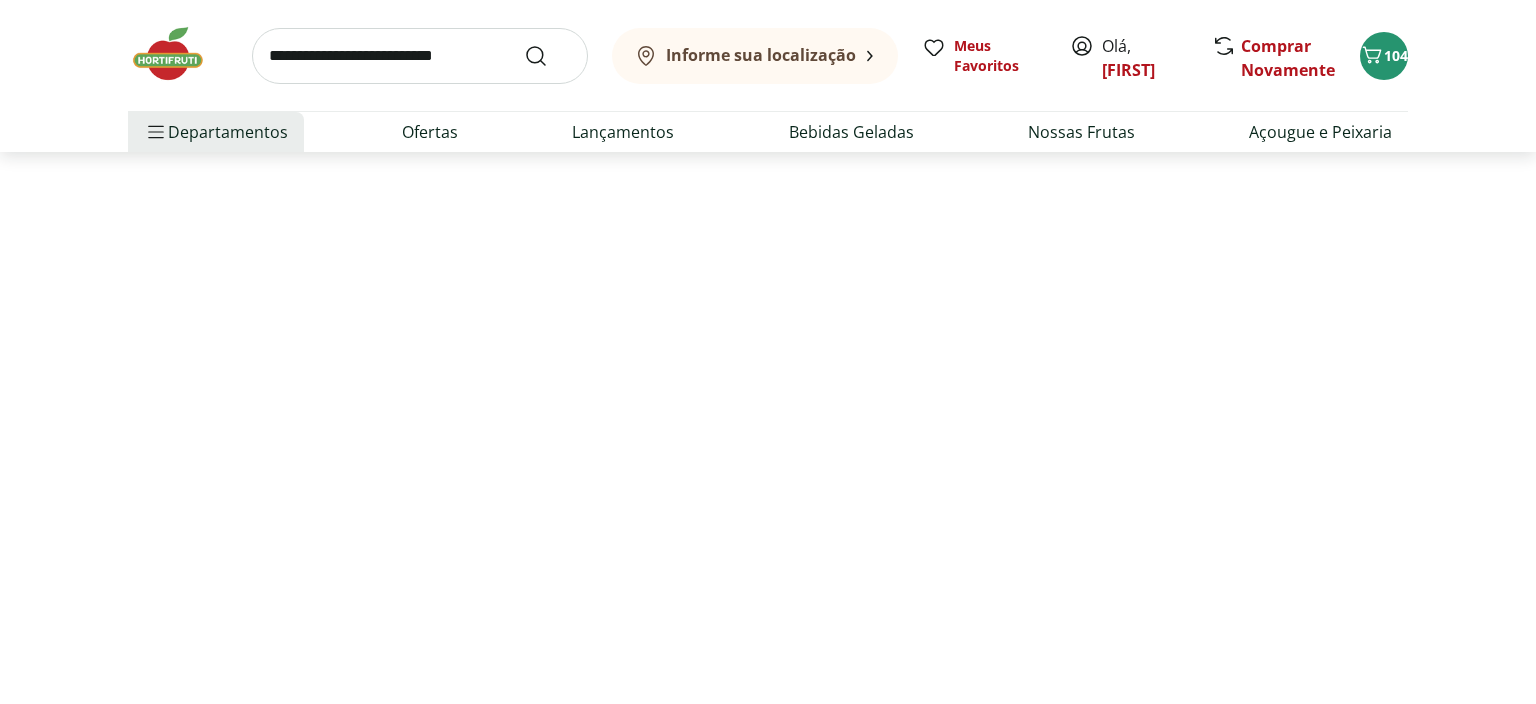 scroll, scrollTop: 0, scrollLeft: 0, axis: both 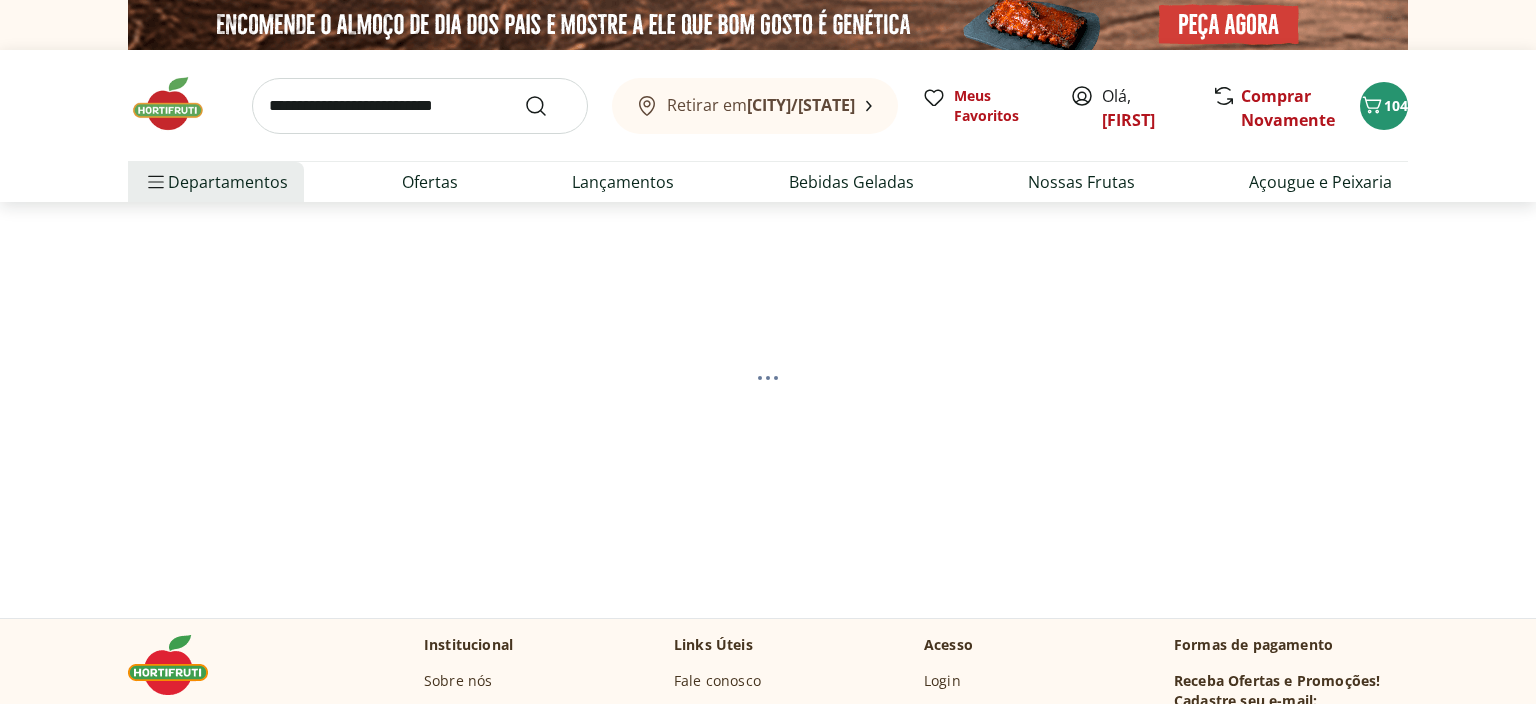 select on "**********" 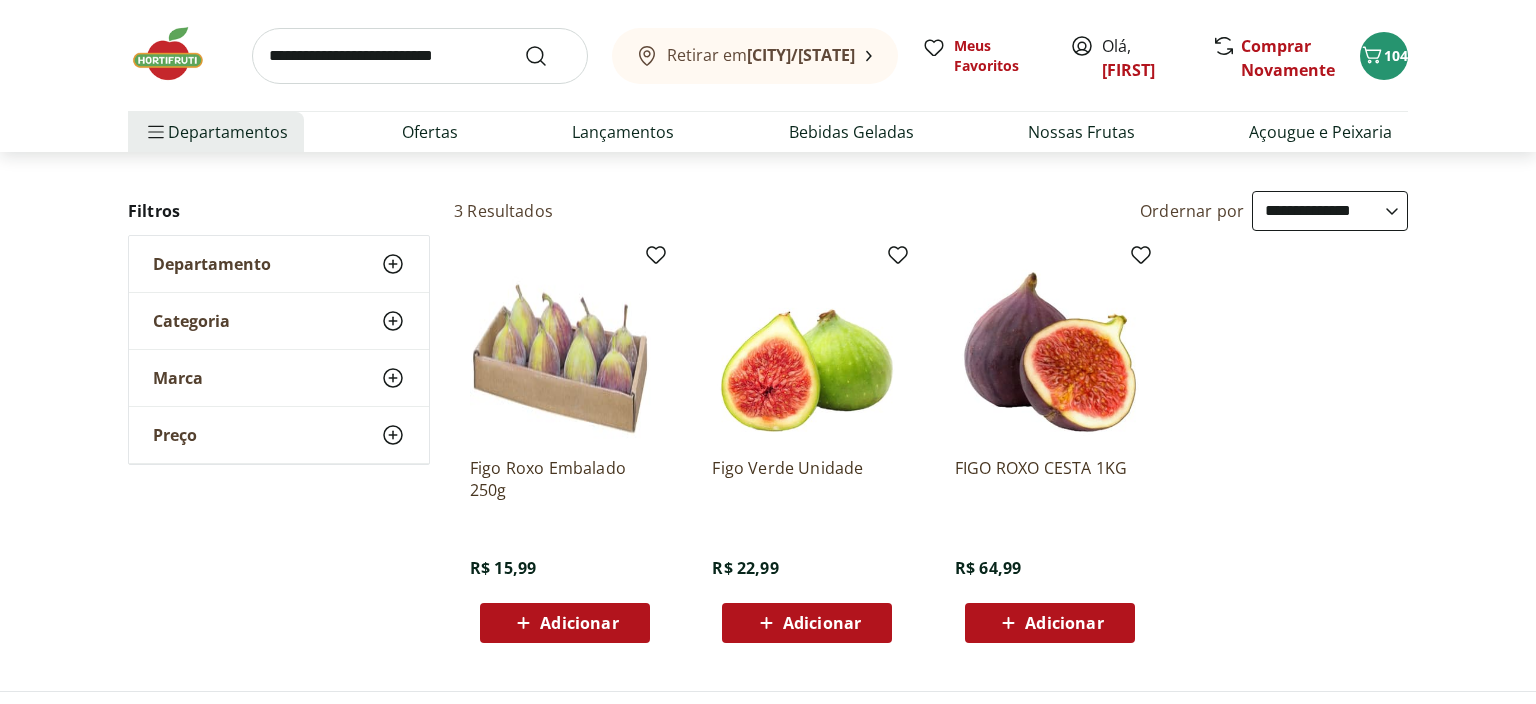 scroll, scrollTop: 211, scrollLeft: 0, axis: vertical 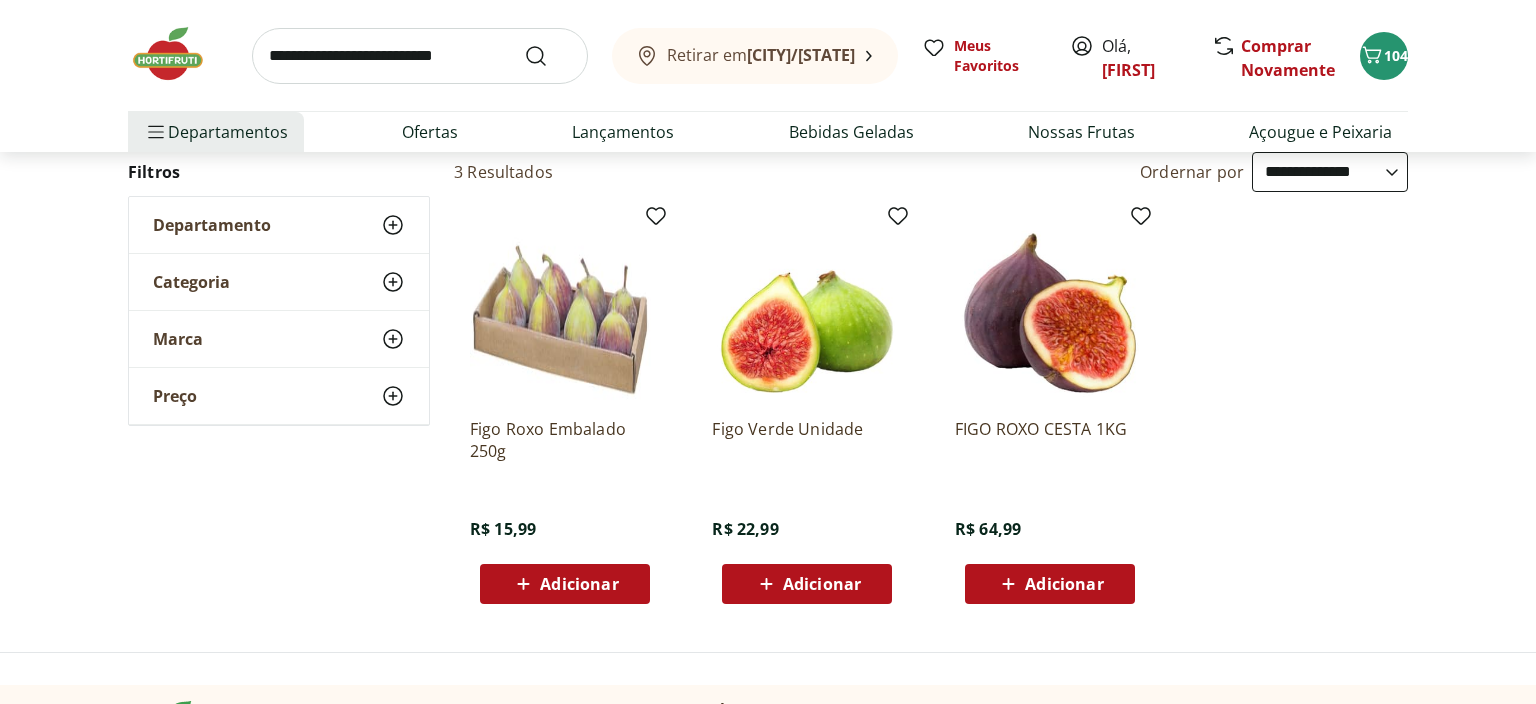 click on "Adicionar" at bounding box center (564, 584) 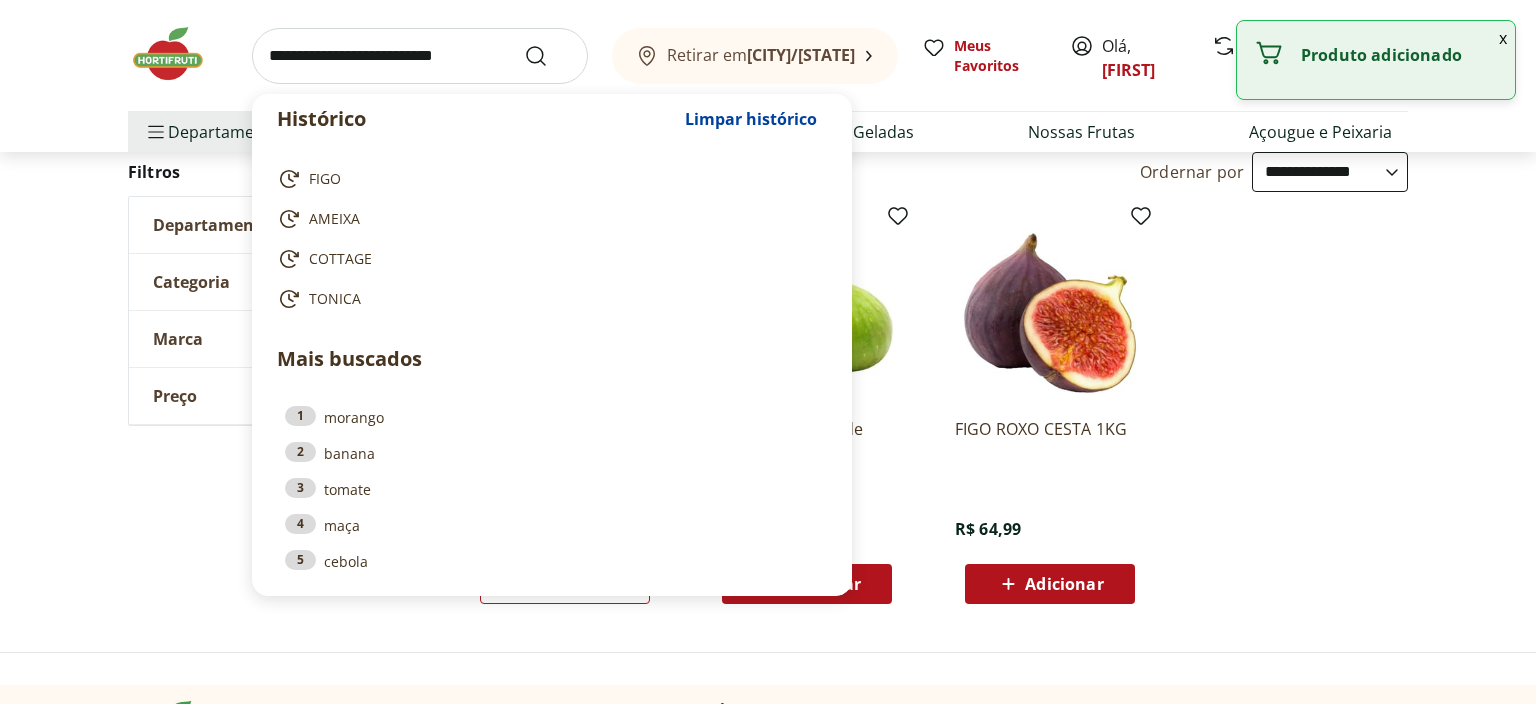 click at bounding box center (420, 56) 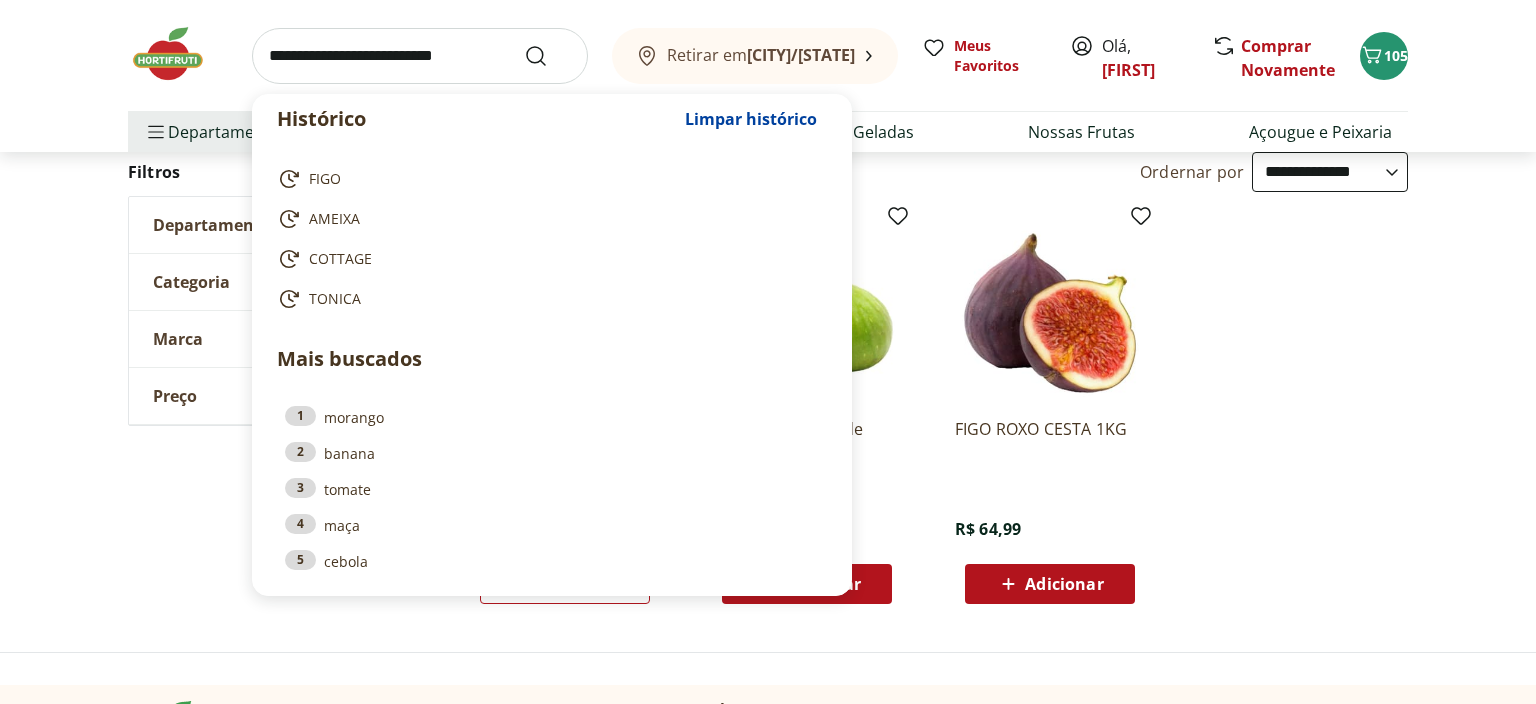 click on "**********" at bounding box center (768, 349) 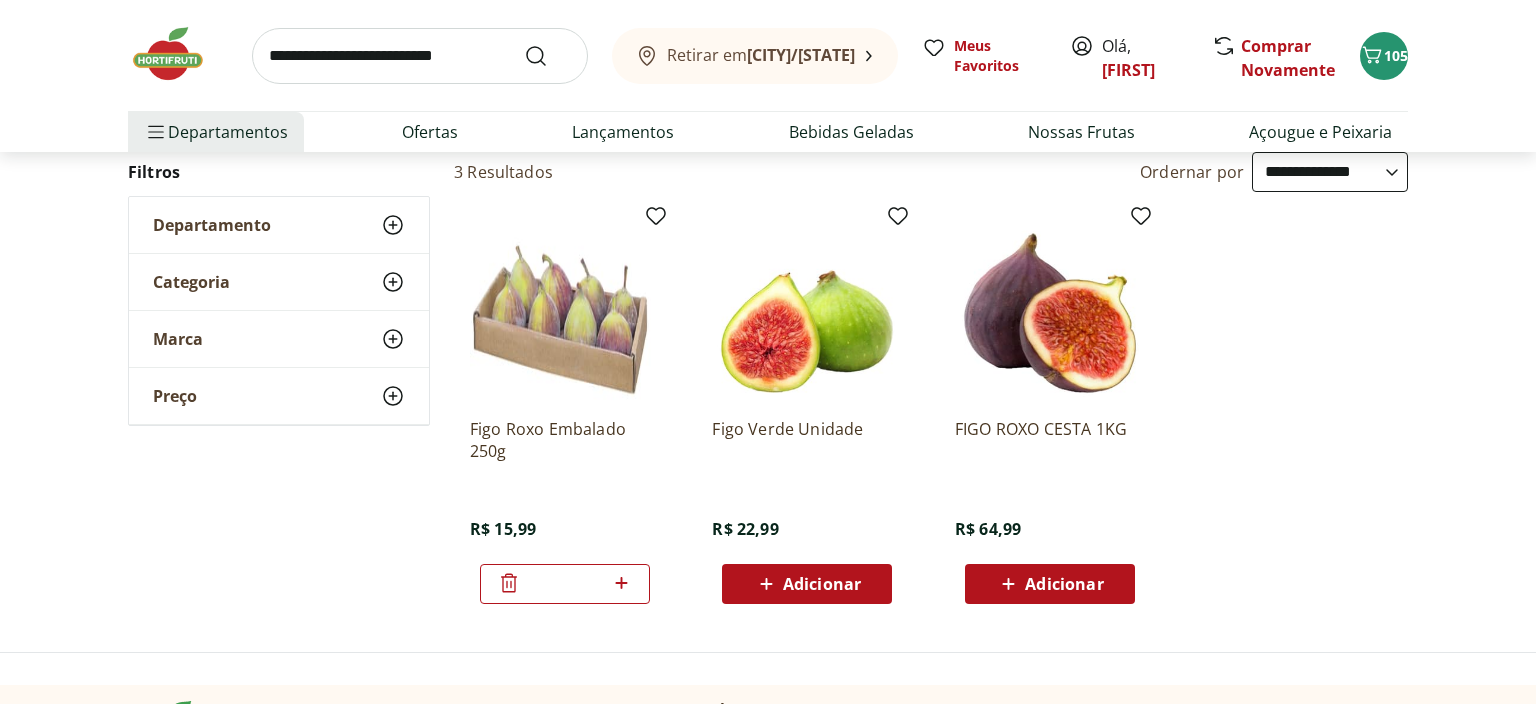click at bounding box center [178, 54] 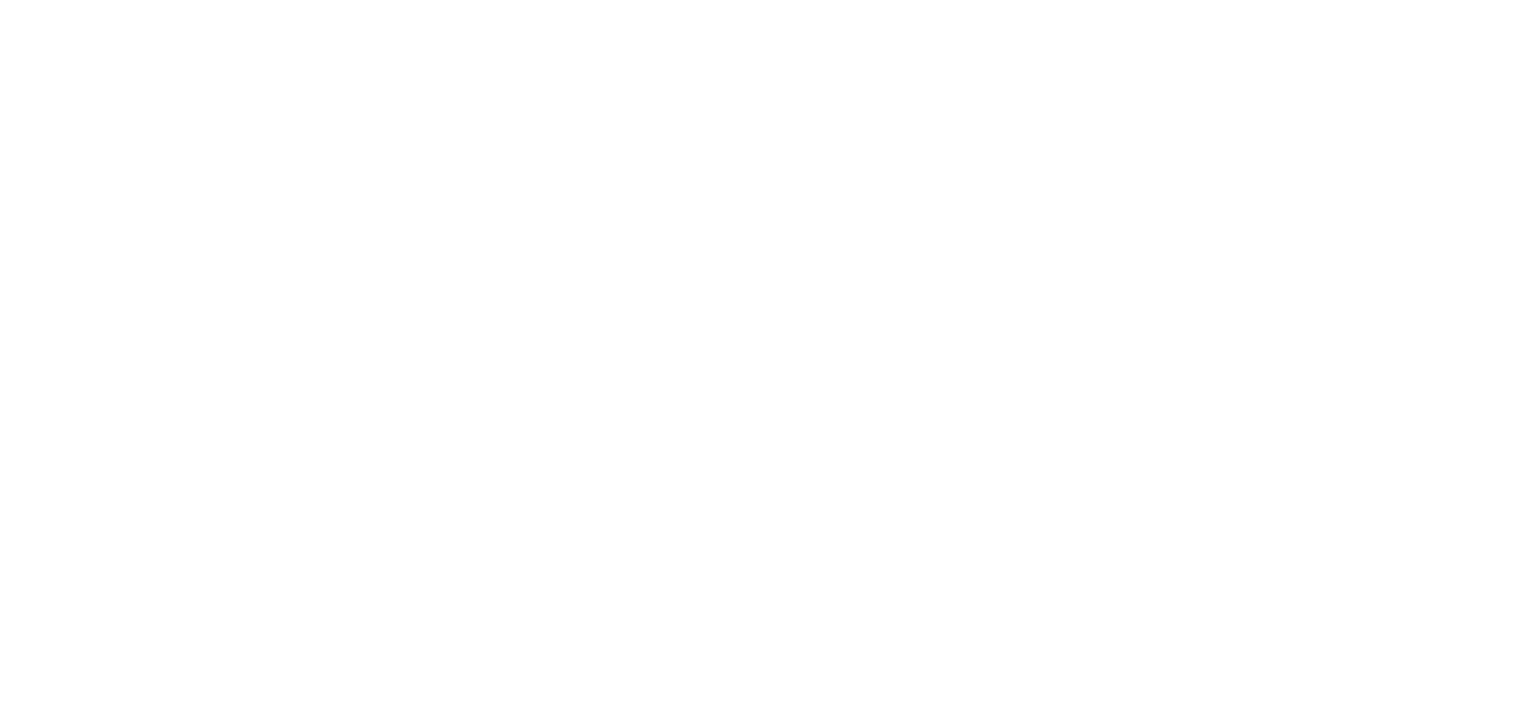 scroll, scrollTop: 0, scrollLeft: 0, axis: both 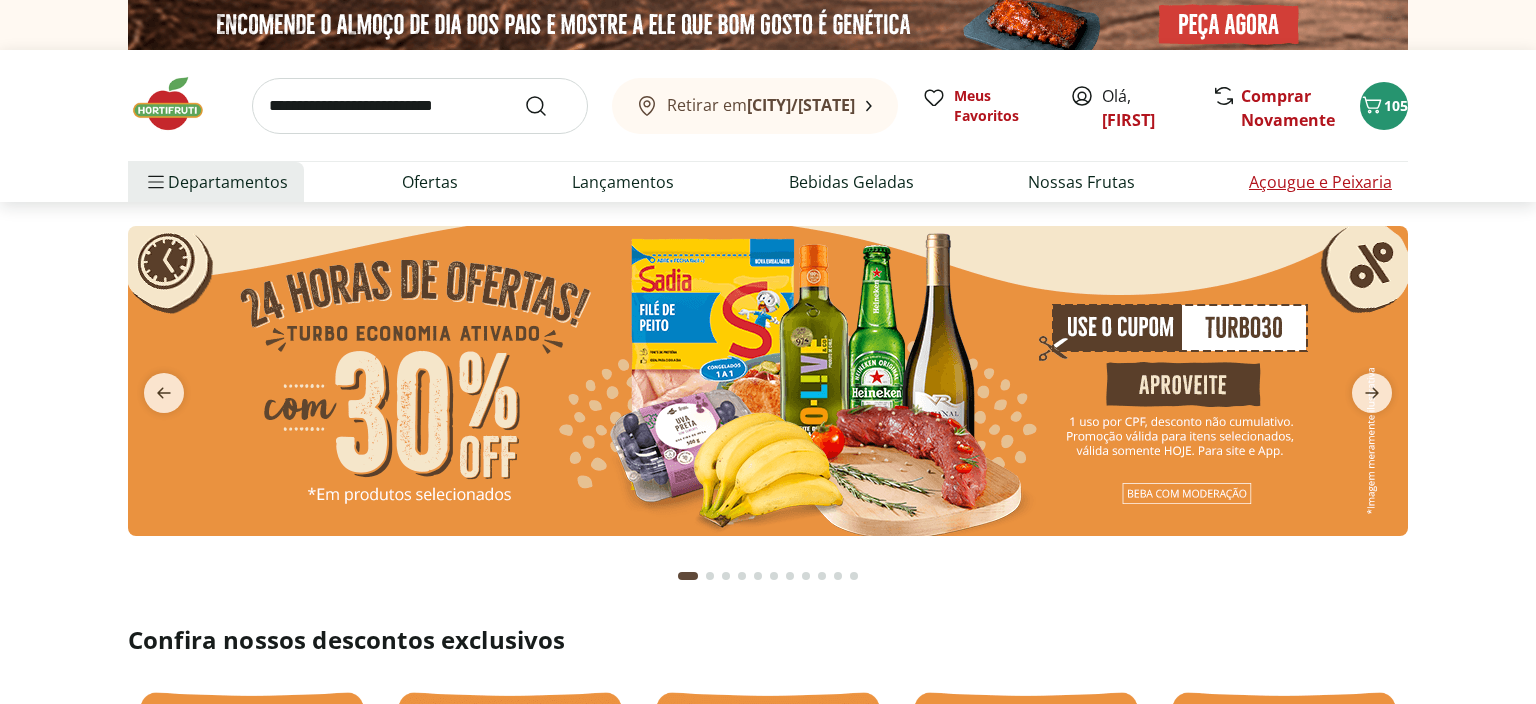 type on "*" 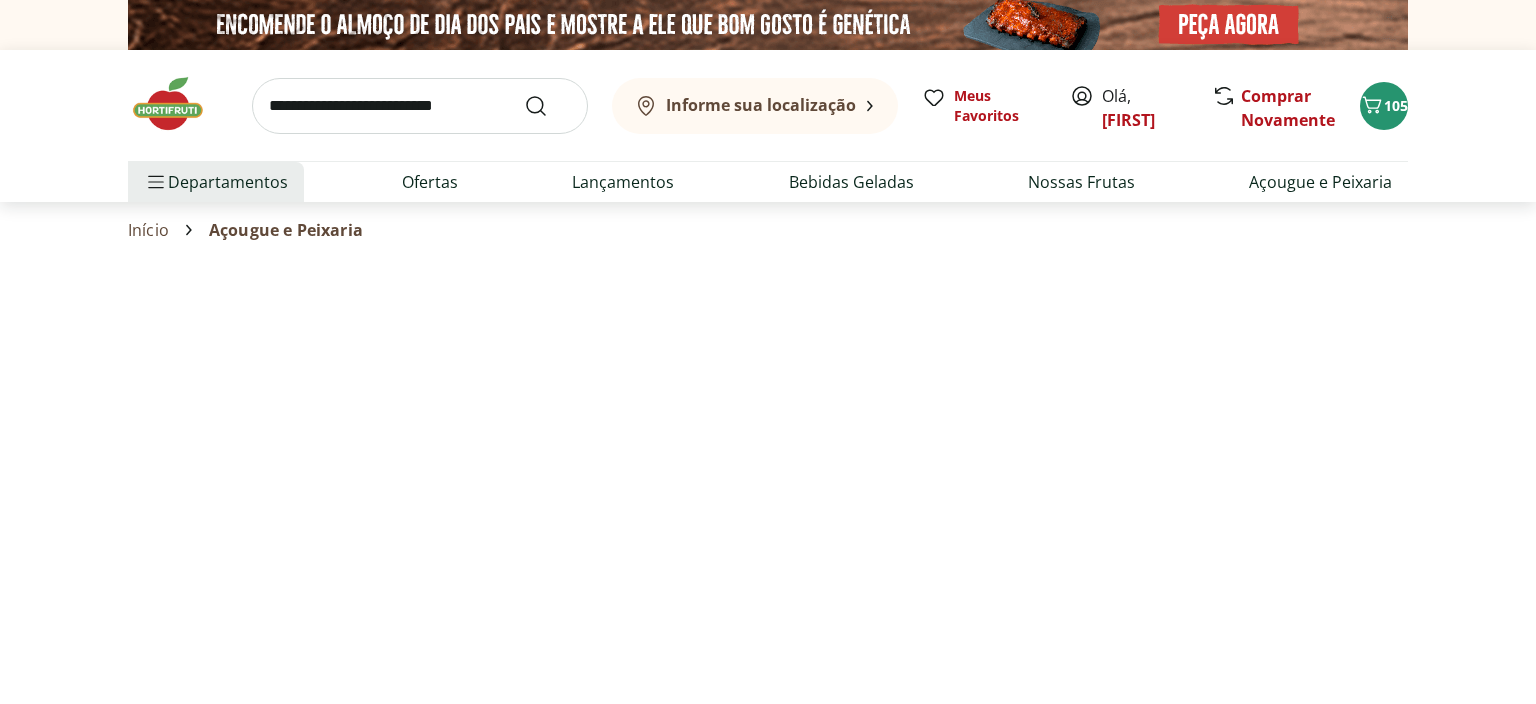 select on "**********" 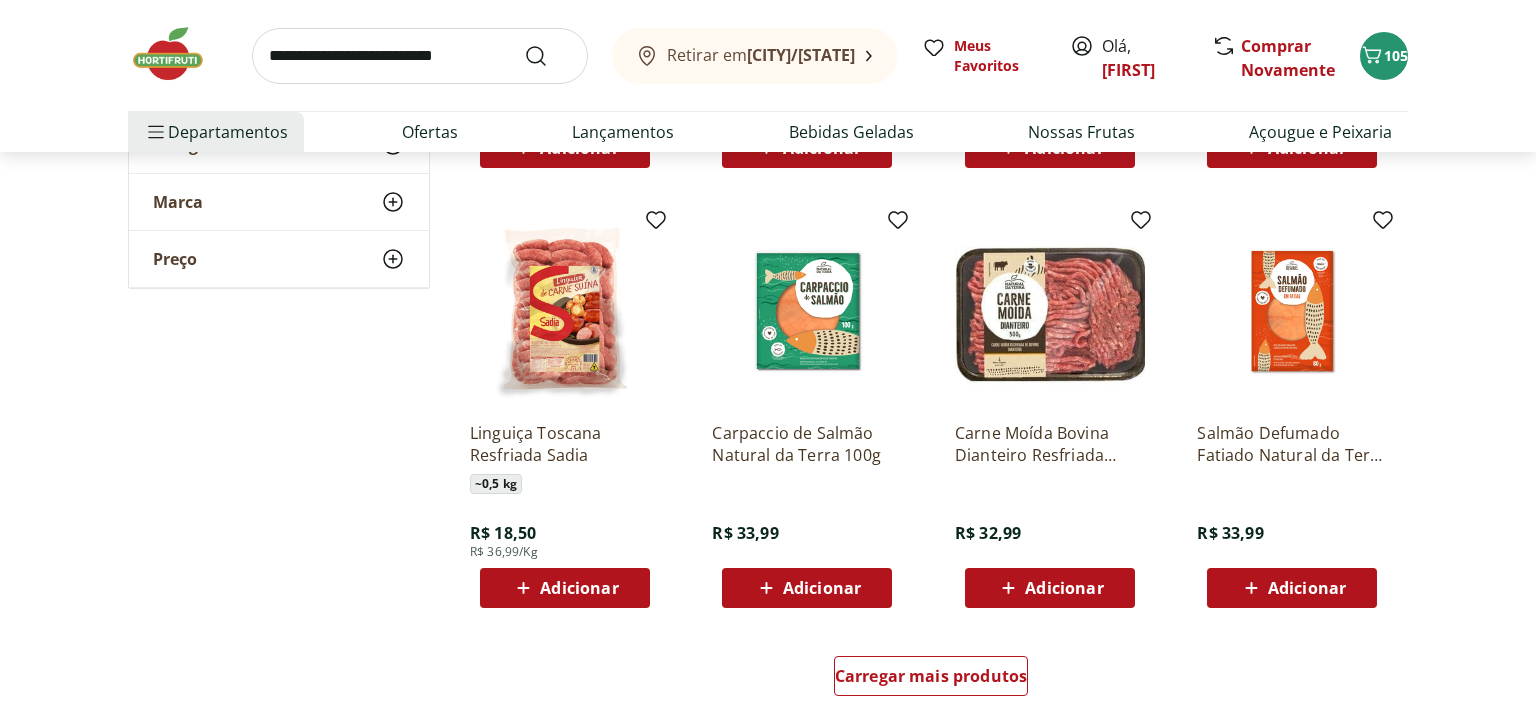 scroll, scrollTop: 1056, scrollLeft: 0, axis: vertical 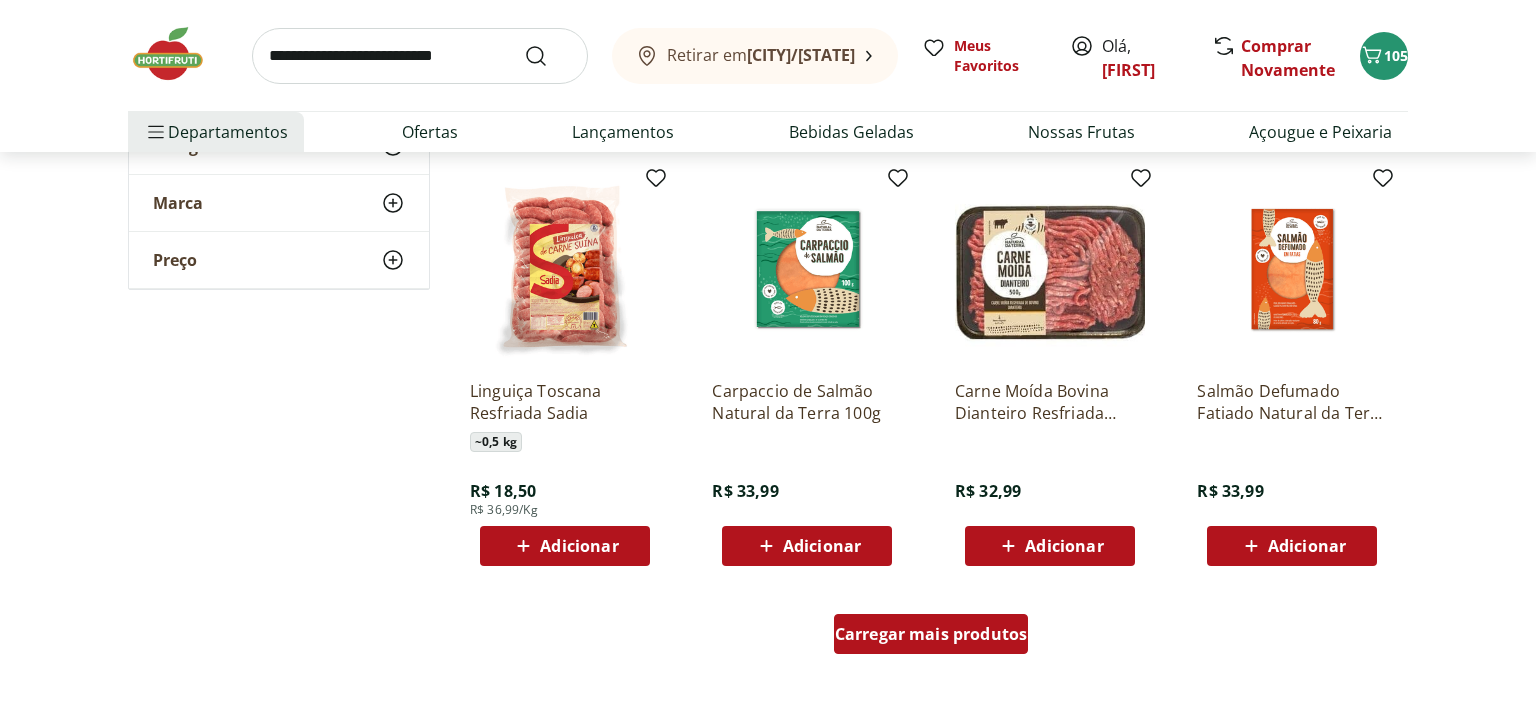 click on "Carregar mais produtos" at bounding box center [931, 634] 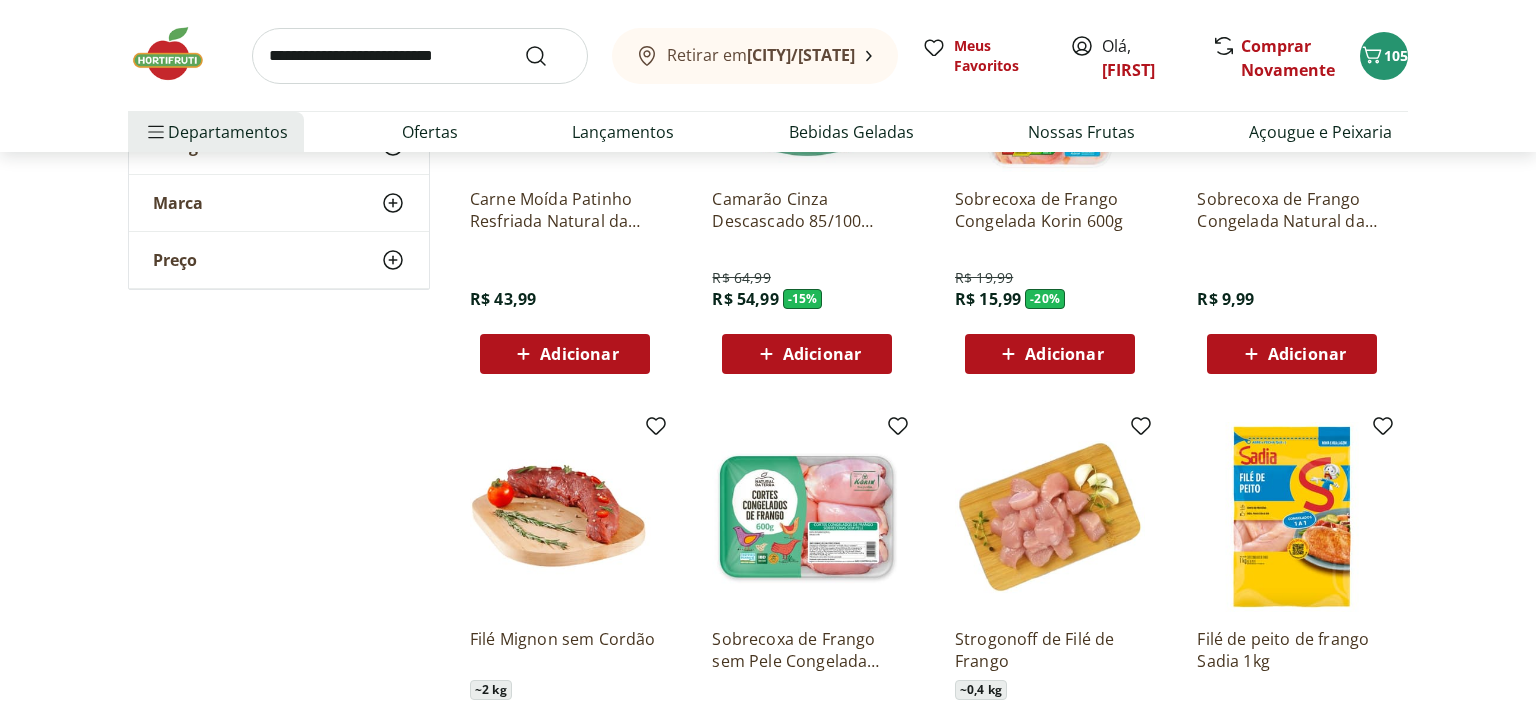 scroll, scrollTop: 2428, scrollLeft: 0, axis: vertical 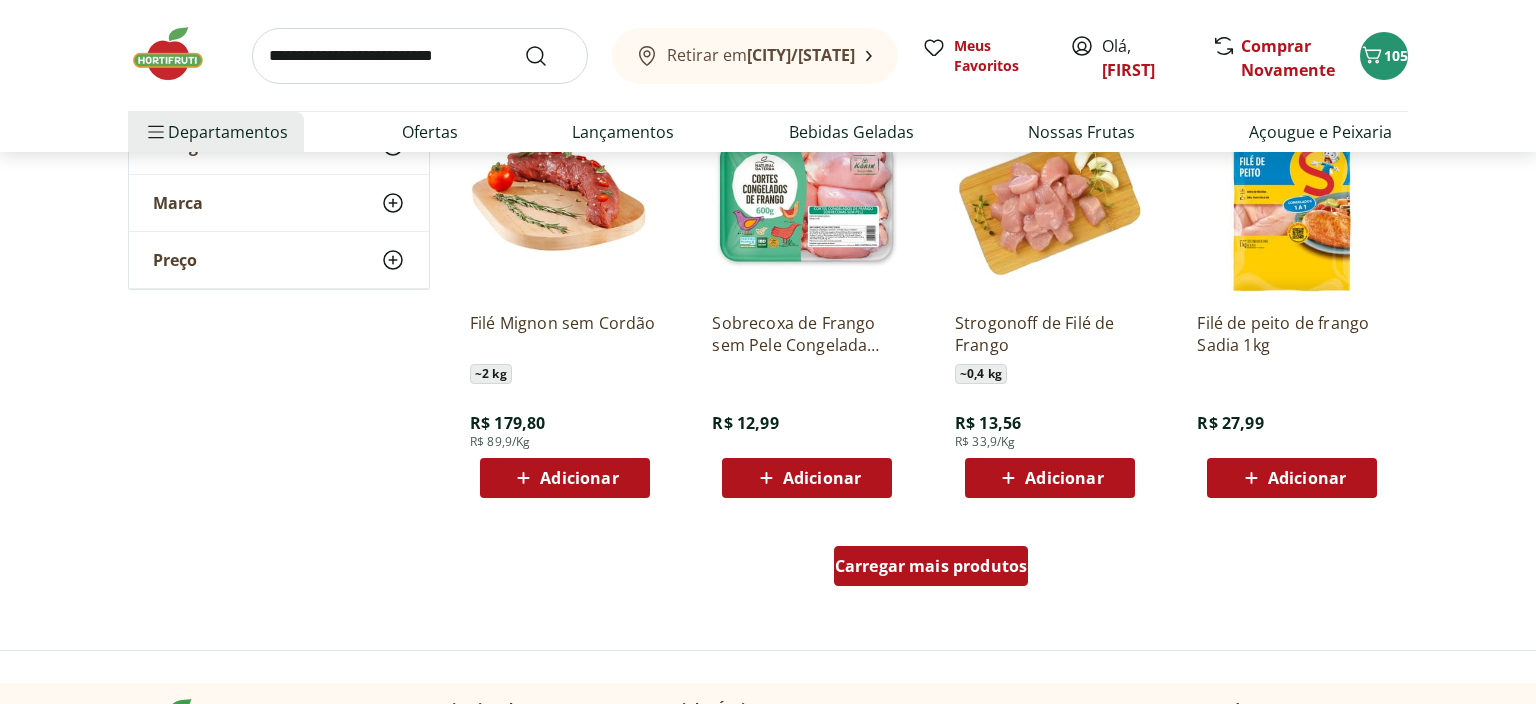 click on "Carregar mais produtos" at bounding box center (931, 566) 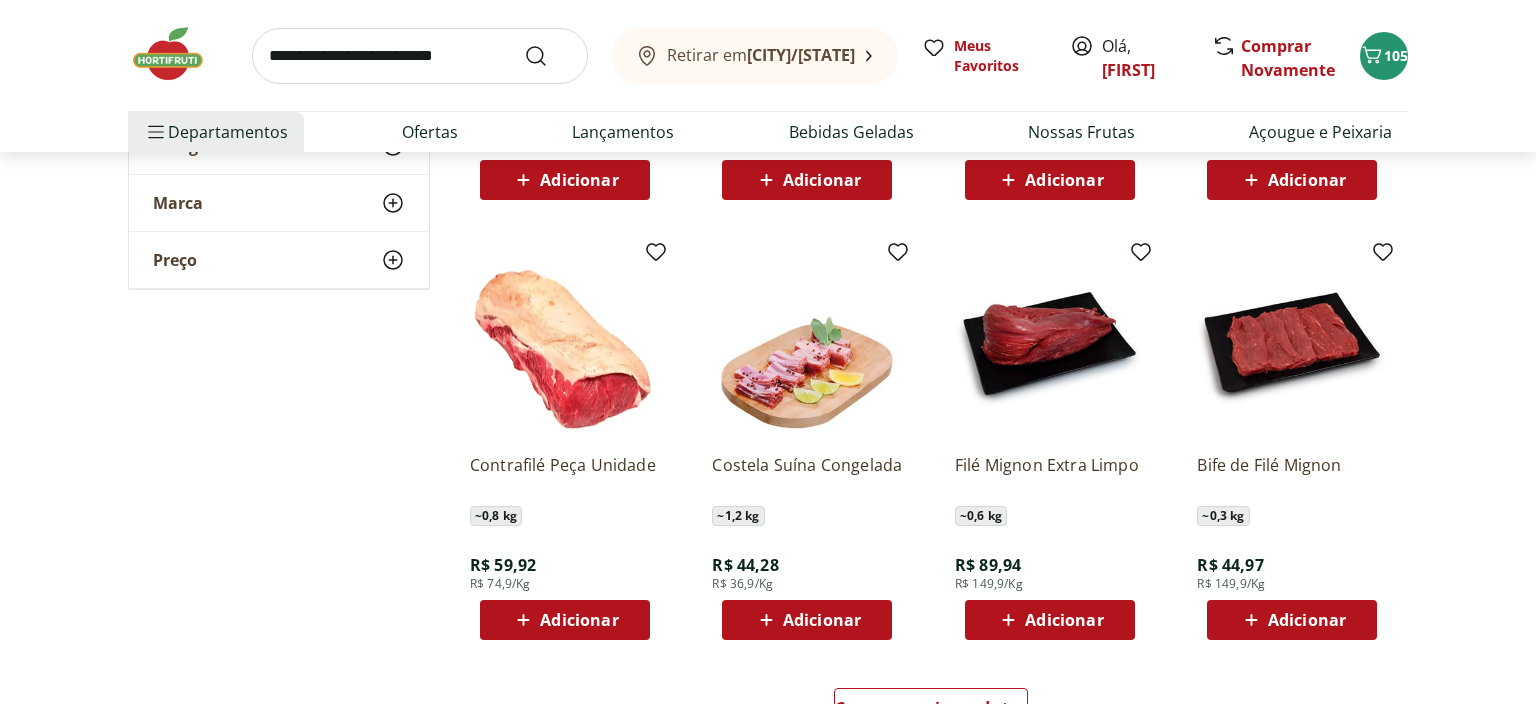 scroll, scrollTop: 3696, scrollLeft: 0, axis: vertical 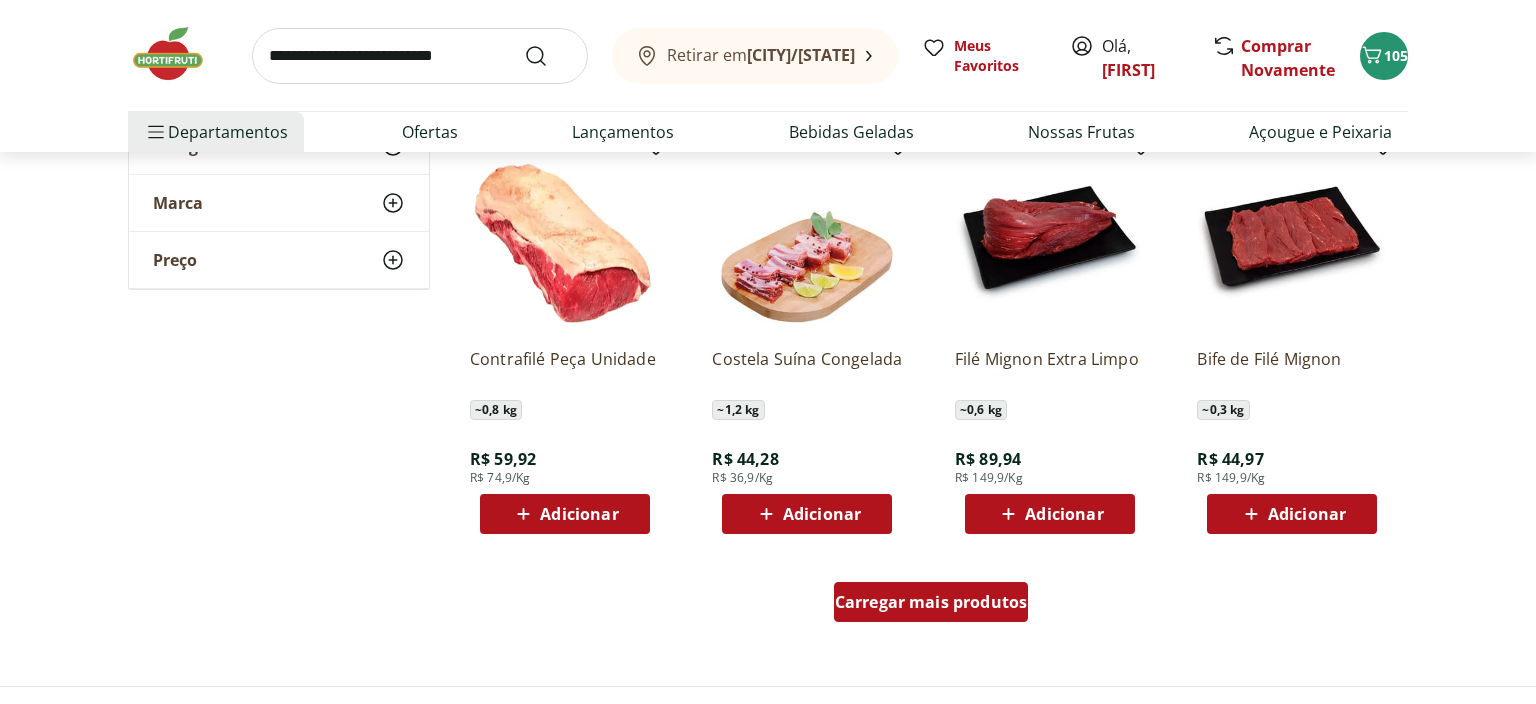 click on "Carregar mais produtos" at bounding box center (931, 602) 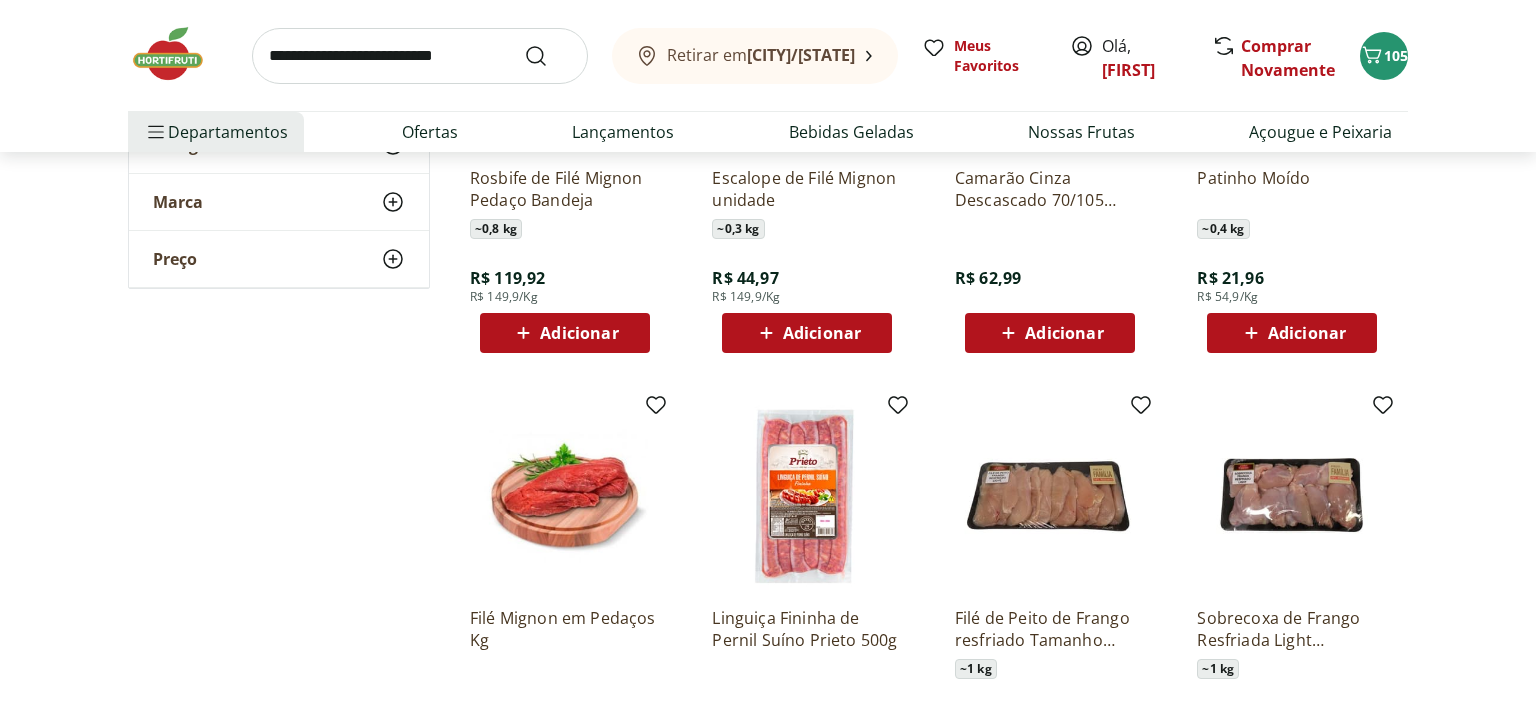 scroll, scrollTop: 4963, scrollLeft: 0, axis: vertical 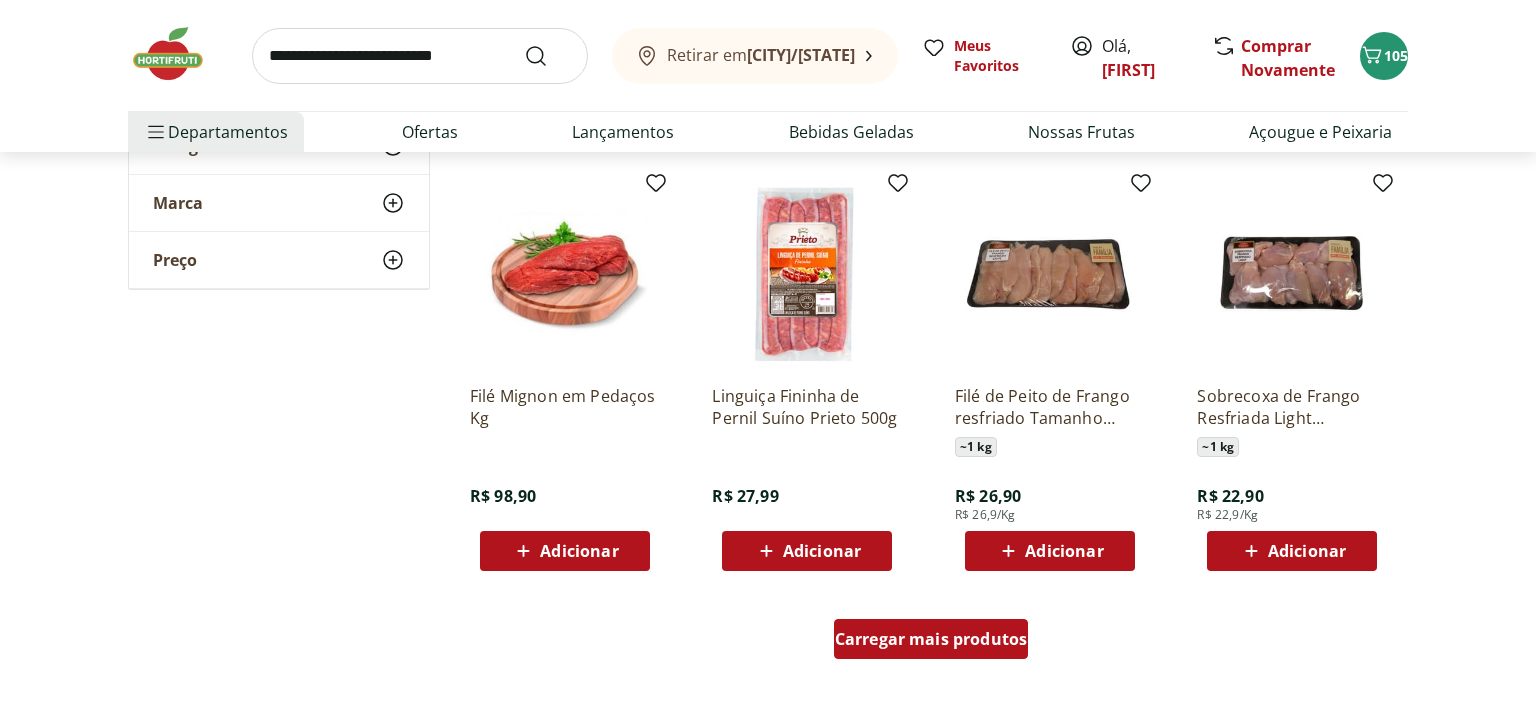 click on "Carregar mais produtos" at bounding box center [931, 639] 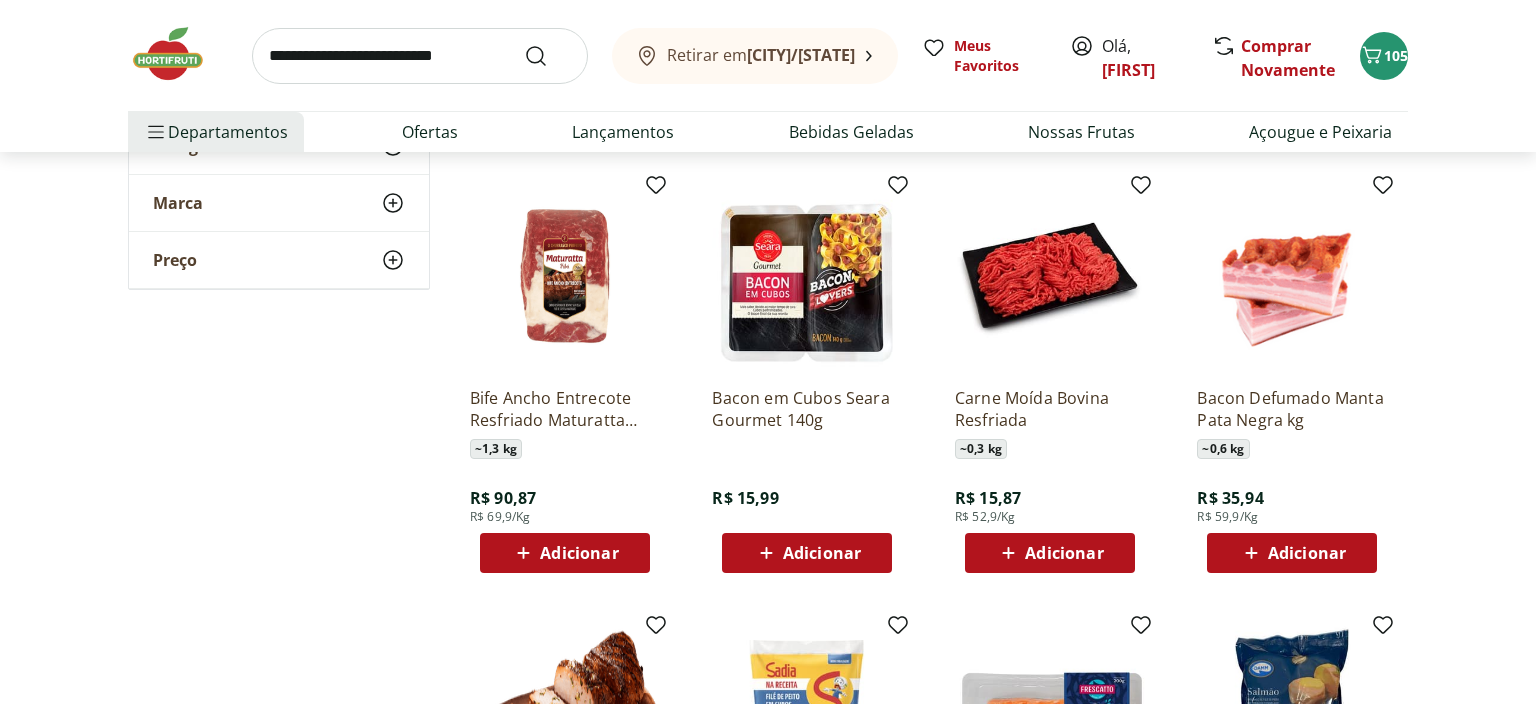 scroll, scrollTop: 5596, scrollLeft: 0, axis: vertical 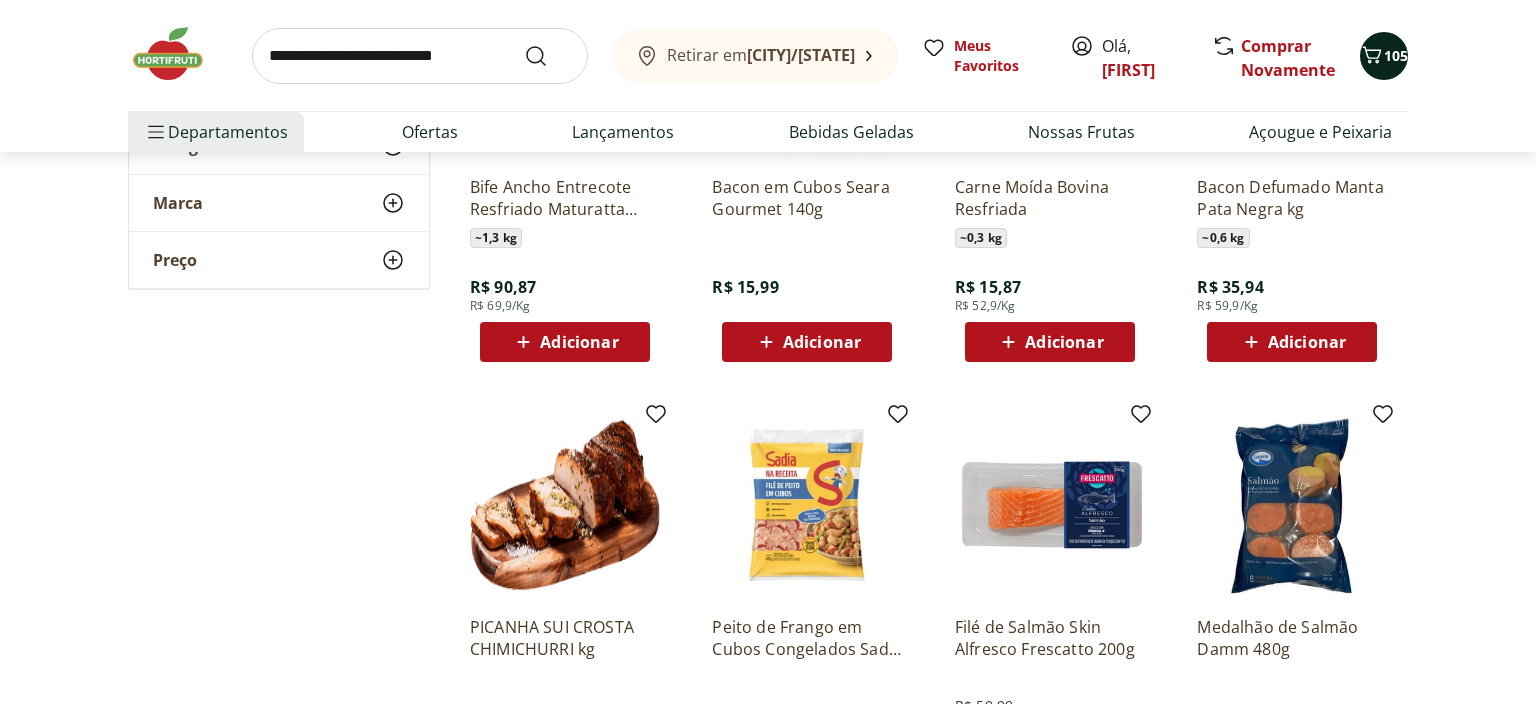 click on "105" at bounding box center (1384, 56) 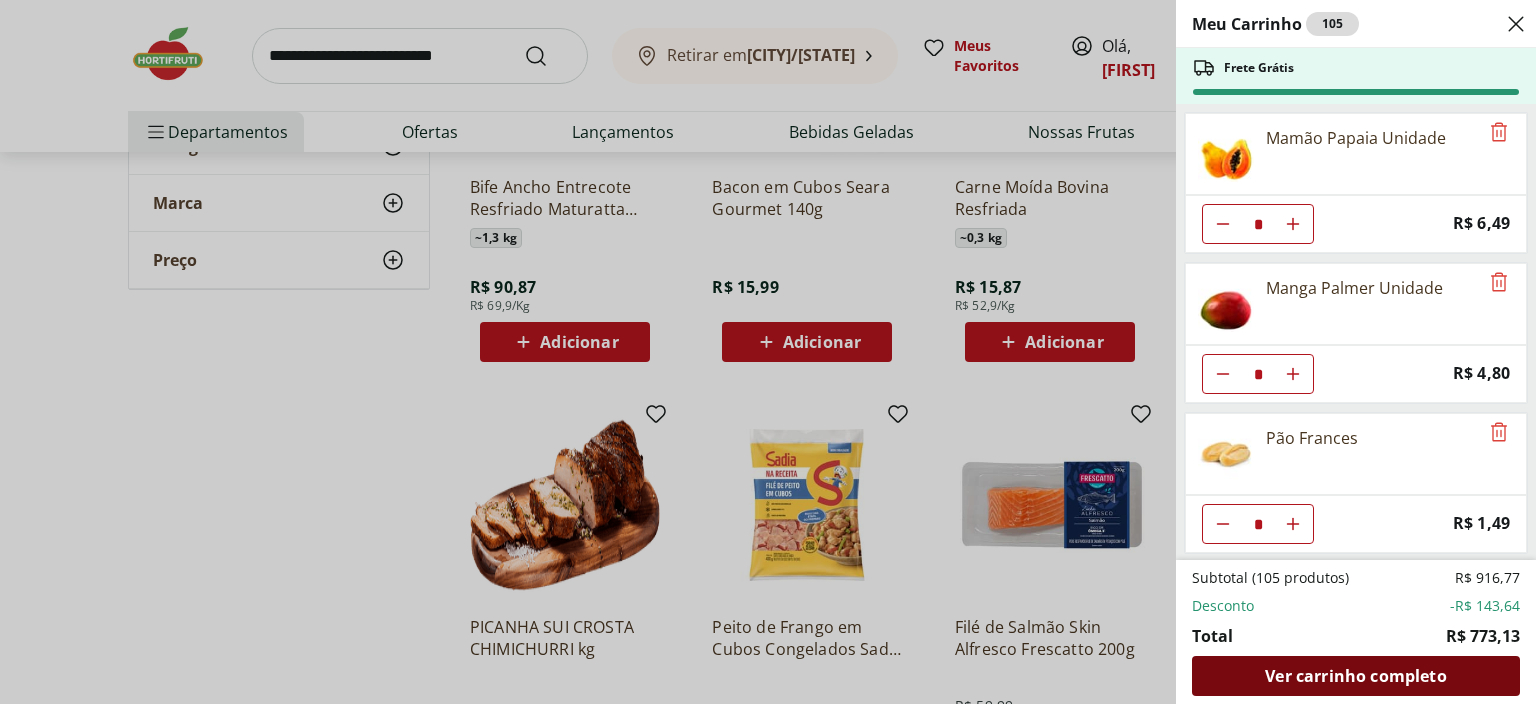 click on "Ver carrinho completo" at bounding box center [1355, 676] 